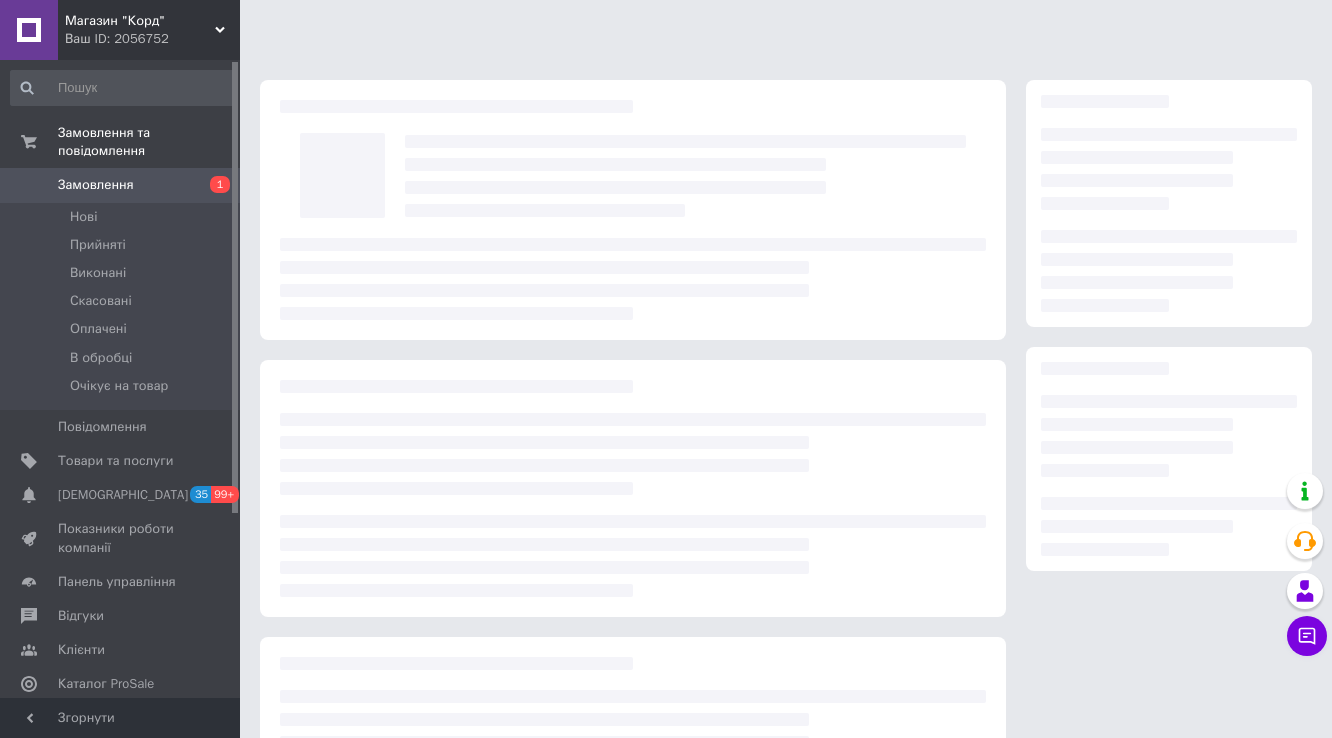 scroll, scrollTop: 0, scrollLeft: 0, axis: both 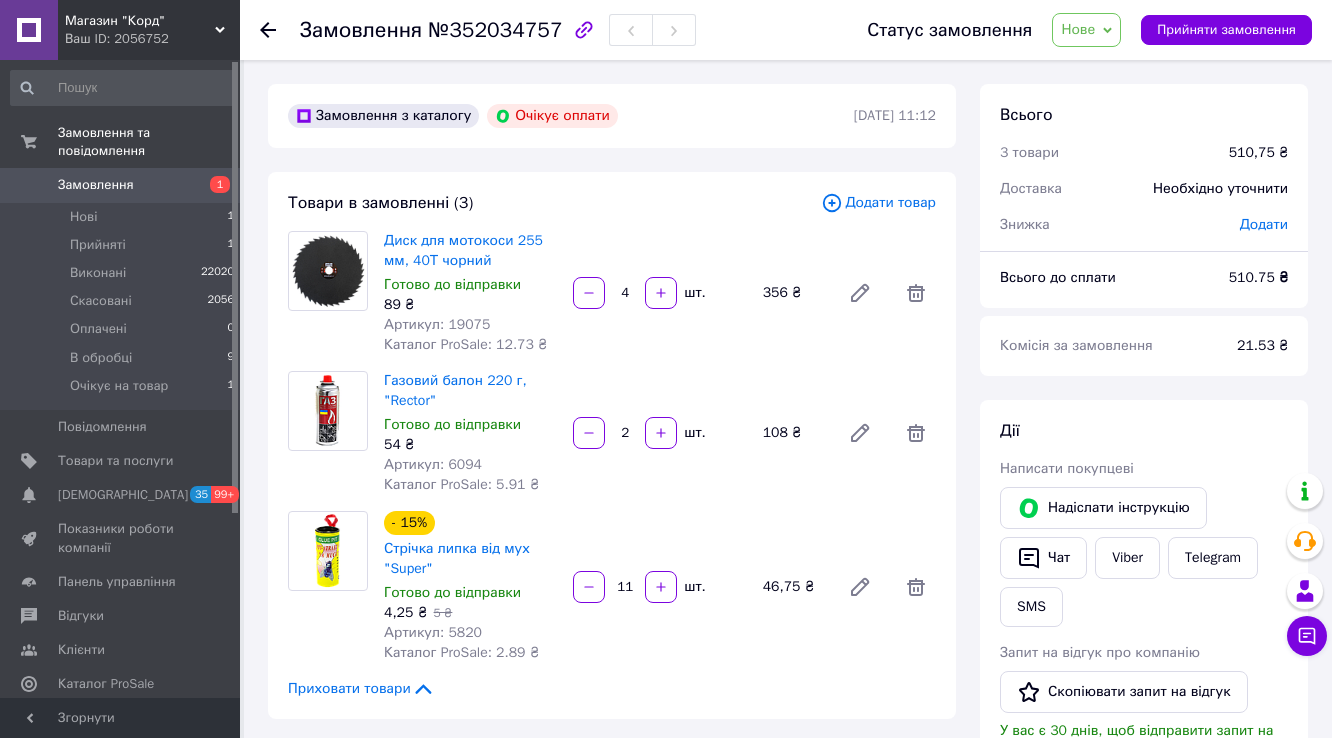 click on "Нове" at bounding box center (1086, 30) 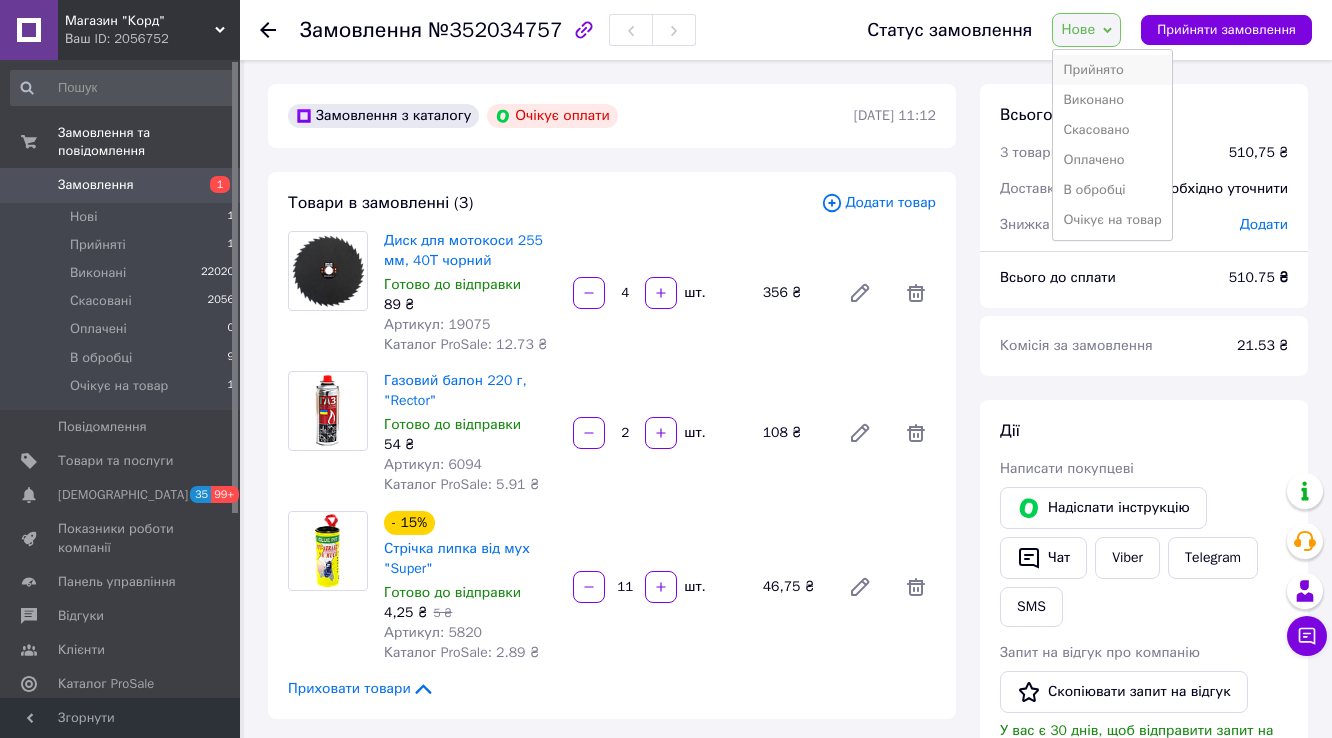 click on "Прийнято" at bounding box center (1112, 70) 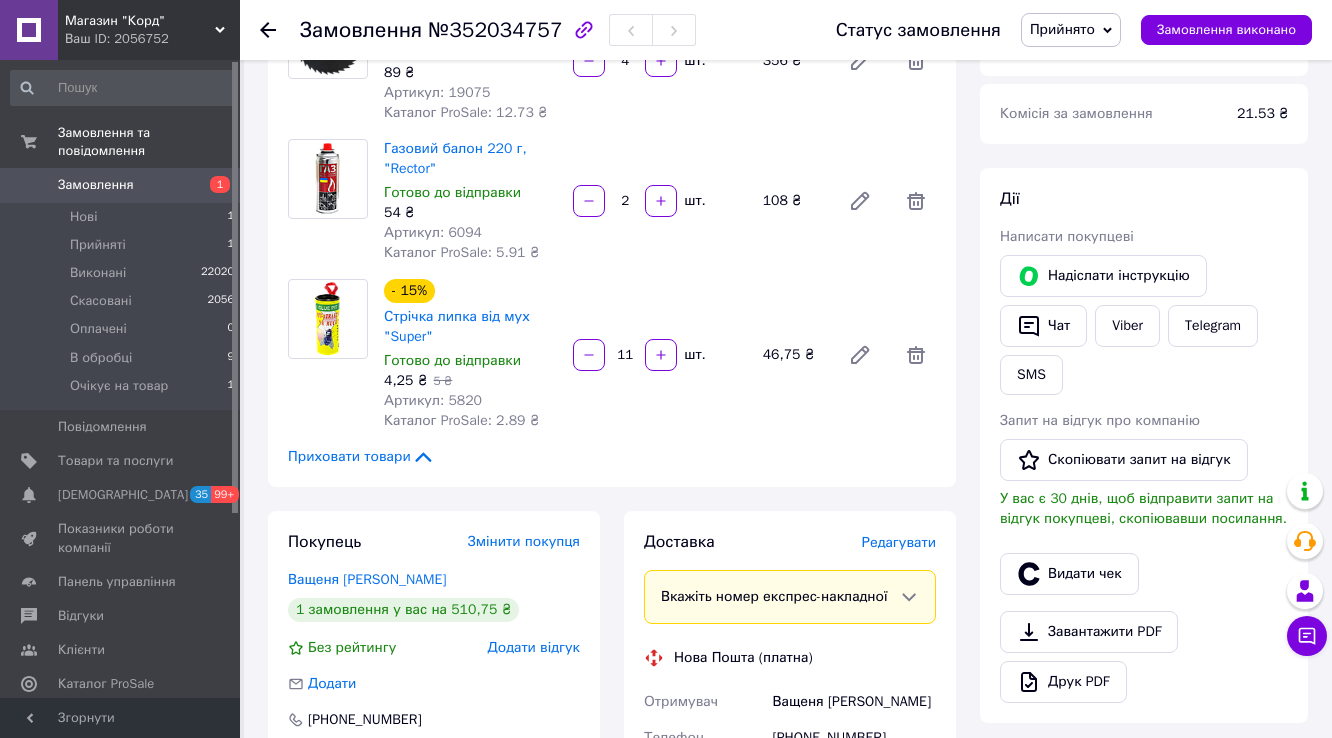 scroll, scrollTop: 0, scrollLeft: 0, axis: both 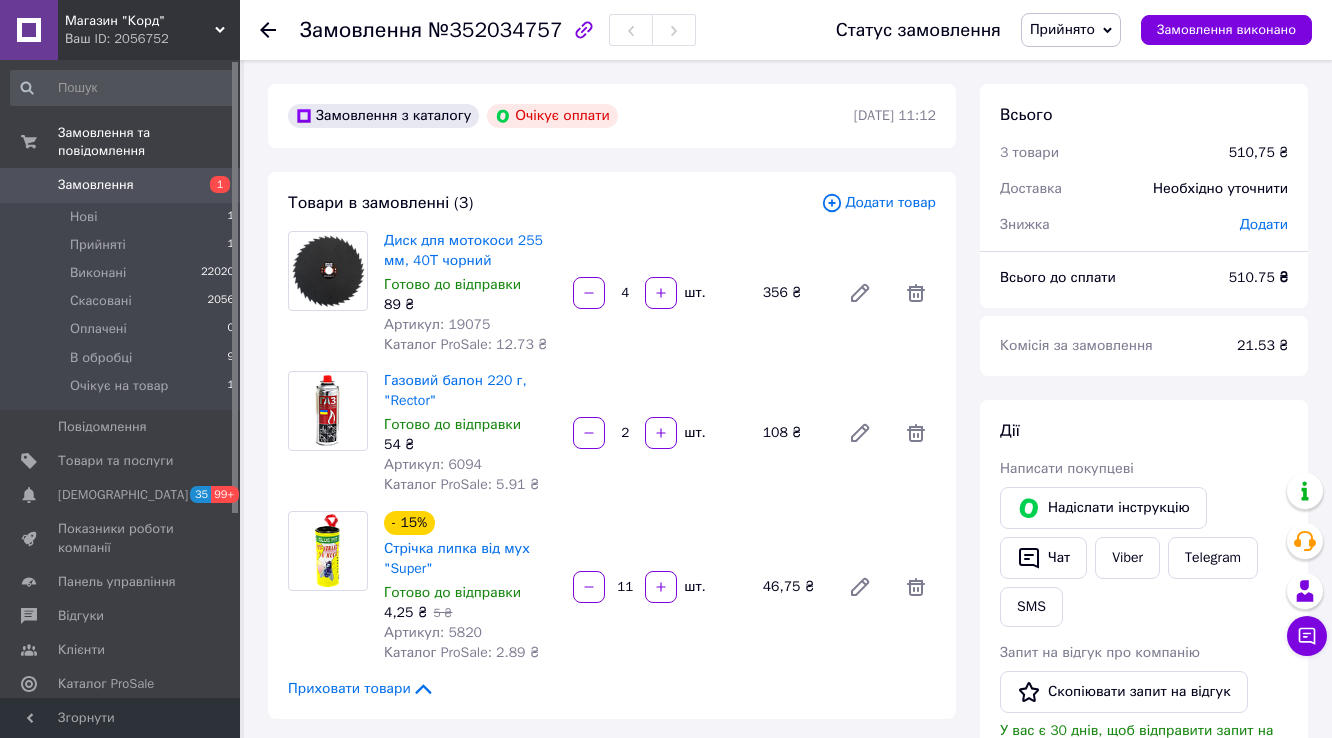 drag, startPoint x: 632, startPoint y: 333, endPoint x: 607, endPoint y: 334, distance: 25.019993 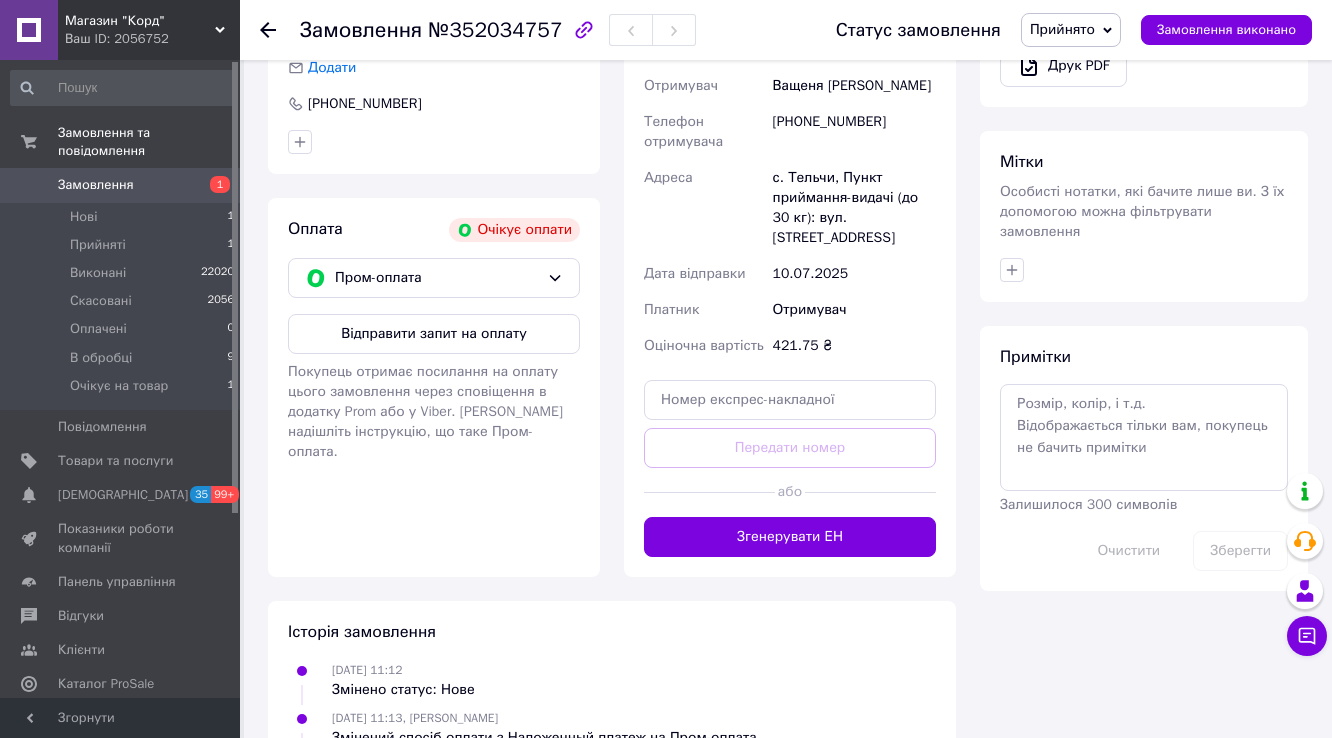 scroll, scrollTop: 880, scrollLeft: 0, axis: vertical 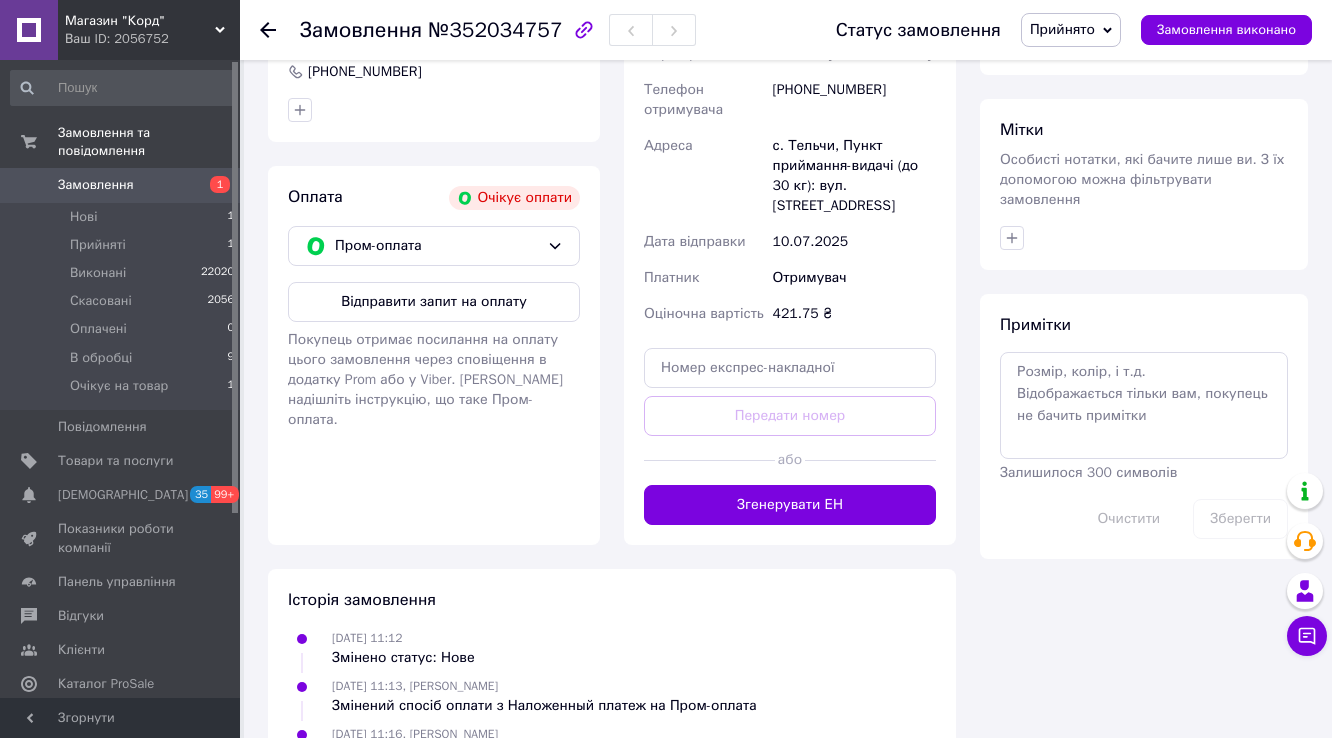 type on "3" 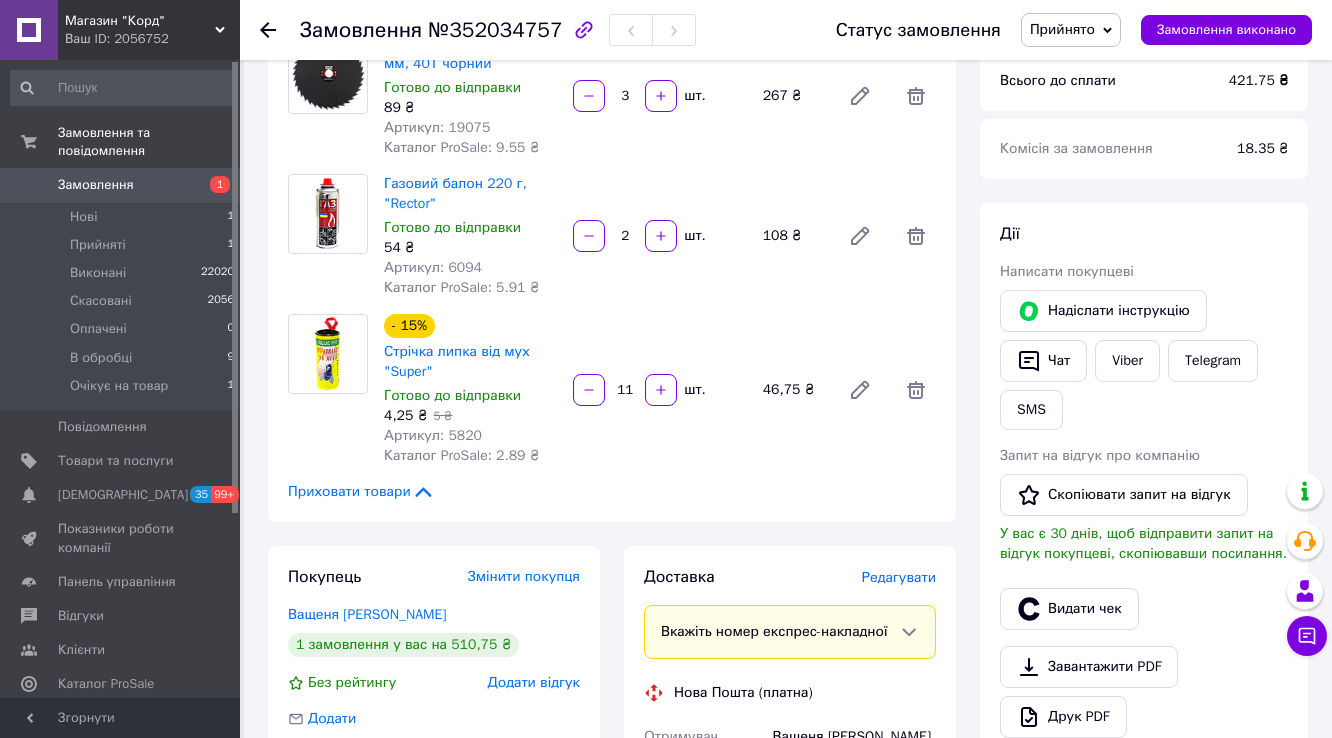 scroll, scrollTop: 0, scrollLeft: 0, axis: both 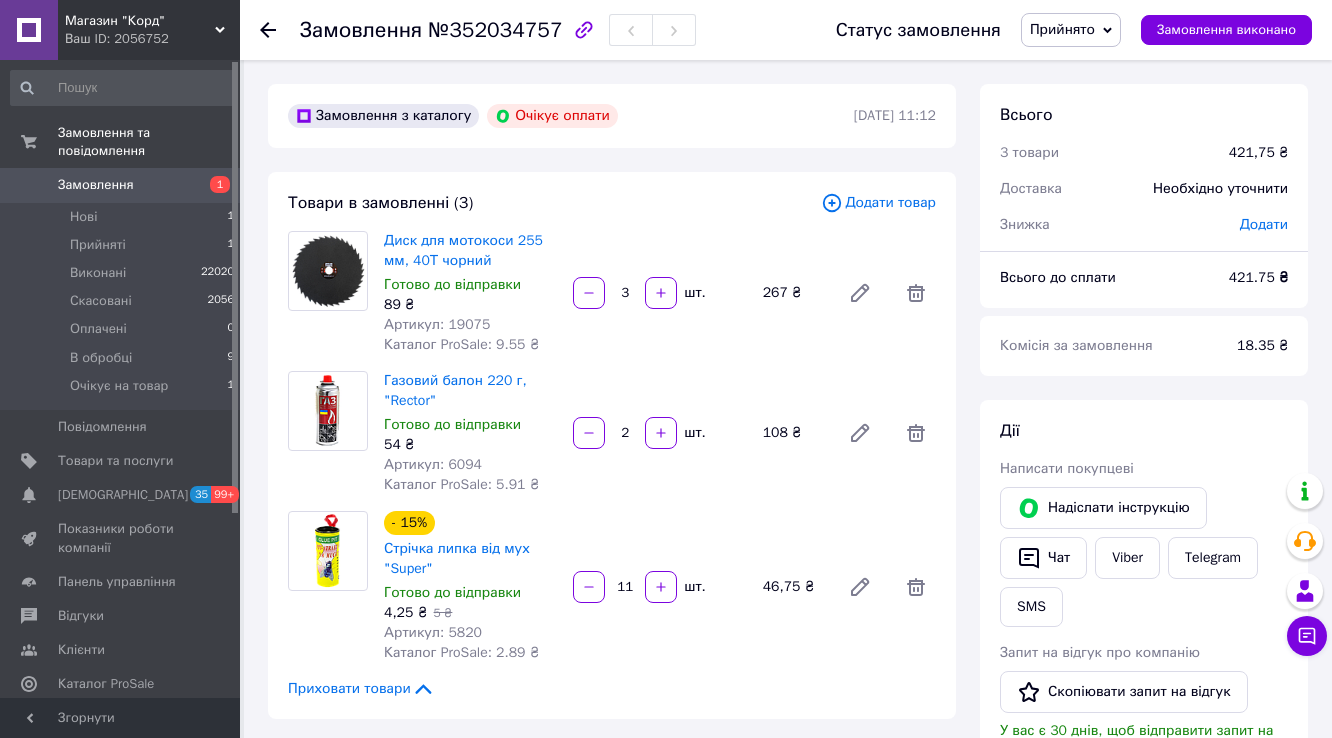 drag, startPoint x: 813, startPoint y: 211, endPoint x: 816, endPoint y: 180, distance: 31.144823 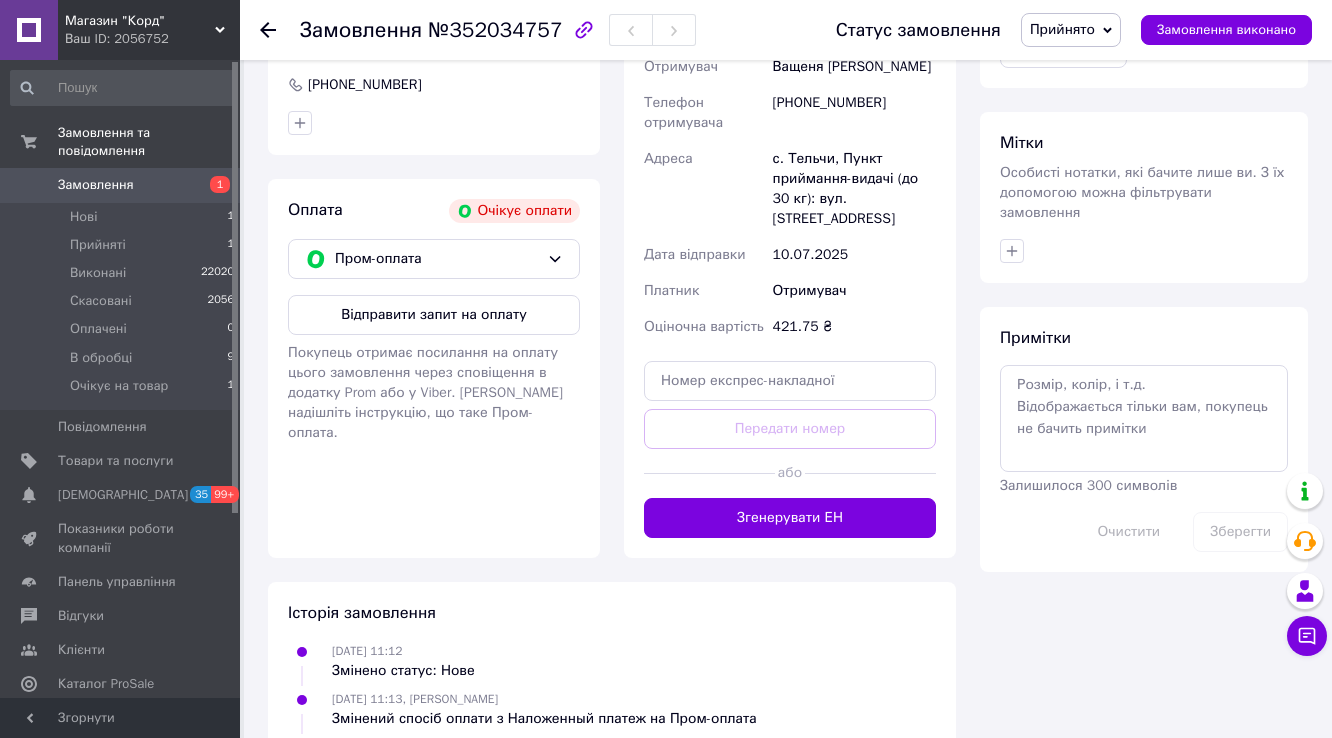 scroll, scrollTop: 880, scrollLeft: 0, axis: vertical 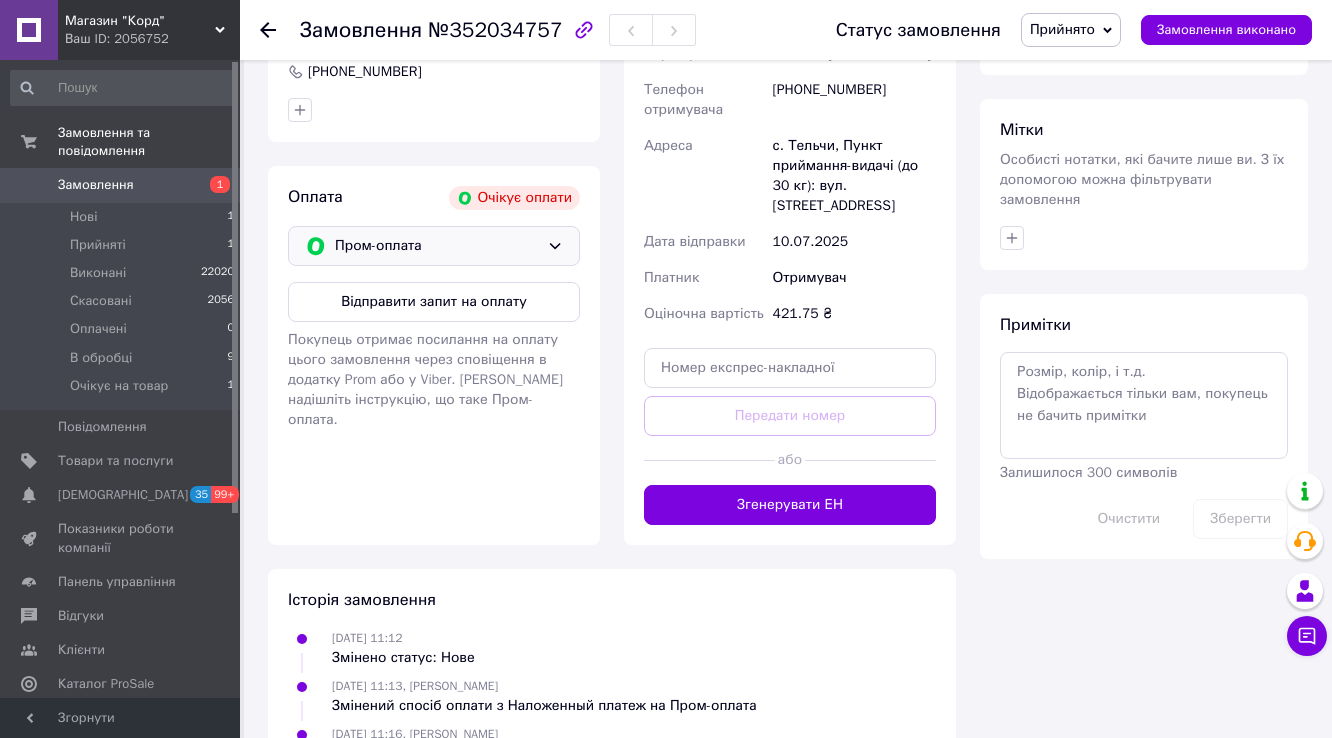 click on "Пром-оплата" at bounding box center (437, 246) 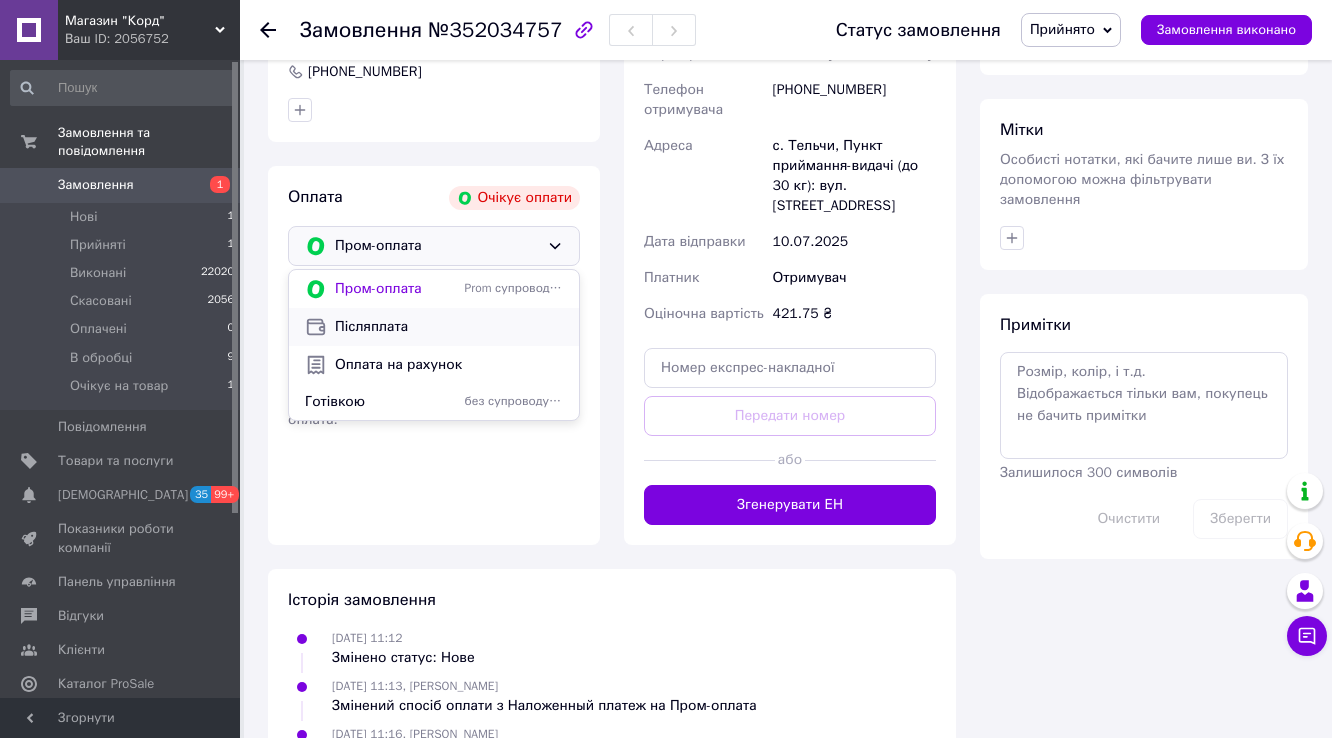 click on "Післяплата" at bounding box center (449, 327) 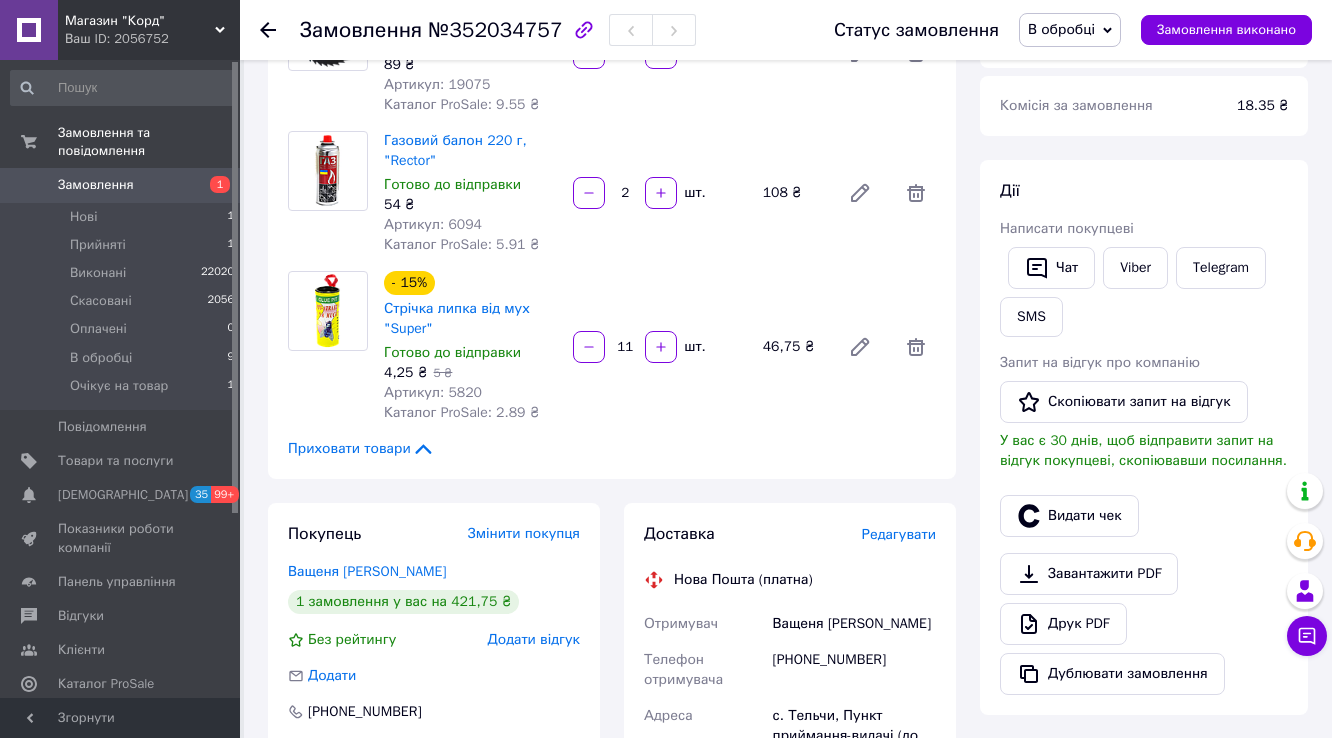 scroll, scrollTop: 0, scrollLeft: 0, axis: both 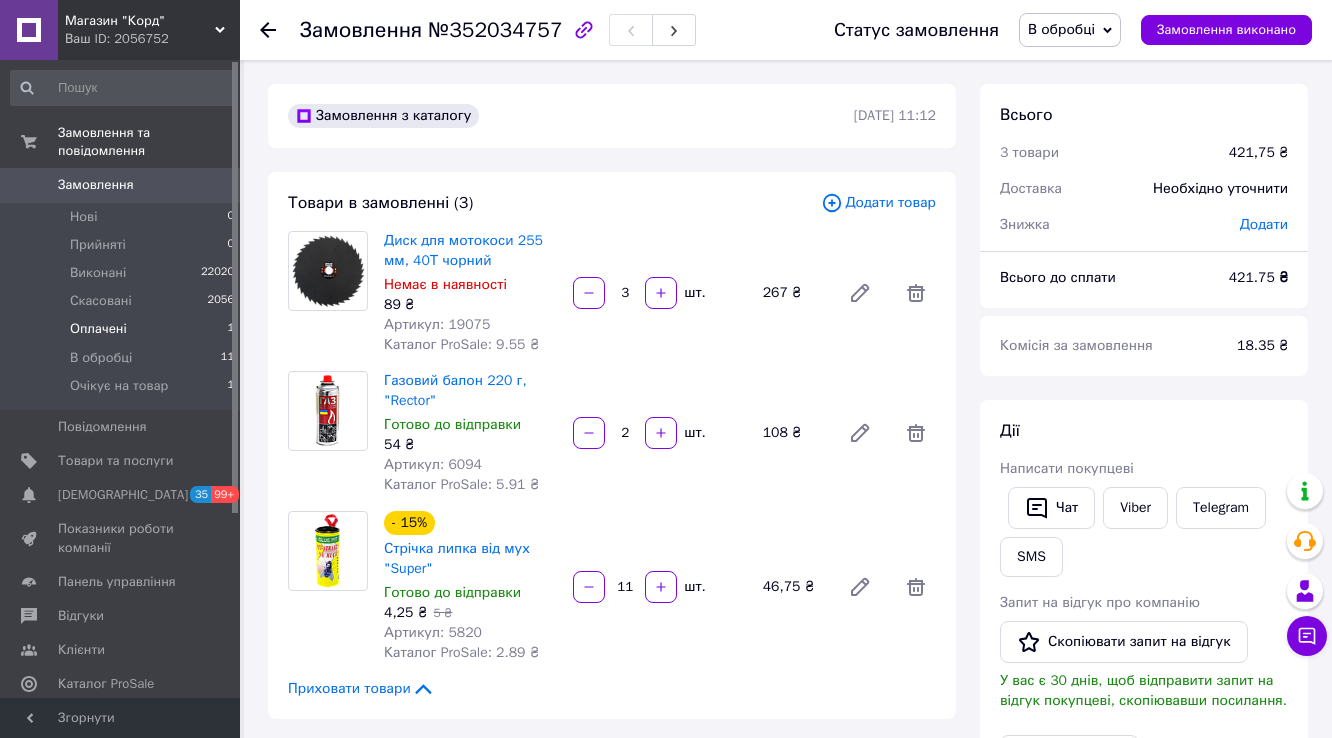 click on "Оплачені" at bounding box center [98, 329] 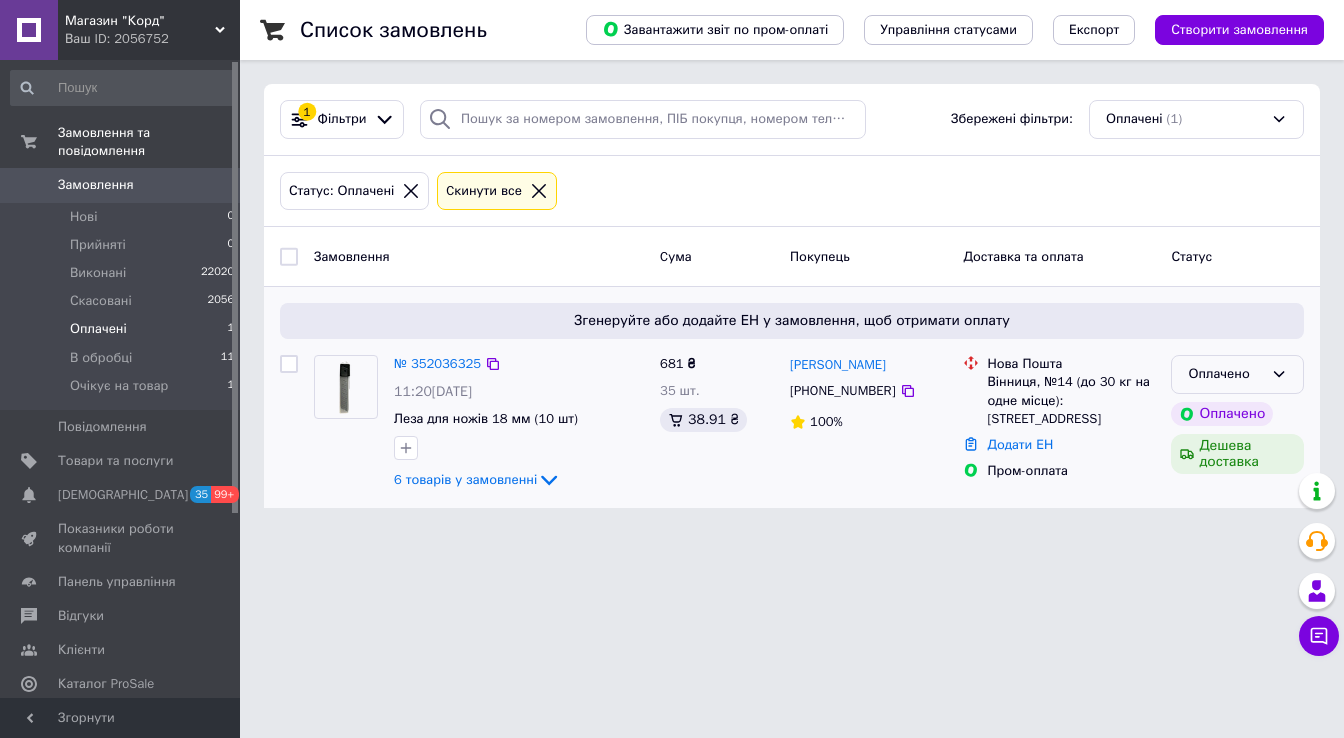click on "Оплачено" at bounding box center (1225, 374) 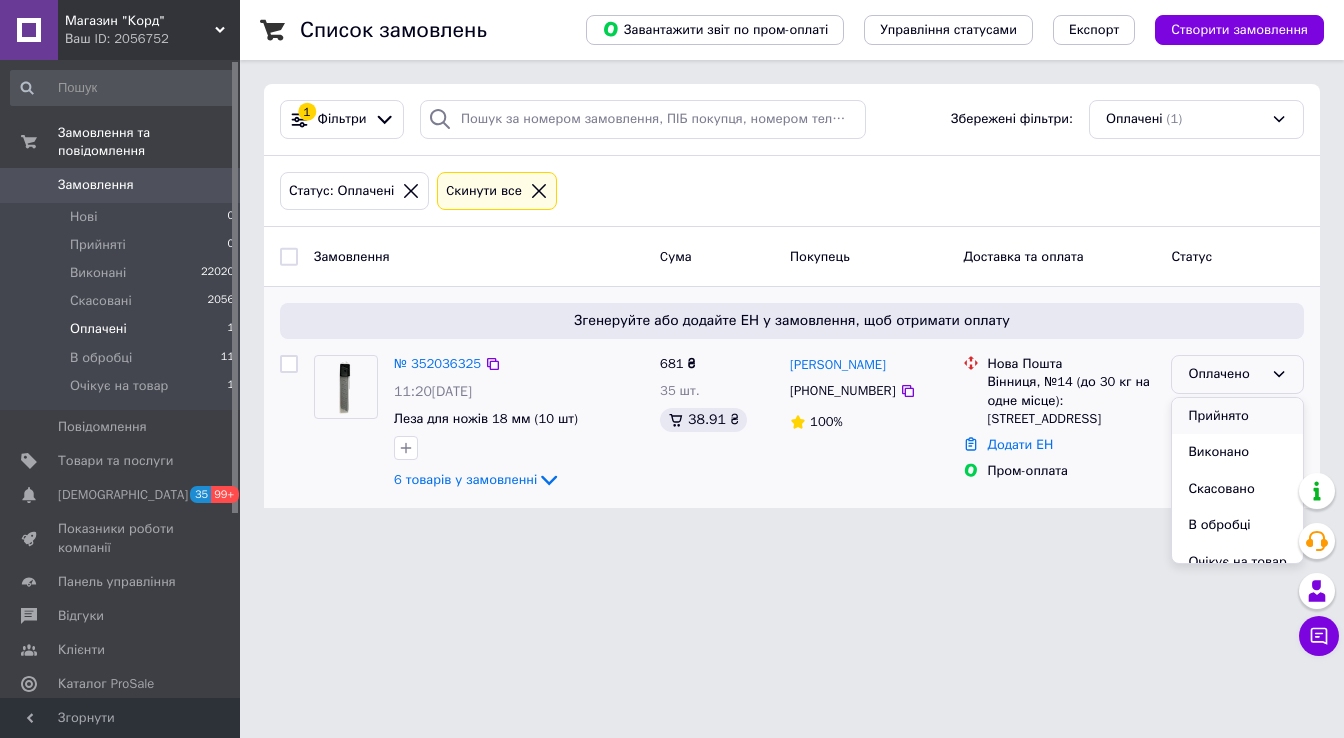 click on "Прийнято" at bounding box center (1237, 416) 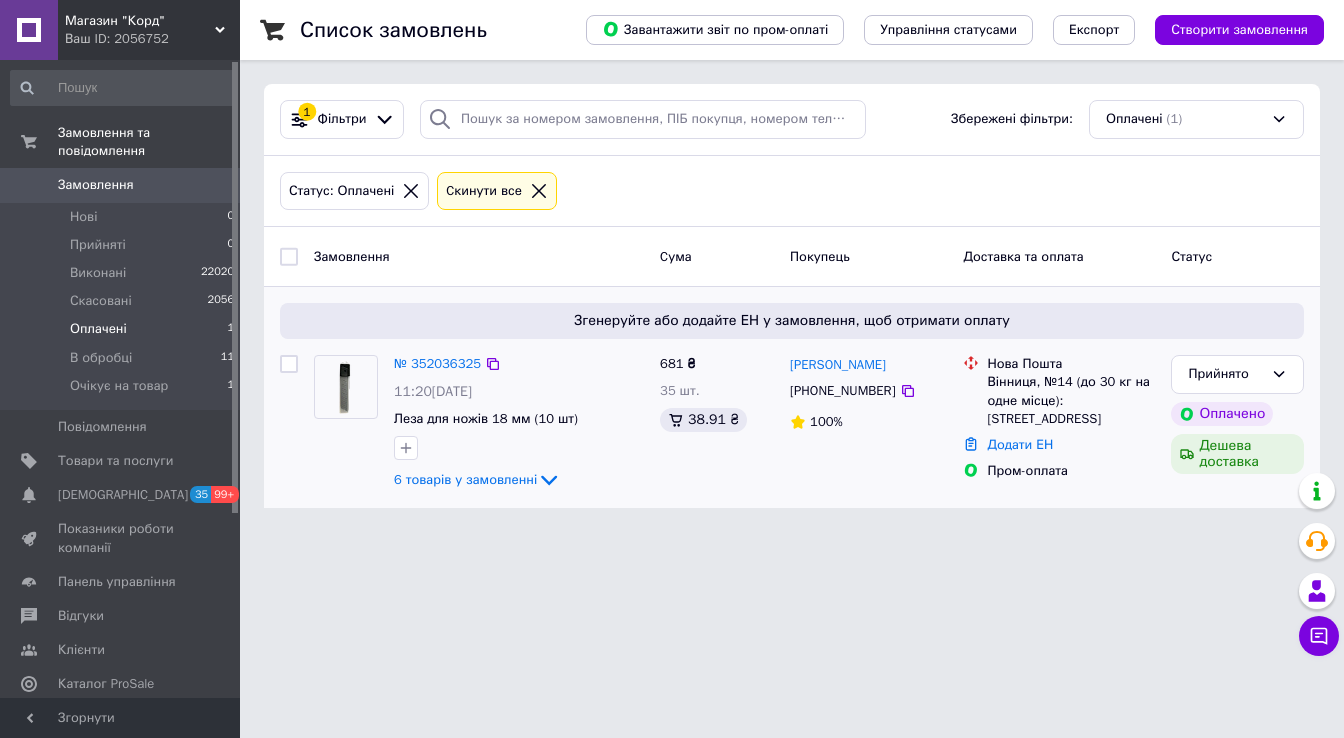 click on "Замовлення" at bounding box center (479, 256) 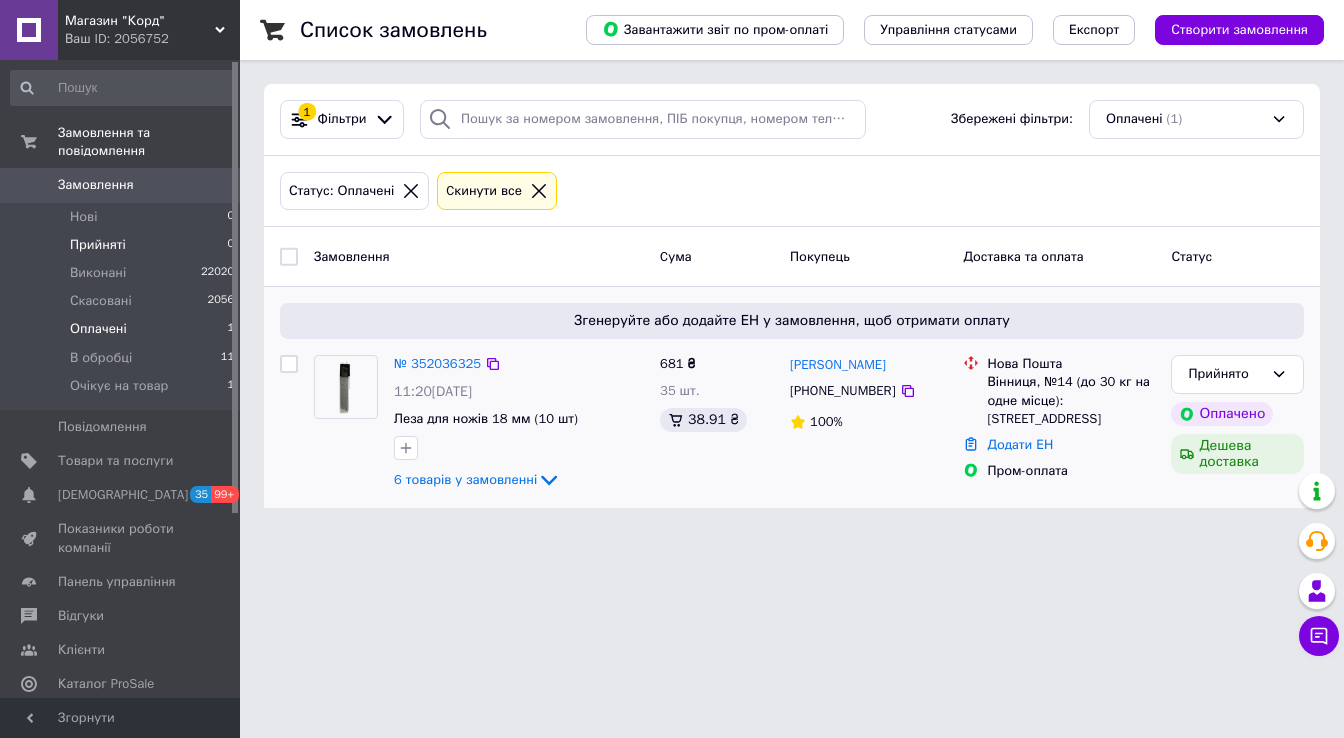 click on "Прийняті 0" at bounding box center (123, 245) 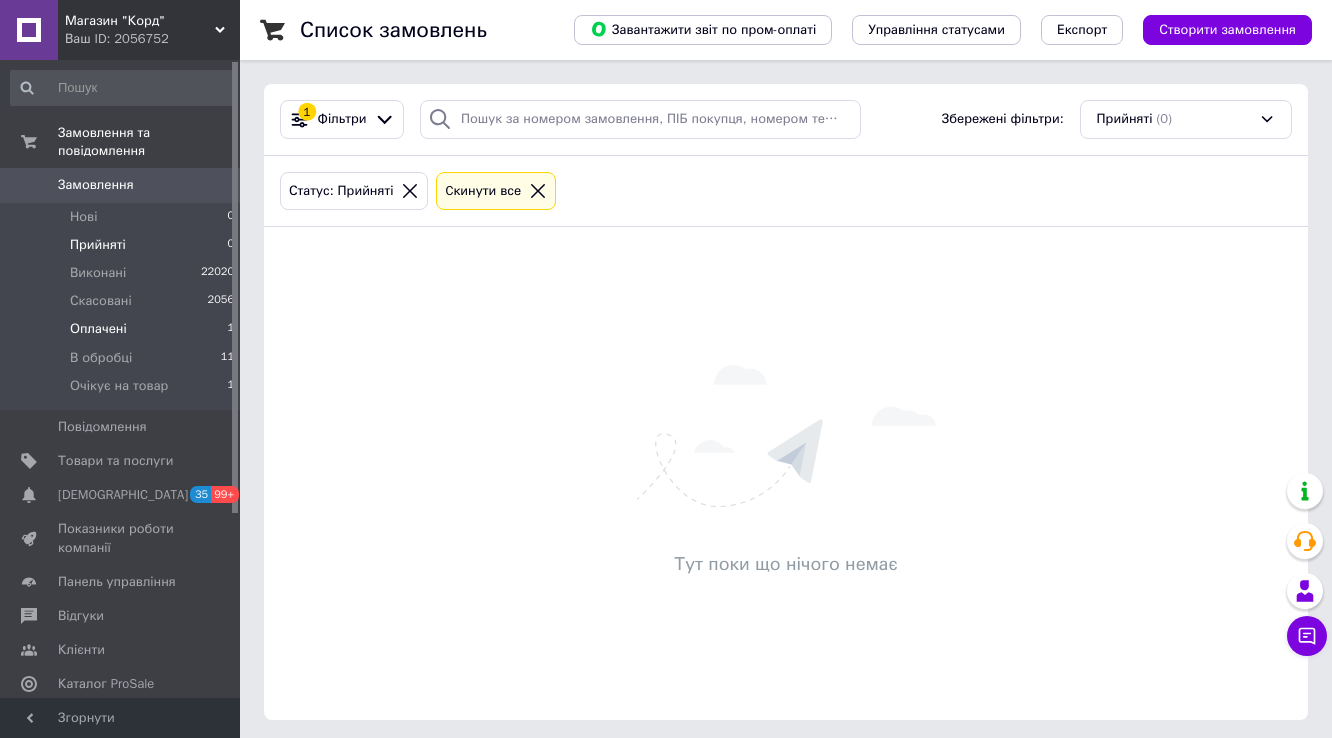 click on "Оплачені" at bounding box center (98, 329) 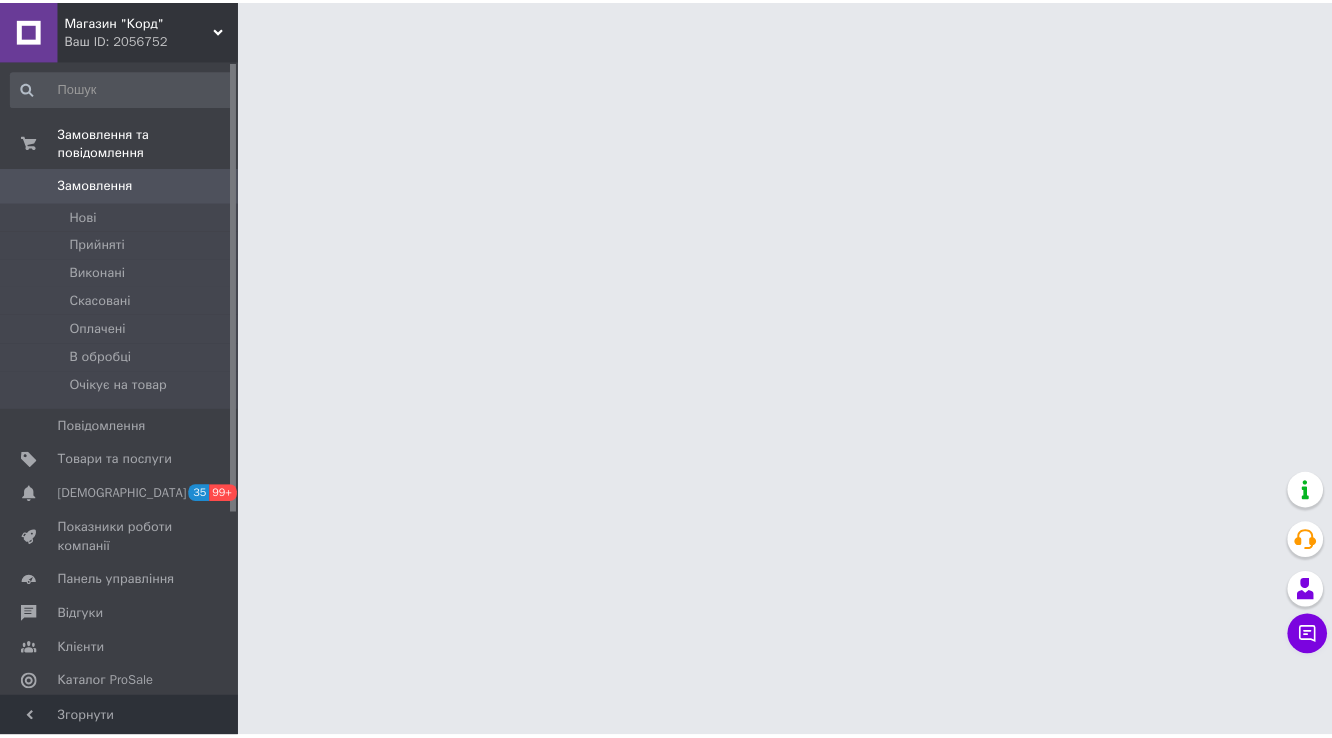 scroll, scrollTop: 0, scrollLeft: 0, axis: both 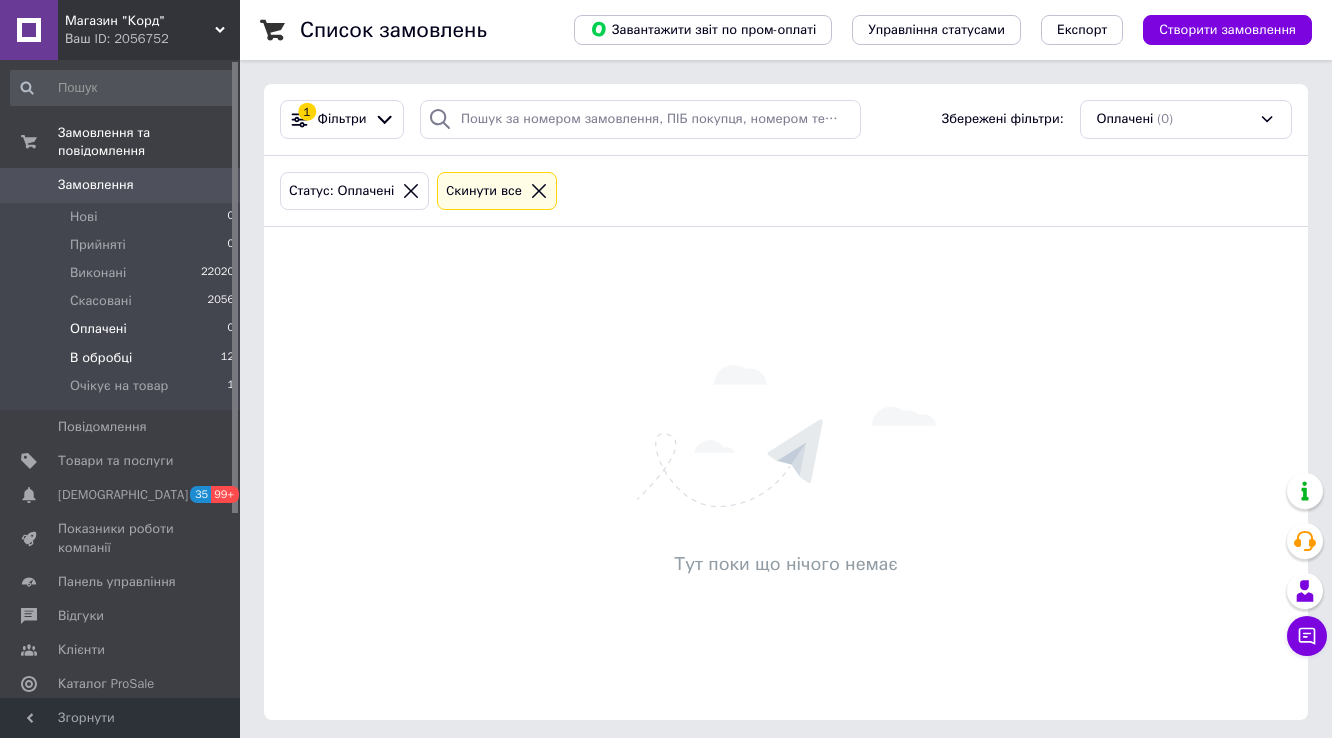 click on "В обробці" at bounding box center [101, 358] 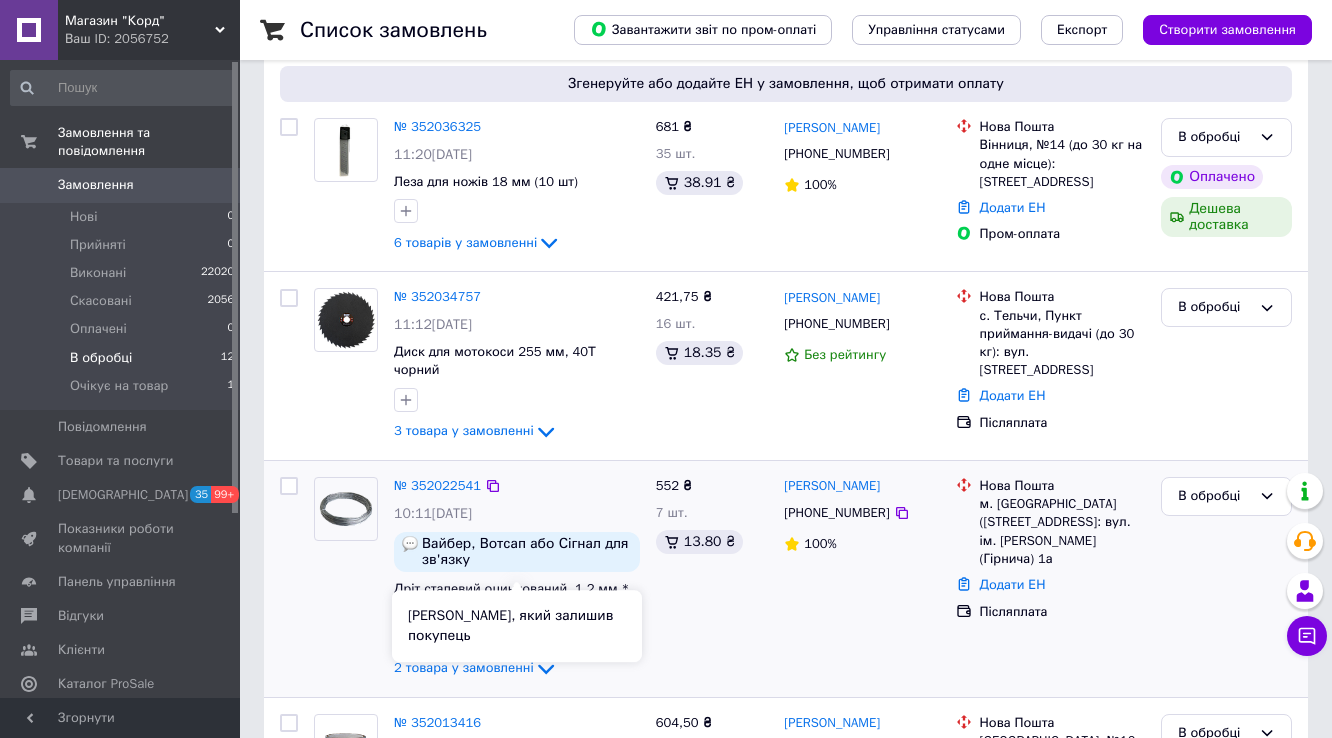scroll, scrollTop: 240, scrollLeft: 0, axis: vertical 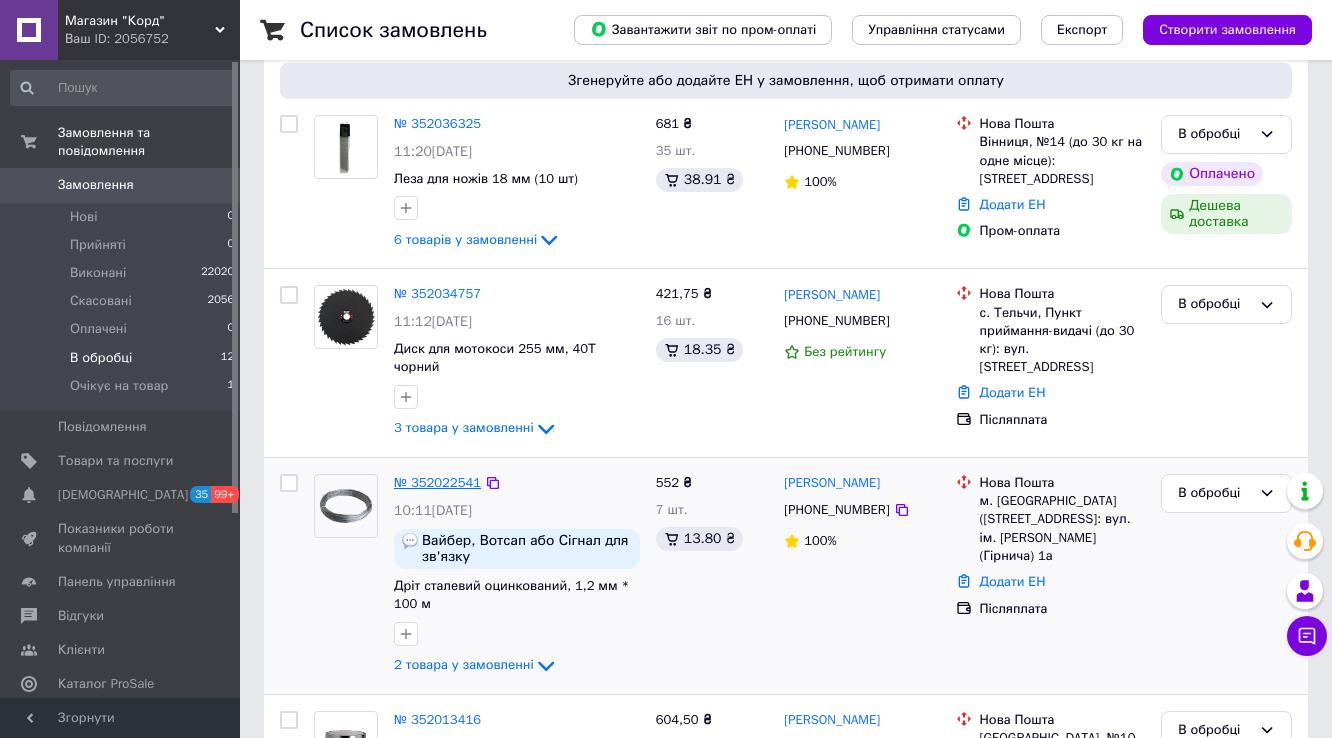 click on "№ 352022541" at bounding box center (437, 482) 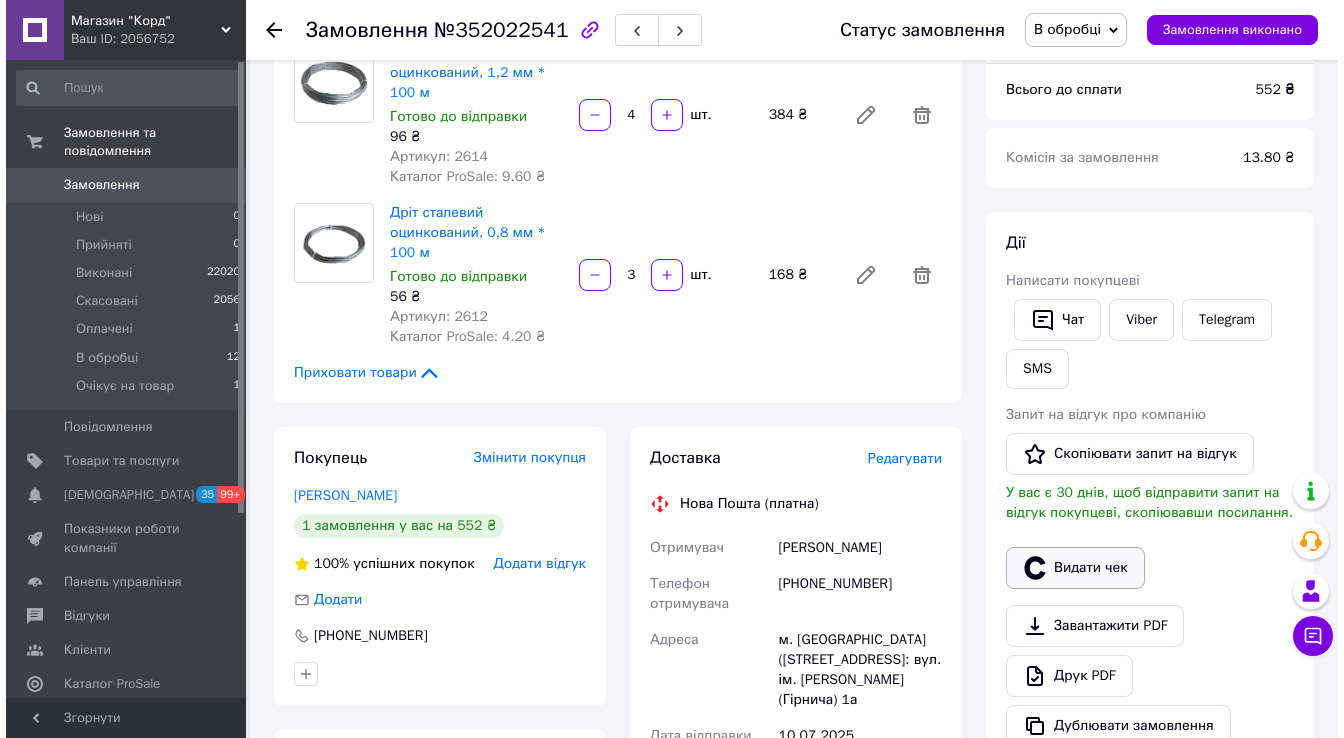 scroll, scrollTop: 240, scrollLeft: 0, axis: vertical 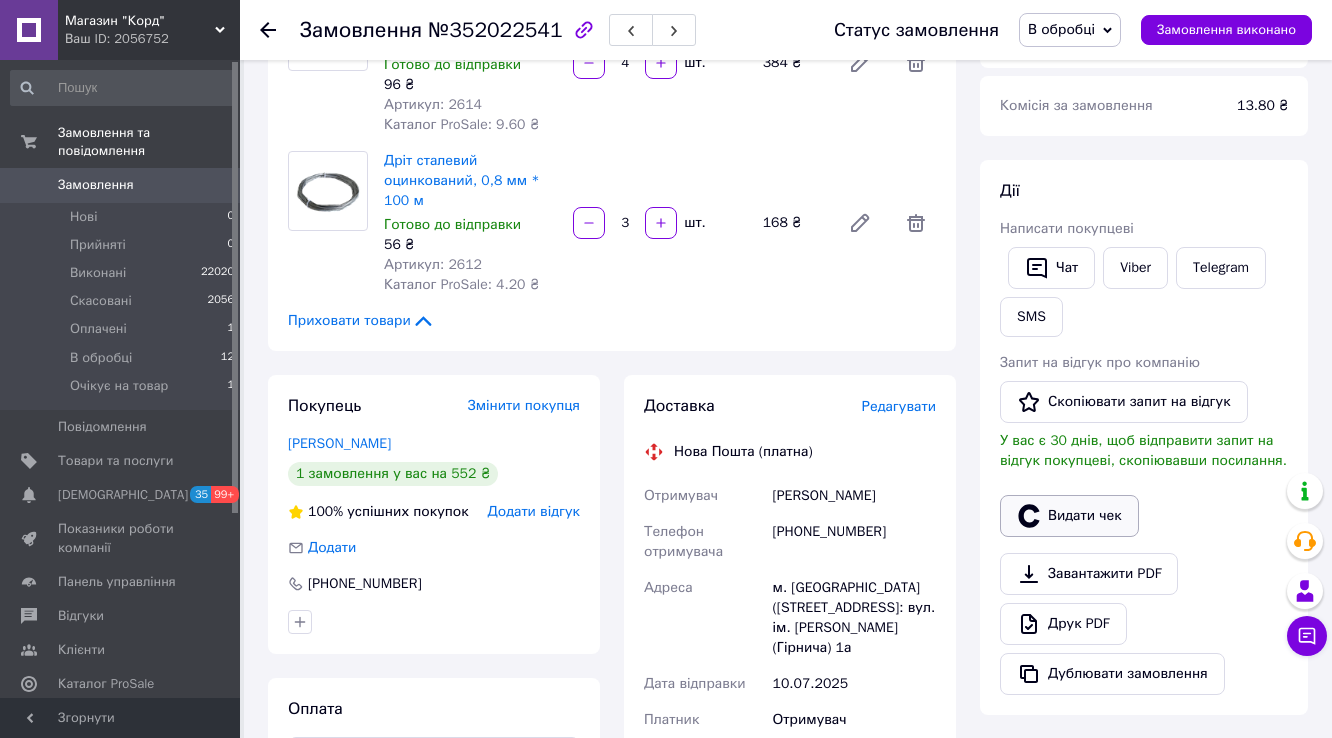 click on "Видати чек" at bounding box center (1069, 516) 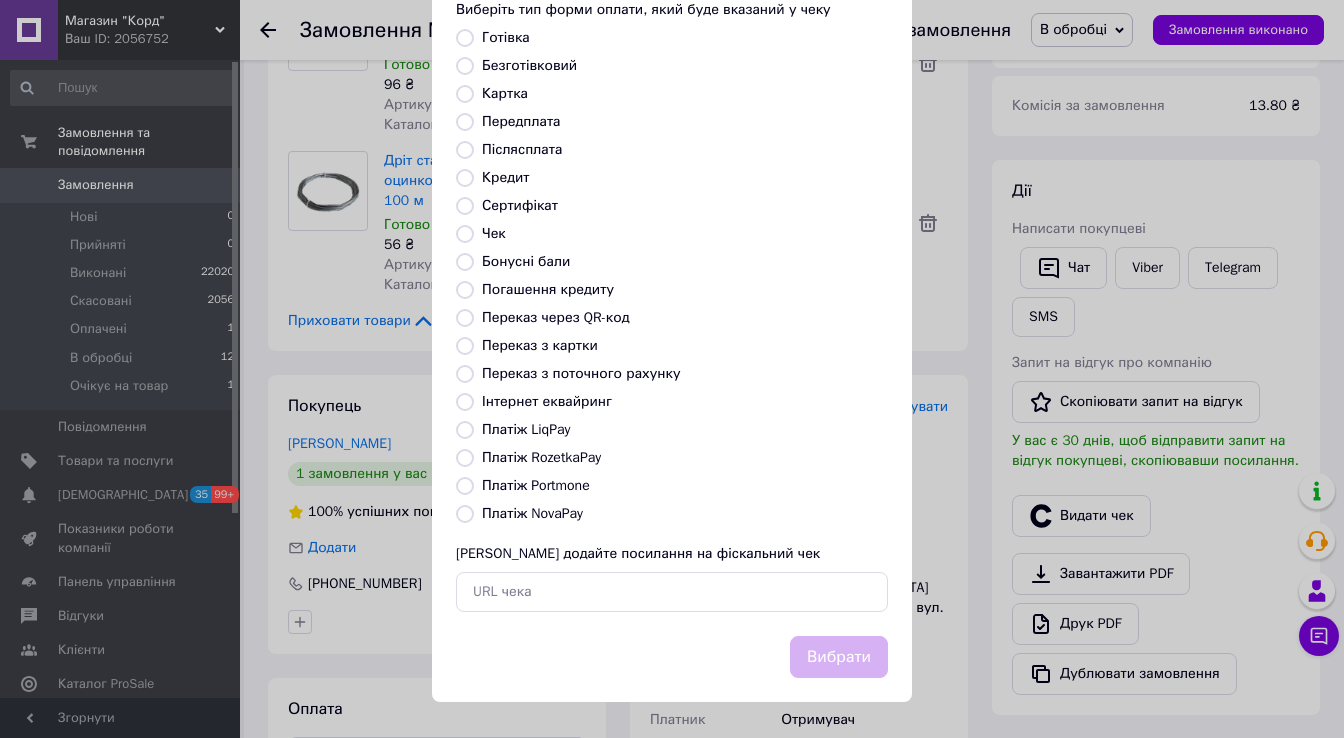 scroll, scrollTop: 263, scrollLeft: 0, axis: vertical 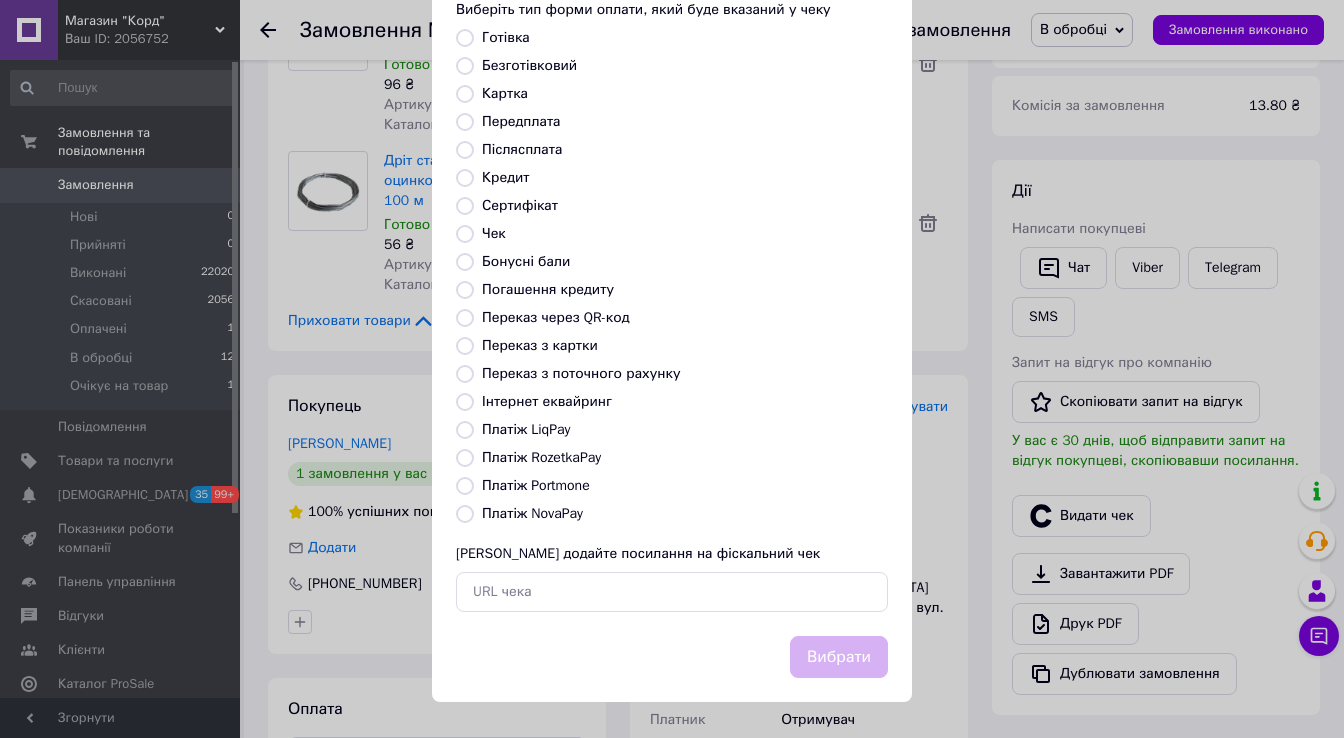 click on "Платіж NovaPay" at bounding box center (465, 514) 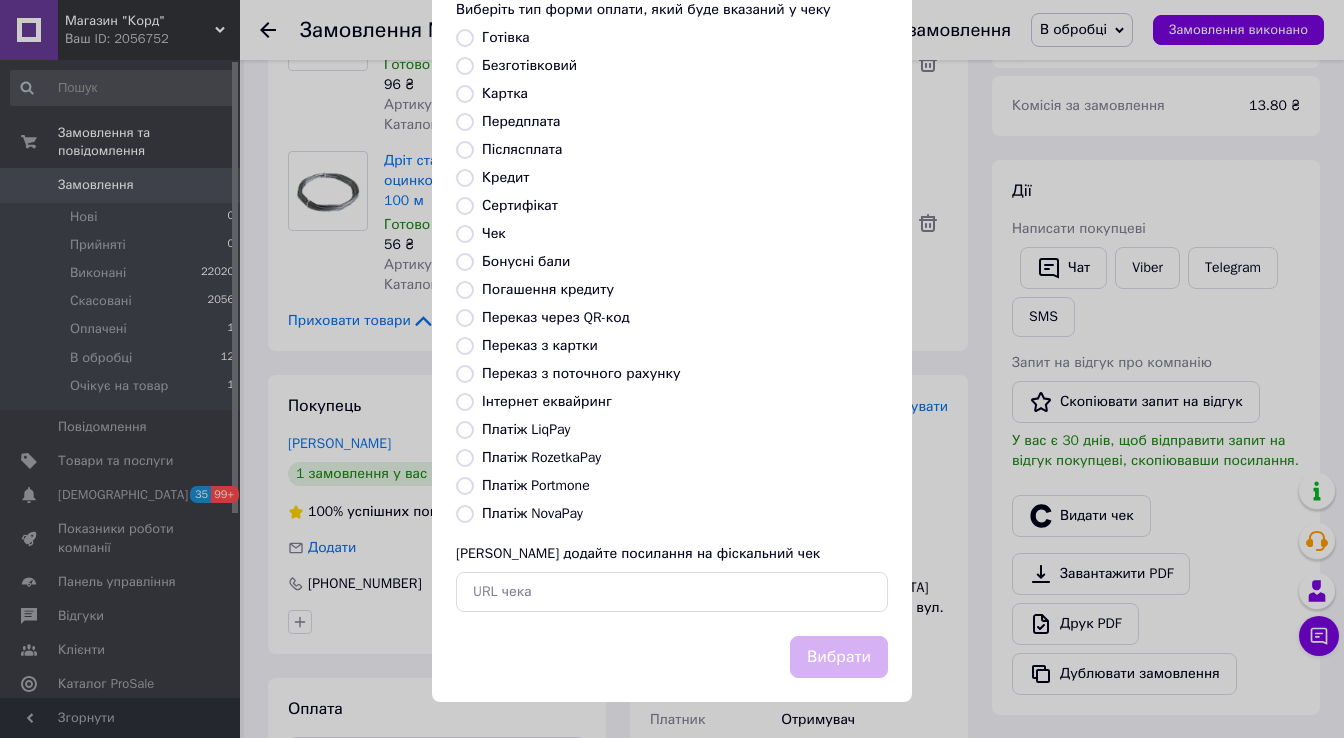 radio on "true" 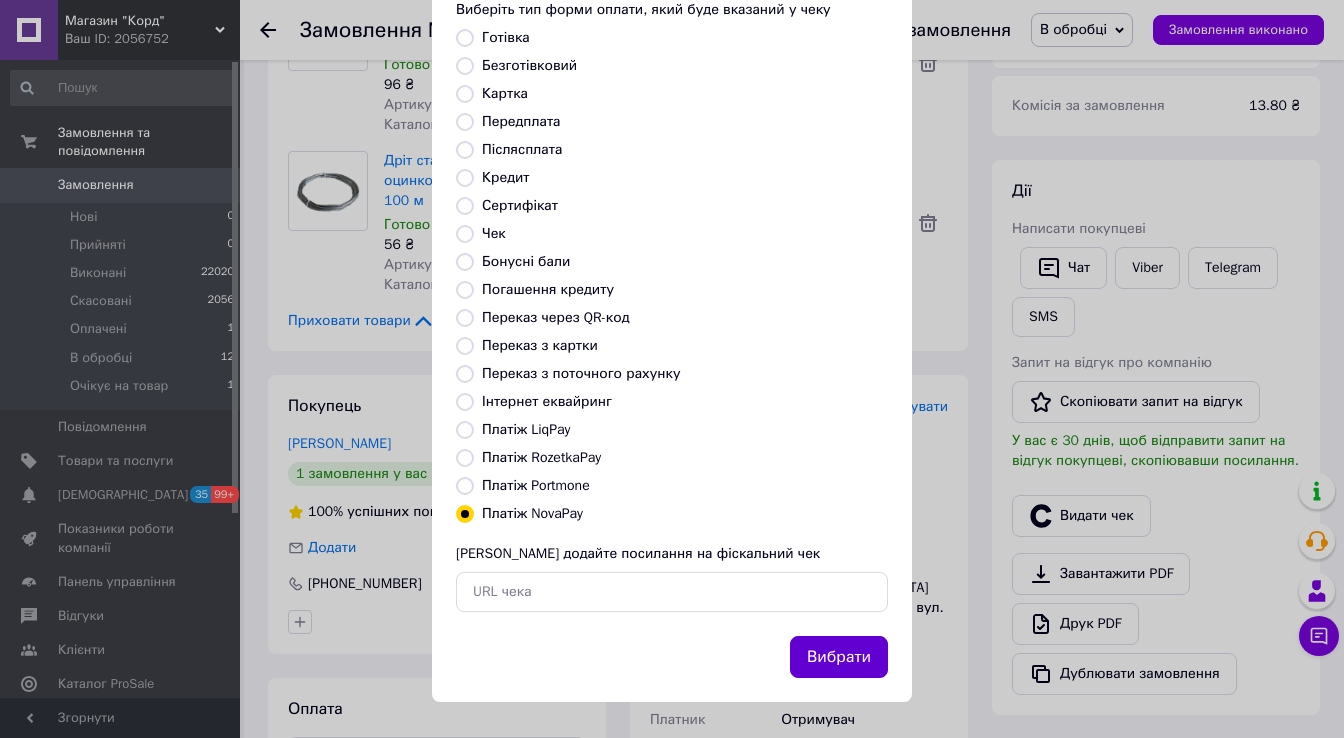 click on "Вибрати" at bounding box center [839, 657] 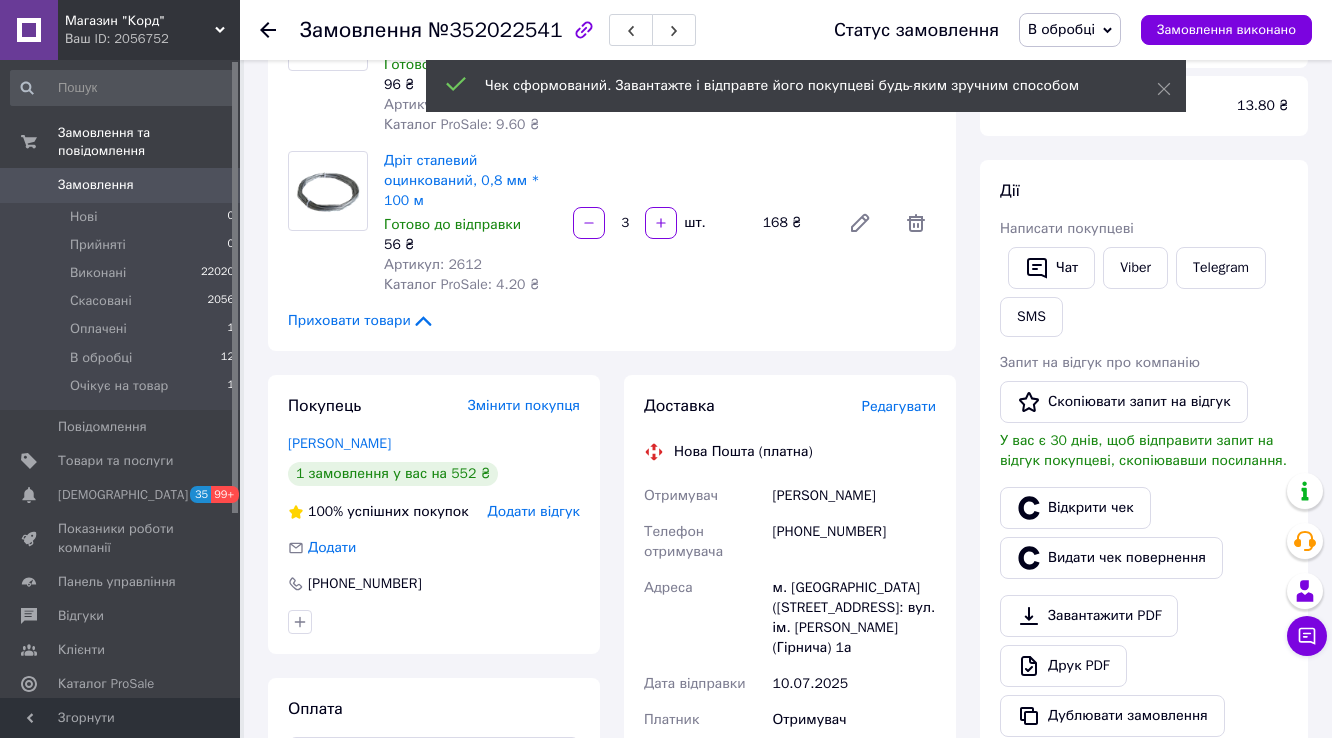 click on "Редагувати" at bounding box center (899, 406) 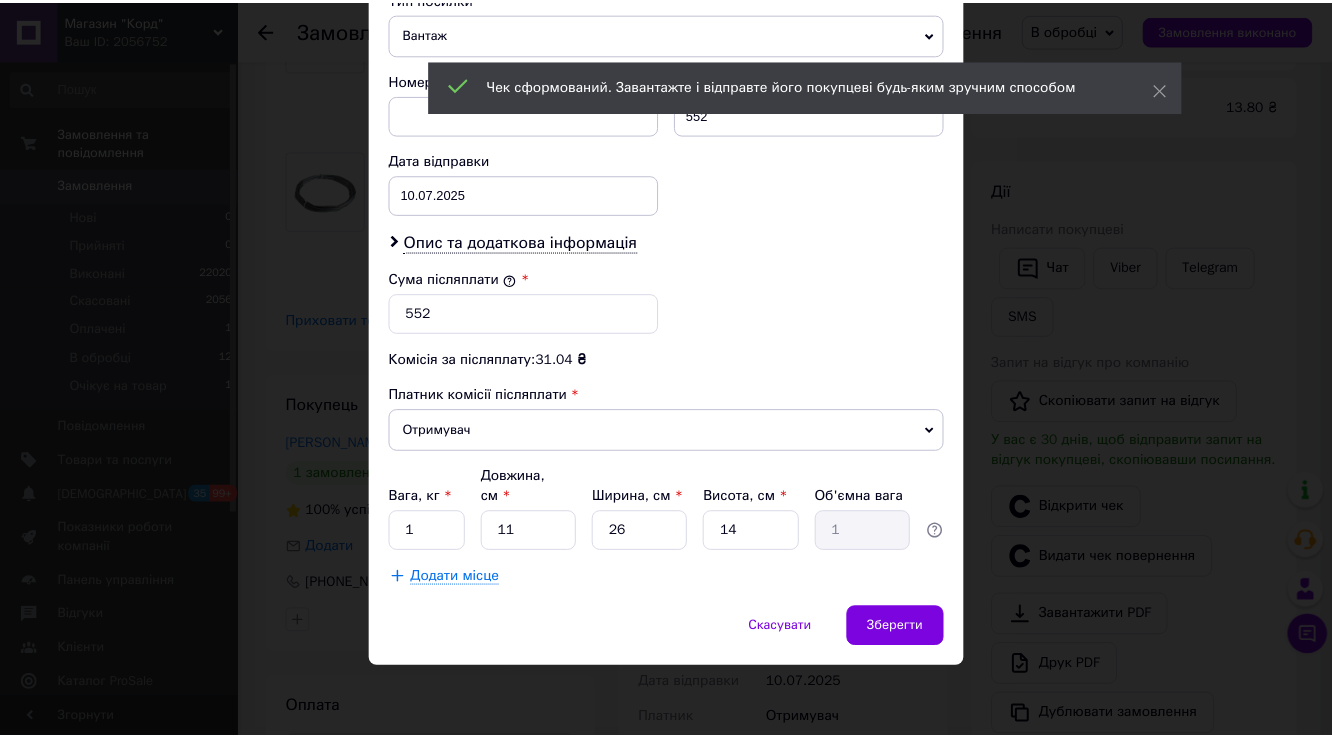 scroll, scrollTop: 960, scrollLeft: 0, axis: vertical 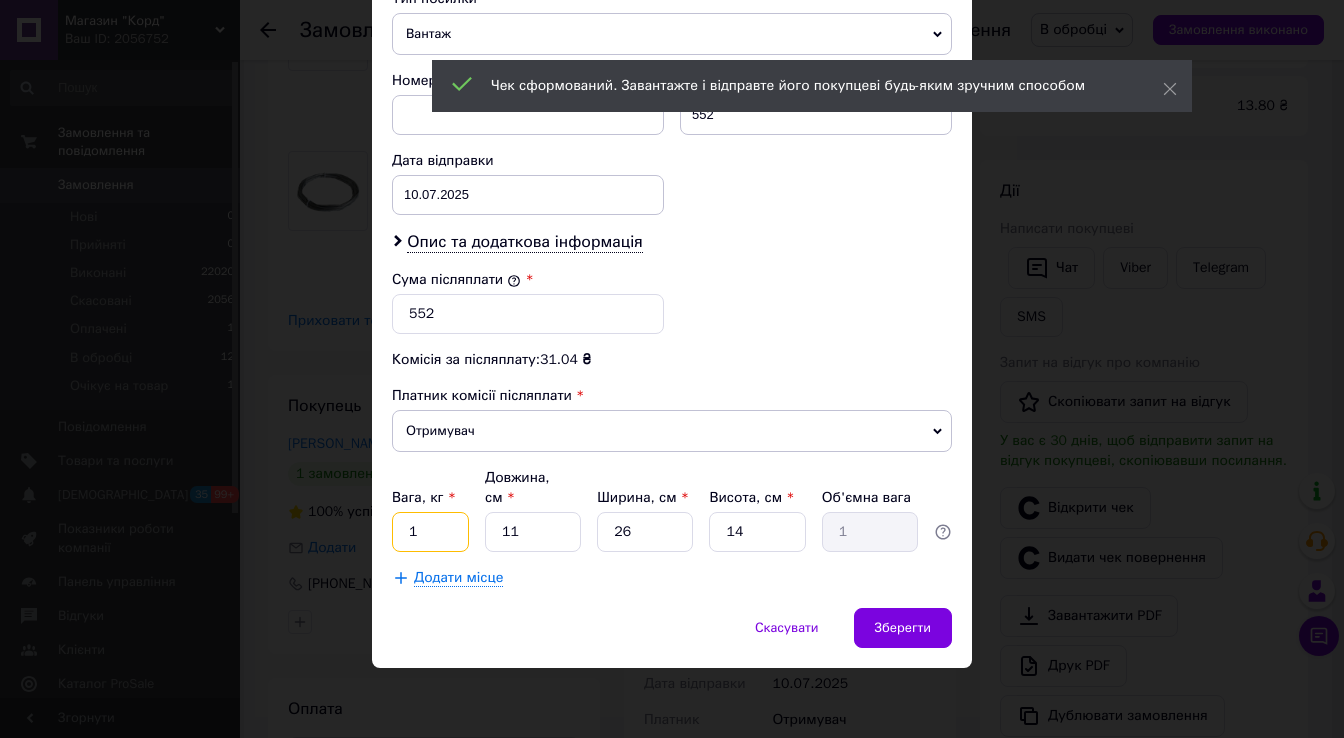click on "1" at bounding box center (430, 532) 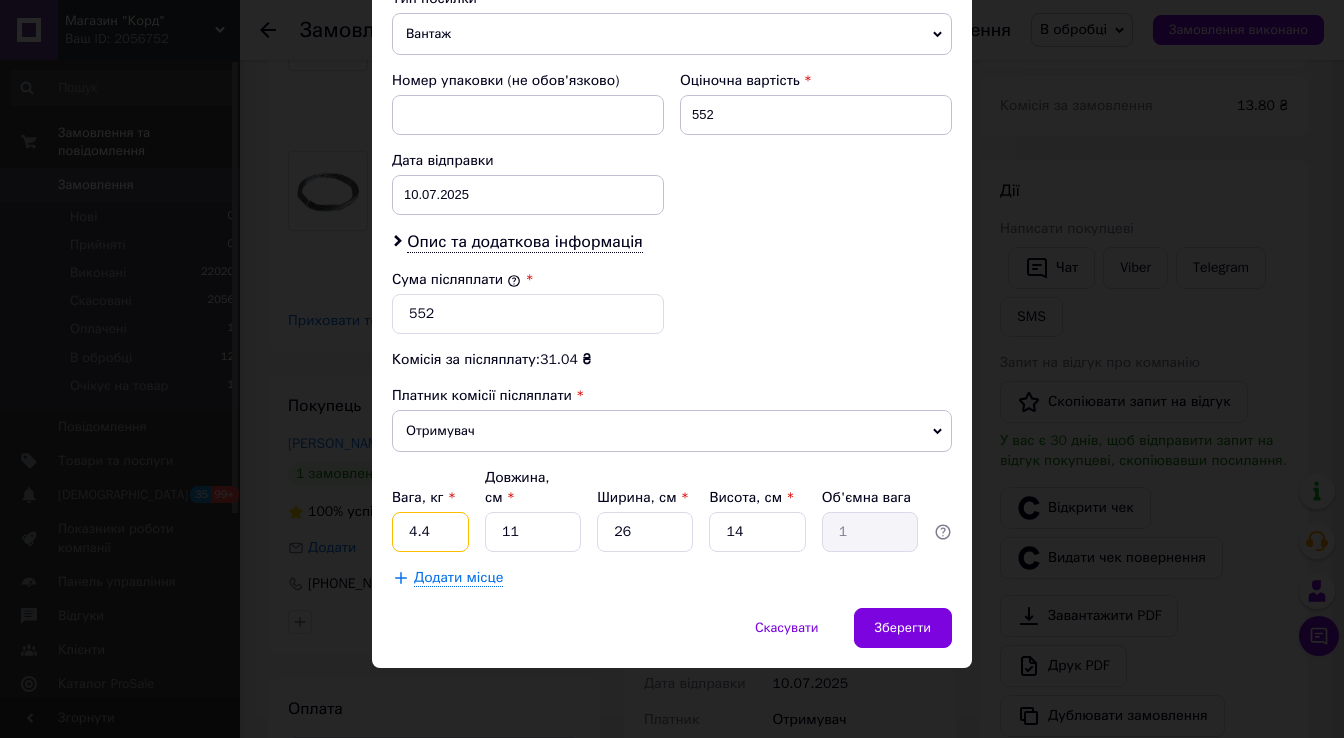type on "4.4" 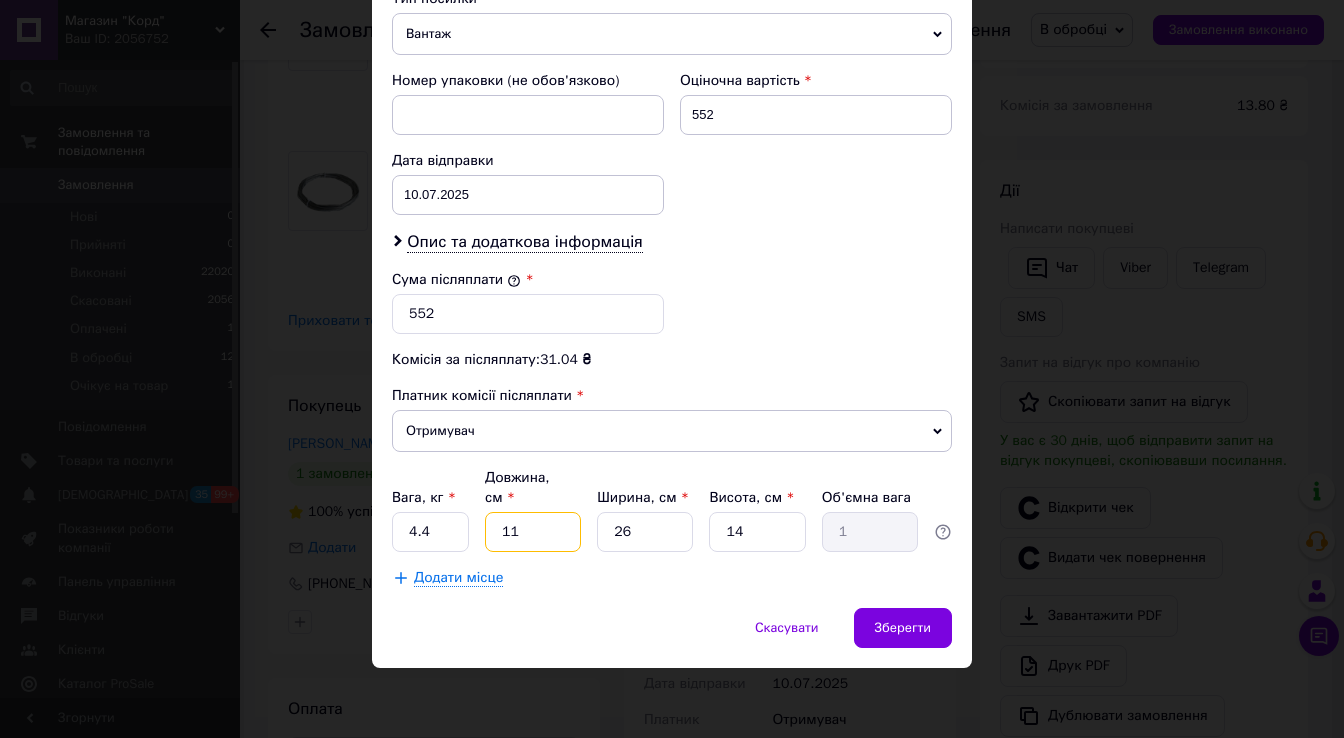 type on "3" 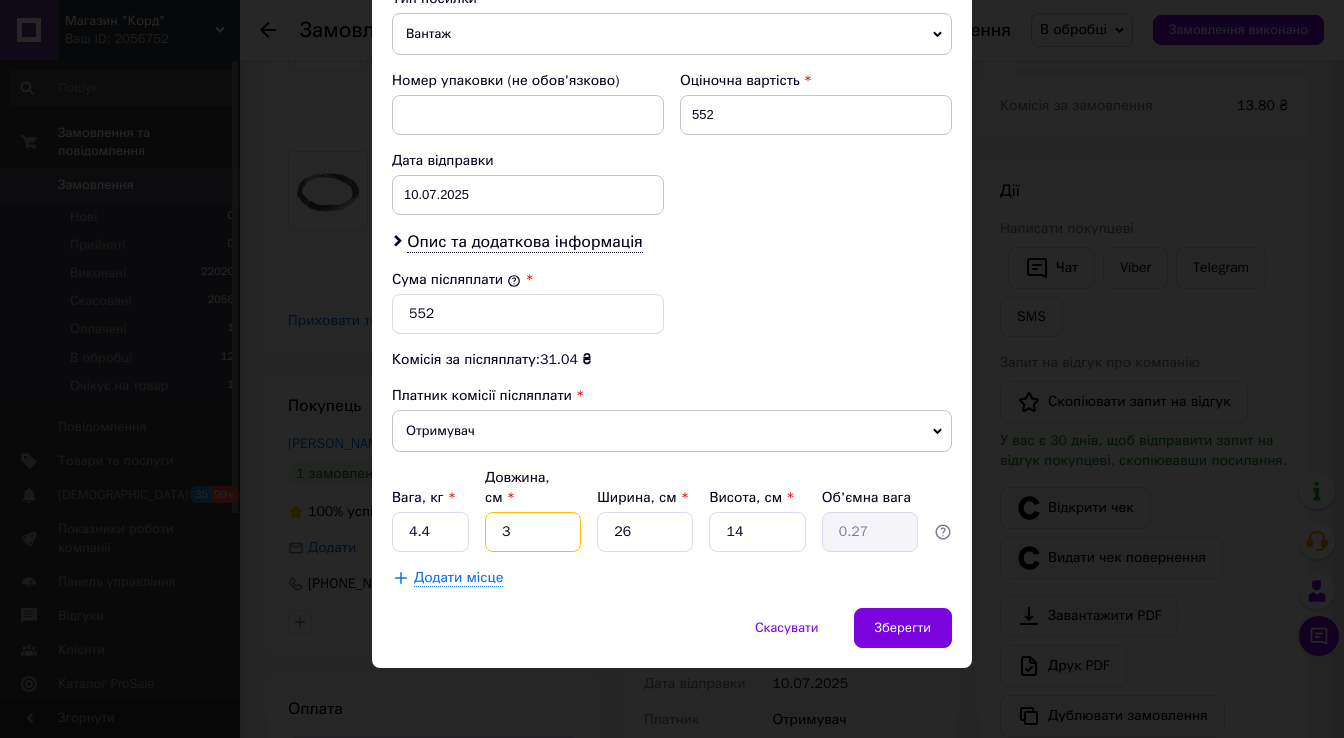 type on "39" 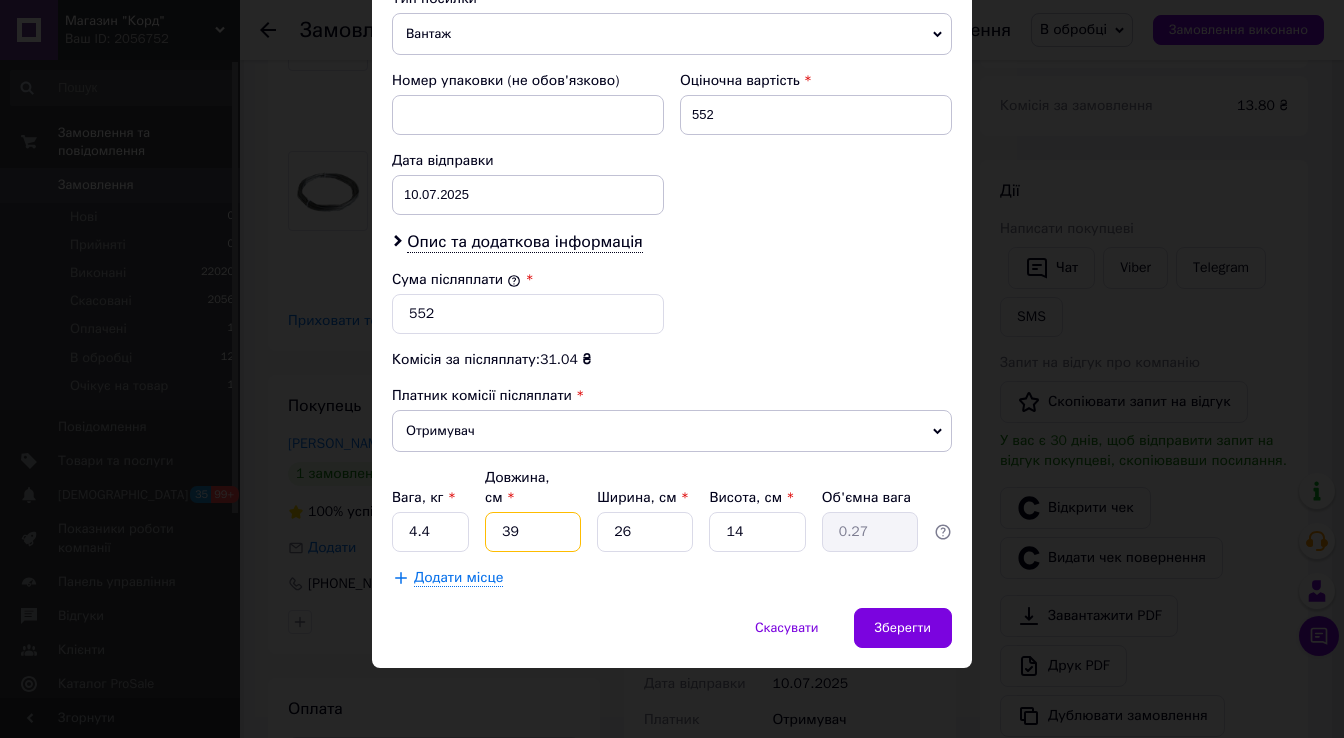 type on "3.55" 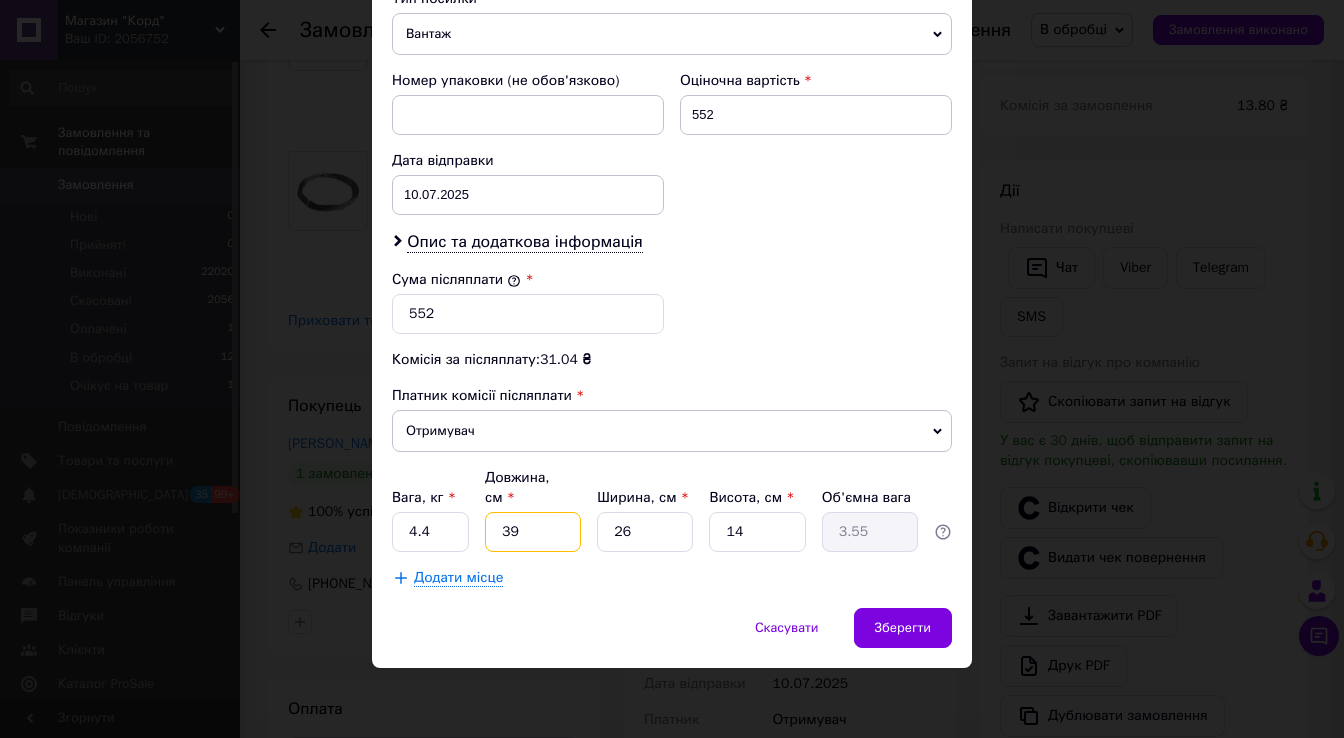 type on "39" 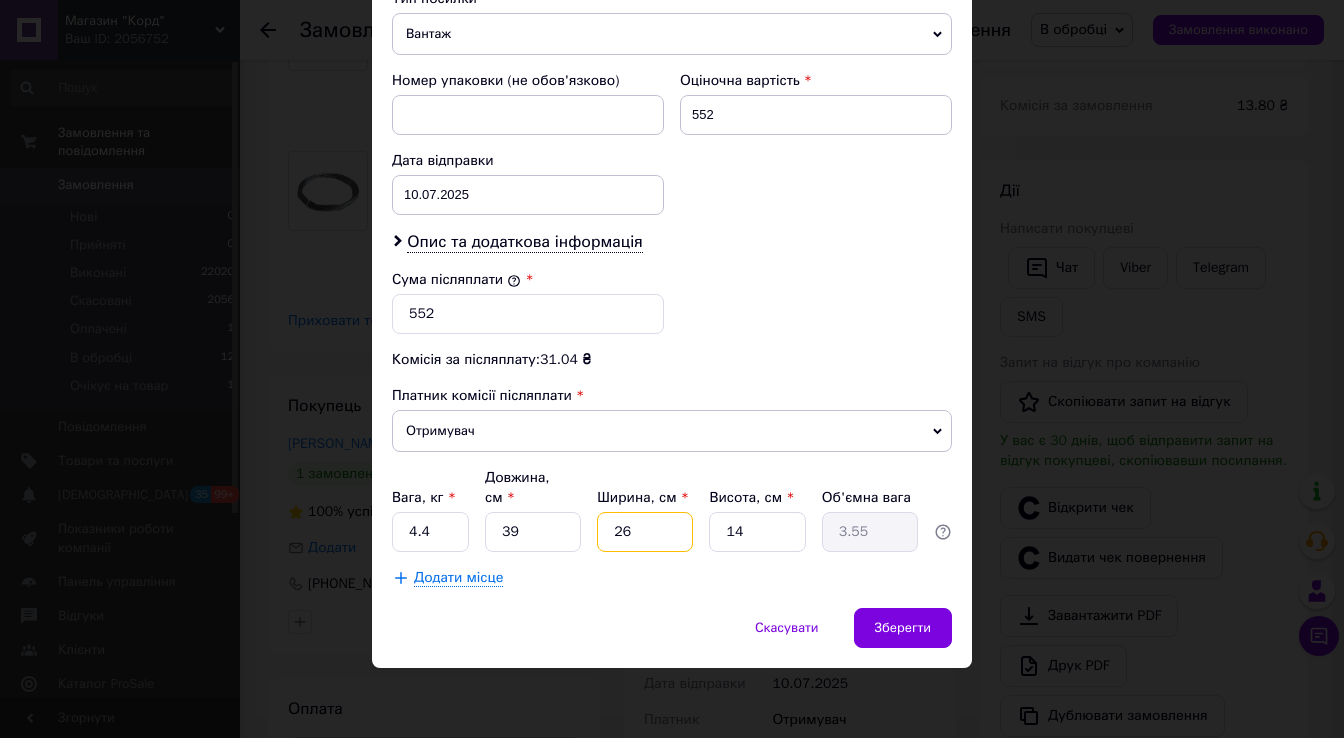 type on "2" 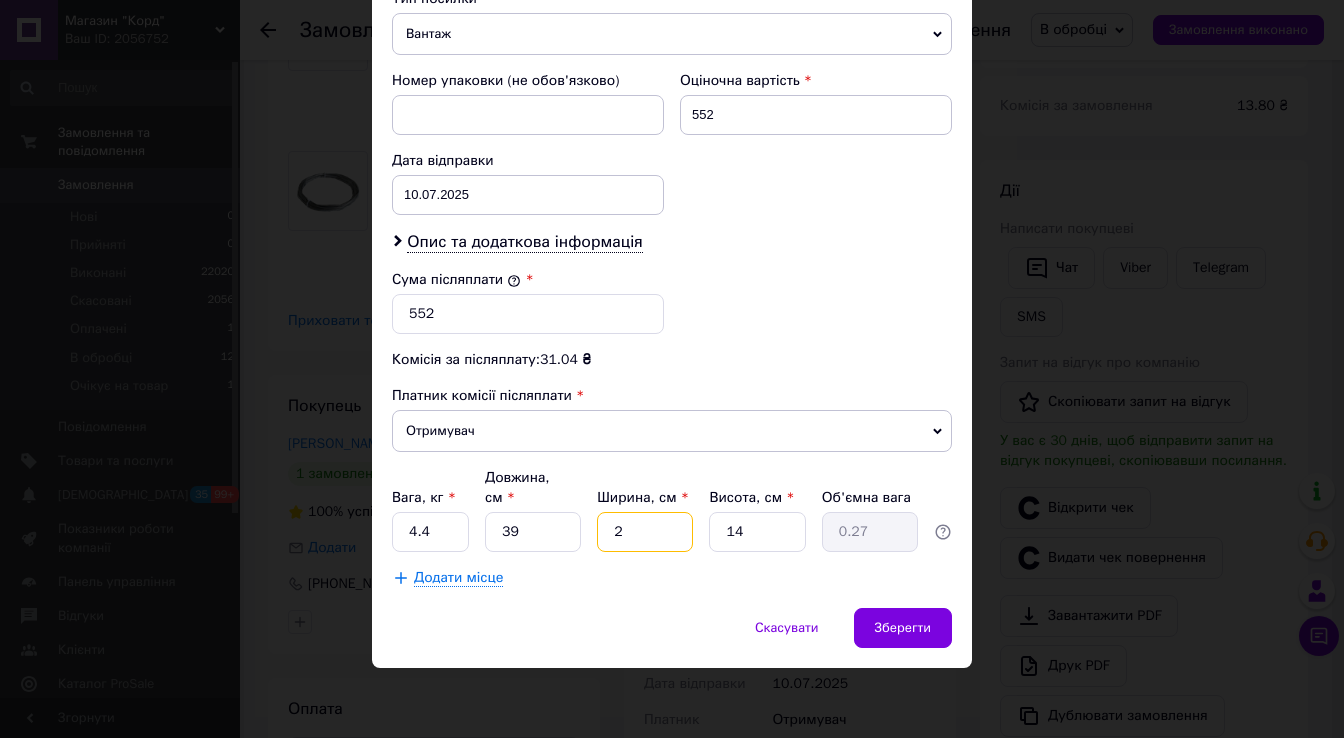 type on "26" 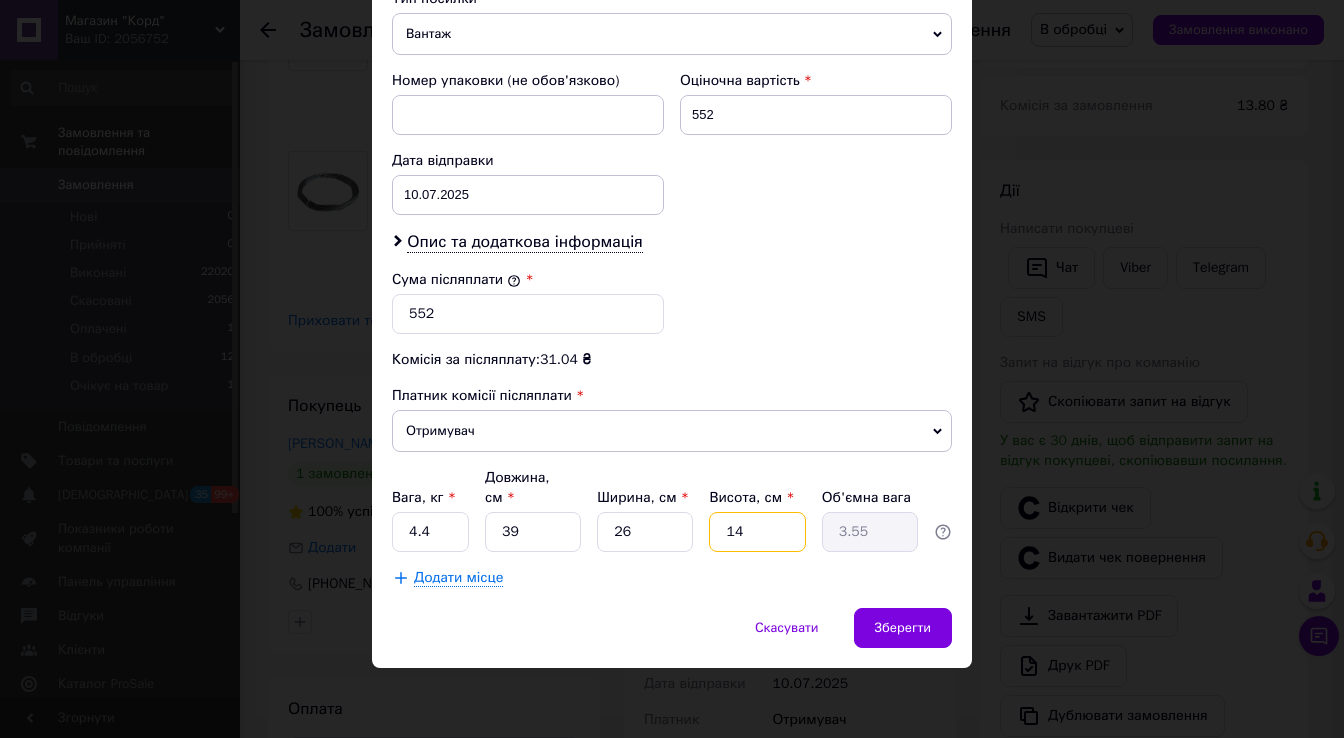 type on "8" 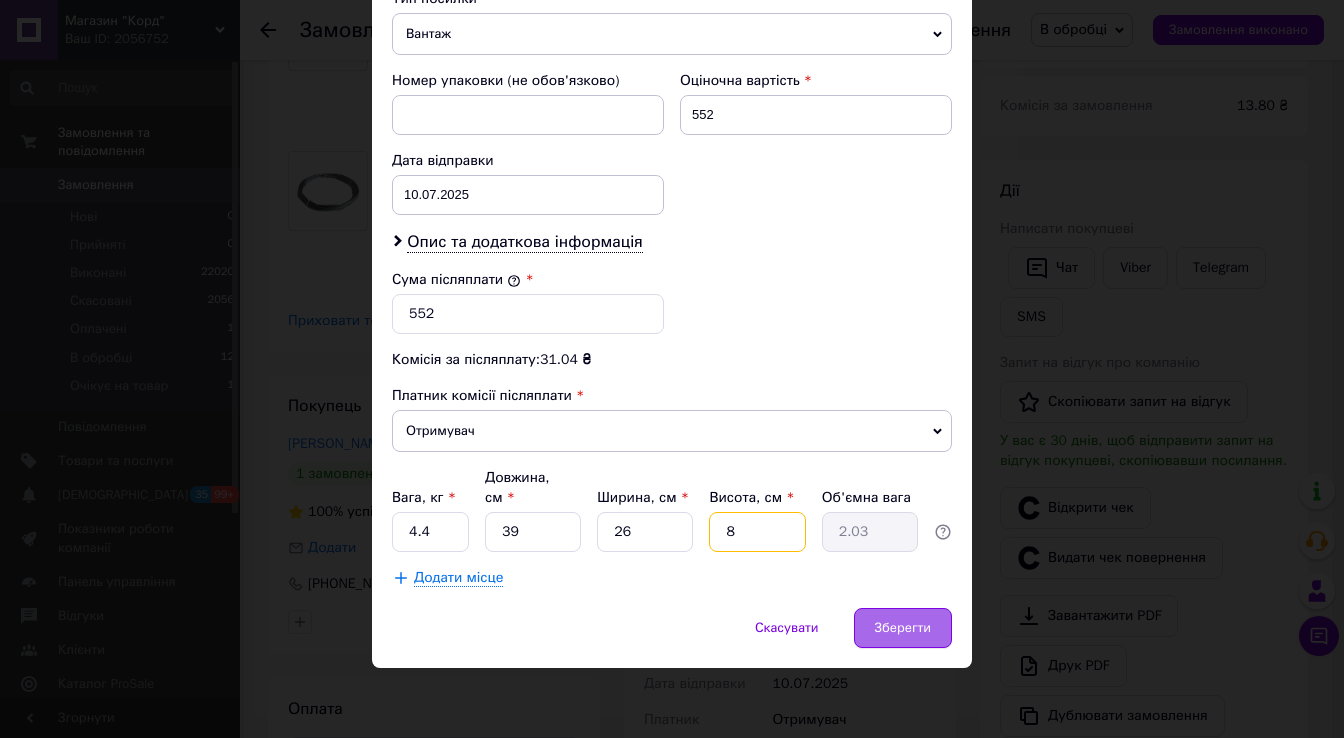 type on "8" 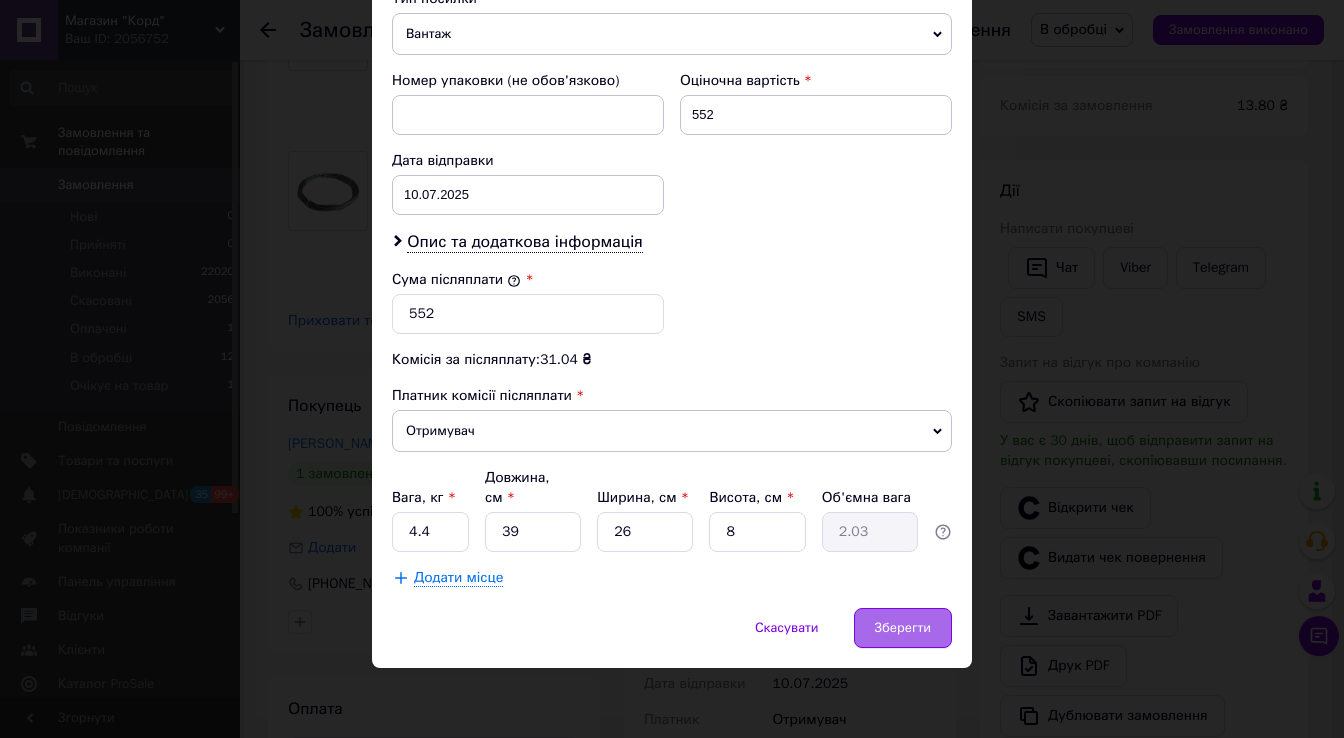click on "Зберегти" at bounding box center (903, 628) 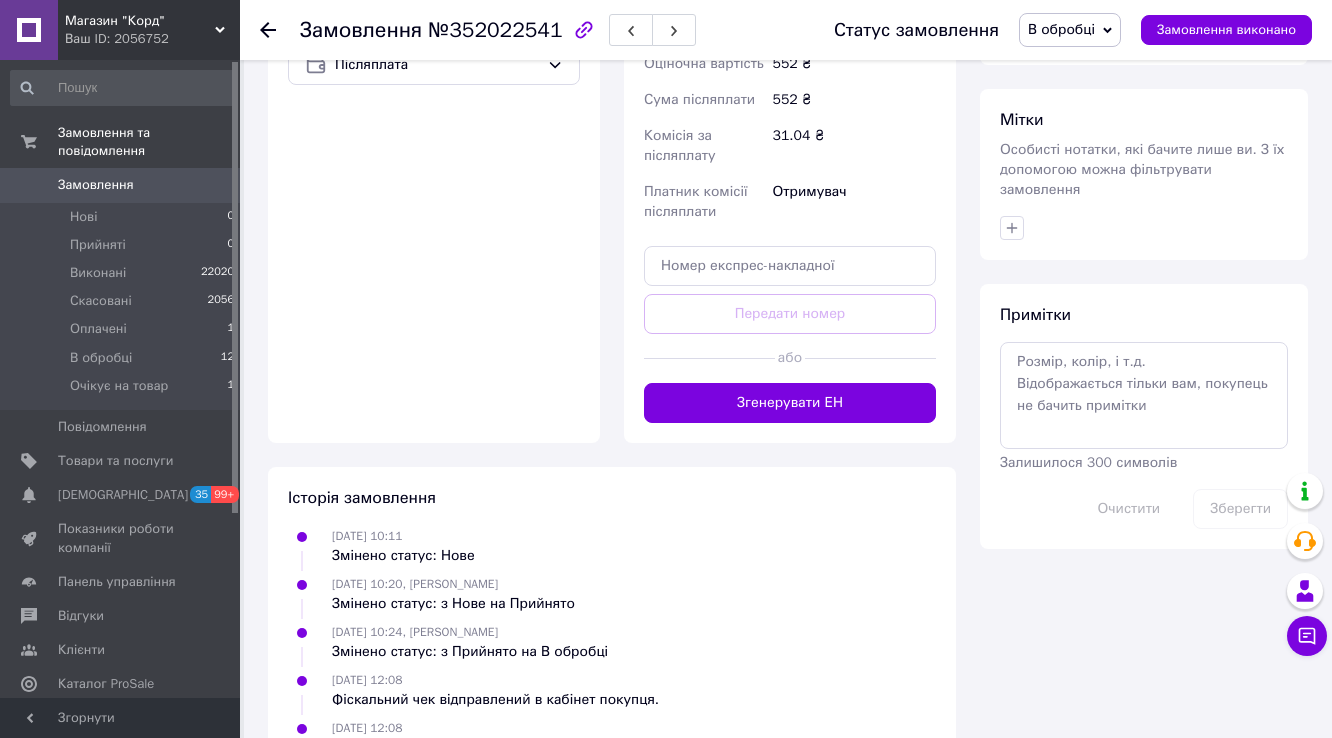 scroll, scrollTop: 1200, scrollLeft: 0, axis: vertical 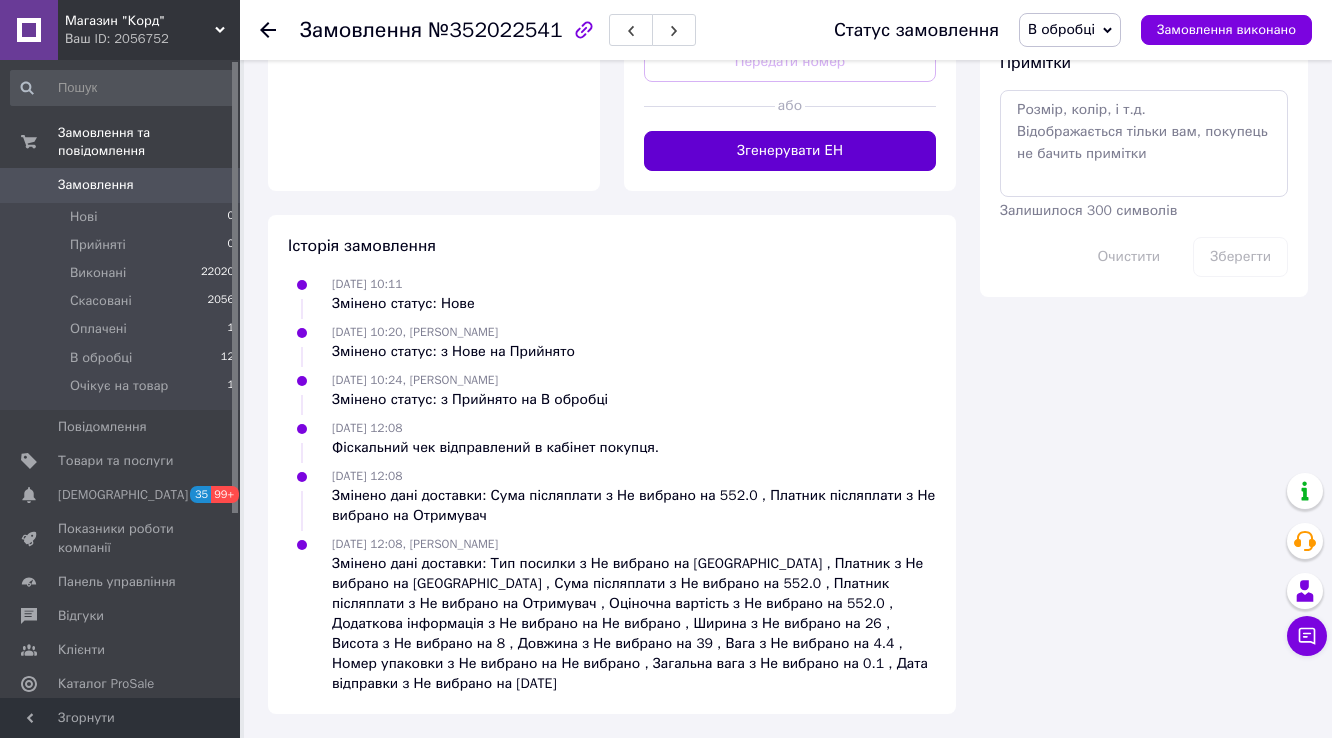 click on "Згенерувати ЕН" at bounding box center (790, 151) 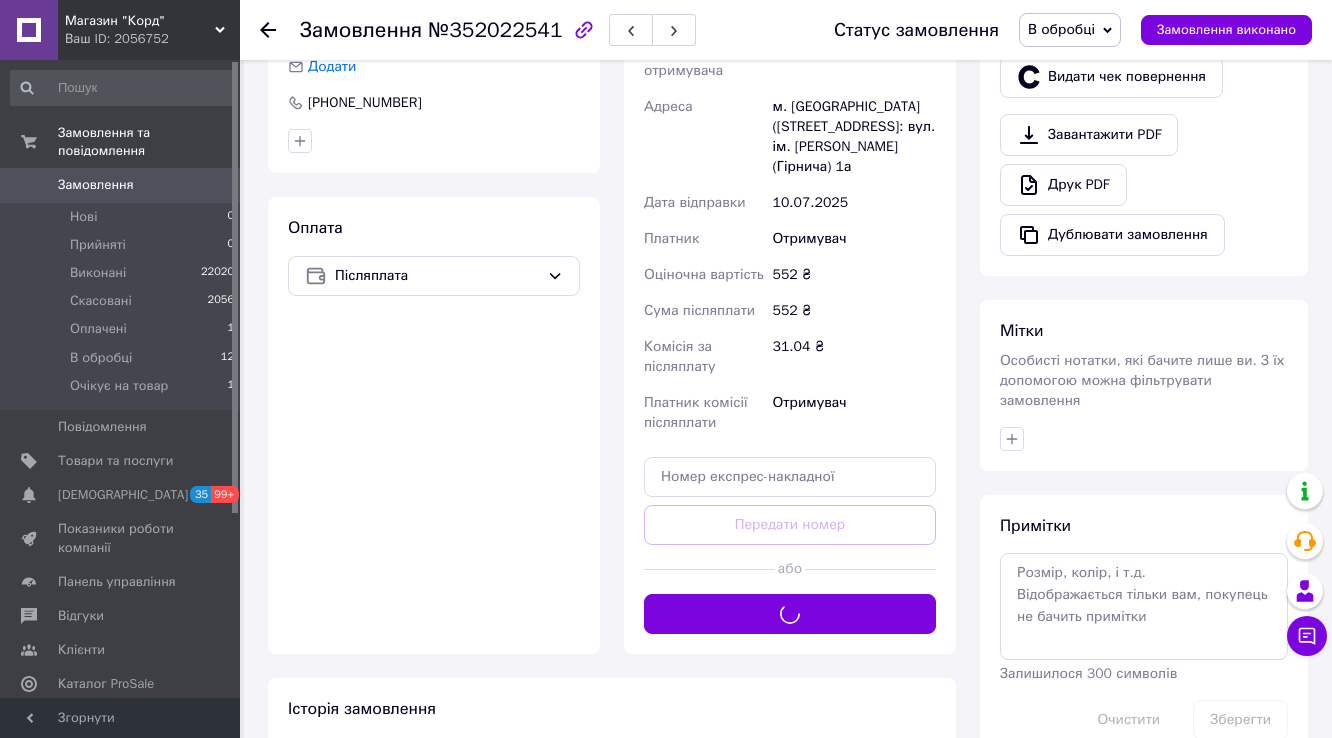 scroll, scrollTop: 720, scrollLeft: 0, axis: vertical 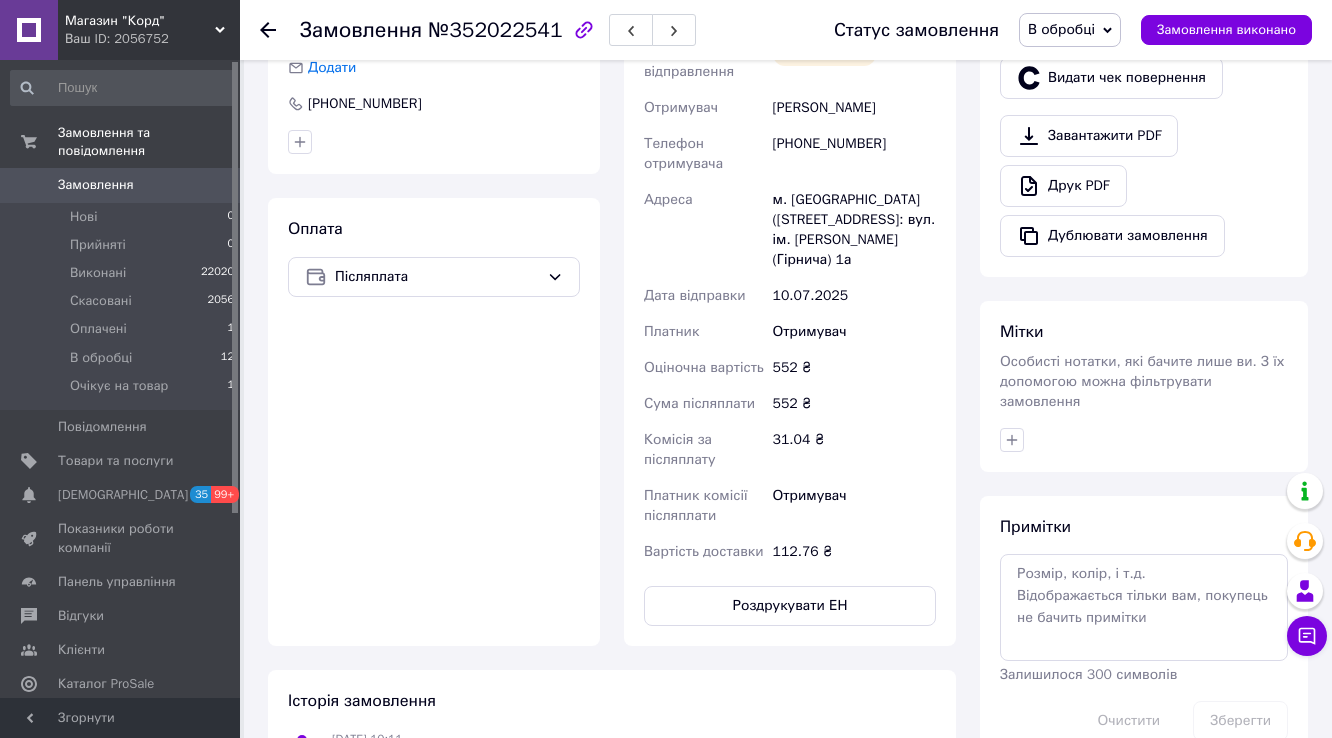click on "[PHONE_NUMBER]" at bounding box center (854, 154) 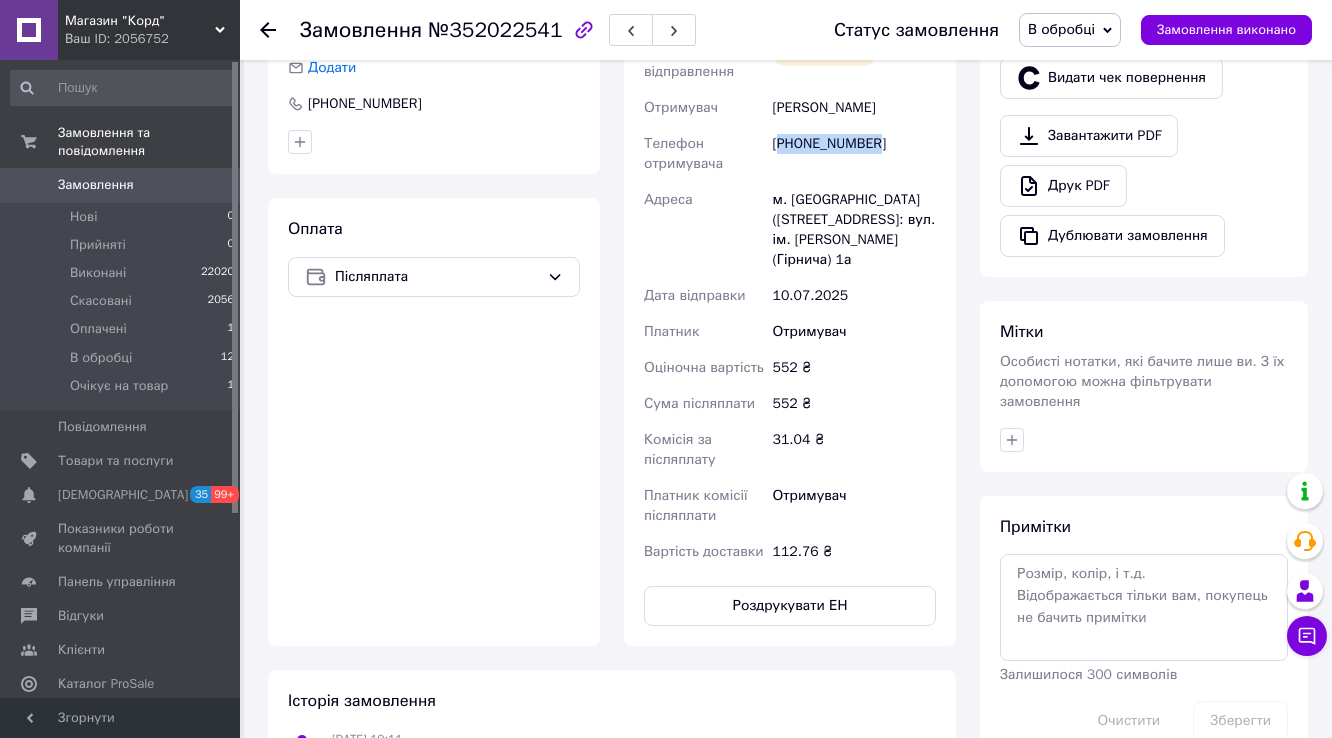 click on "[PHONE_NUMBER]" at bounding box center (854, 154) 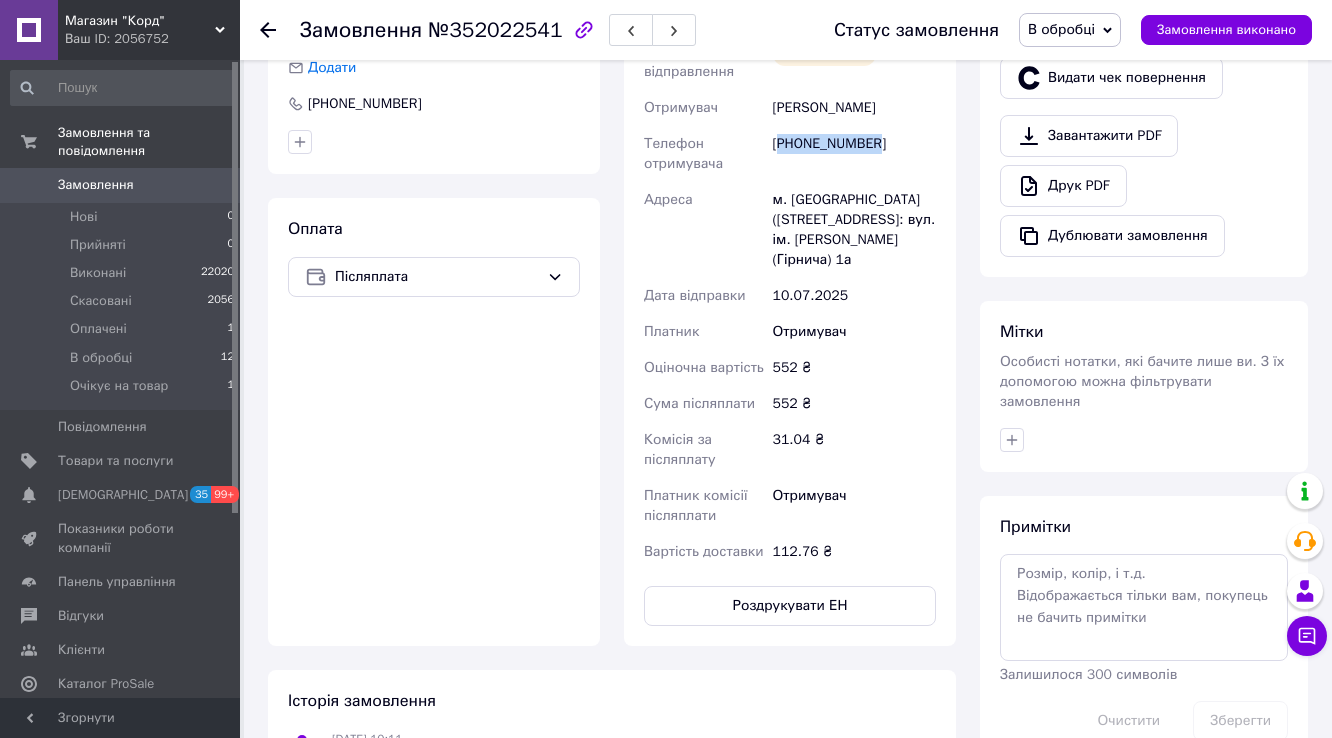 click on "Мітки Особисті нотатки, які бачите лише ви. З їх допомогою можна фільтрувати замовлення" at bounding box center [1144, 386] 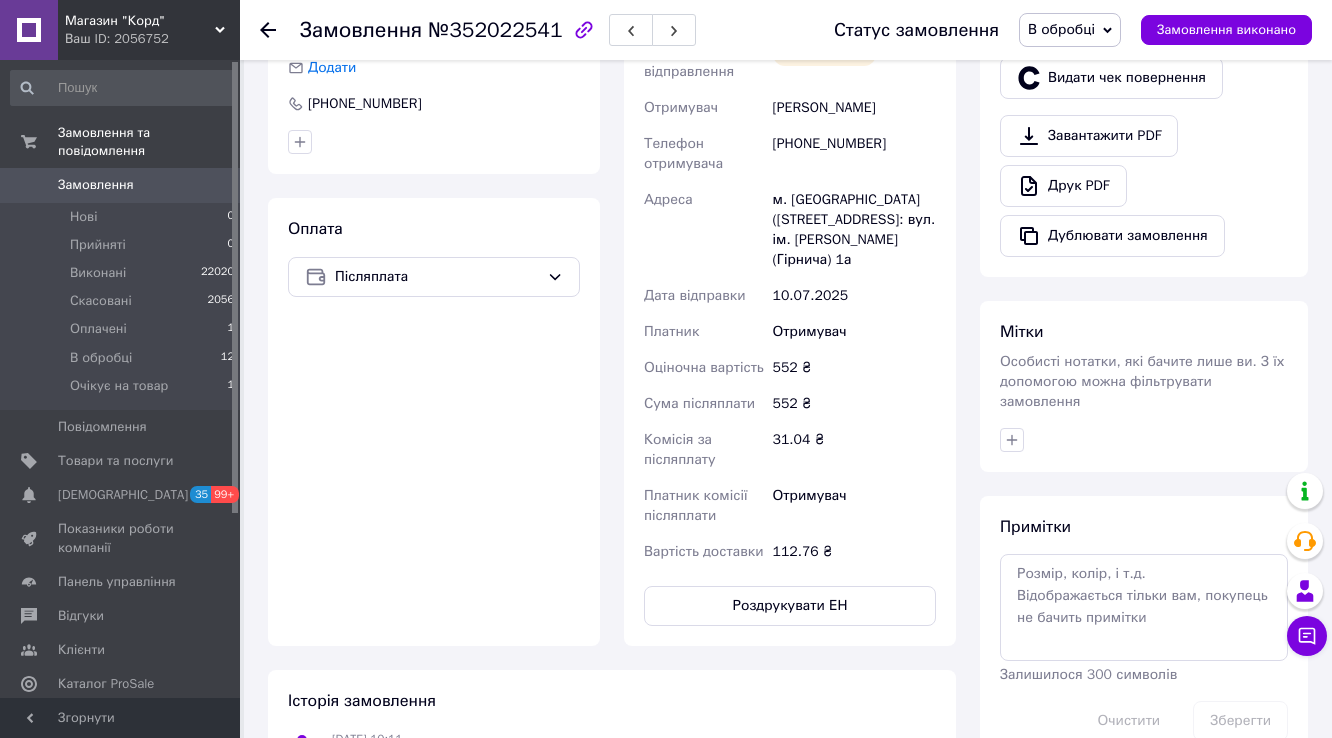 click on "20451202925755" at bounding box center (854, 16) 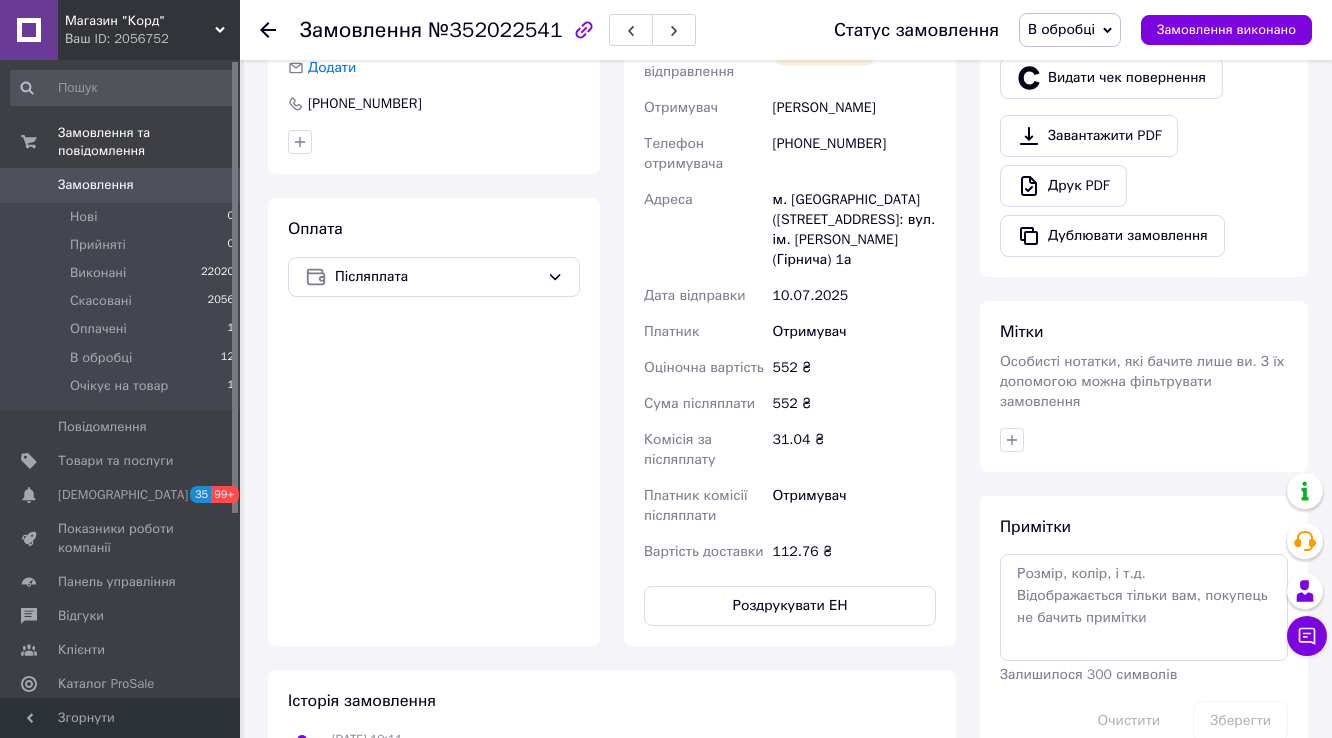 click on "В обробці" at bounding box center (1061, 29) 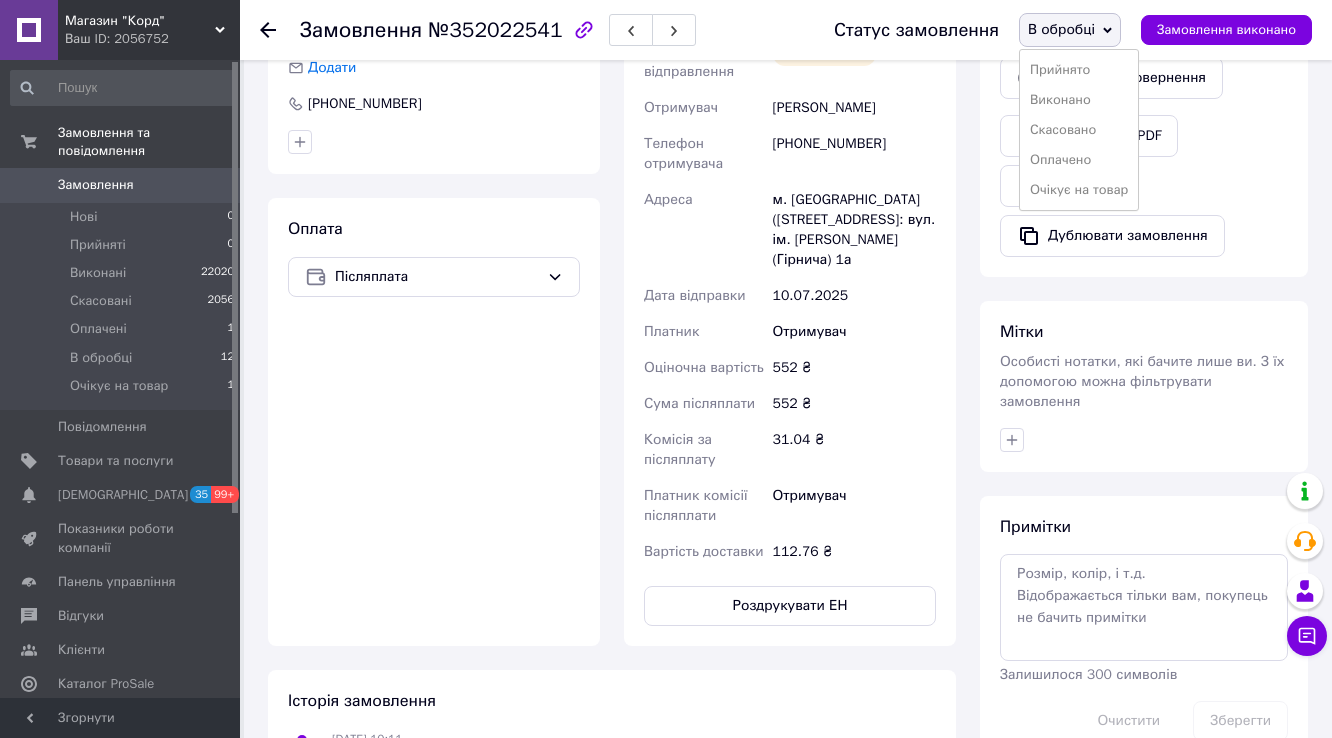 click on "Виконано" at bounding box center (1079, 100) 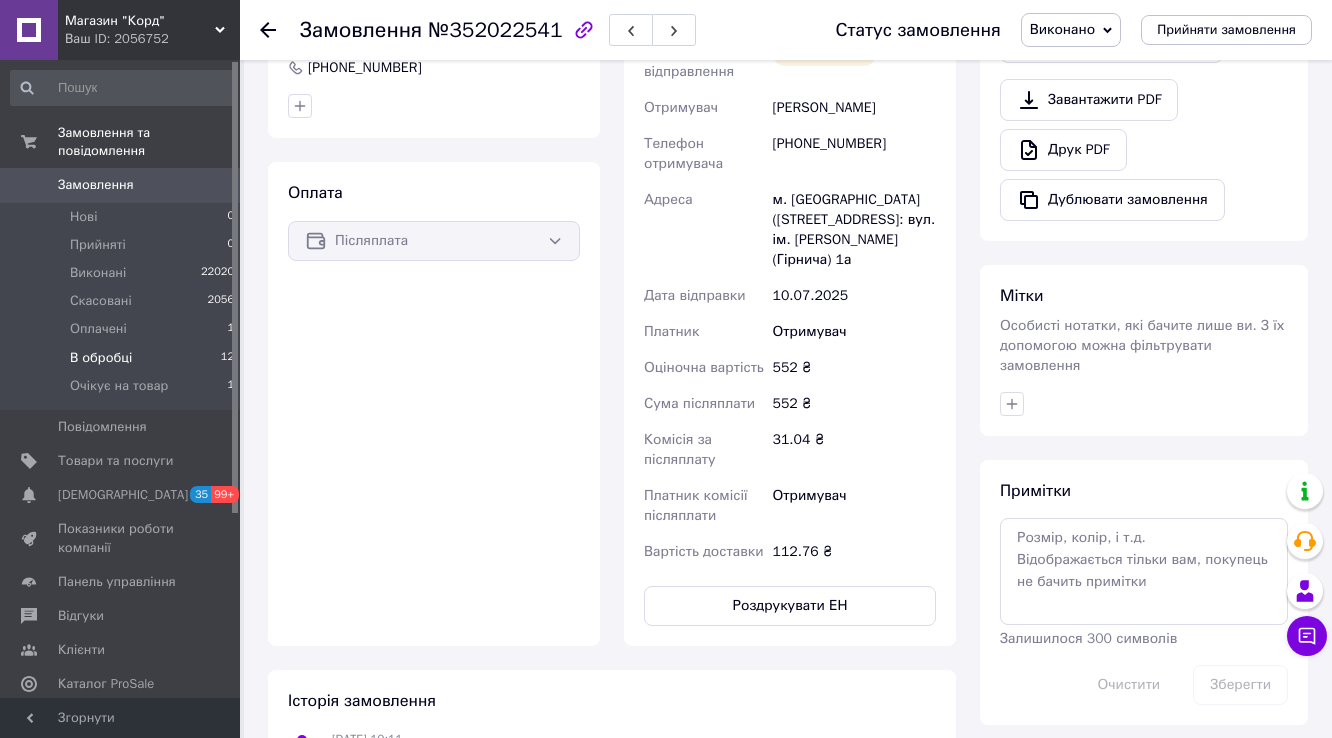 click on "В обробці" at bounding box center [101, 358] 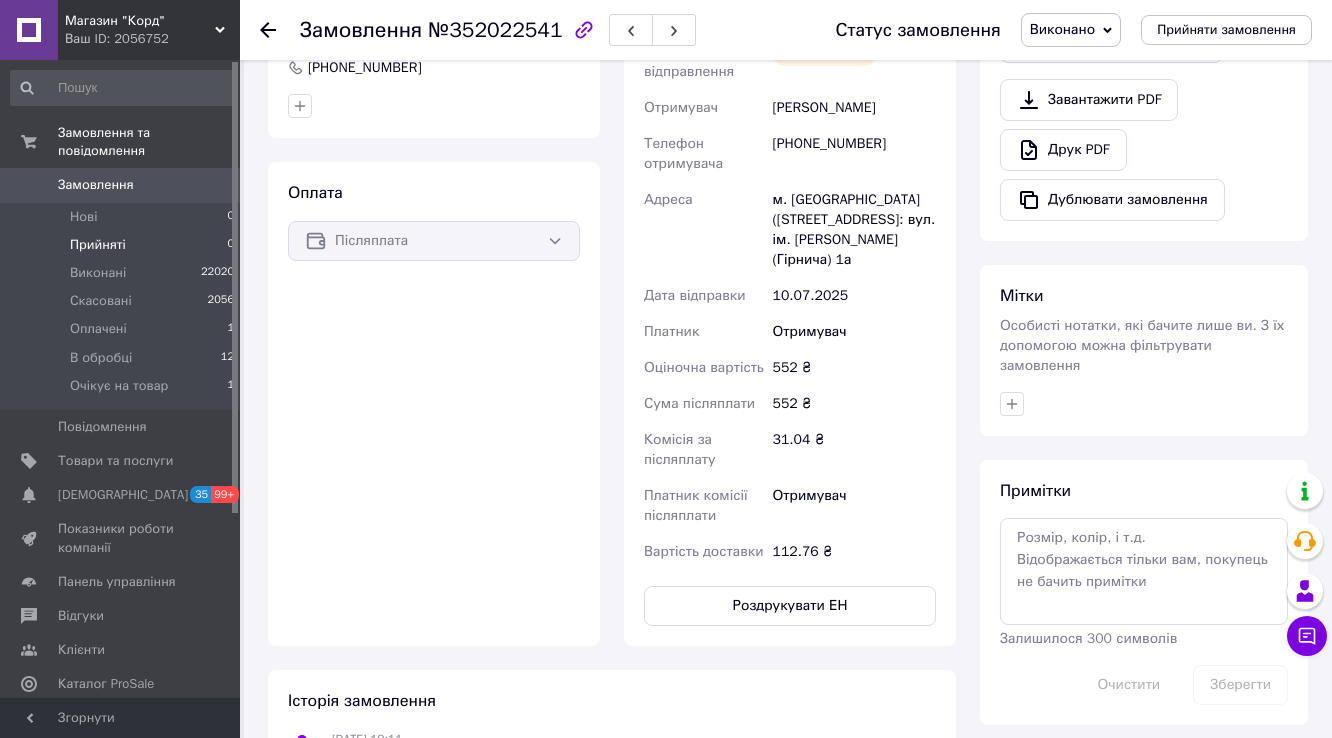 scroll, scrollTop: 0, scrollLeft: 0, axis: both 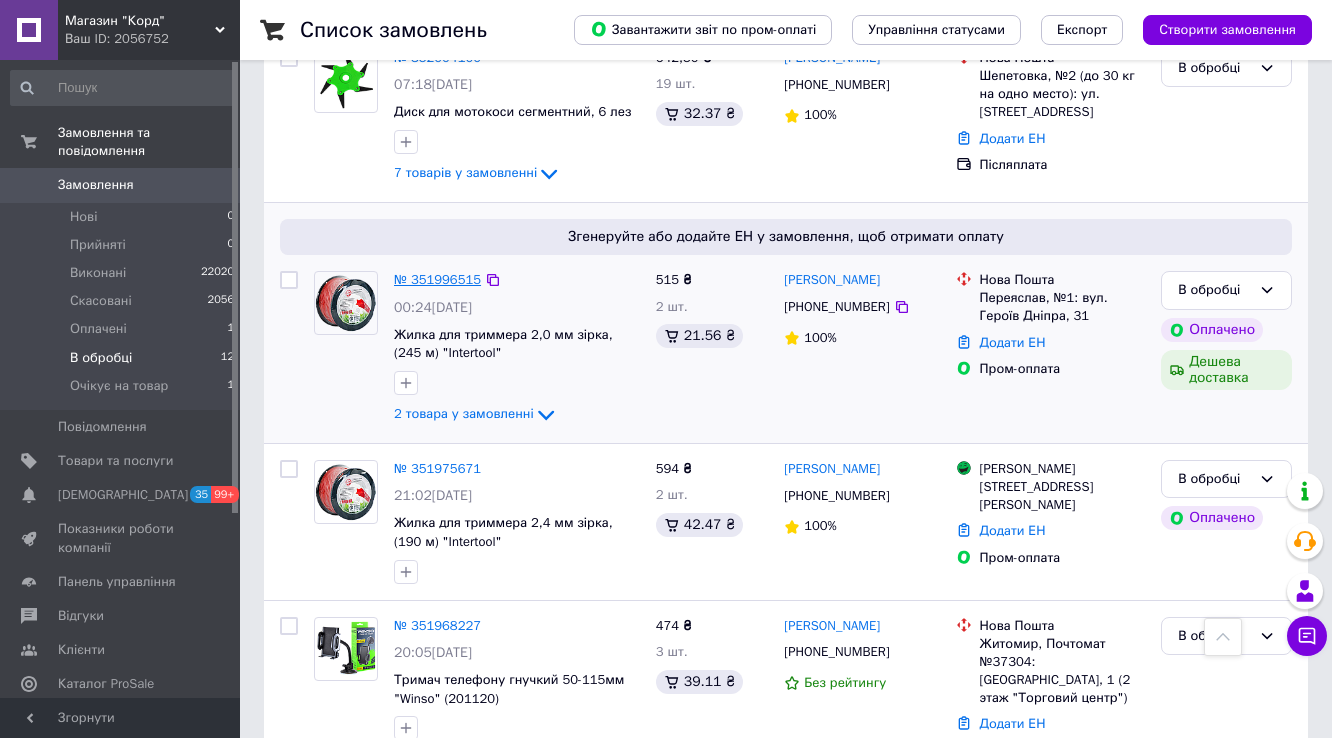 click on "№ 351996515" at bounding box center [437, 279] 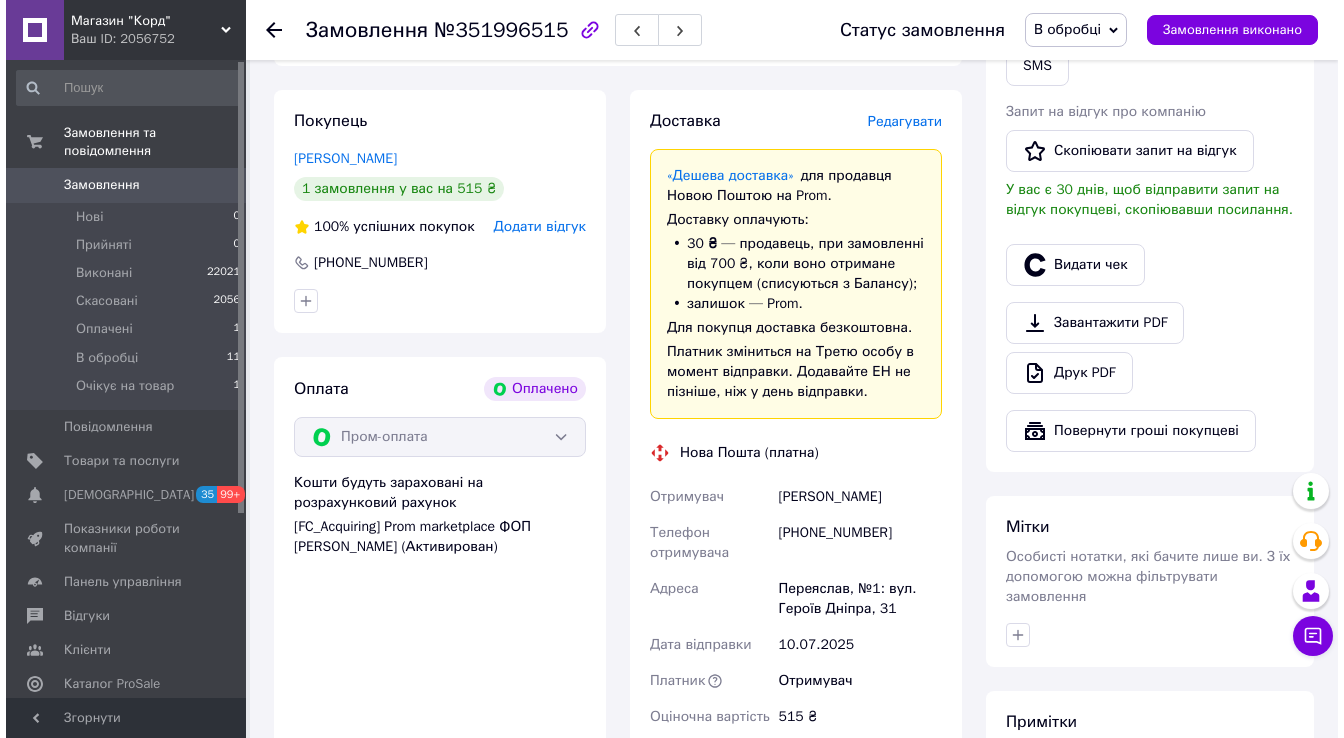 scroll, scrollTop: 560, scrollLeft: 0, axis: vertical 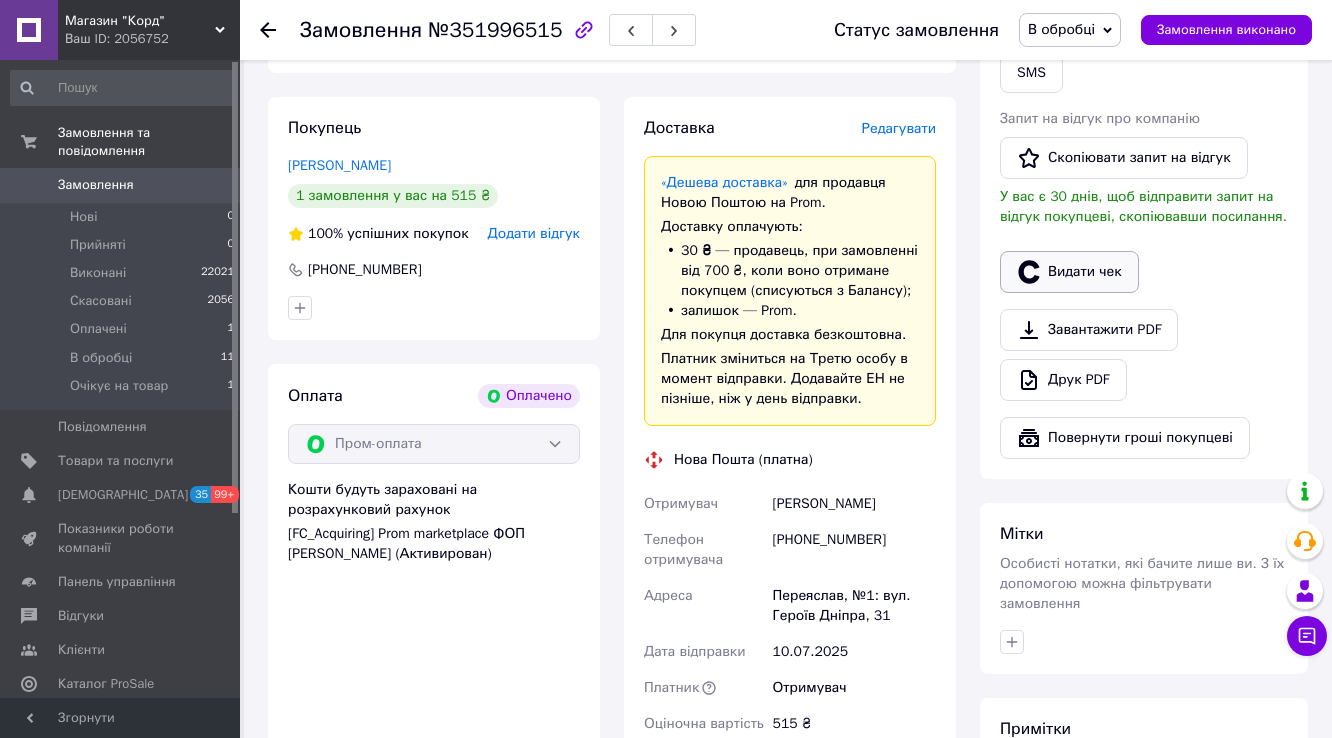 click on "Видати чек" at bounding box center (1069, 272) 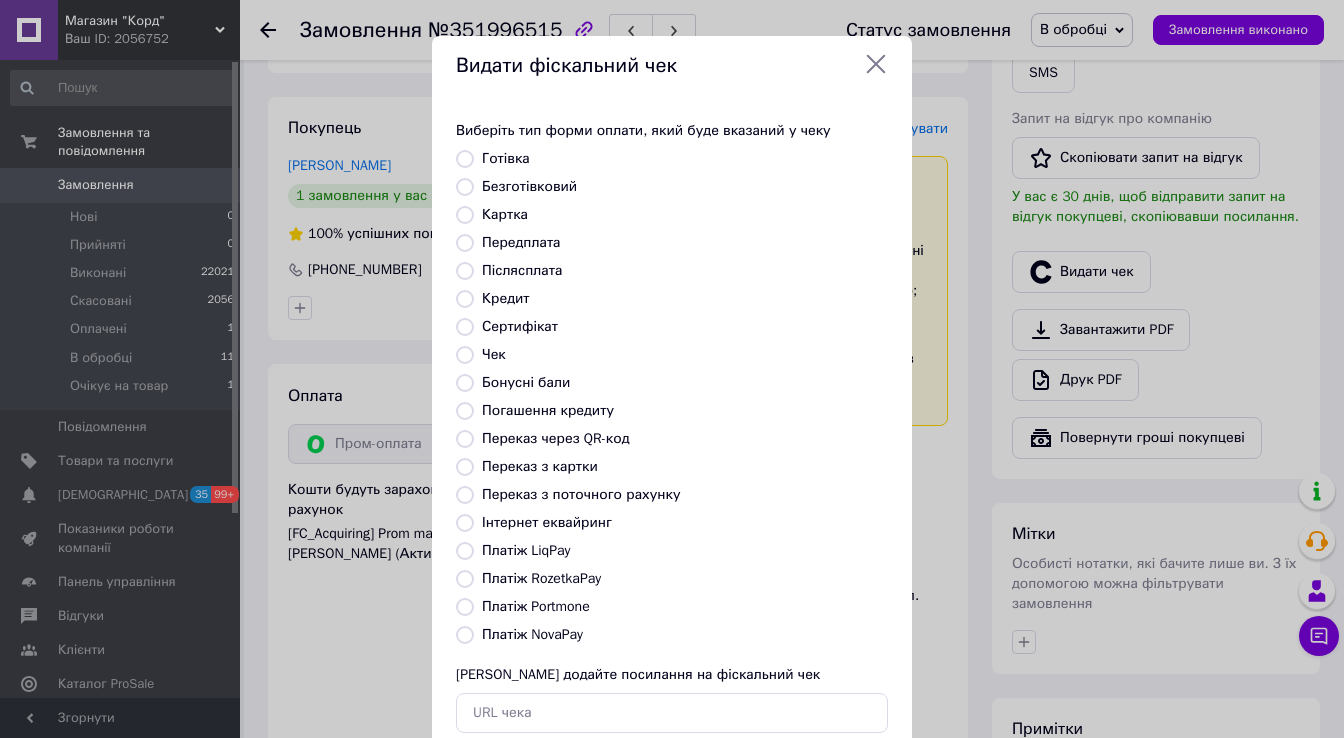 click on "Безготівковий" at bounding box center [465, 187] 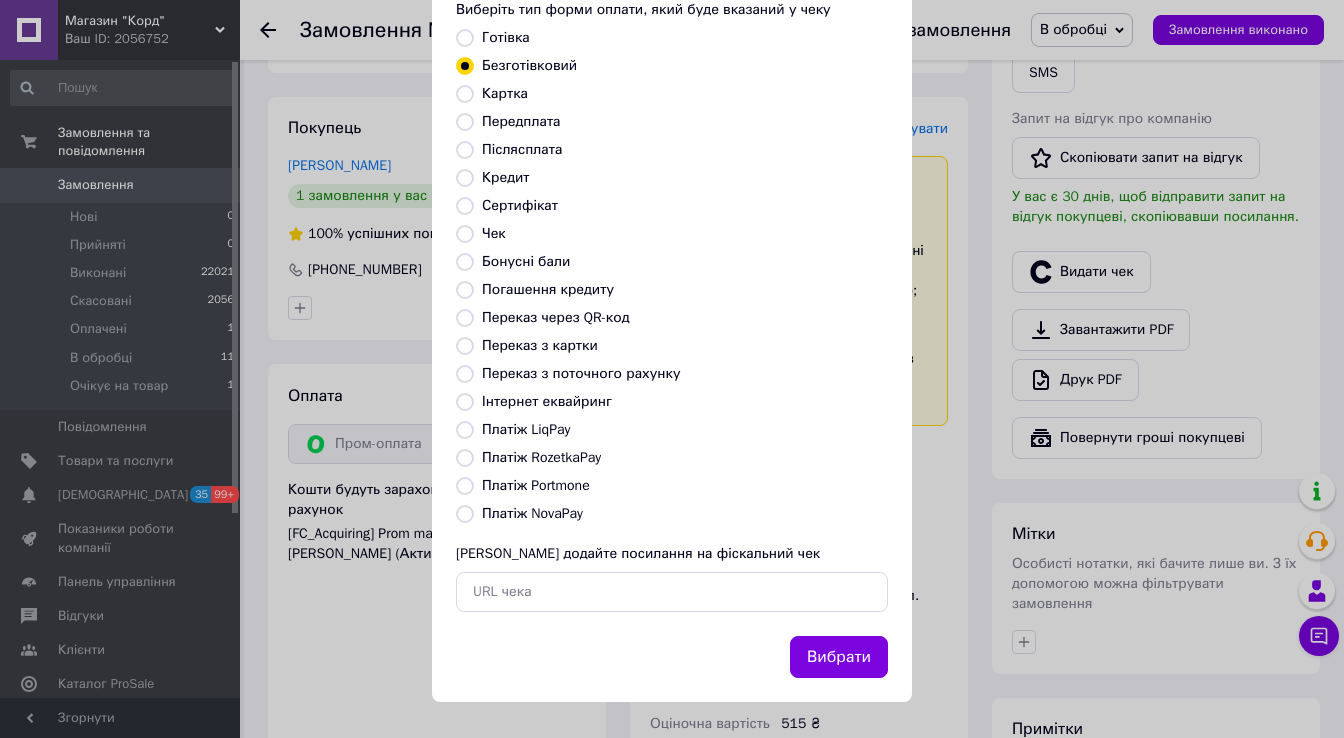scroll, scrollTop: 263, scrollLeft: 0, axis: vertical 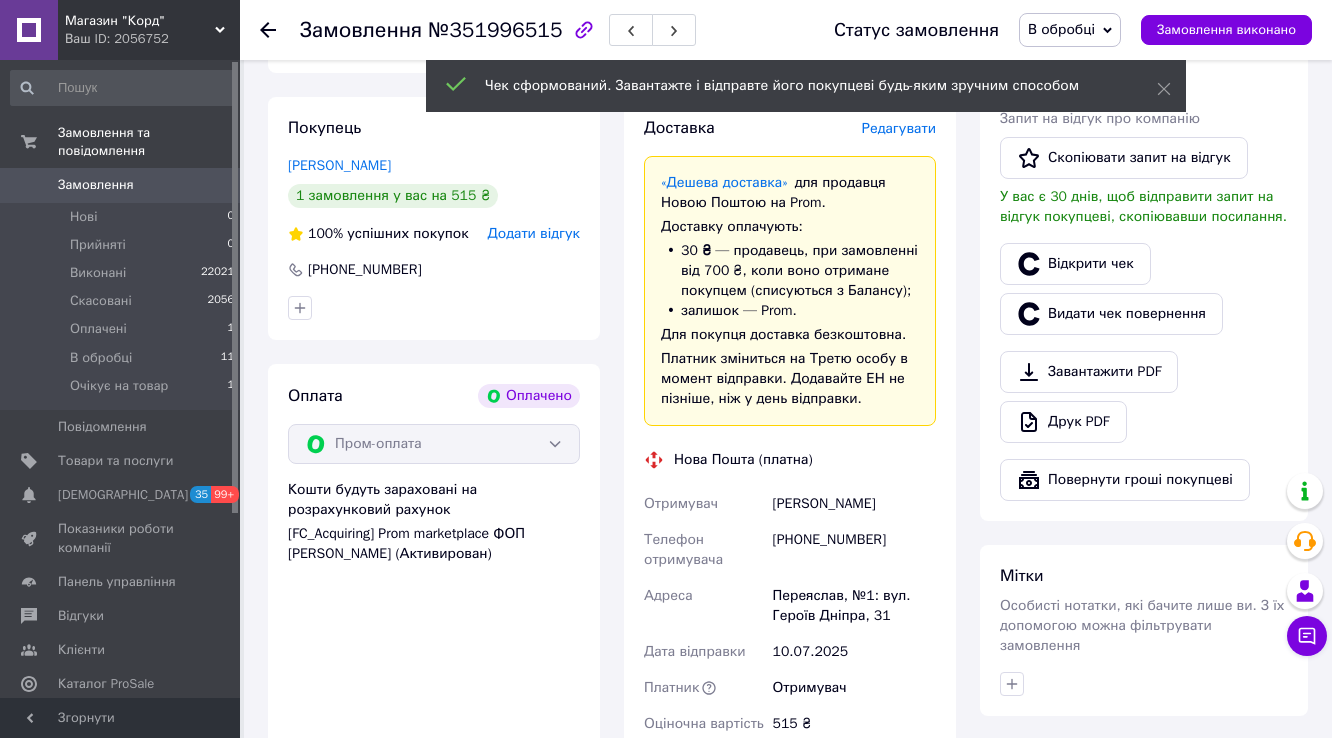 click on "Редагувати" at bounding box center [899, 128] 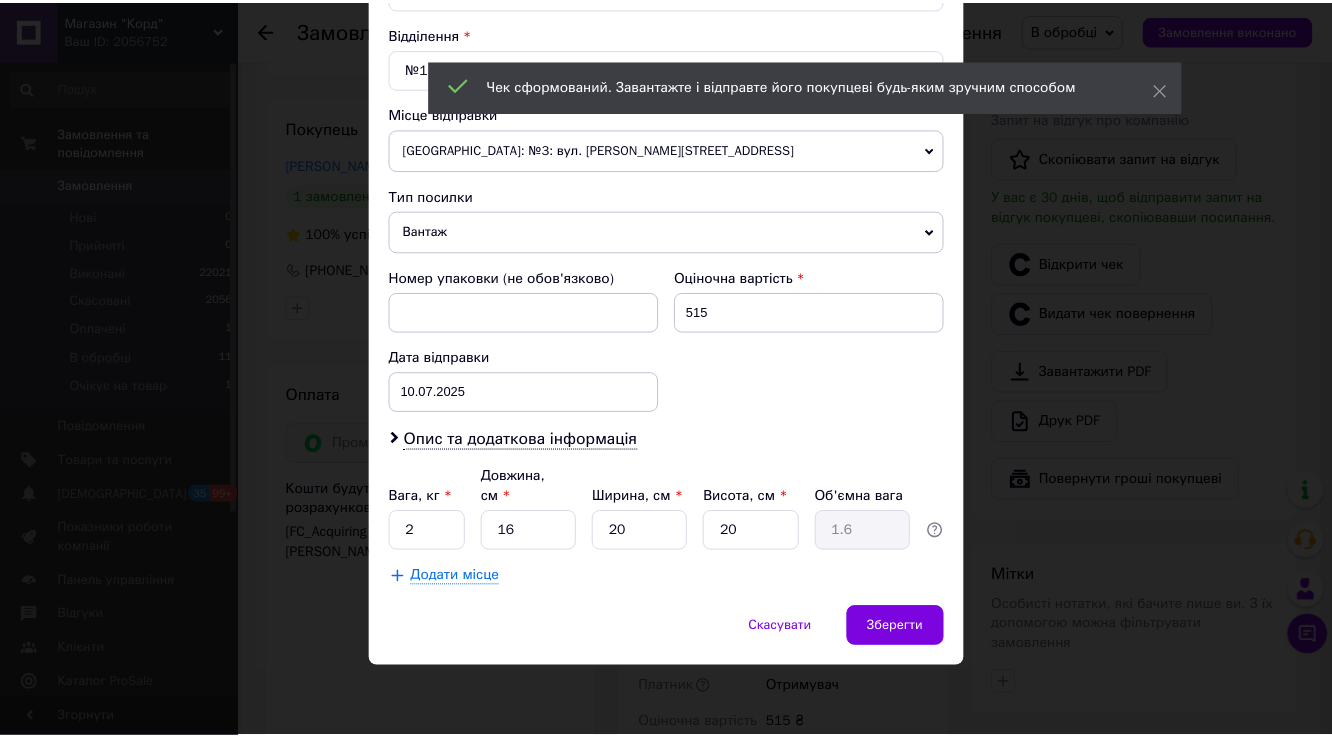 scroll, scrollTop: 750, scrollLeft: 0, axis: vertical 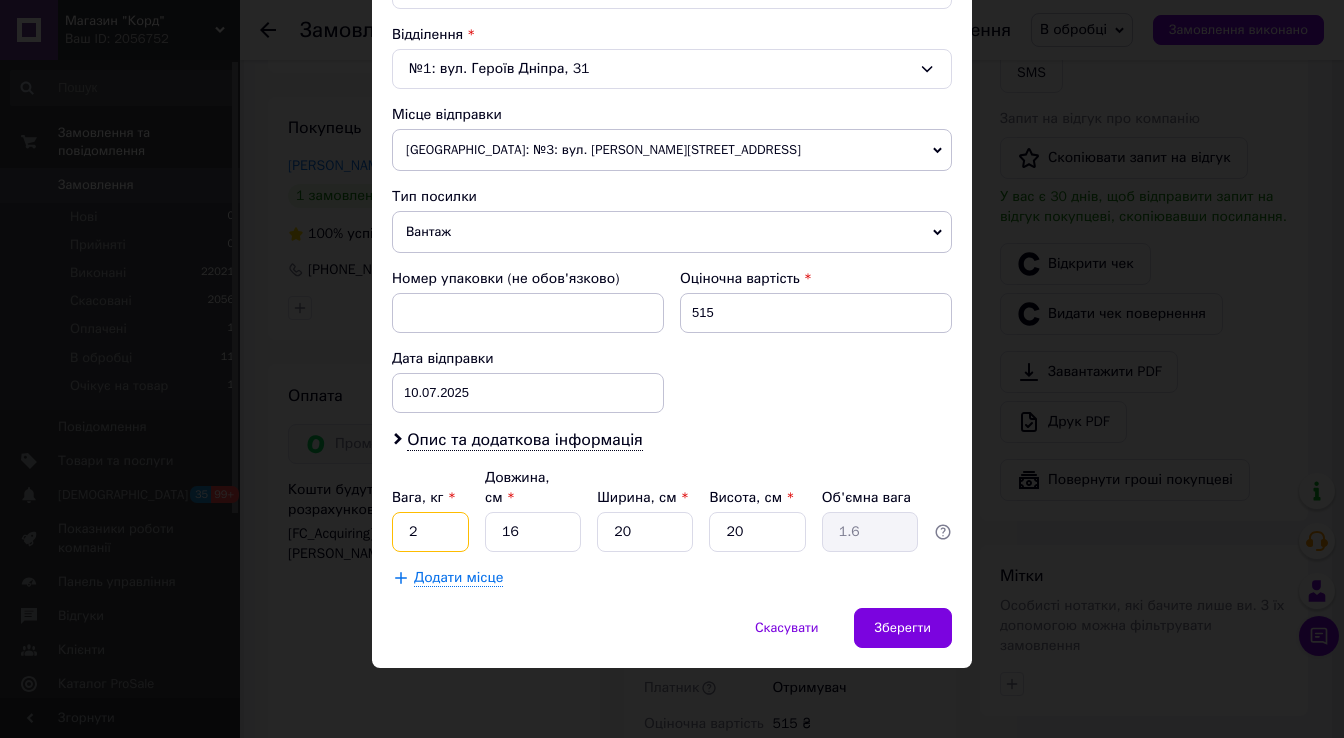 click on "2" at bounding box center (430, 532) 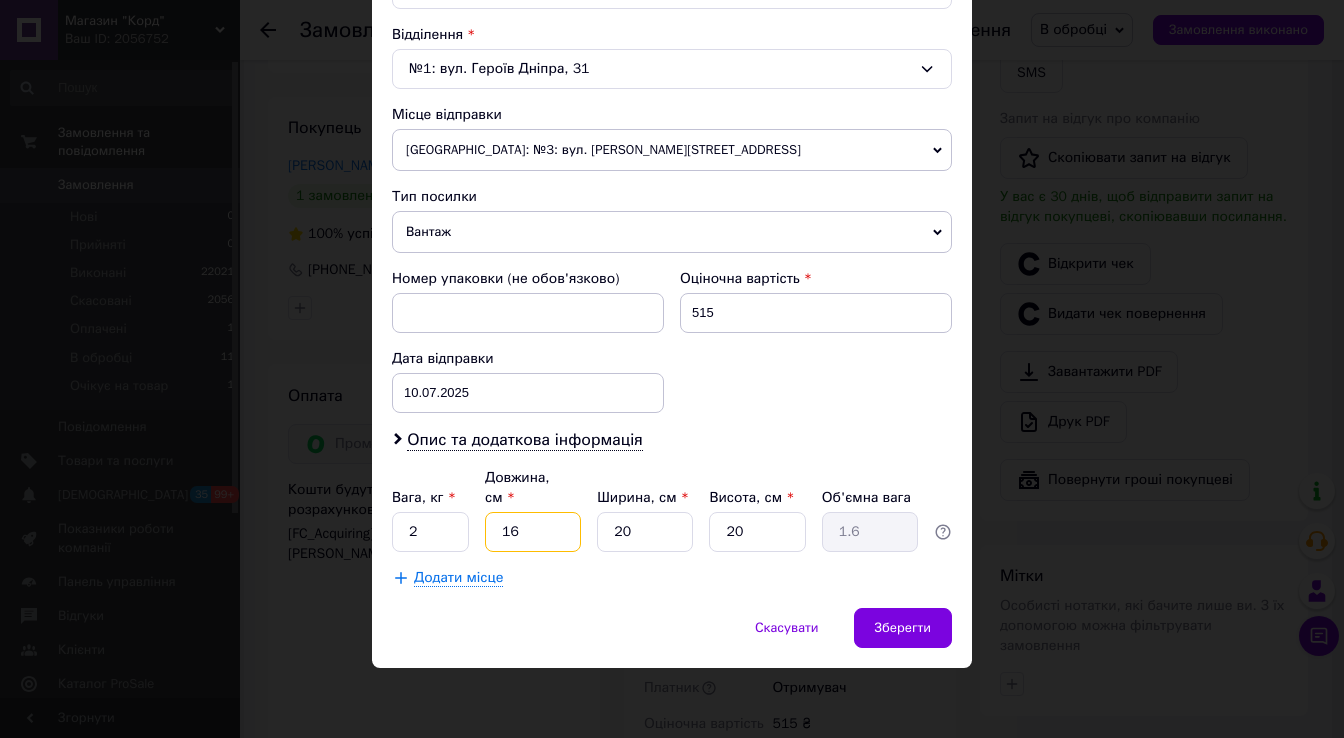 type on "3" 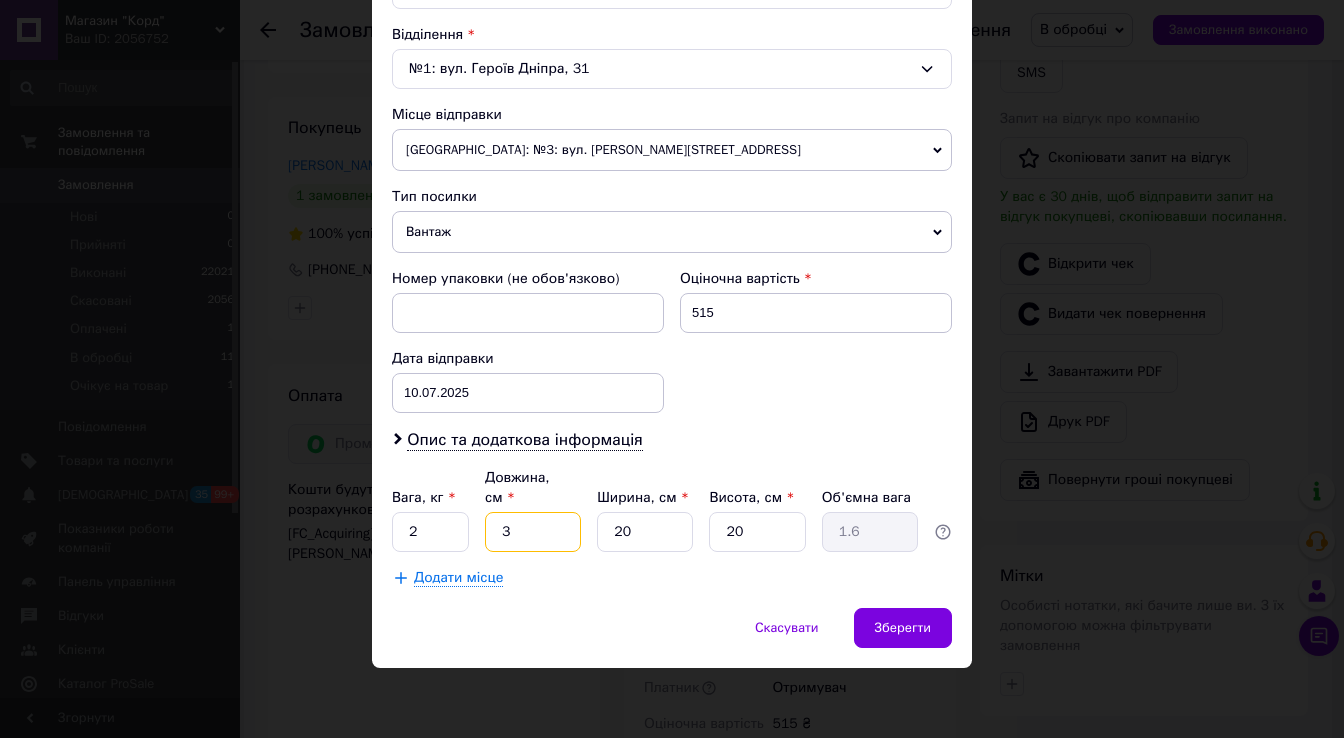 type on "0.3" 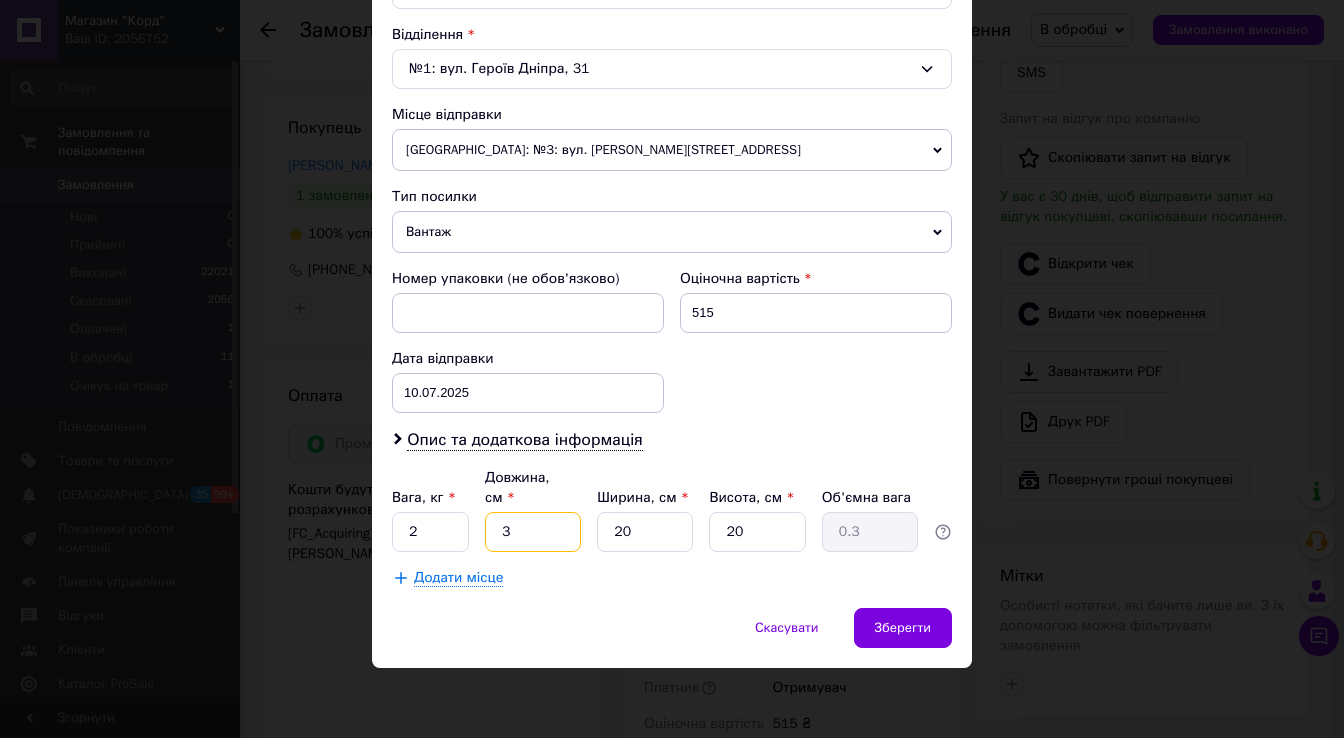 type on "30" 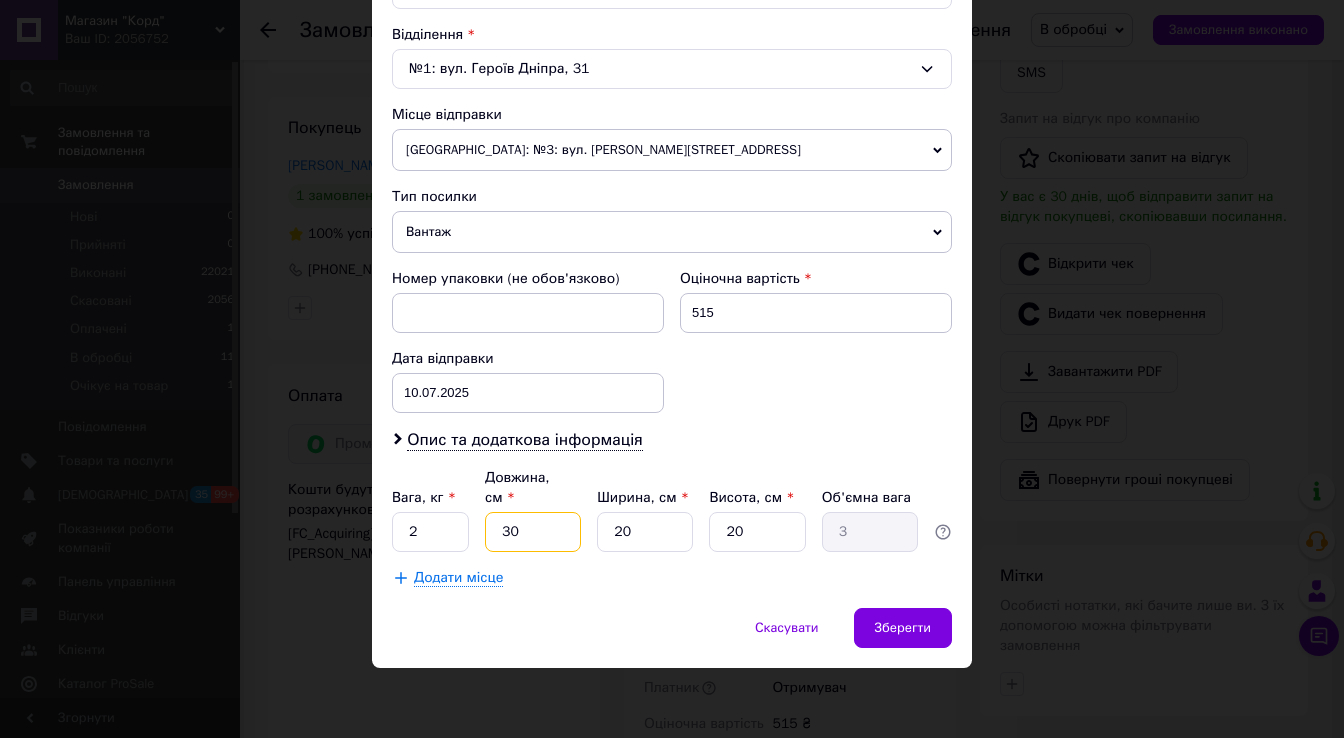 type on "302" 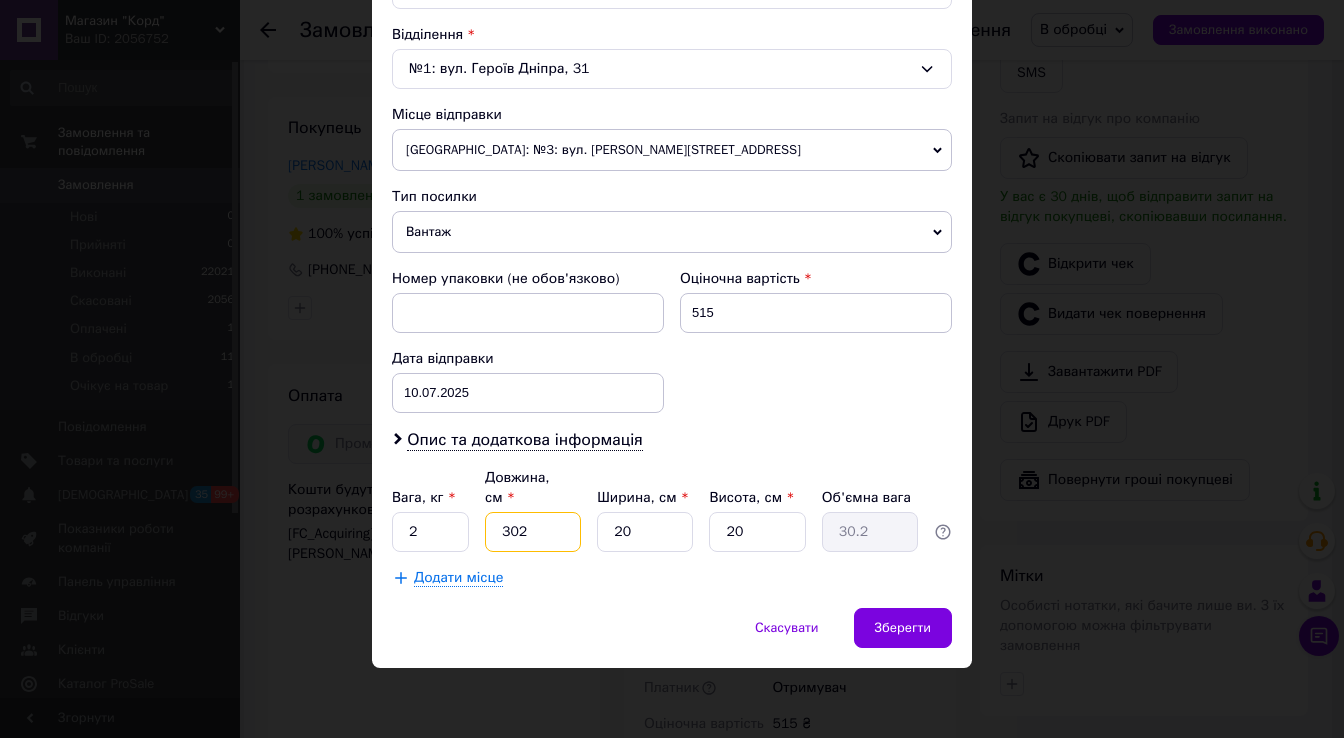 type on "302" 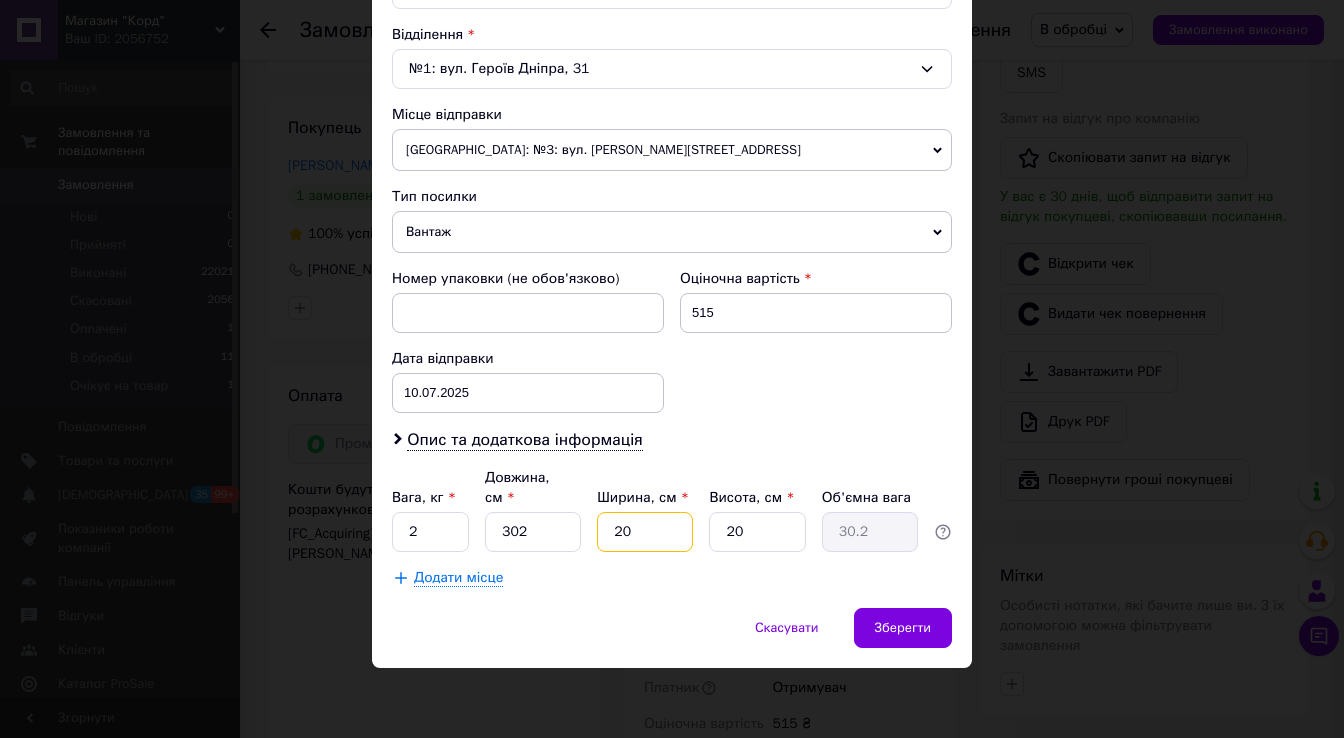 type on "0" 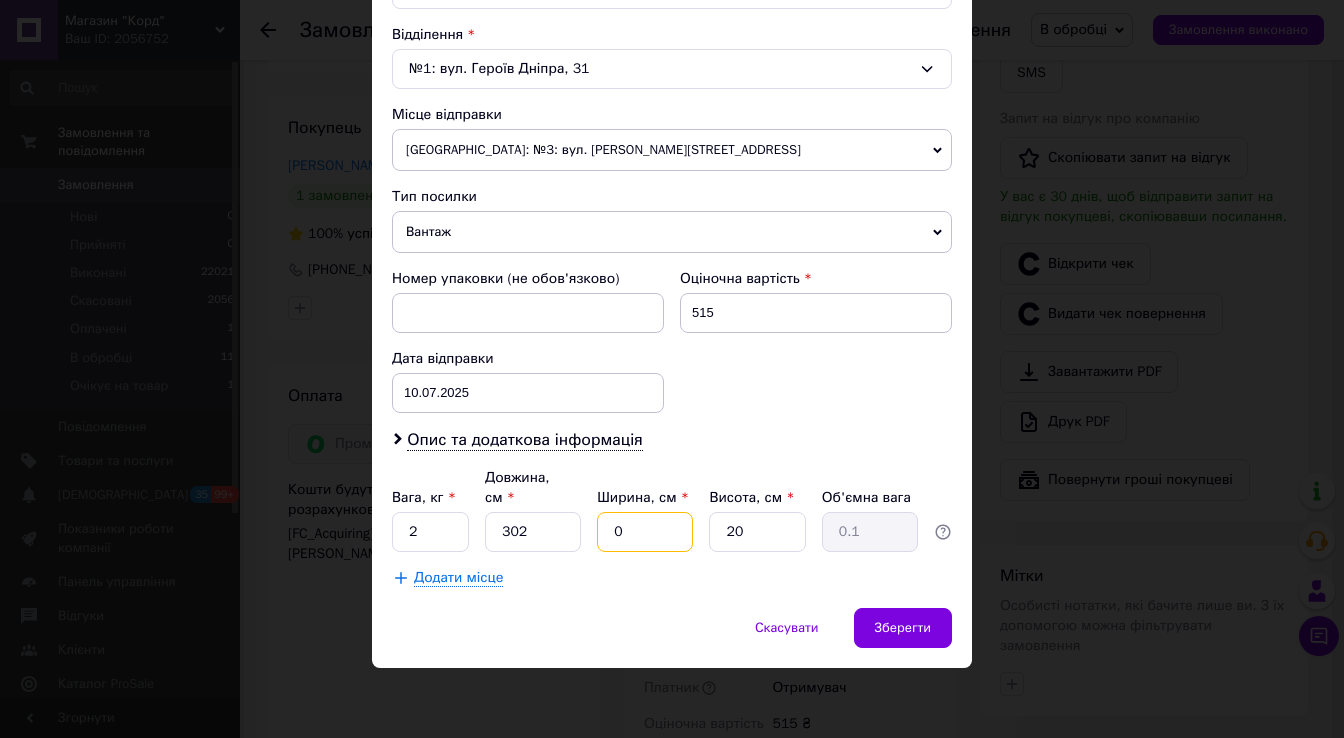 type on "0" 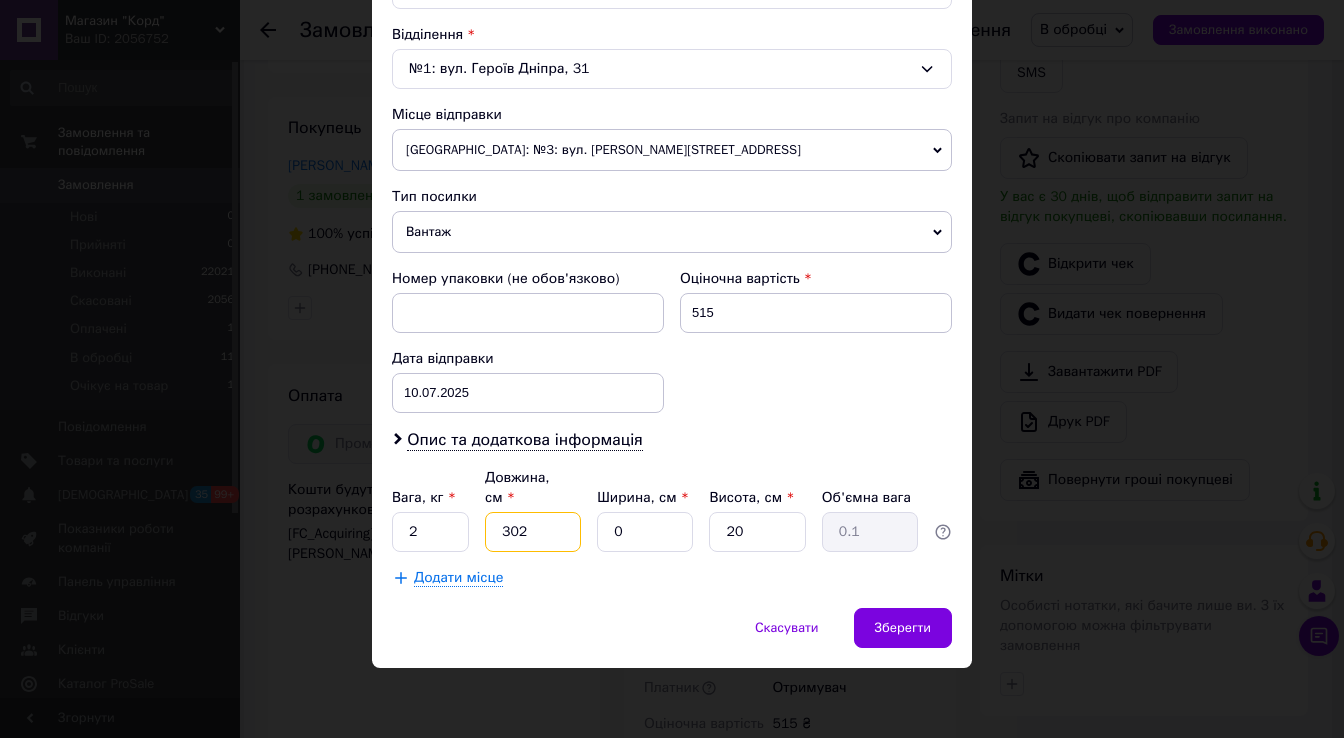 click on "302" at bounding box center (533, 532) 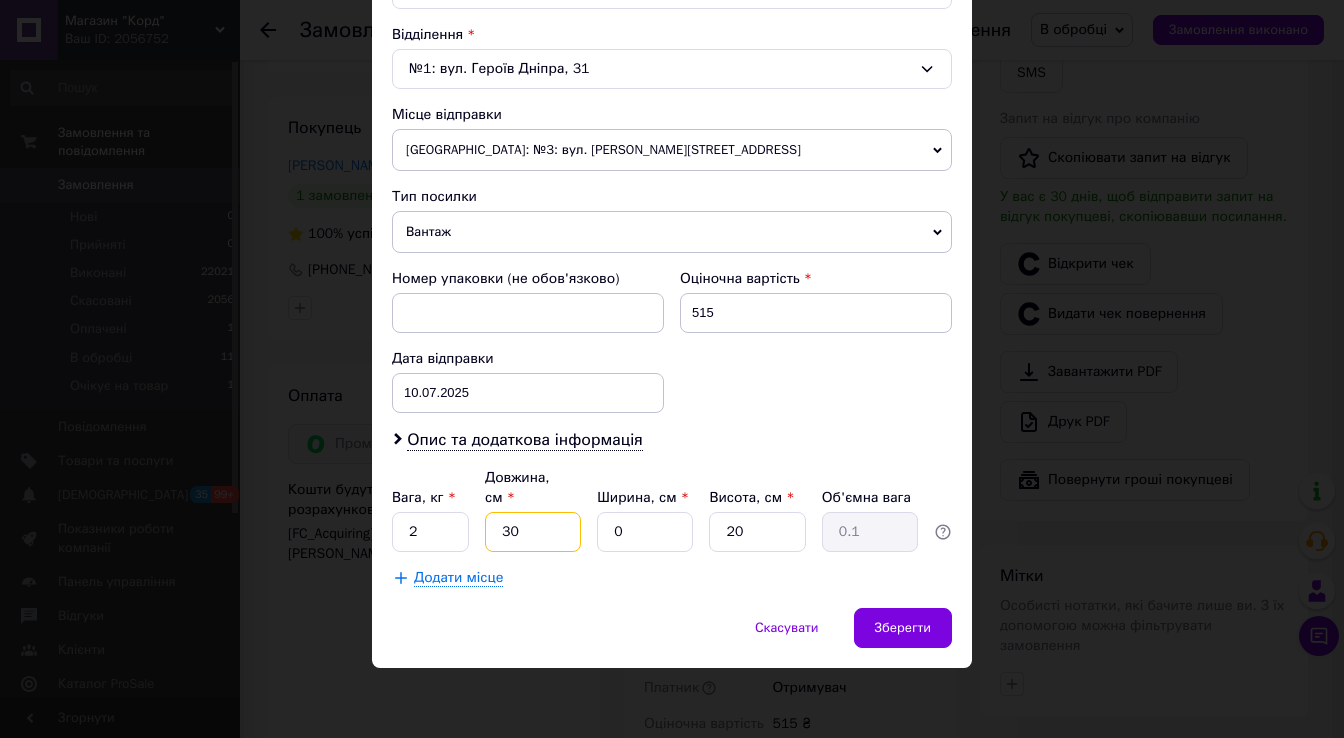 type on "30" 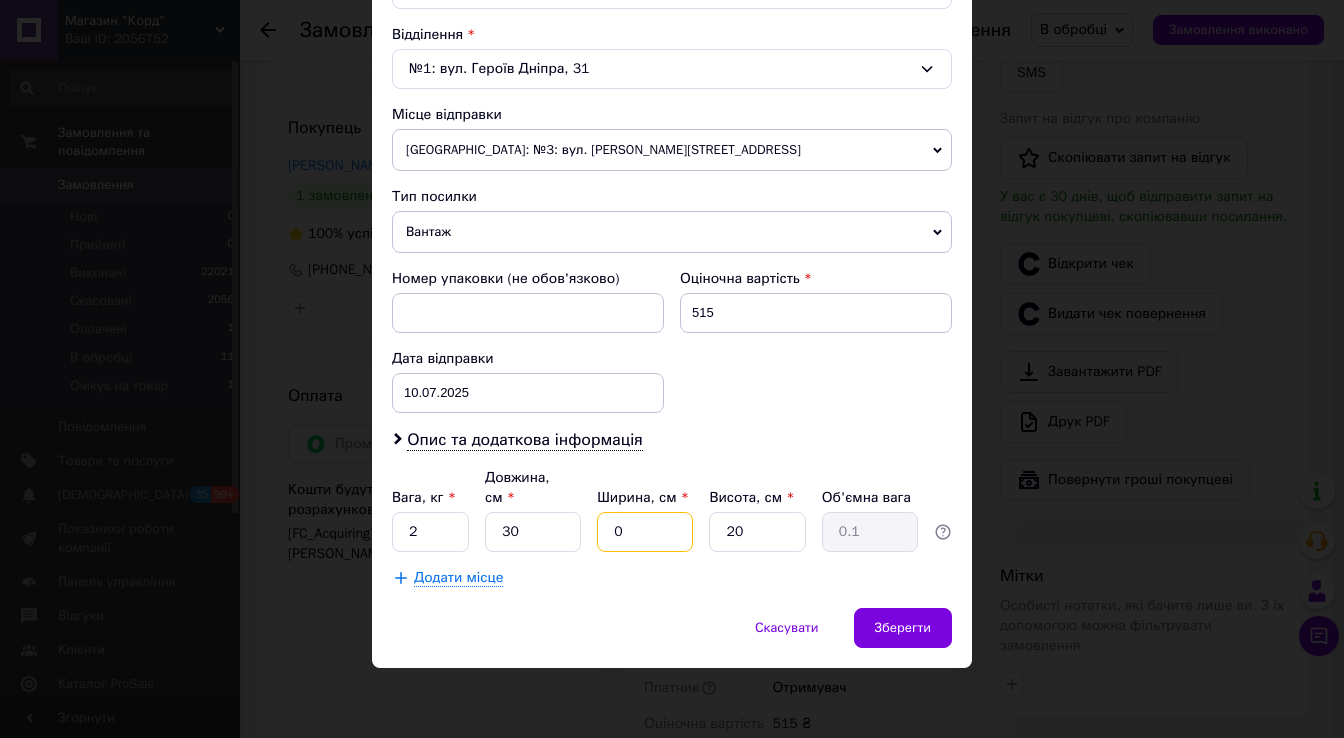 type on "2" 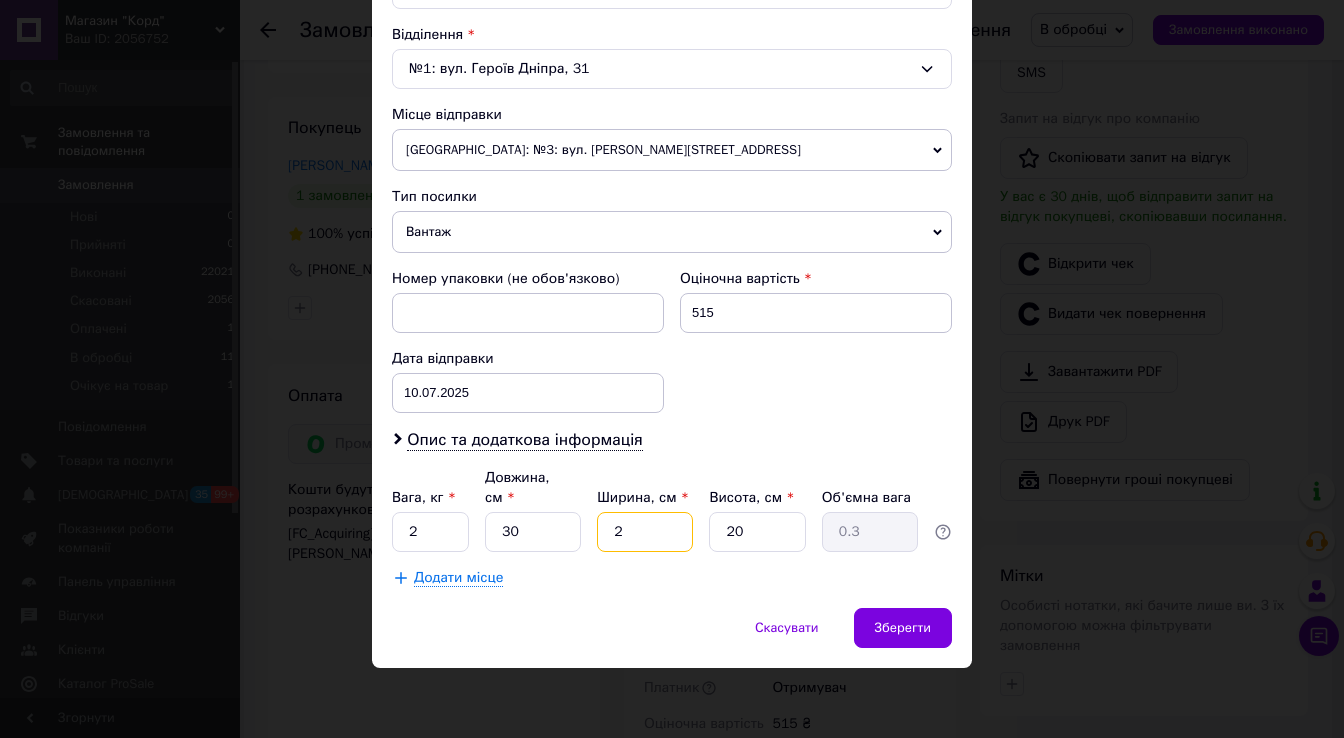 type on "20" 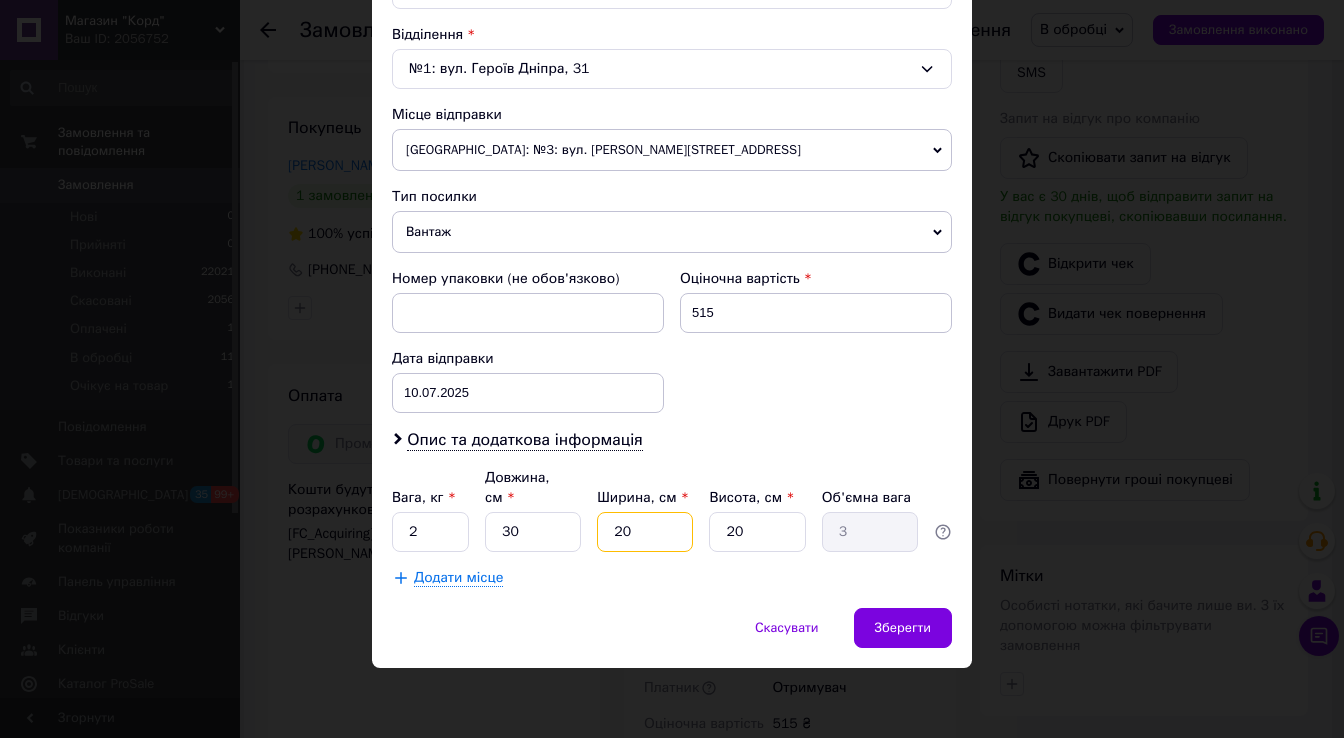 type on "20" 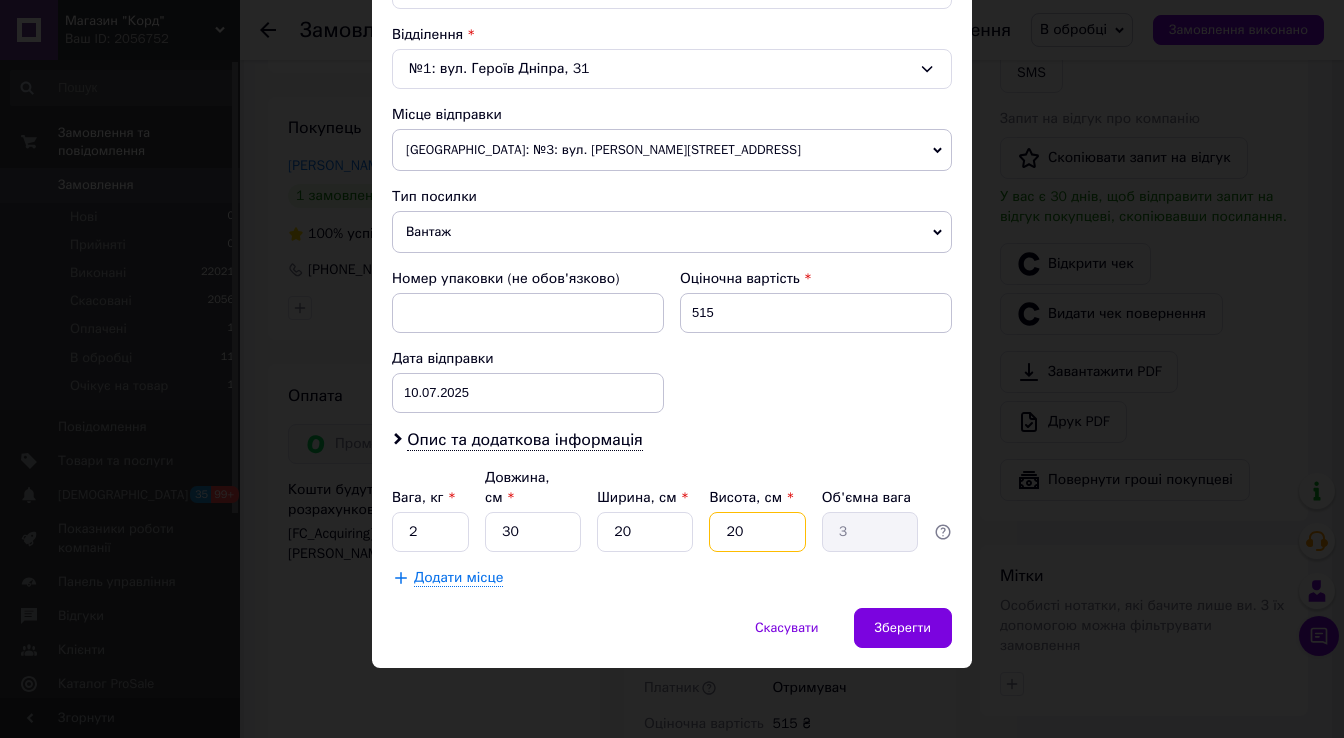 type on "1" 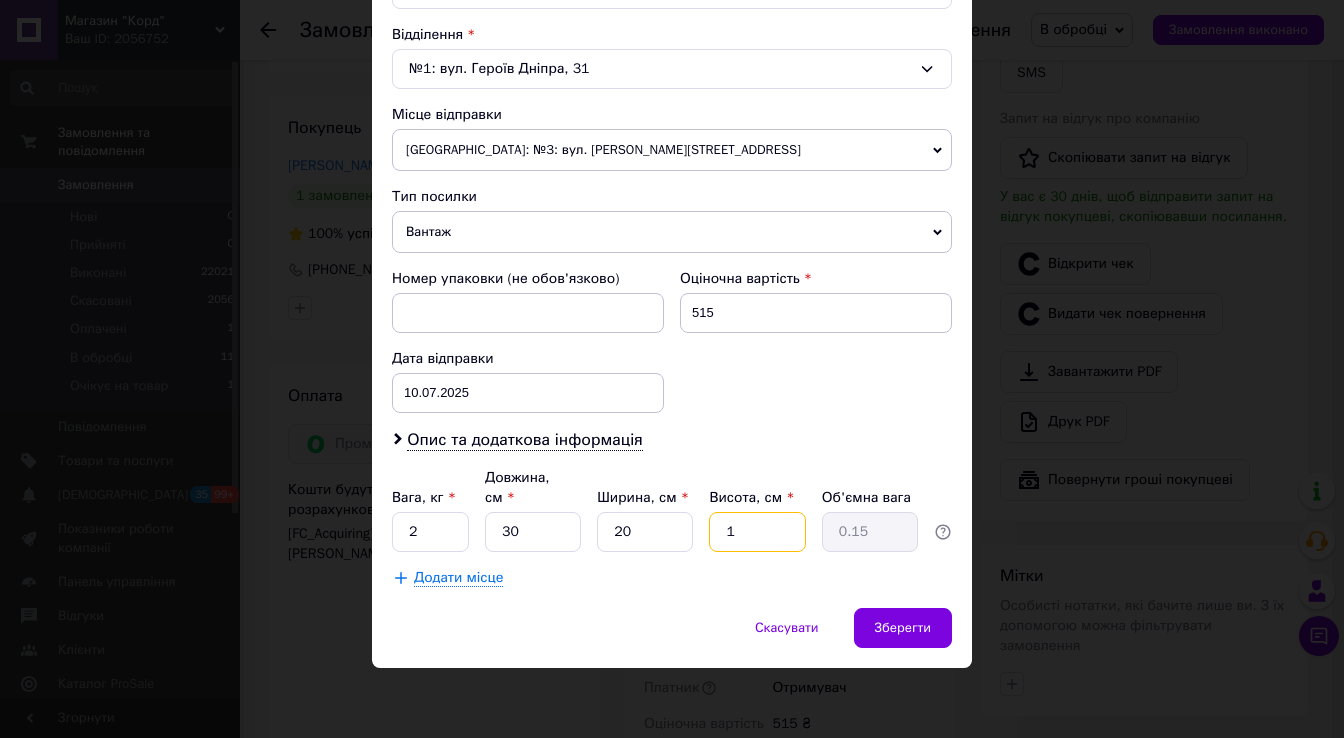 type on "15" 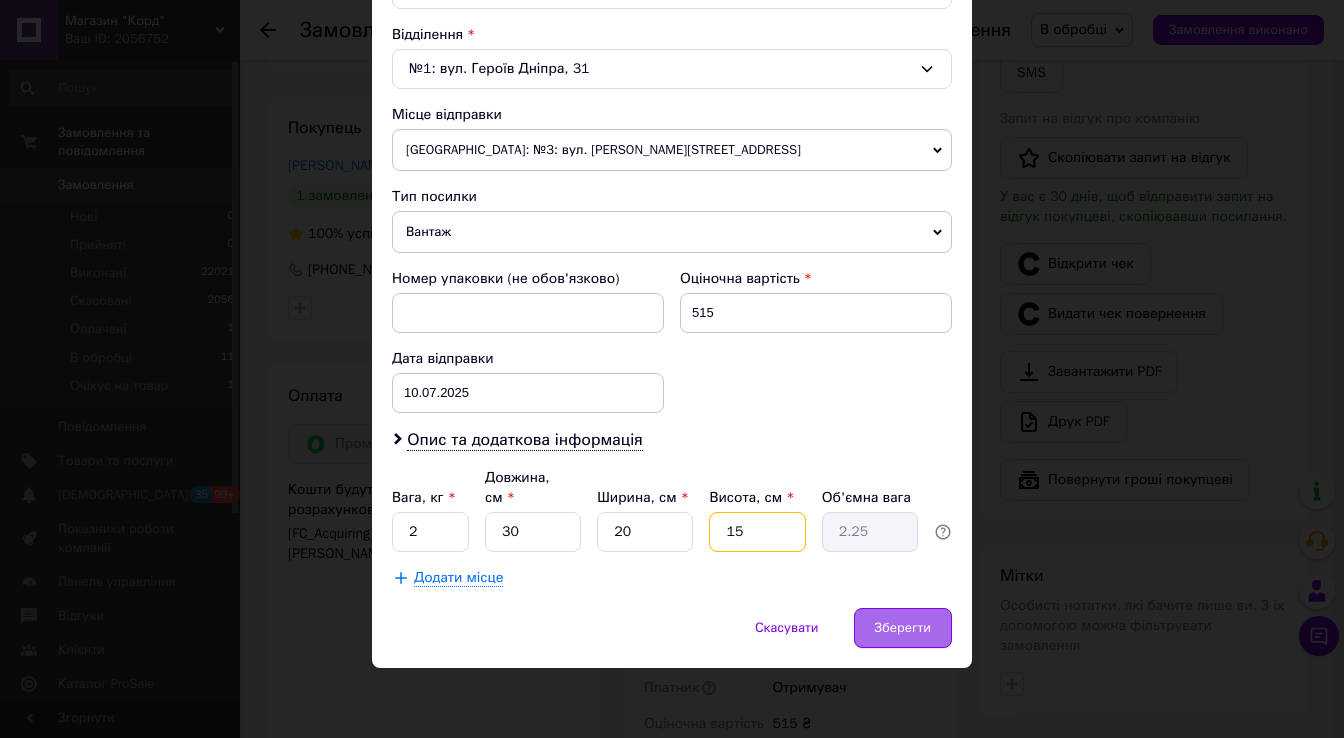 type on "15" 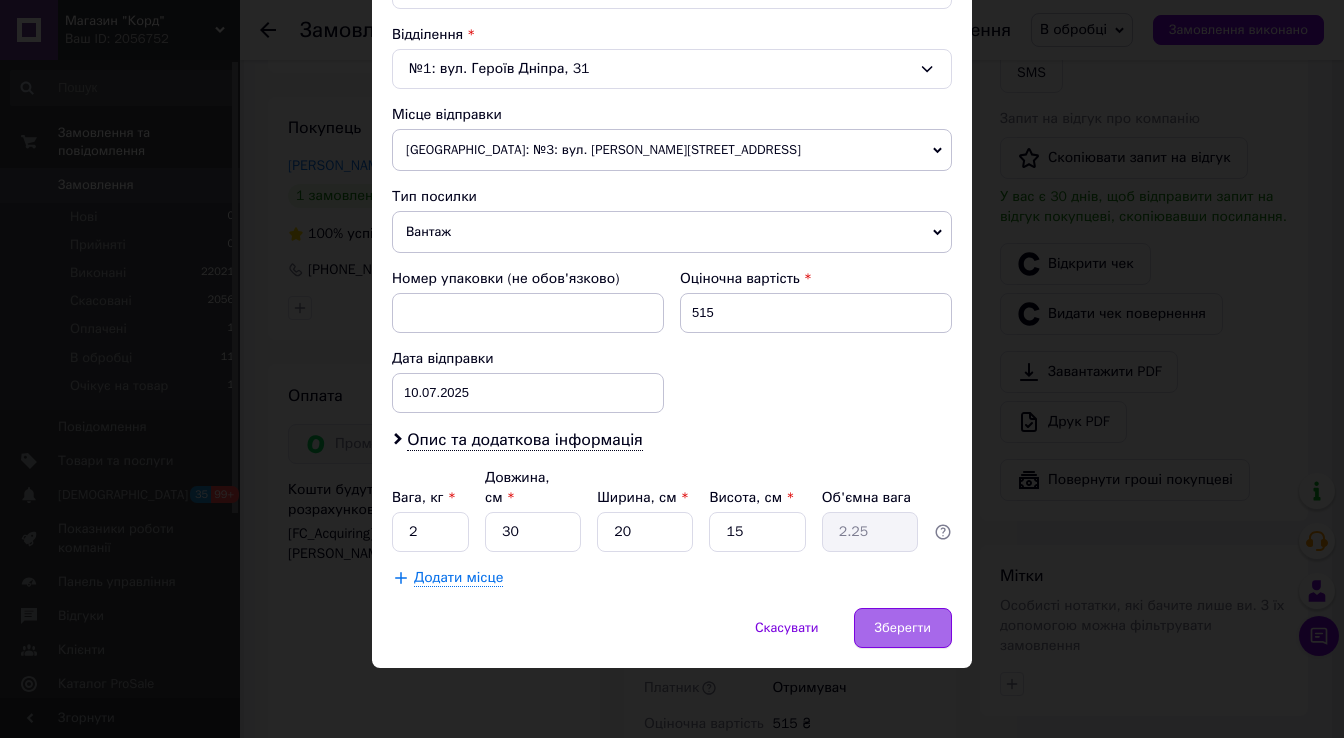 click on "Зберегти" at bounding box center [903, 628] 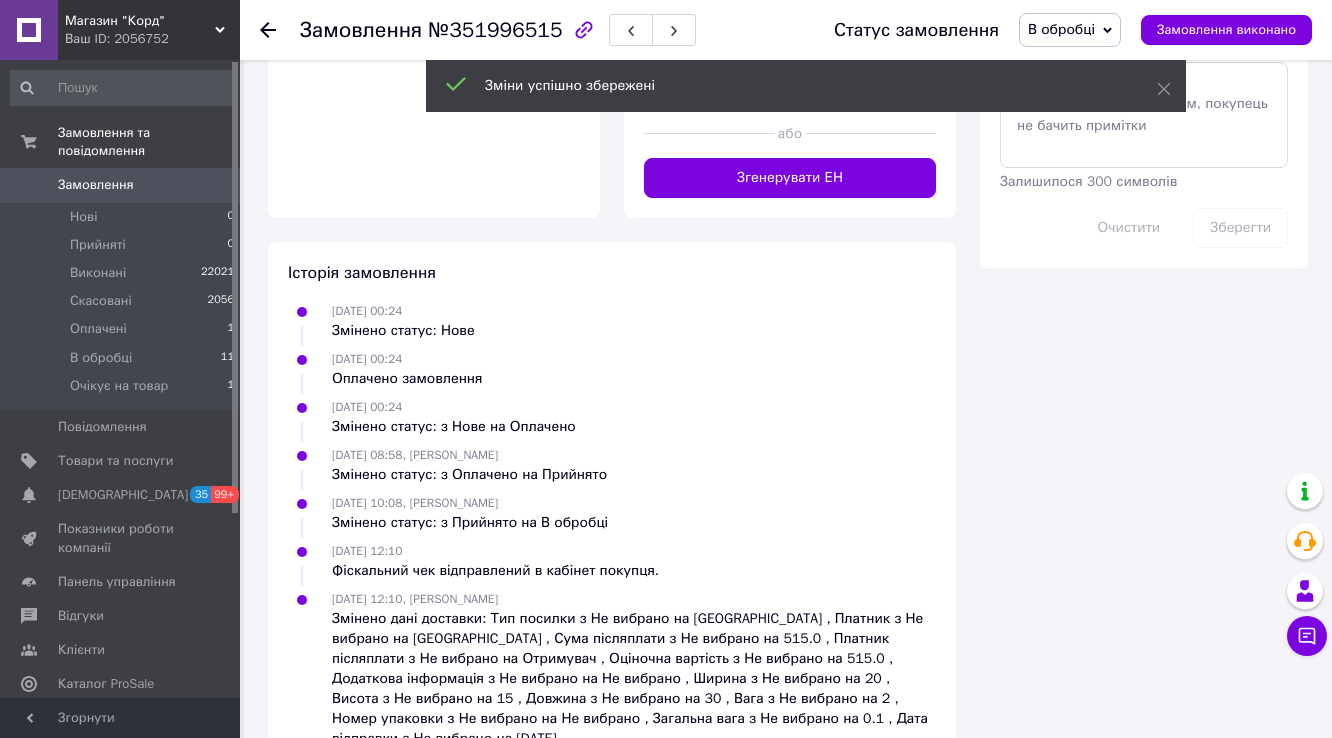 scroll, scrollTop: 1440, scrollLeft: 0, axis: vertical 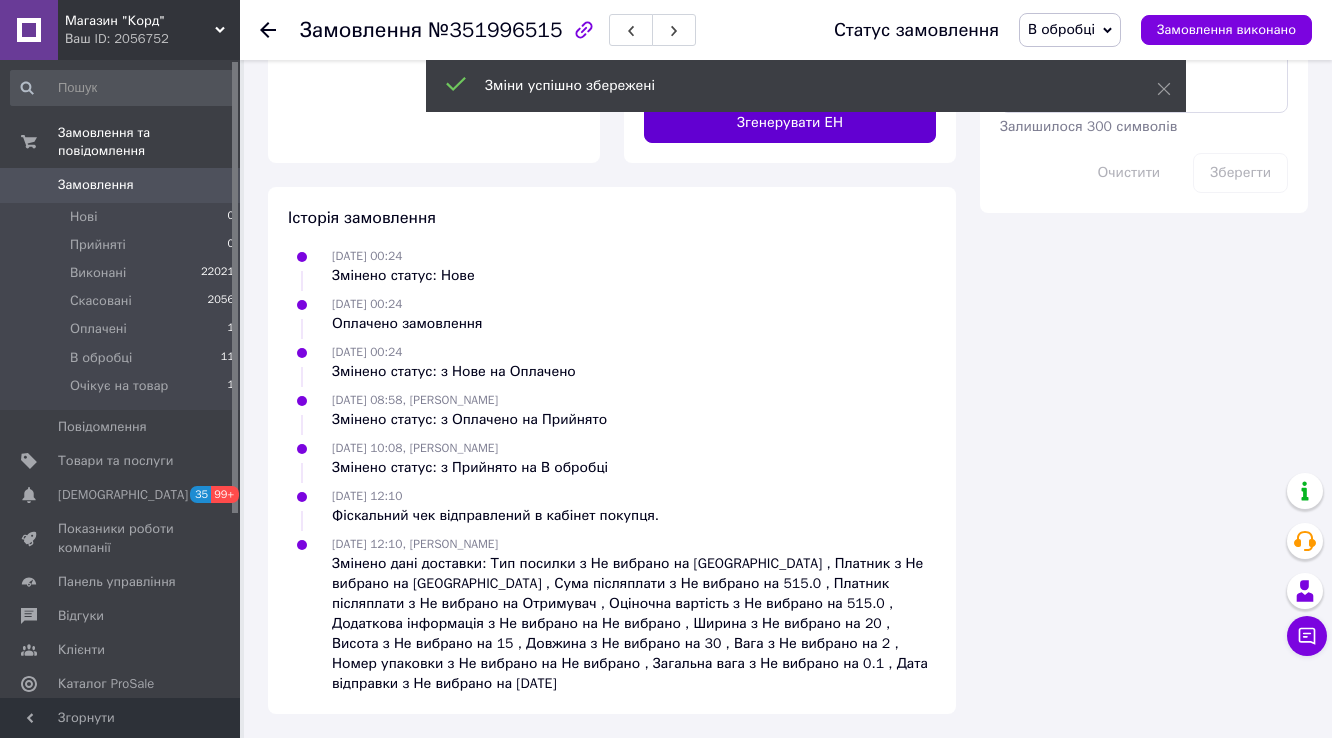 click on "Згенерувати ЕН" at bounding box center (790, 123) 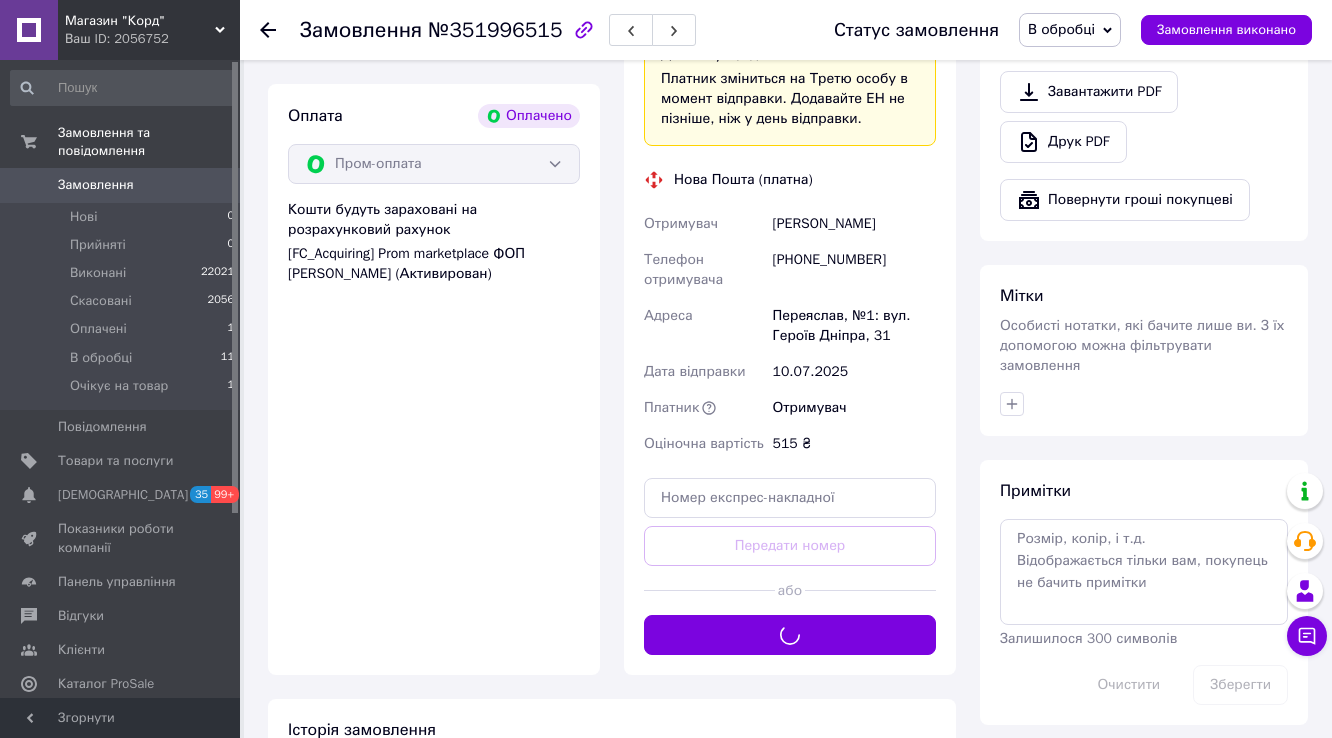 scroll, scrollTop: 800, scrollLeft: 0, axis: vertical 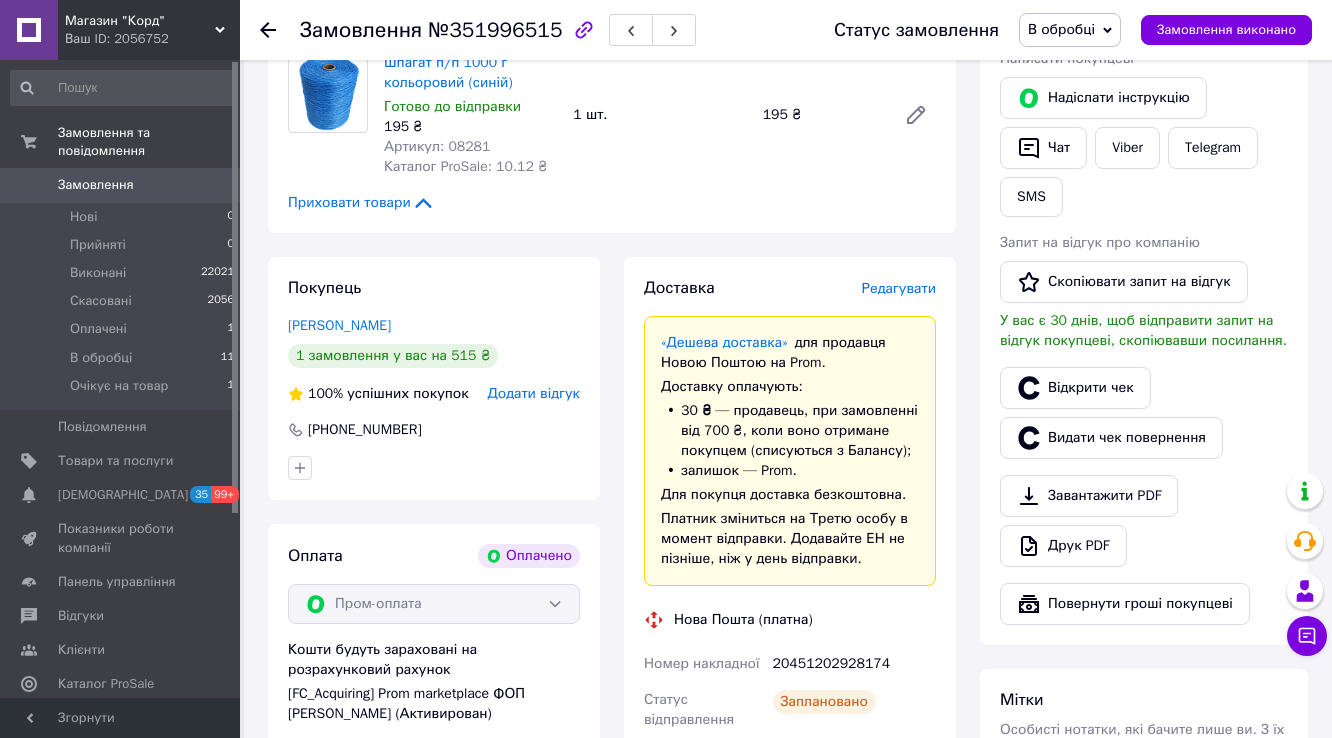 click on "В обробці" at bounding box center (1061, 29) 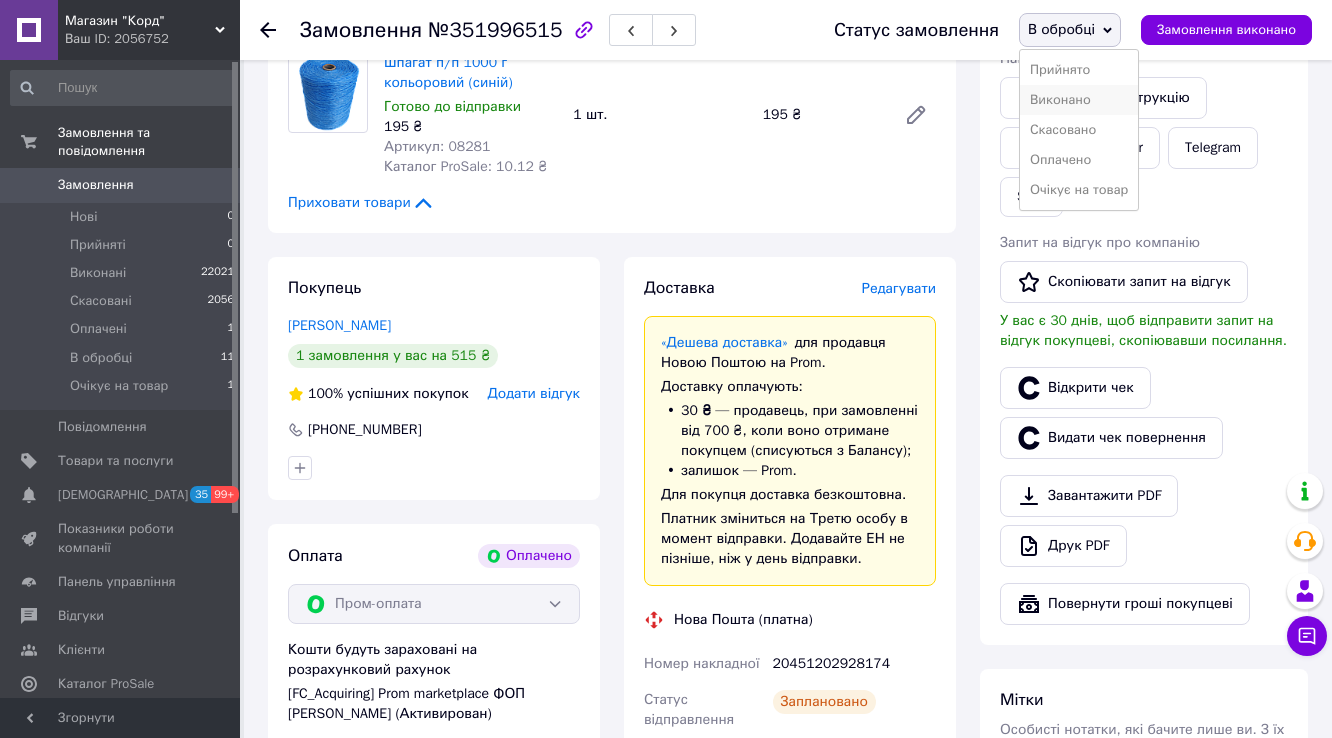 click on "Виконано" at bounding box center (1079, 100) 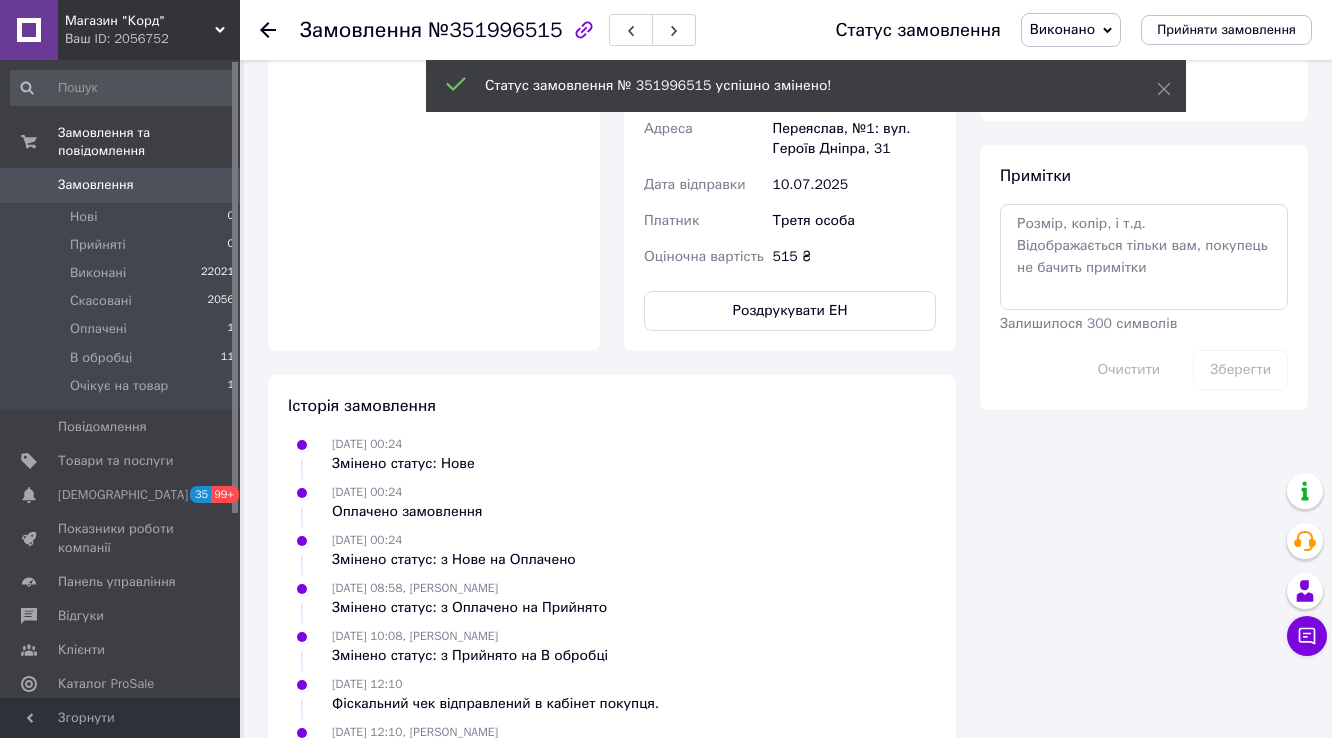 scroll, scrollTop: 1120, scrollLeft: 0, axis: vertical 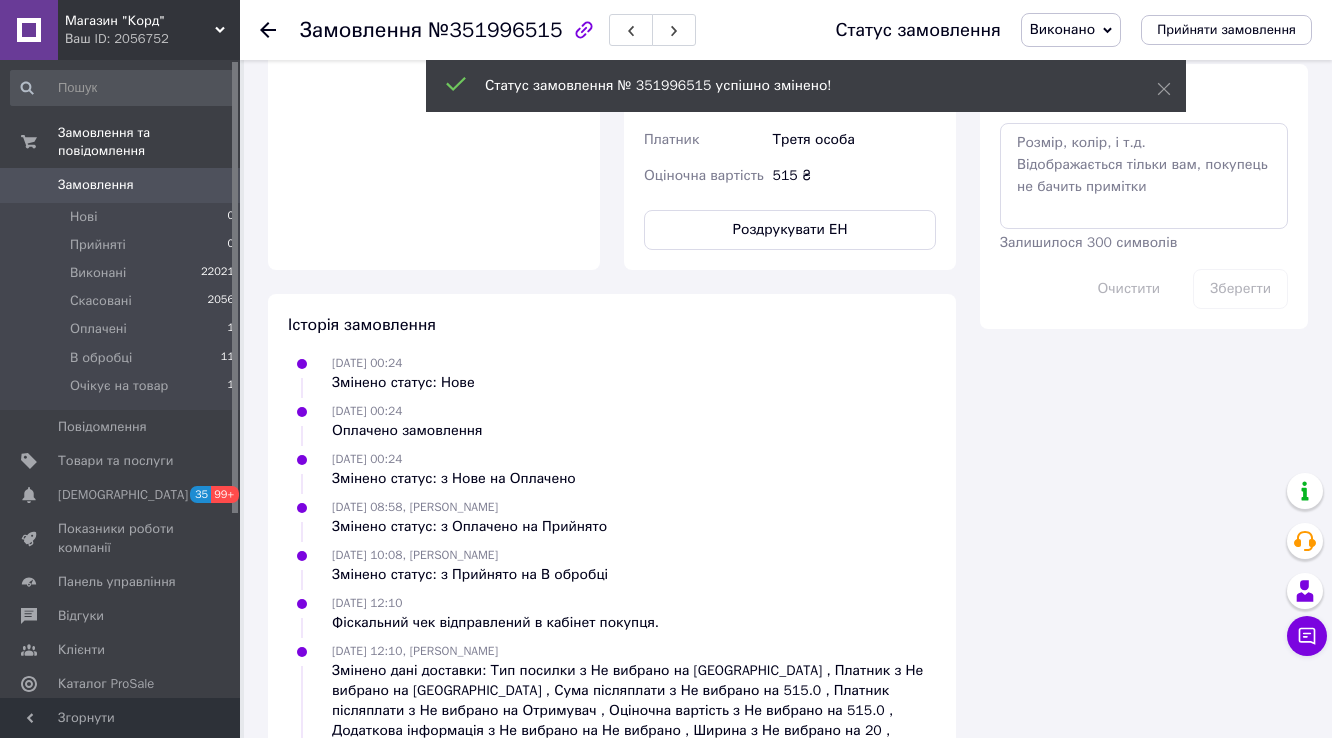 click on "[PHONE_NUMBER]" at bounding box center (854, 2) 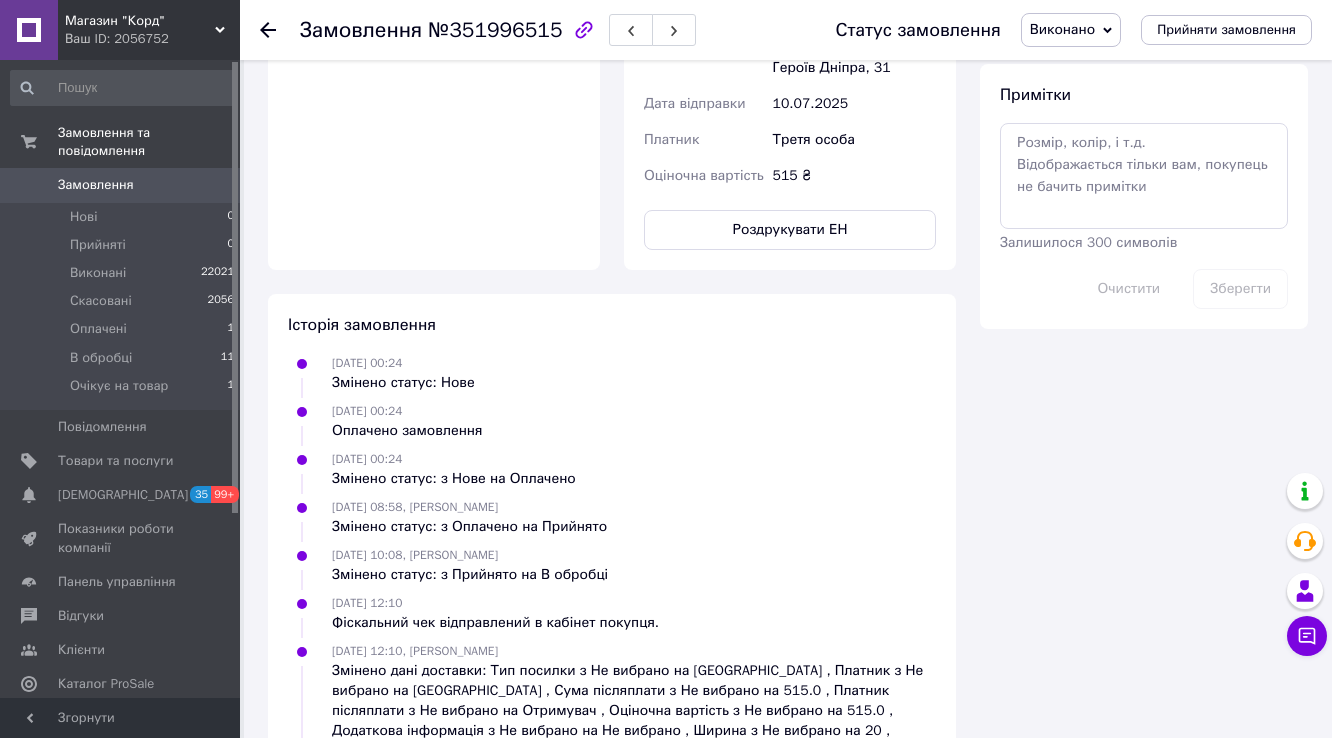 copy on "380677177049" 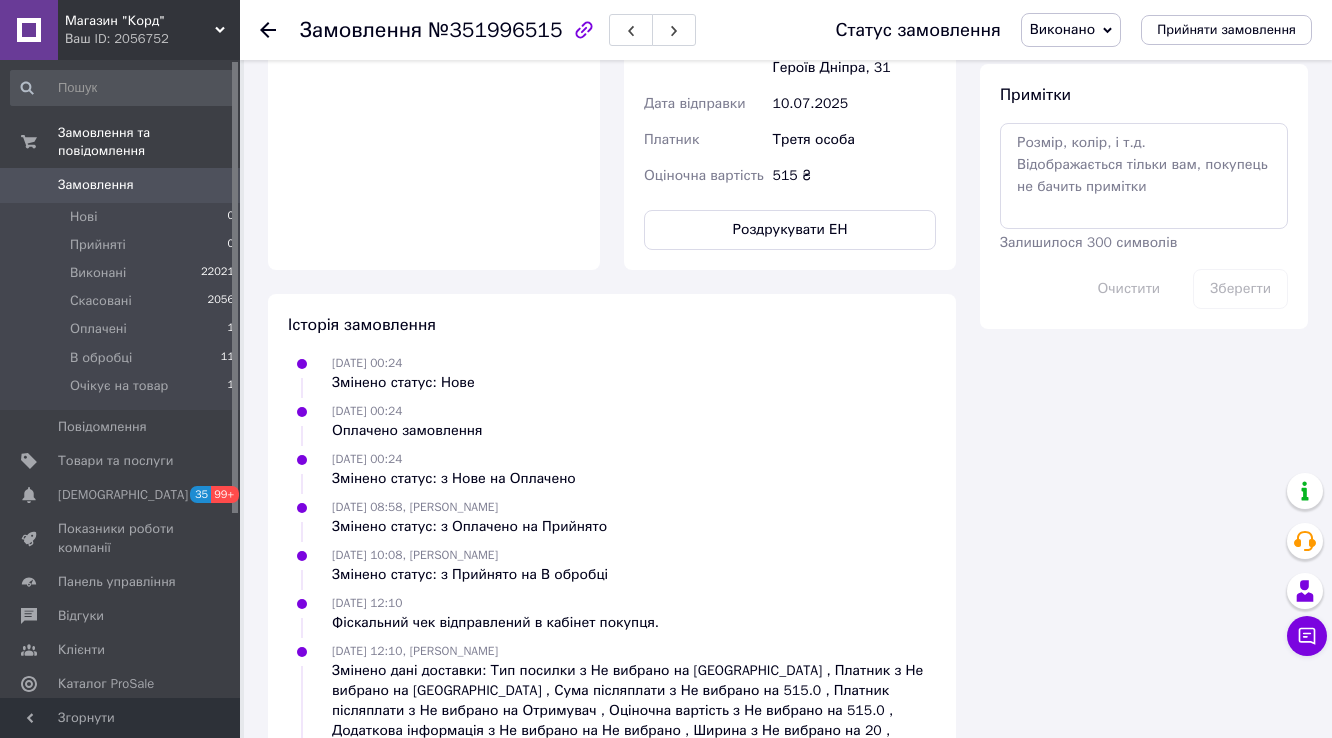 click on "20451202928174" at bounding box center (854, -136) 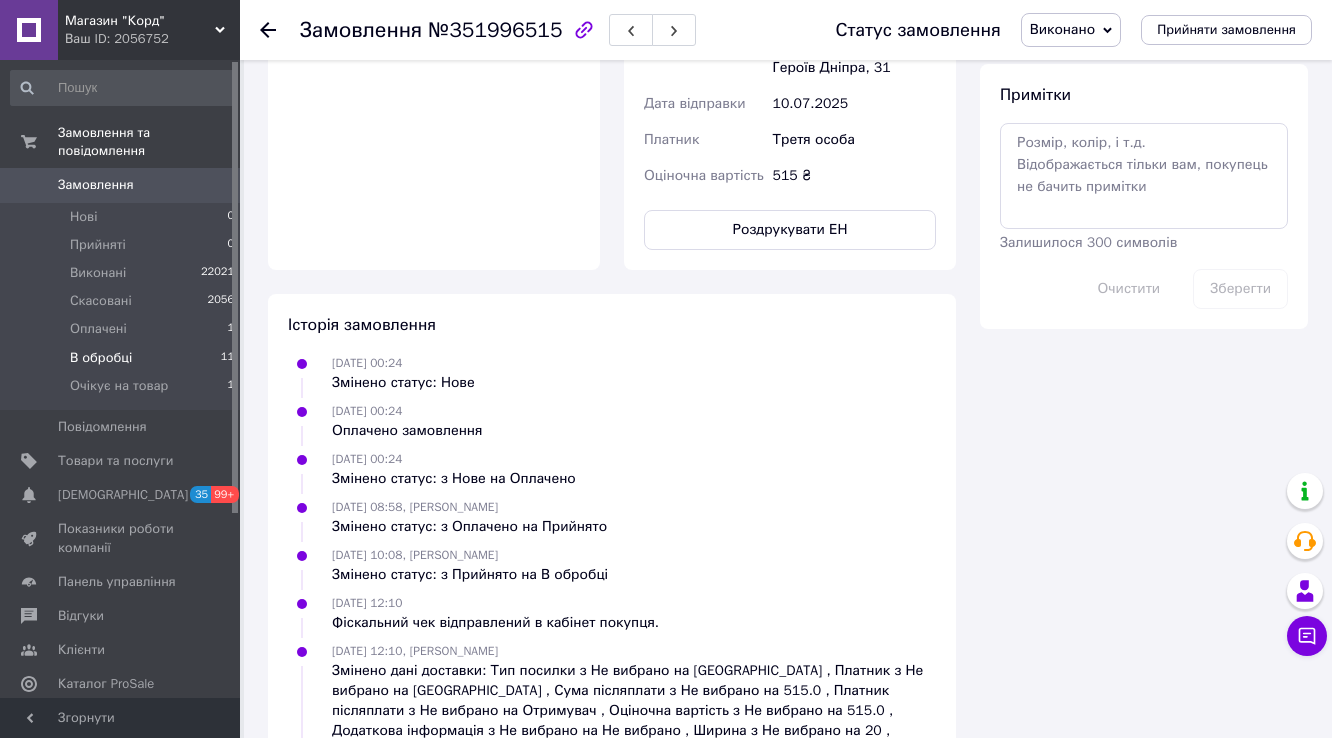 click on "В обробці" at bounding box center [101, 358] 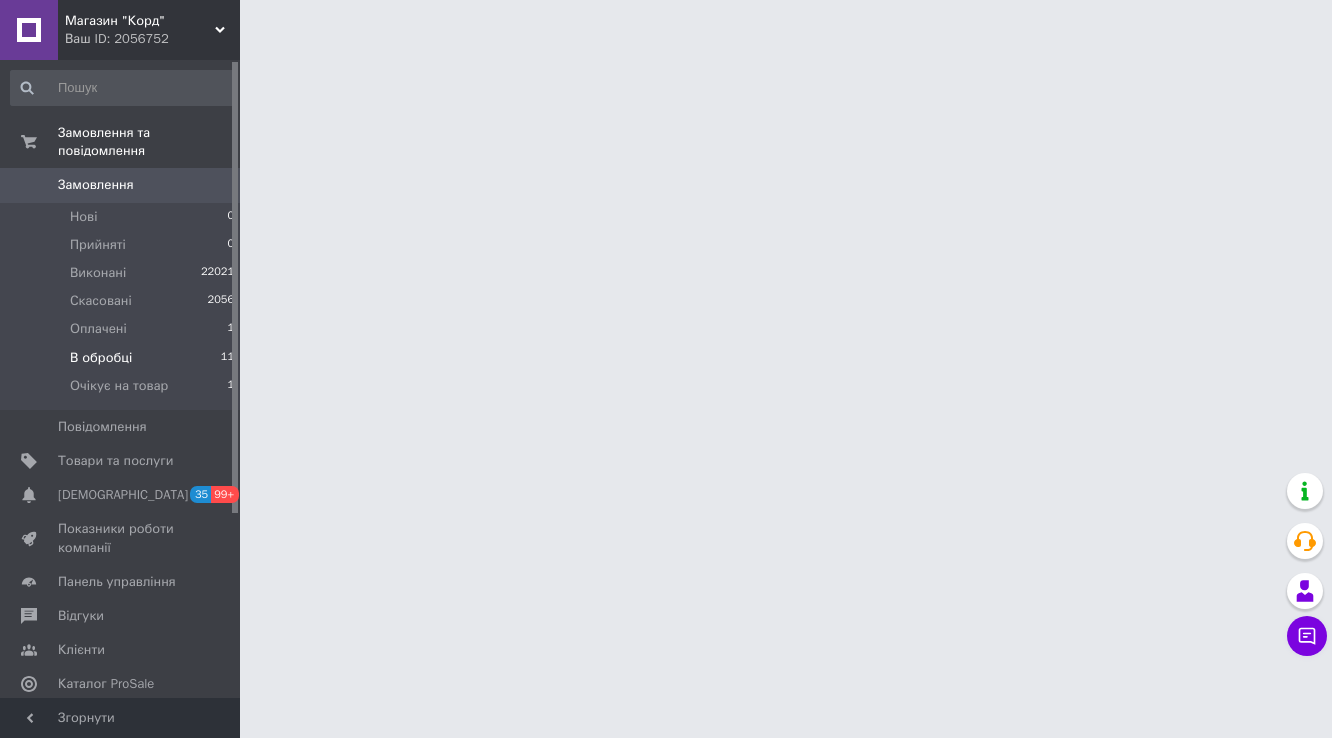 scroll, scrollTop: 0, scrollLeft: 0, axis: both 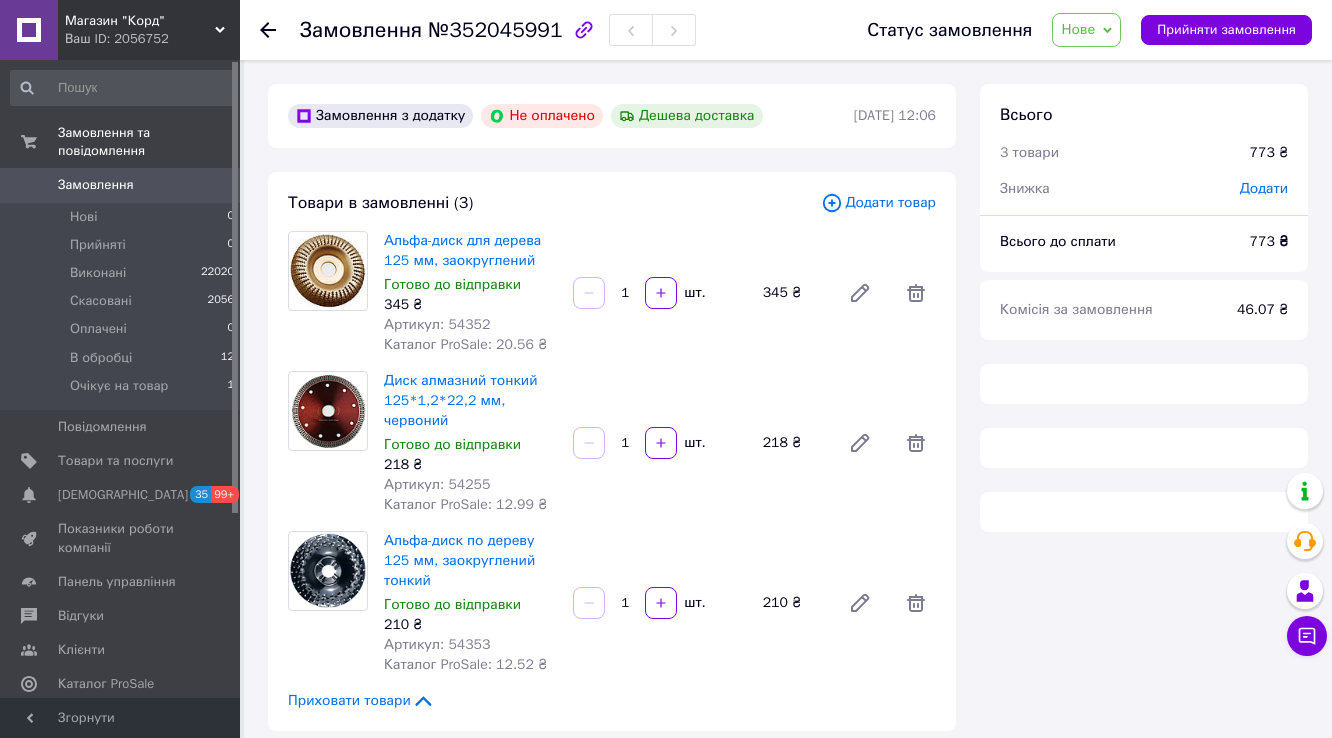 drag, startPoint x: 1105, startPoint y: 28, endPoint x: 1099, endPoint y: 45, distance: 18.027756 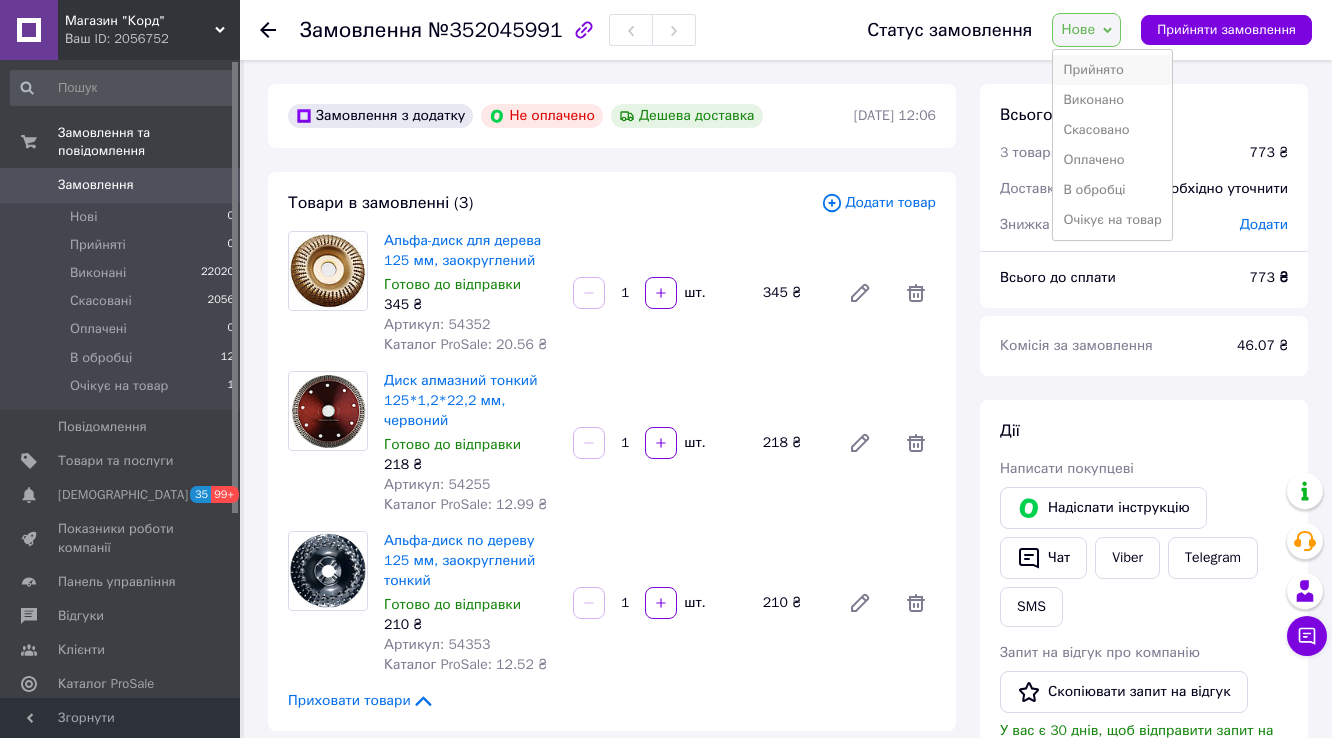 click on "Прийнято" at bounding box center (1112, 70) 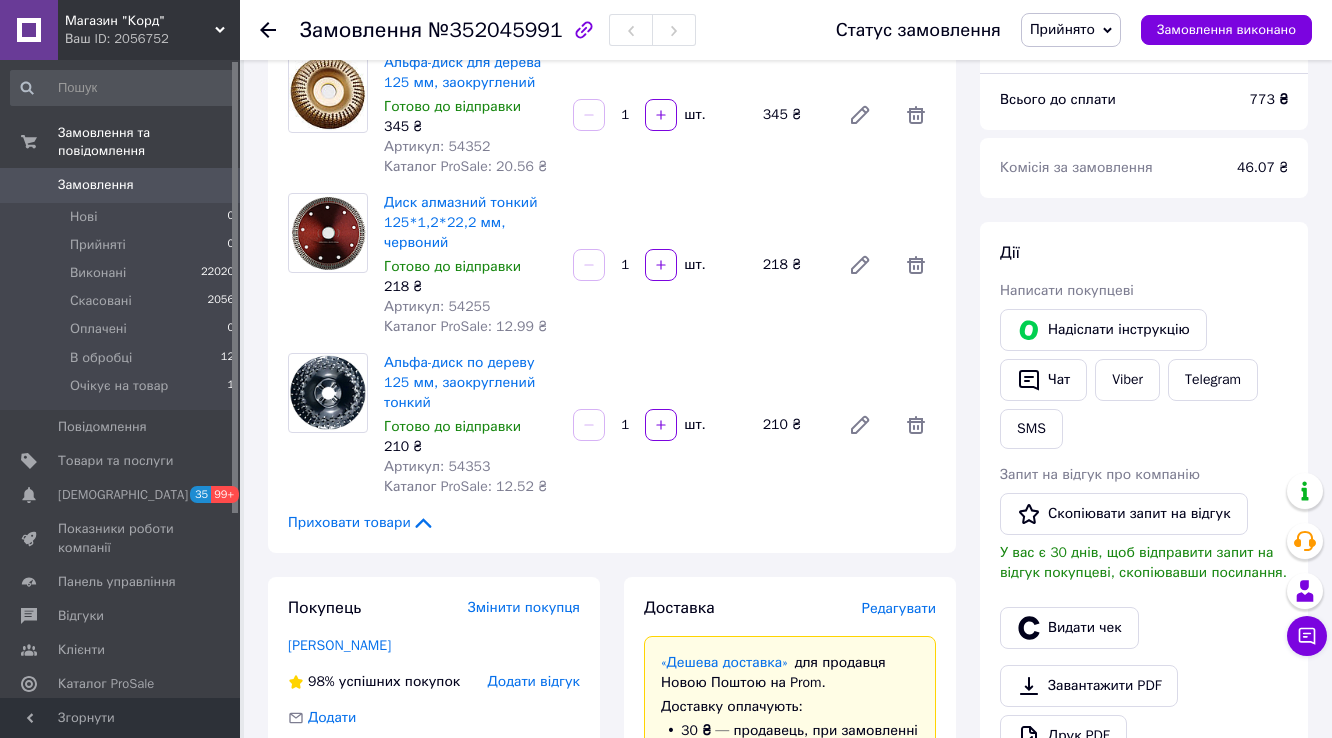 scroll, scrollTop: 0, scrollLeft: 0, axis: both 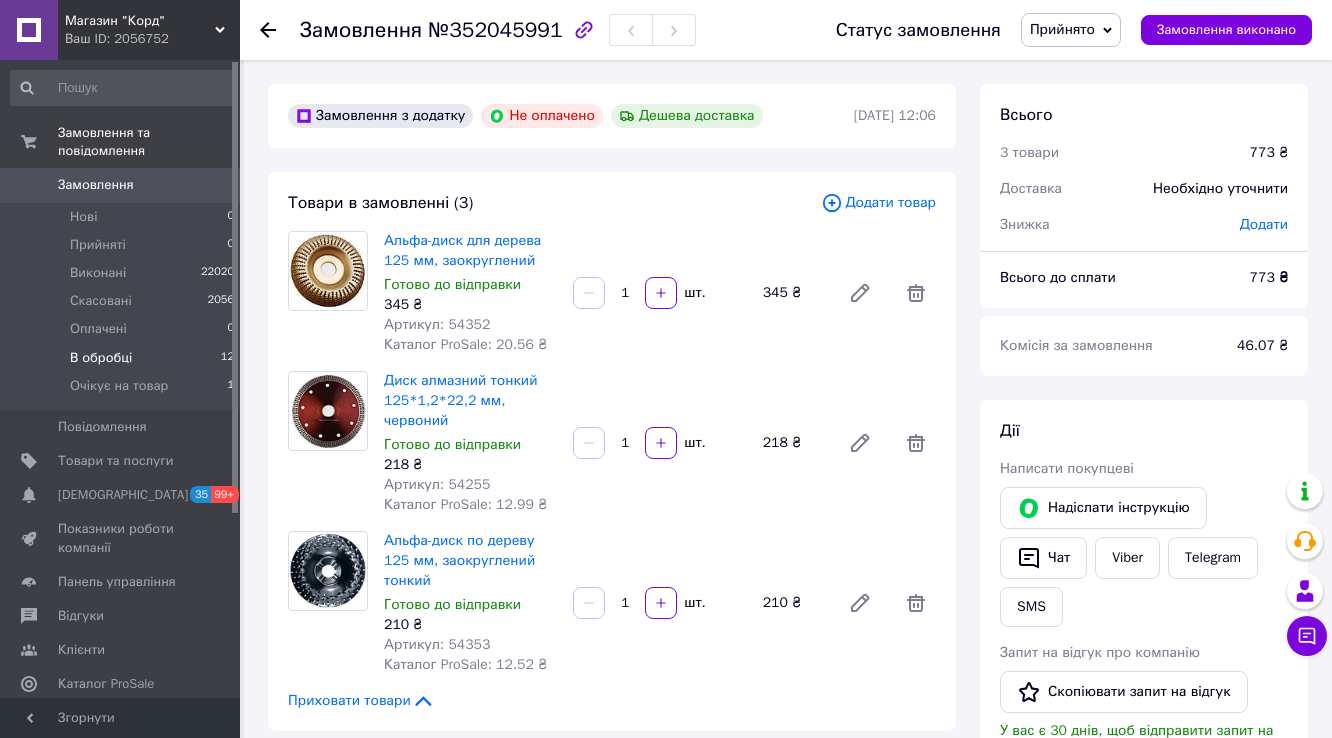 click on "В обробці" at bounding box center [101, 358] 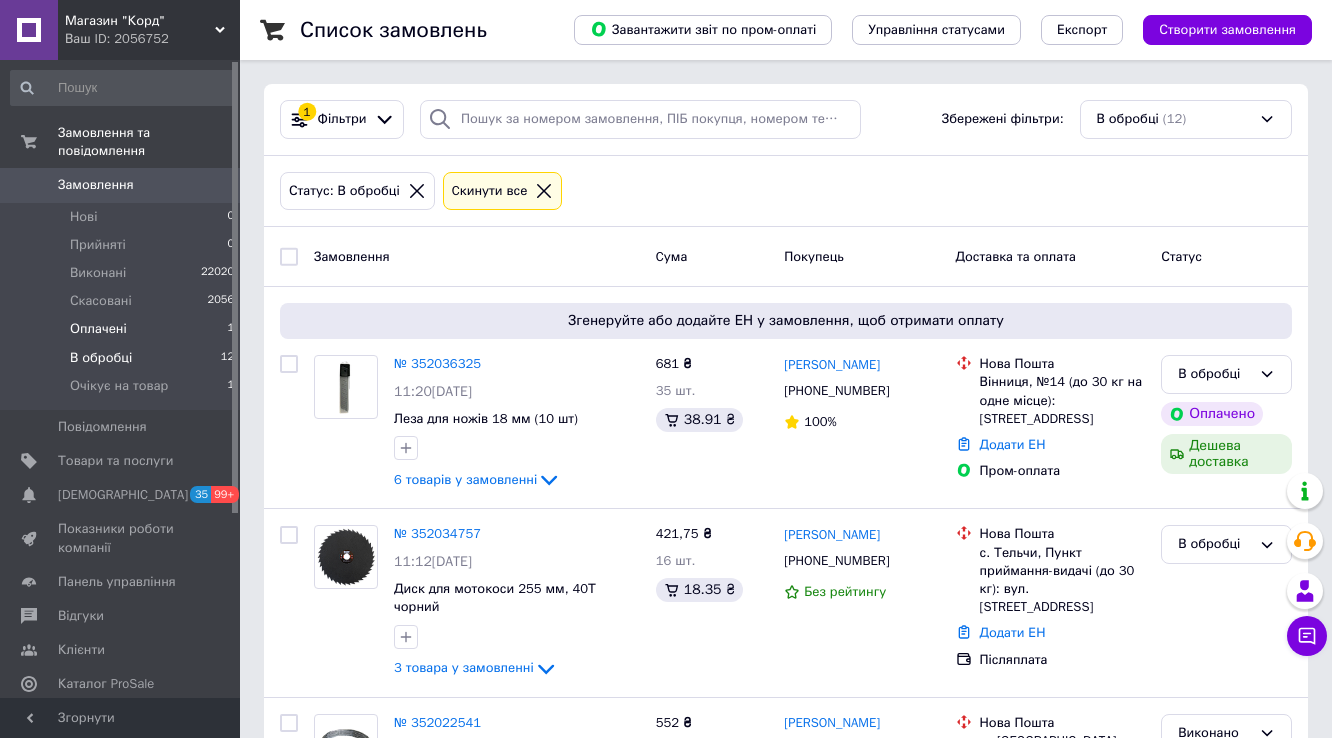 click on "Оплачені 1" at bounding box center [123, 329] 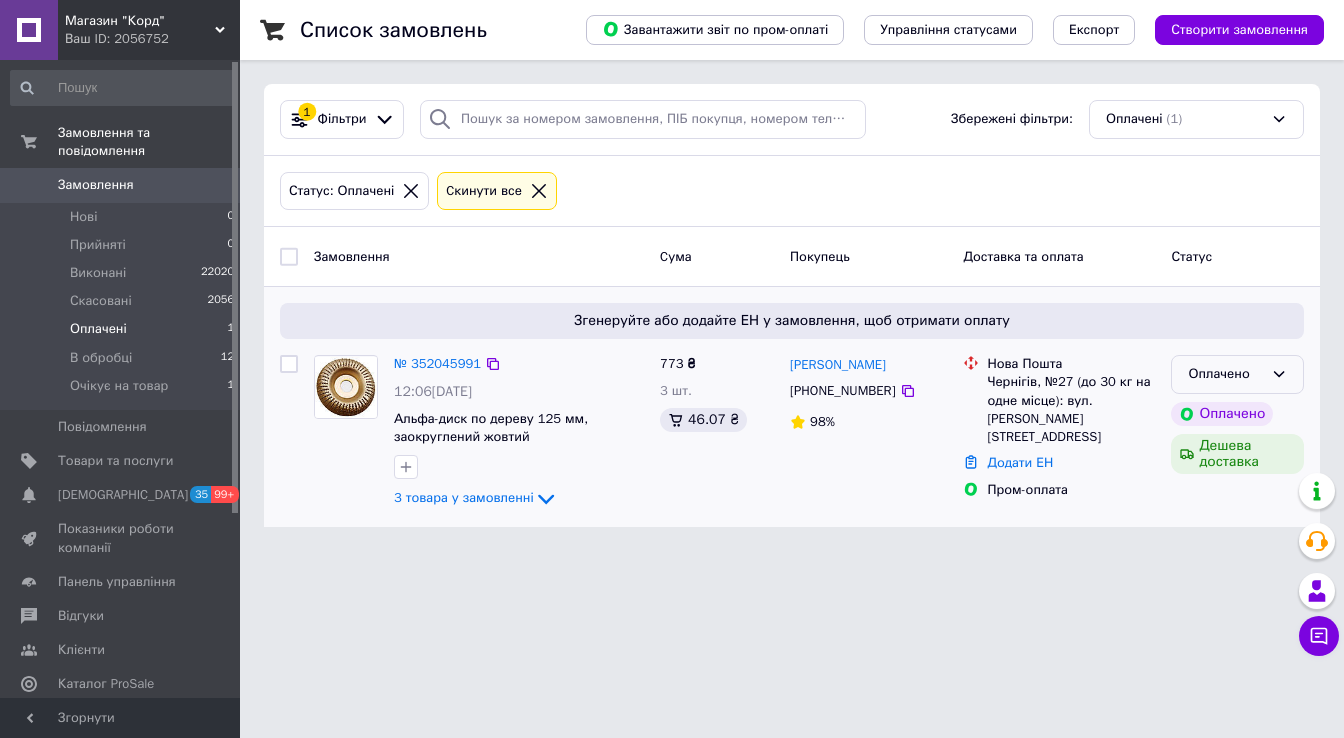 click on "Оплачено" at bounding box center [1225, 374] 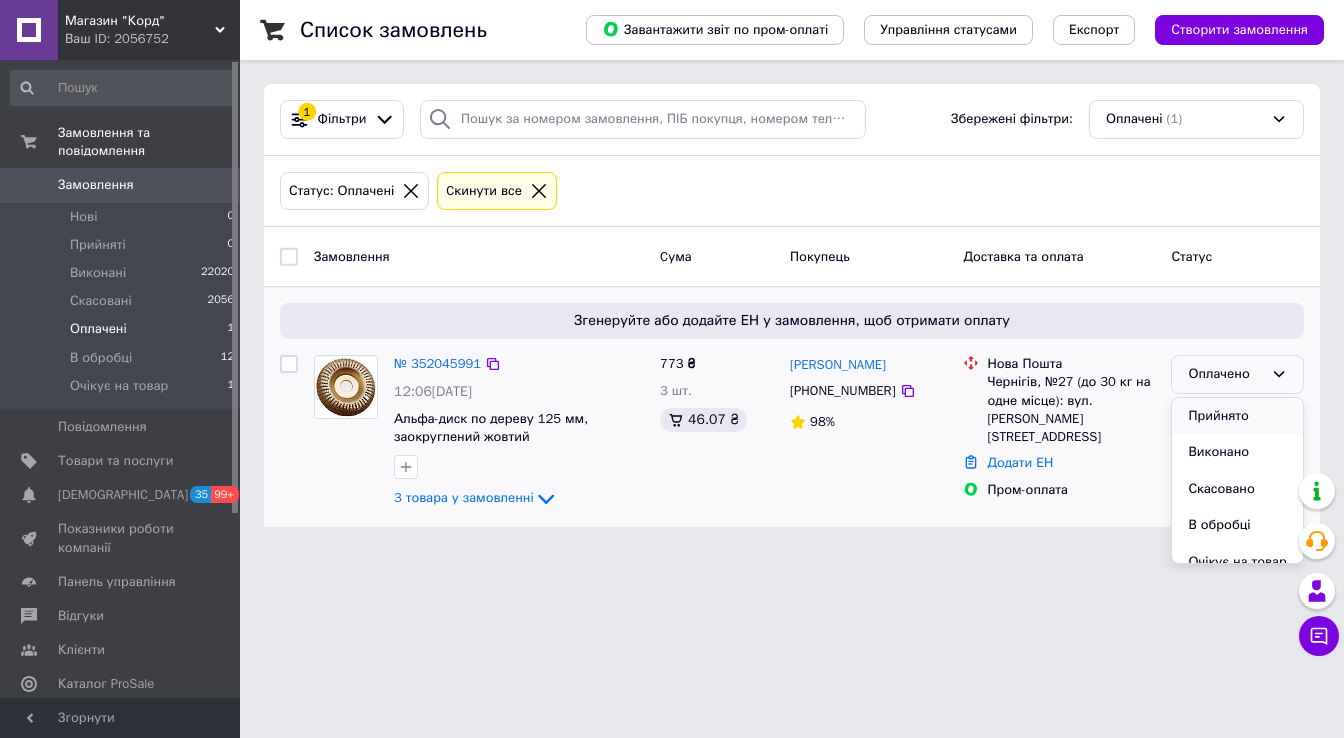 click on "Прийнято" at bounding box center (1237, 416) 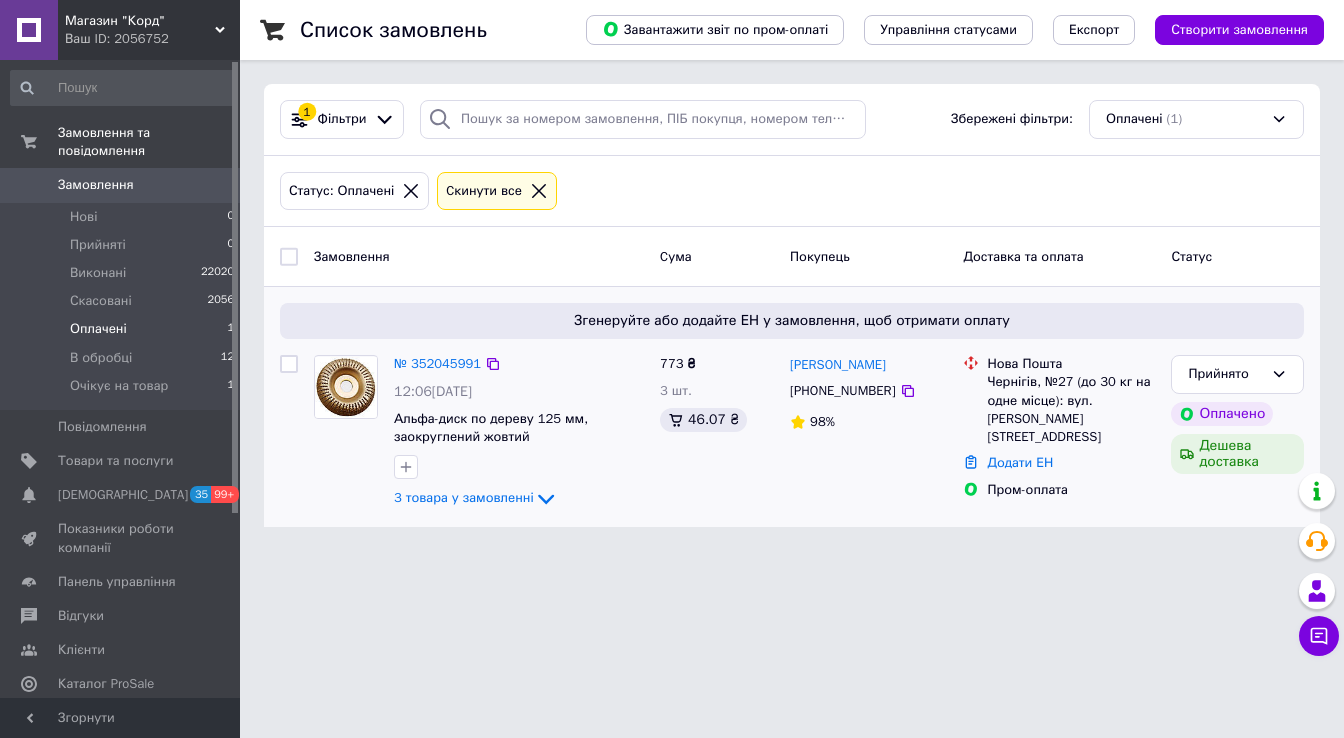 click on "Магазин "Корд" Ваш ID: 2056752 Сайт Магазин "Корд" Кабінет покупця Перевірити стан системи Сторінка на порталі Довідка Вийти Замовлення та повідомлення Замовлення 0 Нові 0 Прийняті 0 Виконані 22020 Скасовані 2056 Оплачені 1 В обробці 12 Очікує на товар 1 Повідомлення 0 Товари та послуги Сповіщення 35 99+ Показники роботи компанії Панель управління Відгуки Клієнти Каталог ProSale Аналітика Інструменти веб-майстра та SEO Управління сайтом Гаманець компанії Маркет Налаштування Тарифи та рахунки Prom топ Згорнути
1" at bounding box center (672, 275) 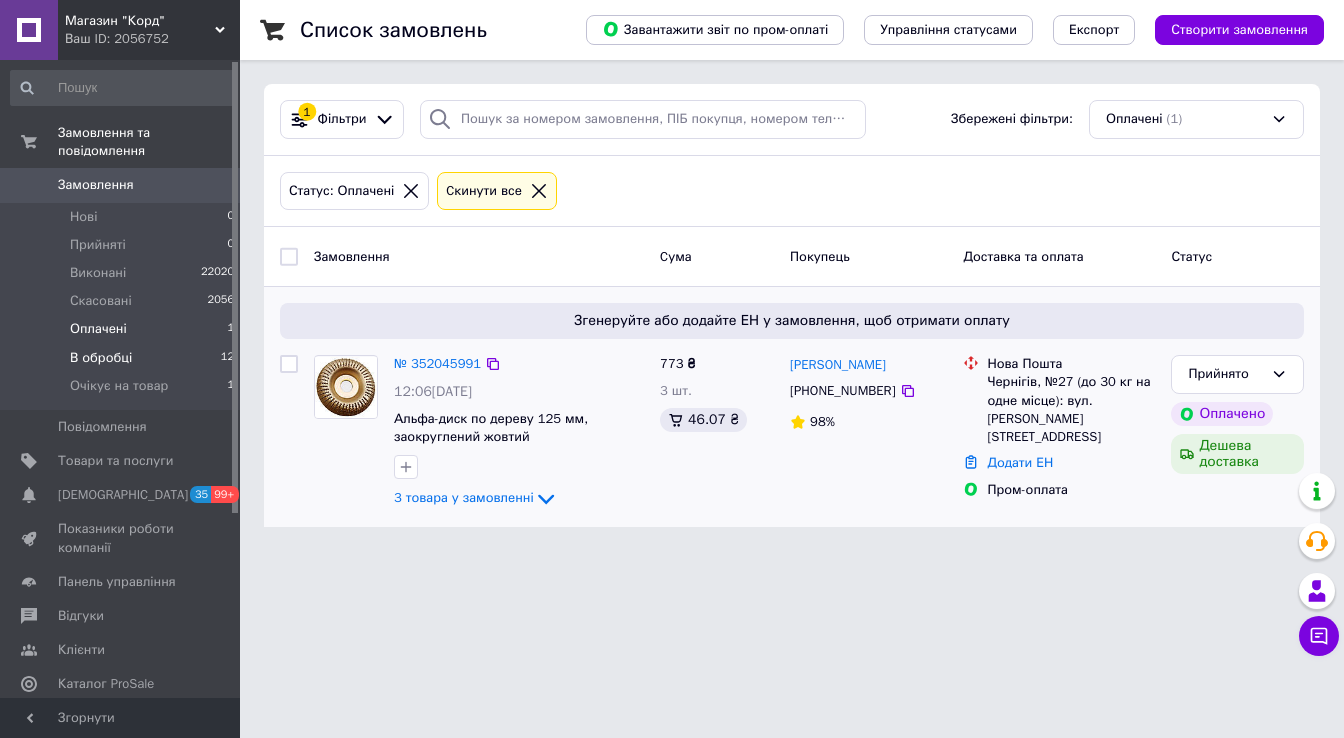 click on "В обробці" at bounding box center [101, 358] 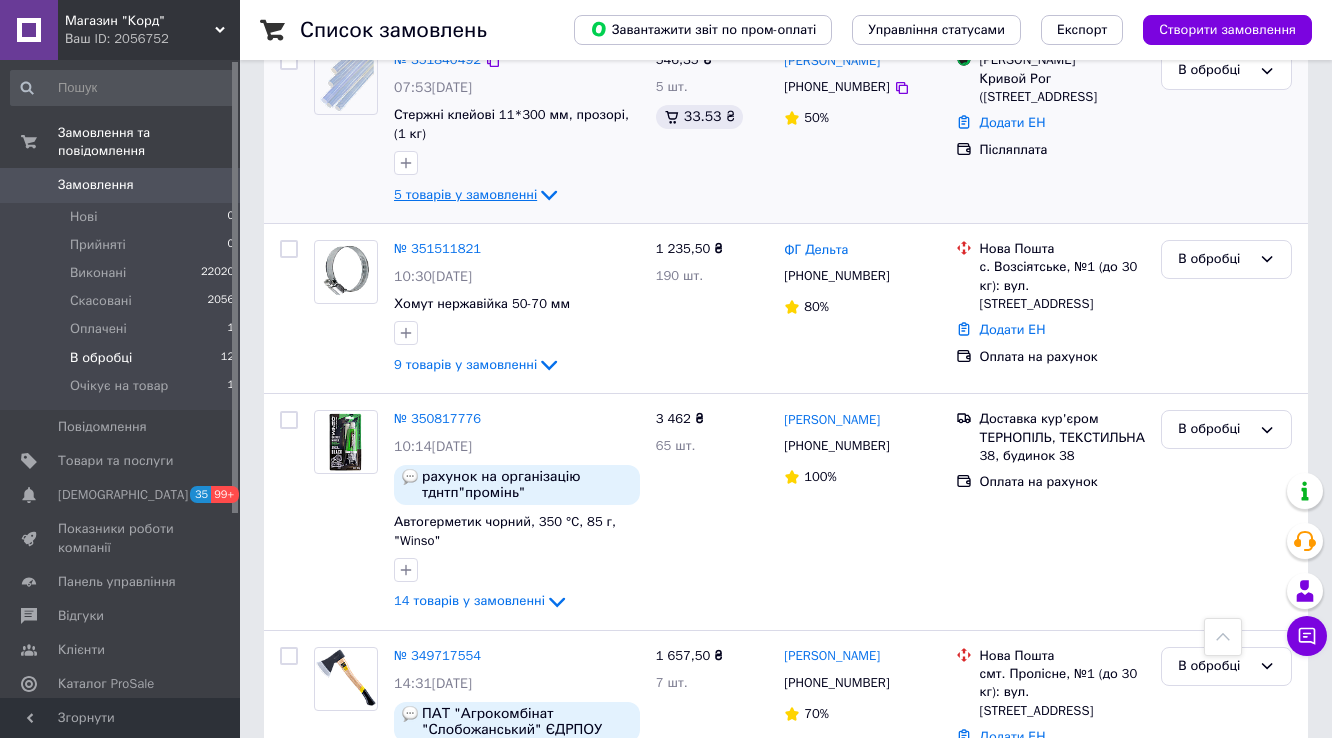 scroll, scrollTop: 1818, scrollLeft: 0, axis: vertical 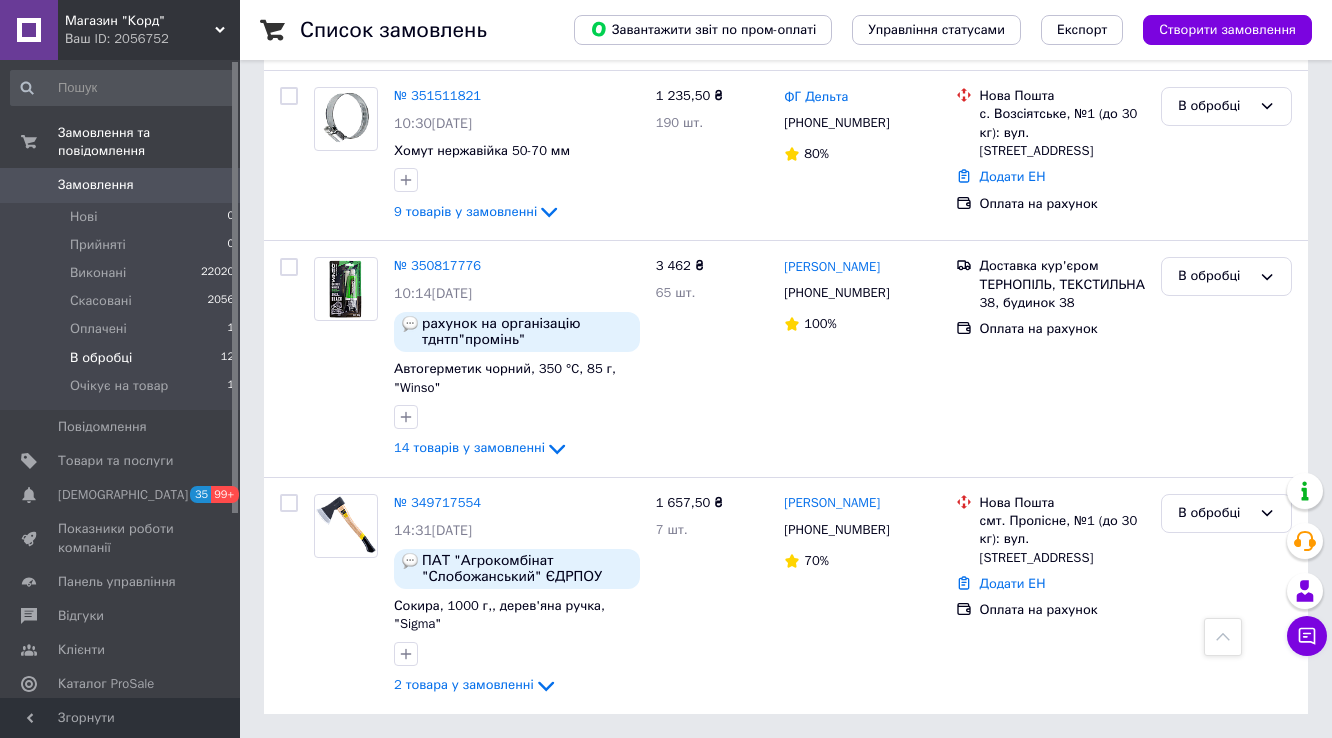 drag, startPoint x: 114, startPoint y: 340, endPoint x: 248, endPoint y: 248, distance: 162.5423 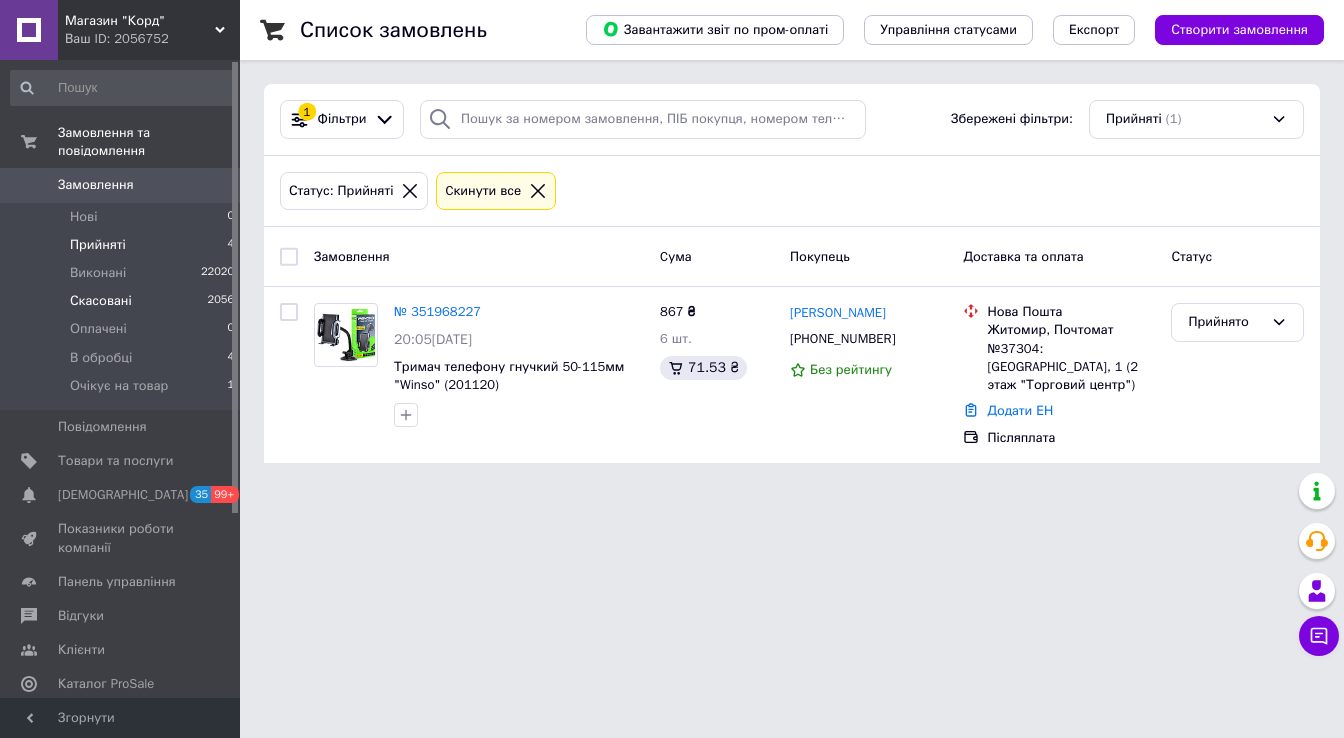 scroll, scrollTop: 0, scrollLeft: 0, axis: both 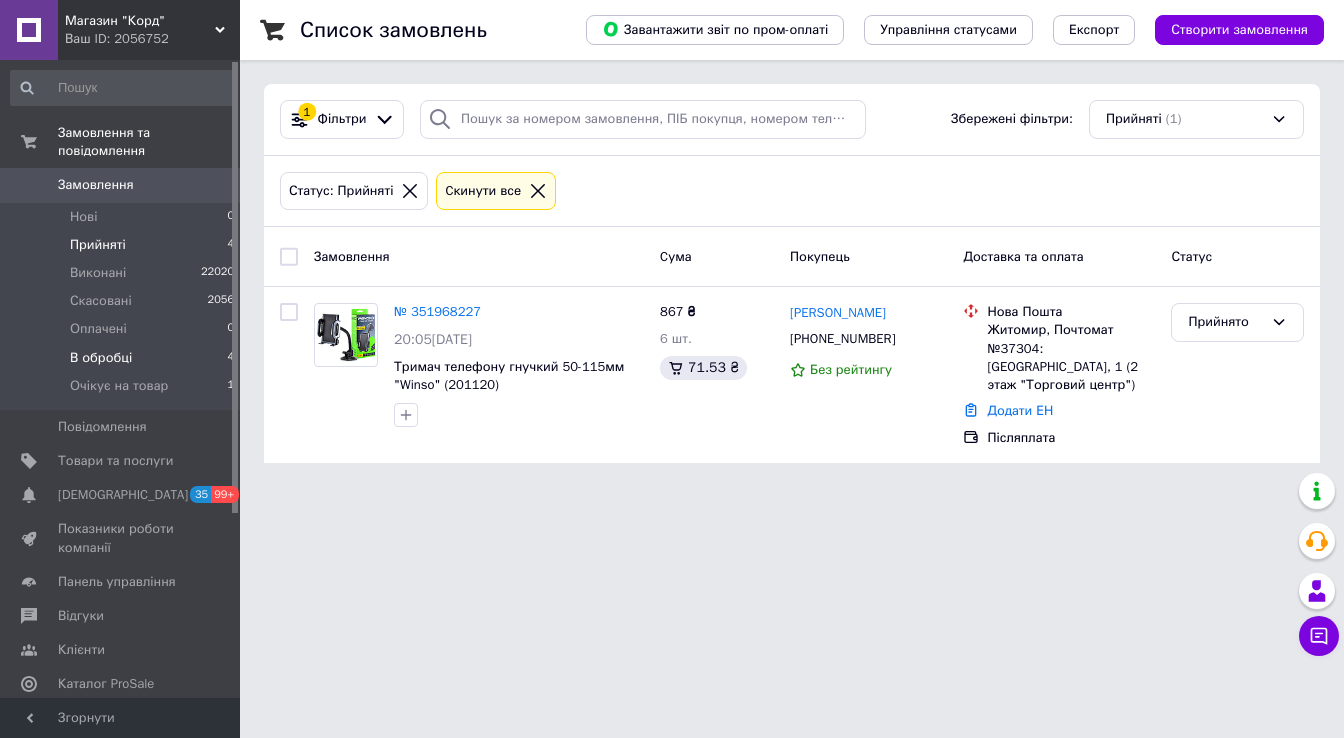 click on "В обробці" at bounding box center (101, 358) 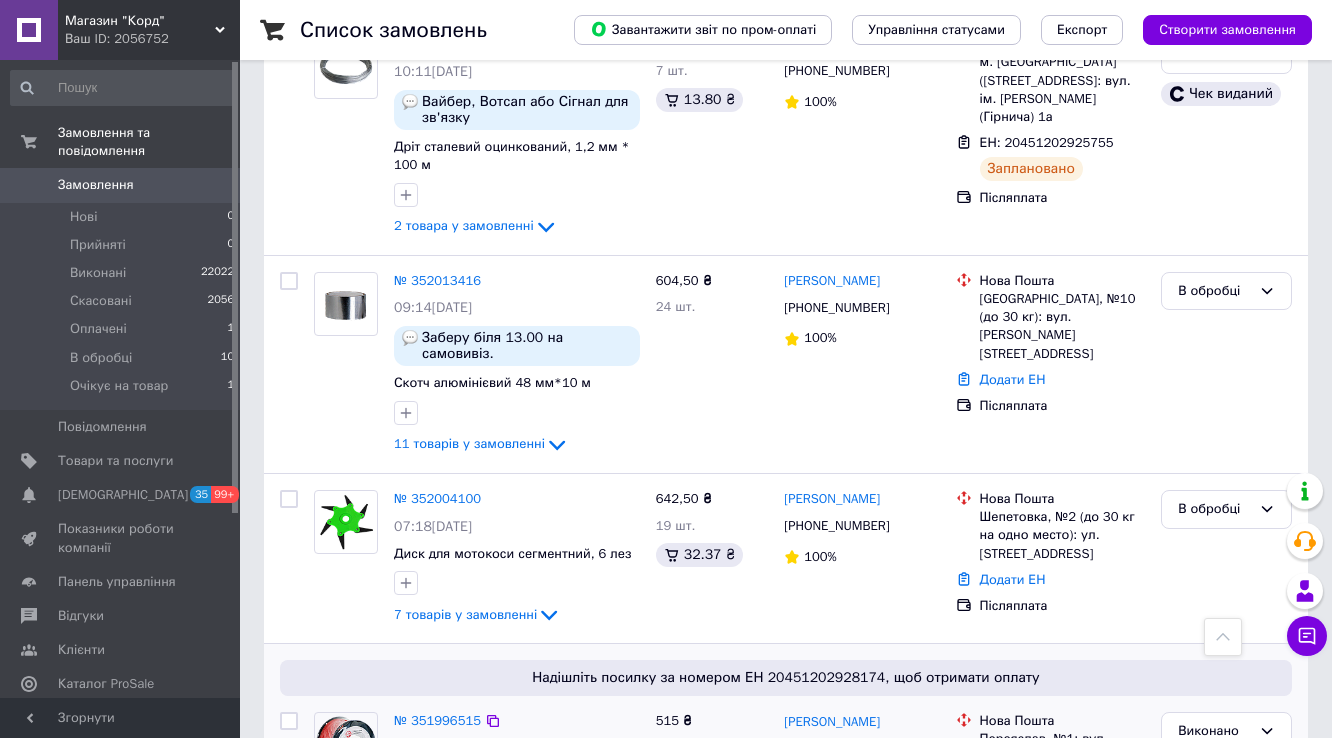 scroll, scrollTop: 1040, scrollLeft: 0, axis: vertical 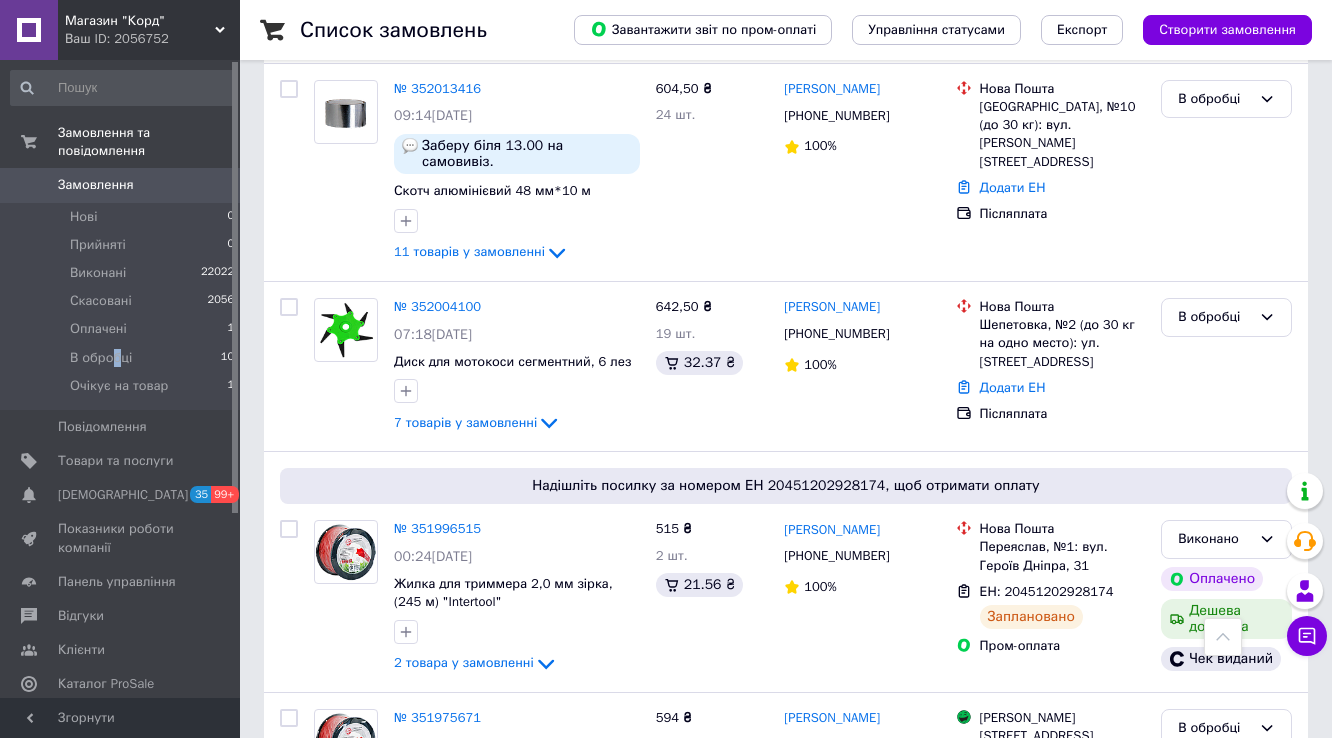drag, startPoint x: 115, startPoint y: 341, endPoint x: 234, endPoint y: 3, distance: 358.33643 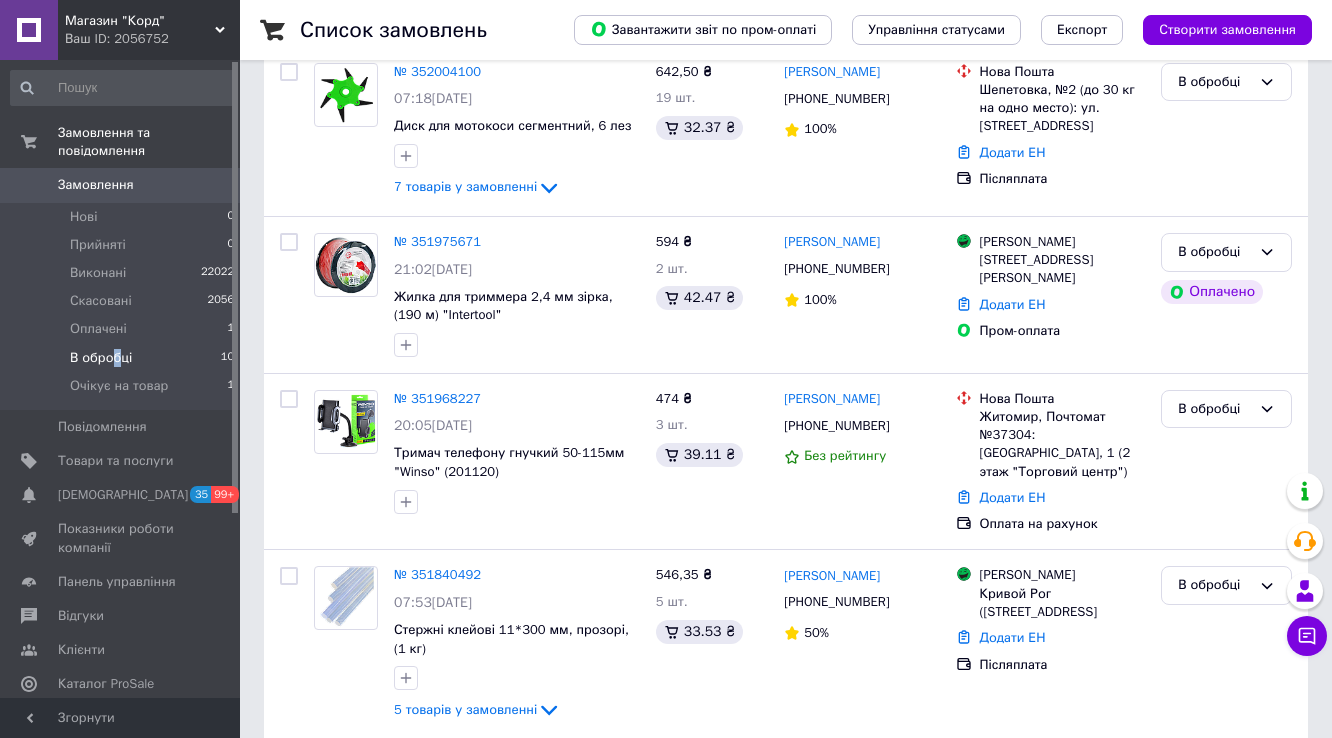 scroll, scrollTop: 0, scrollLeft: 0, axis: both 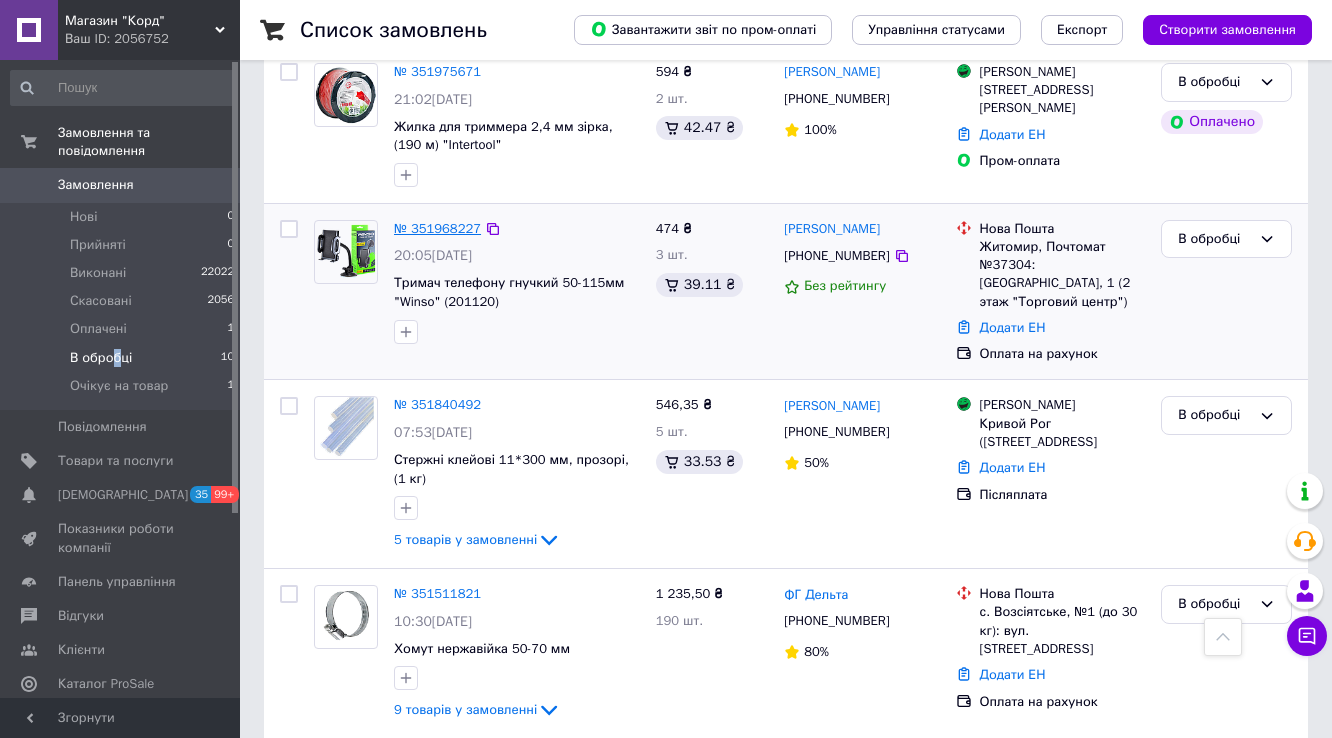 click on "№ 351968227" at bounding box center [437, 228] 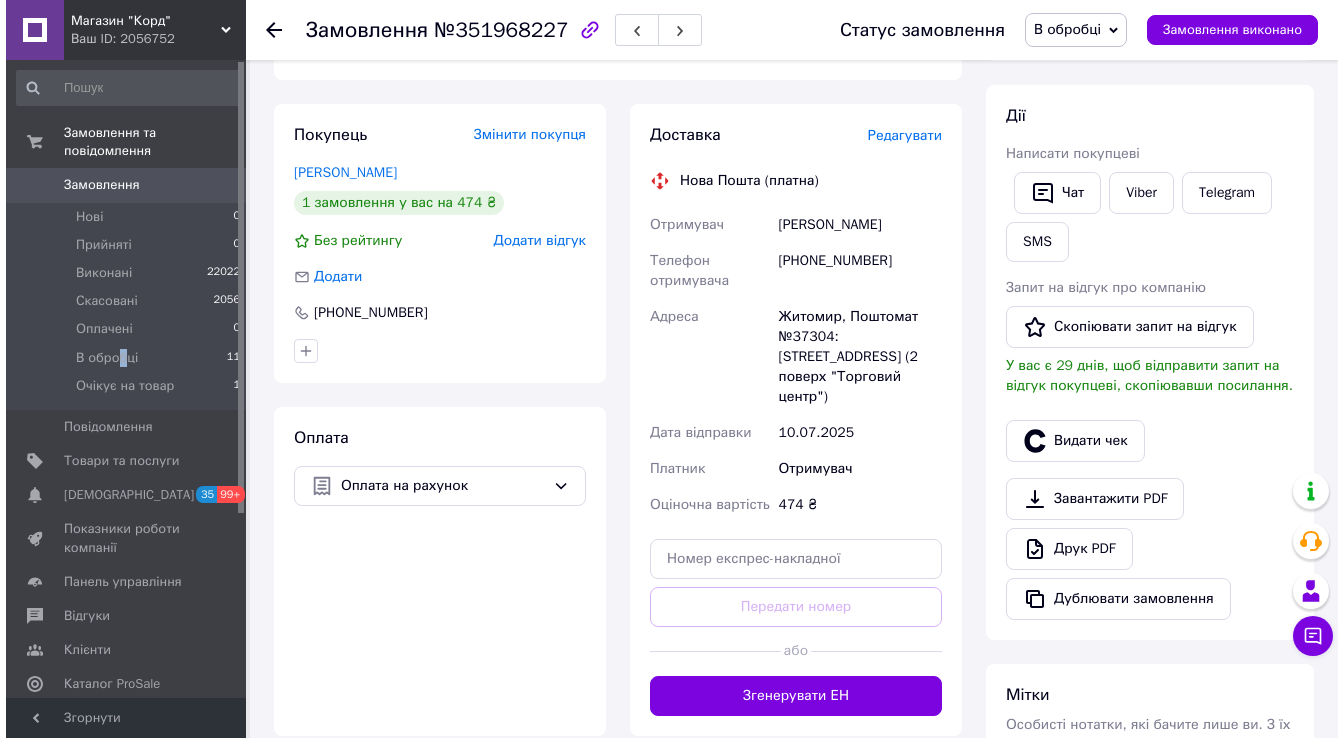 scroll, scrollTop: 263, scrollLeft: 0, axis: vertical 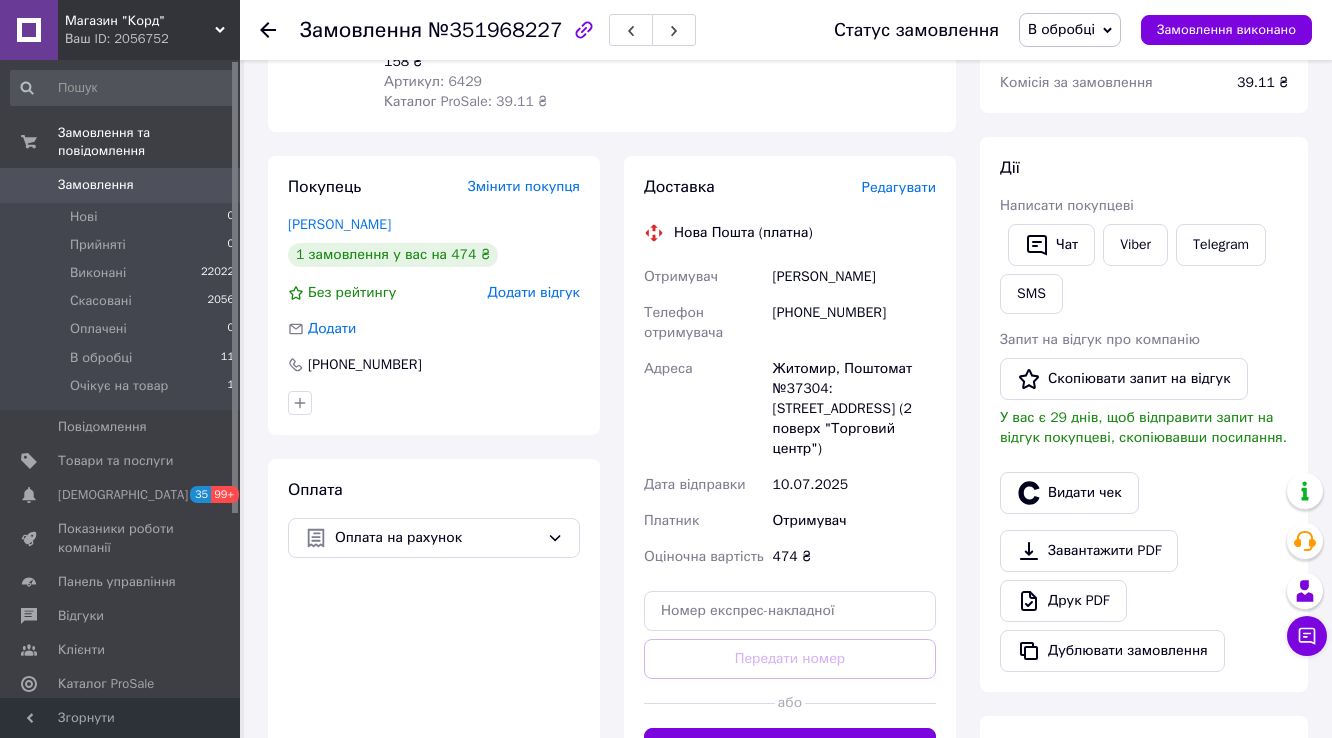 click on "Редагувати" at bounding box center [899, 187] 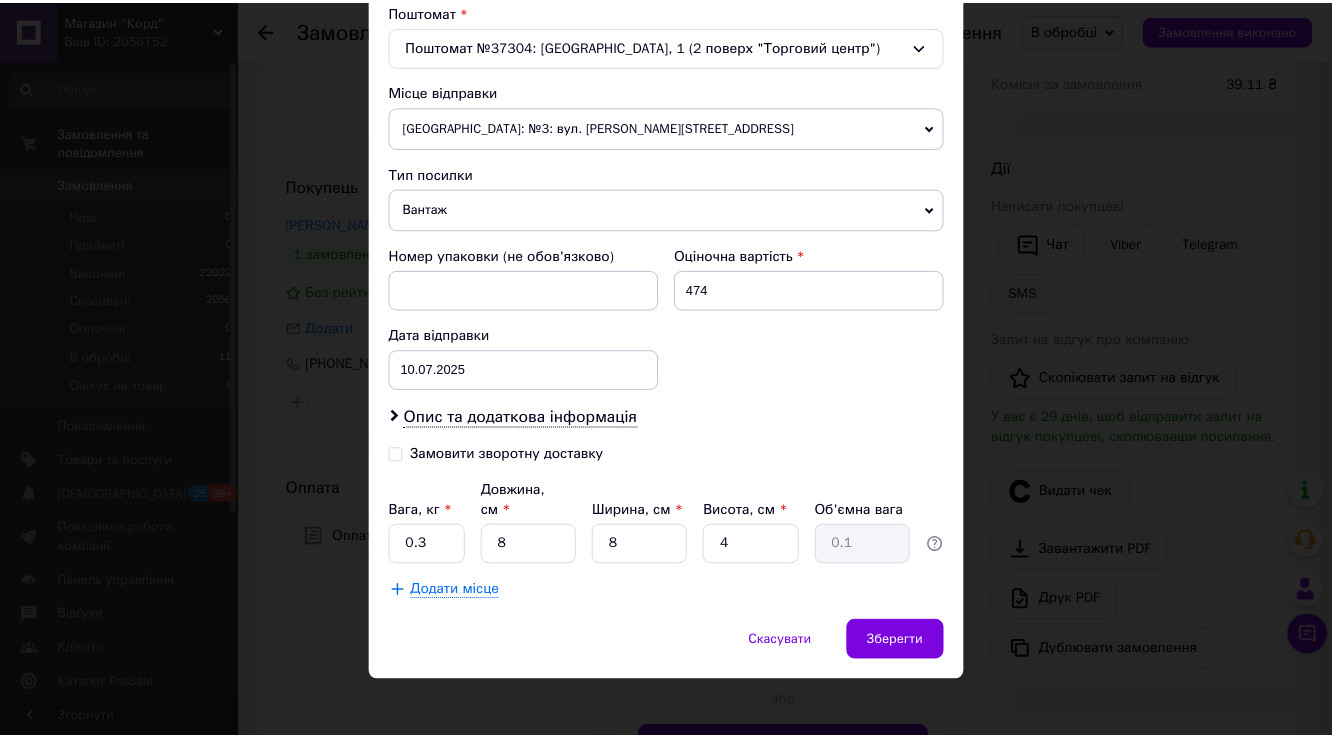 scroll, scrollTop: 818, scrollLeft: 0, axis: vertical 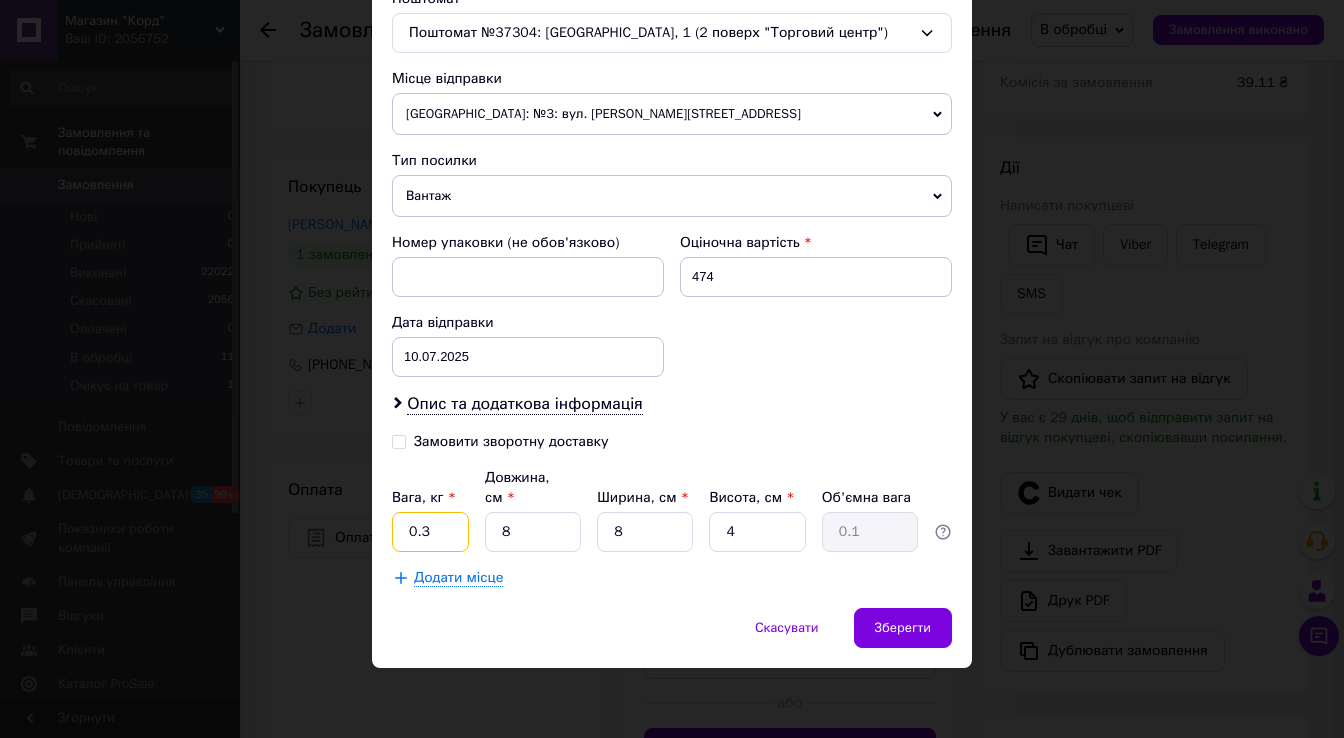 click on "0.3" at bounding box center (430, 532) 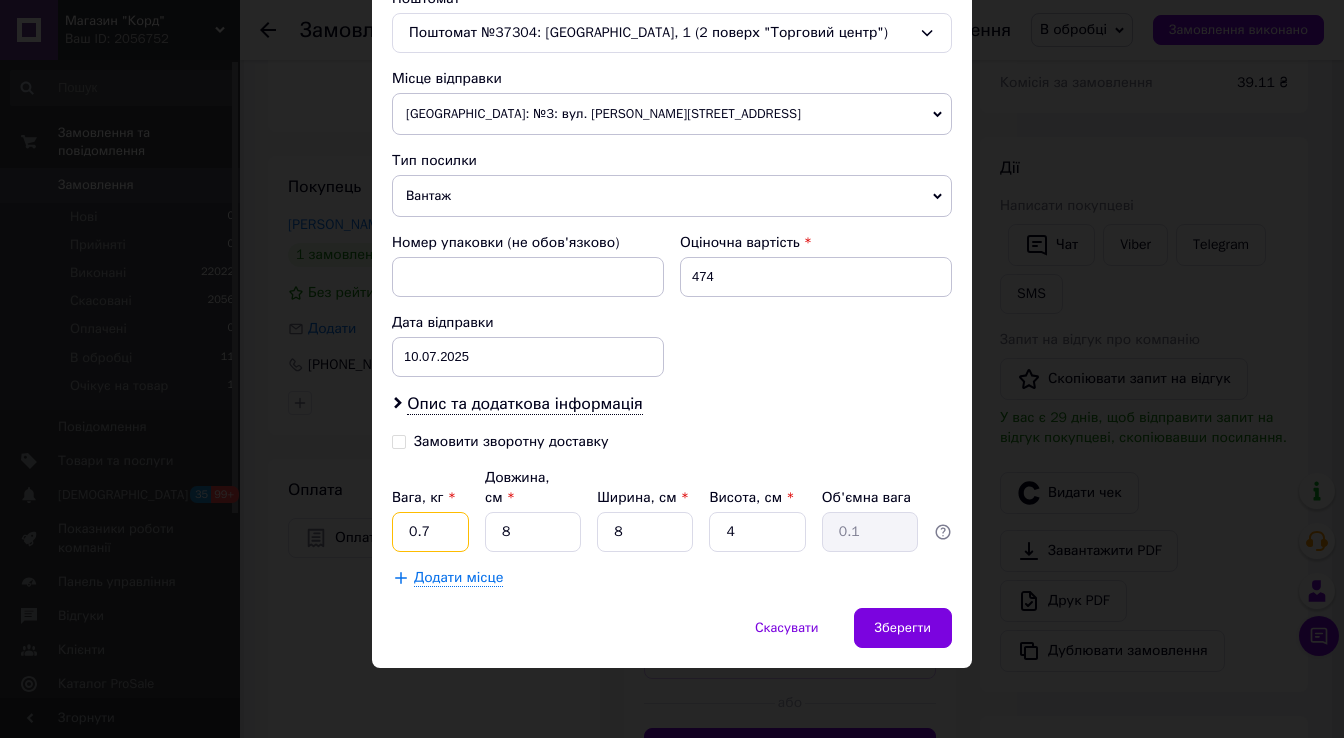 type on "0.7" 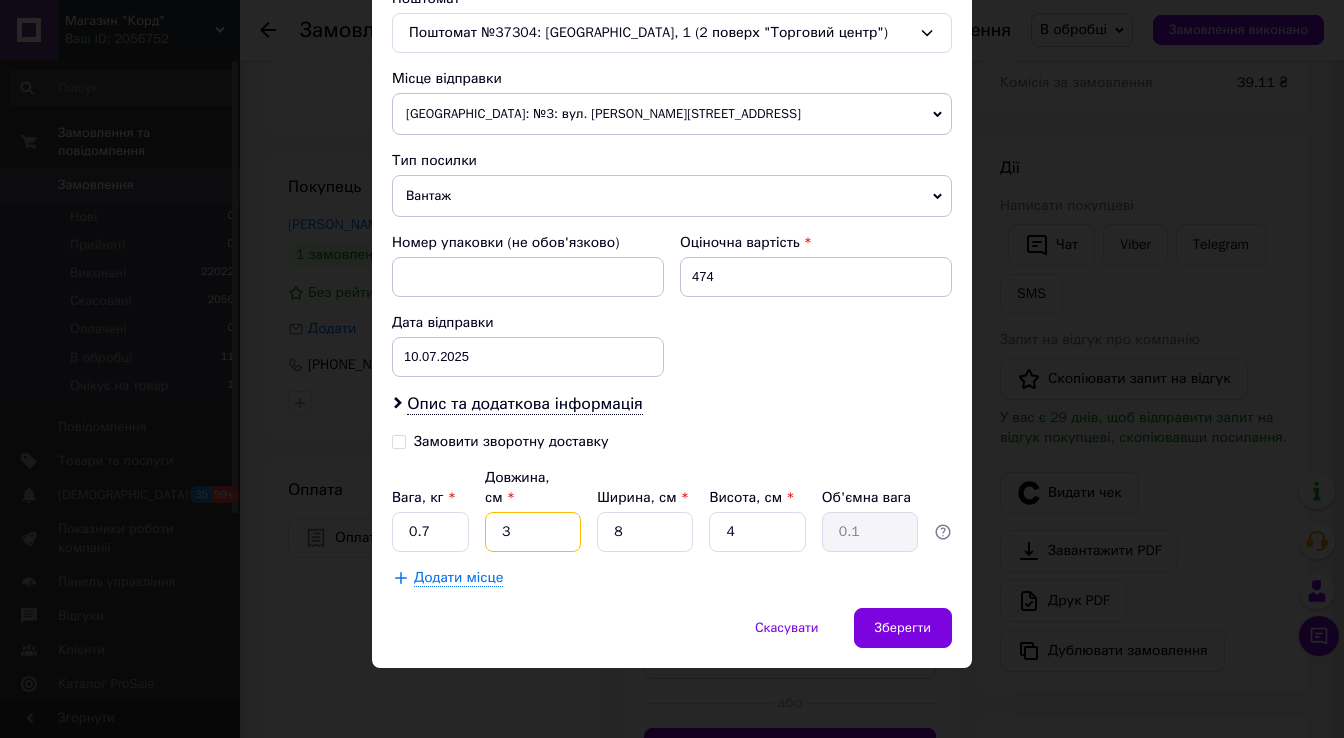 type on "35" 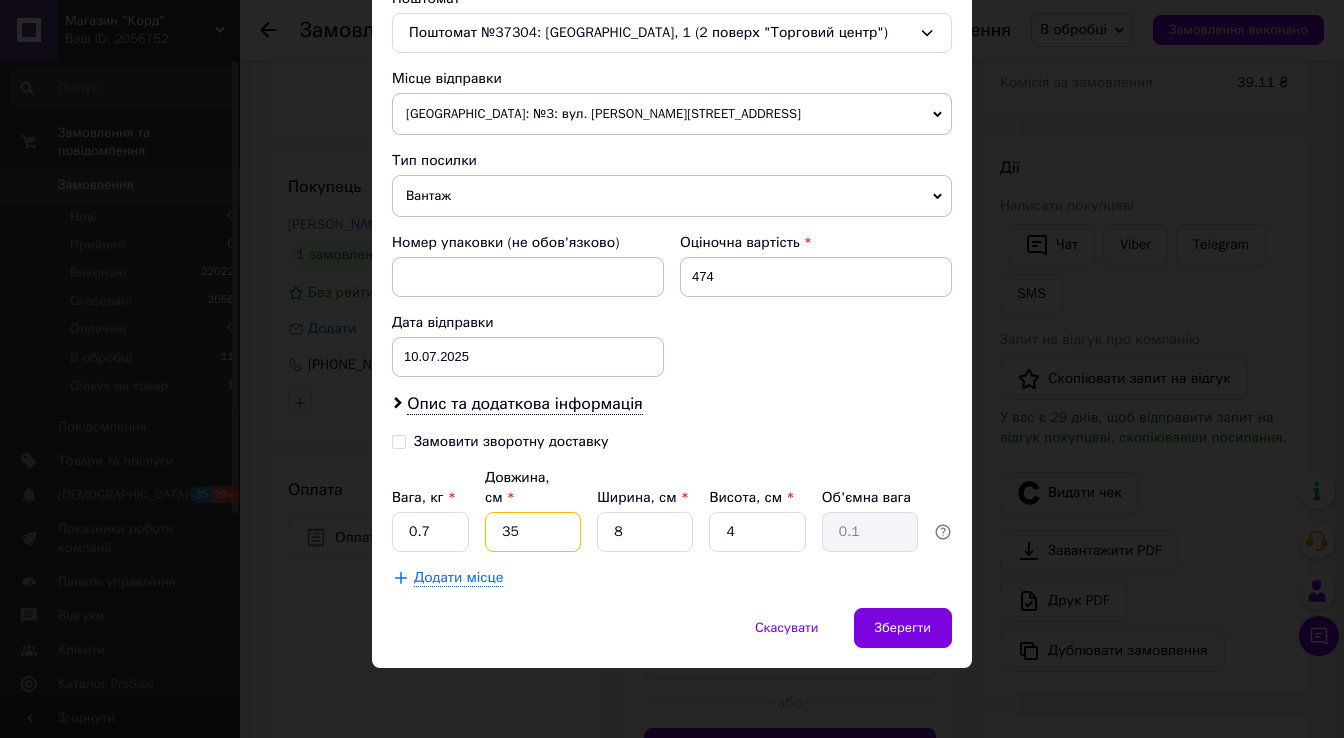 type on "0.28" 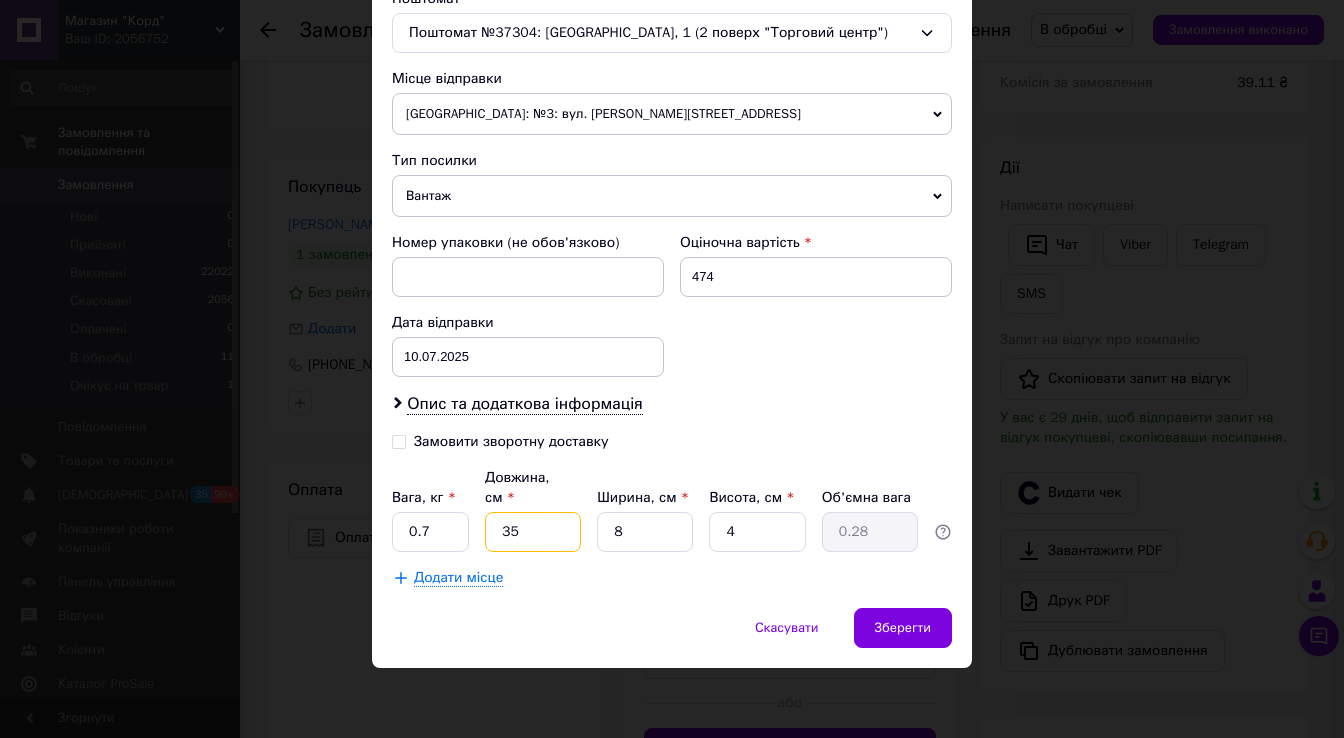 type on "35" 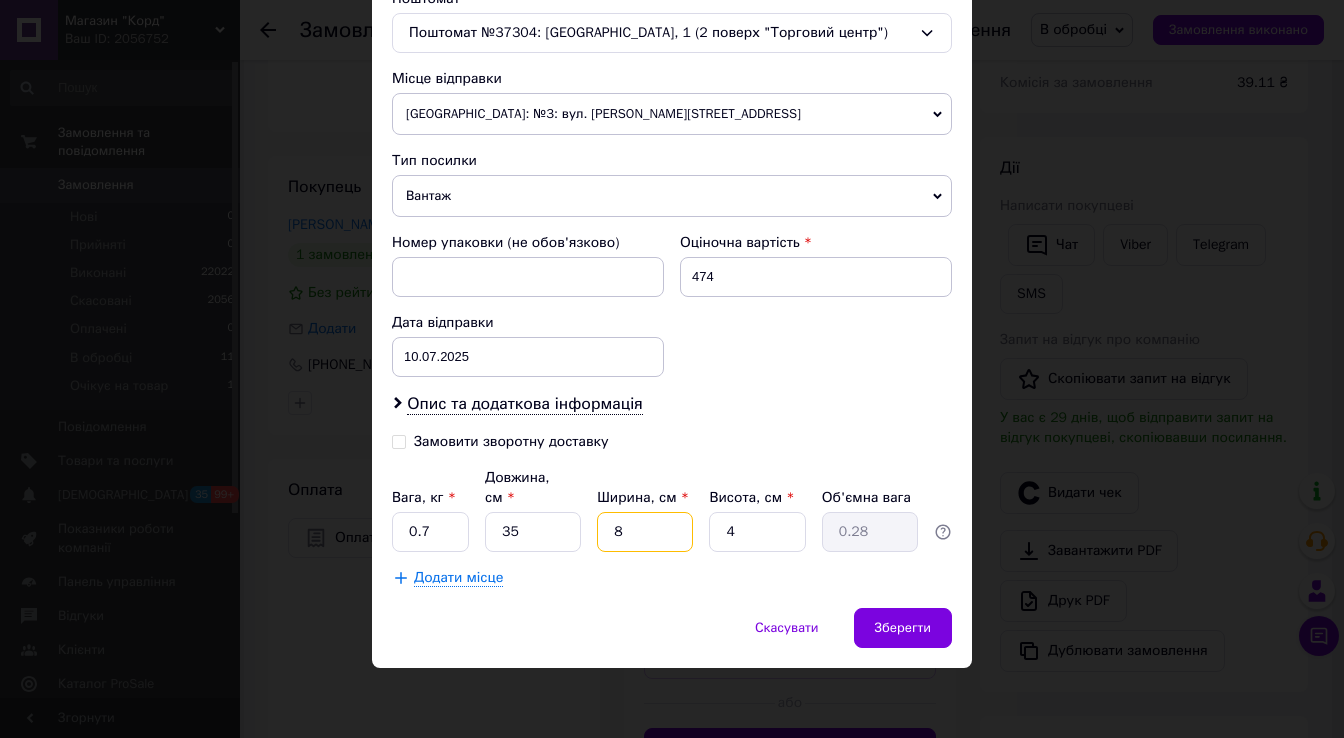 type on "2" 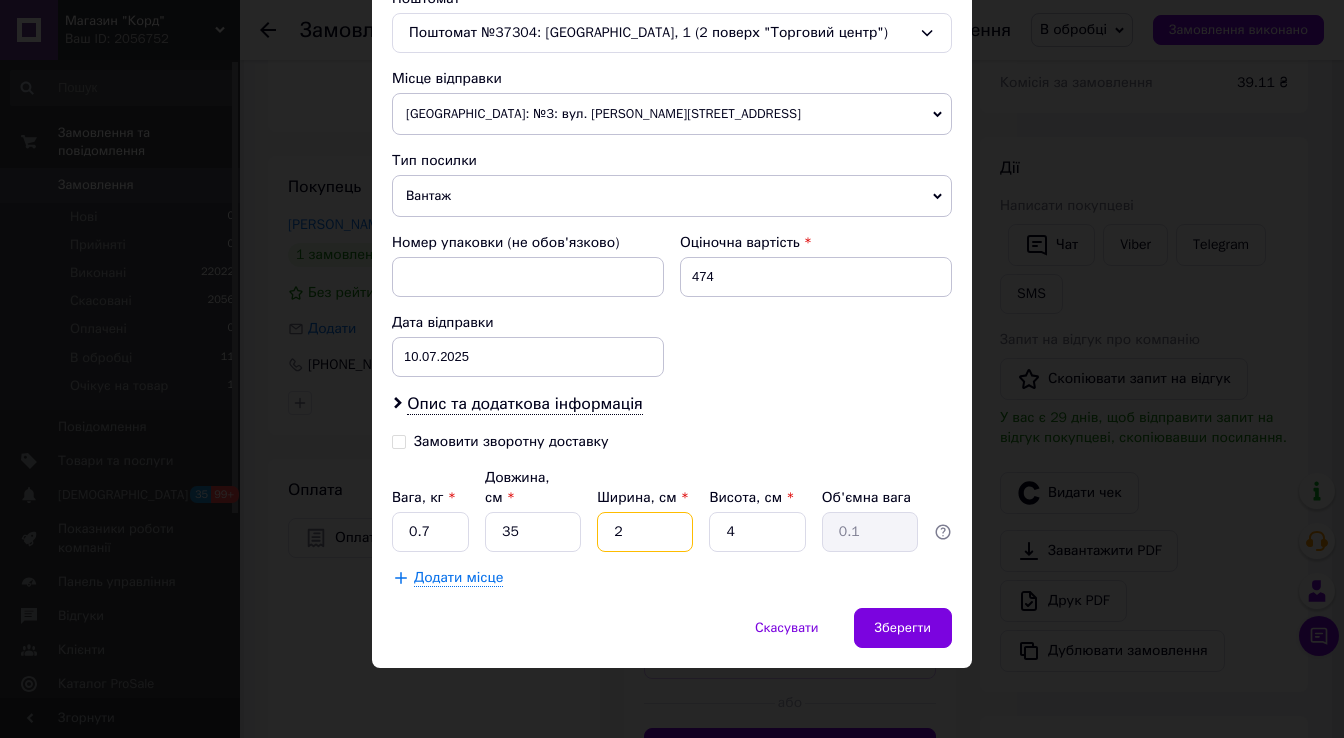 type on "25" 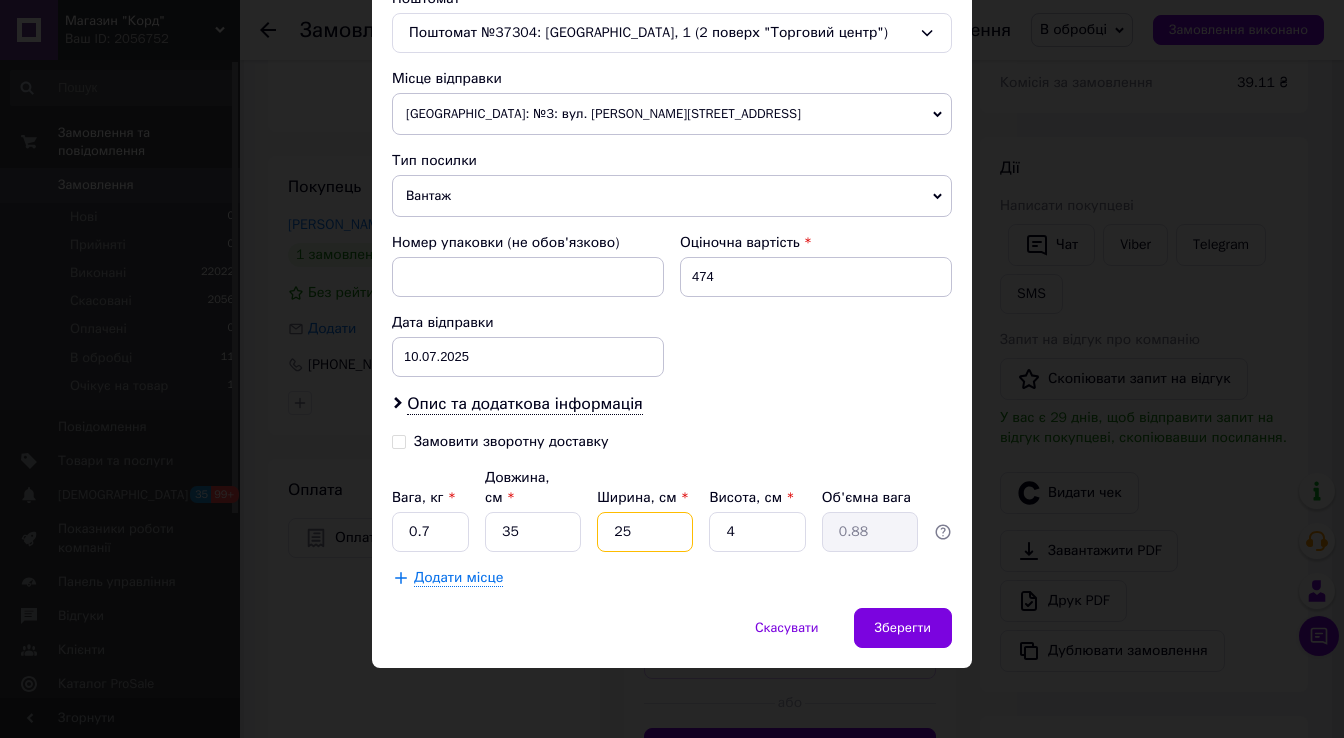type on "25" 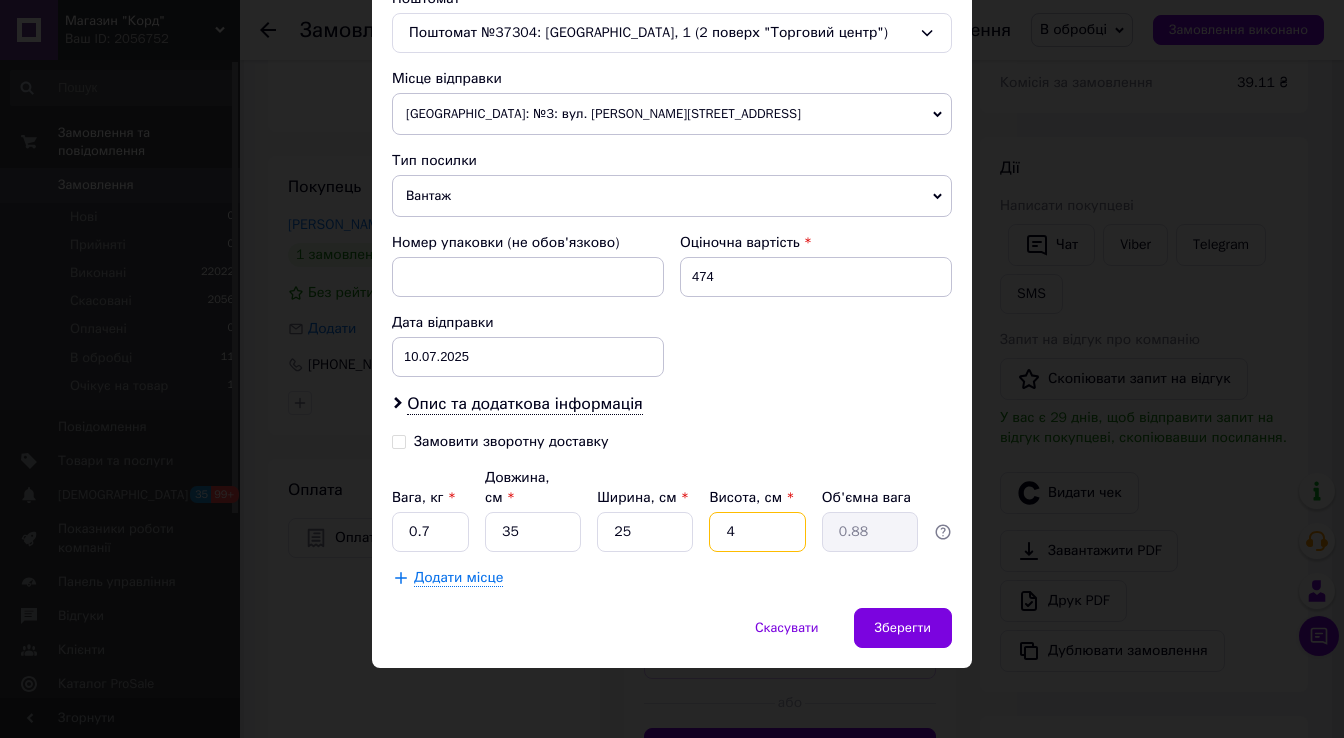 type on "1" 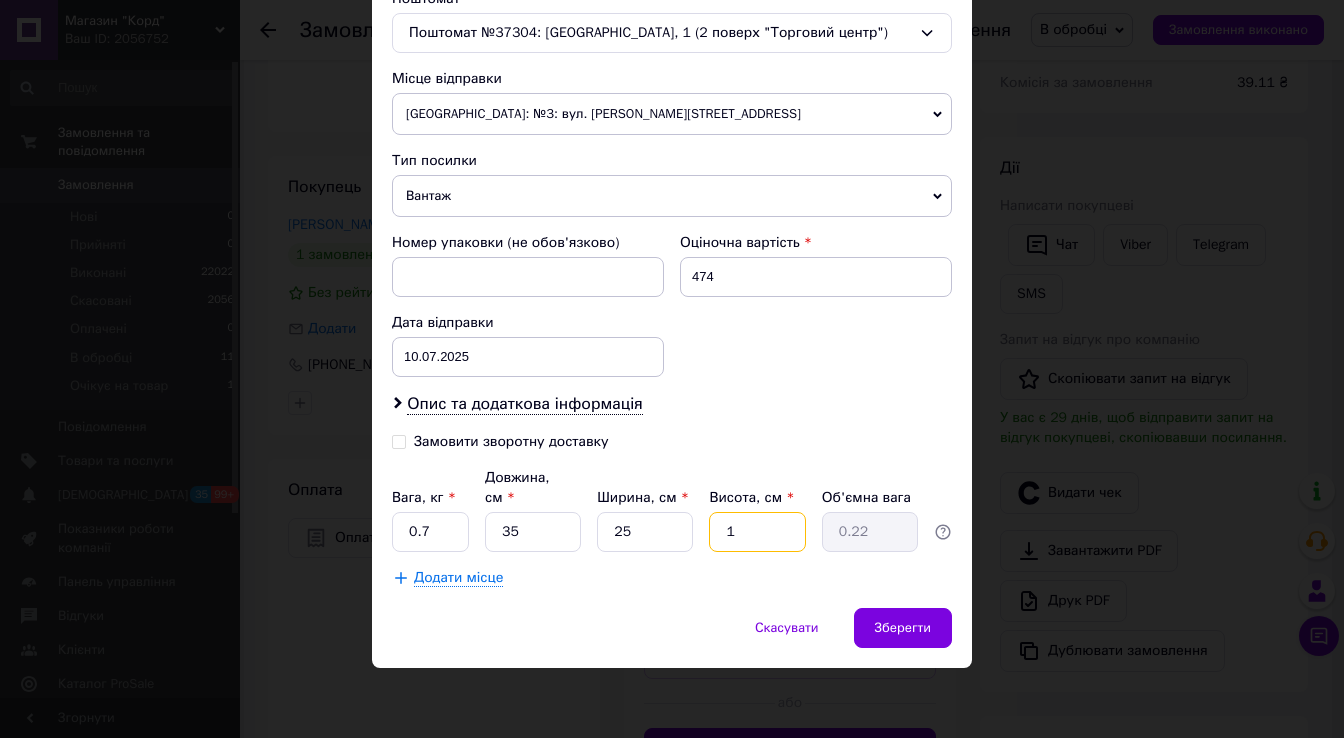 type on "10" 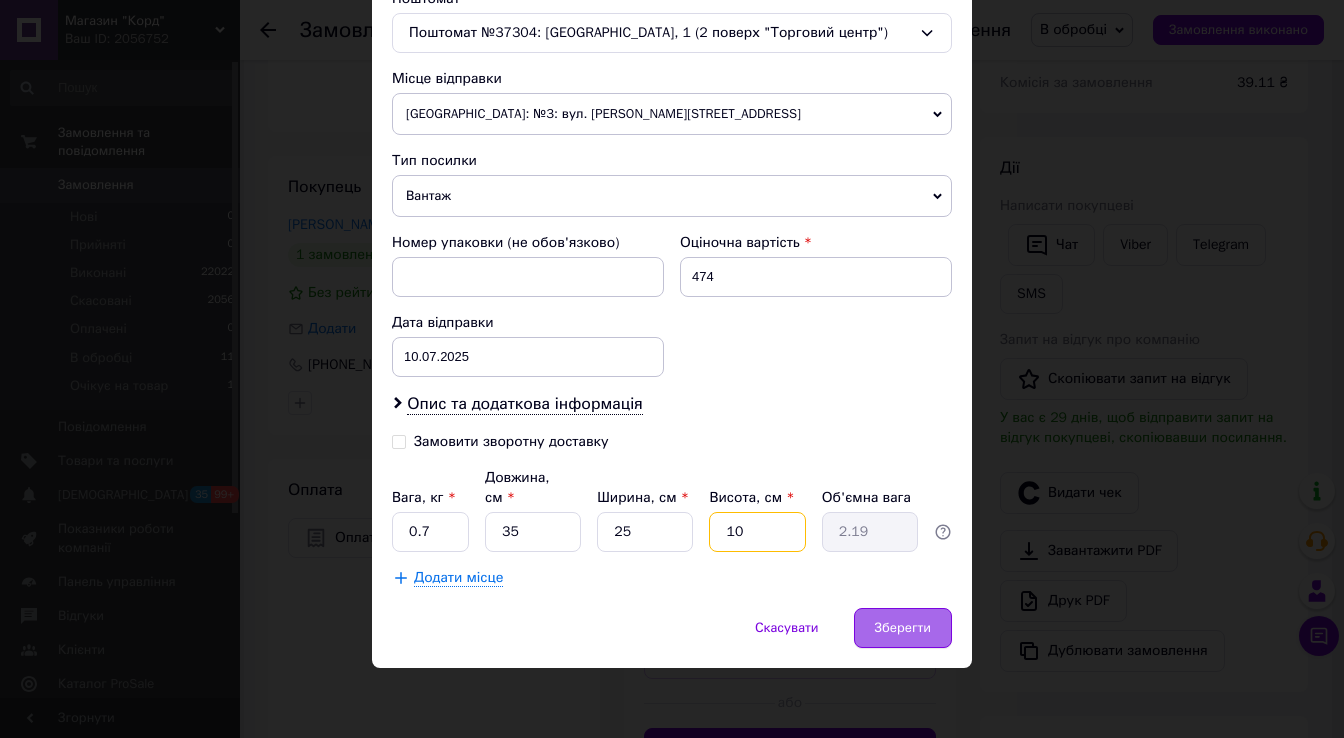 type on "10" 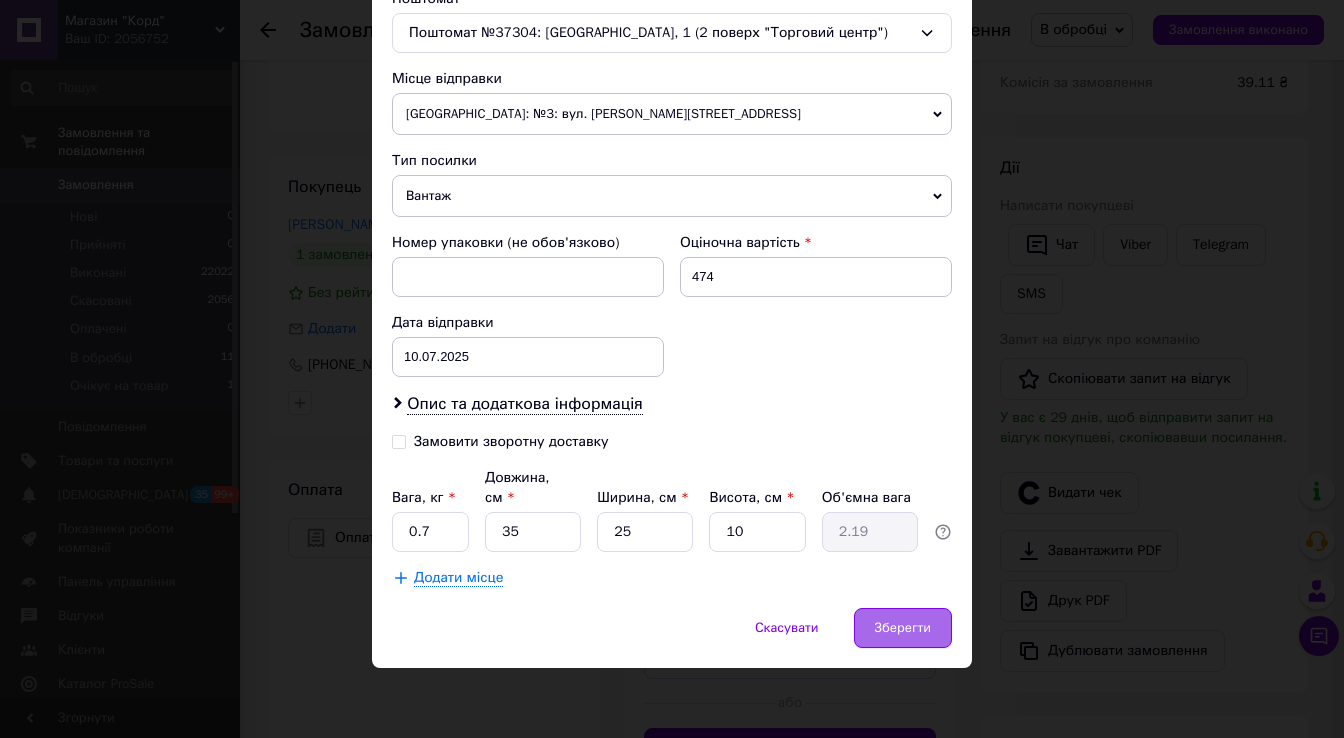 click on "Зберегти" at bounding box center [903, 628] 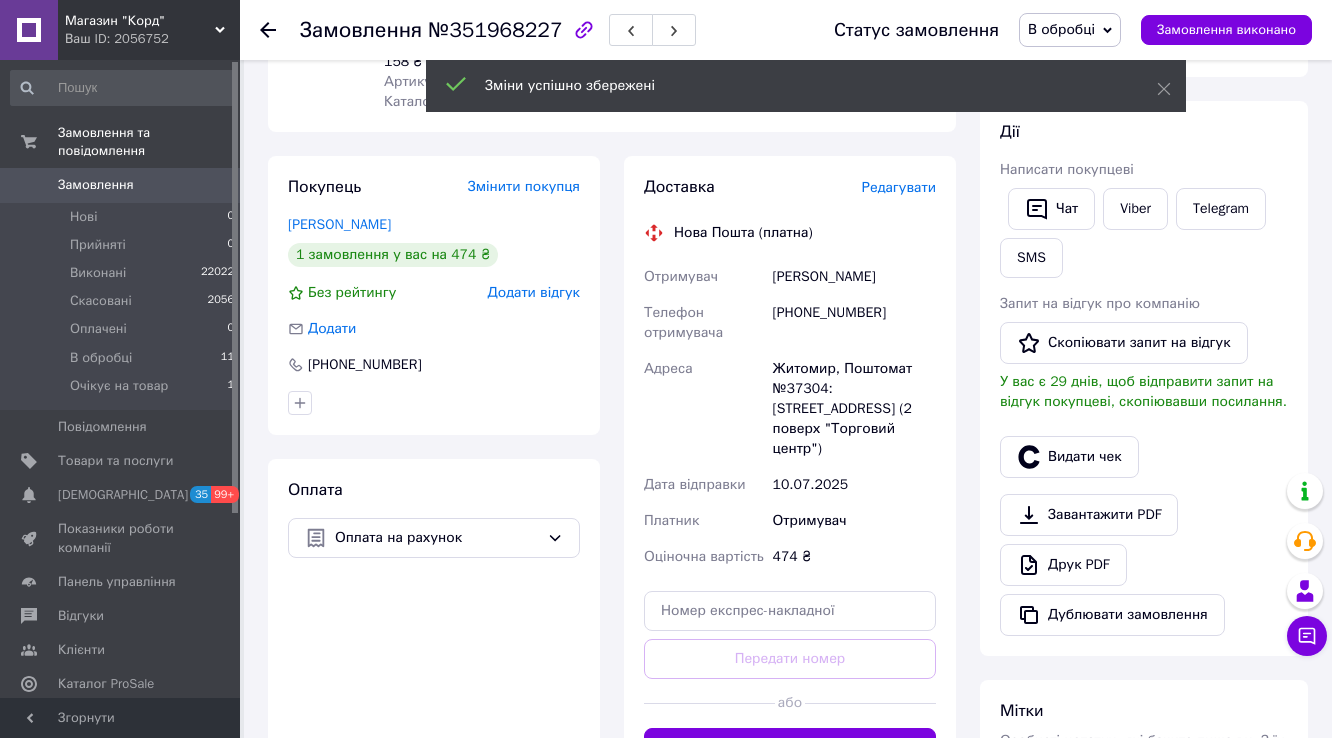 scroll, scrollTop: 76, scrollLeft: 0, axis: vertical 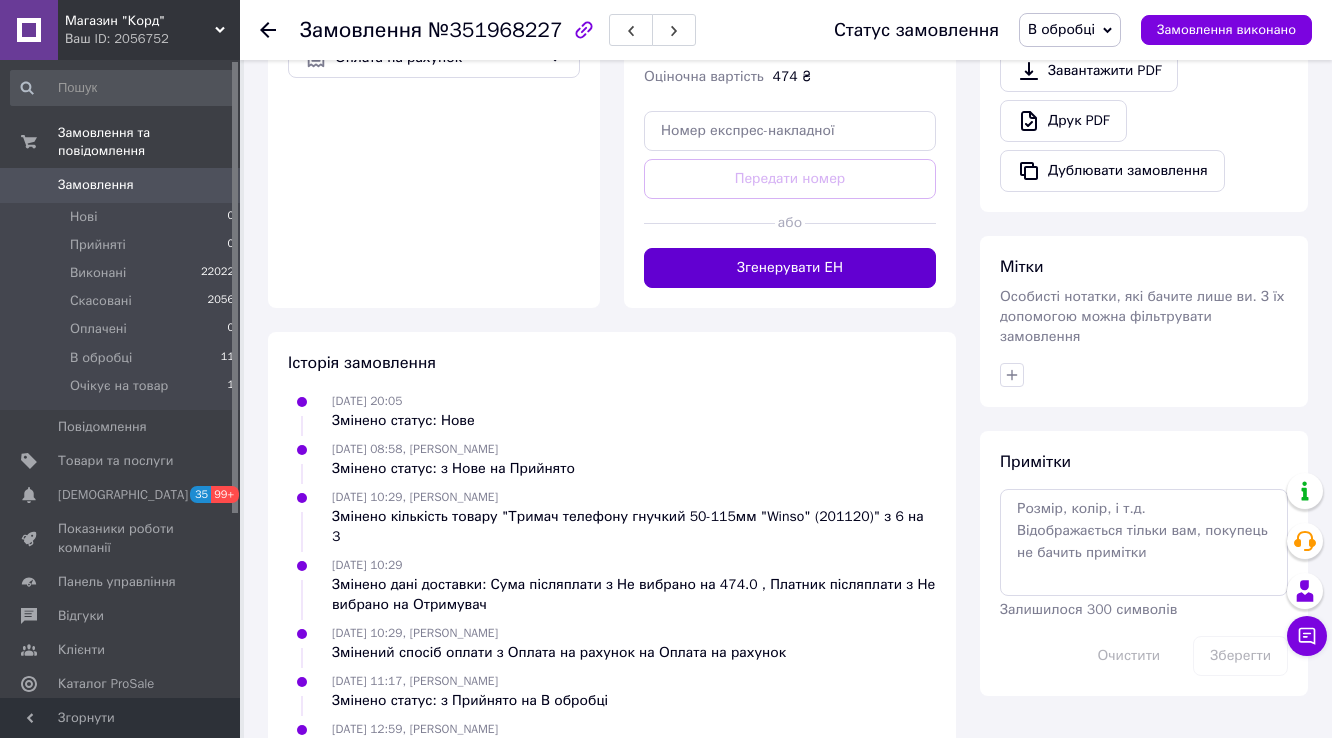 click on "Згенерувати ЕН" at bounding box center [790, 268] 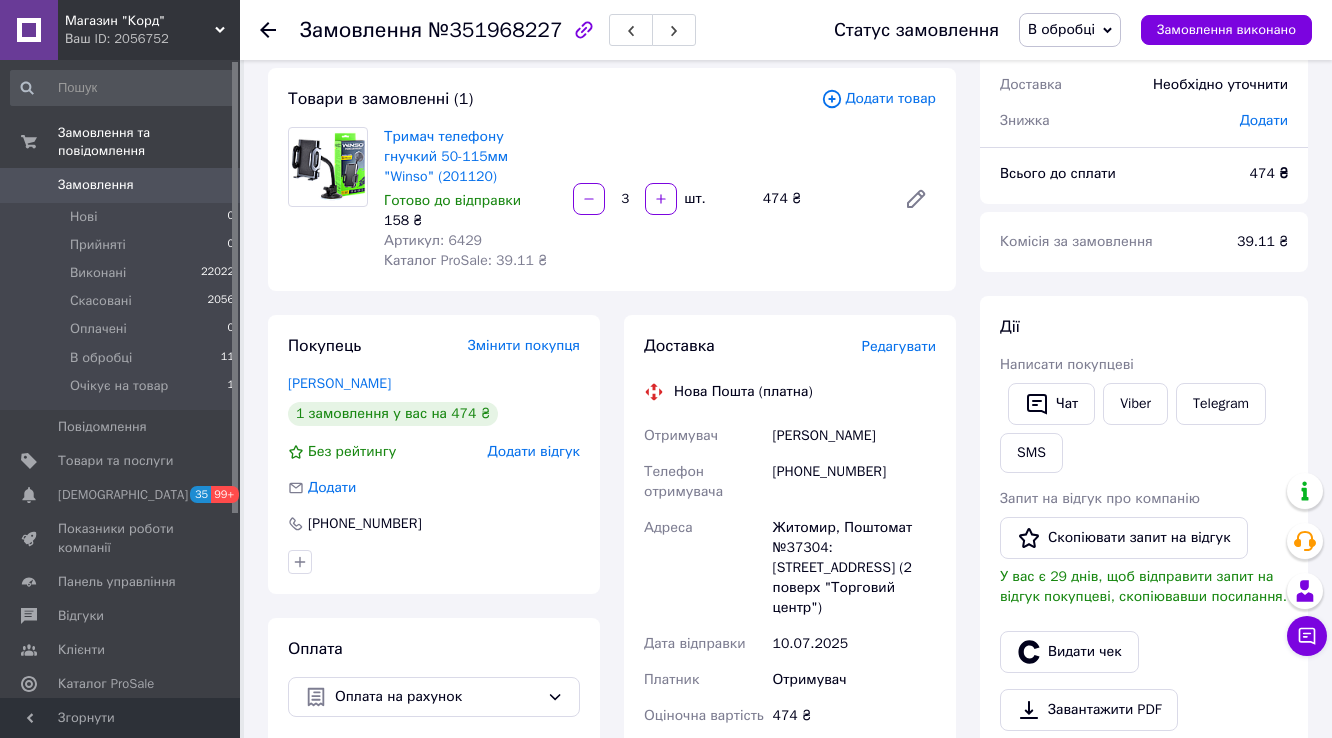 scroll, scrollTop: 103, scrollLeft: 0, axis: vertical 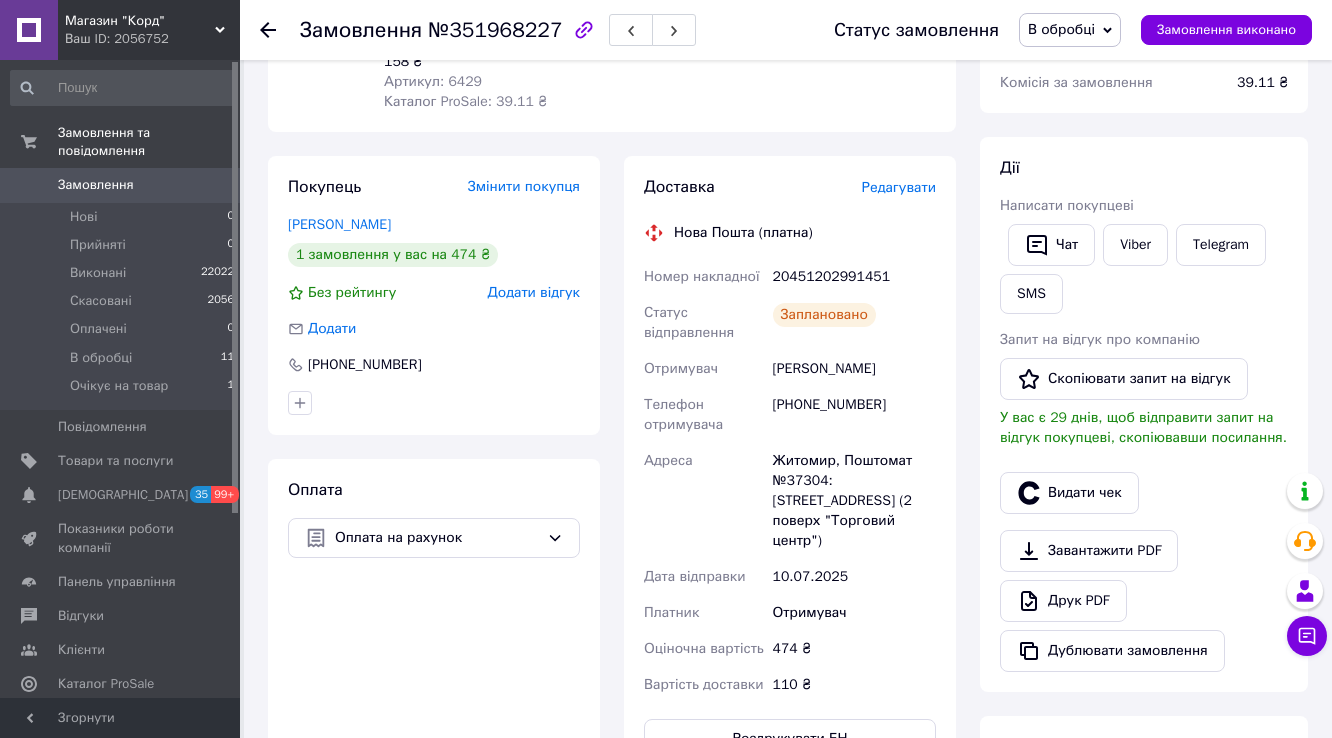 click on "[PHONE_NUMBER]" at bounding box center [854, 415] 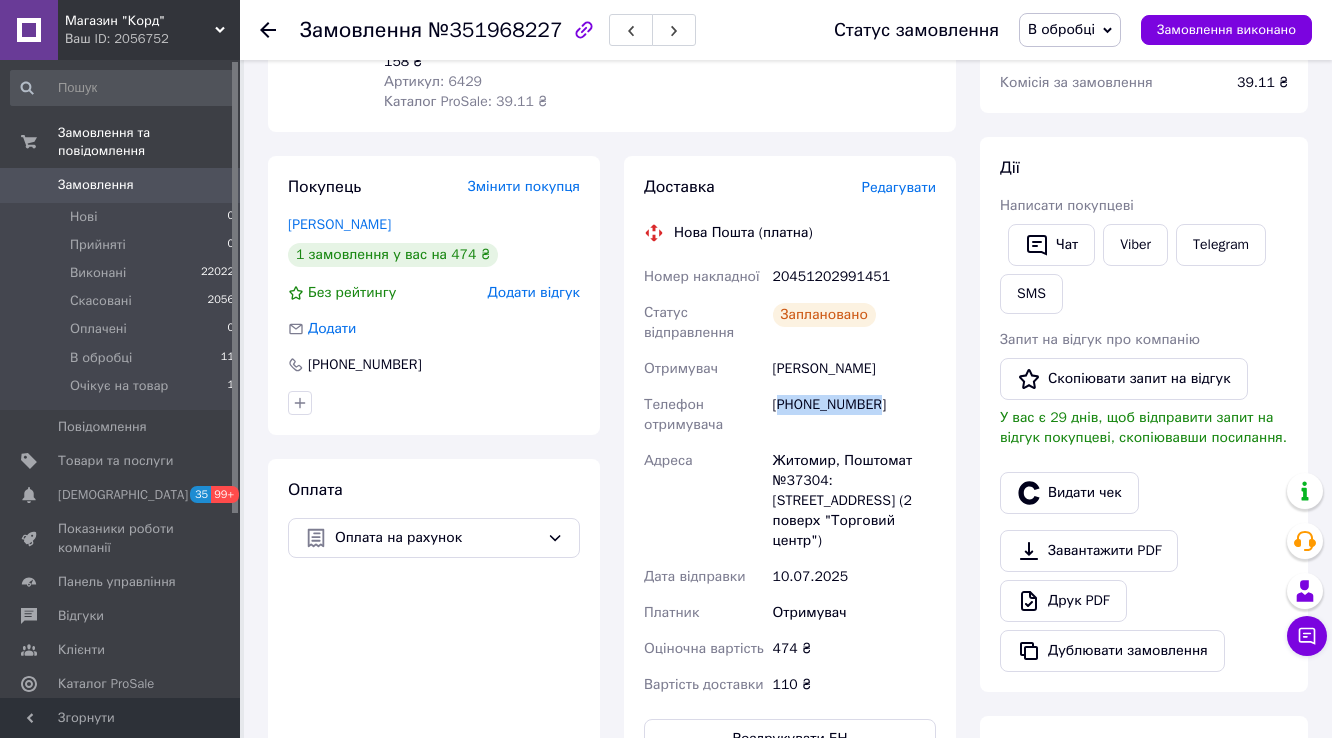 click on "[PHONE_NUMBER]" at bounding box center [854, 415] 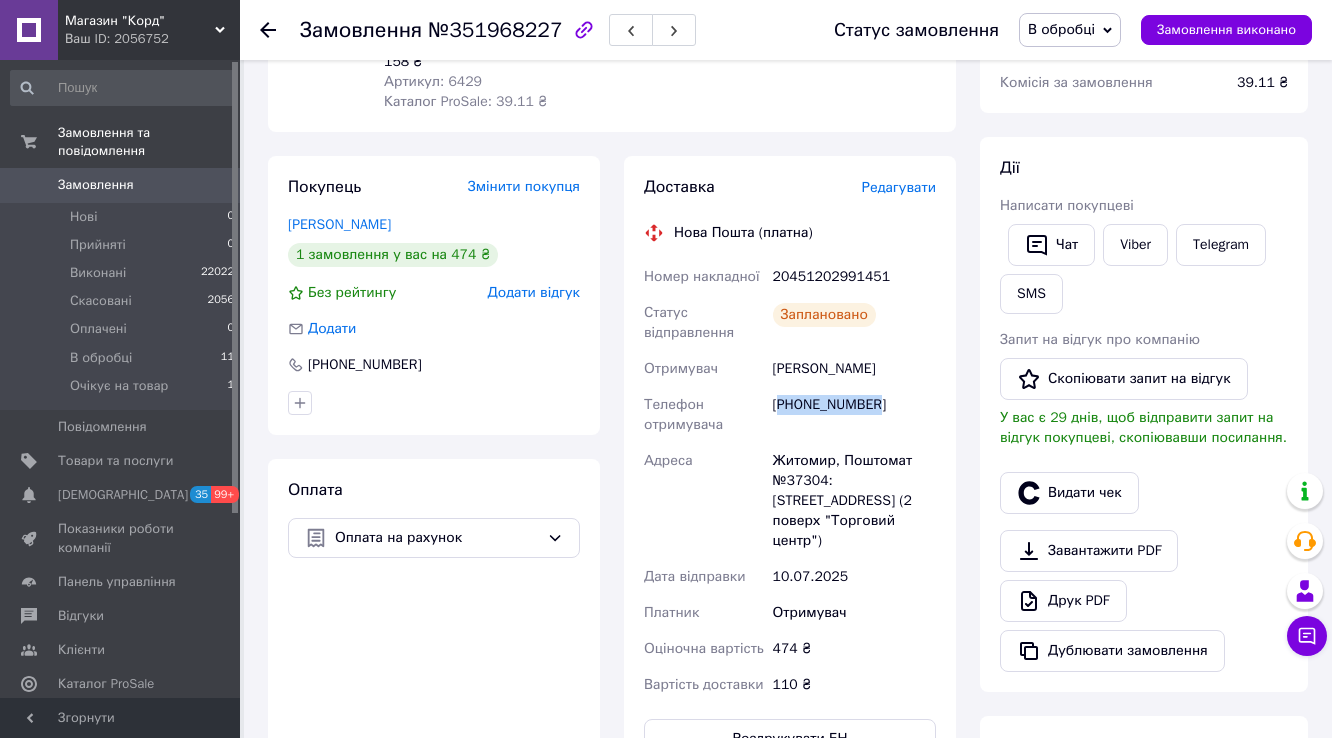 copy on "380689984222" 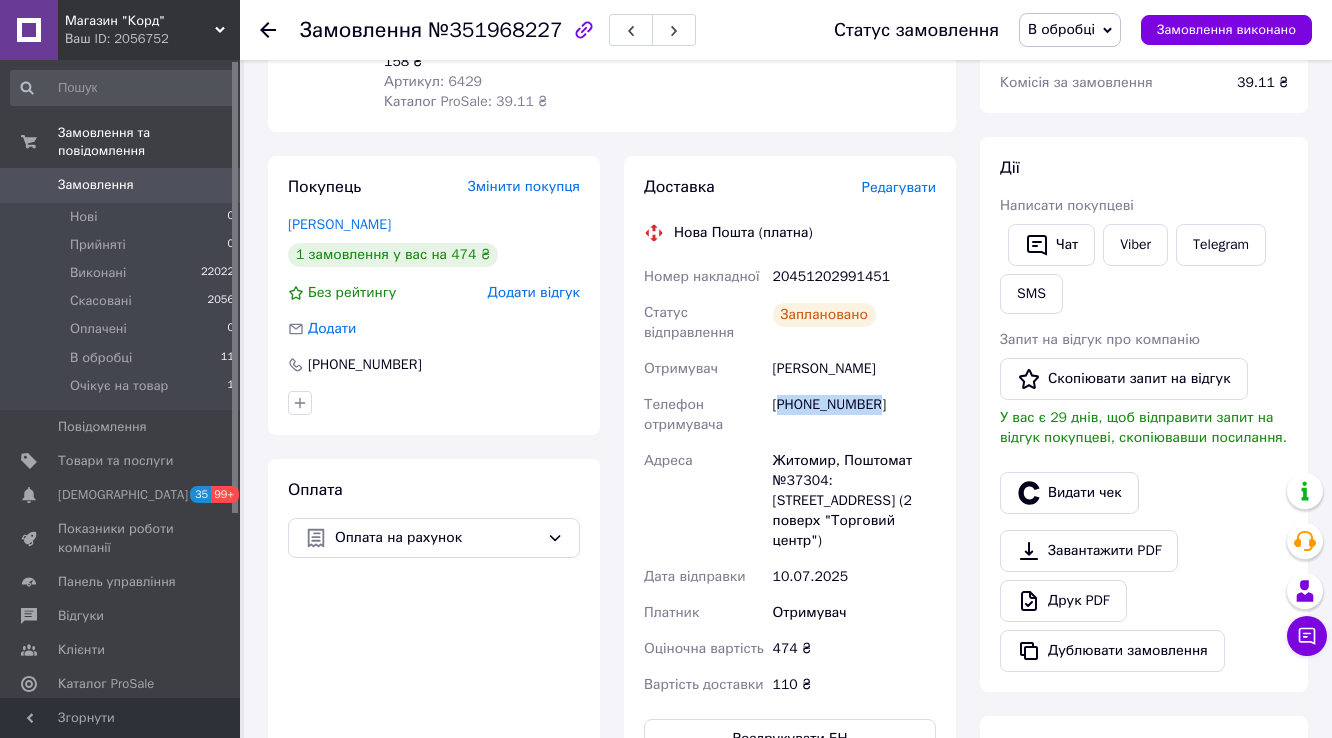 click on "Покупець Змінити покупця Краснобока Руслана 1 замовлення у вас на 474 ₴ Без рейтингу   Додати відгук Додати +380689984222 Оплата Оплата на рахунок" at bounding box center (434, 467) 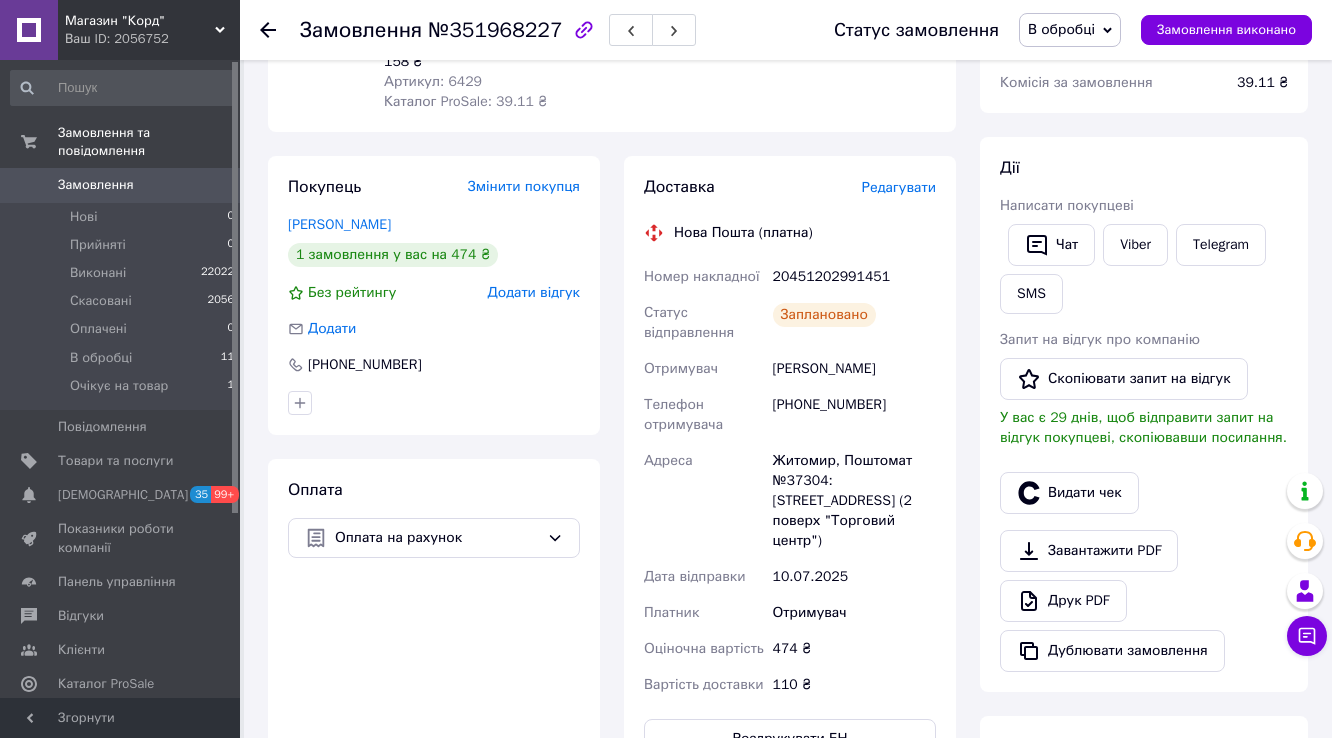 click on "20451202991451" at bounding box center [854, 277] 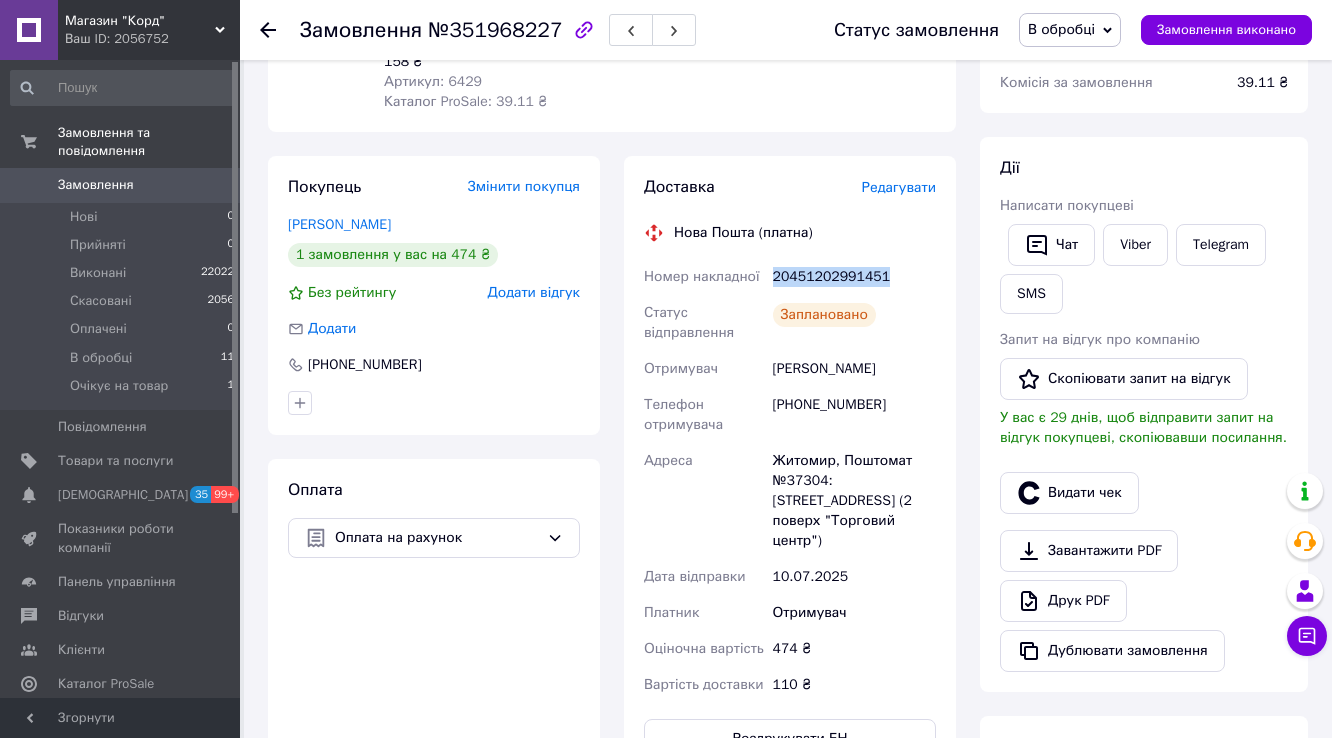 click on "20451202991451" at bounding box center (854, 277) 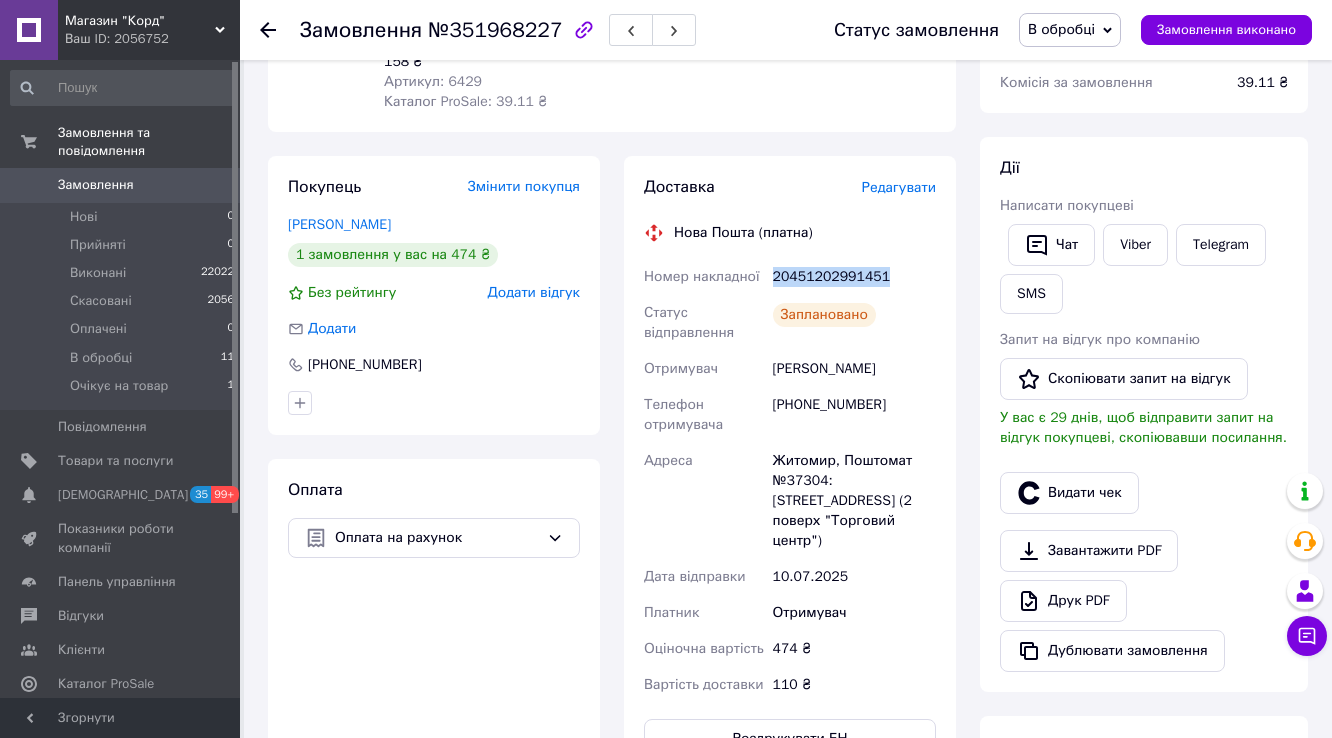 click on "Оплата Оплата на рахунок" at bounding box center (434, 619) 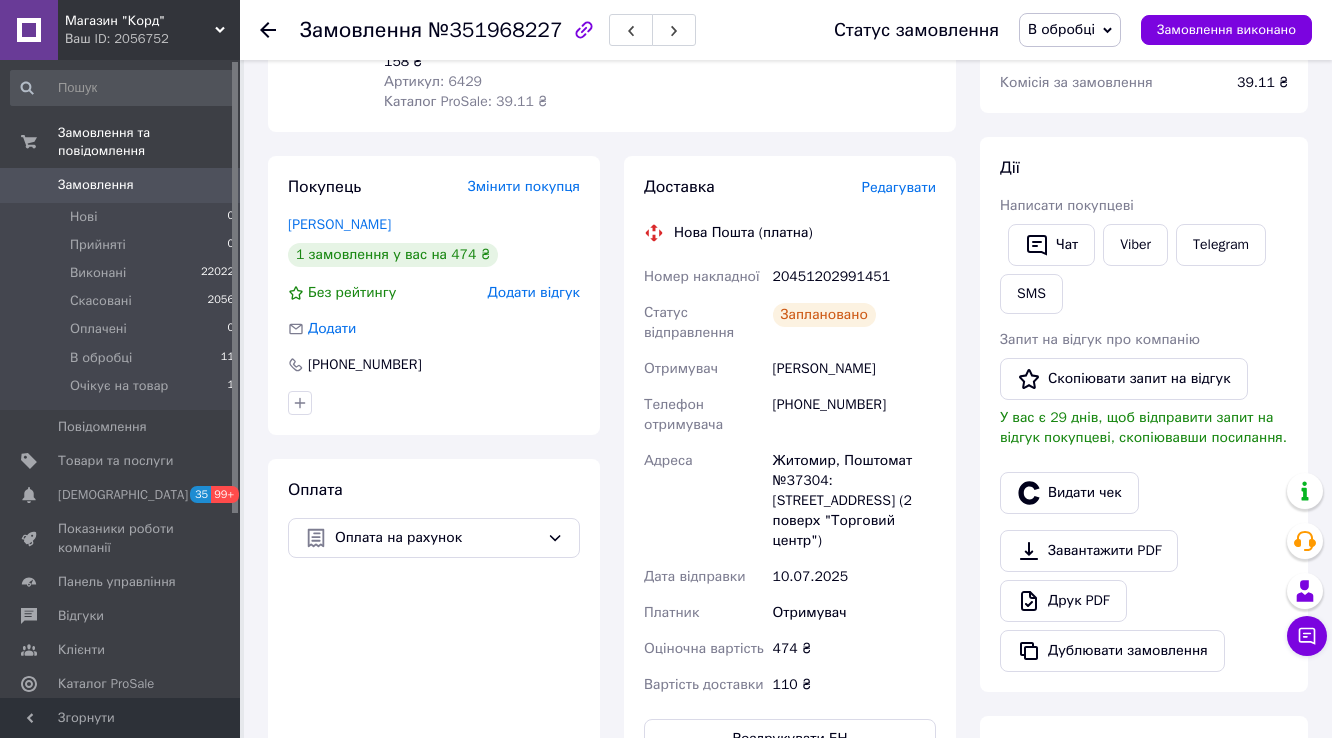 click on "В обробці" at bounding box center (1070, 30) 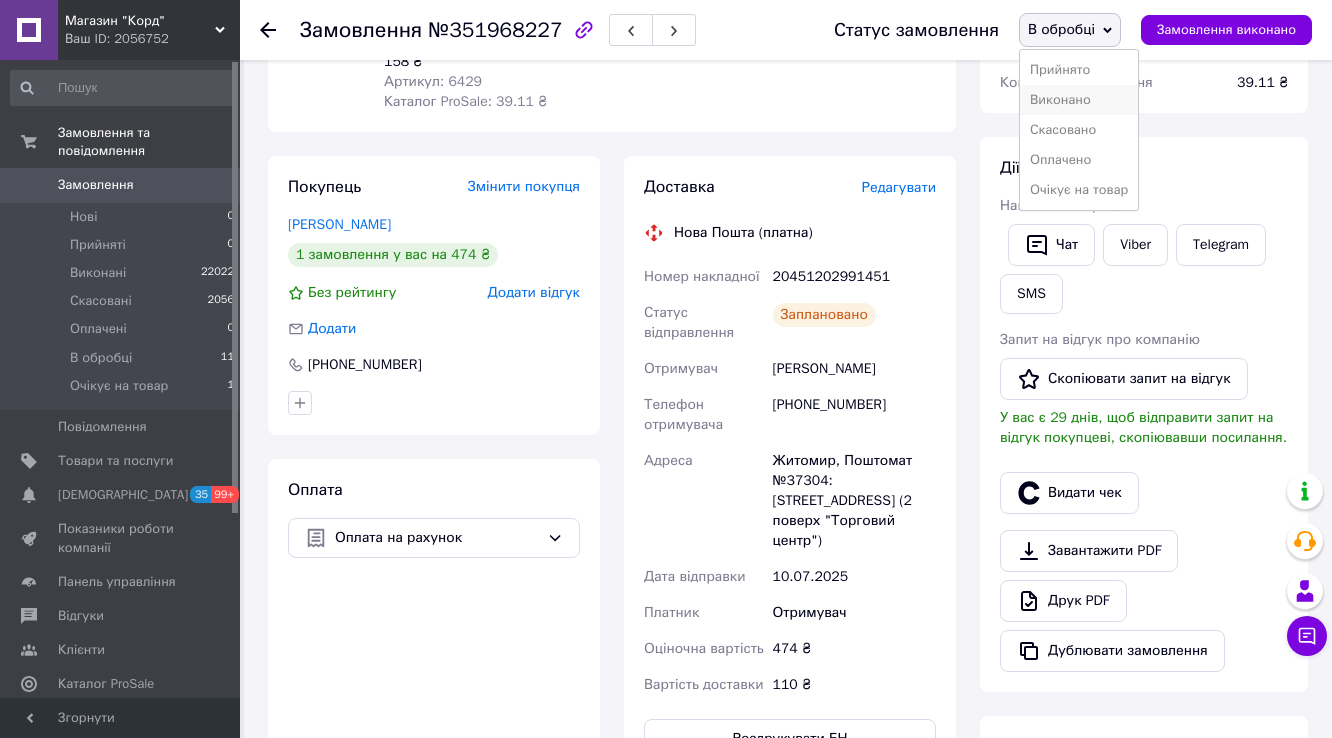 click on "Виконано" at bounding box center [1079, 100] 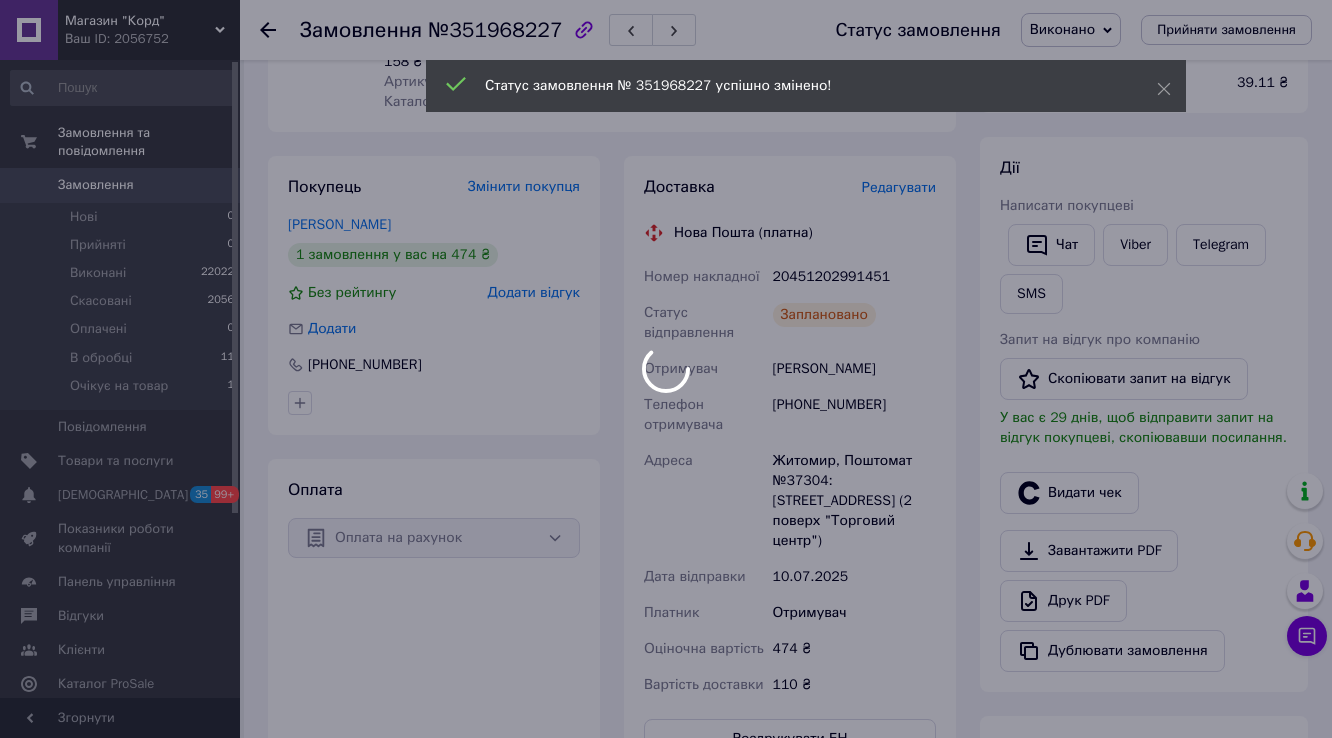 click at bounding box center [666, 369] 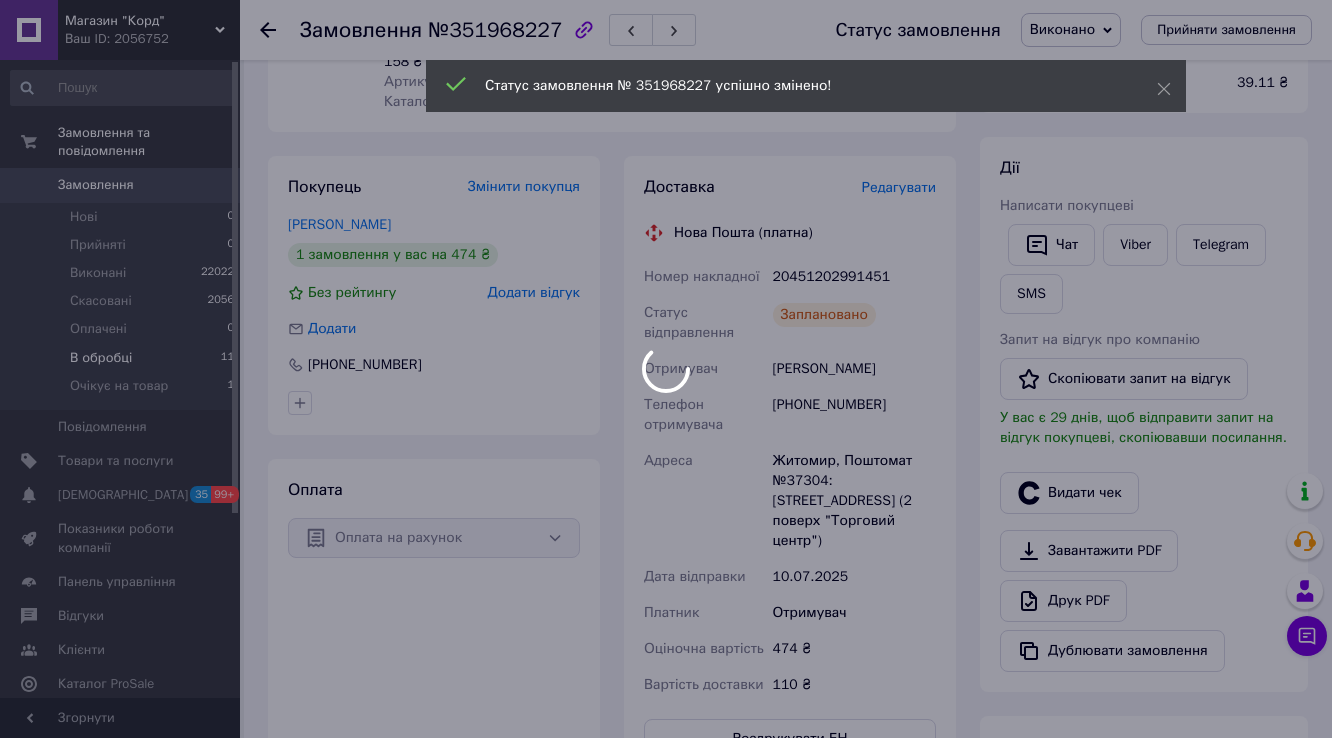 scroll, scrollTop: 192, scrollLeft: 0, axis: vertical 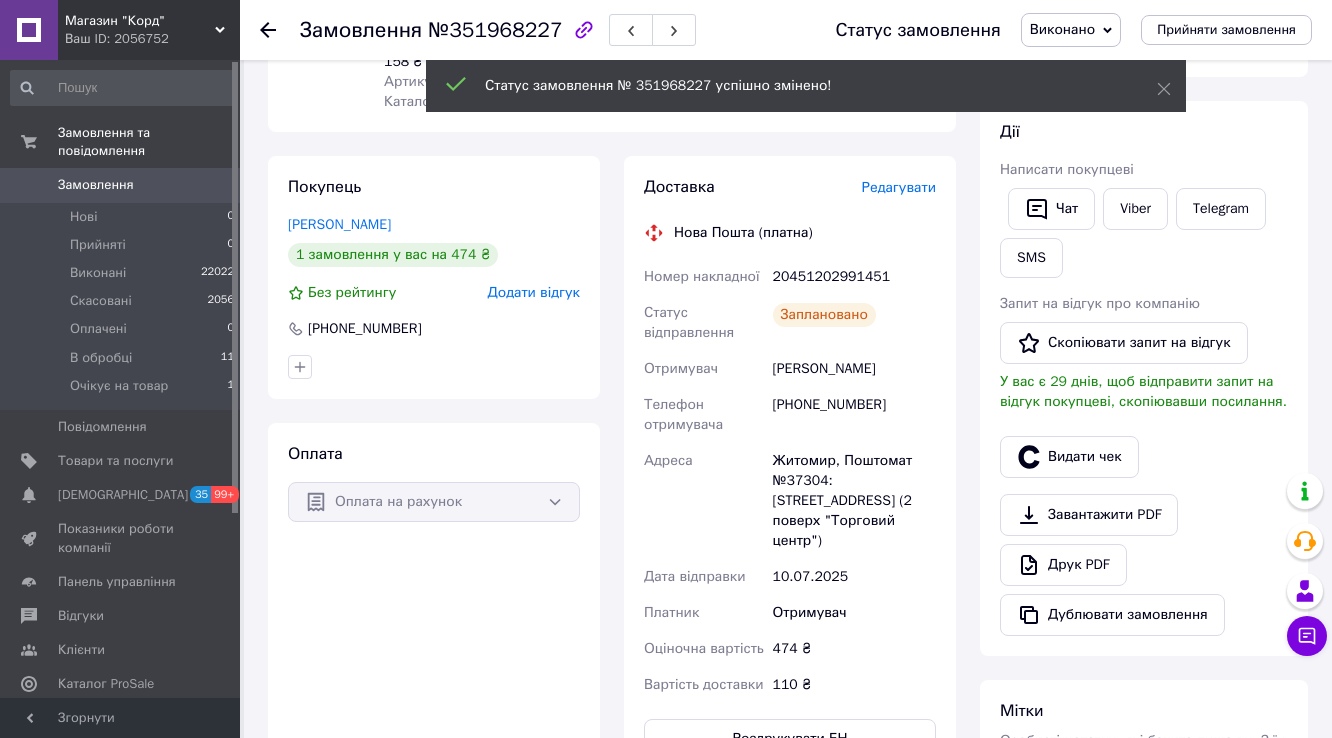 drag, startPoint x: 123, startPoint y: 337, endPoint x: 162, endPoint y: 149, distance: 192.00261 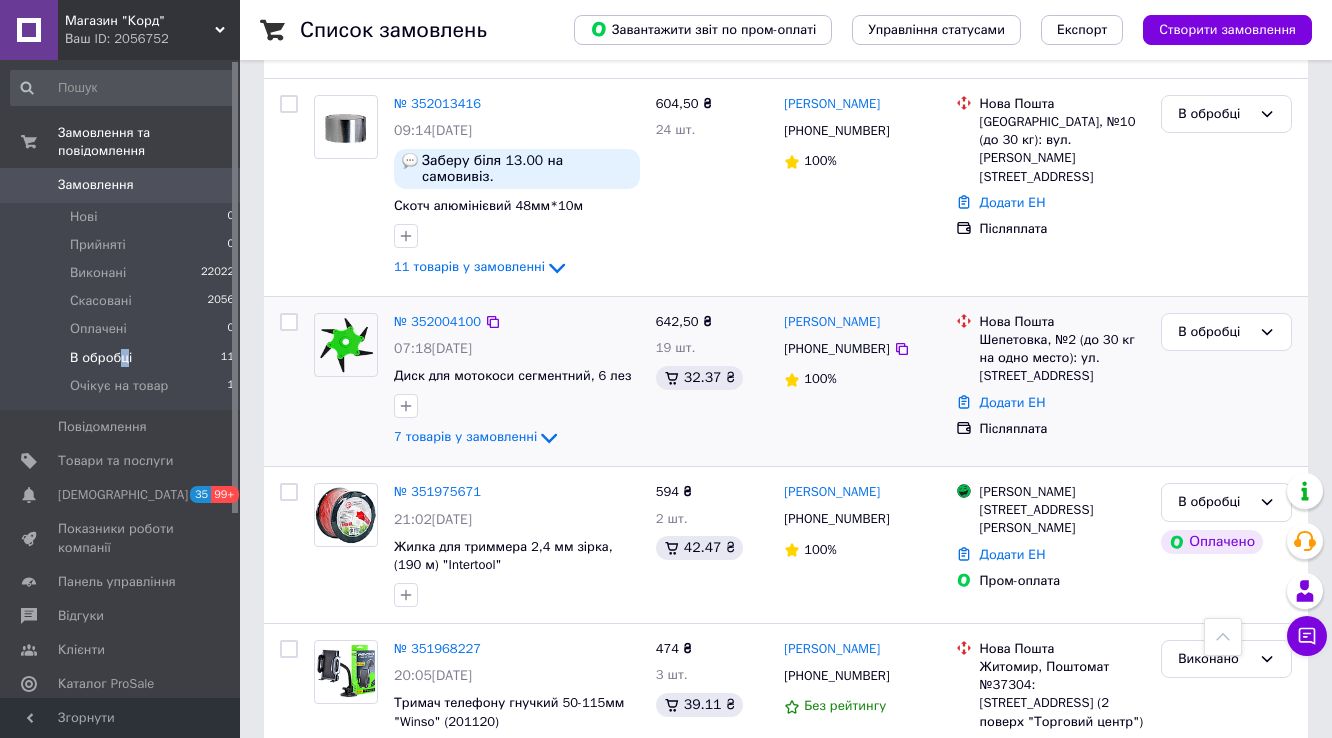 scroll, scrollTop: 880, scrollLeft: 0, axis: vertical 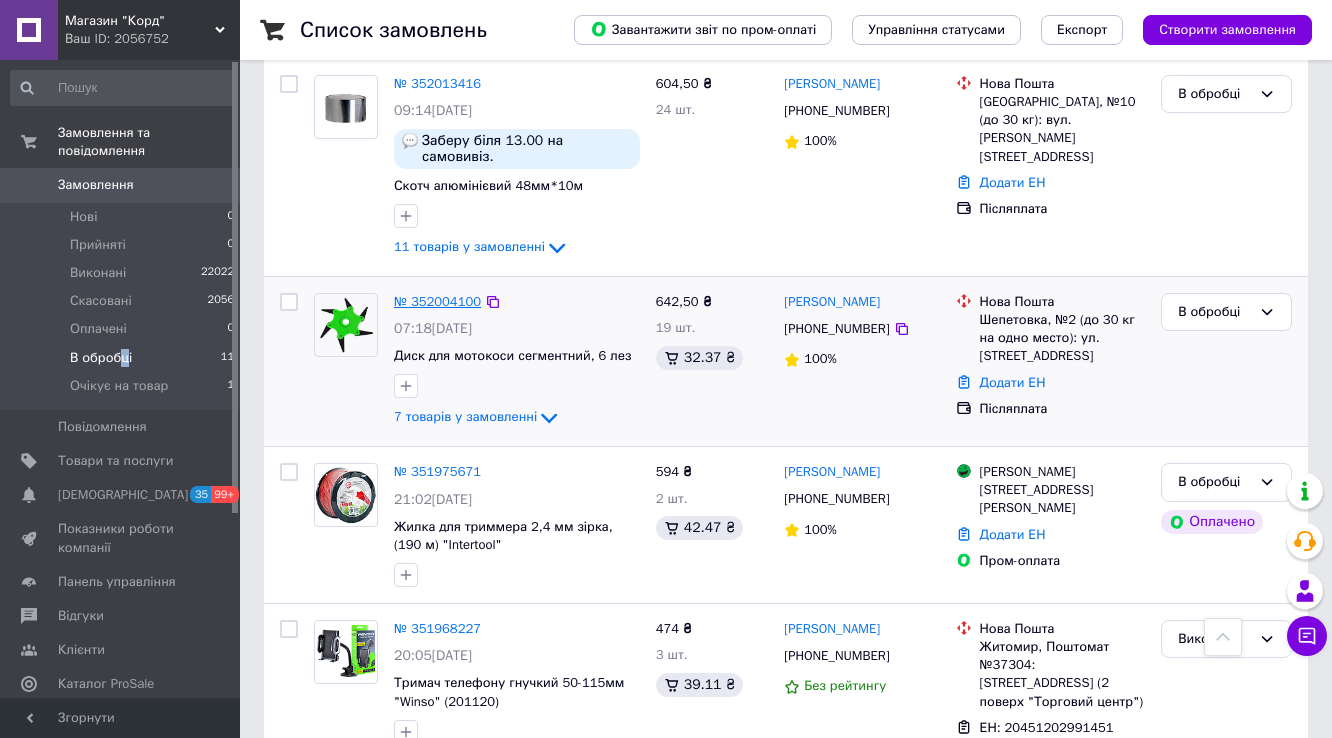click on "№ 352004100" at bounding box center [437, 301] 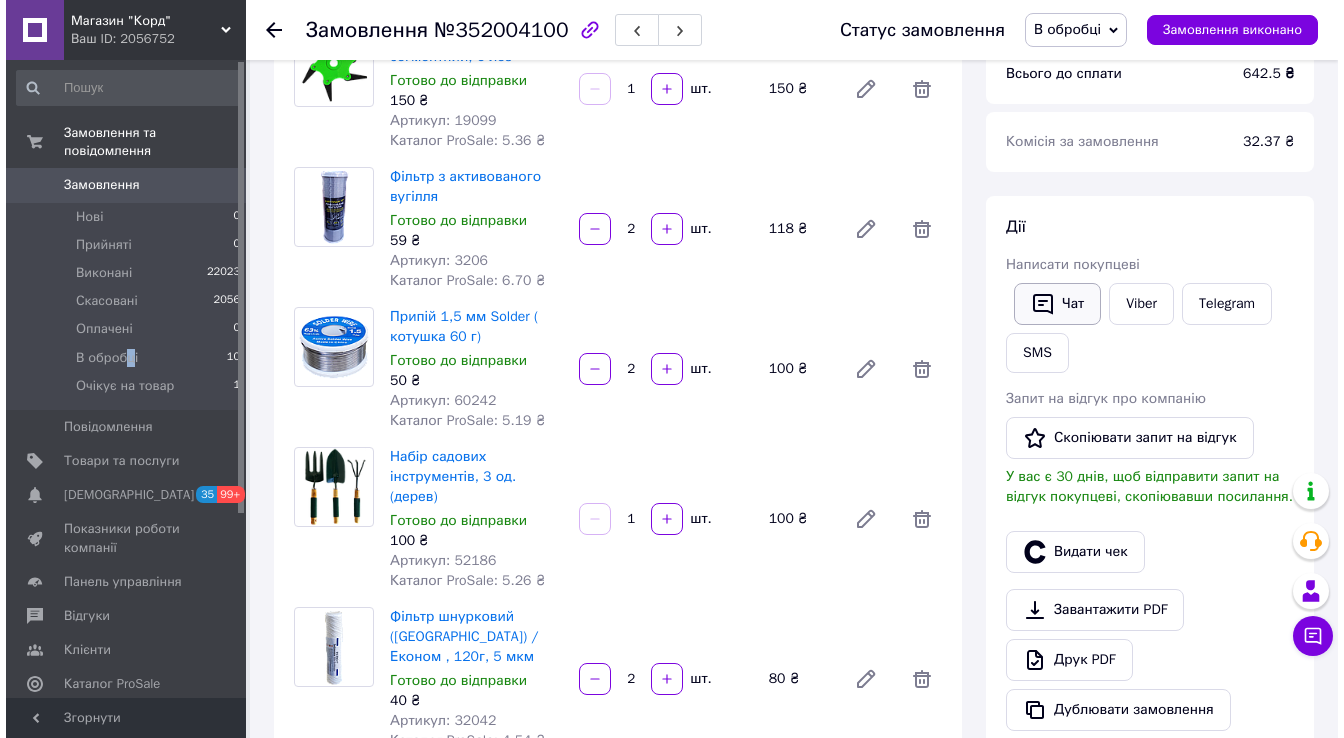 scroll, scrollTop: 320, scrollLeft: 0, axis: vertical 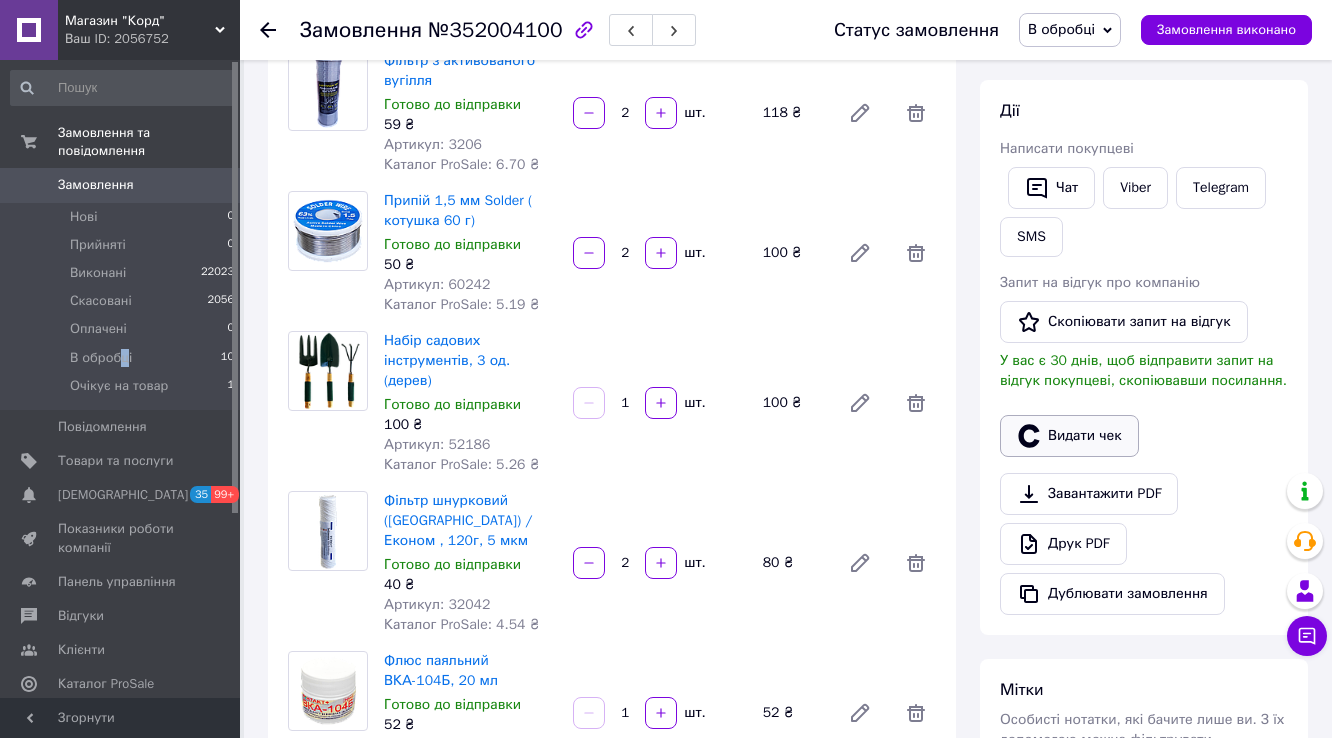click on "Видати чек" at bounding box center (1069, 436) 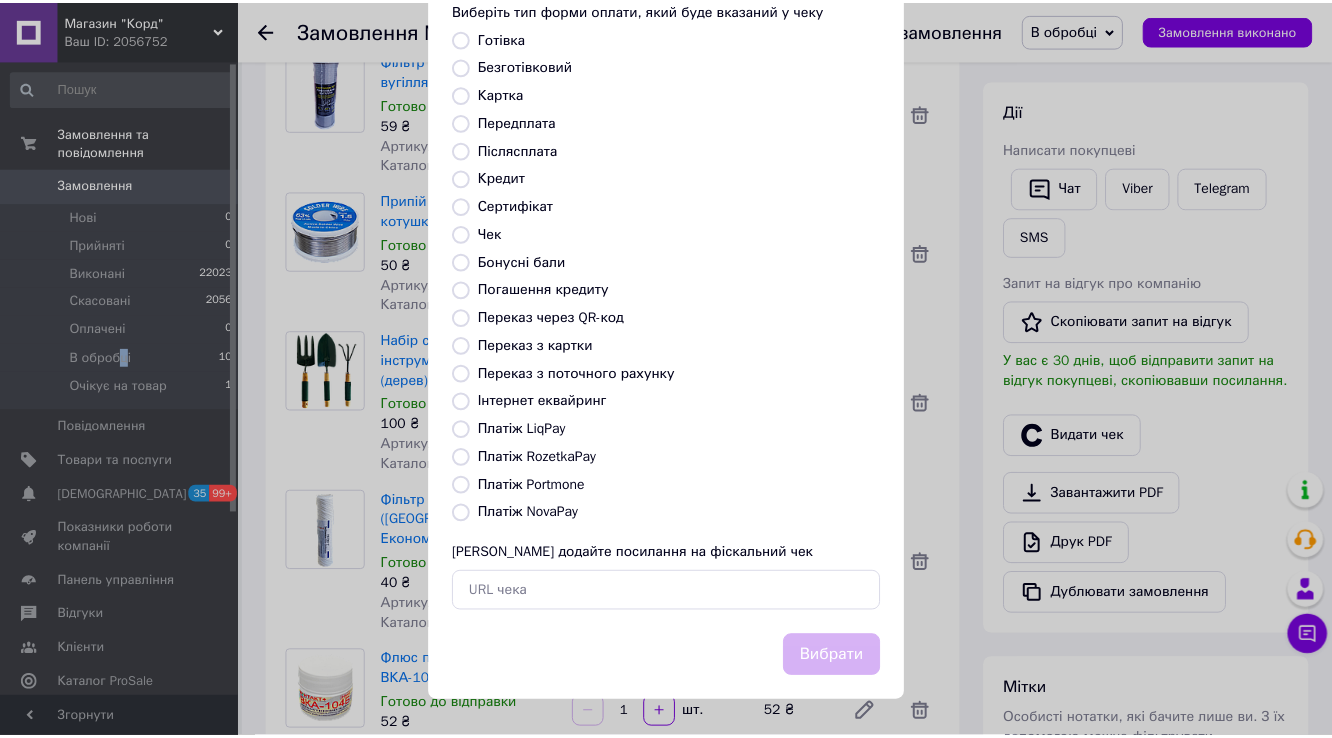 scroll, scrollTop: 263, scrollLeft: 0, axis: vertical 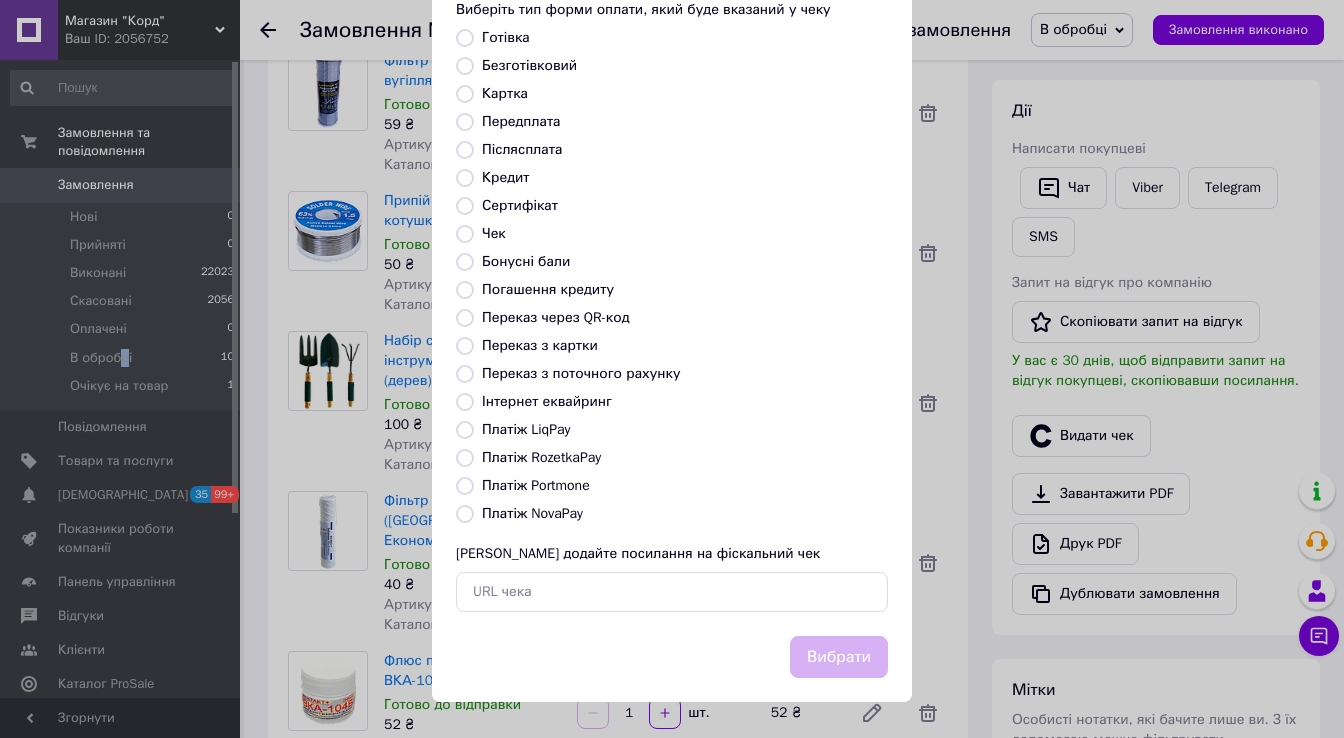 click on "Платіж NovaPay" at bounding box center (465, 514) 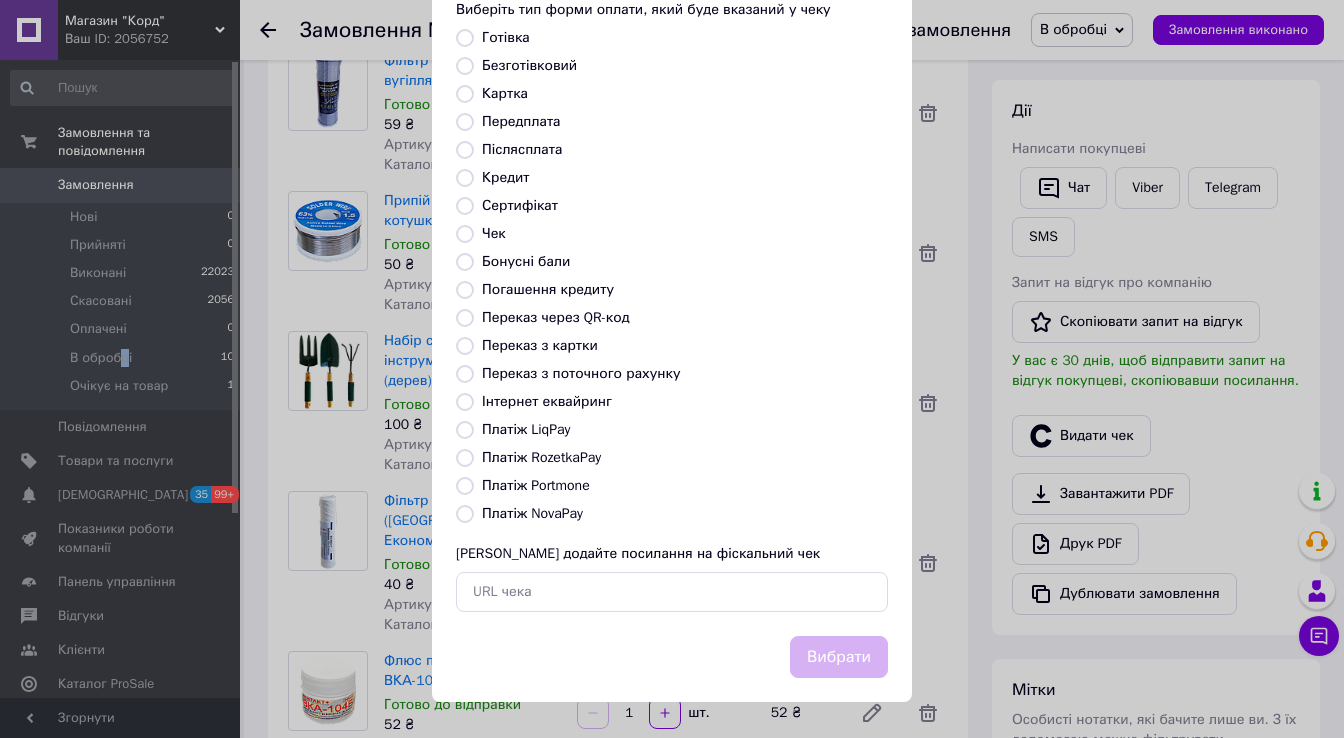 radio on "true" 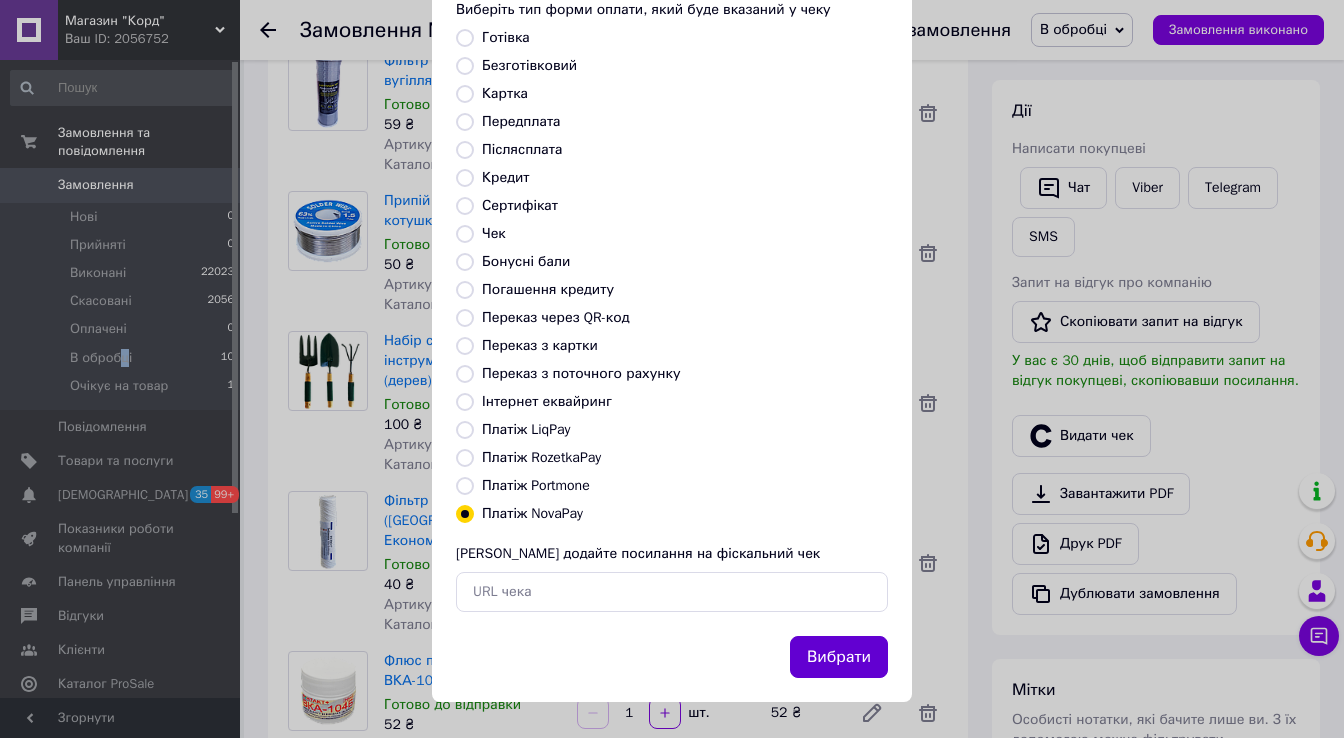 click on "Вибрати" at bounding box center [839, 657] 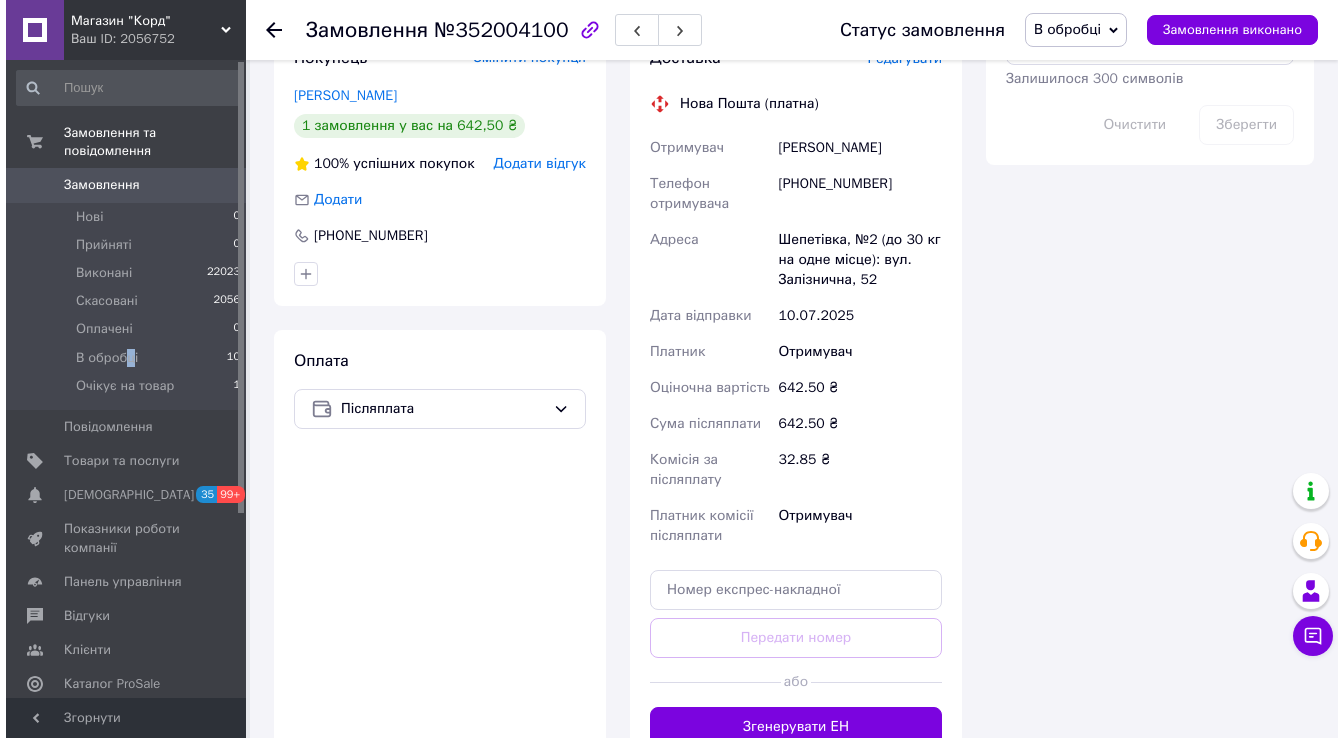 scroll, scrollTop: 1360, scrollLeft: 0, axis: vertical 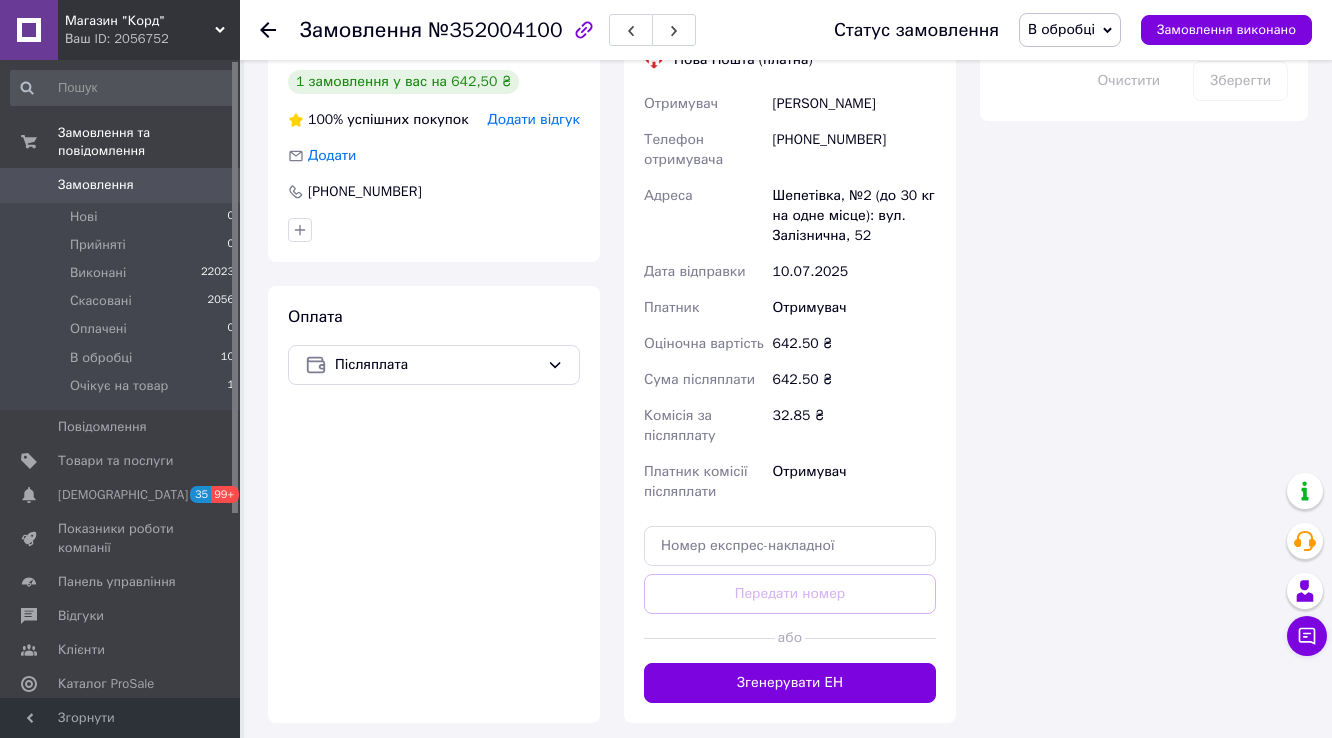click on "Редагувати" at bounding box center (899, 14) 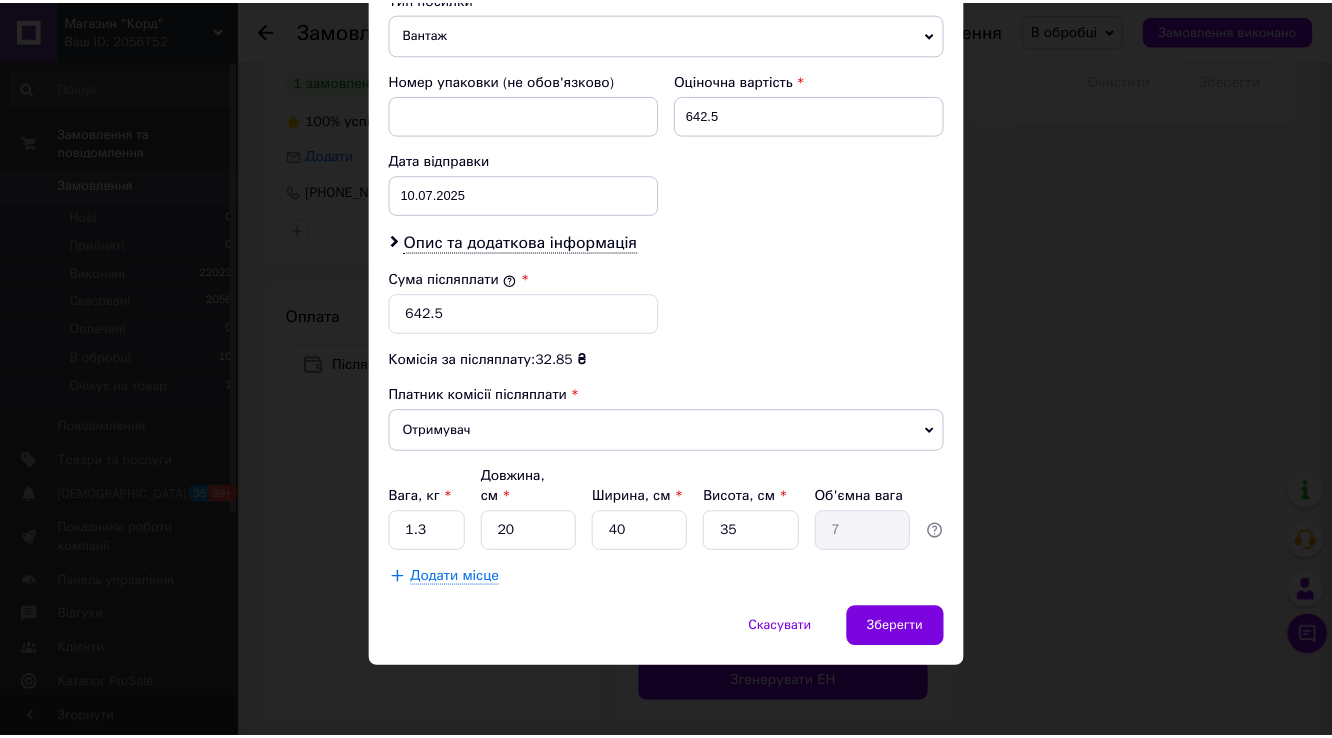 scroll, scrollTop: 960, scrollLeft: 0, axis: vertical 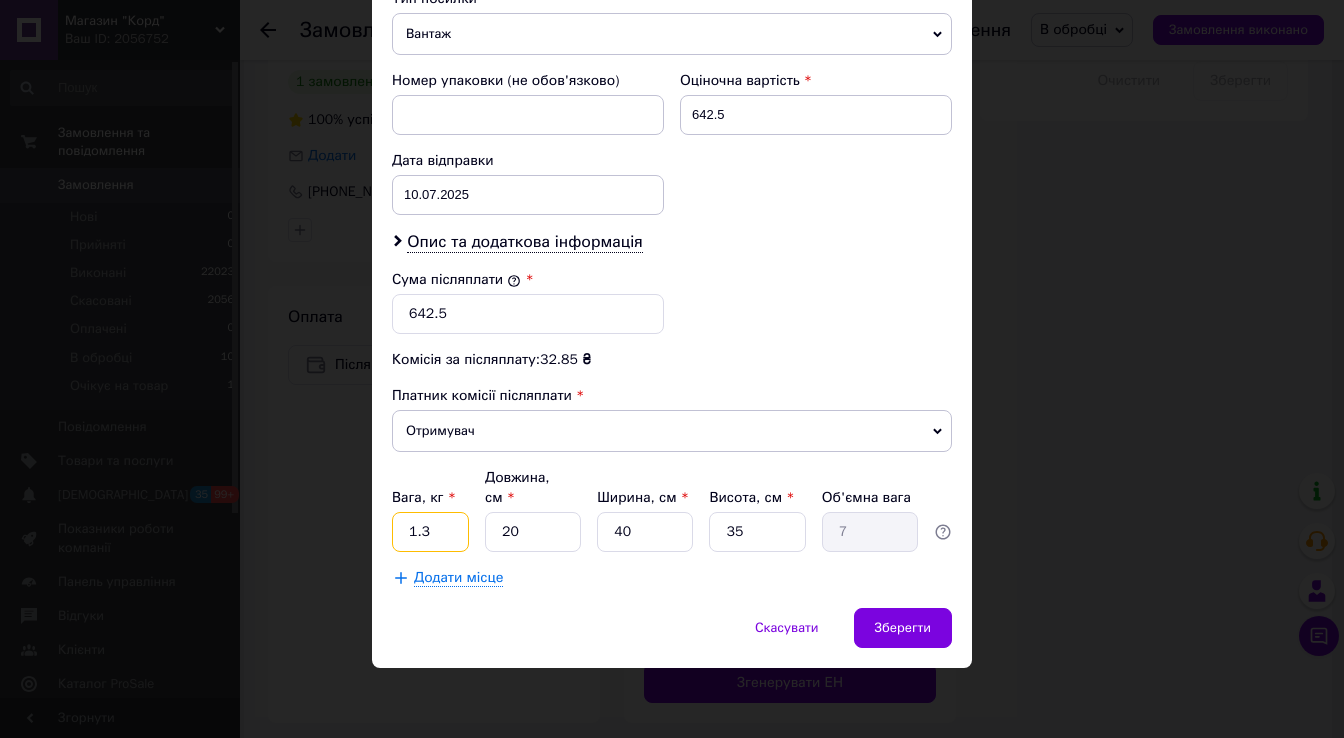 click on "1.3" at bounding box center [430, 532] 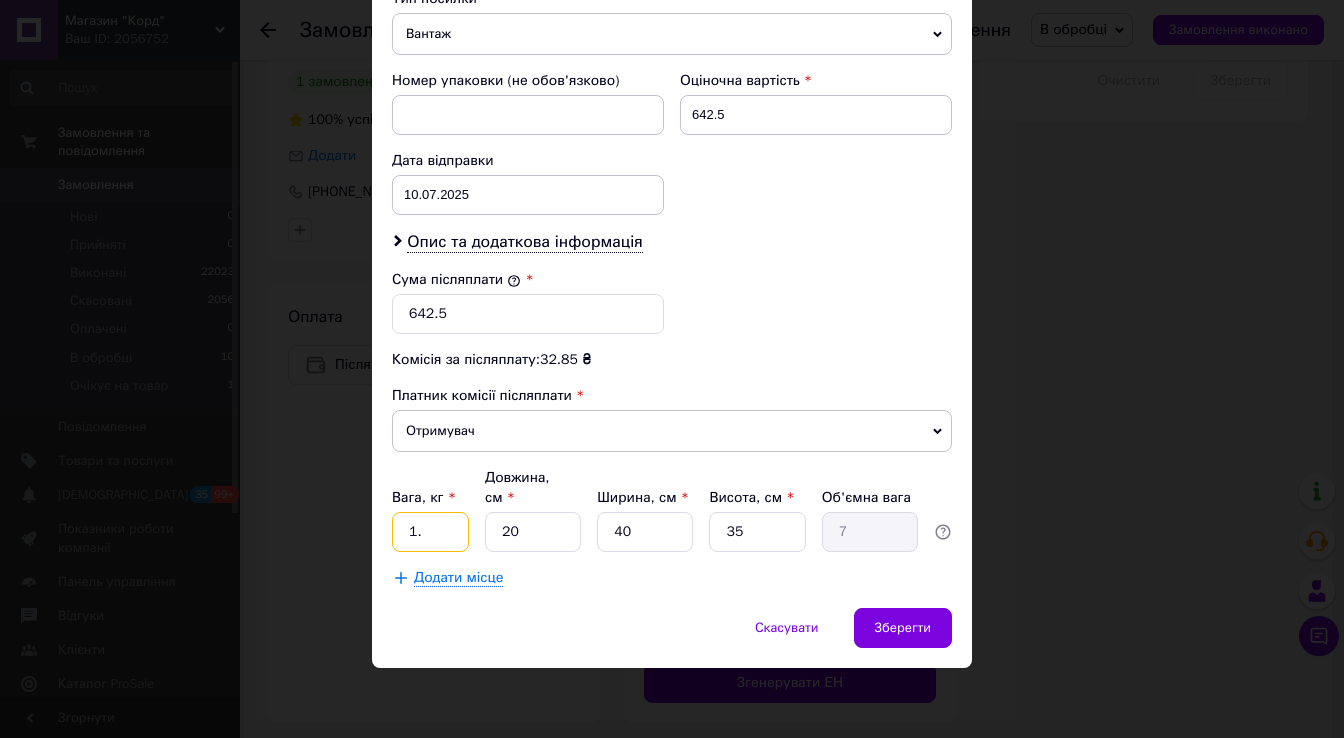 type on "1" 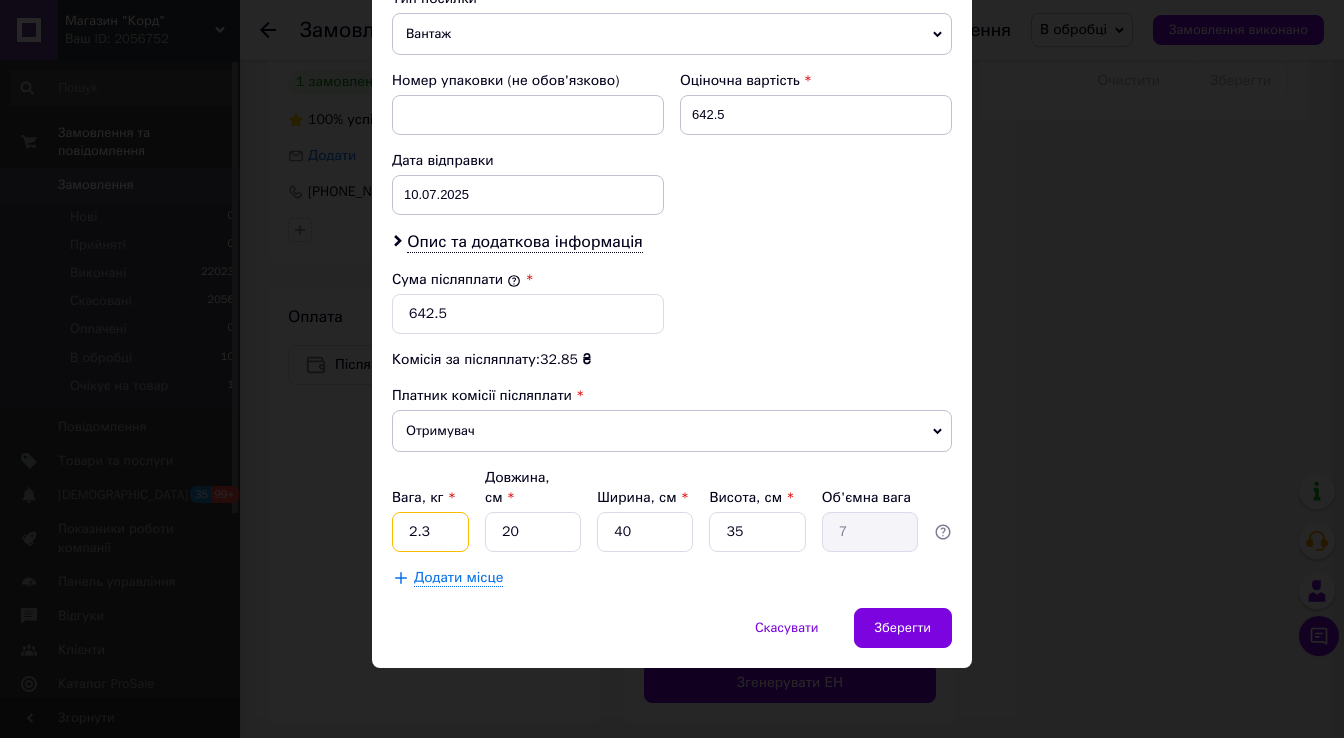 type on "2.3" 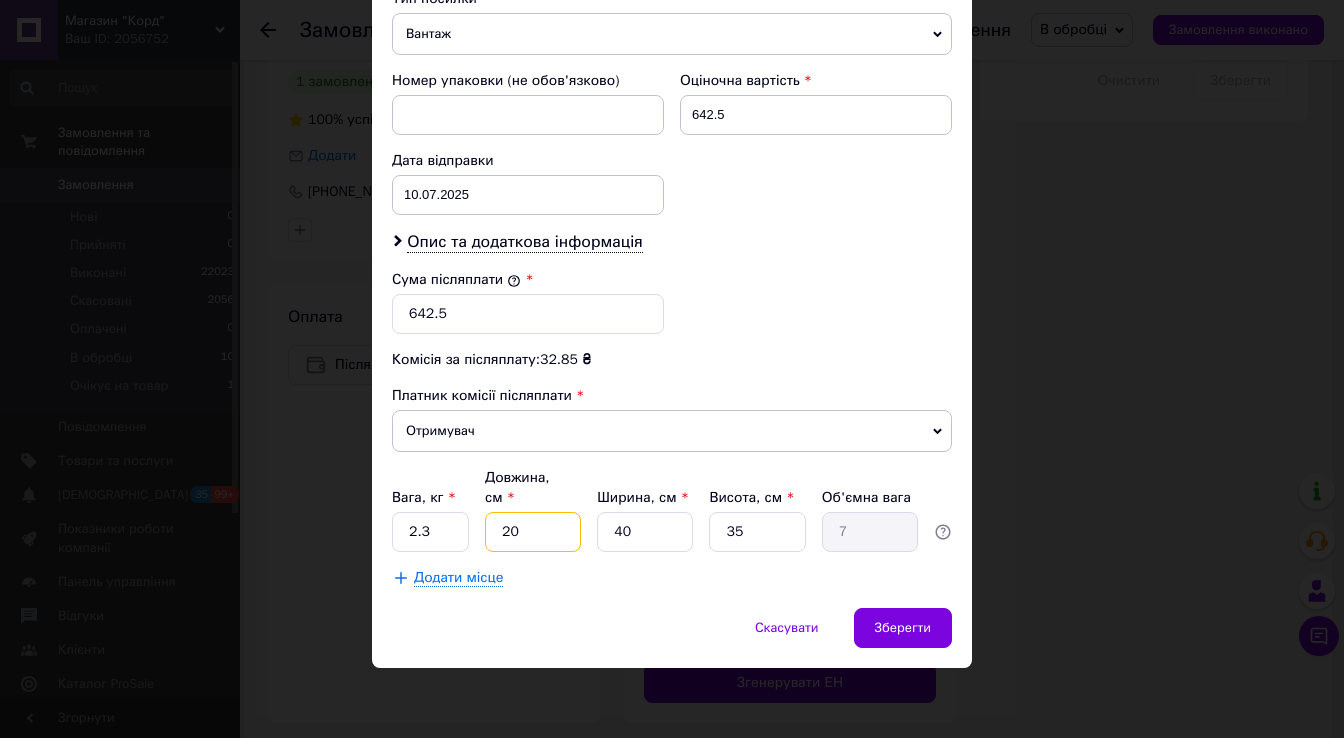 type on "3" 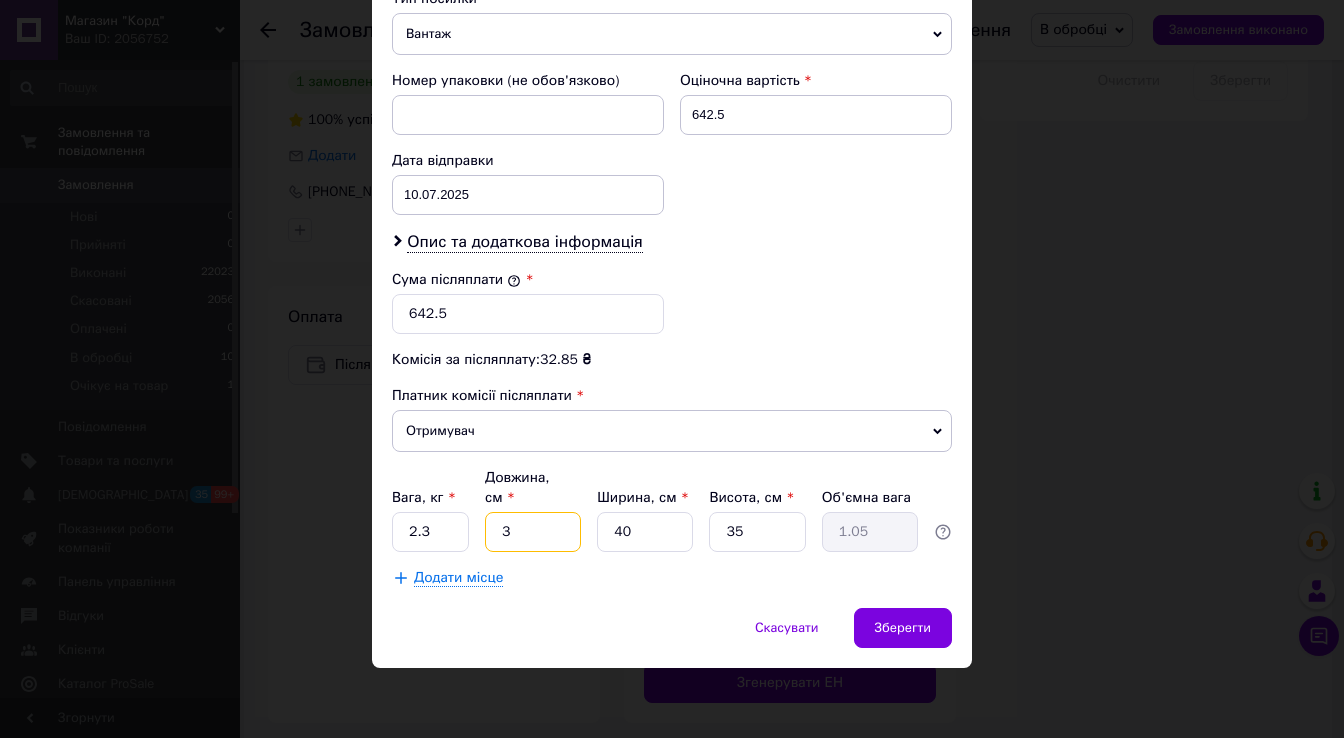 type on "35" 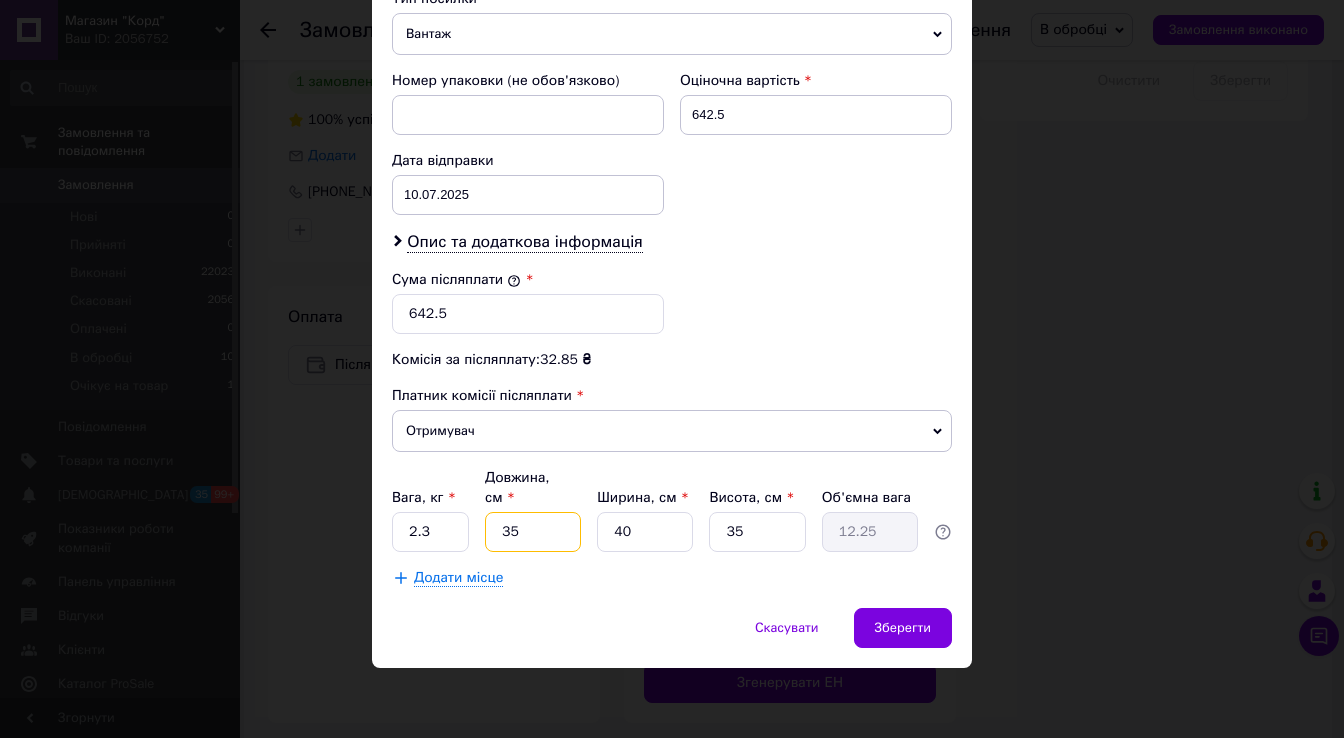 type on "35" 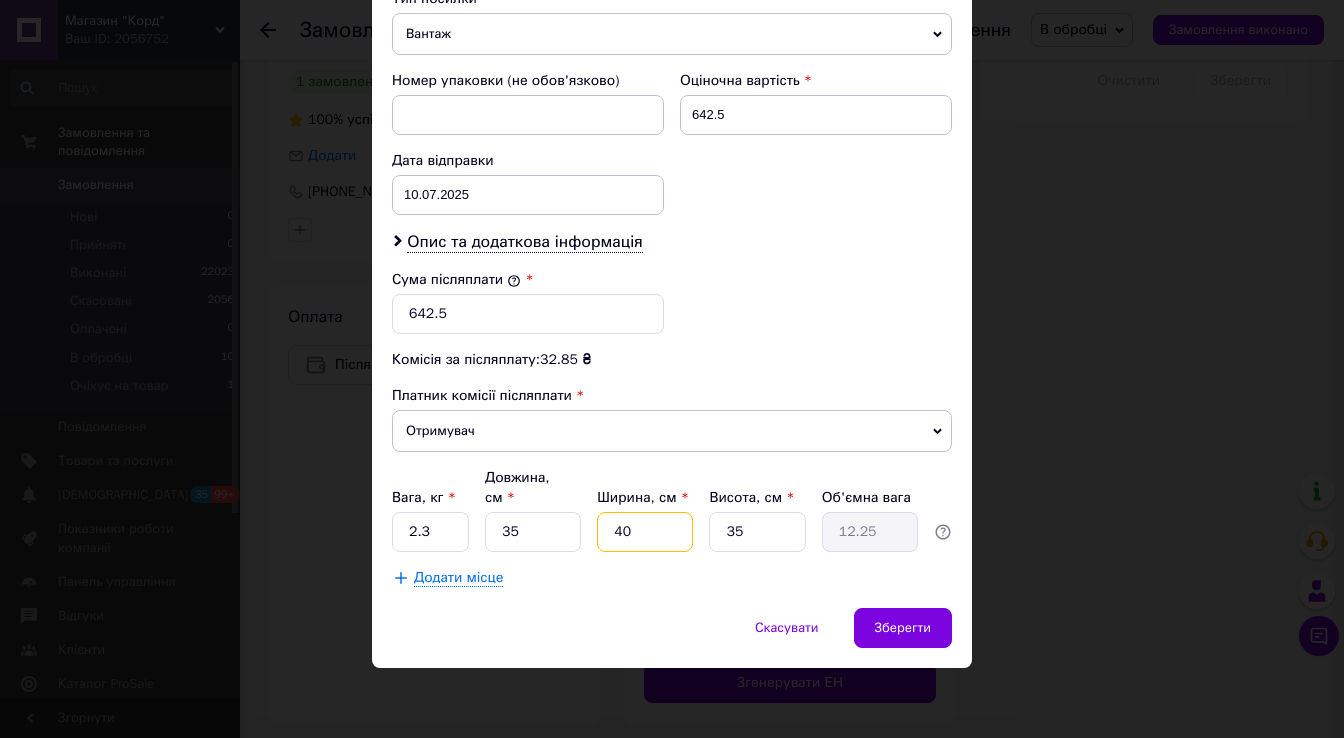 type on "2" 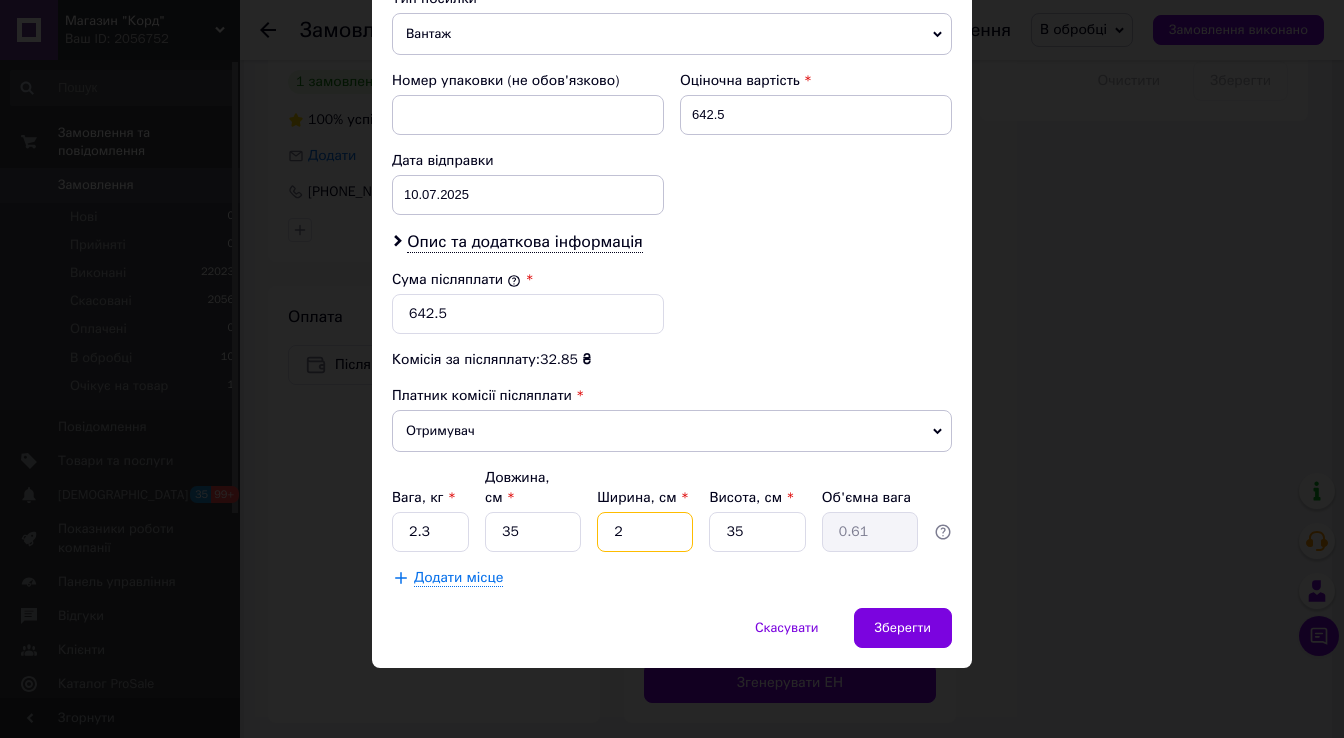 type on "25" 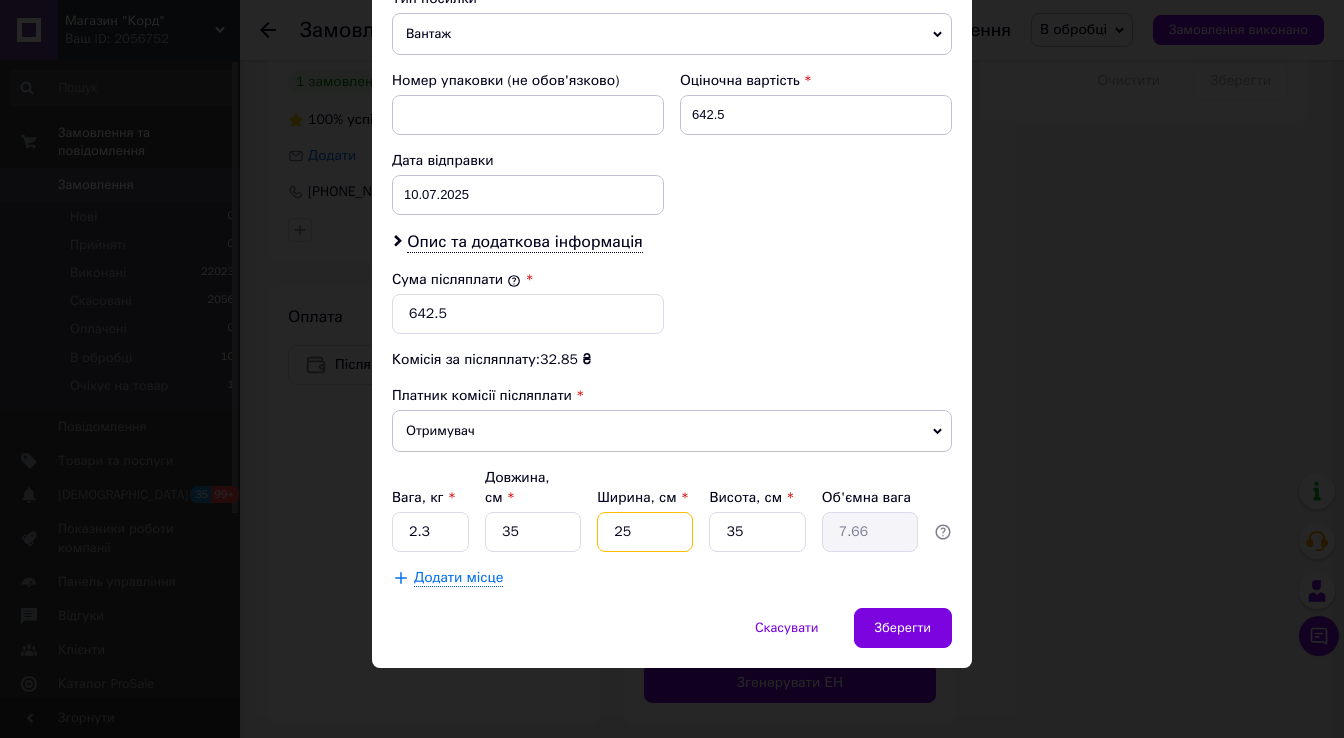 type on "25" 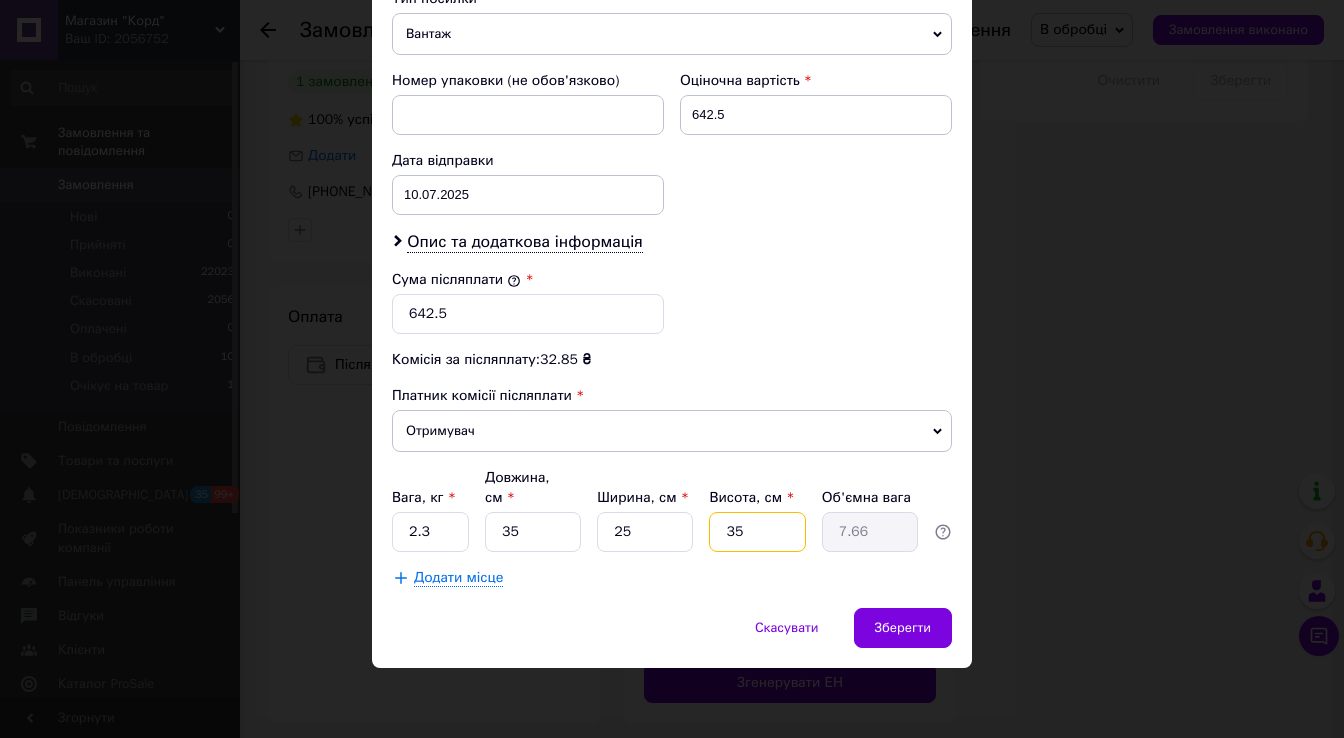 type on "1" 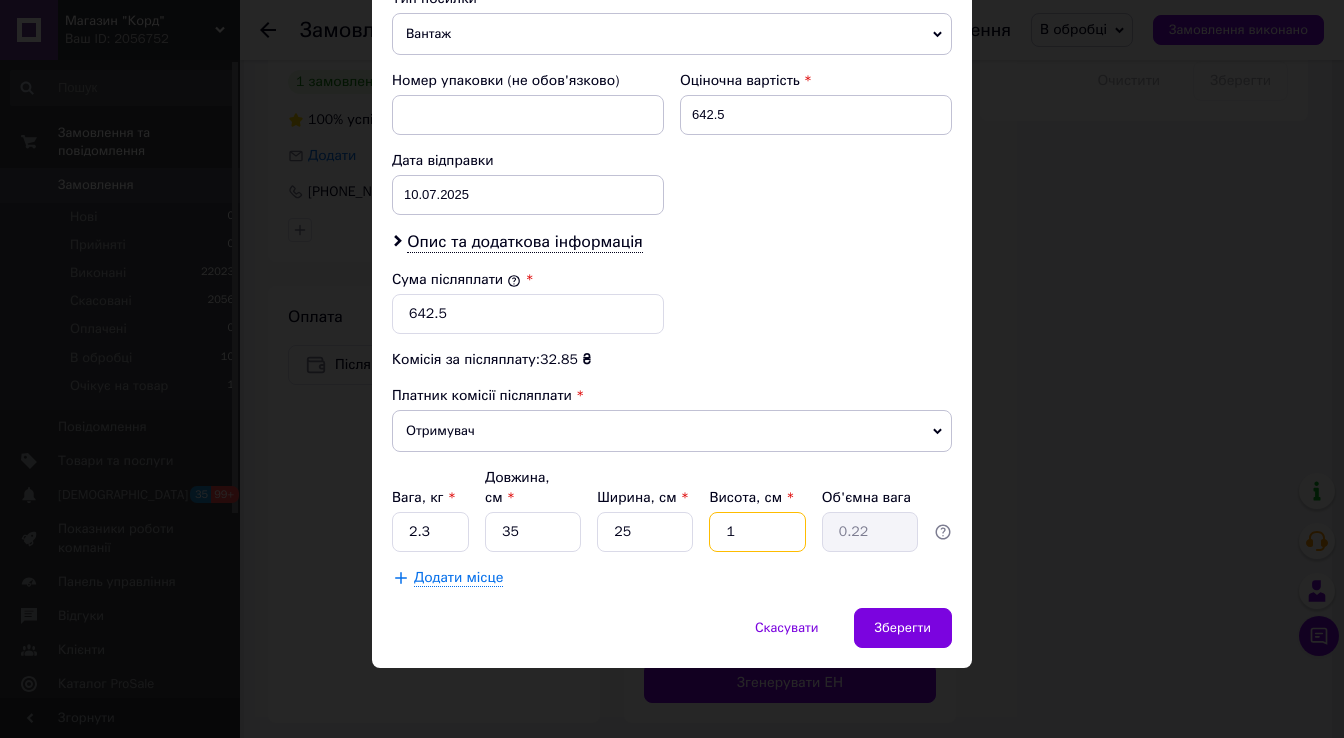 type on "13" 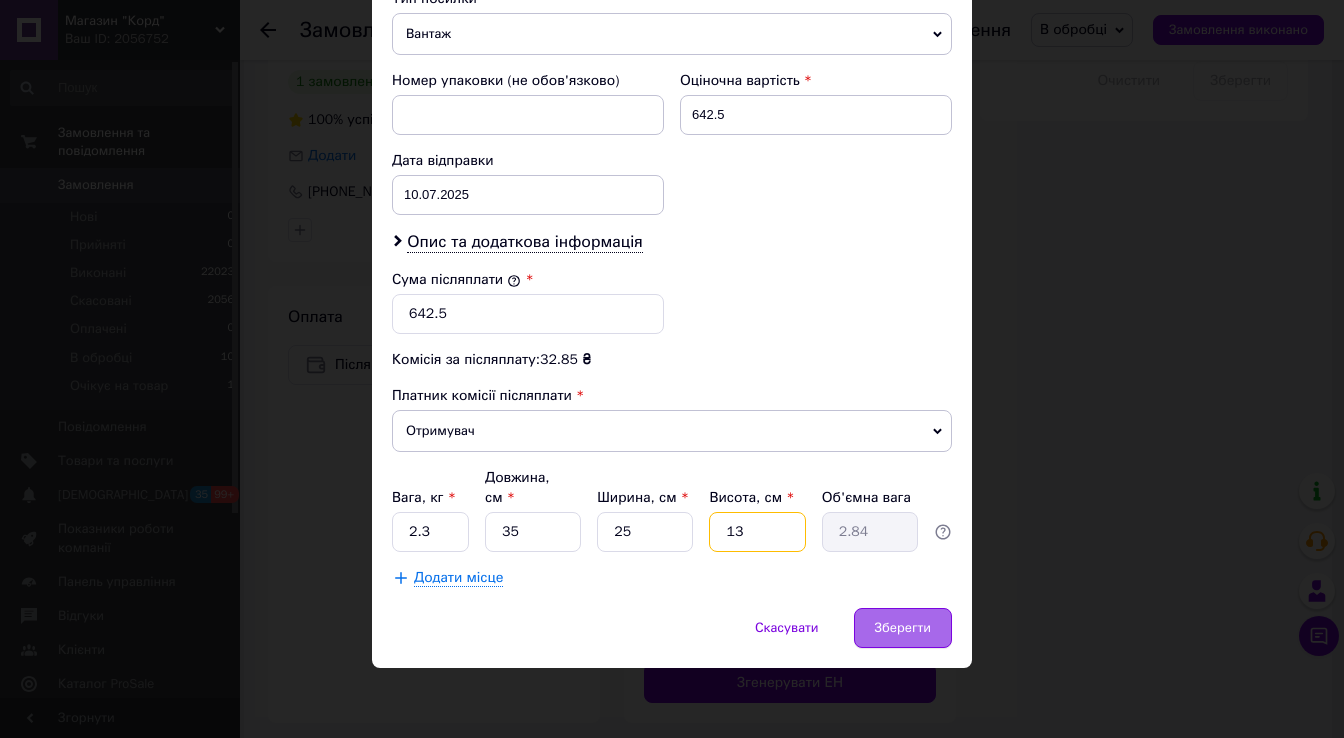 type on "13" 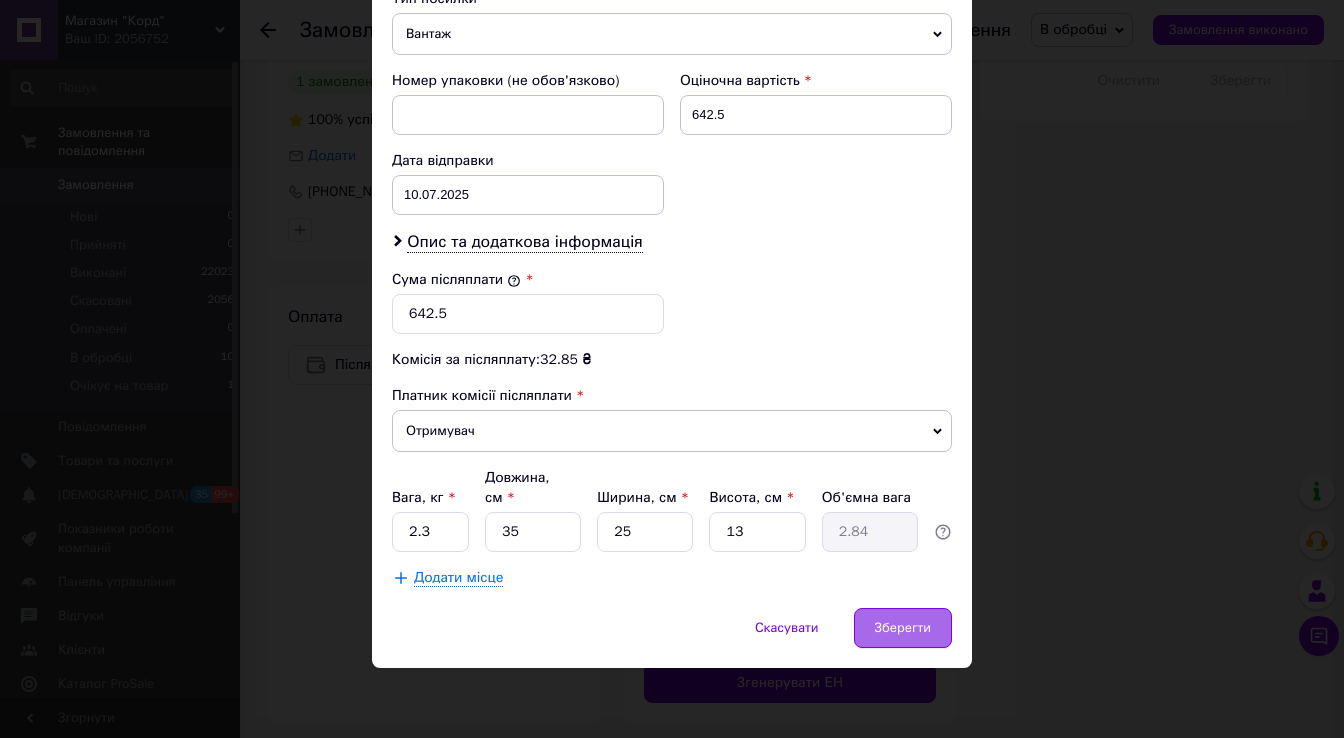 click on "Зберегти" at bounding box center [903, 628] 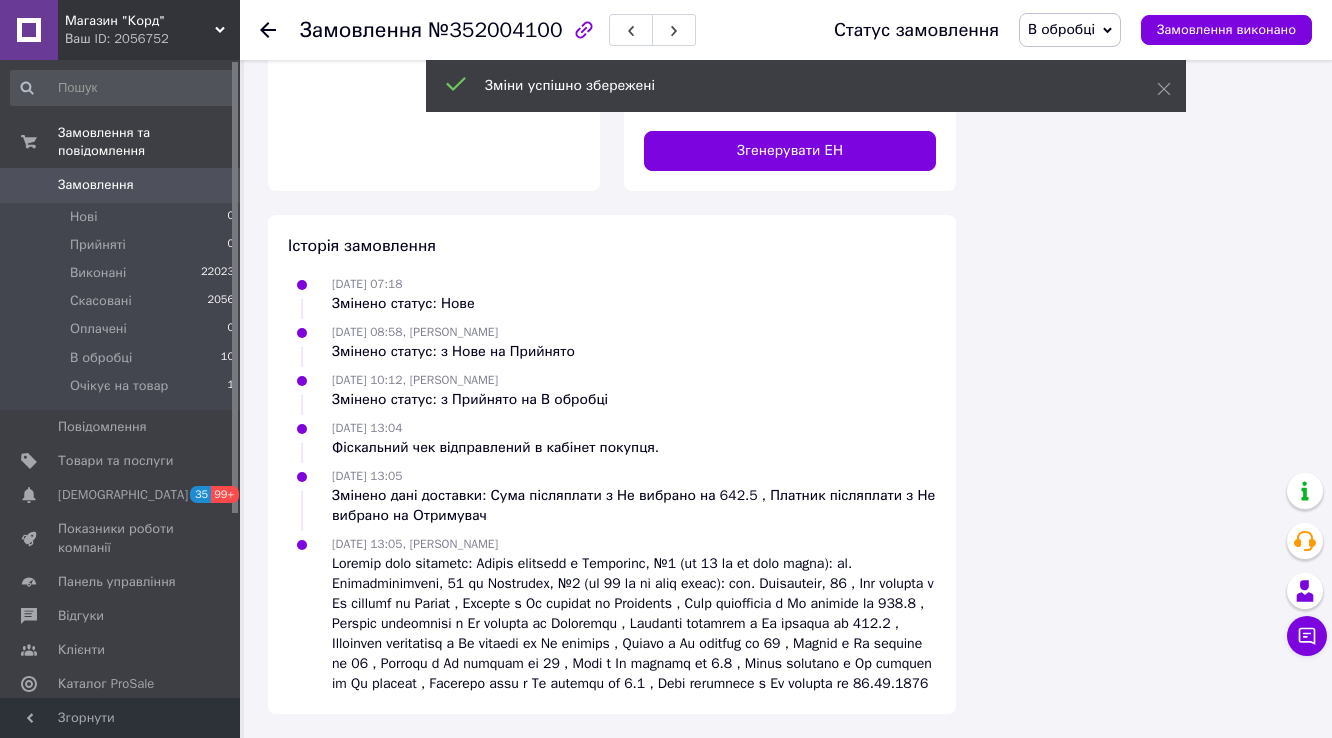 scroll, scrollTop: 2160, scrollLeft: 0, axis: vertical 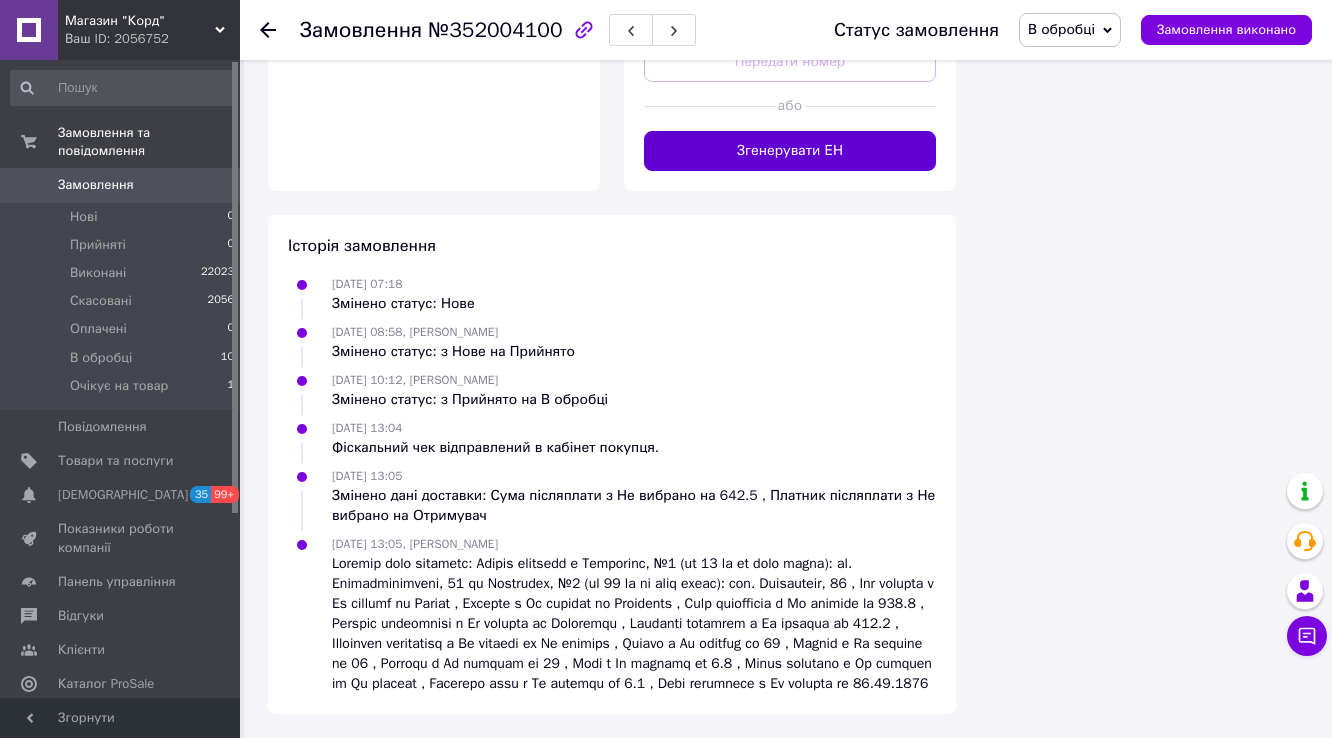 click on "Згенерувати ЕН" at bounding box center (790, 151) 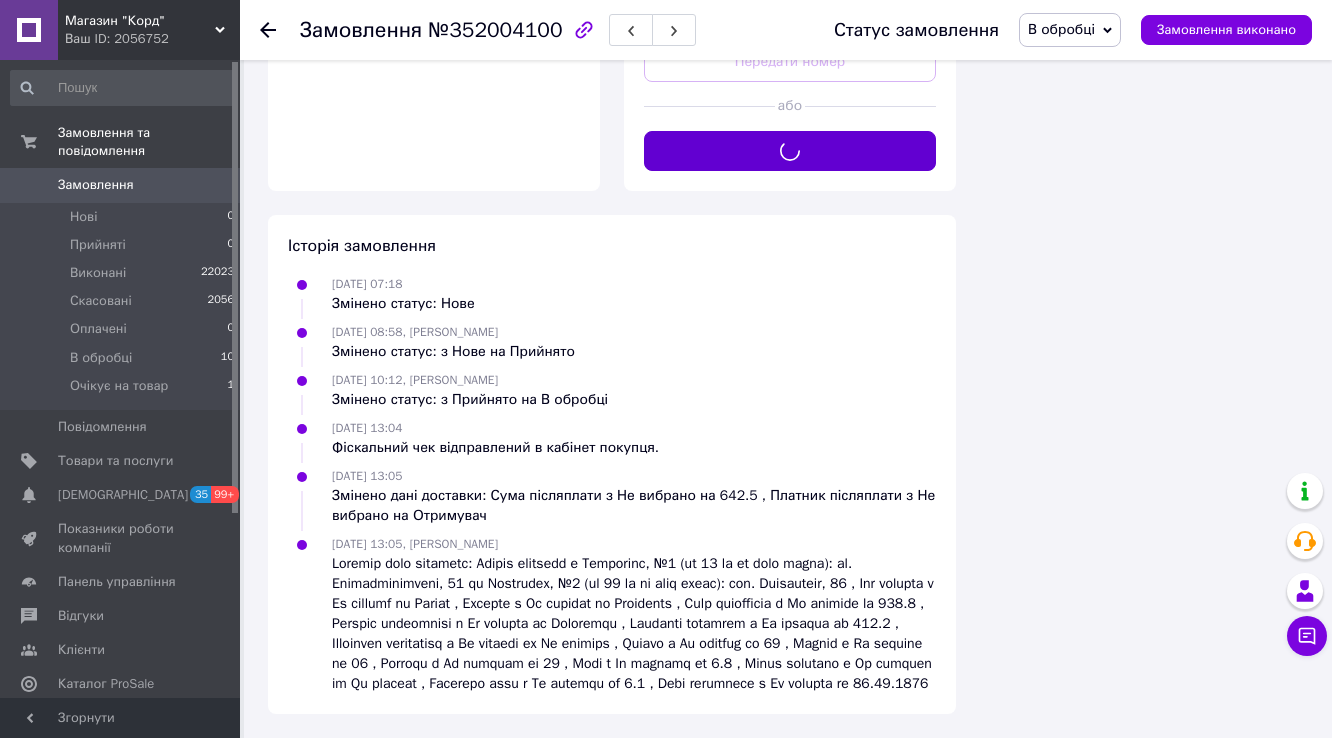 scroll, scrollTop: 1760, scrollLeft: 0, axis: vertical 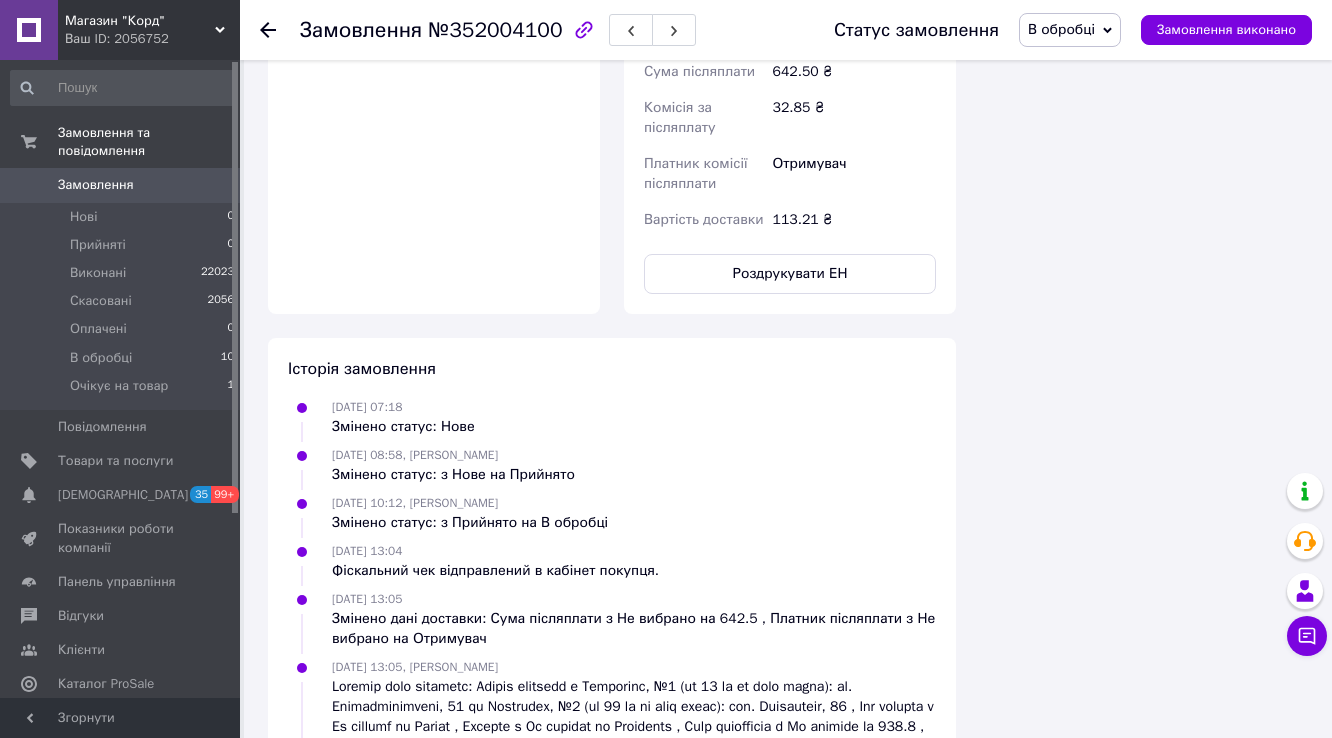 click on "+380956338146" at bounding box center (854, -158) 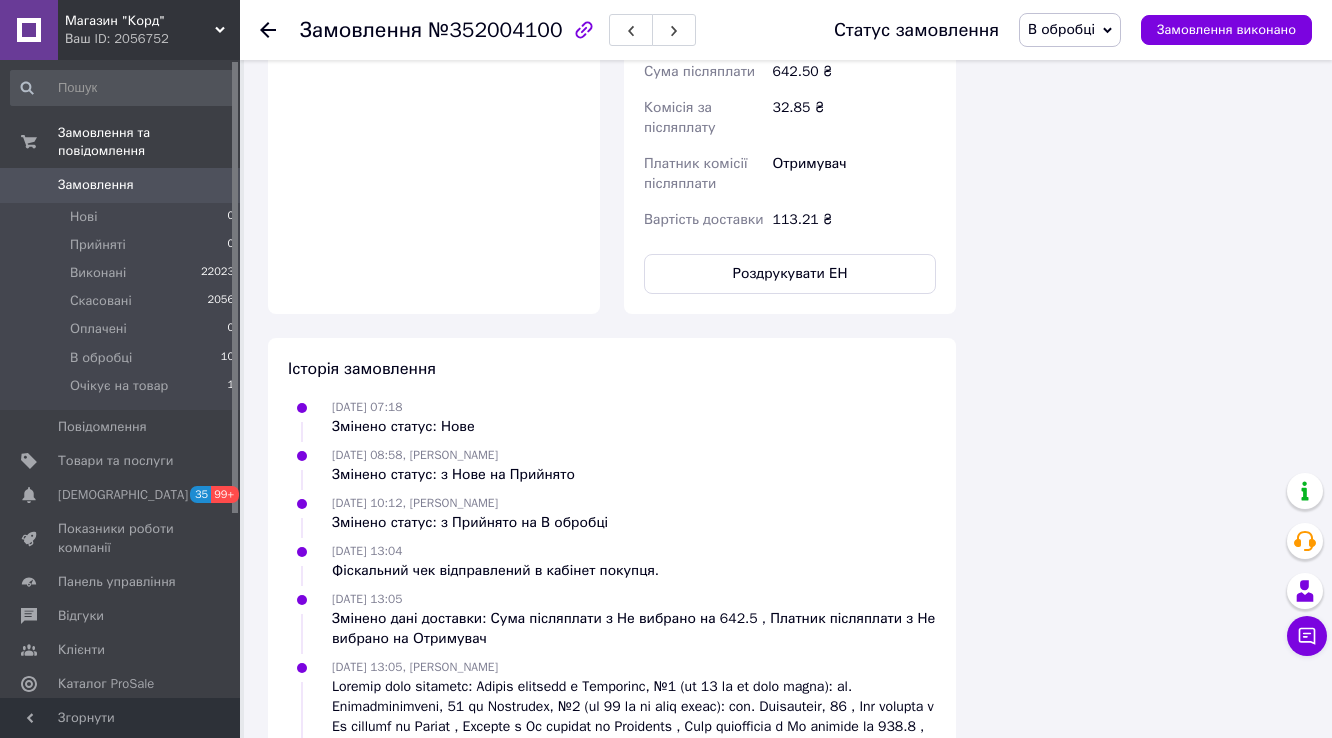 click on "Всього 7 товарів 642,50 ₴ Доставка 113.21 ₴ Знижка Додати Всього до сплати 642.5 ₴ Комісія за замовлення 32.37 ₴ Дії Написати покупцеві   Чат Viber Telegram SMS Запит на відгук про компанію   Скопіювати запит на відгук У вас є 30 днів, щоб відправити запит на відгук покупцеві, скопіювавши посилання.   Відкрити чек   Видати чек повернення   Завантажити PDF   Друк PDF   Дублювати замовлення Мітки Особисті нотатки, які бачите лише ви. З їх допомогою можна фільтрувати замовлення Примітки Залишилося 300 символів Очистити Зберегти" at bounding box center [1144, -396] 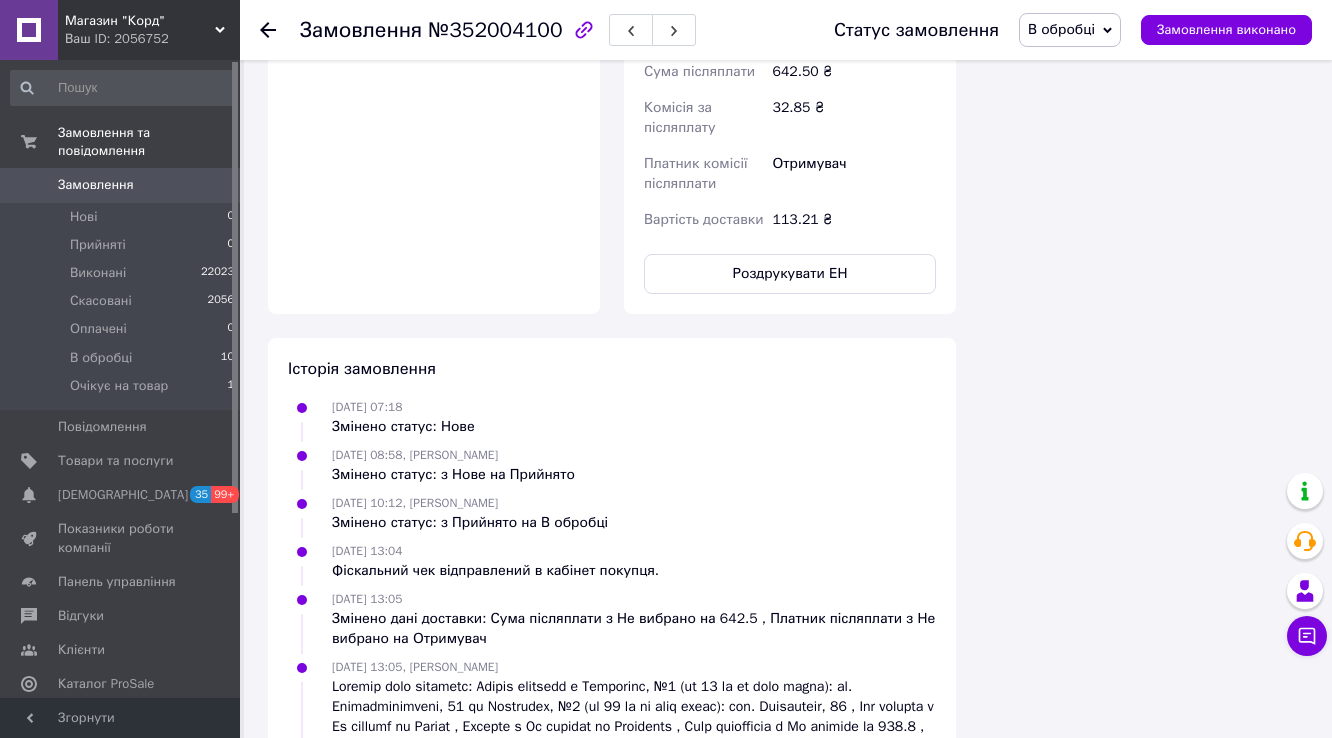 click on "20451202997971" at bounding box center [854, -296] 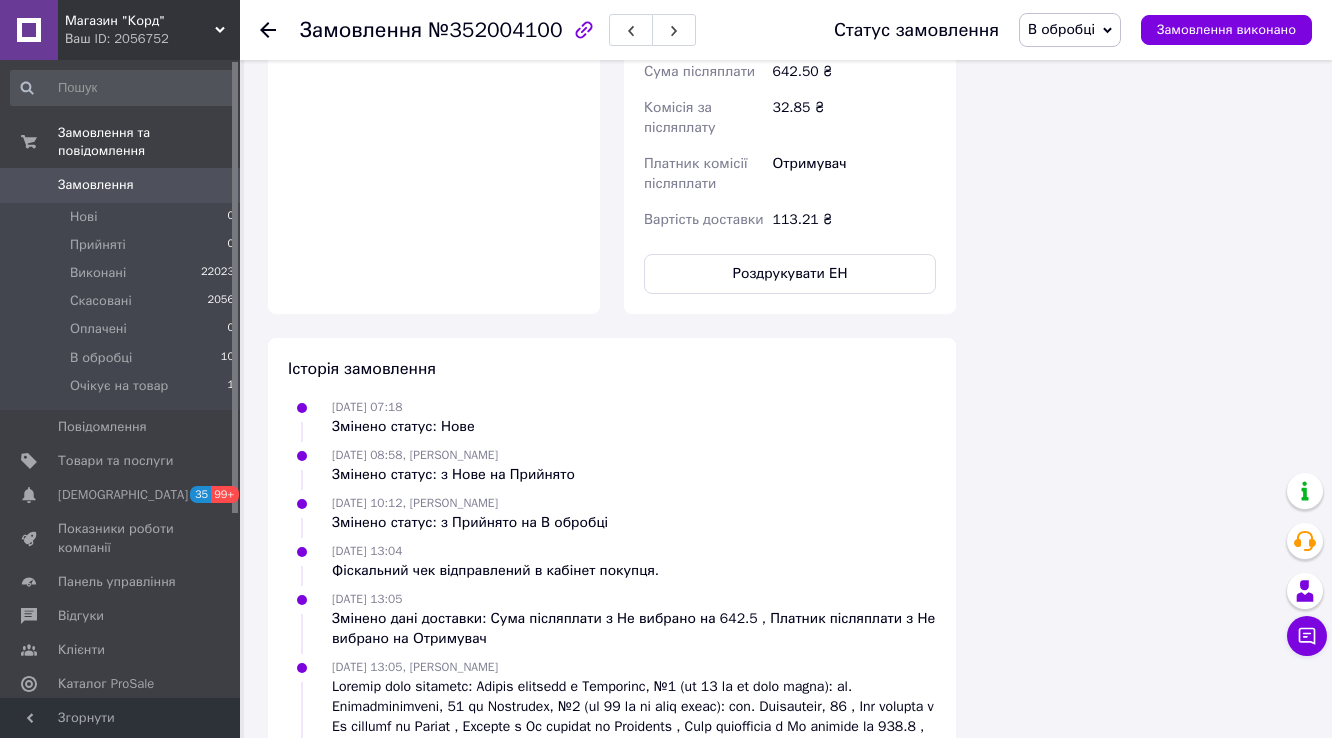 copy on "20451202997971" 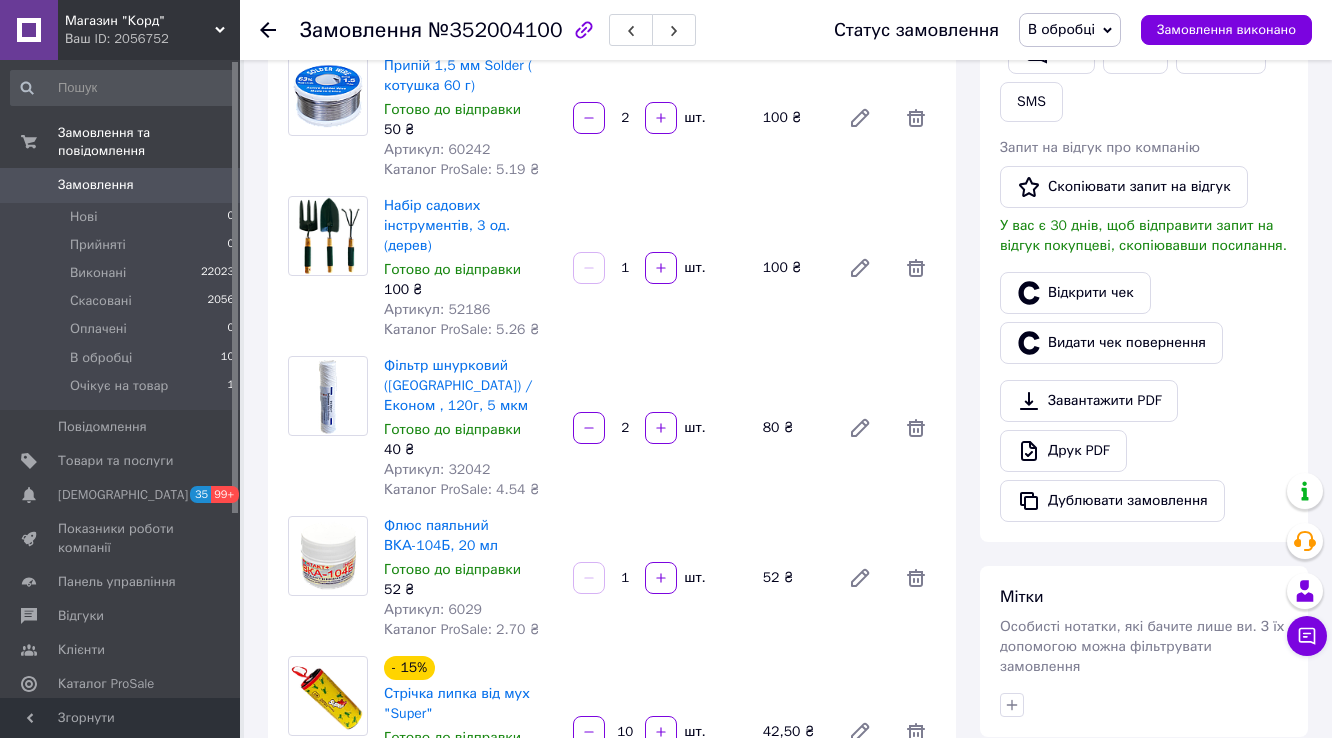 scroll, scrollTop: 400, scrollLeft: 0, axis: vertical 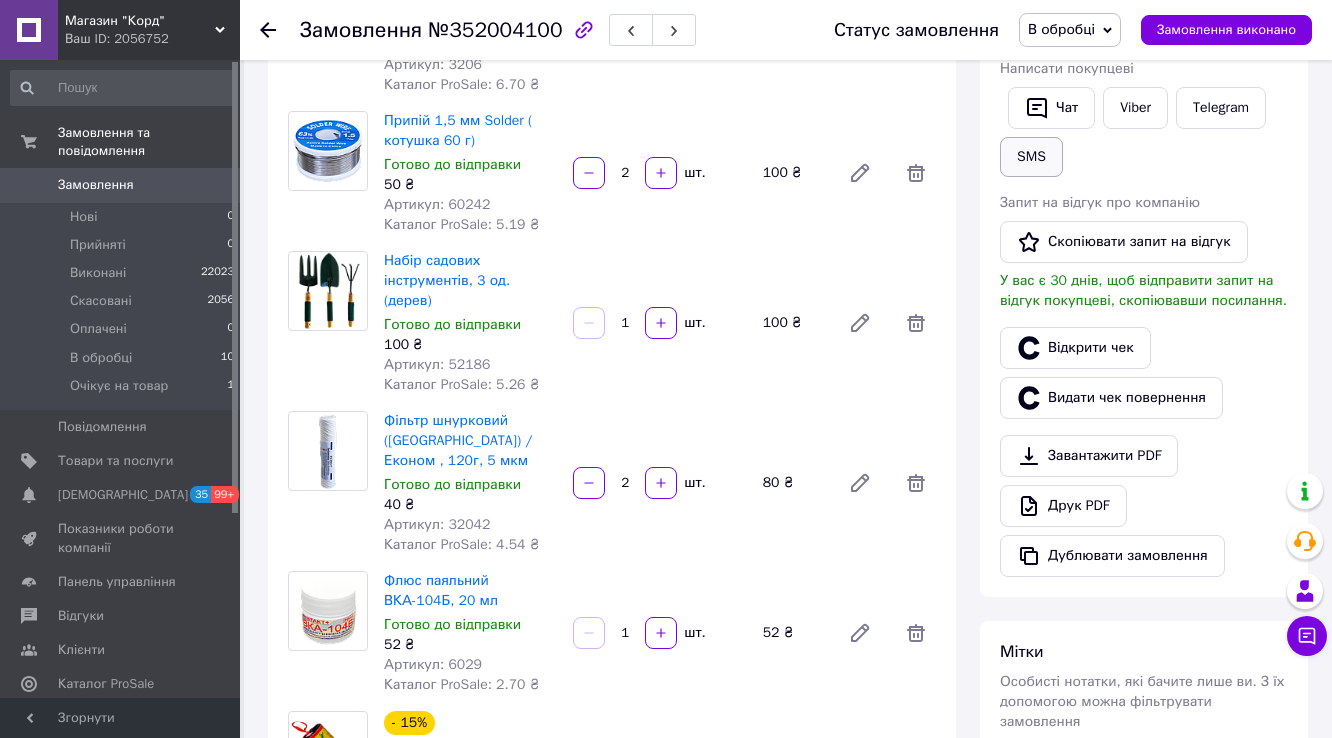 click on "SMS" at bounding box center (1031, 157) 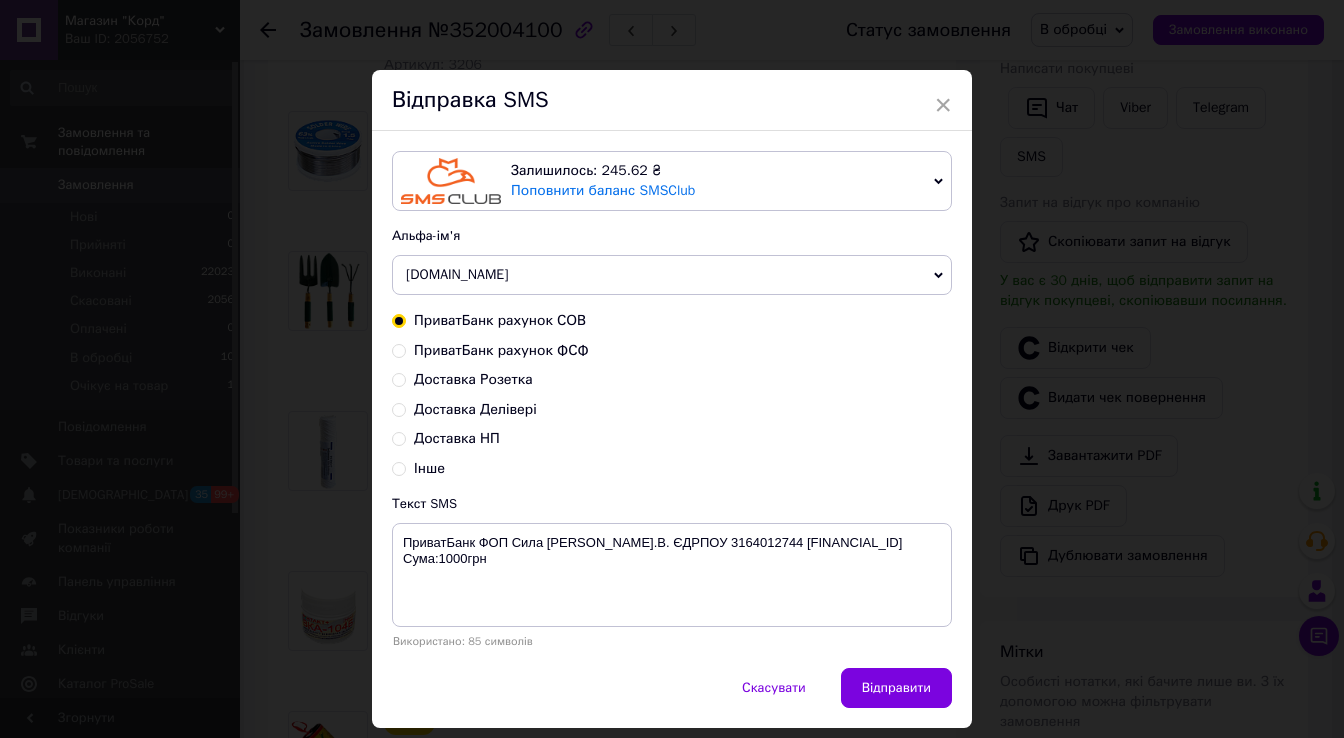 click on "Доставка НП" at bounding box center [399, 437] 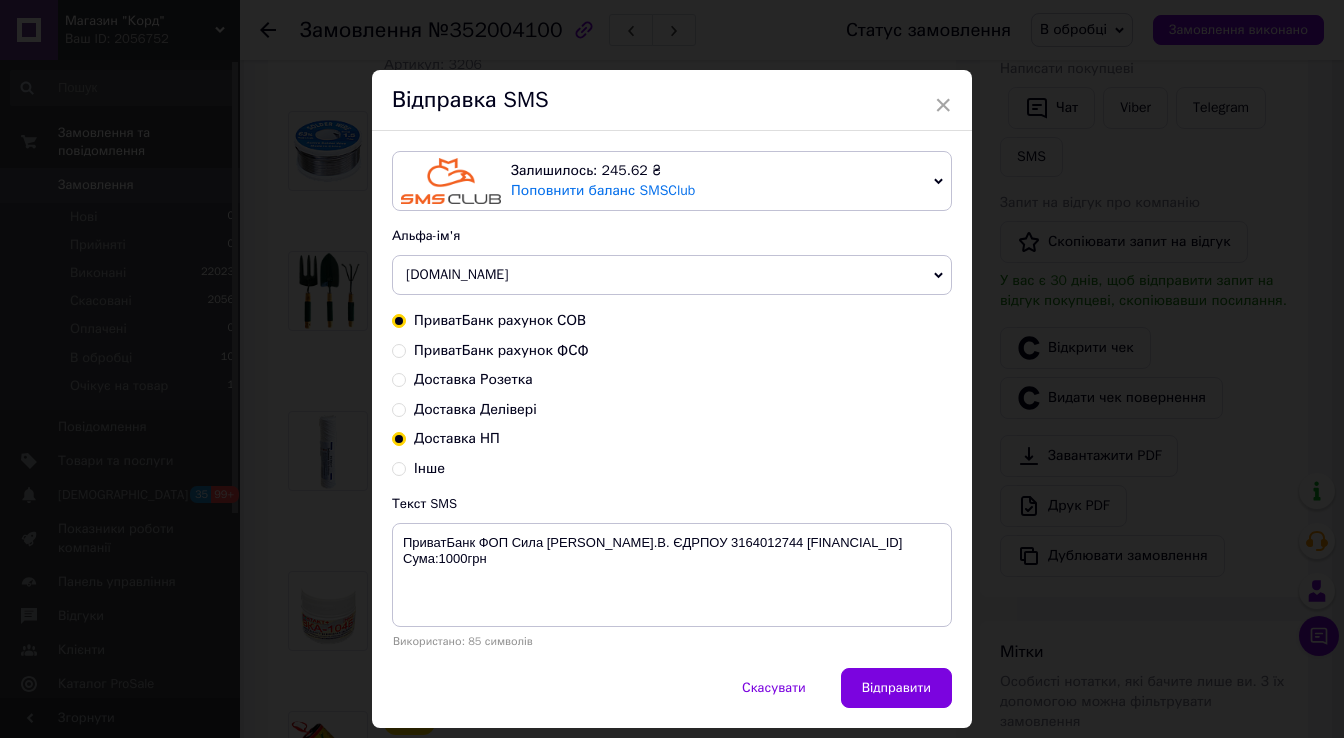 radio on "true" 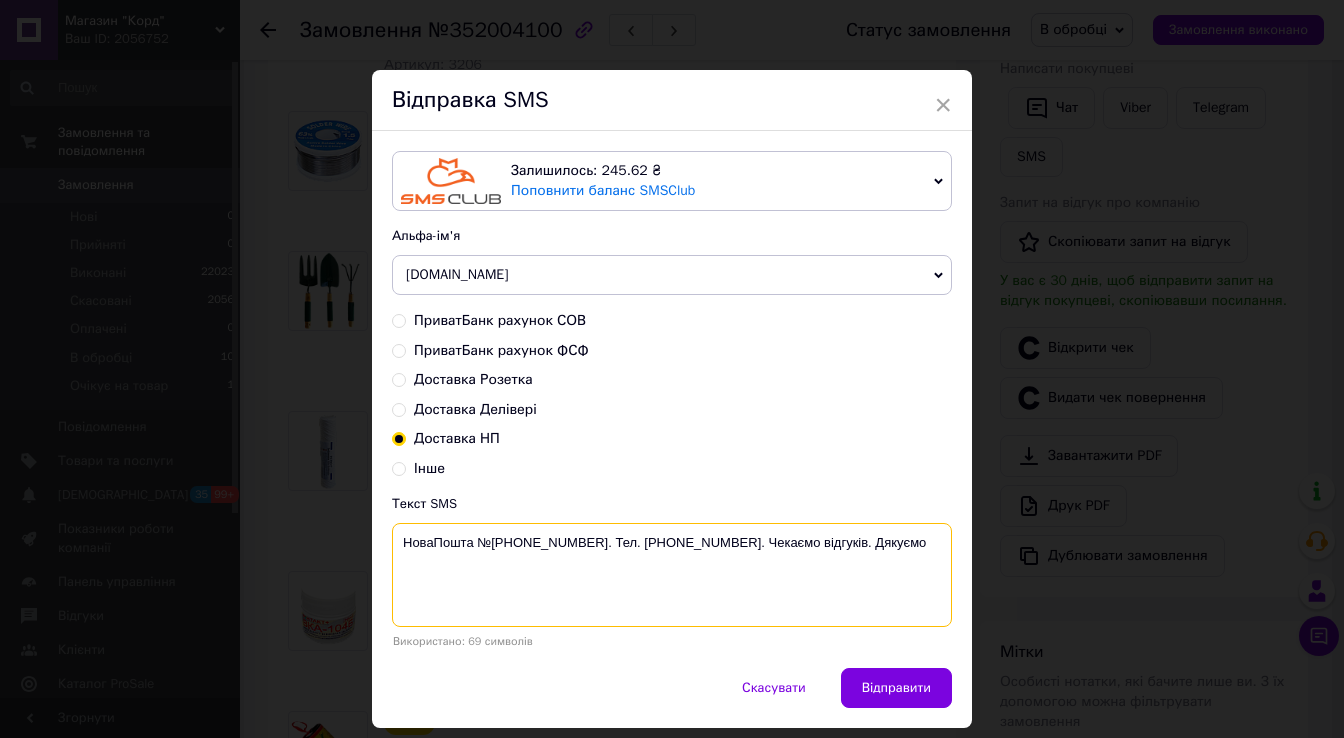 click on "НоваПошта №20450500000000. Тел. 0988064747. Чекаємо відгуків. Дякуємо" at bounding box center (672, 575) 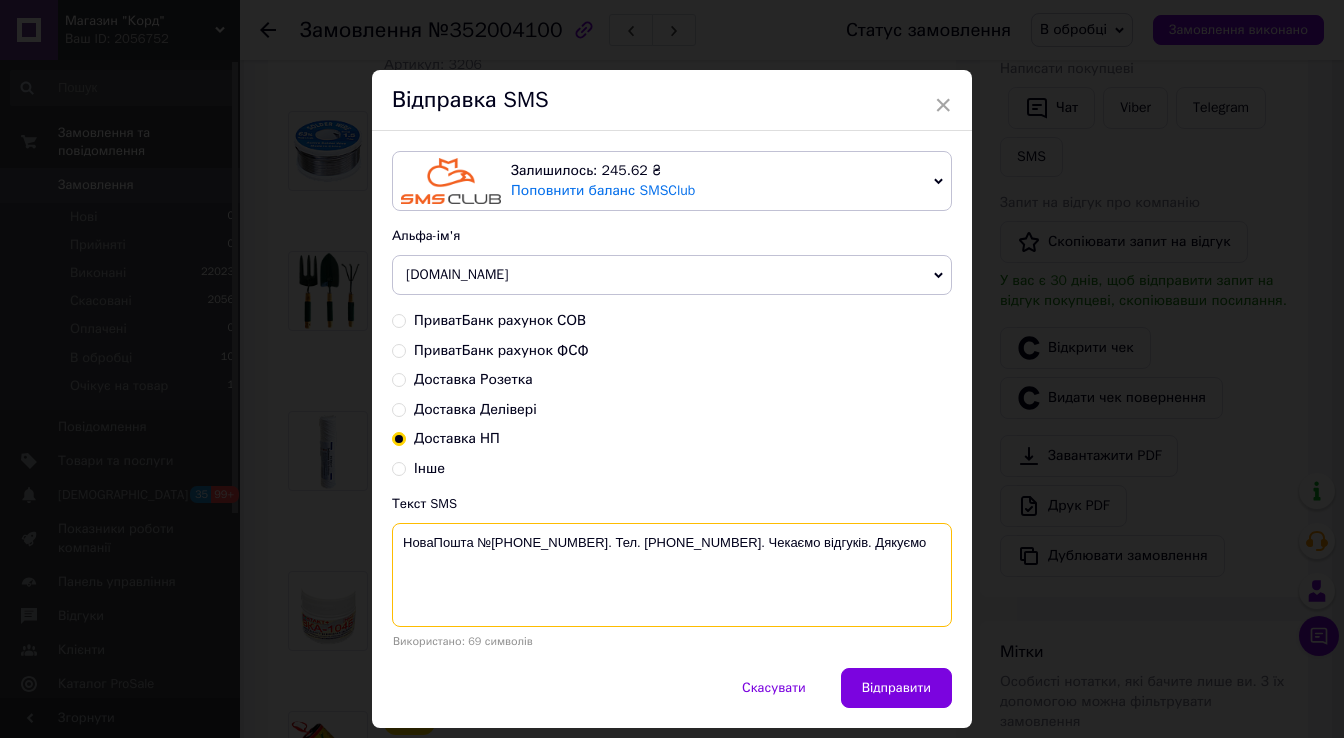 paste on "1202997971" 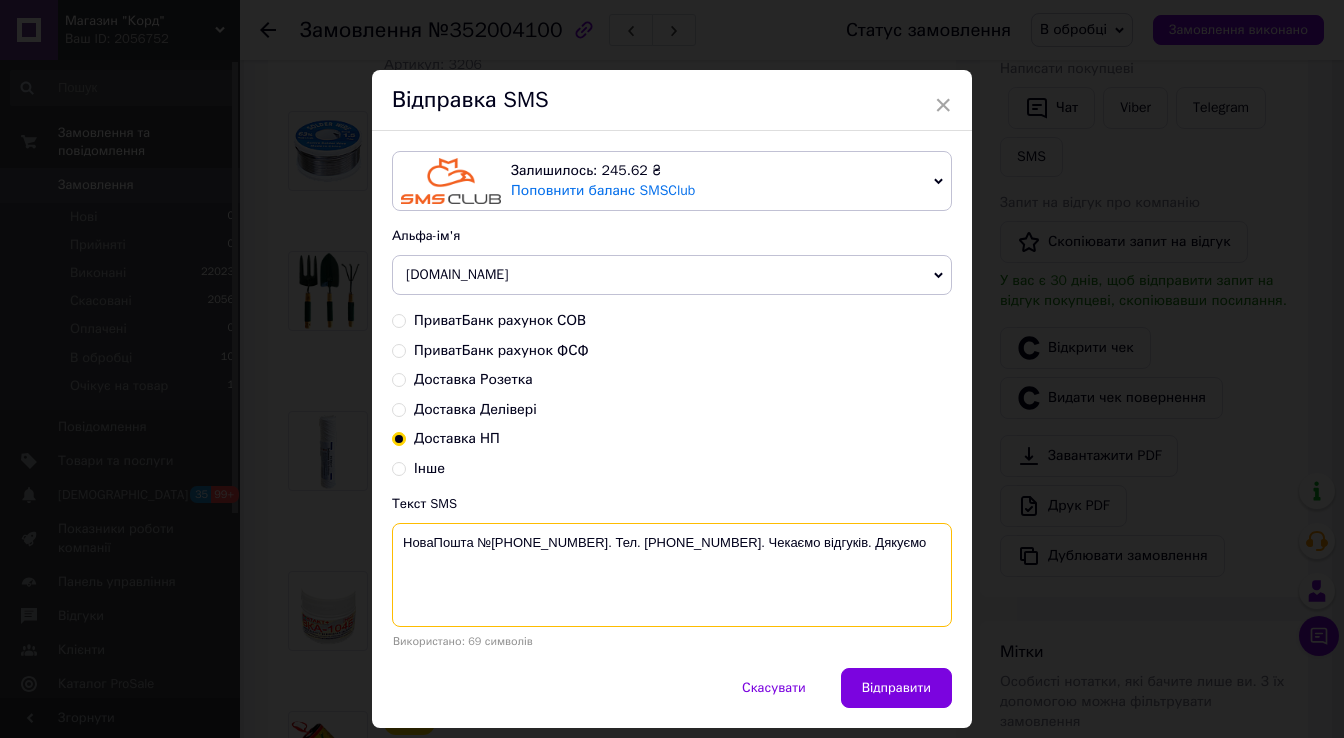type on "НоваПошта №20451202997971. Тел. 0988064747. Чекаємо відгуків. Дякуємо" 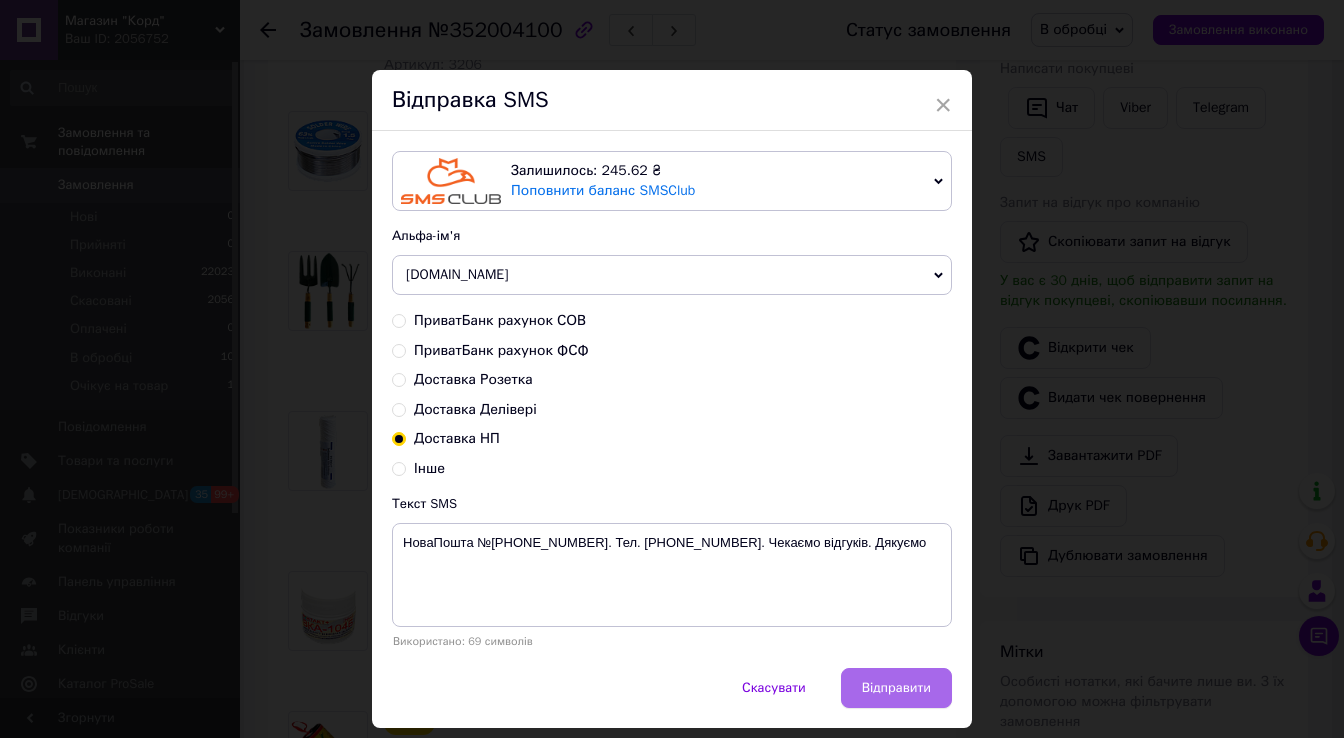 click on "Відправити" at bounding box center [896, 688] 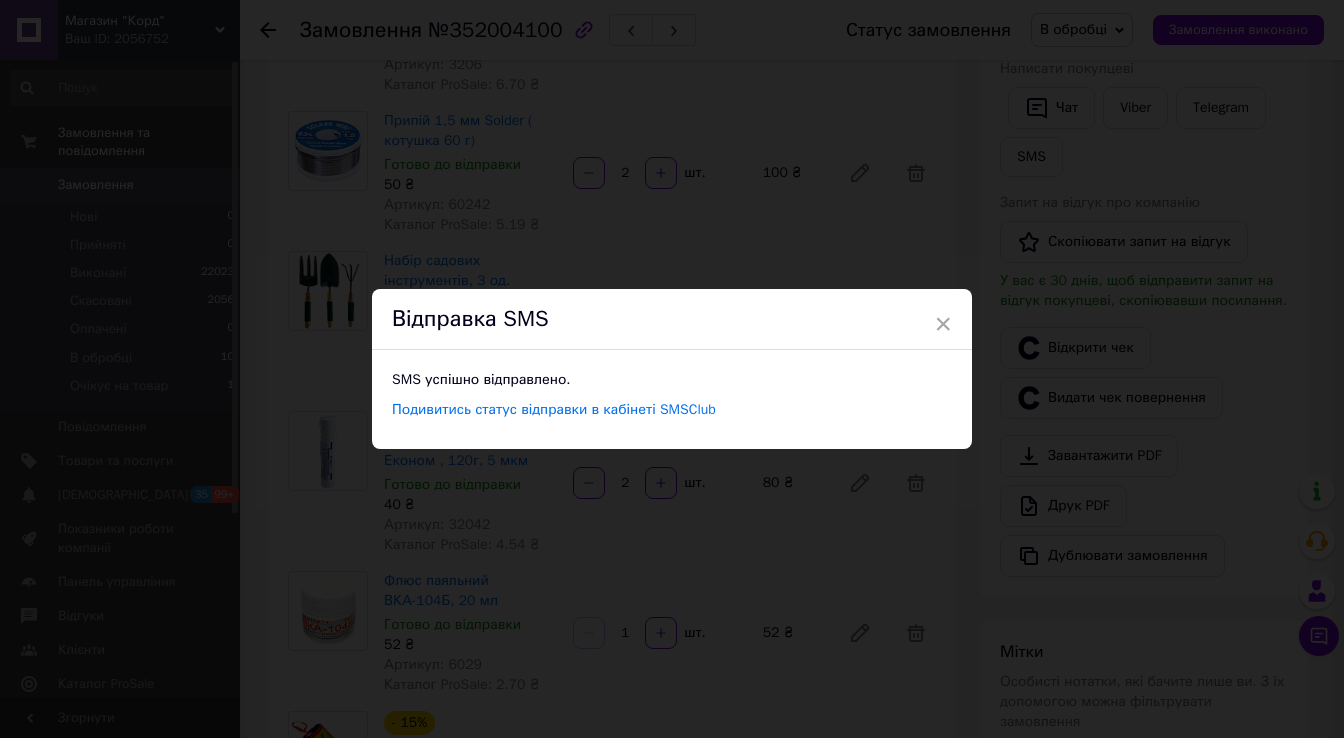 drag, startPoint x: 853, startPoint y: 199, endPoint x: 978, endPoint y: 133, distance: 141.35417 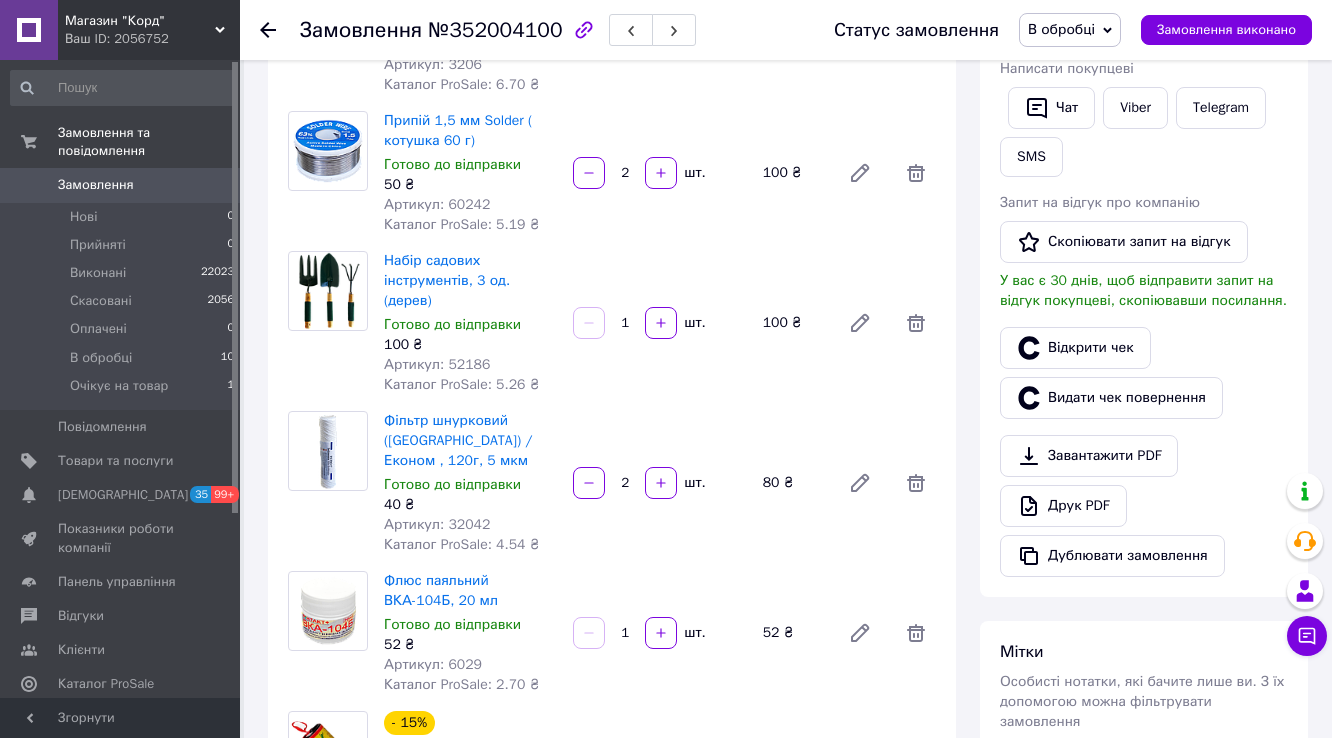 click on "В обробці" at bounding box center (1061, 29) 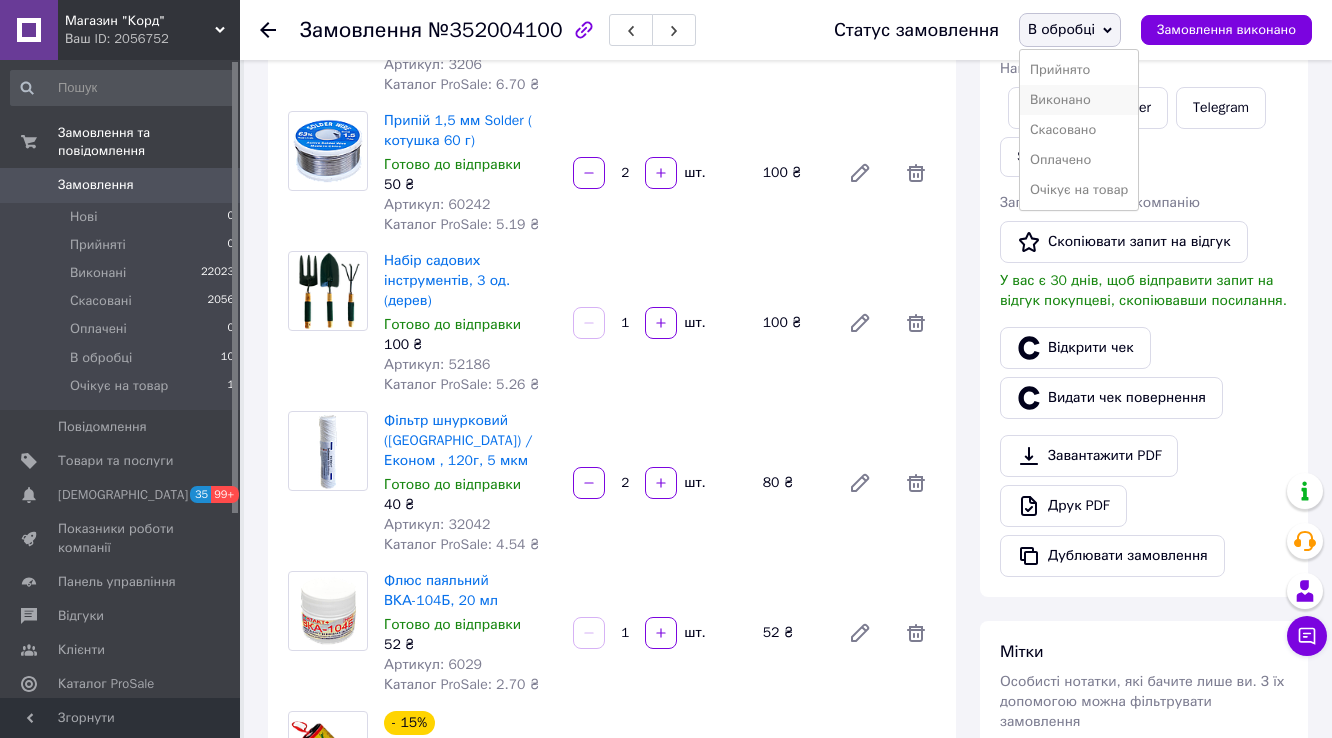 click on "Виконано" at bounding box center (1079, 100) 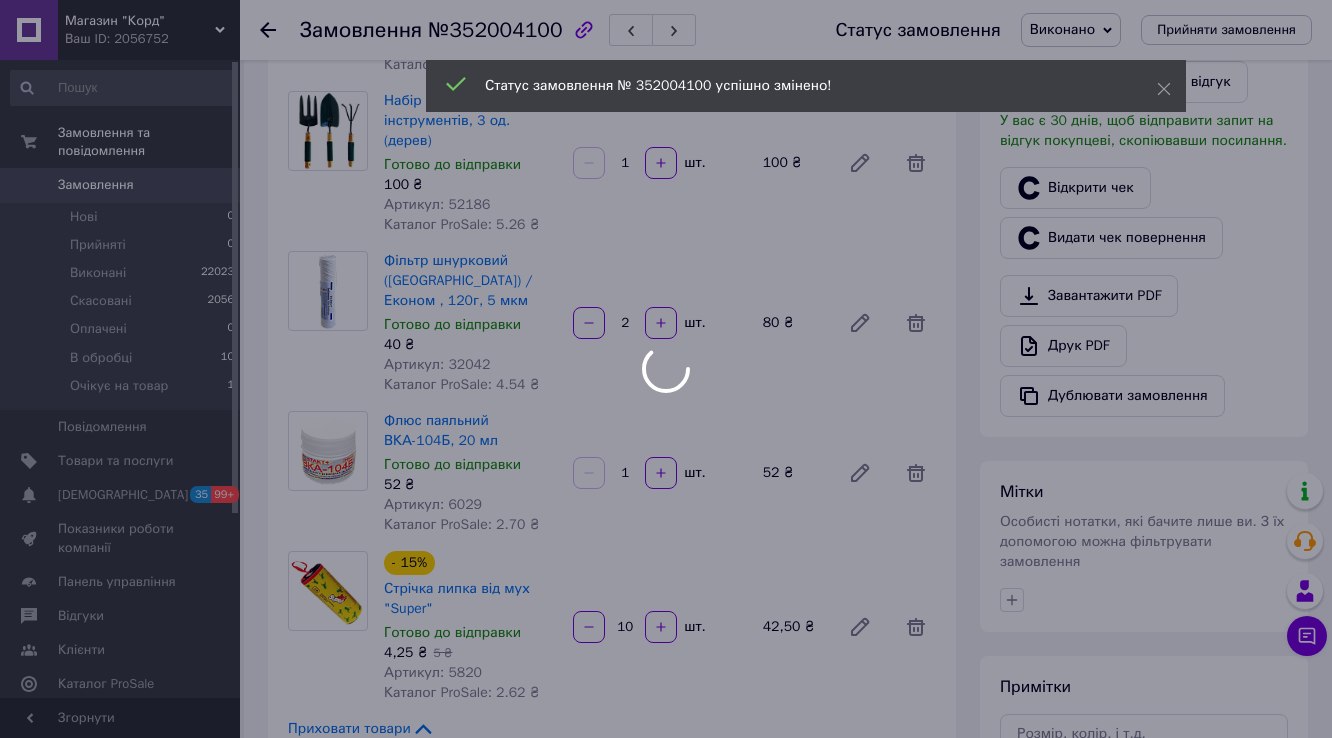scroll, scrollTop: 932, scrollLeft: 0, axis: vertical 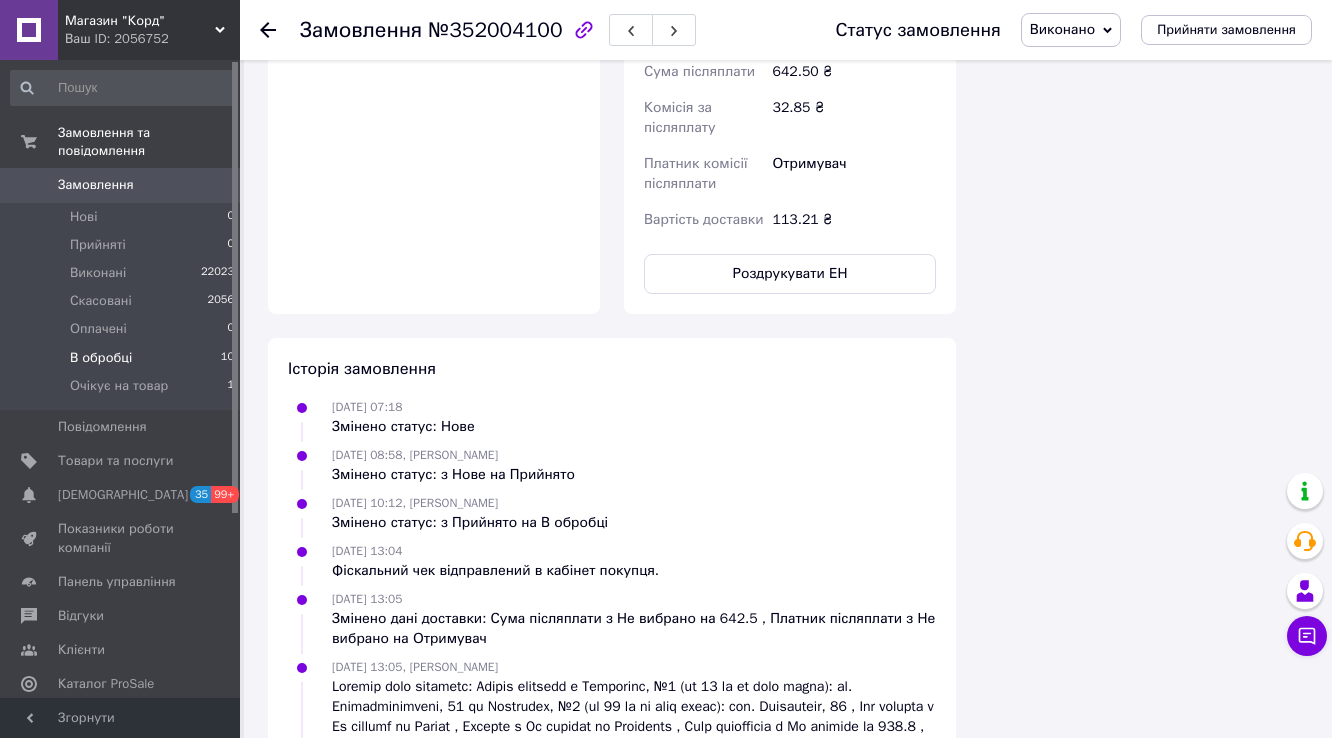 click on "В обробці" at bounding box center (101, 358) 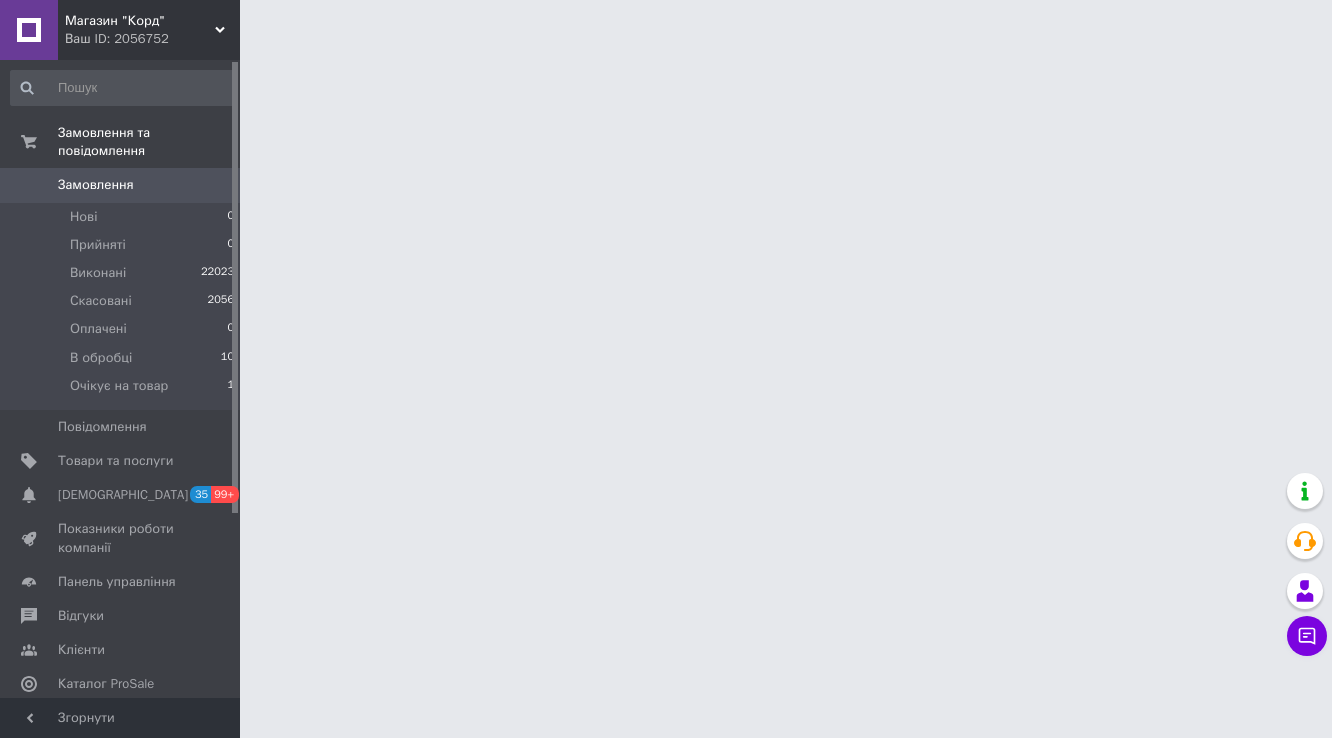 scroll, scrollTop: 0, scrollLeft: 0, axis: both 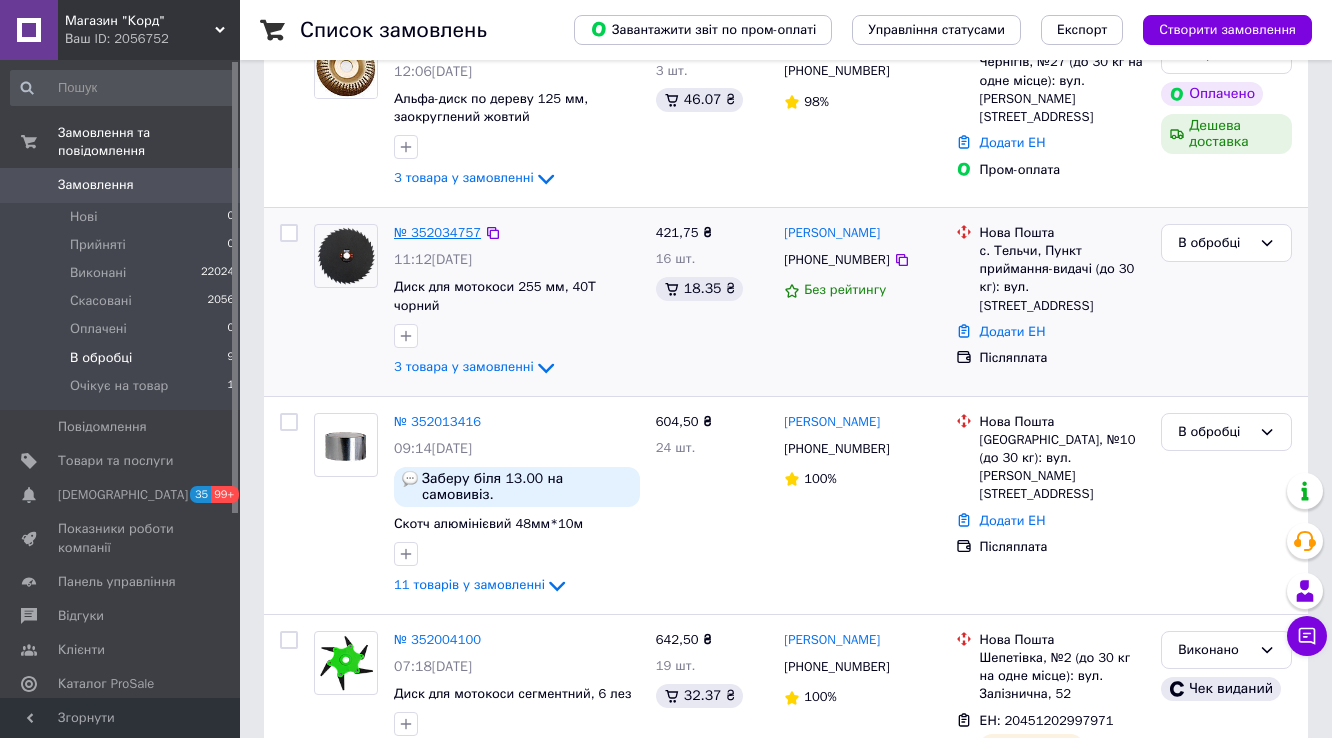 click on "№ 352034757" at bounding box center (437, 232) 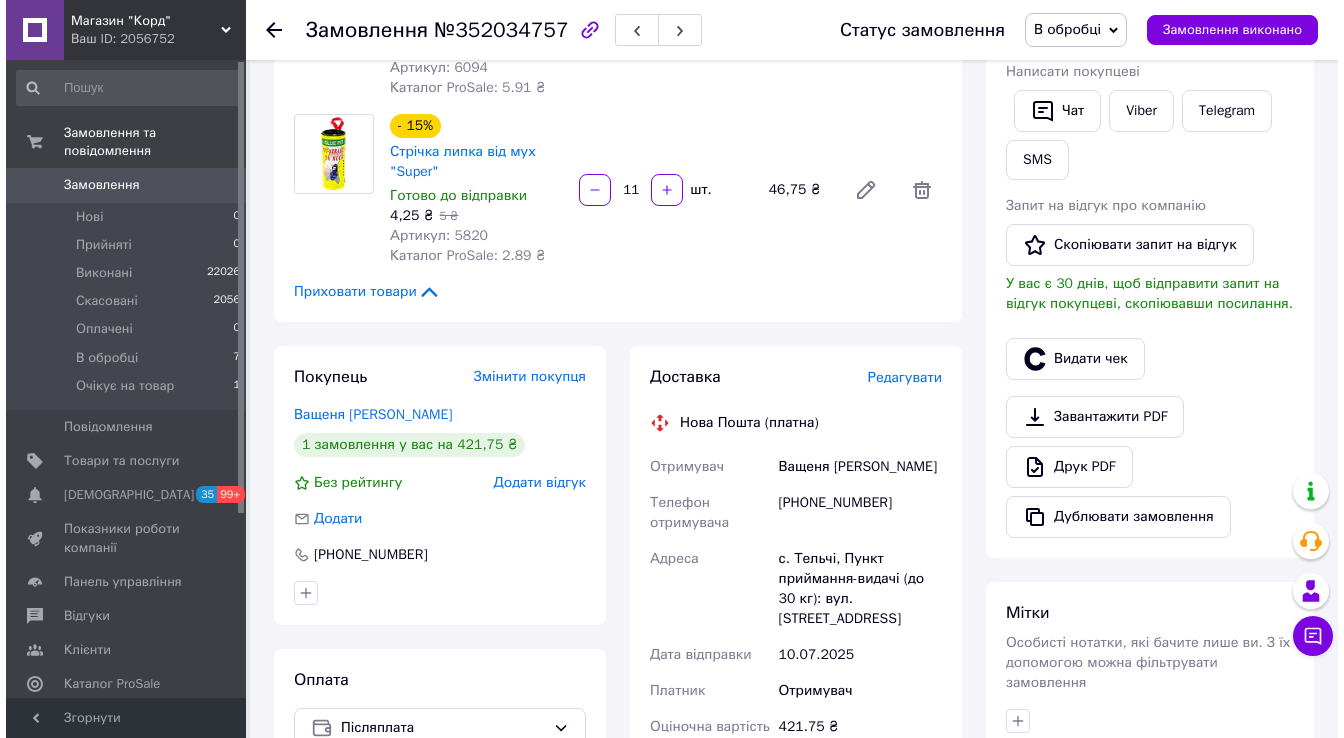 scroll, scrollTop: 400, scrollLeft: 0, axis: vertical 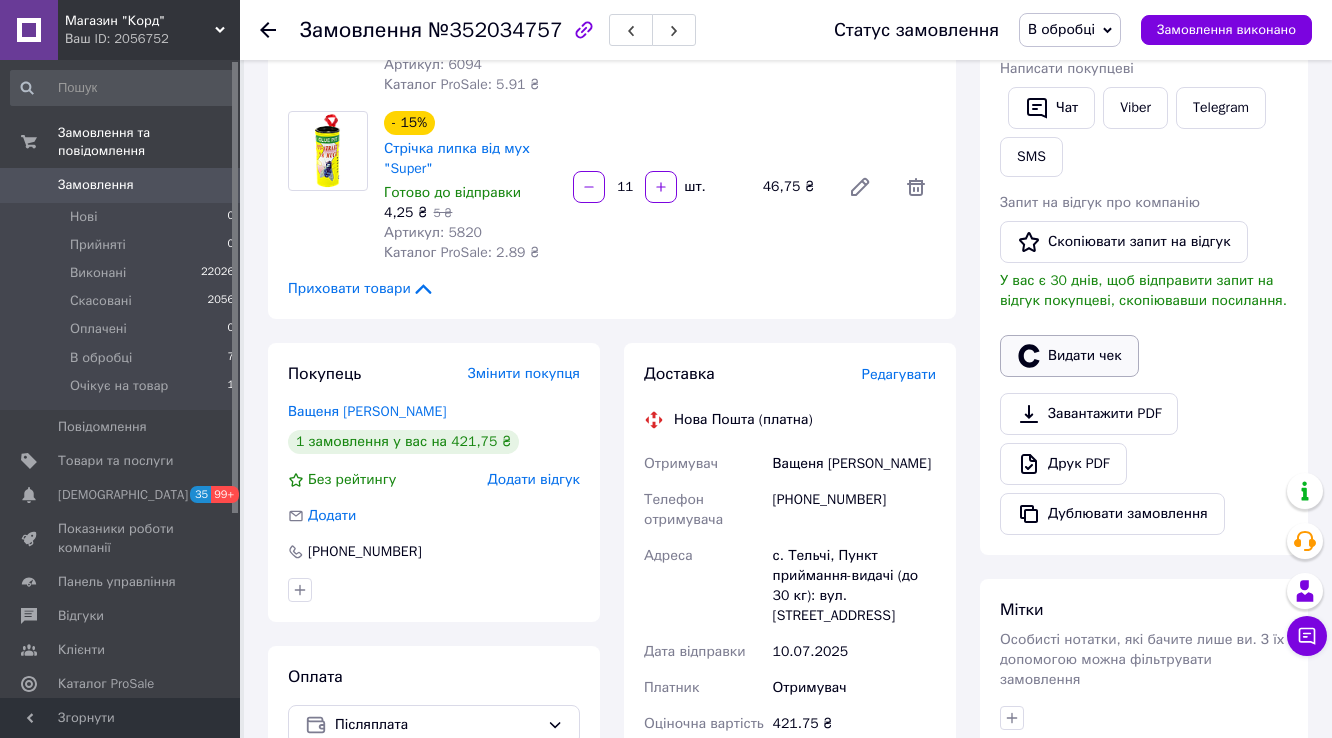 click on "Видати чек" at bounding box center (1069, 356) 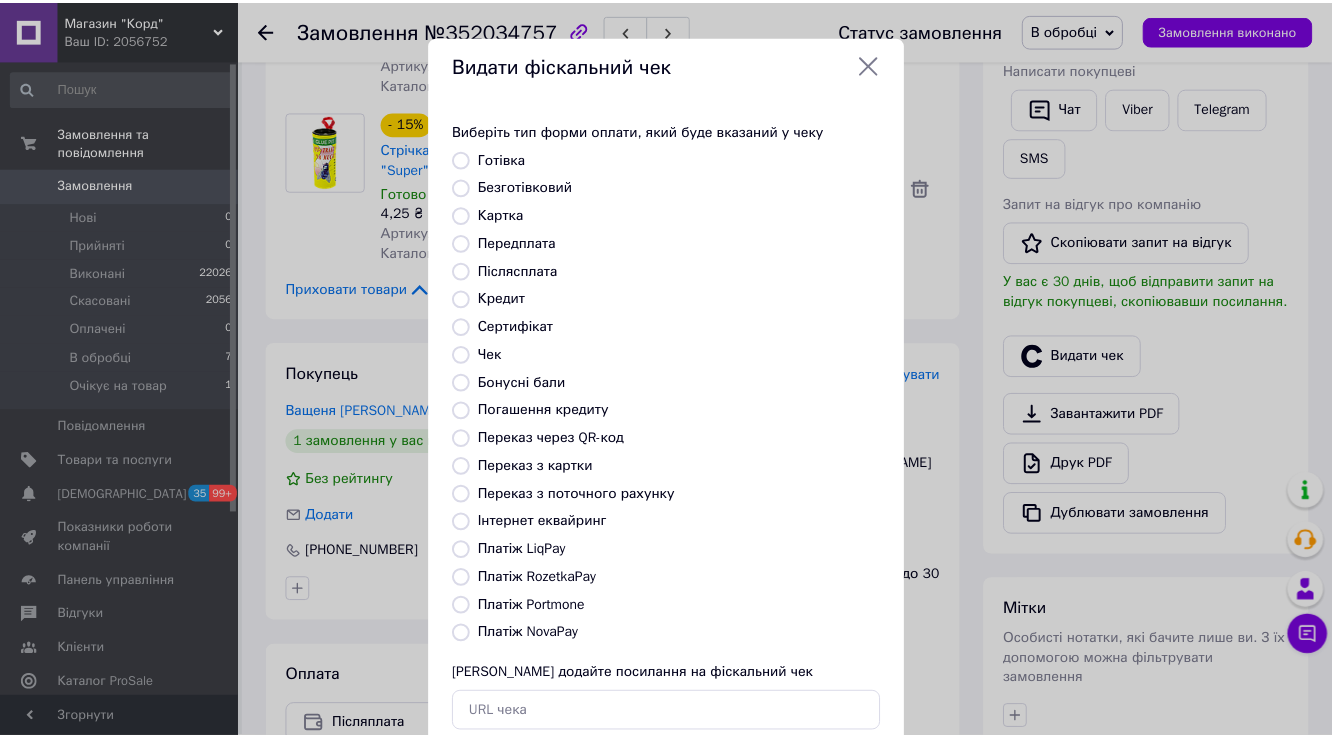 scroll, scrollTop: 263, scrollLeft: 0, axis: vertical 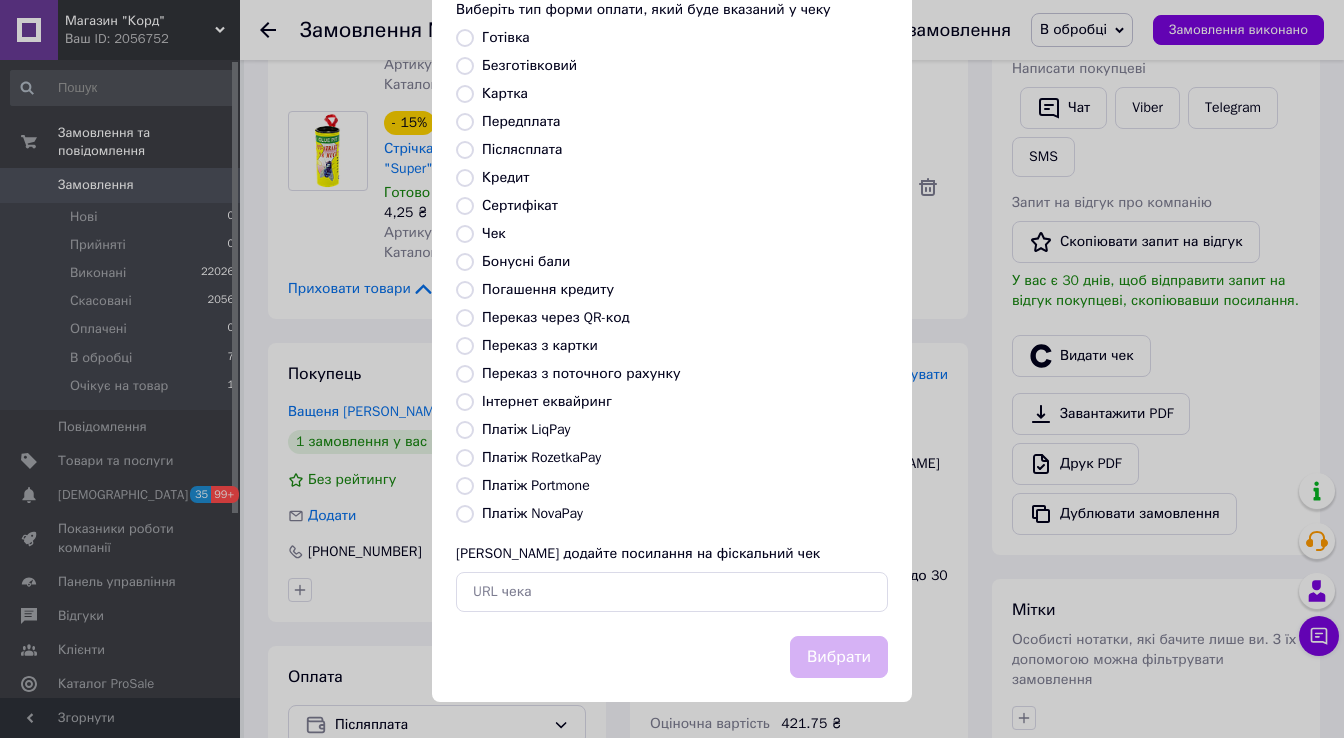 click on "Платіж NovaPay" at bounding box center (465, 514) 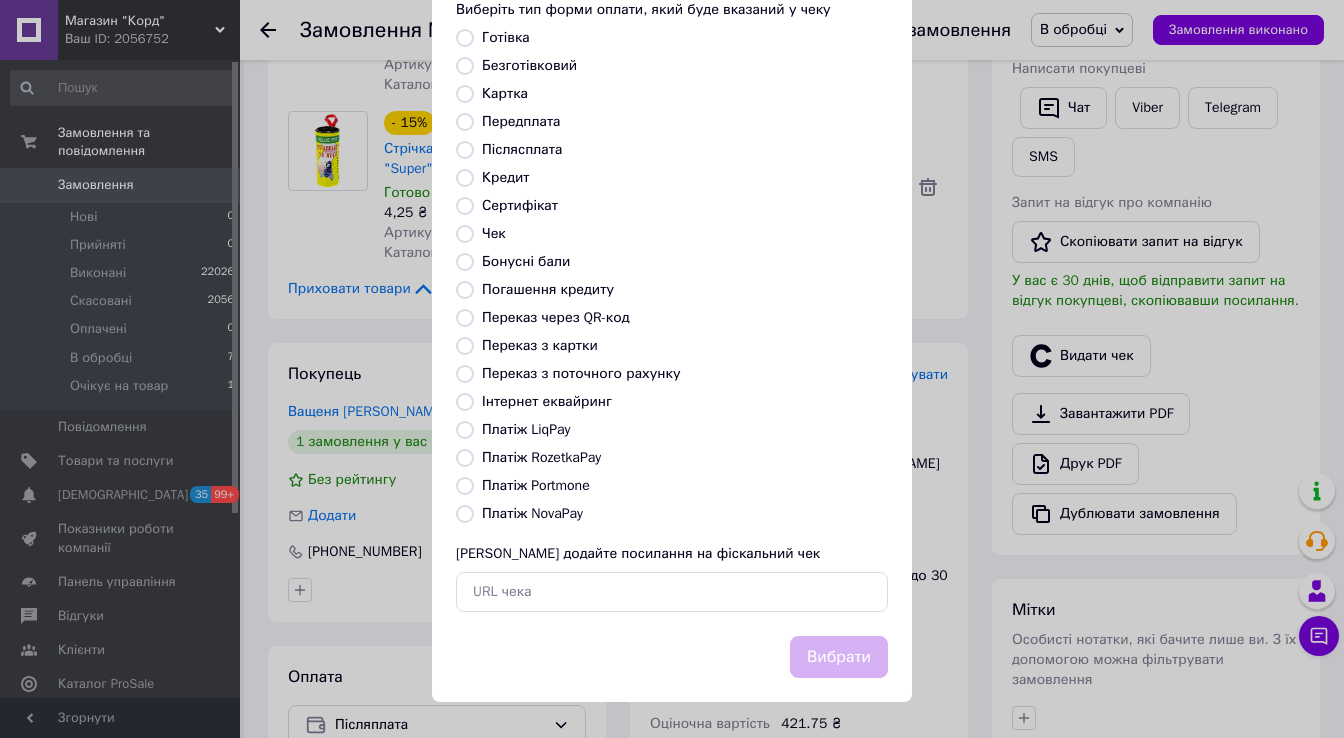 radio on "true" 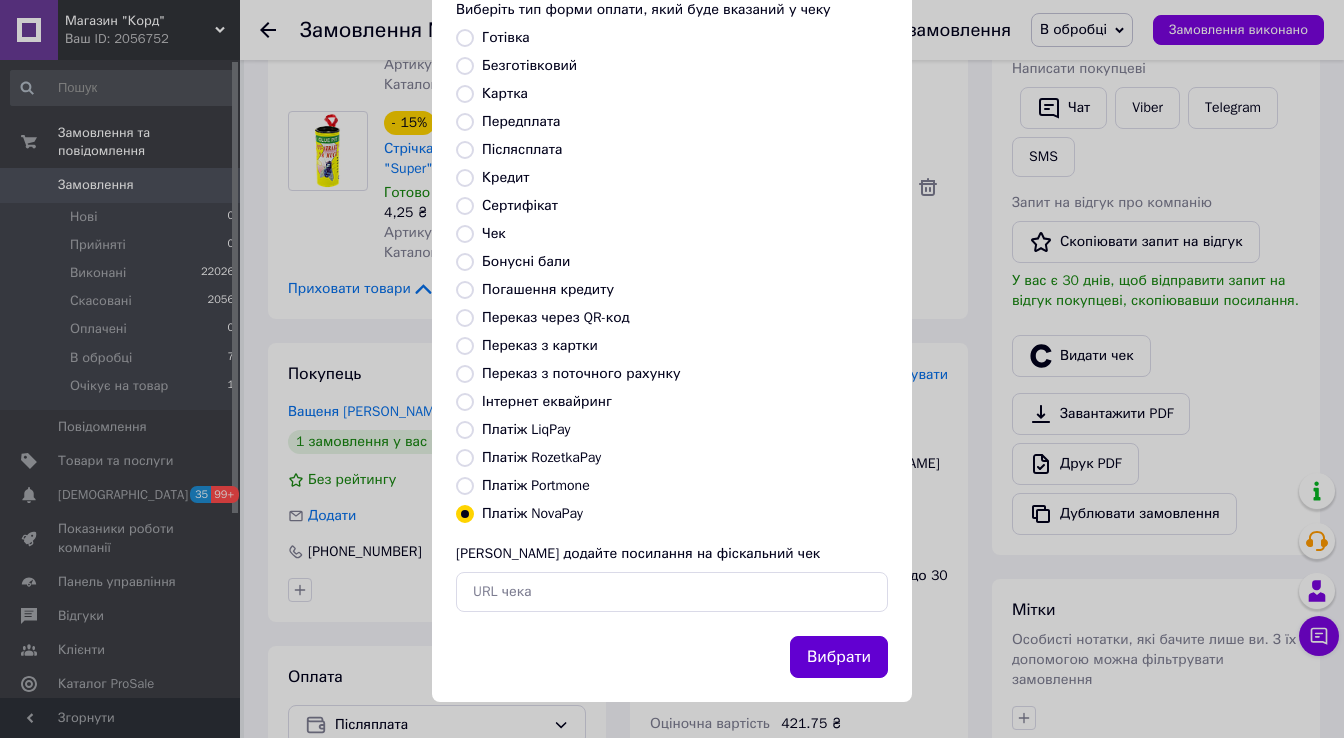 click on "Вибрати" at bounding box center (839, 657) 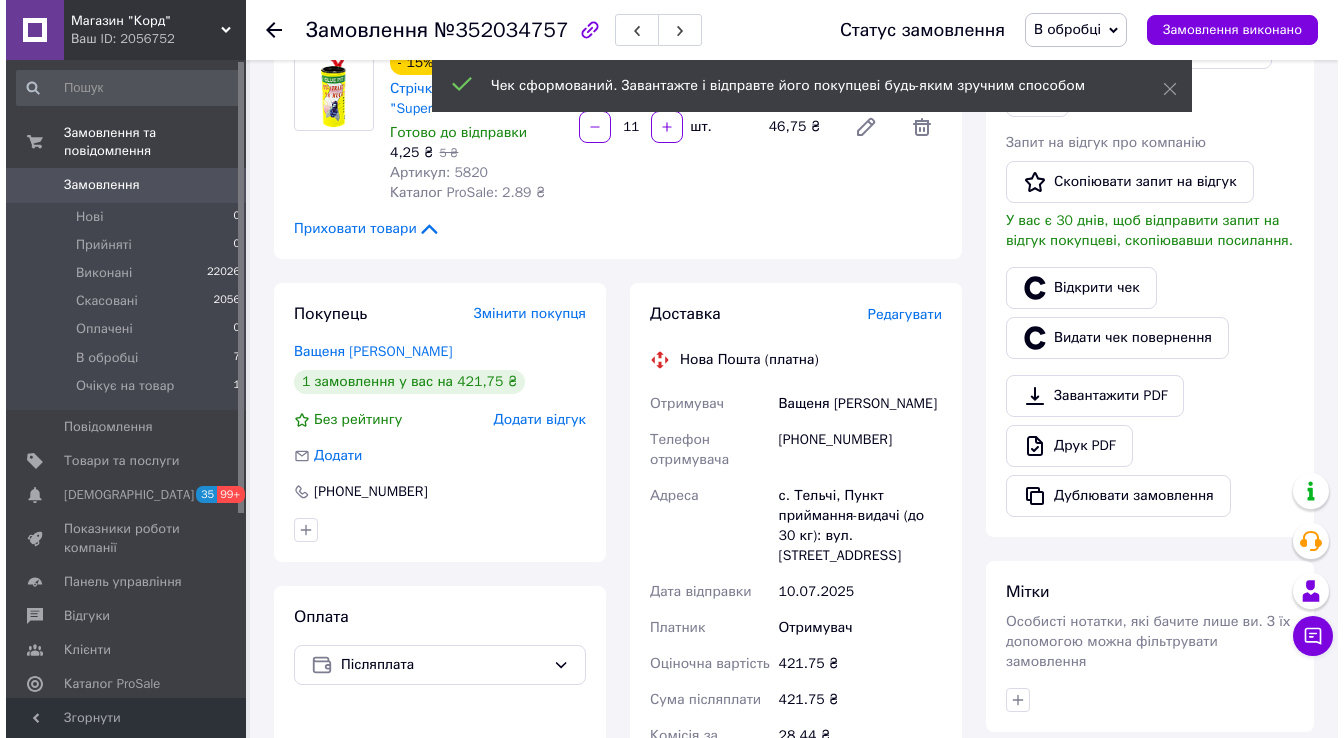 scroll, scrollTop: 480, scrollLeft: 0, axis: vertical 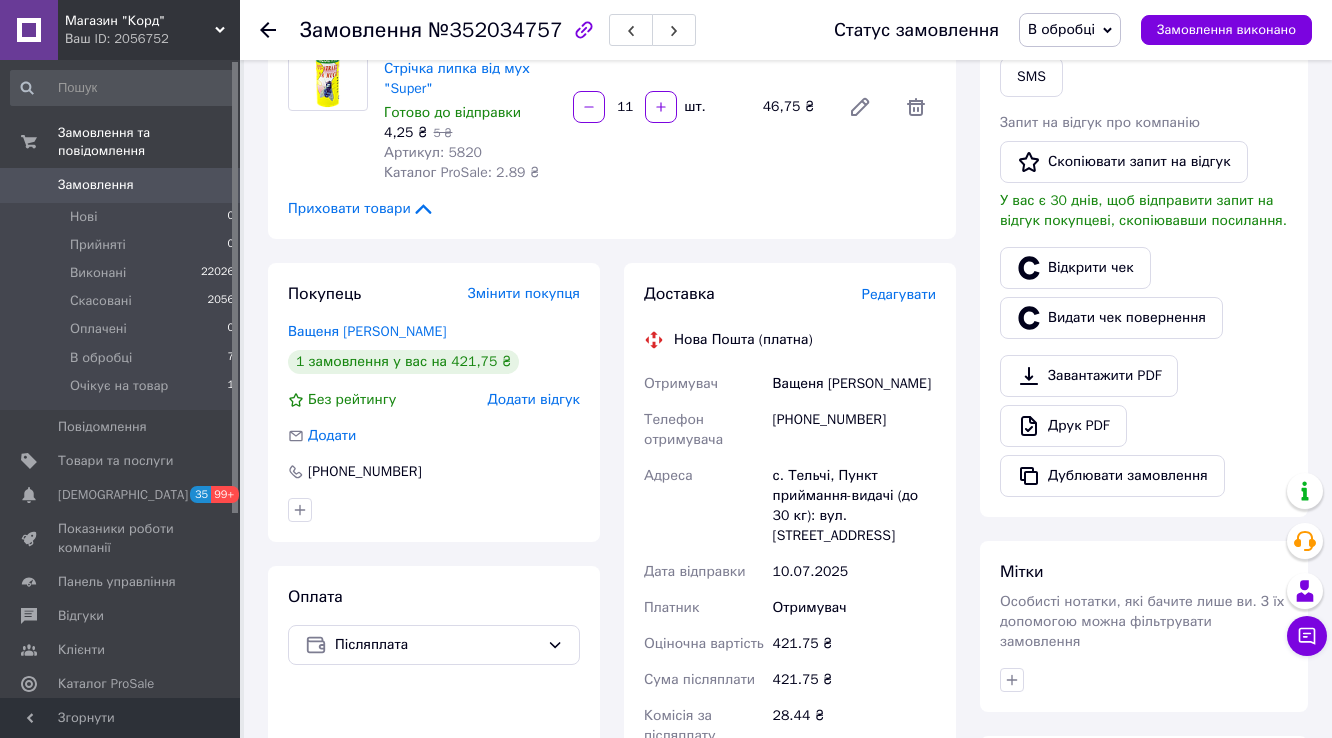 click on "Редагувати" at bounding box center (899, 294) 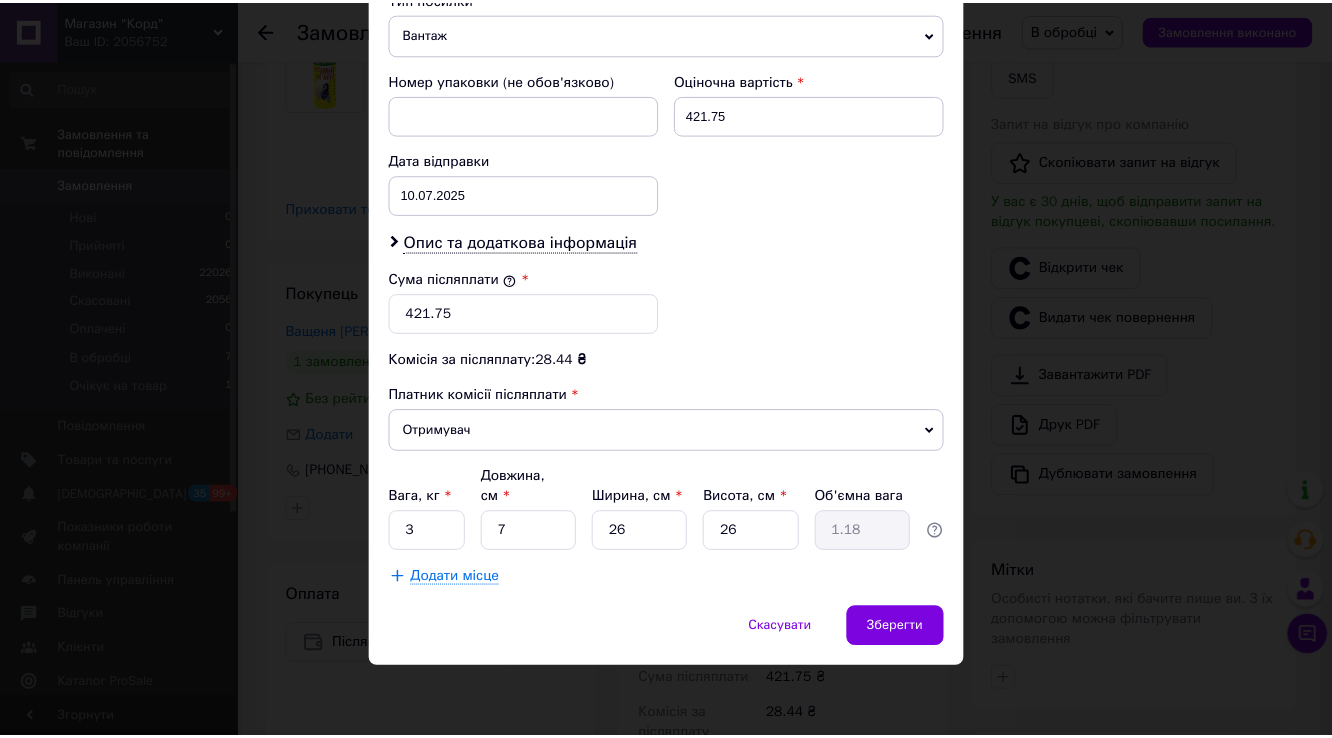 scroll, scrollTop: 960, scrollLeft: 0, axis: vertical 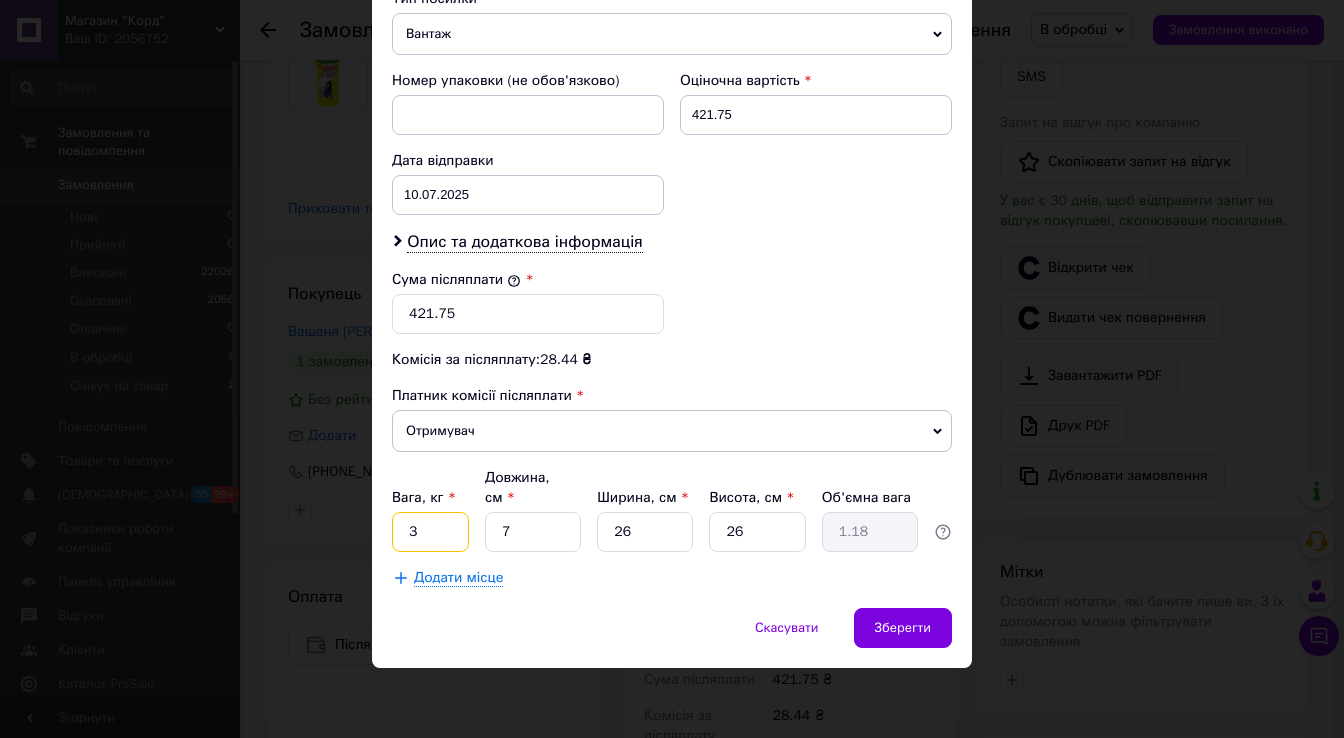 click on "3" at bounding box center [430, 532] 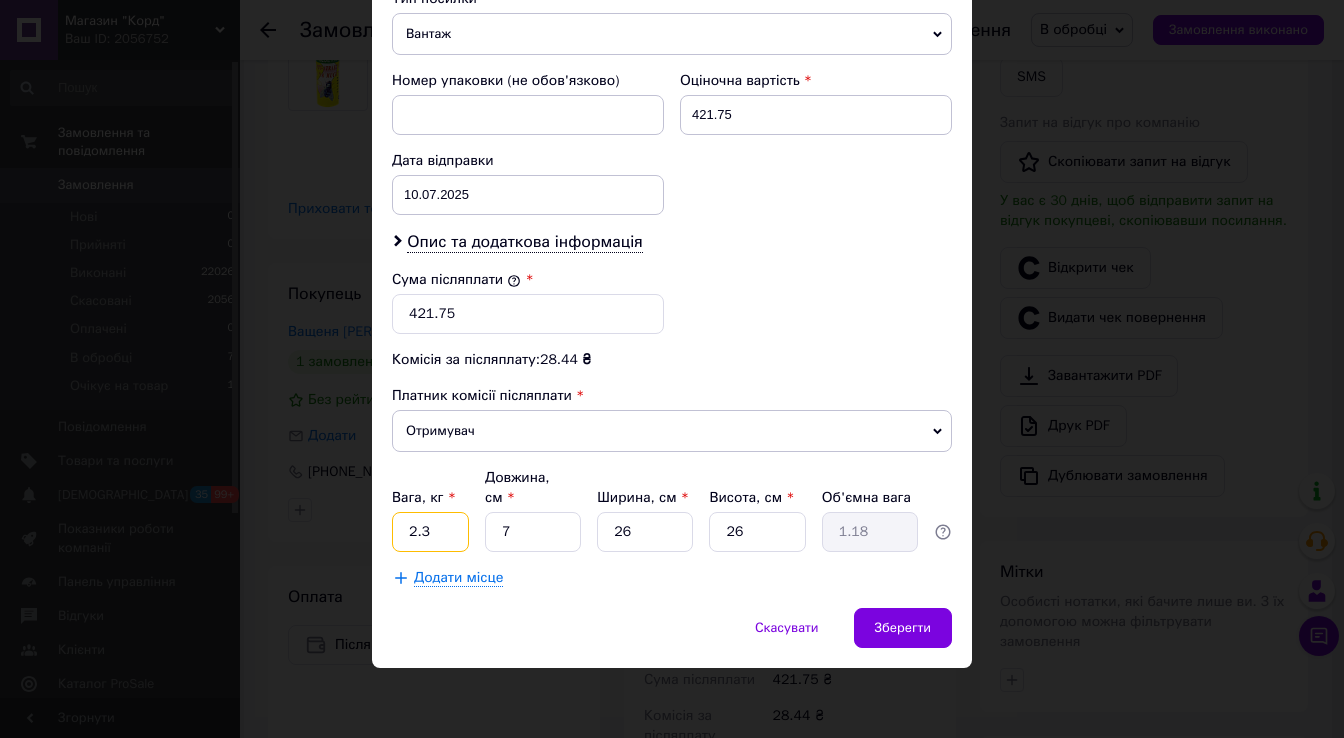 type on "2.3" 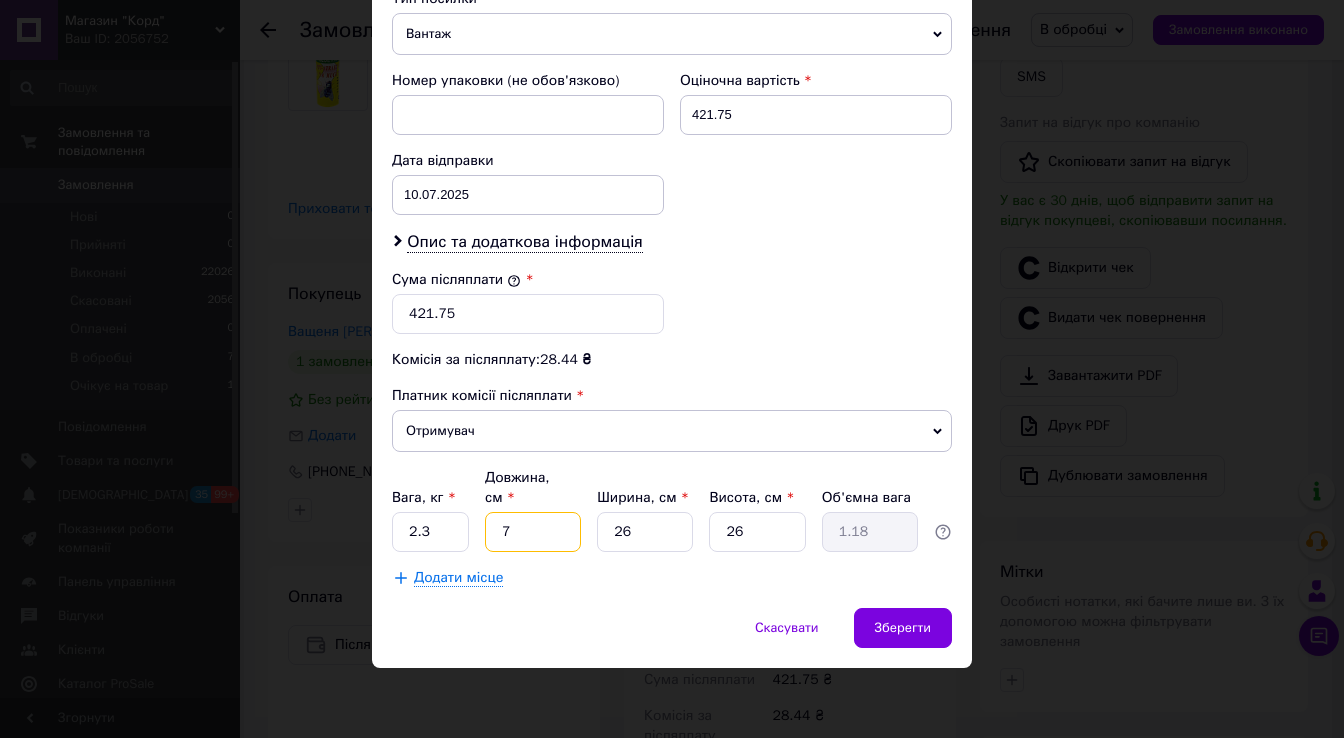 type on "2" 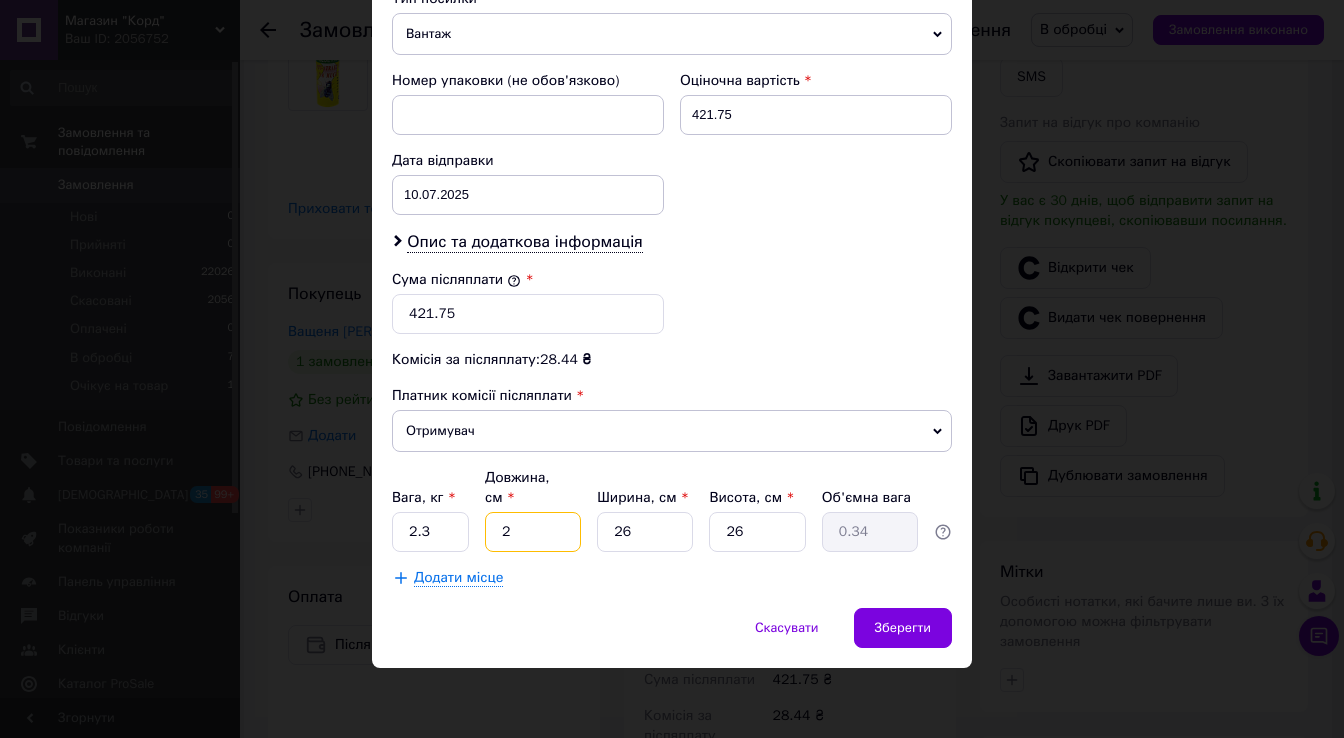 type on "29" 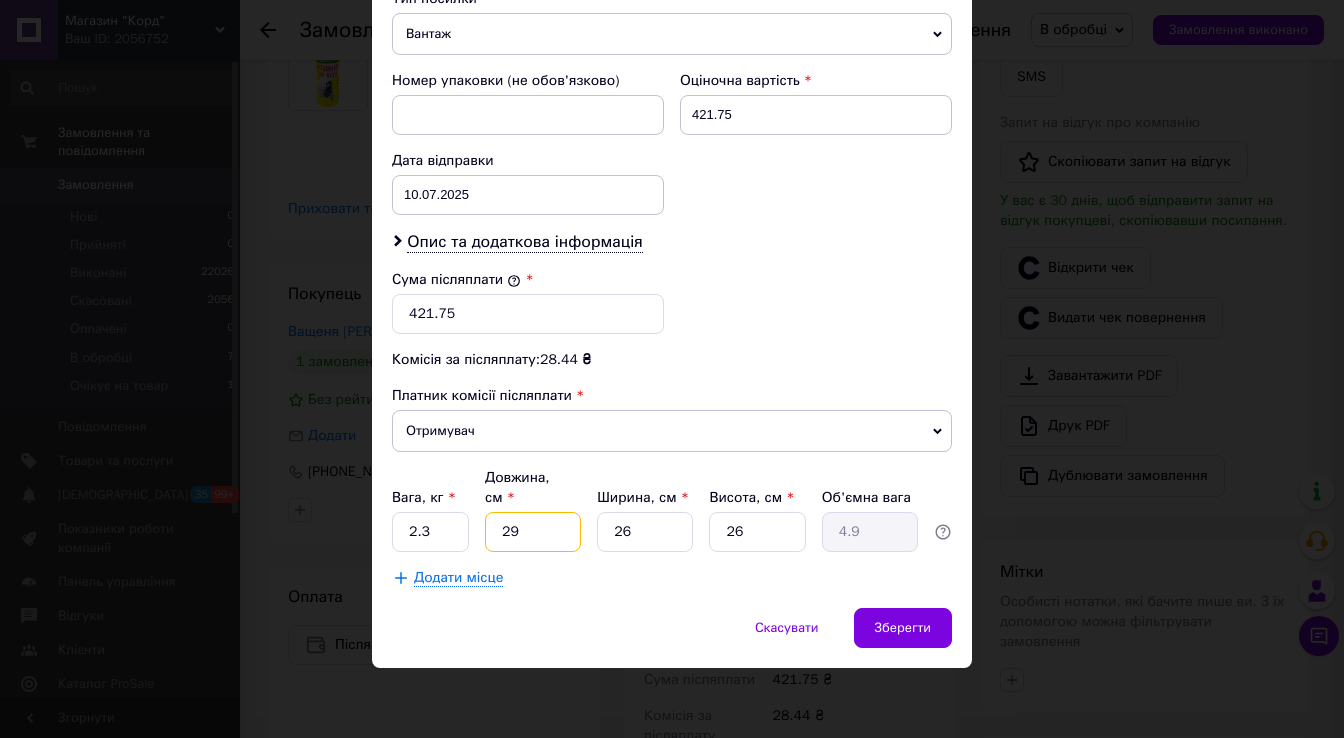 type on "29" 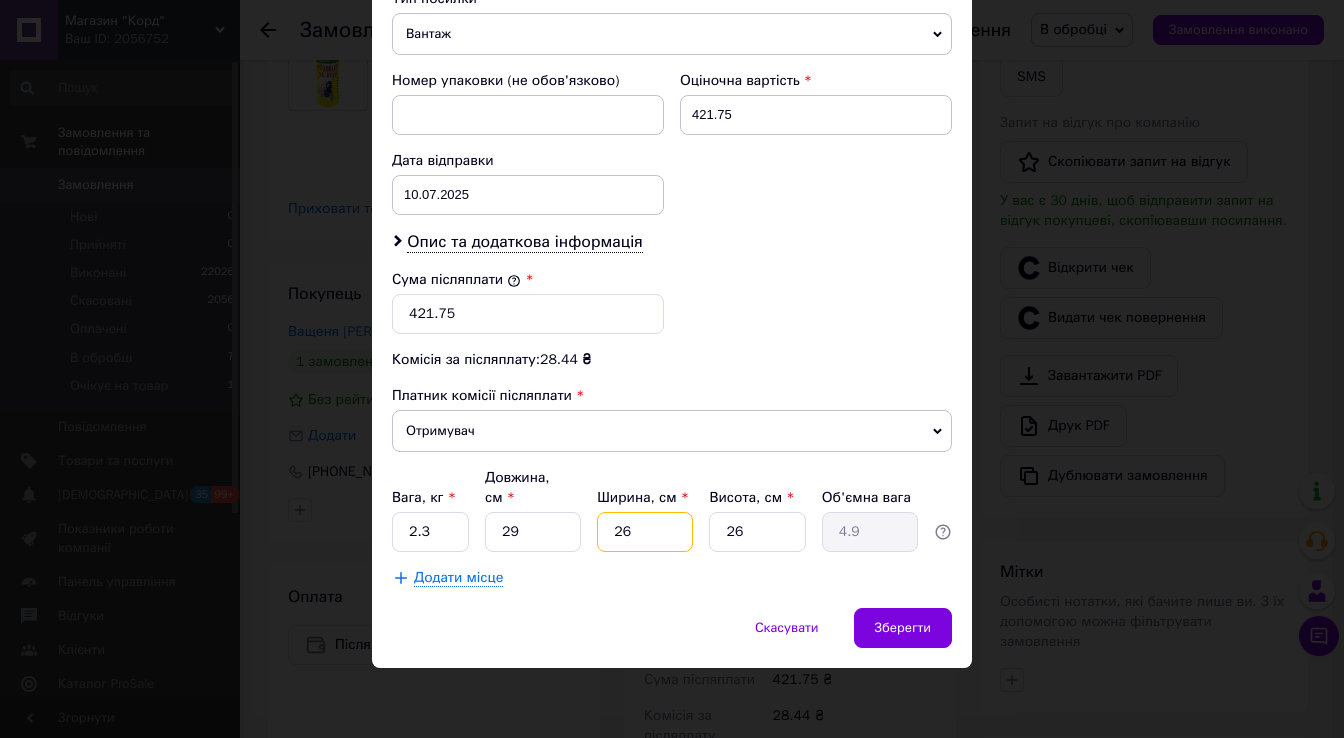 type on "2" 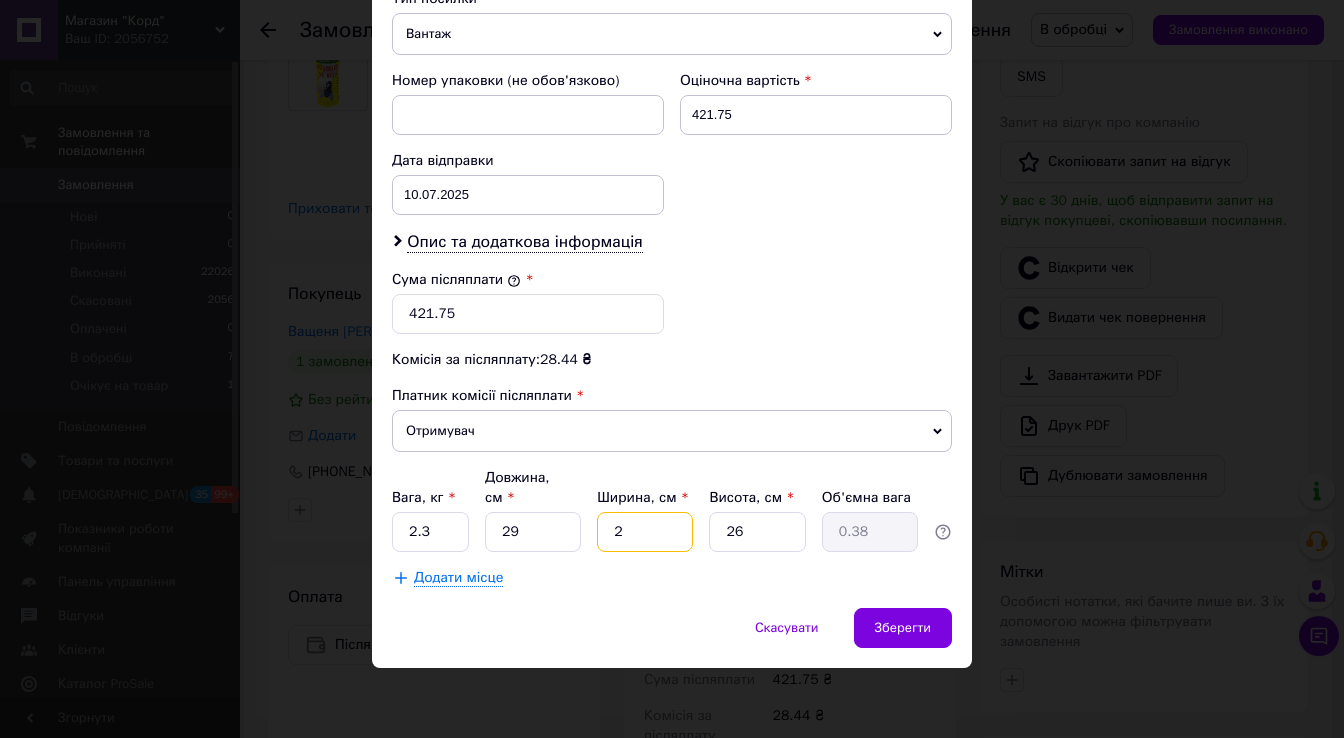 type on "29" 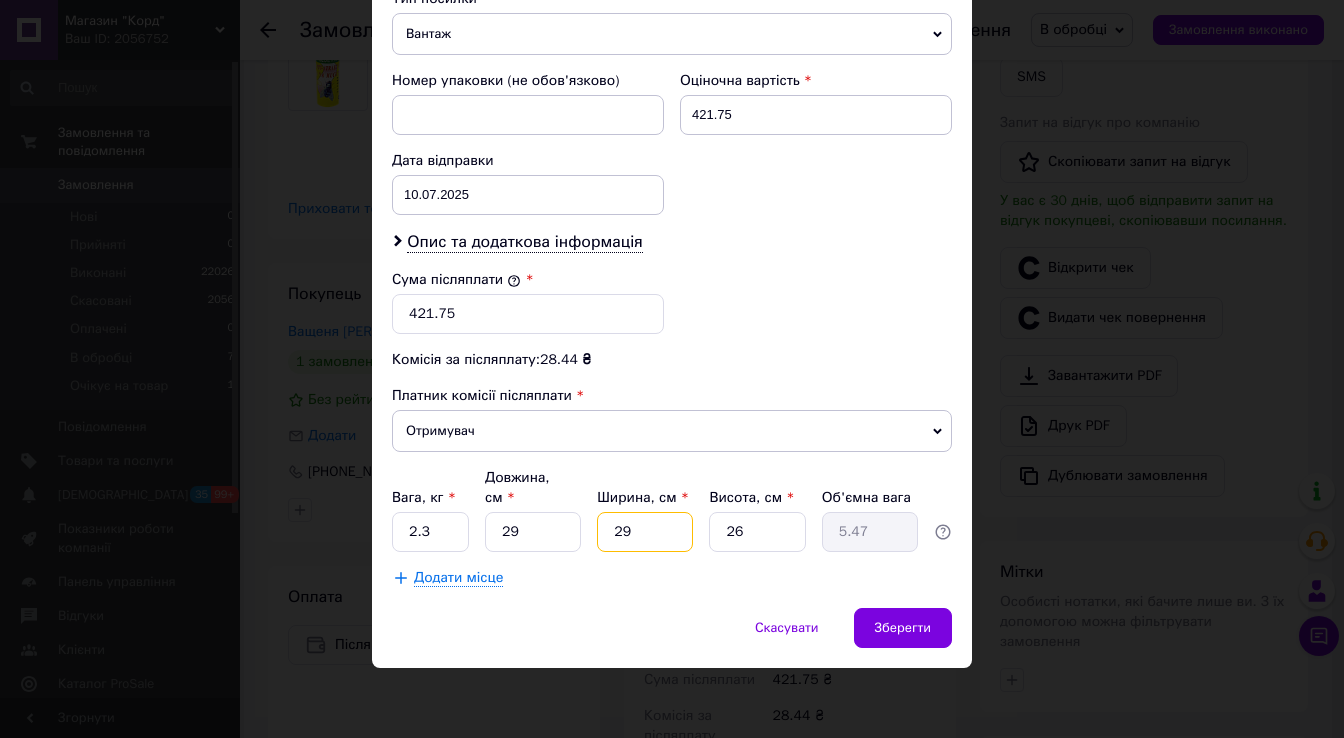 type on "29" 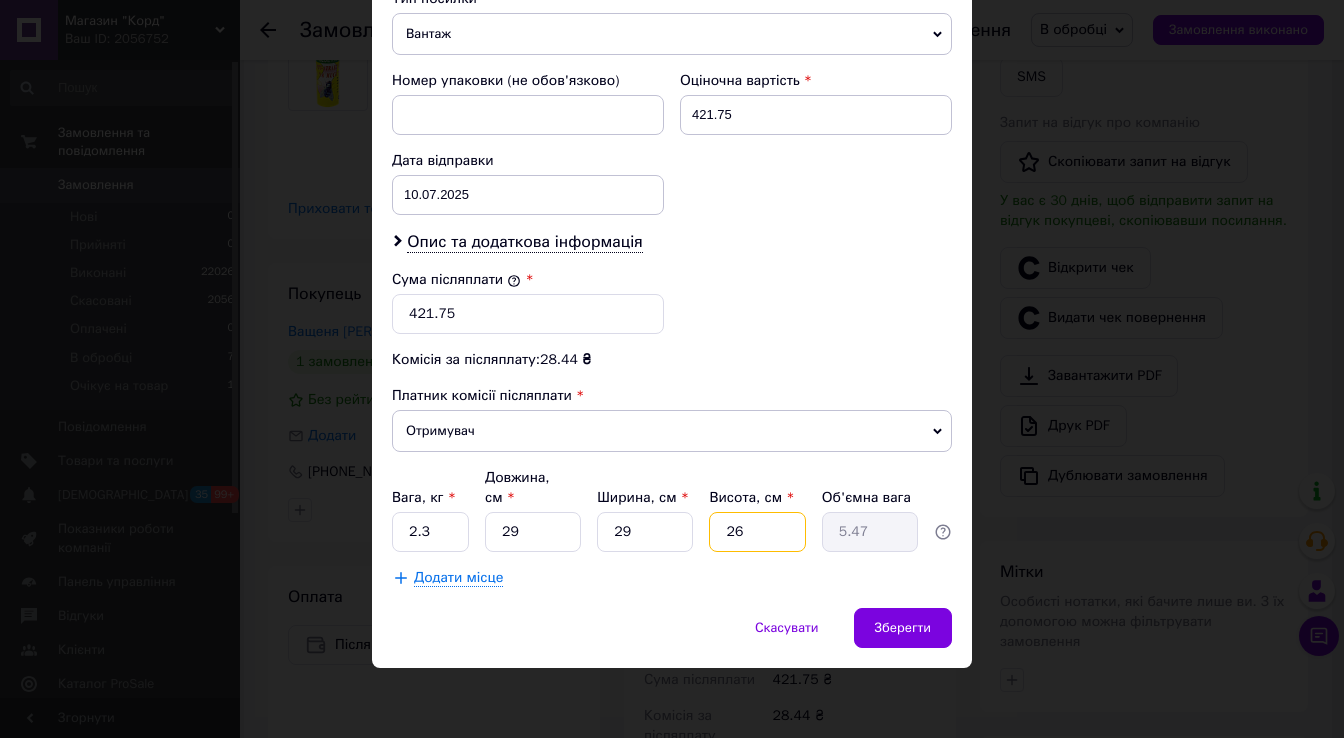 type on "1" 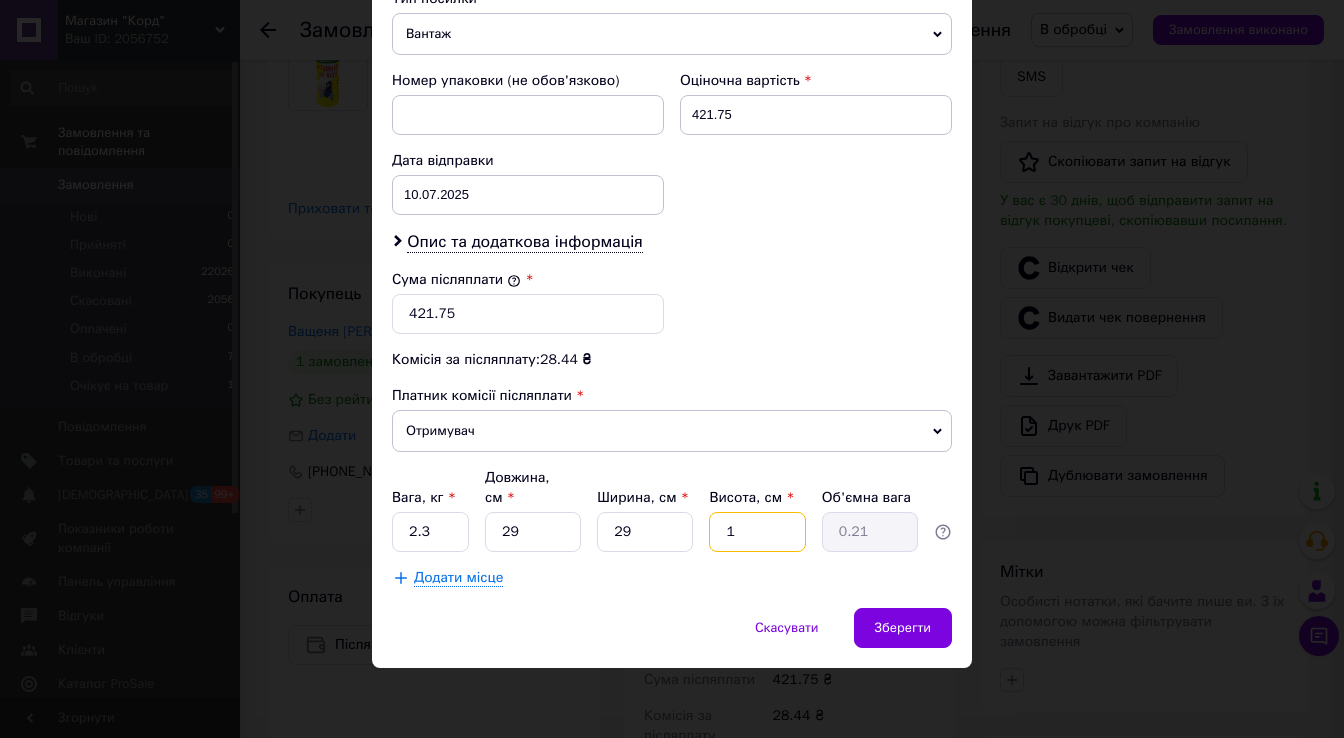 type on "10" 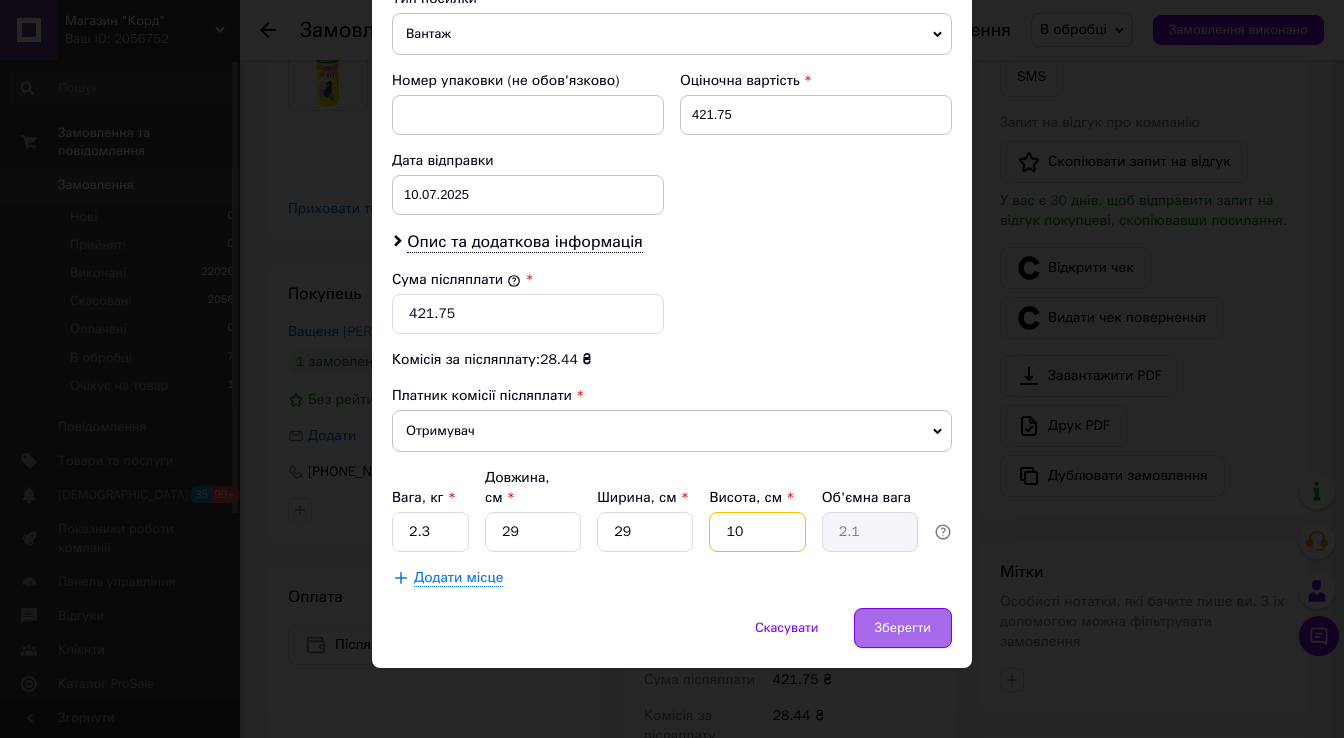 type on "10" 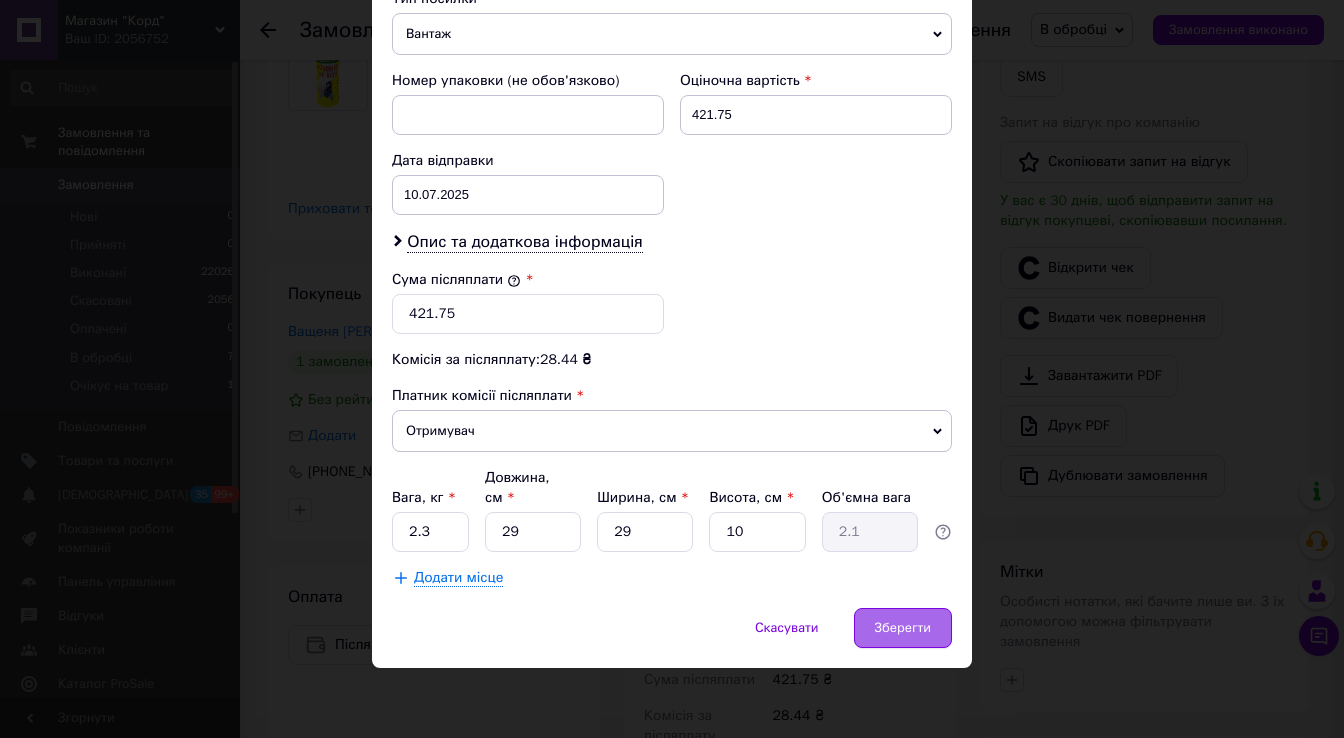 click on "Зберегти" at bounding box center (903, 628) 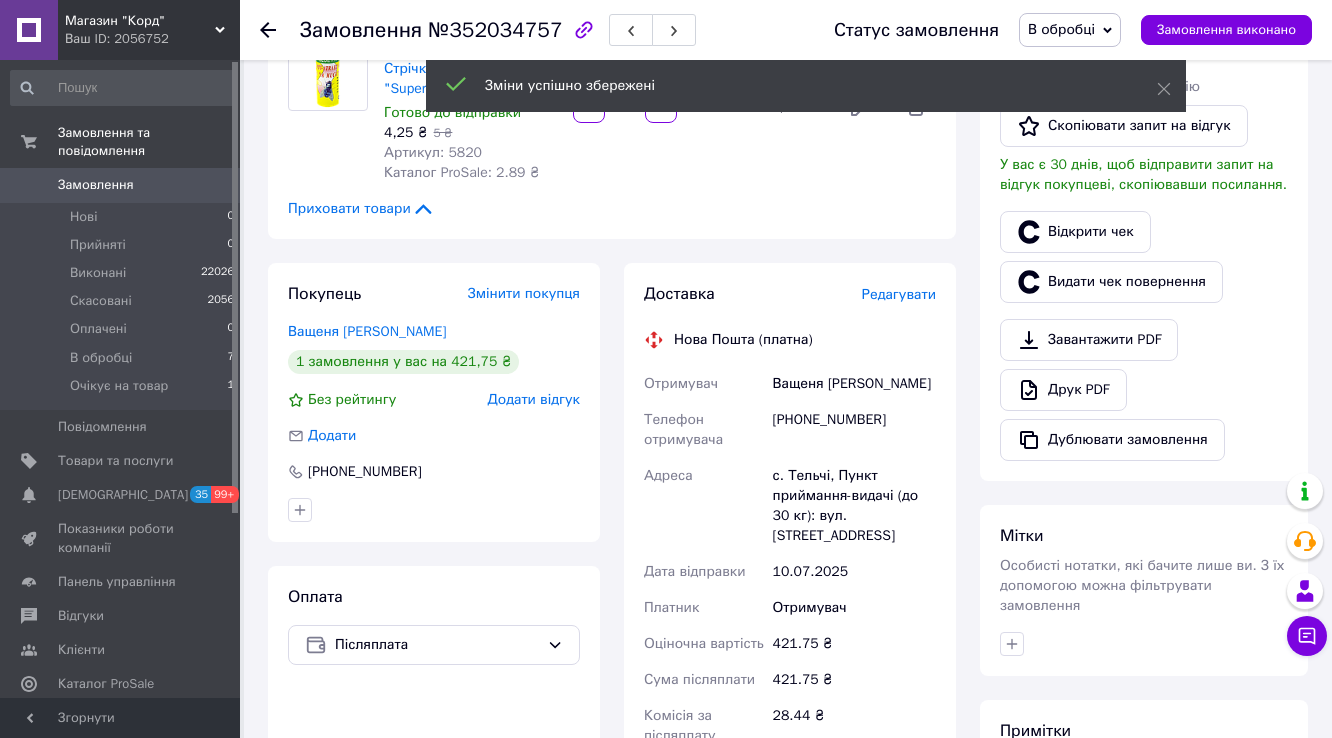scroll, scrollTop: 252, scrollLeft: 0, axis: vertical 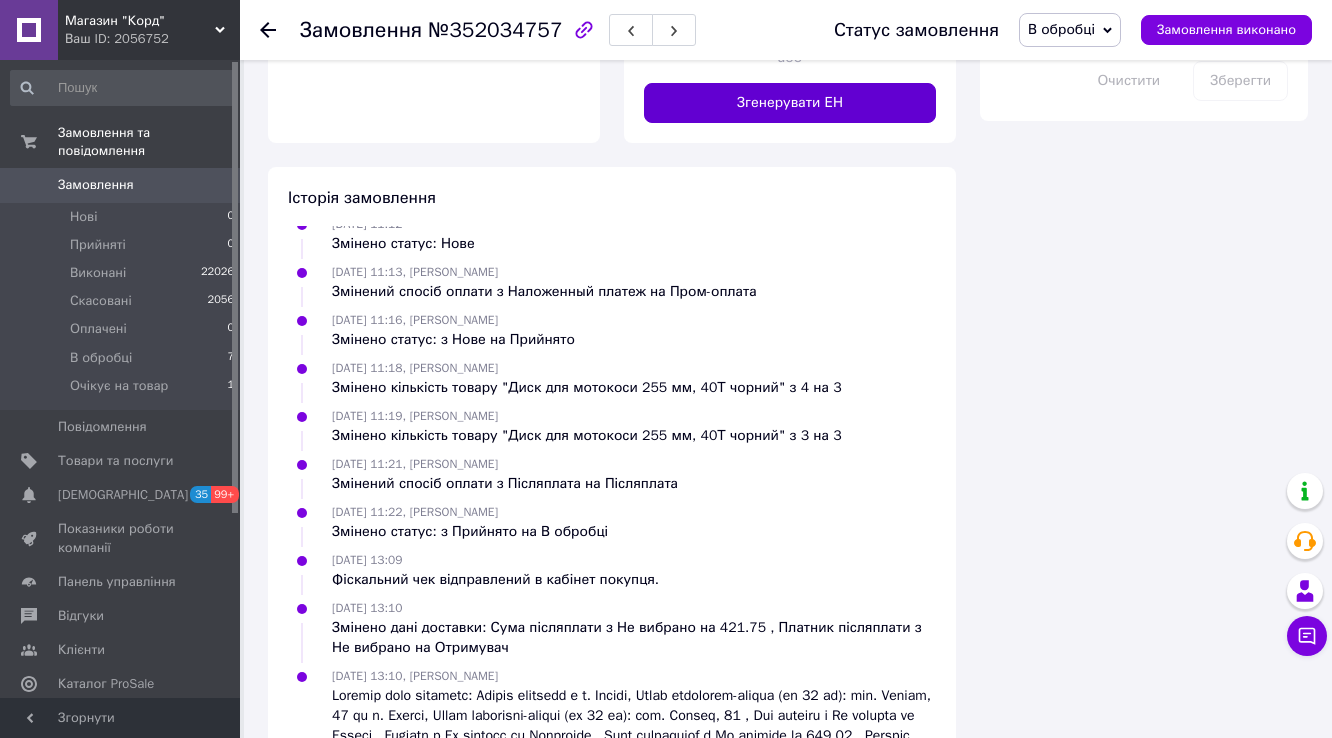 click on "Згенерувати ЕН" at bounding box center (790, 103) 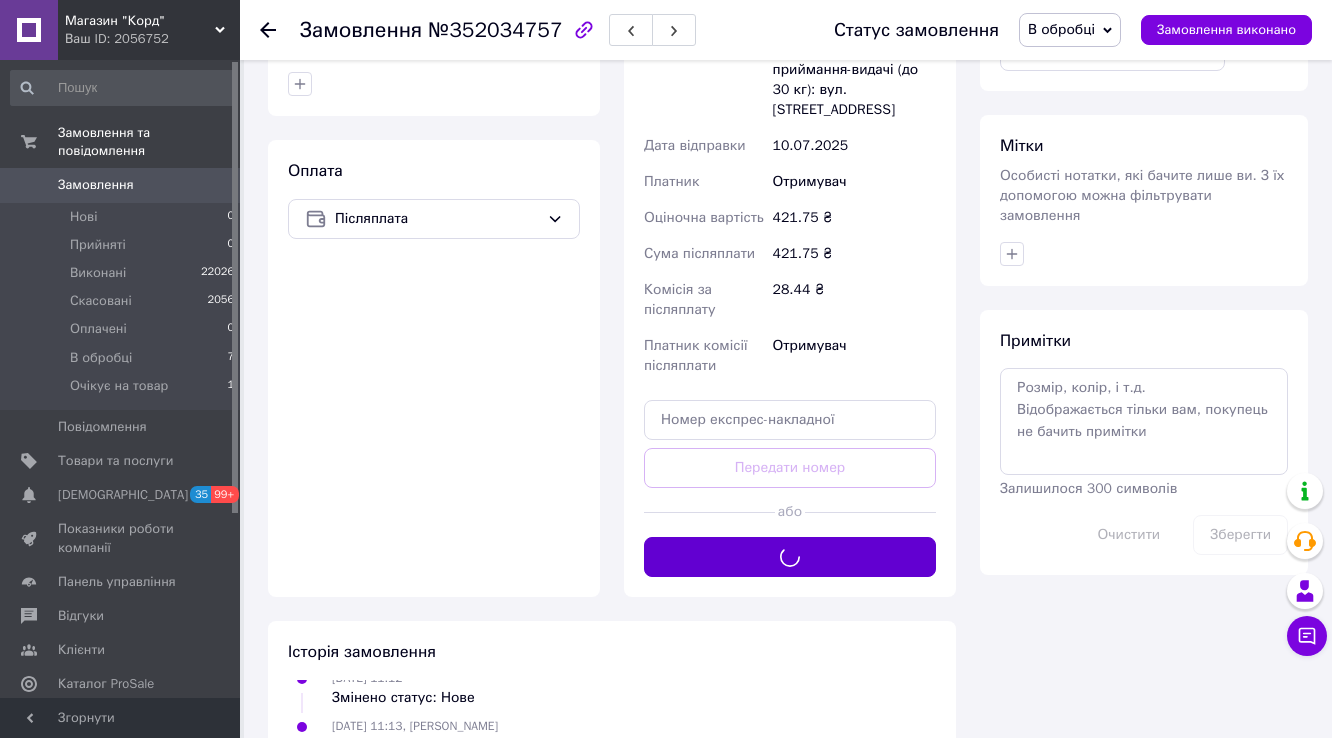 scroll, scrollTop: 880, scrollLeft: 0, axis: vertical 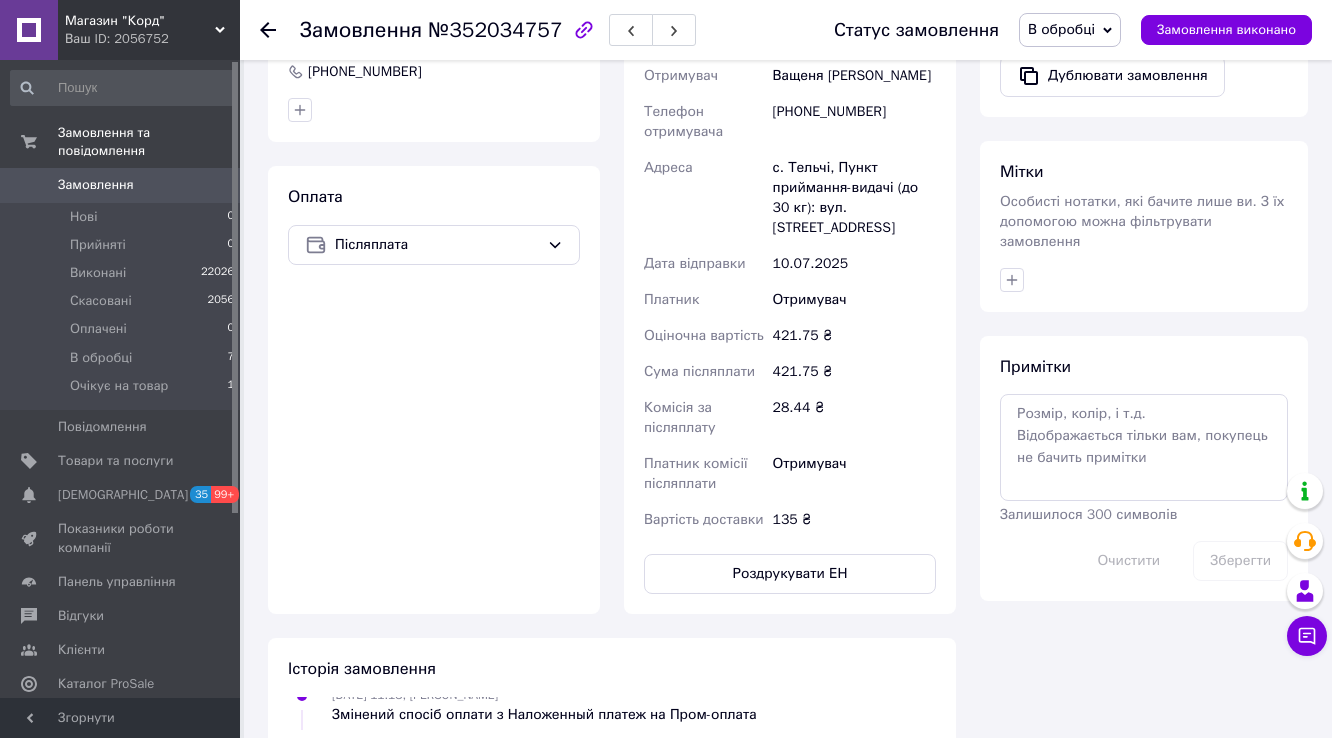 click on "[PHONE_NUMBER]" at bounding box center [854, 122] 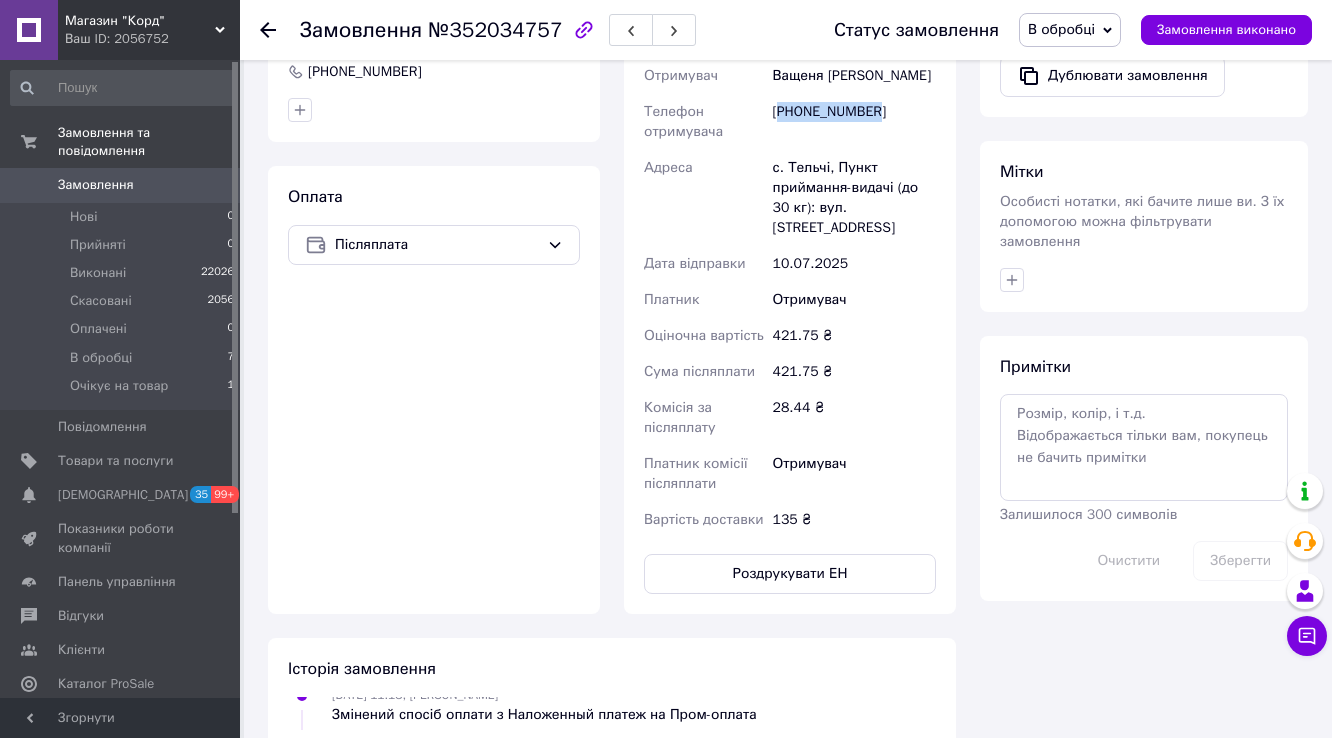 click on "[PHONE_NUMBER]" at bounding box center (854, 122) 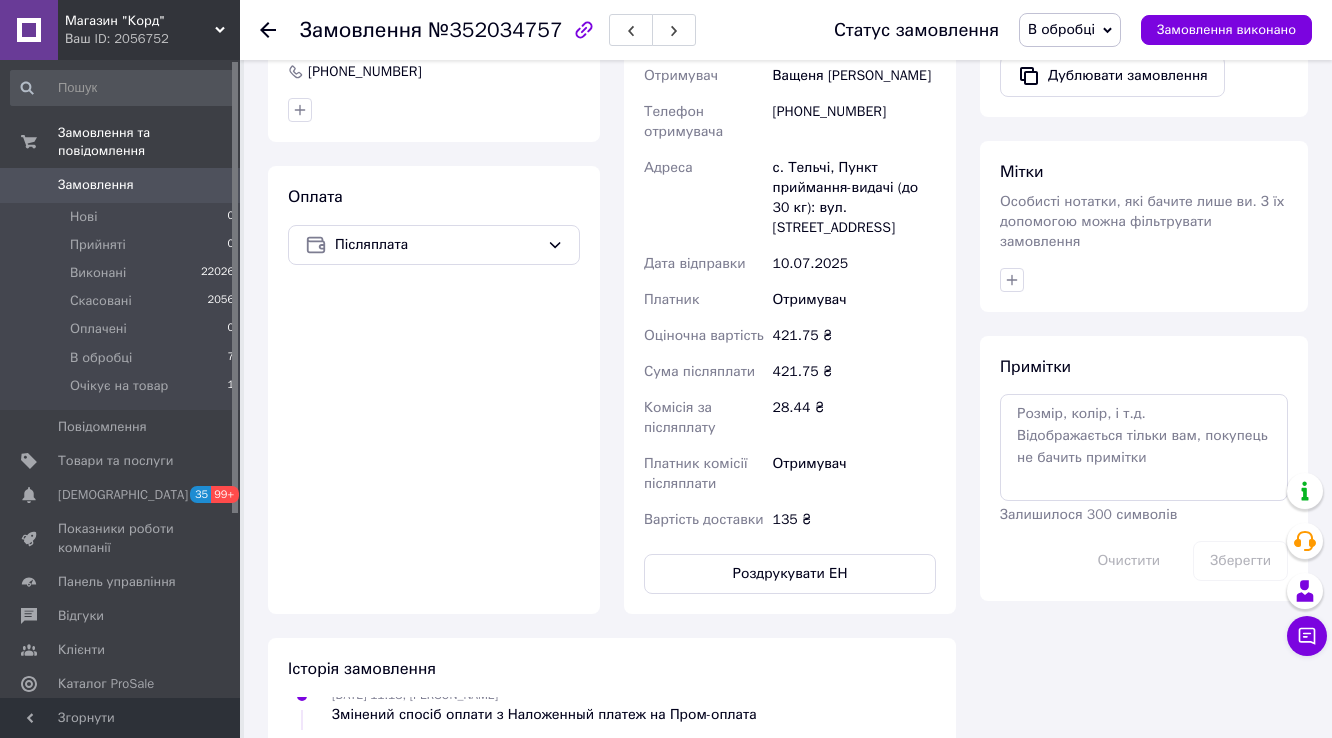 click on "Завантажити PDF   Друк PDF   Дублювати замовлення" at bounding box center [1144, 26] 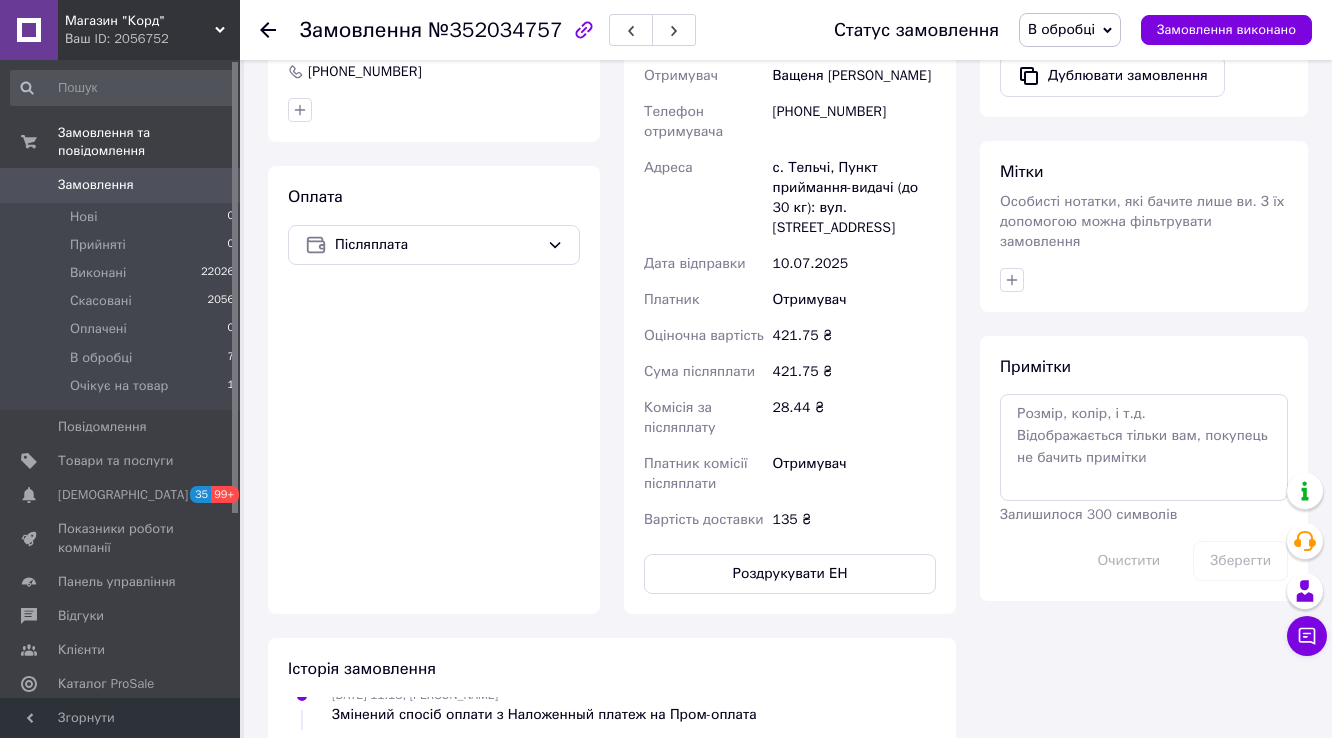 click on "20451203004238" at bounding box center [854, -16] 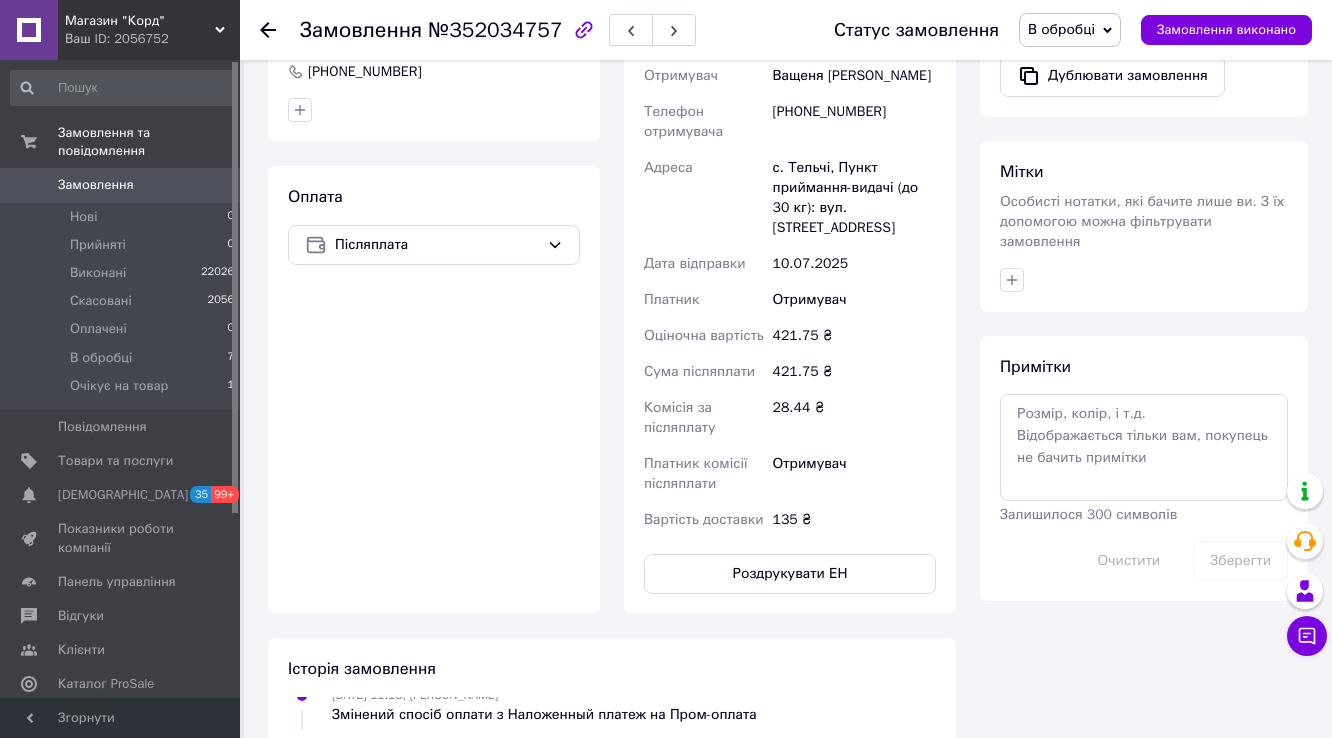 click on "В обробці" at bounding box center [1061, 29] 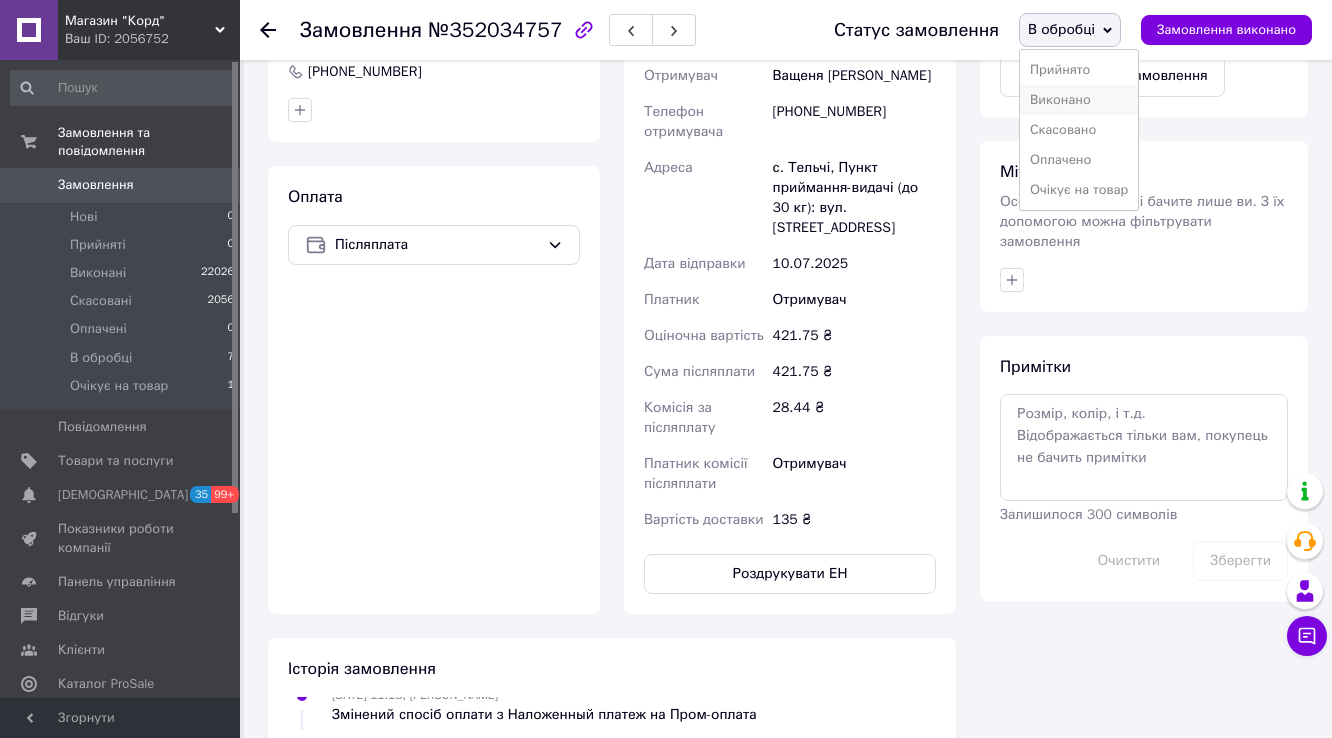click on "Виконано" at bounding box center (1079, 100) 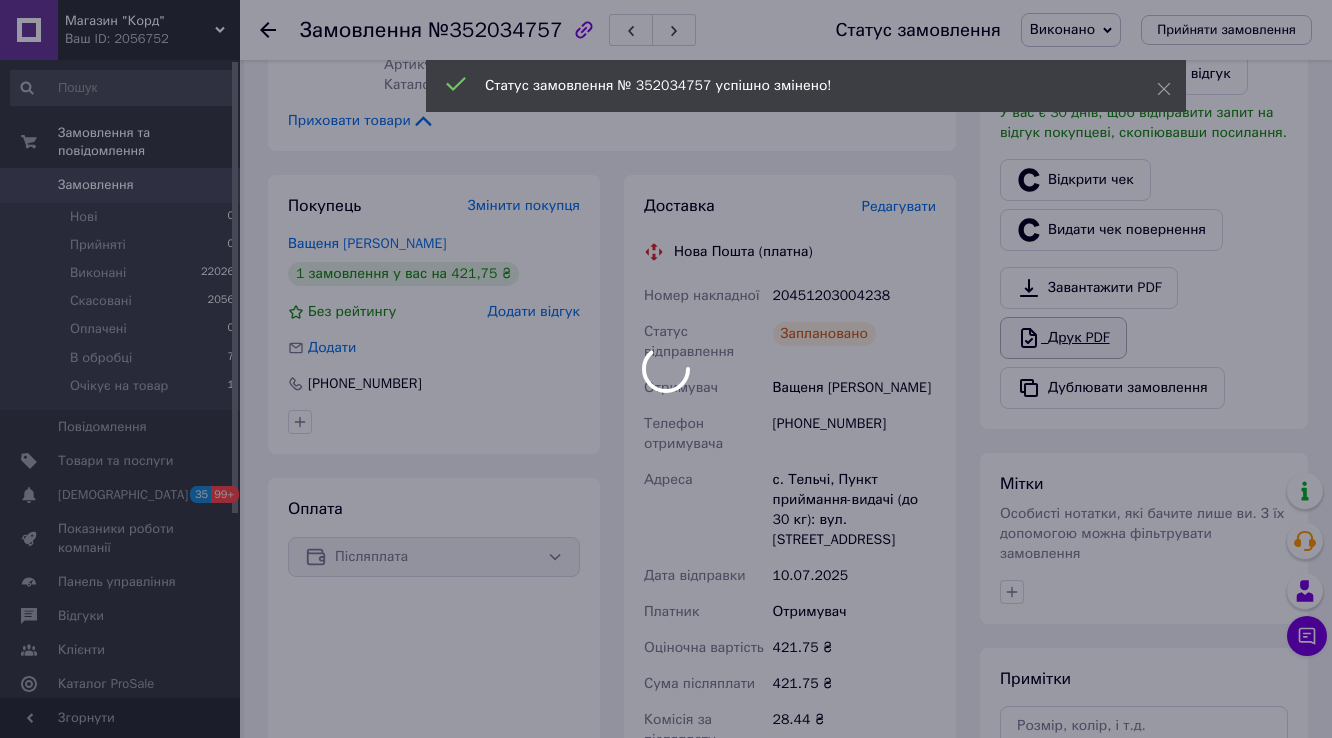 scroll, scrollTop: 560, scrollLeft: 0, axis: vertical 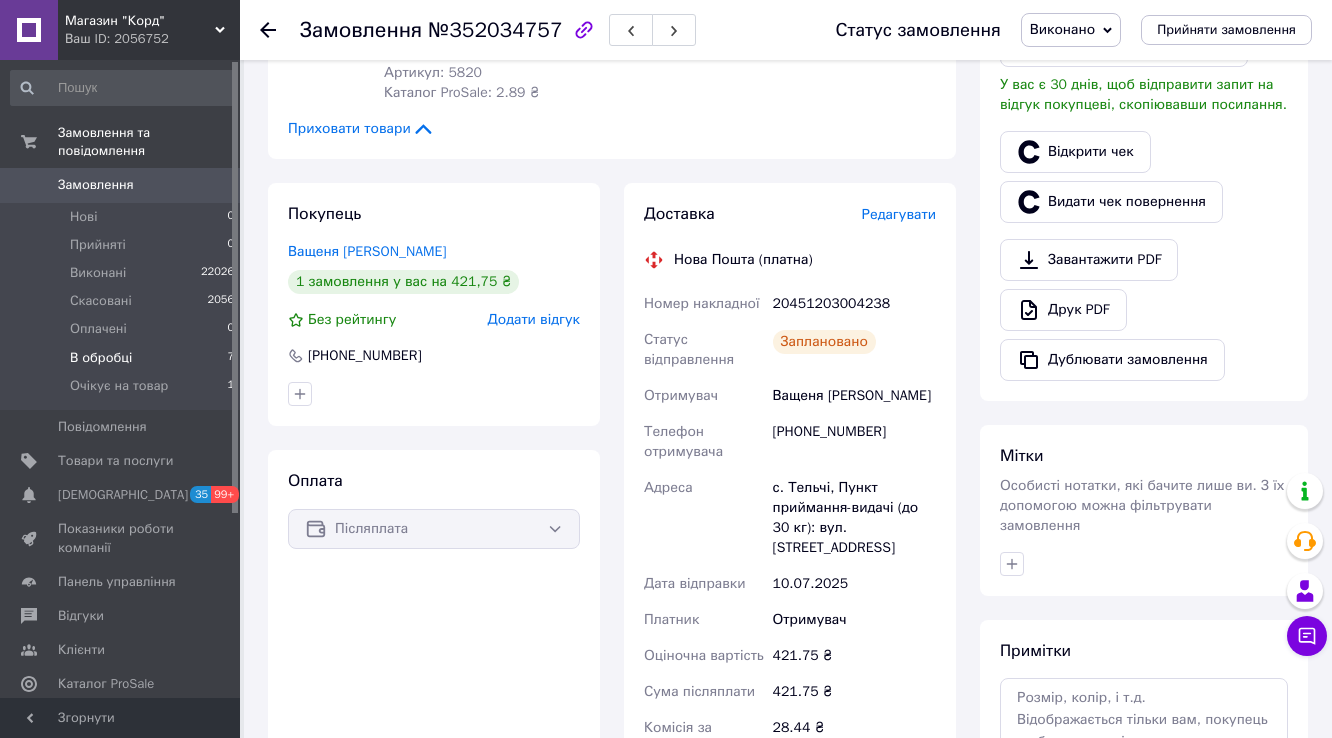 click on "В обробці" at bounding box center [101, 358] 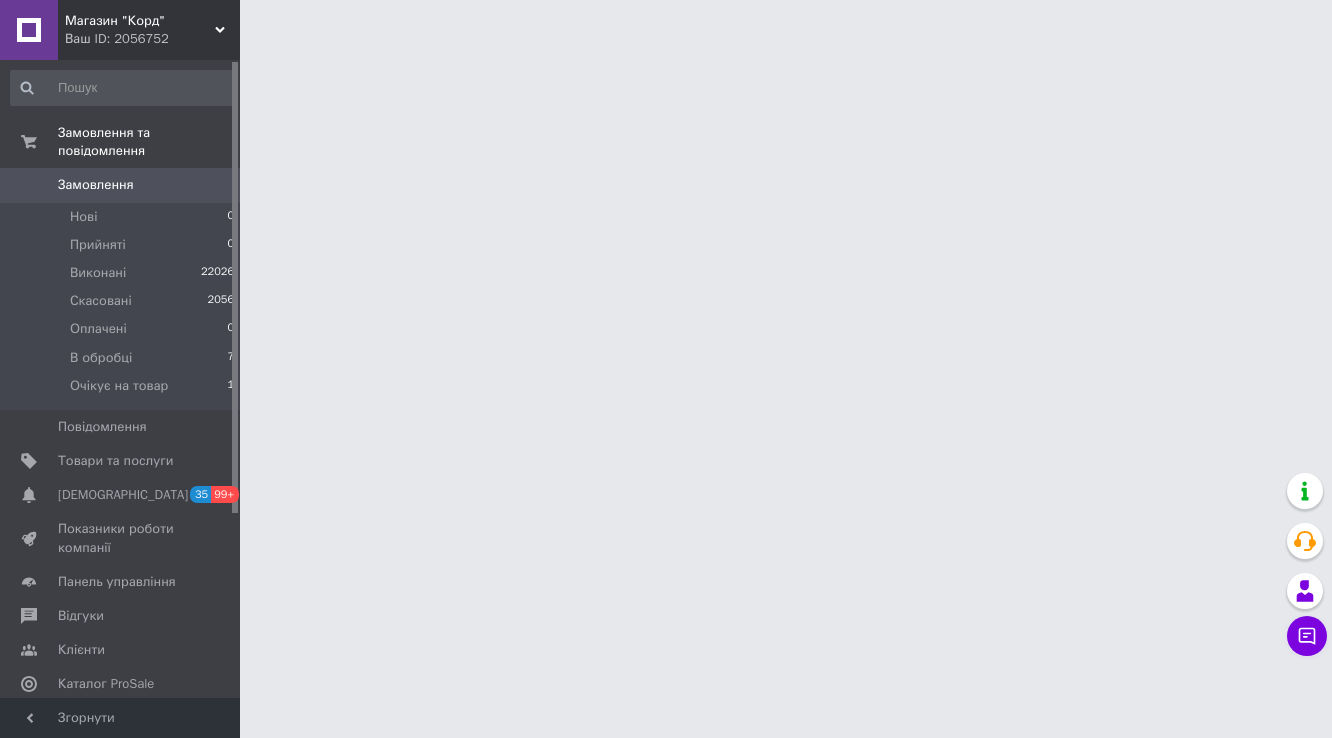 scroll, scrollTop: 0, scrollLeft: 0, axis: both 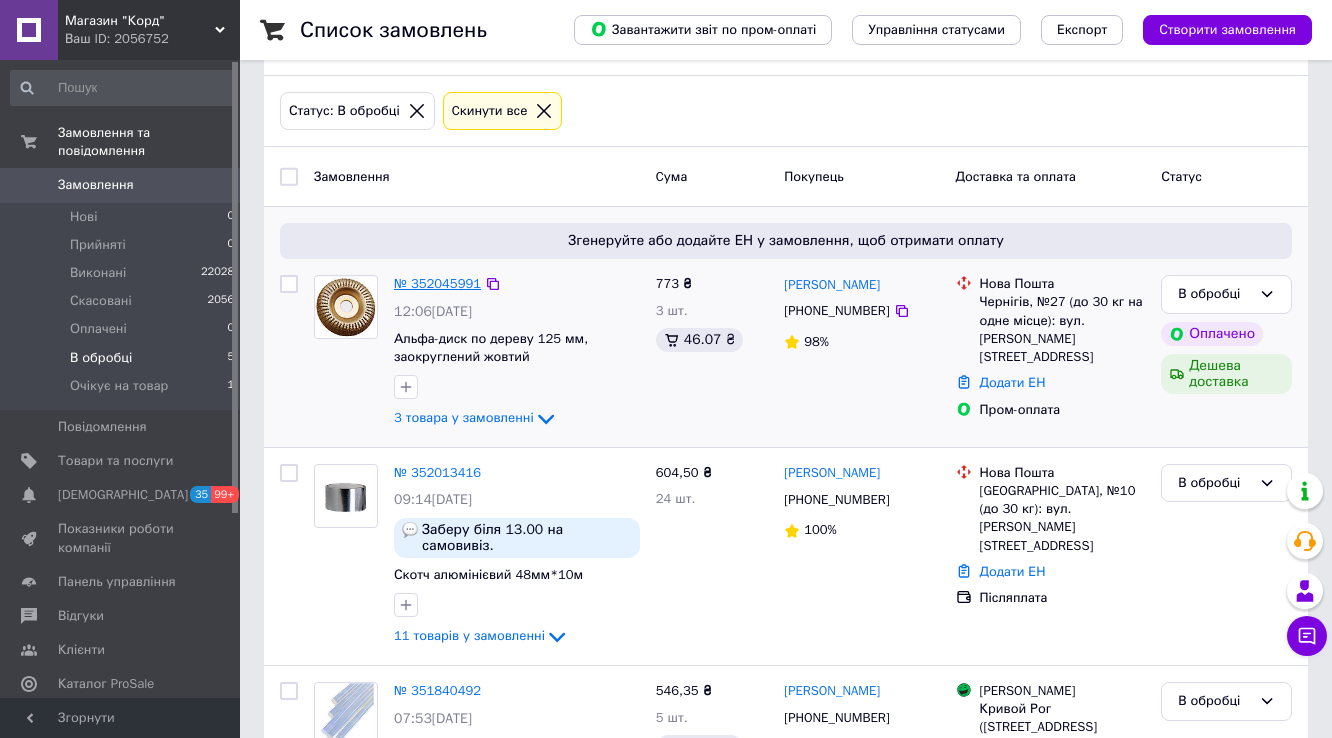 click on "№ 352045991" at bounding box center [437, 283] 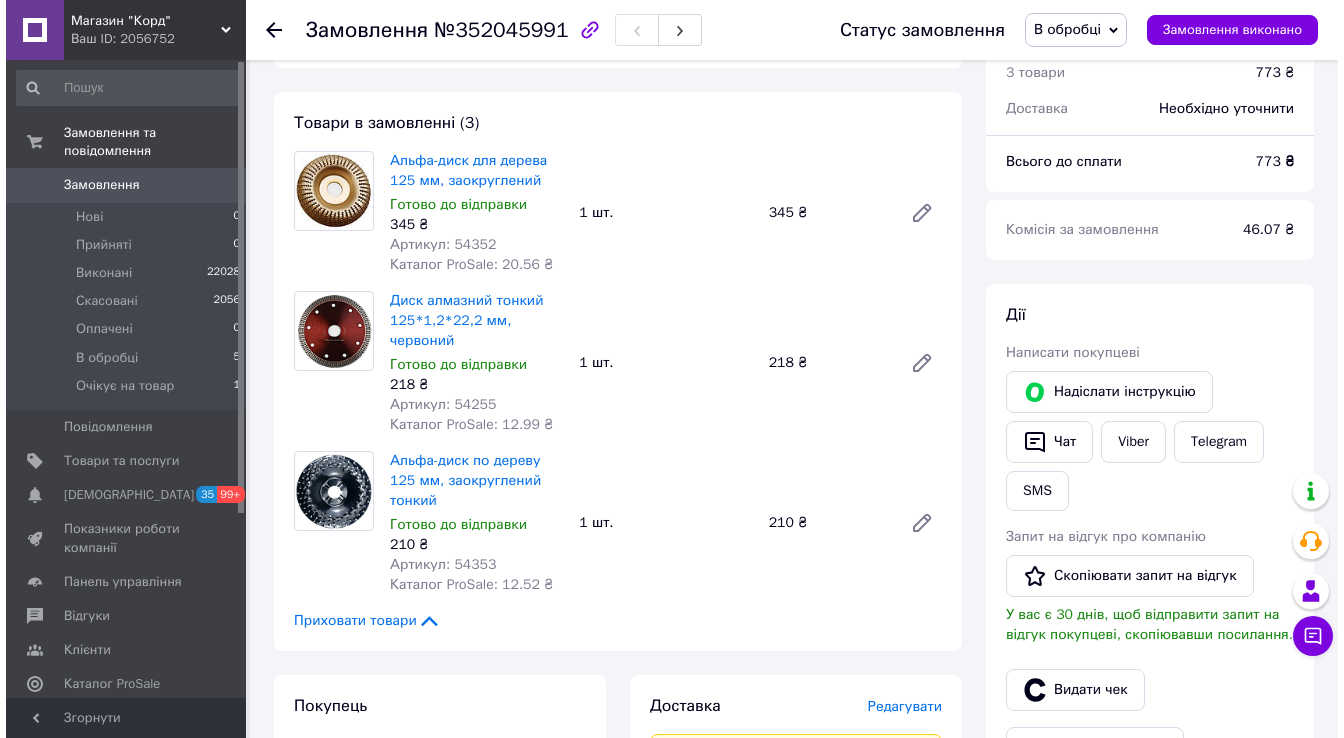 scroll, scrollTop: 320, scrollLeft: 0, axis: vertical 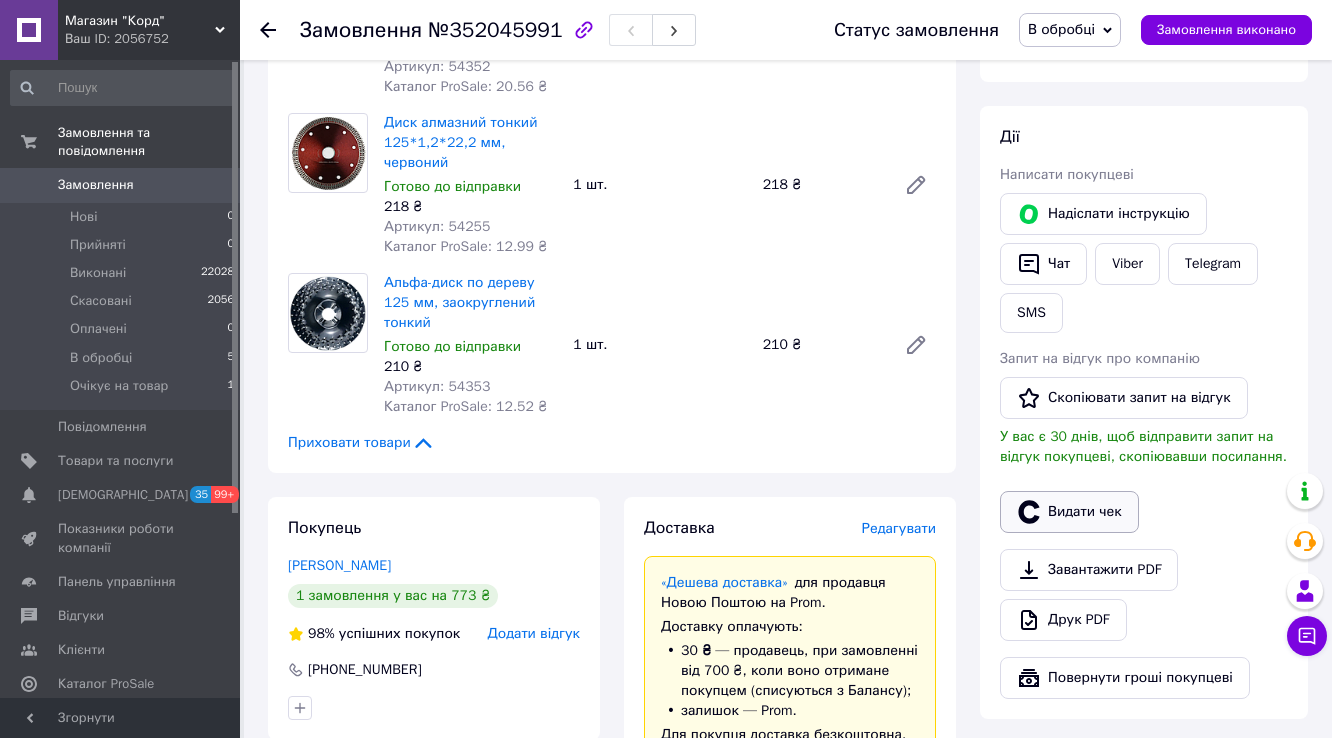 click on "Видати чек" at bounding box center [1069, 512] 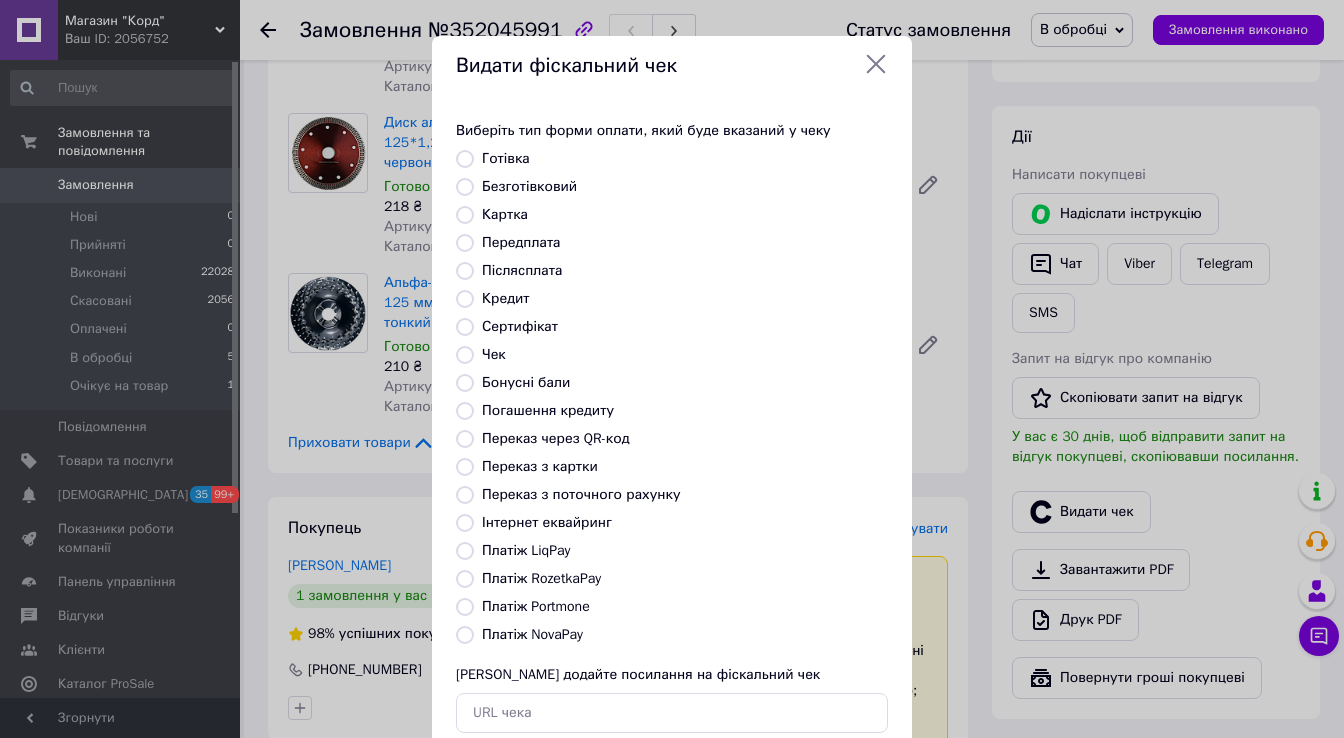 click on "Безготівковий" at bounding box center [465, 187] 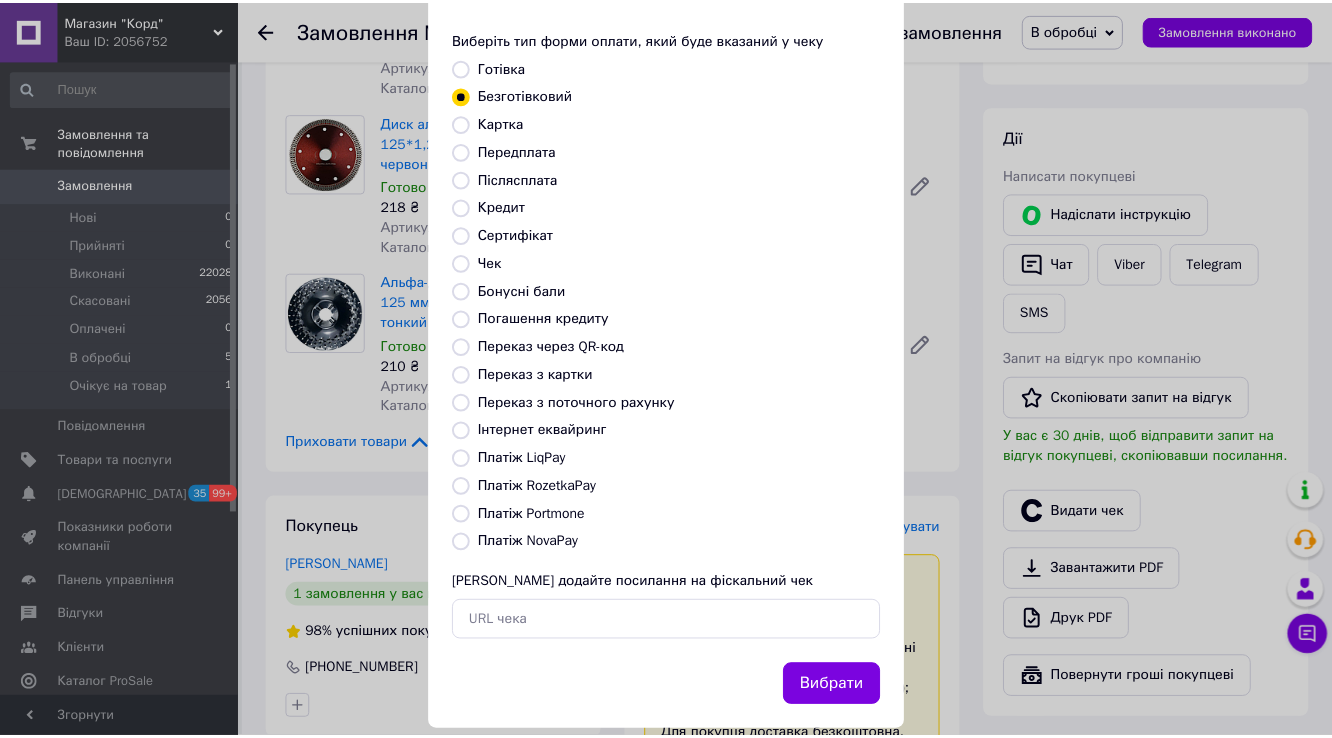 scroll, scrollTop: 263, scrollLeft: 0, axis: vertical 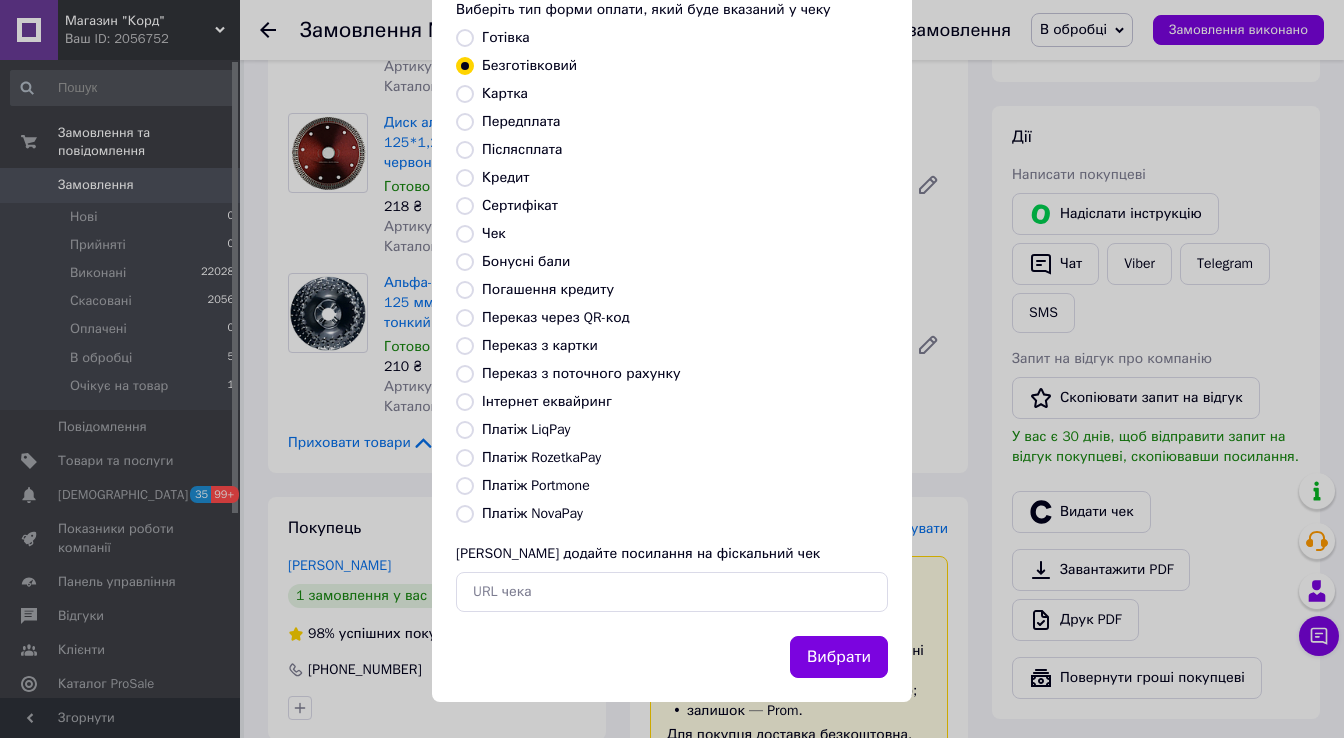 click on "Вибрати" at bounding box center [839, 657] 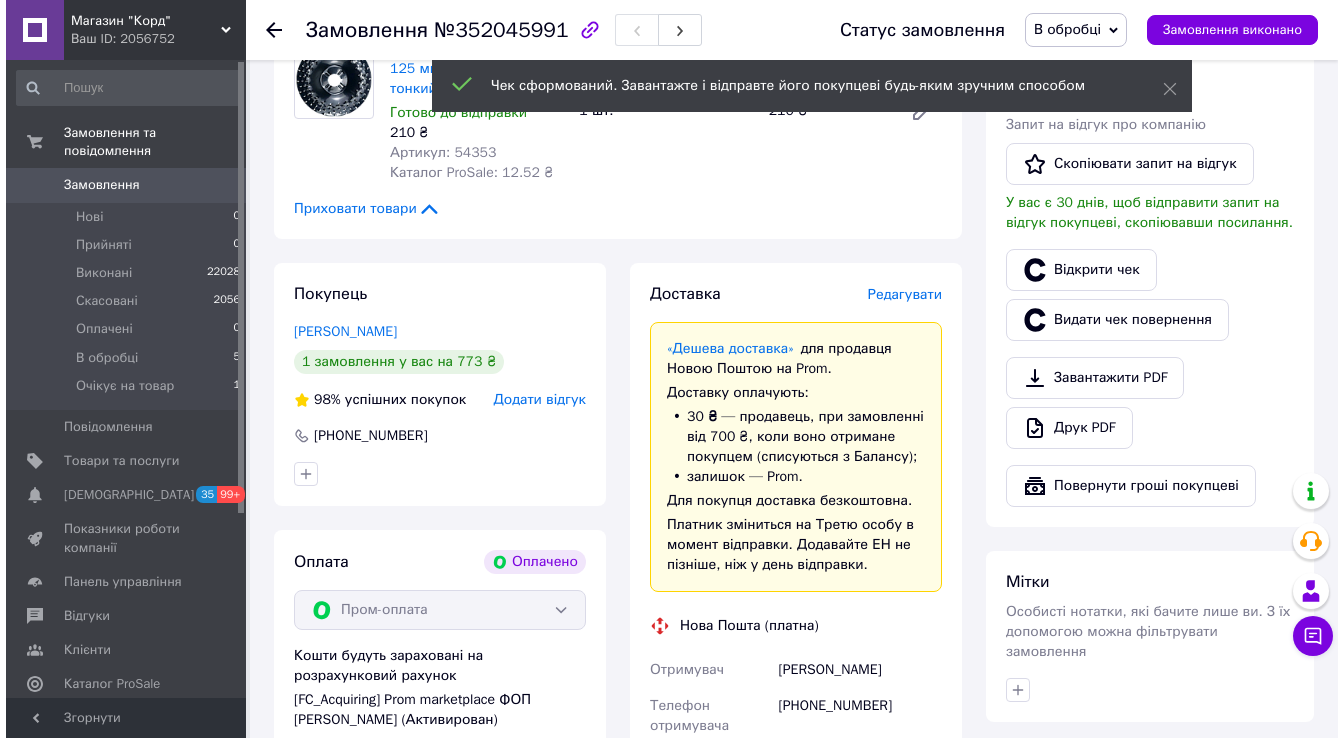 scroll, scrollTop: 720, scrollLeft: 0, axis: vertical 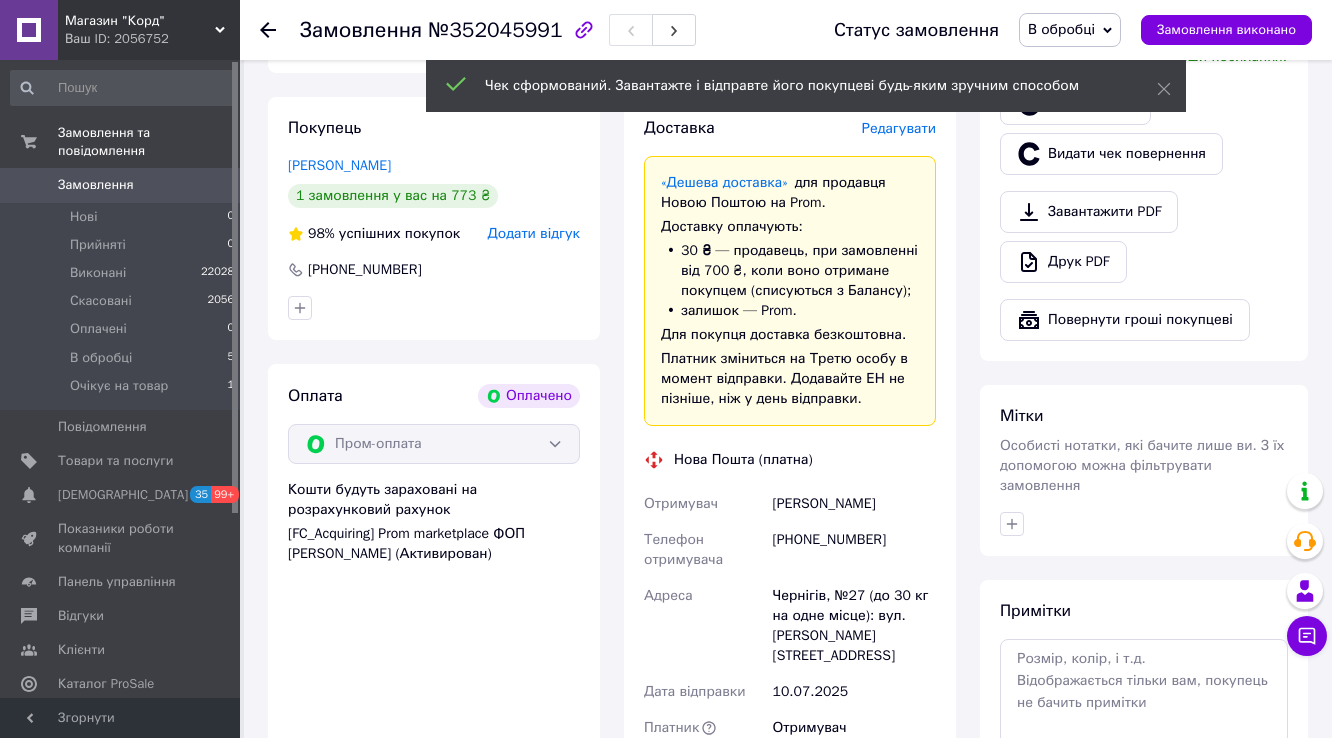 click on "Редагувати" at bounding box center [899, 128] 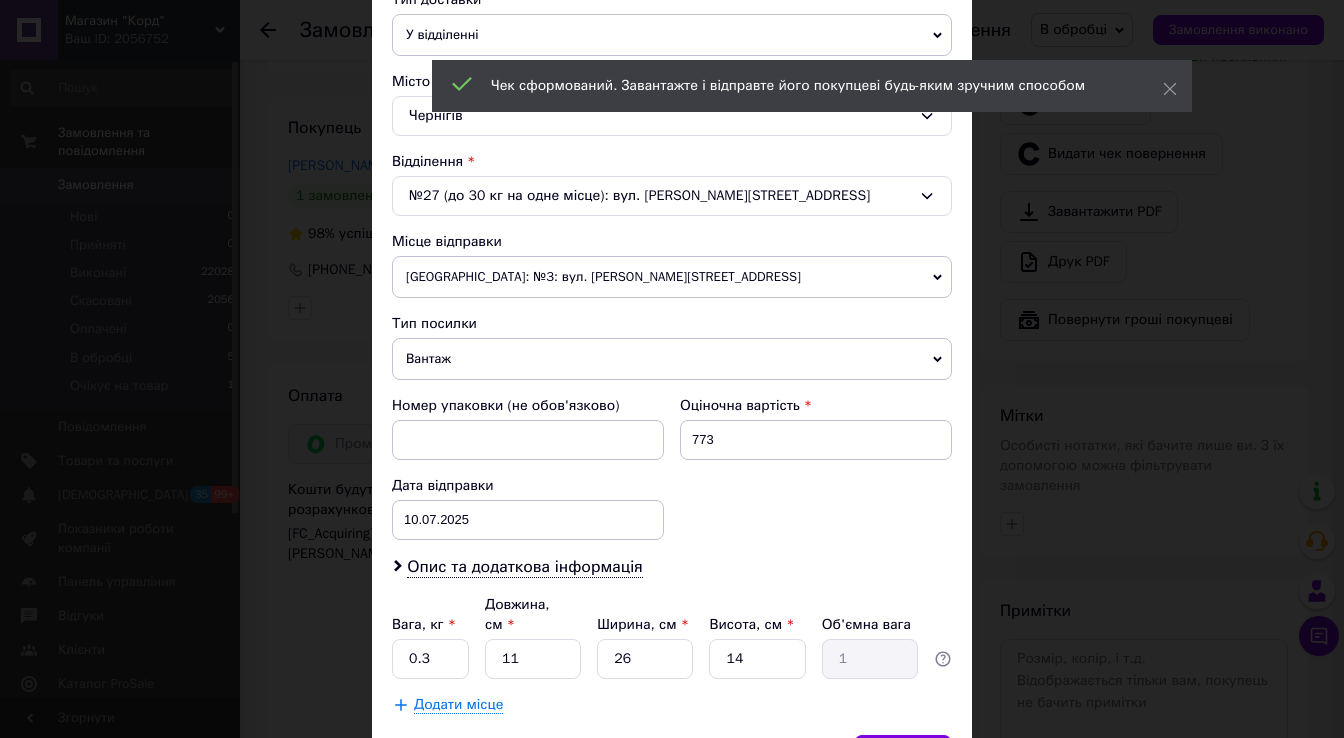 scroll, scrollTop: 720, scrollLeft: 0, axis: vertical 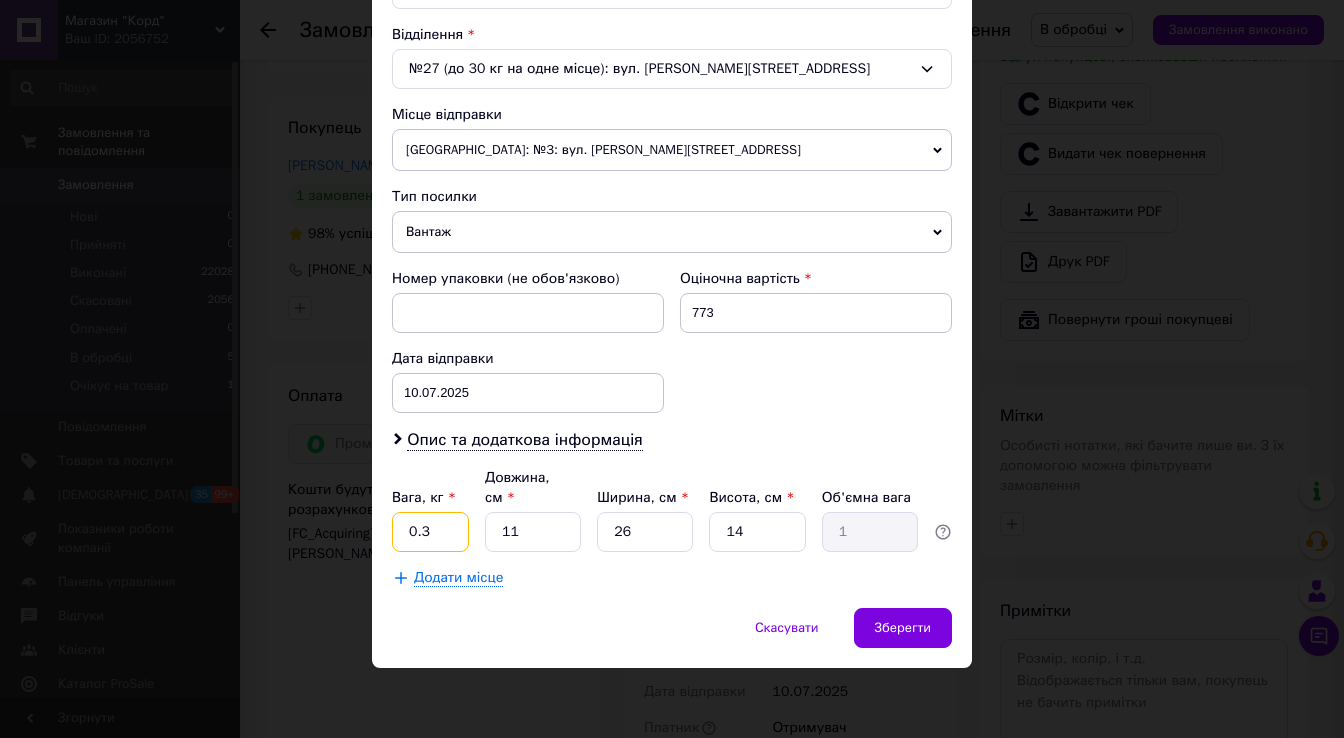 click on "0.3" at bounding box center (430, 532) 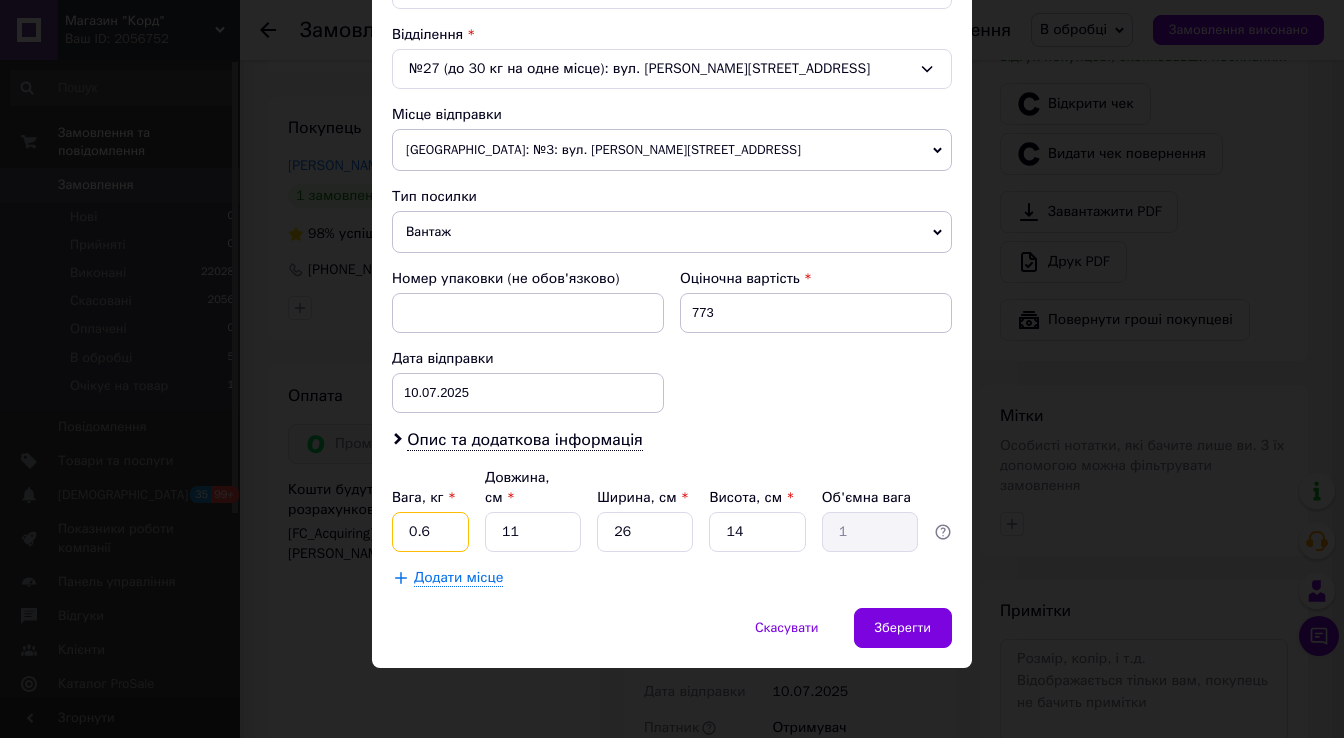 type on "0.6" 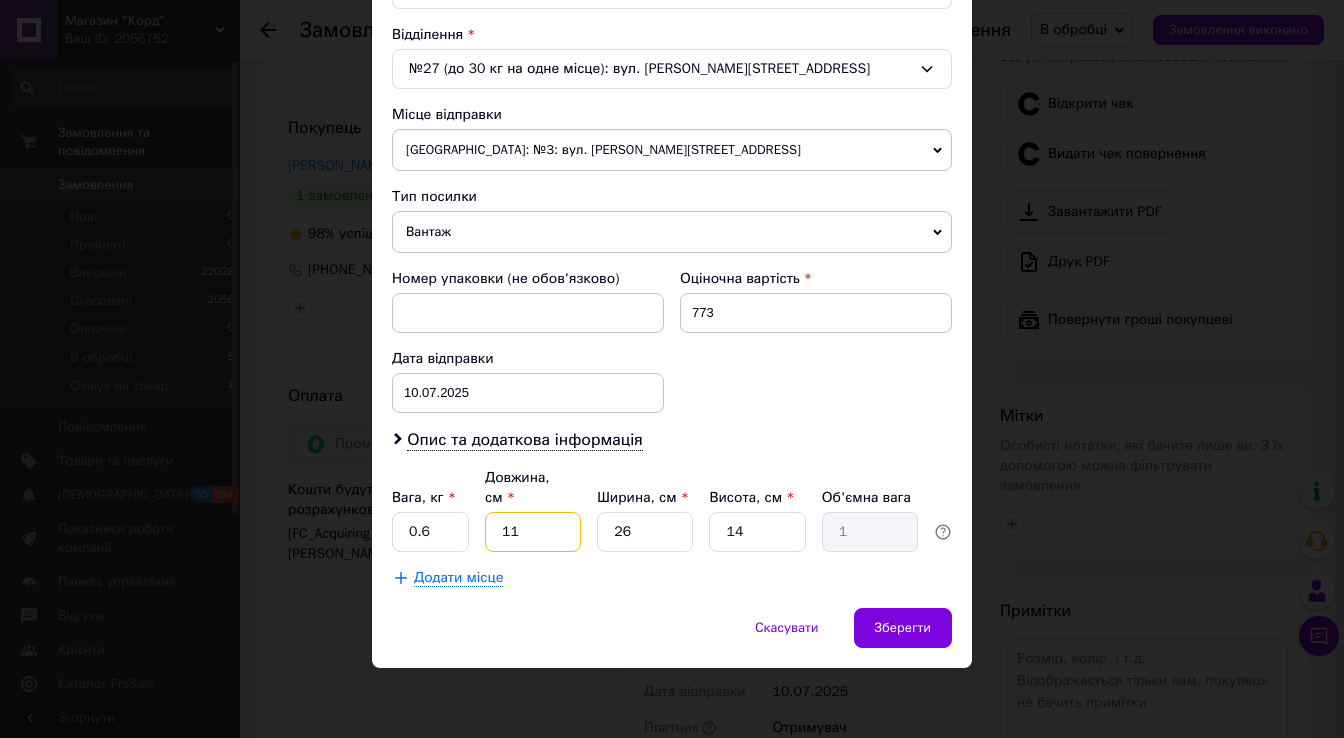 type on "2" 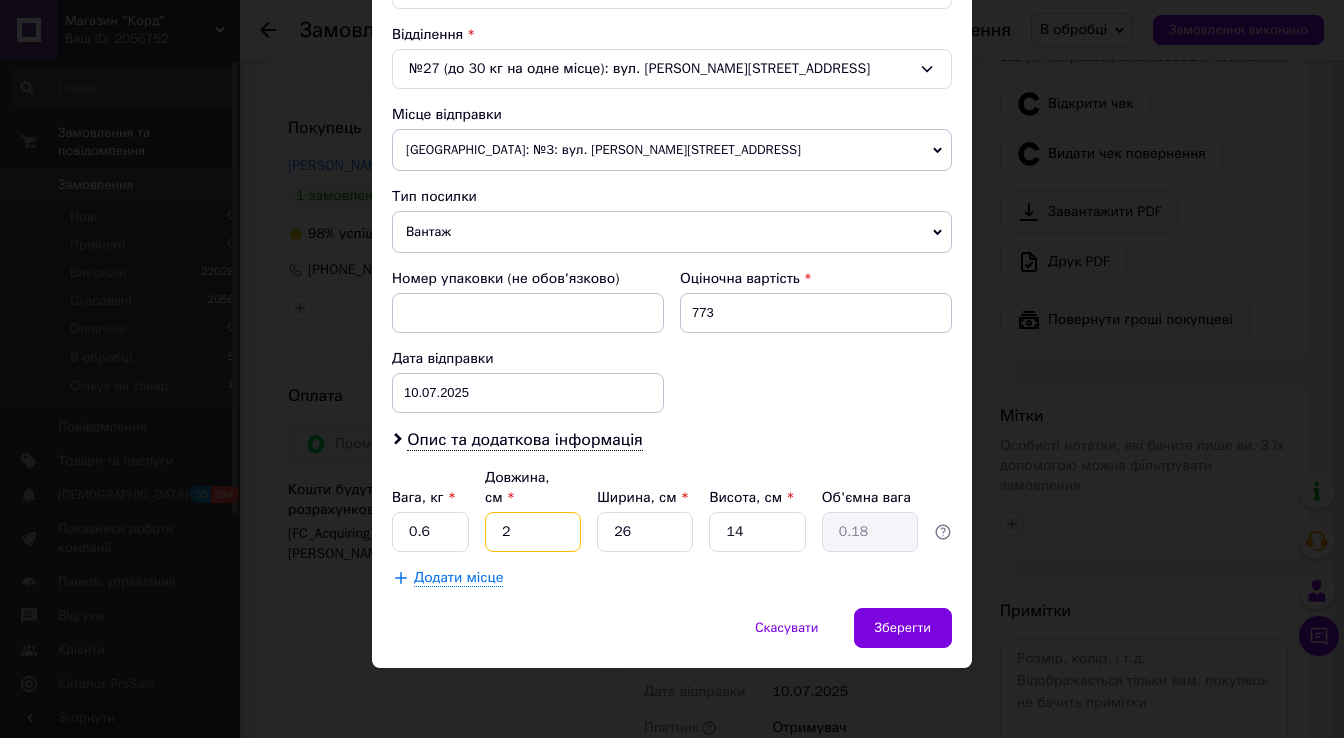 type on "22" 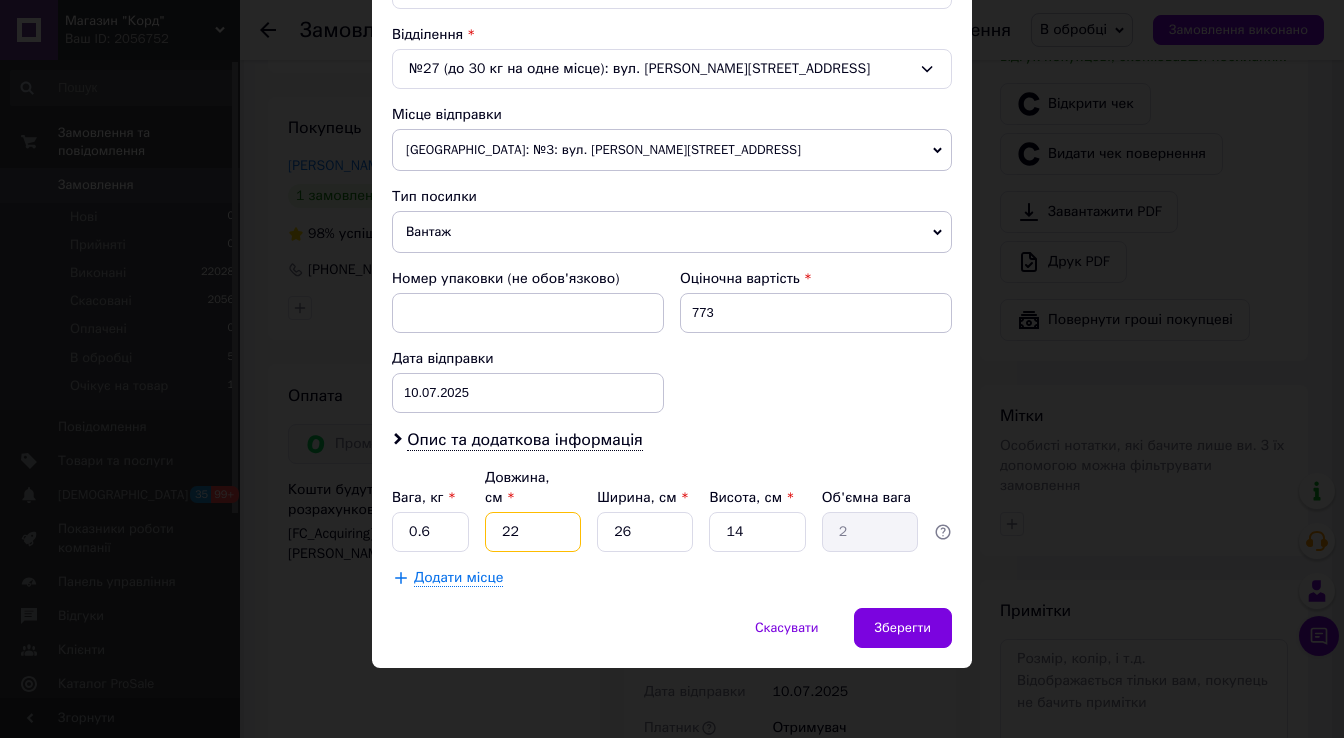 type on "22" 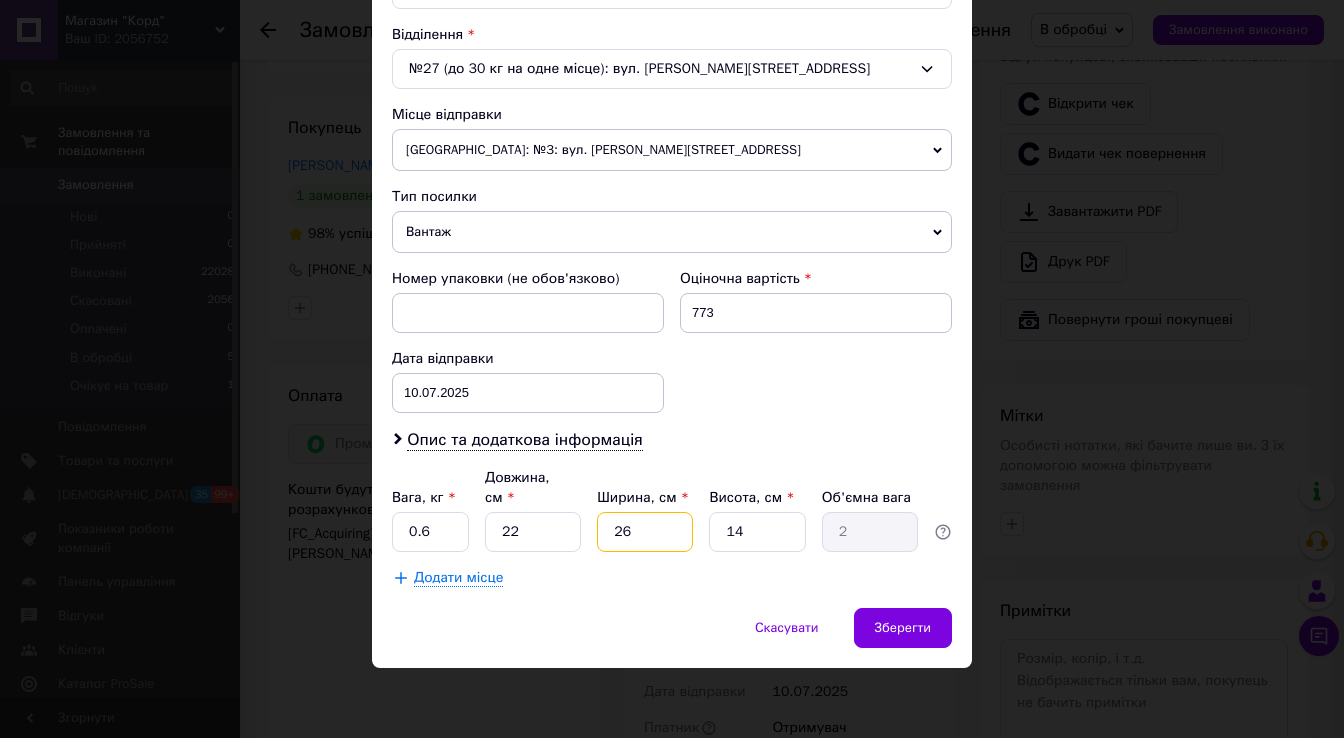 type on "1" 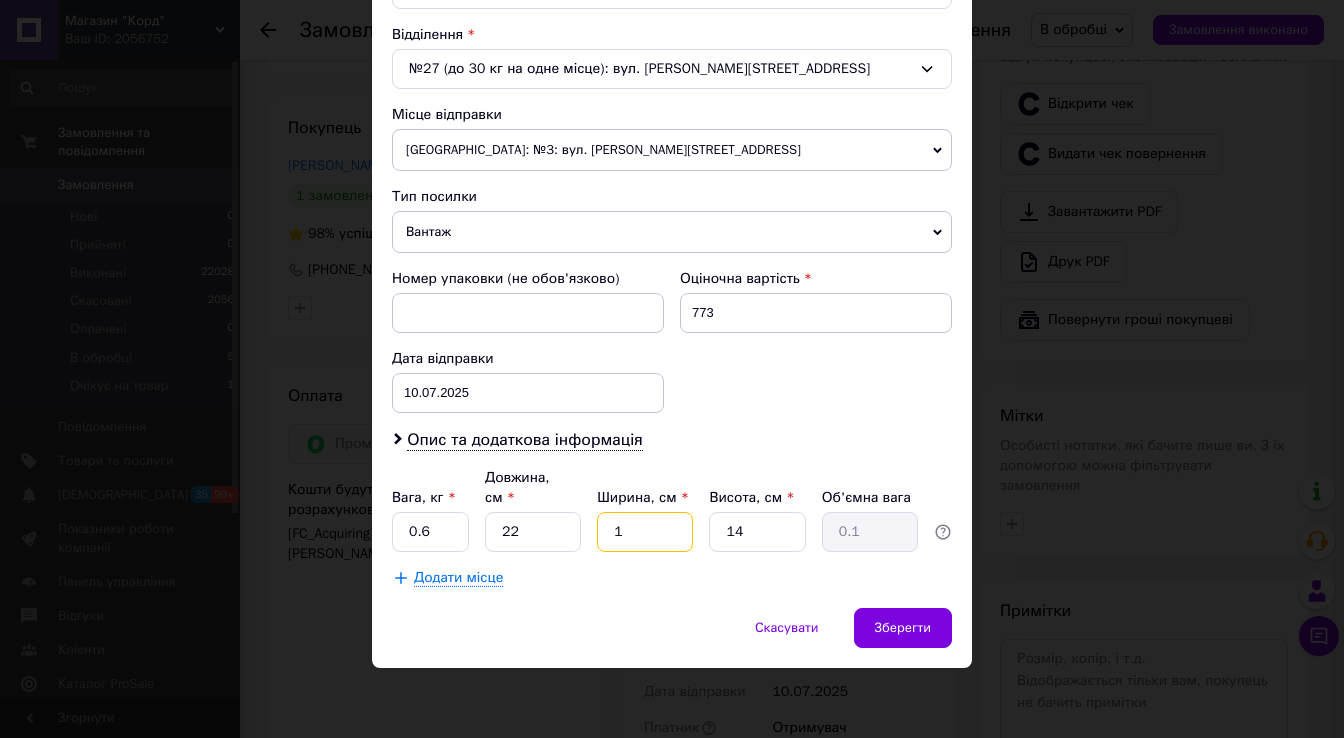 type on "17" 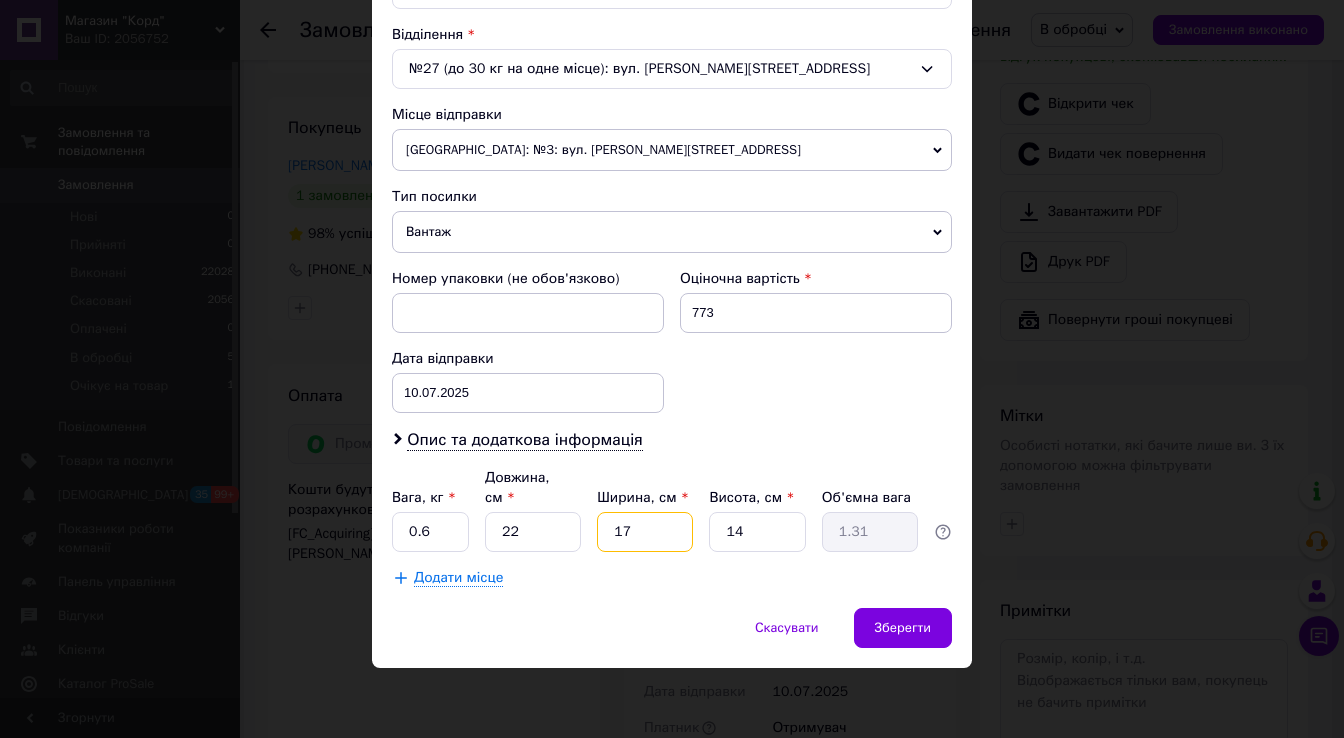 type on "17" 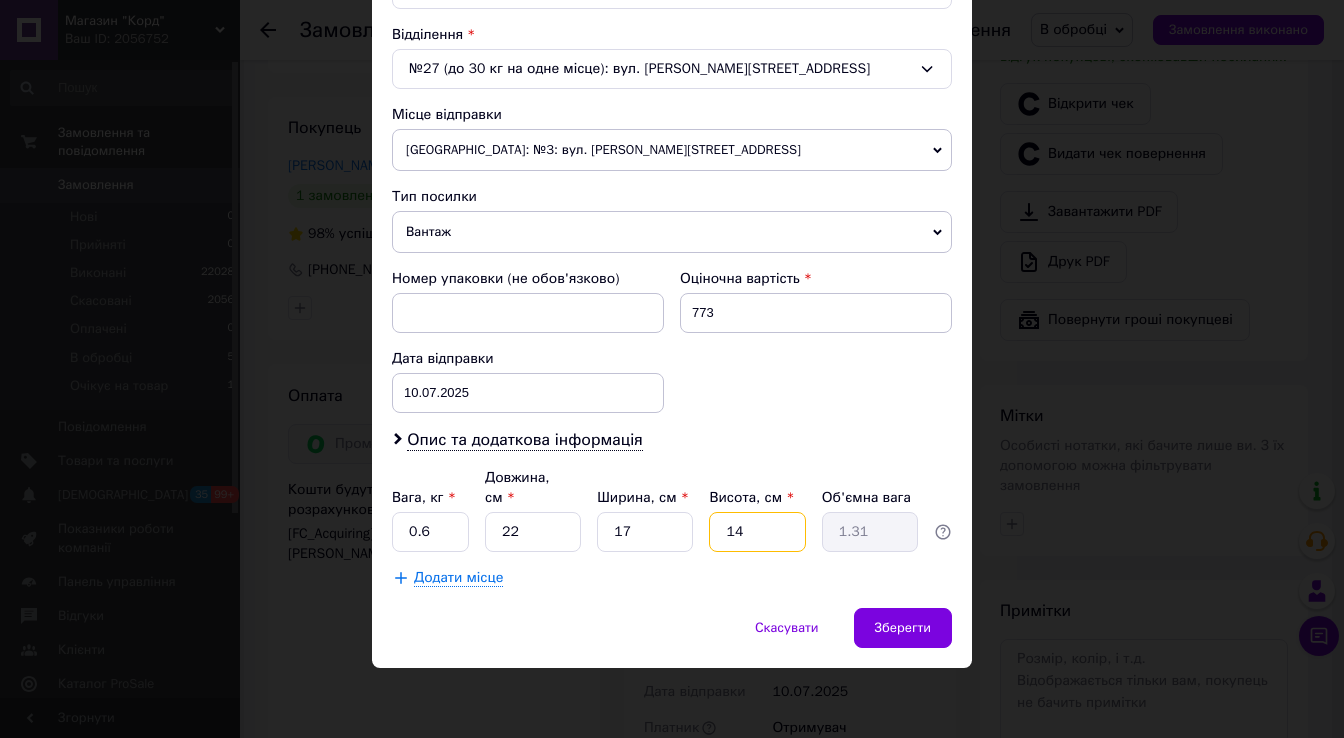 type on "1" 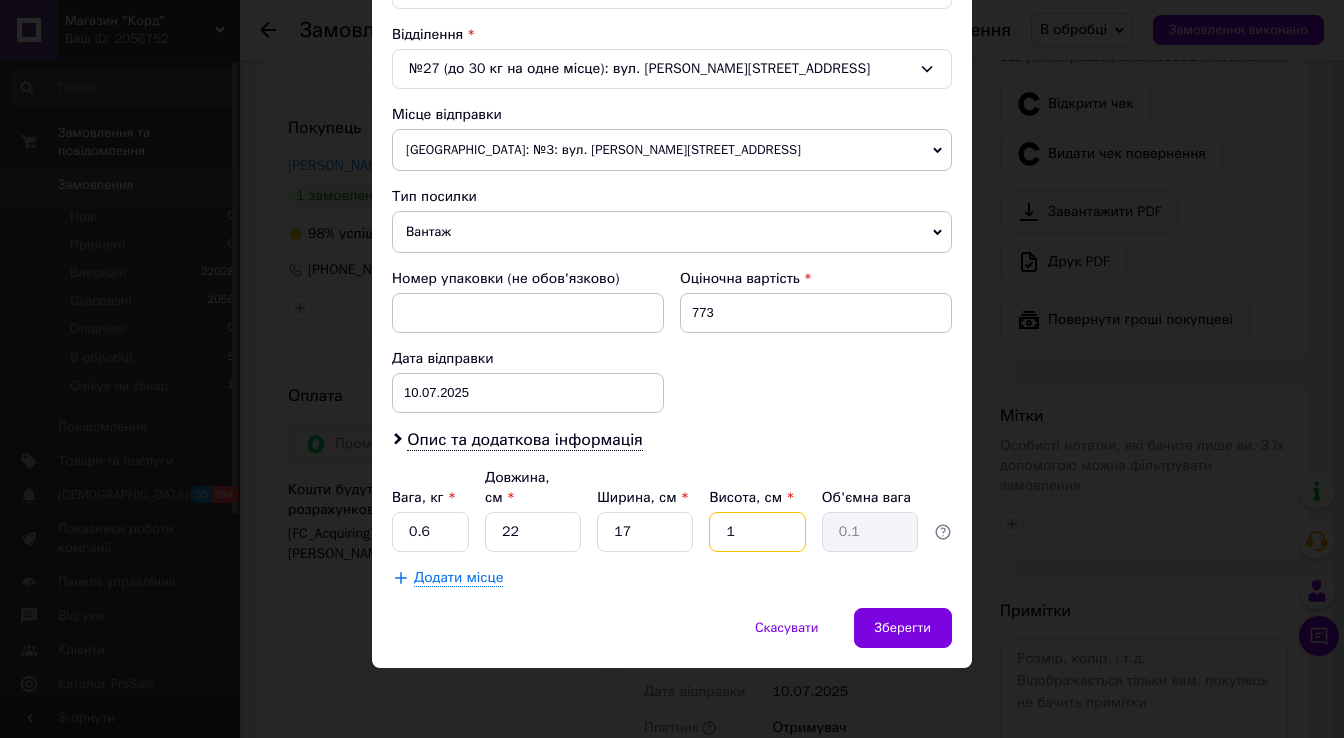 type on "10" 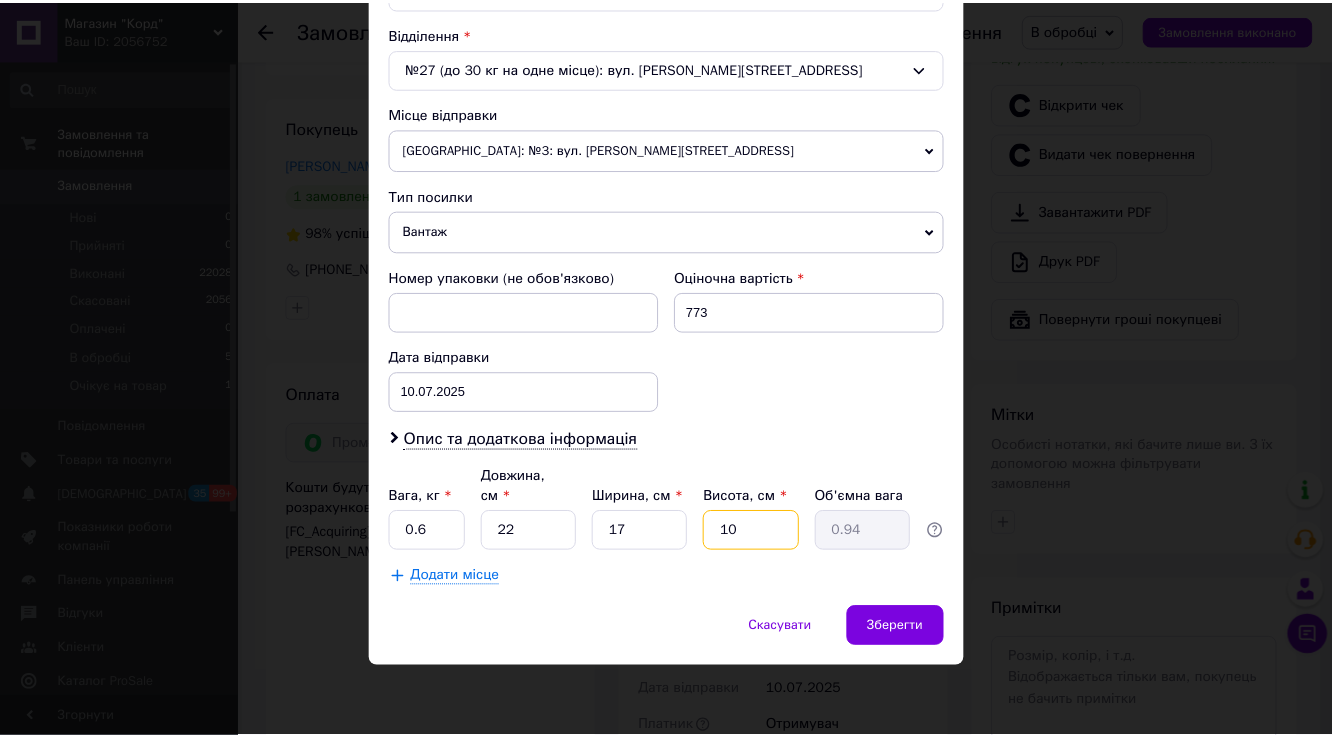 scroll, scrollTop: 777, scrollLeft: 0, axis: vertical 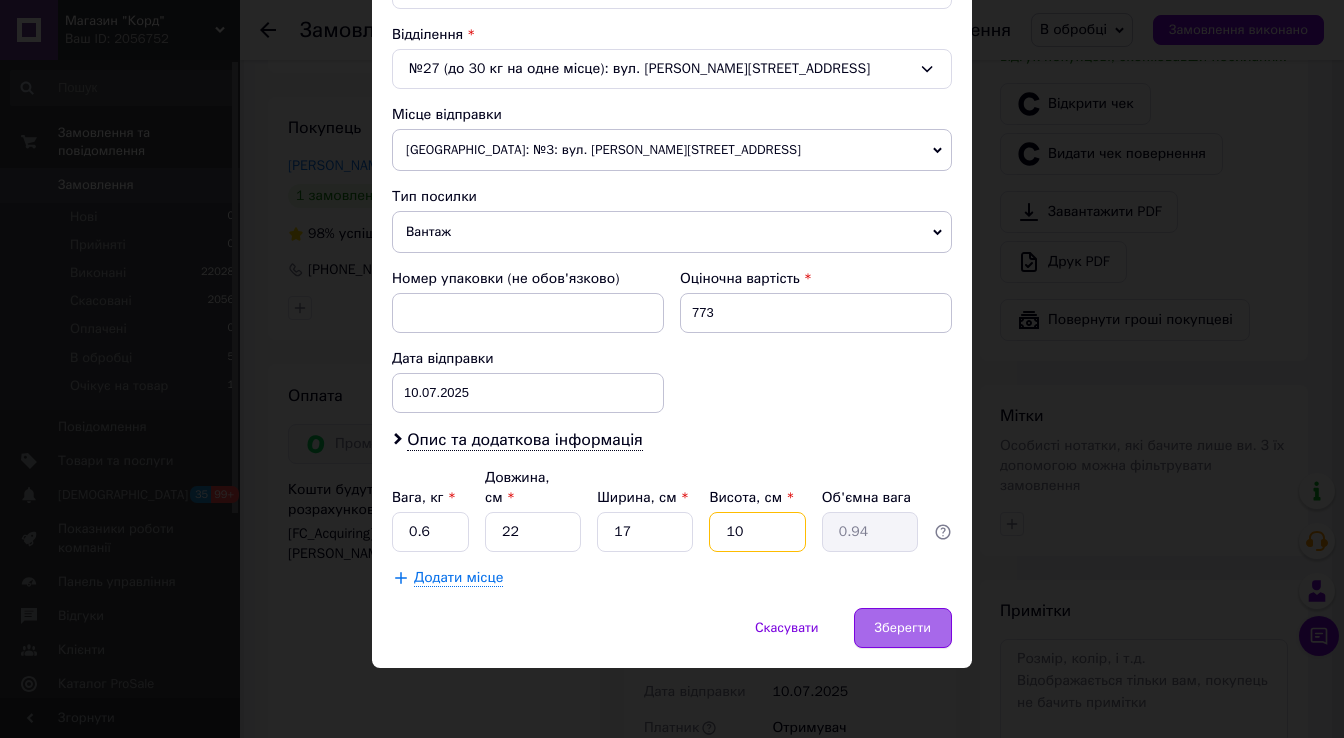 type on "10" 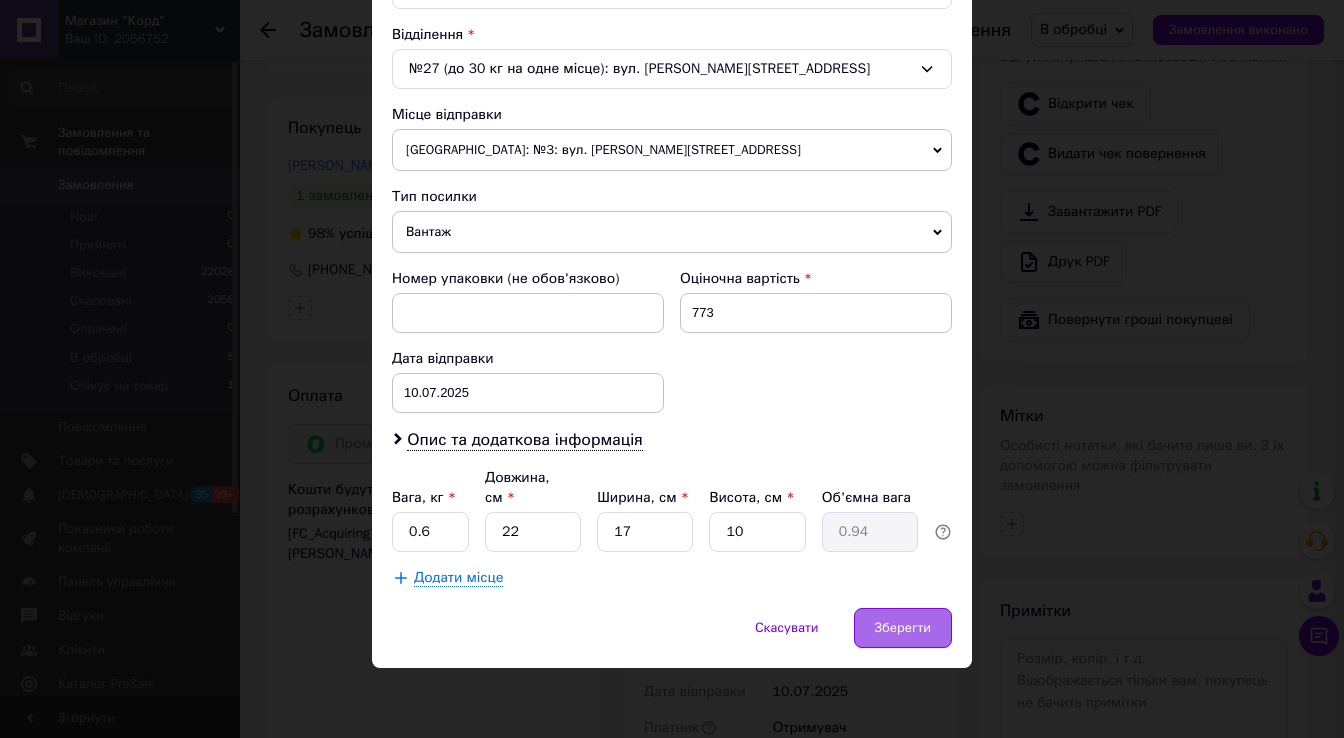 click on "Зберегти" at bounding box center (903, 628) 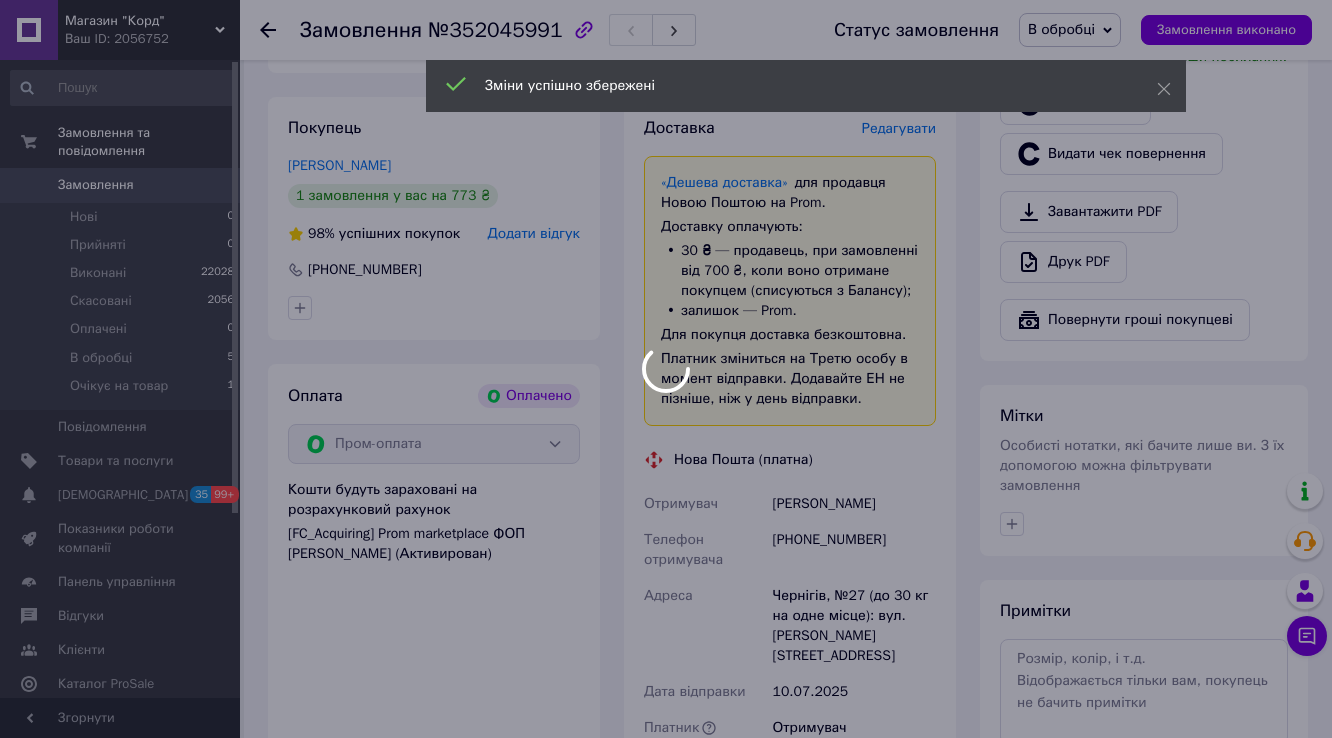 scroll, scrollTop: 1120, scrollLeft: 0, axis: vertical 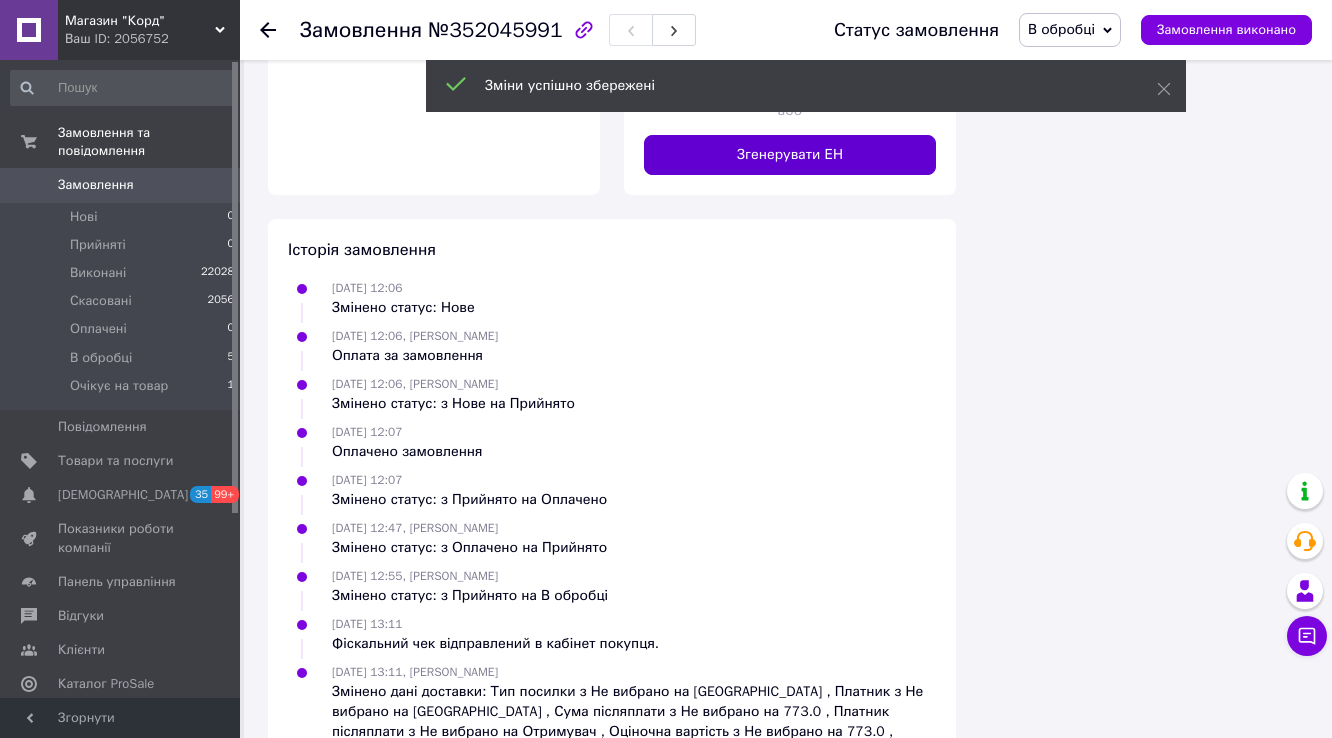 click on "Згенерувати ЕН" at bounding box center (790, 155) 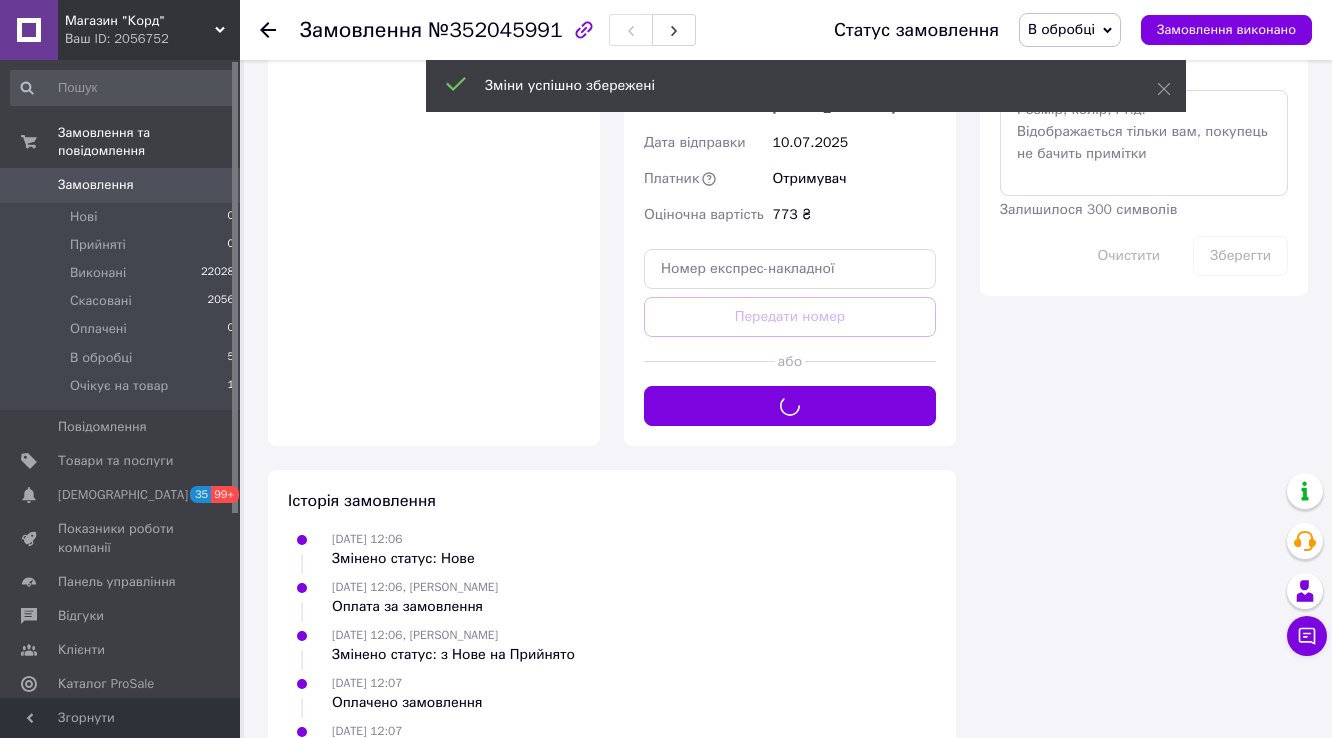 scroll, scrollTop: 960, scrollLeft: 0, axis: vertical 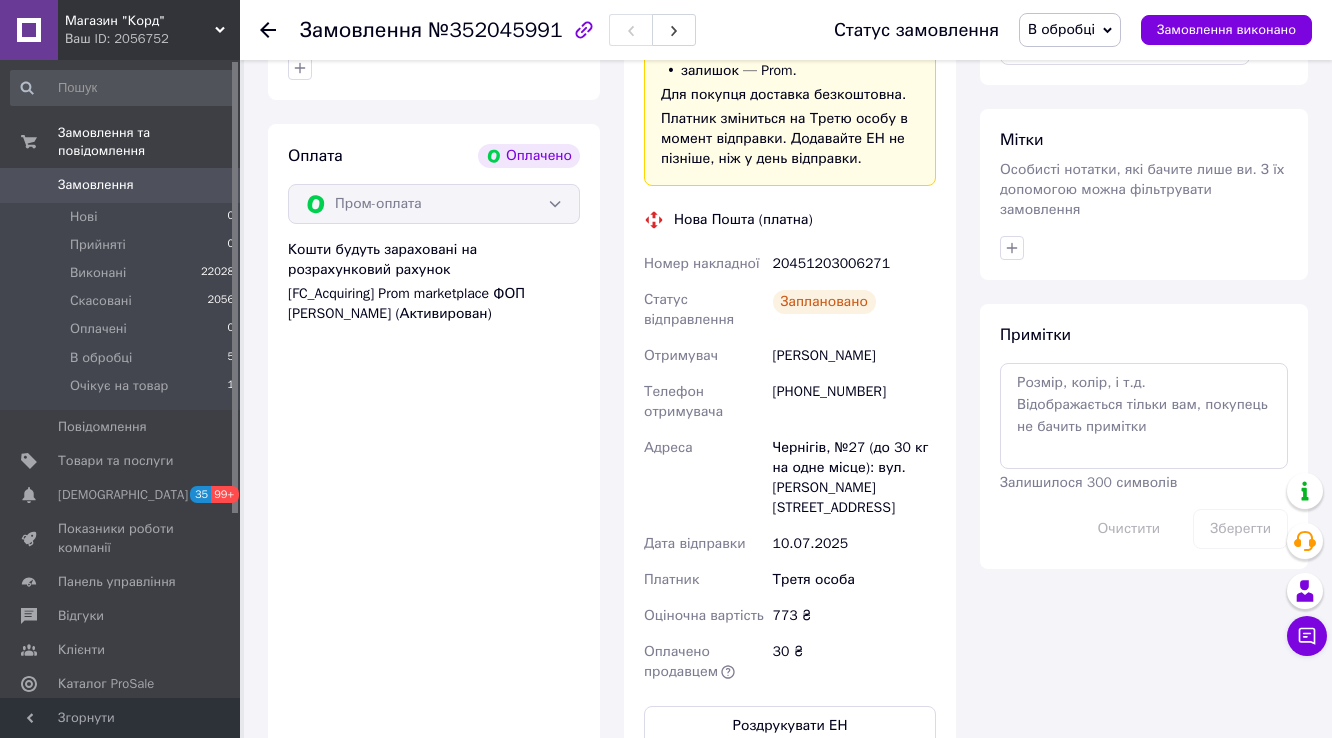 click on "20451203006271" at bounding box center (854, 264) 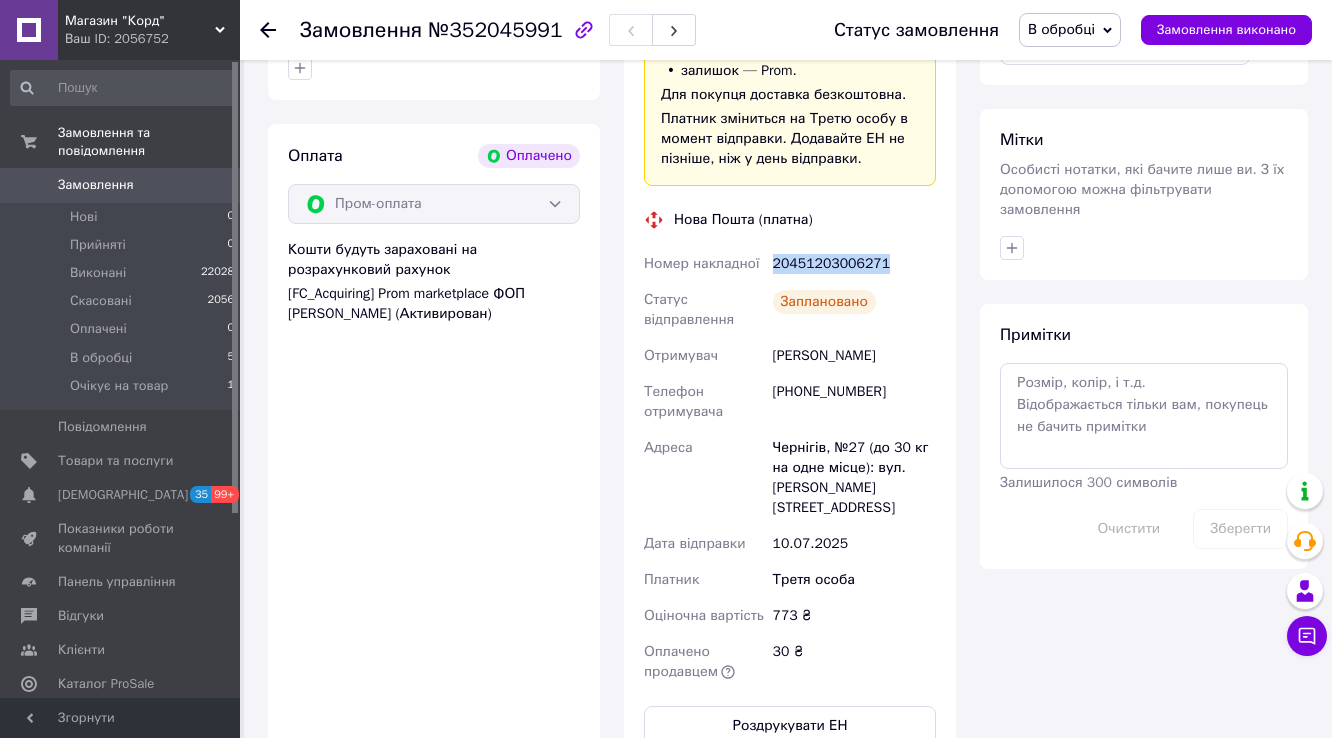 click on "20451203006271" at bounding box center [854, 264] 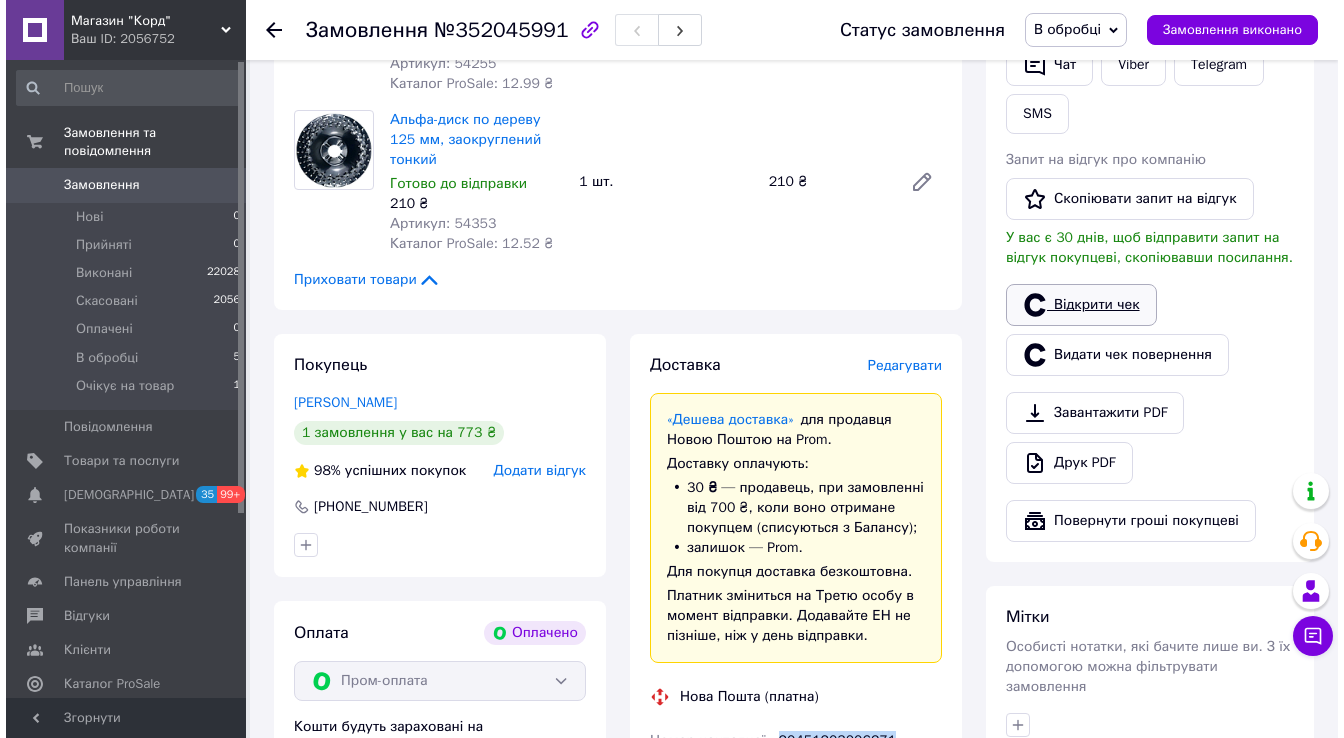 scroll, scrollTop: 480, scrollLeft: 0, axis: vertical 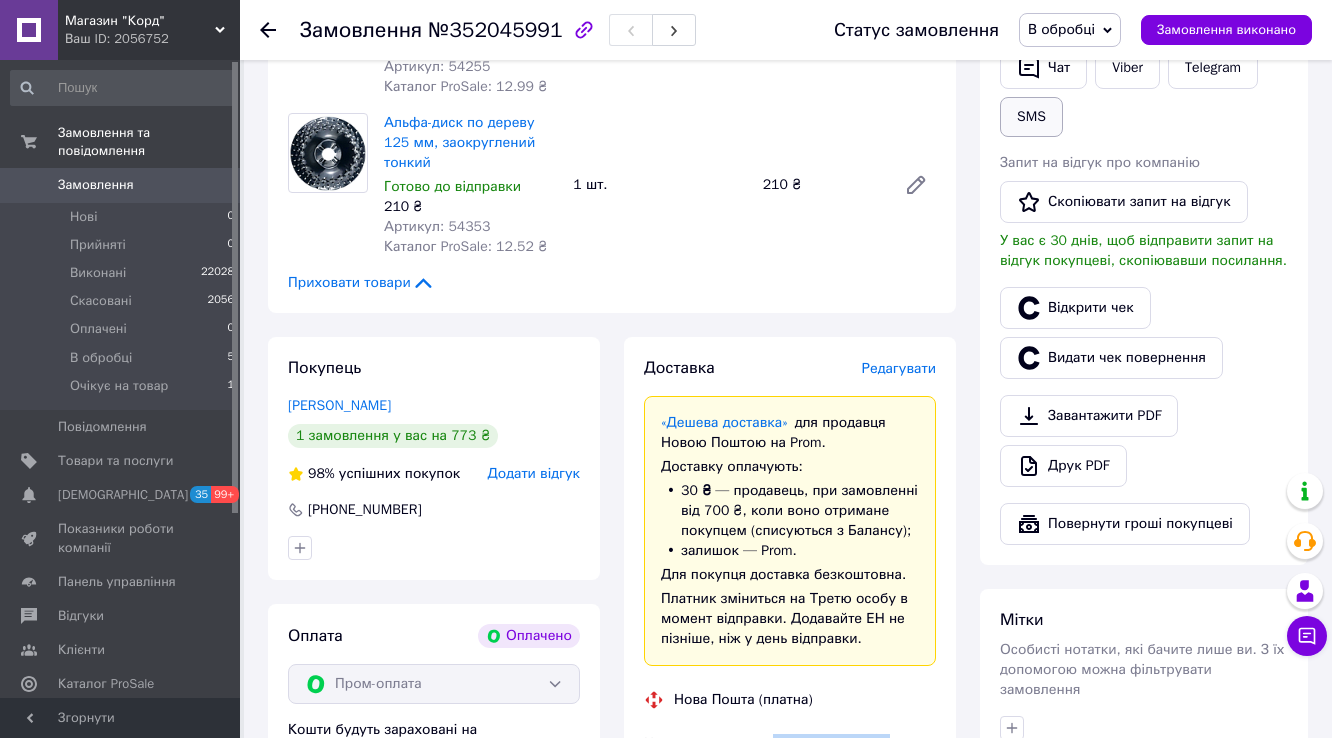click on "SMS" at bounding box center (1031, 117) 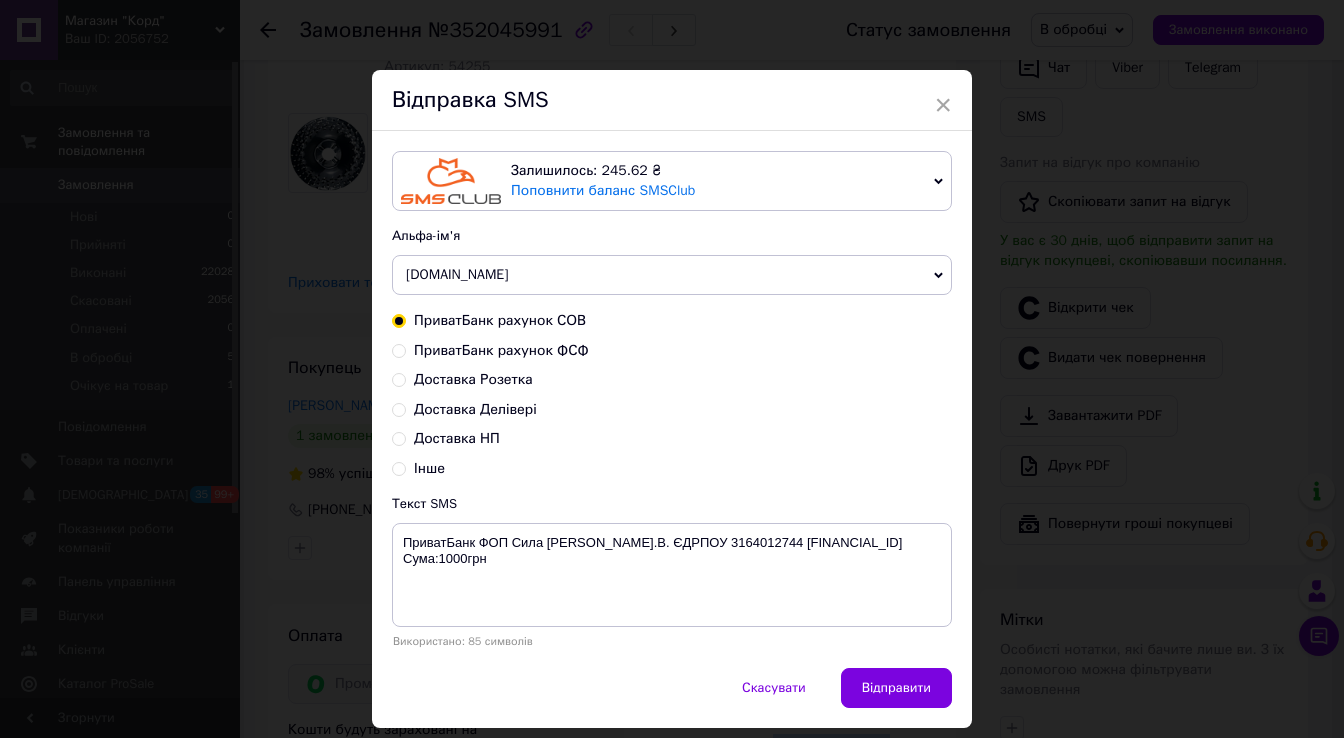 click on "Доставка НП" at bounding box center (399, 437) 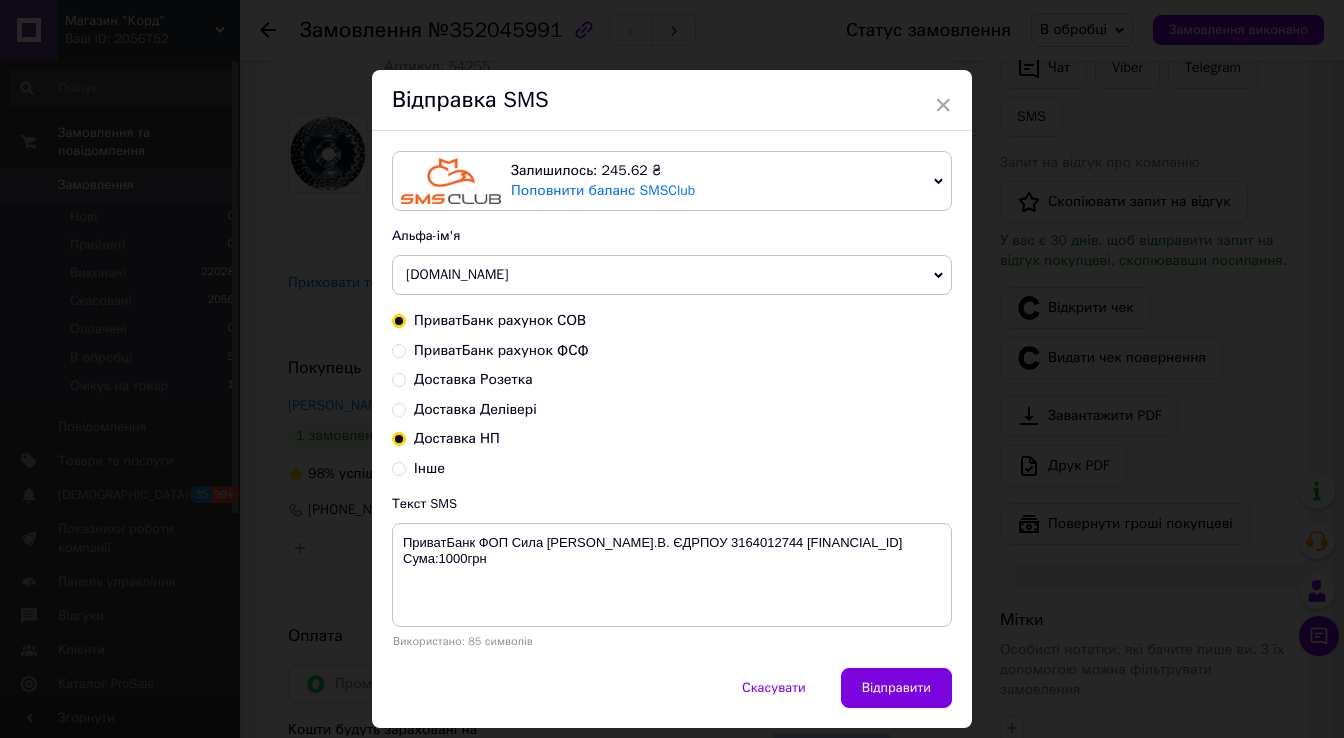 radio on "false" 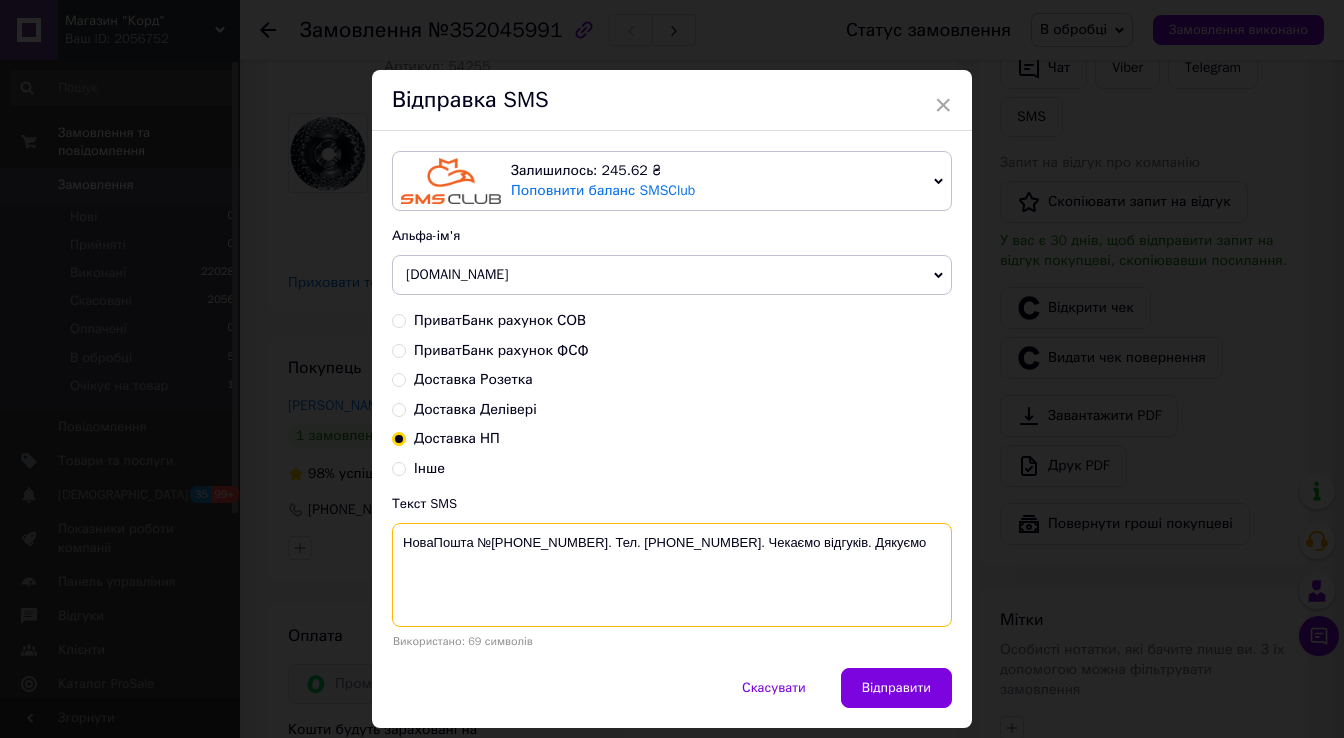 click on "НоваПошта №20450500000000. Тел. 0988064747. Чекаємо відгуків. Дякуємо" at bounding box center [672, 575] 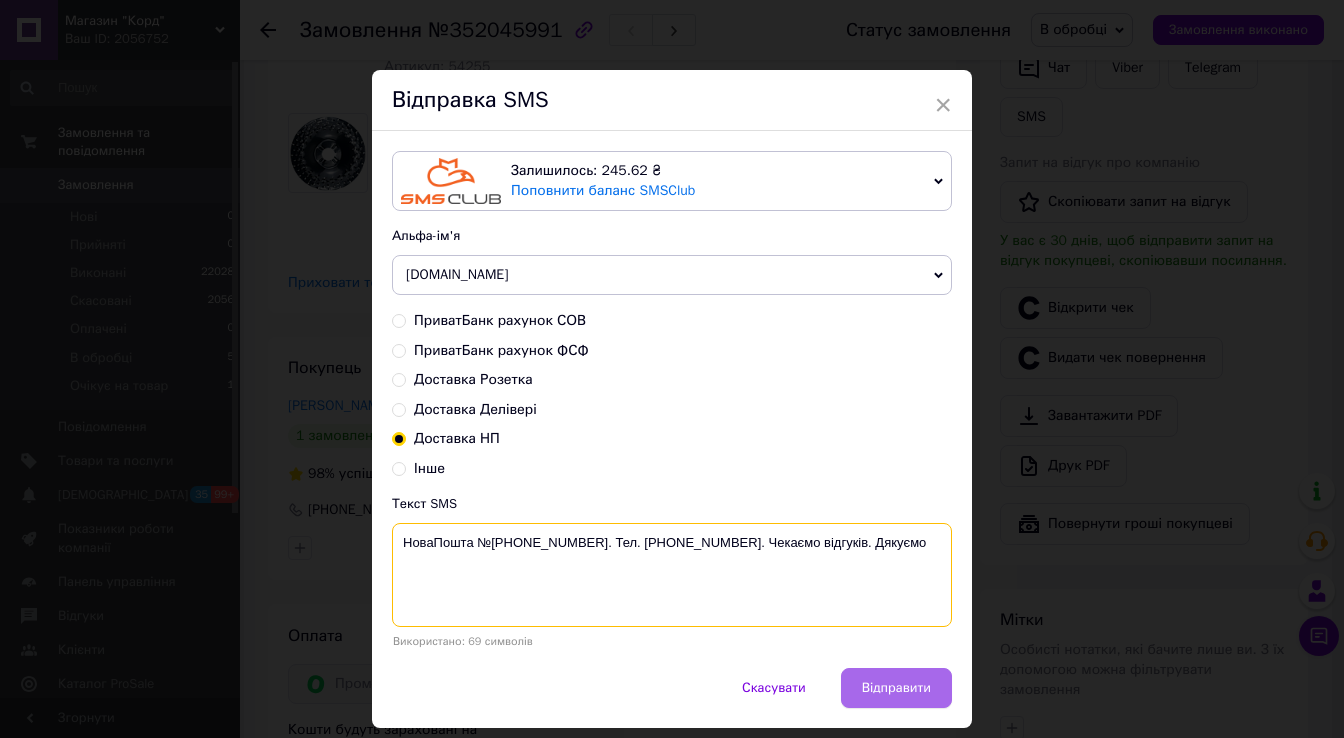 type on "НоваПошта №20451203006271. Тел. 0988064747. Чекаємо відгуків. Дякуємо" 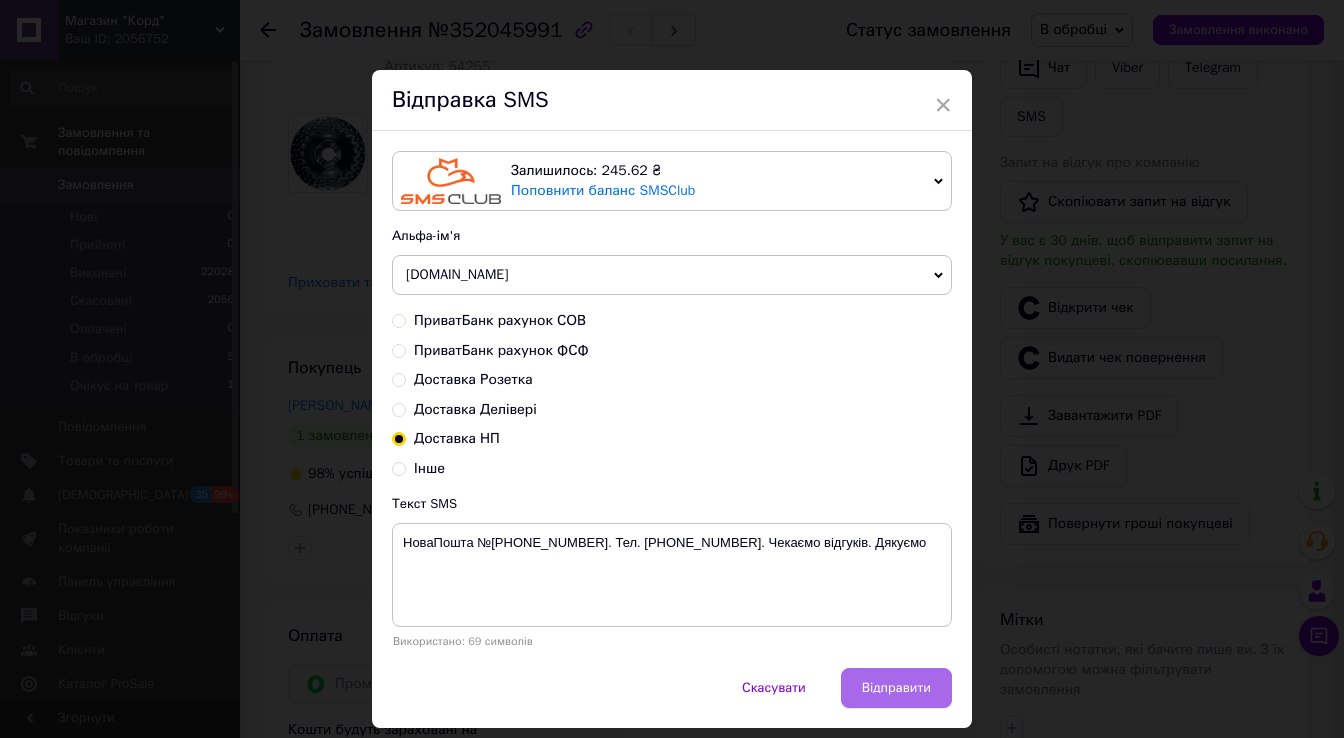 click on "Відправити" at bounding box center [896, 688] 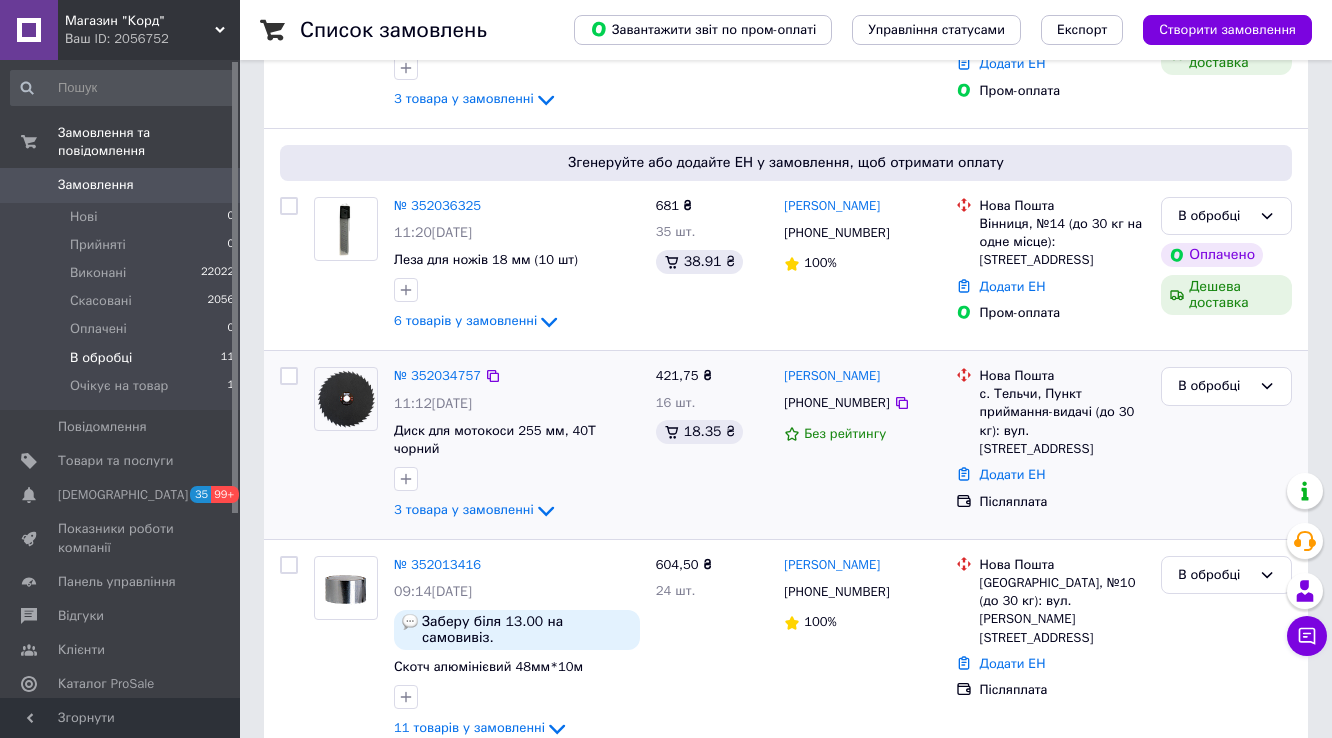 scroll, scrollTop: 400, scrollLeft: 0, axis: vertical 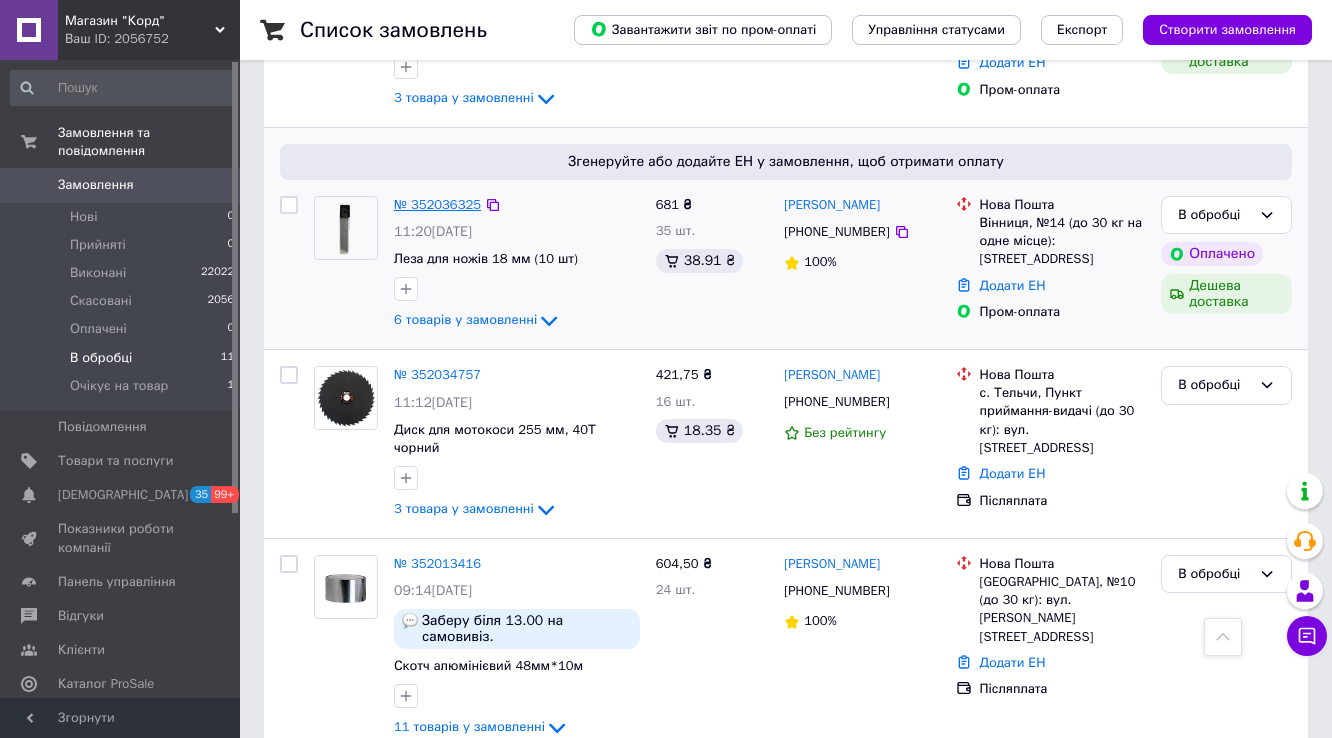 click on "№ 352036325" at bounding box center [437, 204] 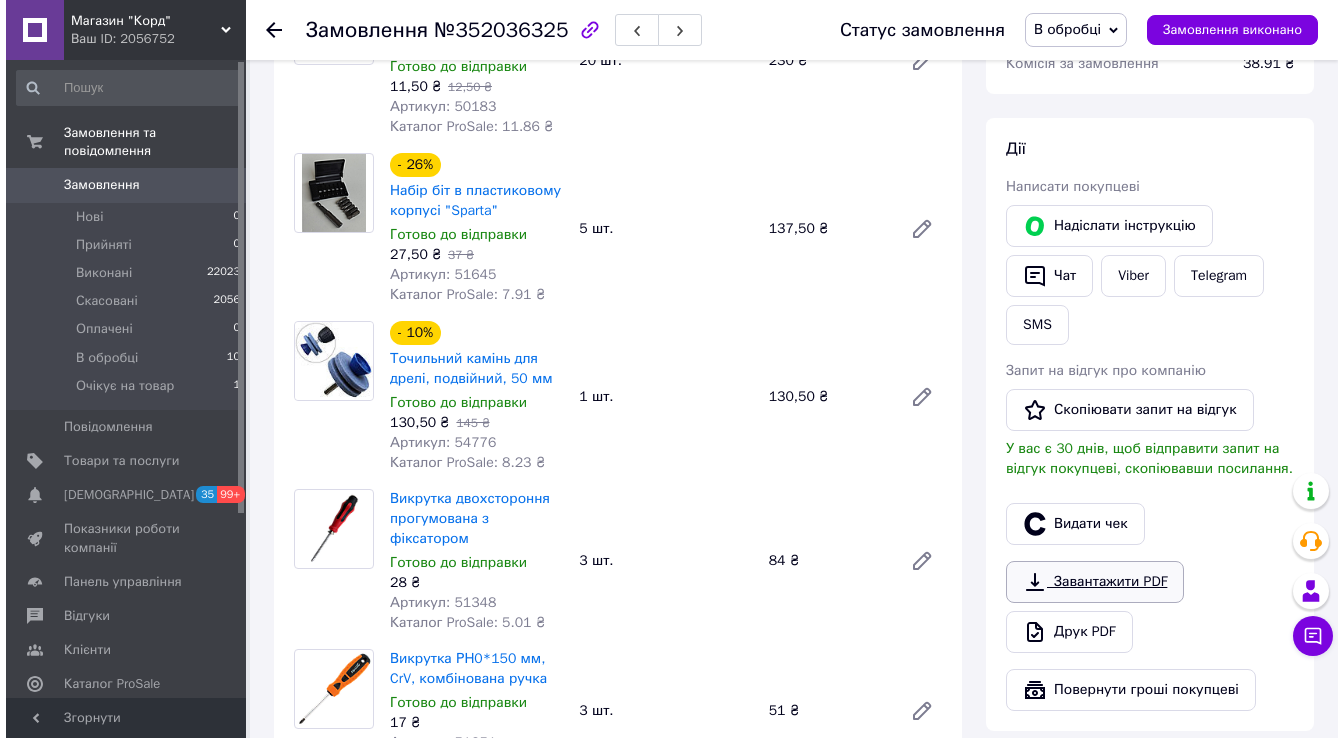 scroll, scrollTop: 400, scrollLeft: 0, axis: vertical 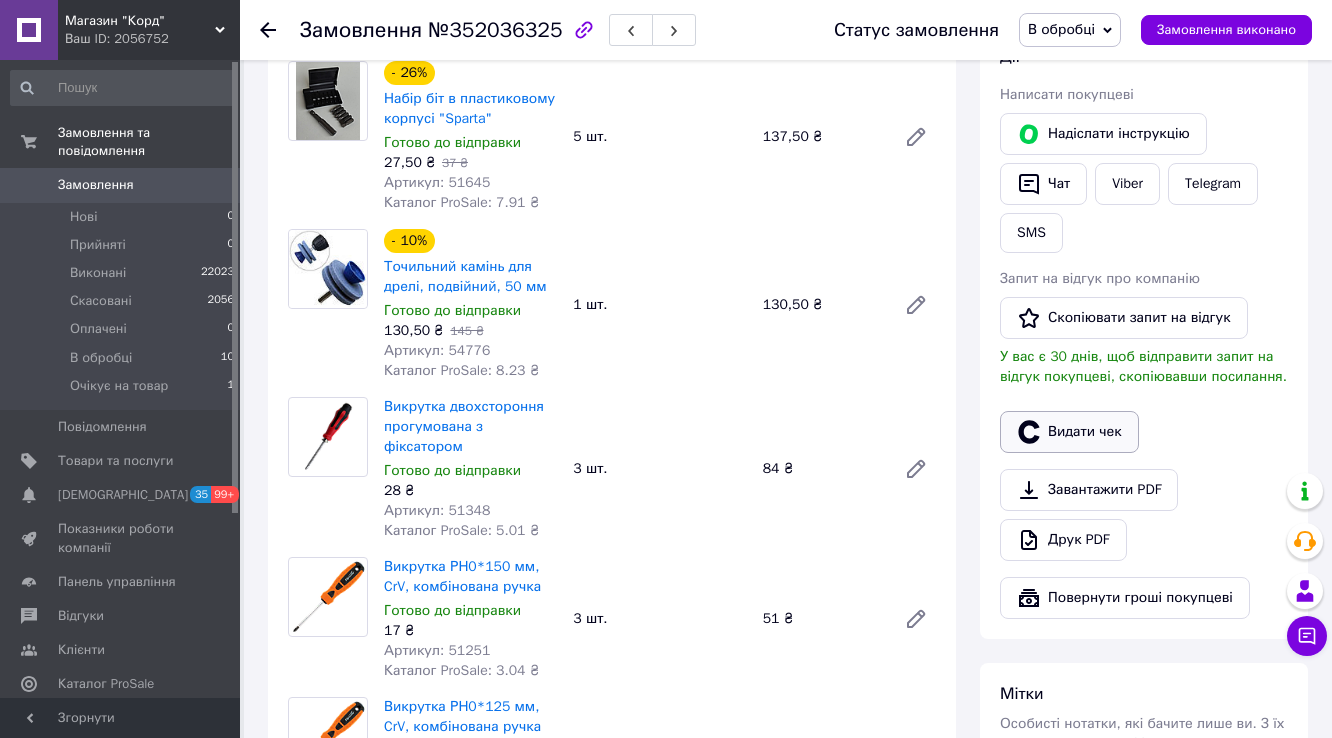 click on "Видати чек" at bounding box center [1069, 432] 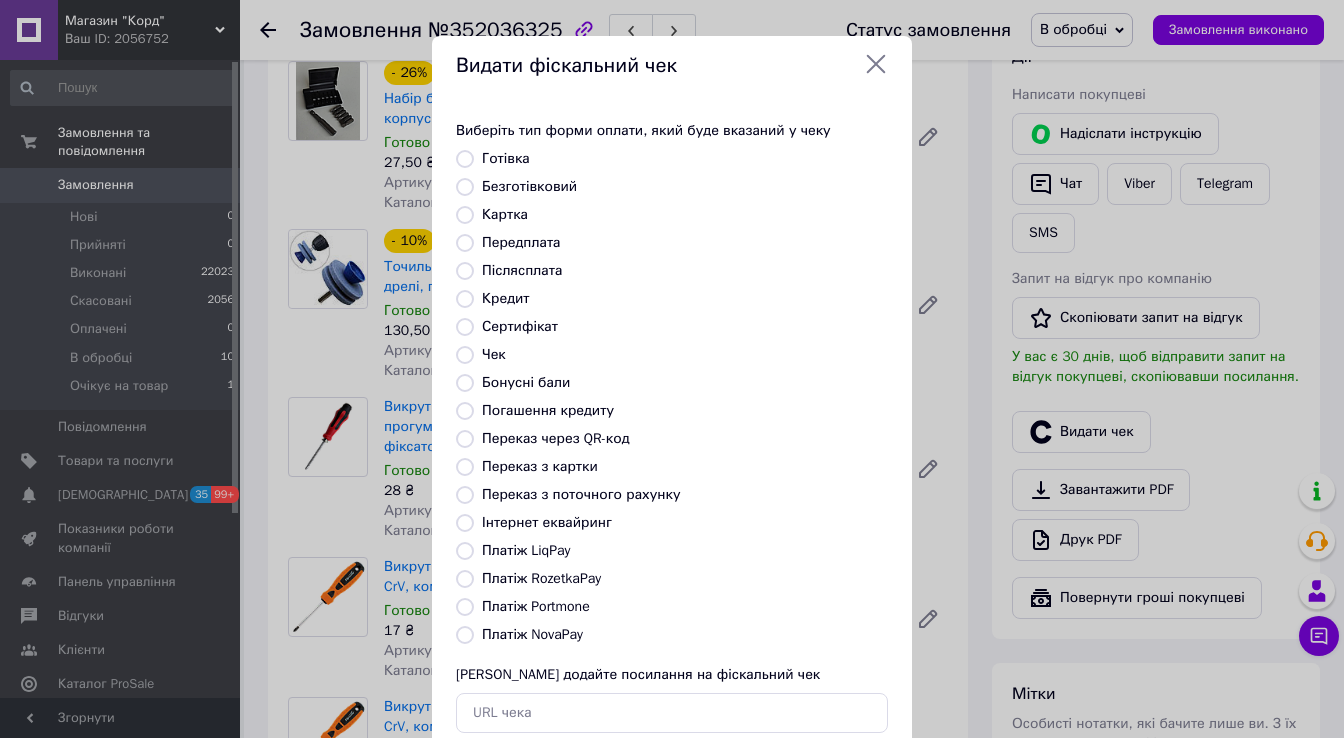 click on "Безготівковий" at bounding box center (465, 187) 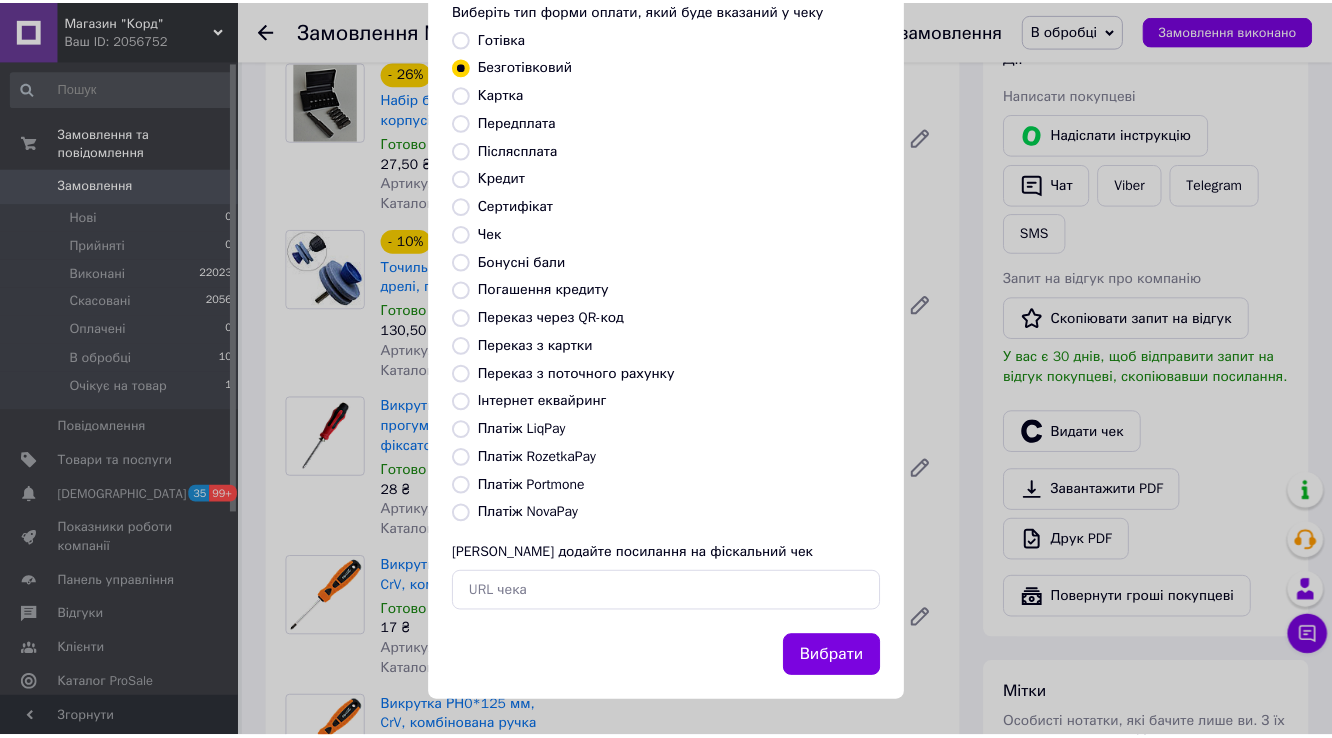 scroll, scrollTop: 263, scrollLeft: 0, axis: vertical 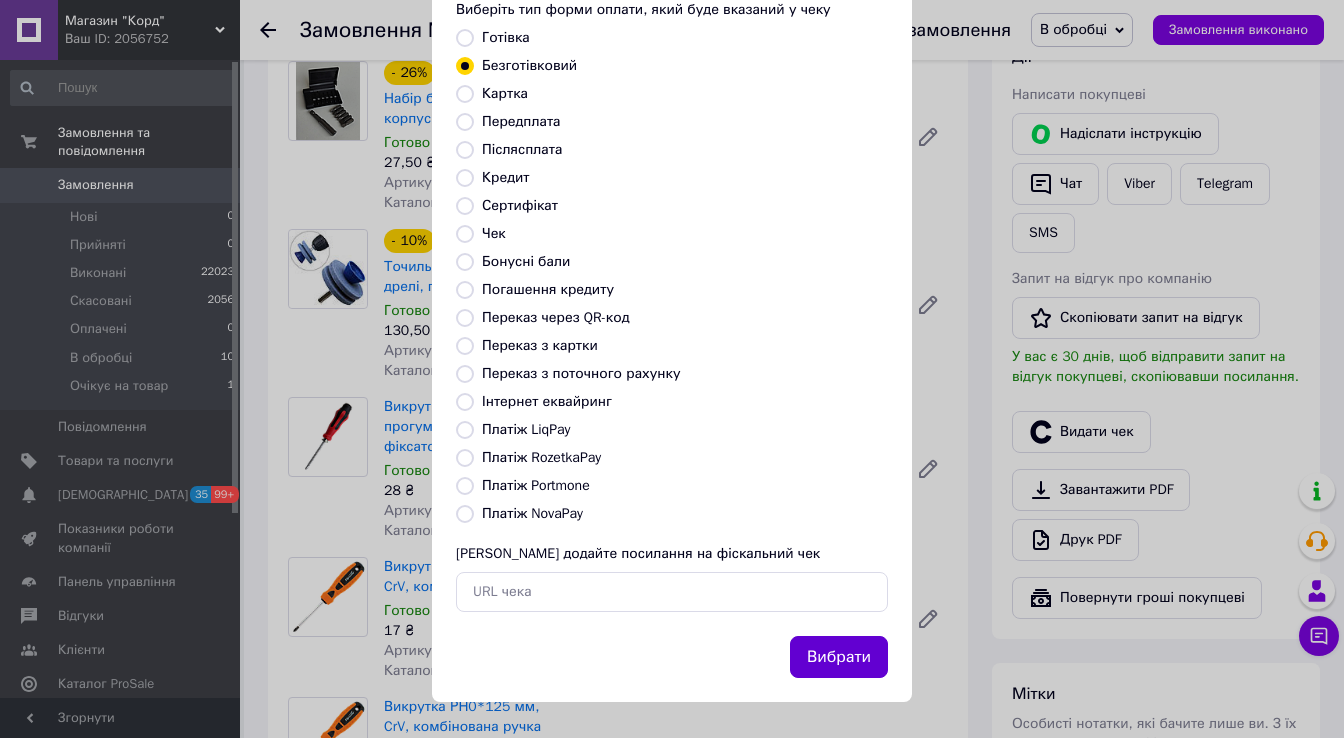 click on "Вибрати" at bounding box center [839, 657] 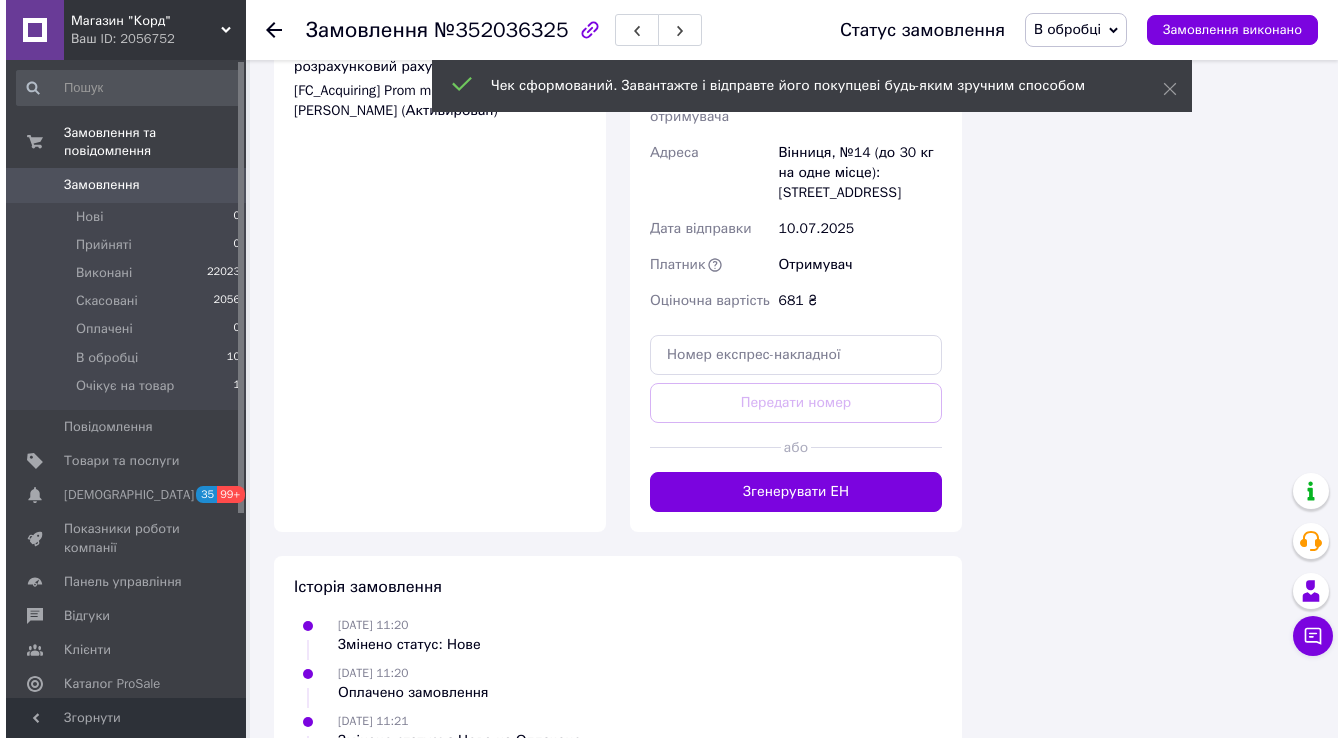 scroll, scrollTop: 1520, scrollLeft: 0, axis: vertical 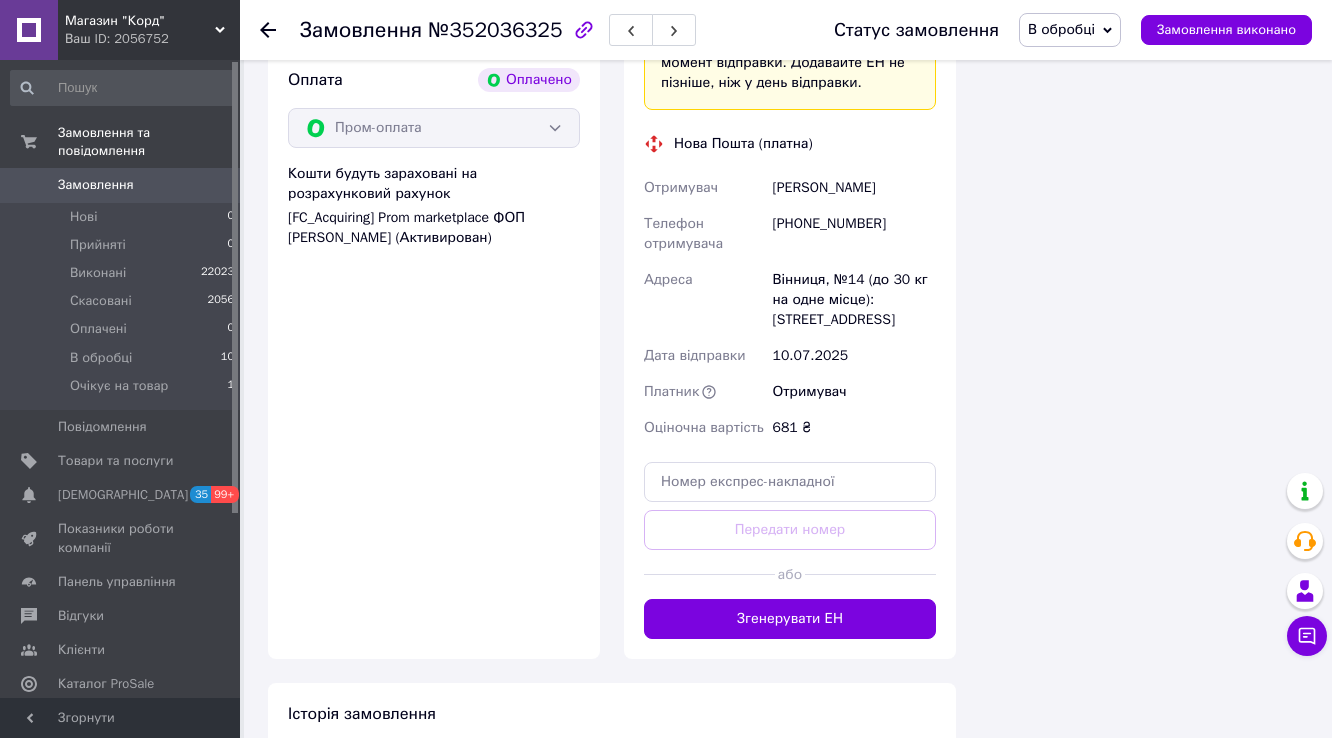 click on "Редагувати" at bounding box center (899, -188) 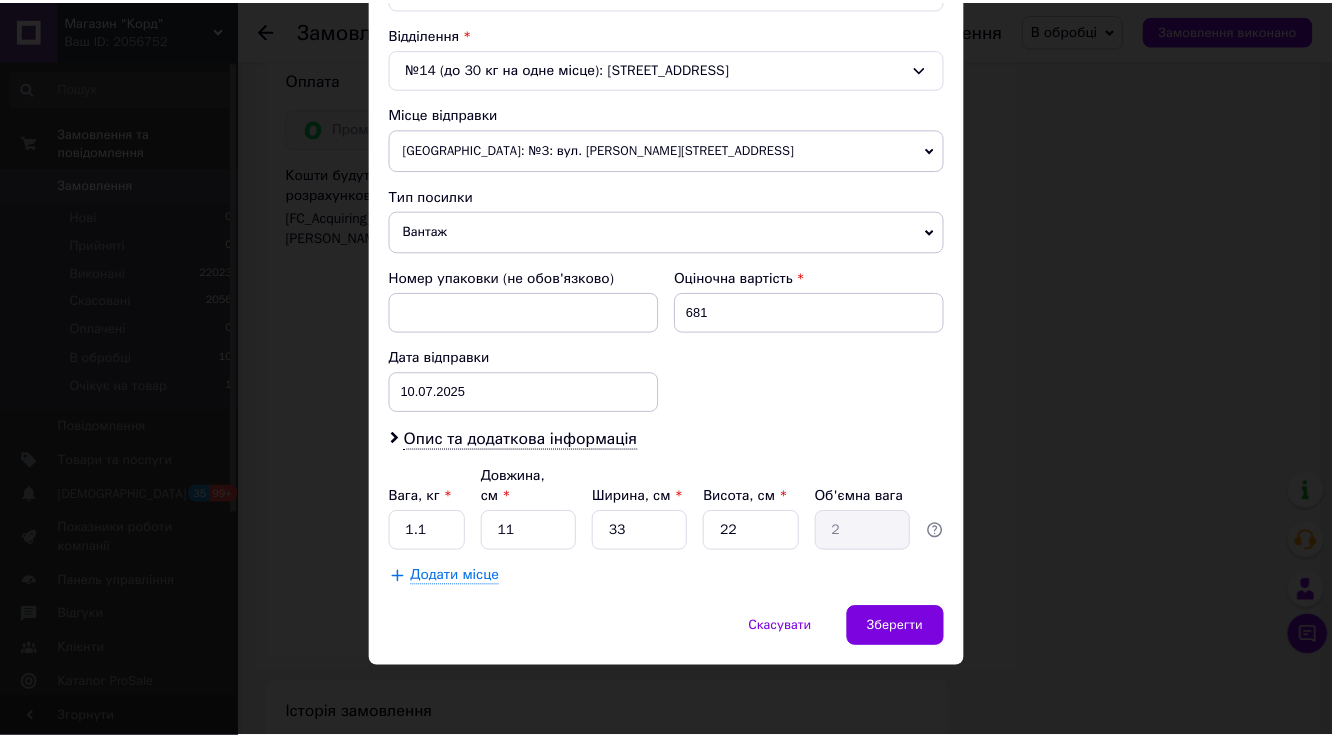 scroll, scrollTop: 750, scrollLeft: 0, axis: vertical 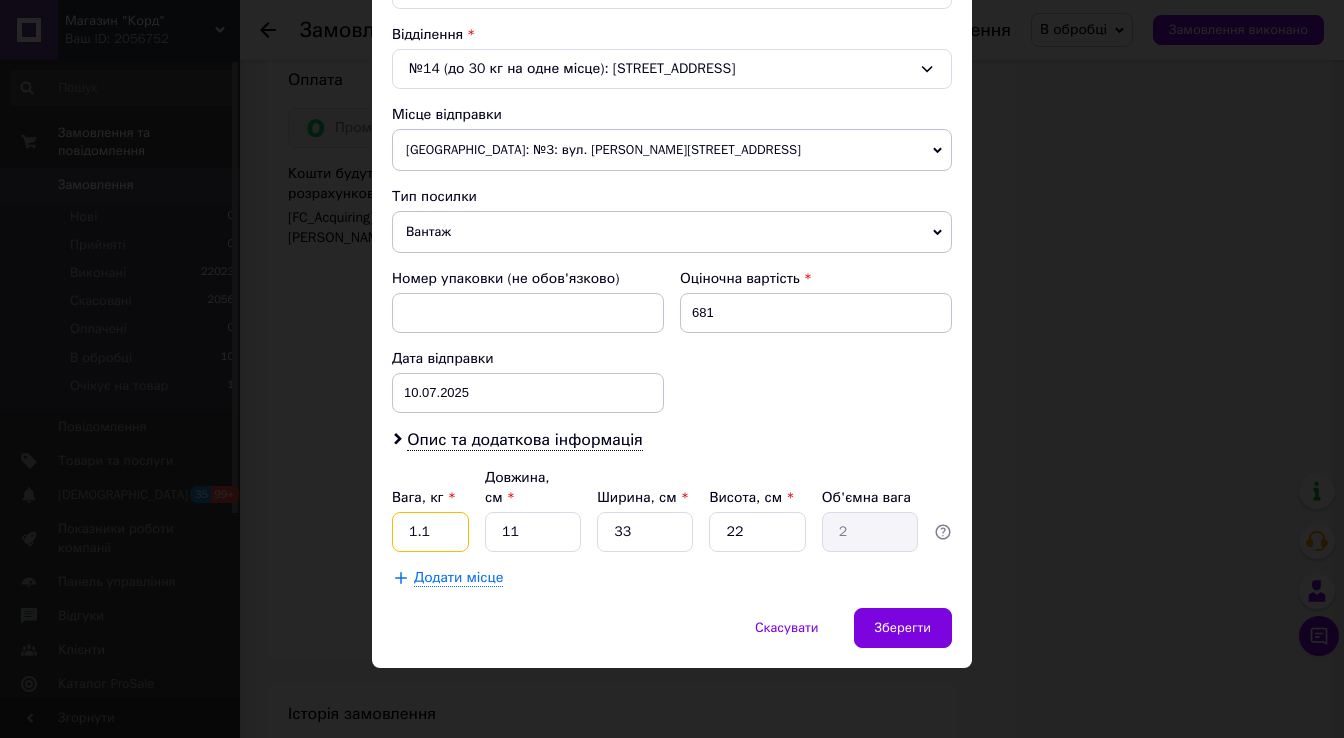 click on "1.1" at bounding box center (430, 532) 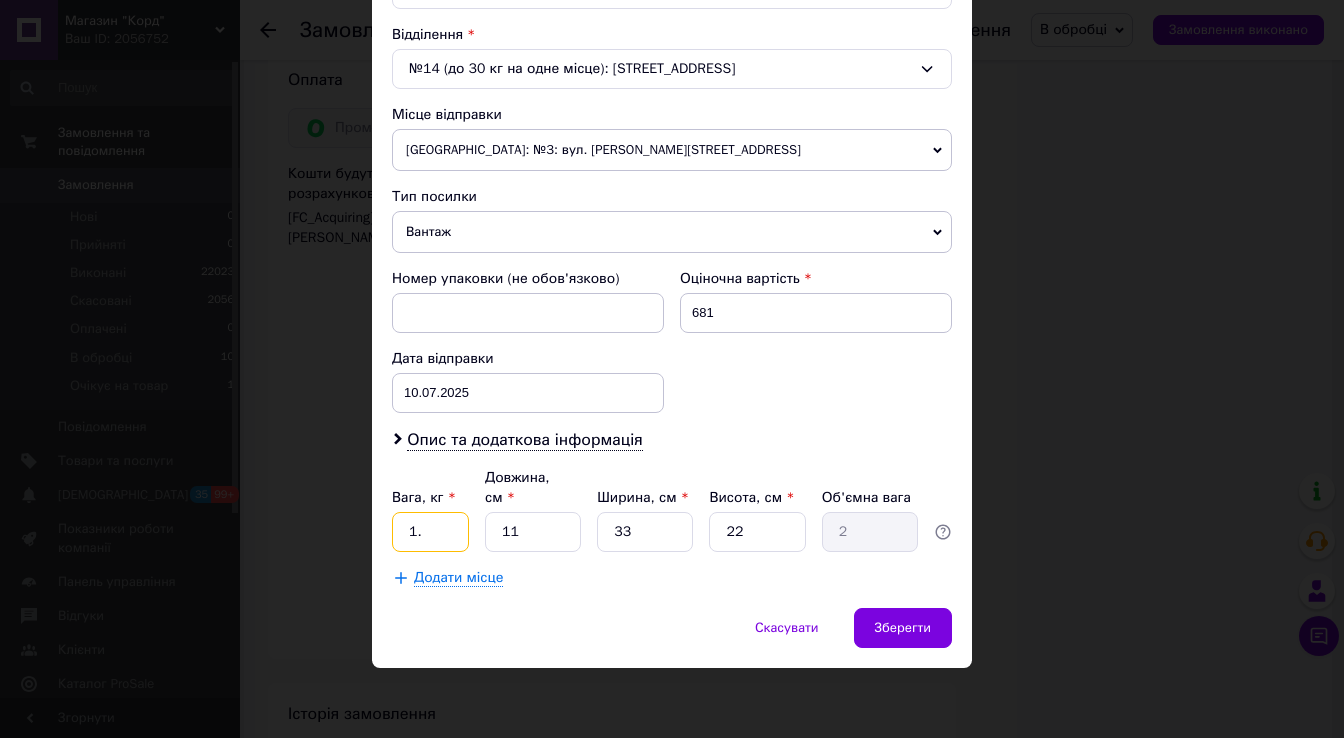 type on "1" 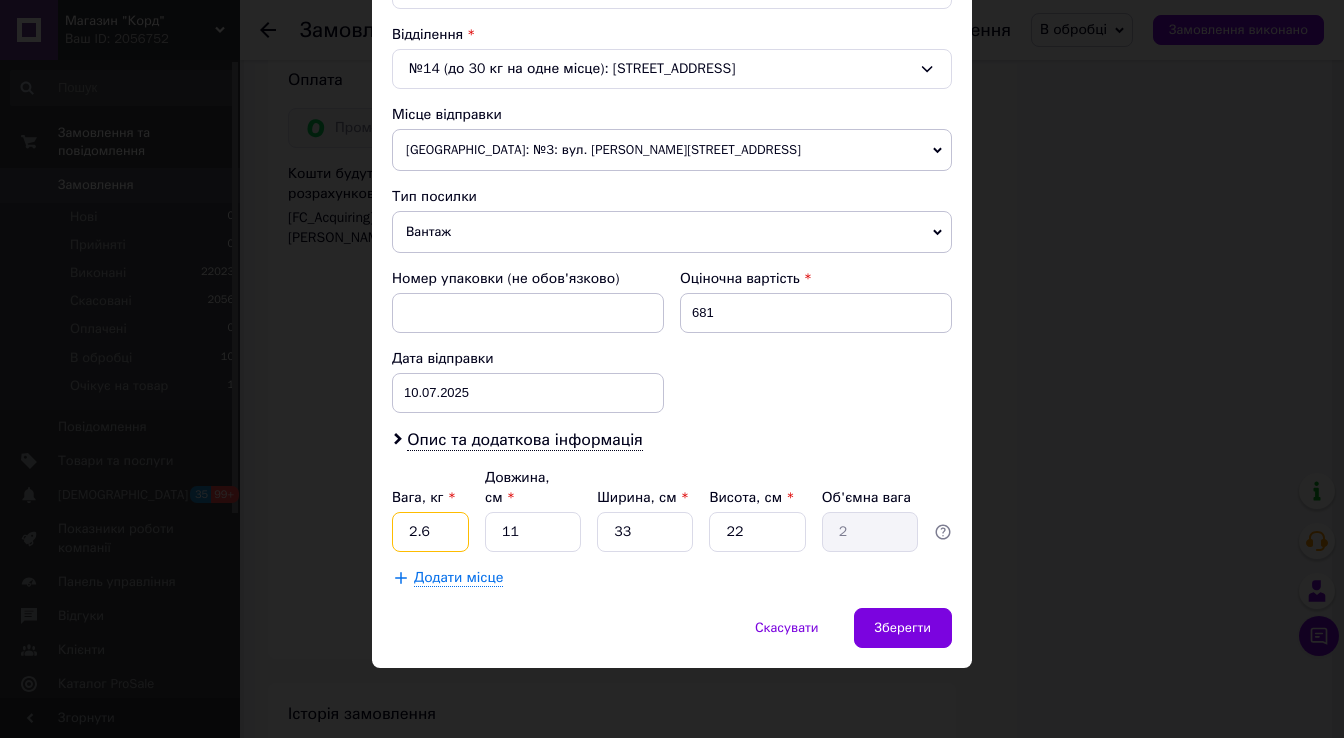 type on "2.6" 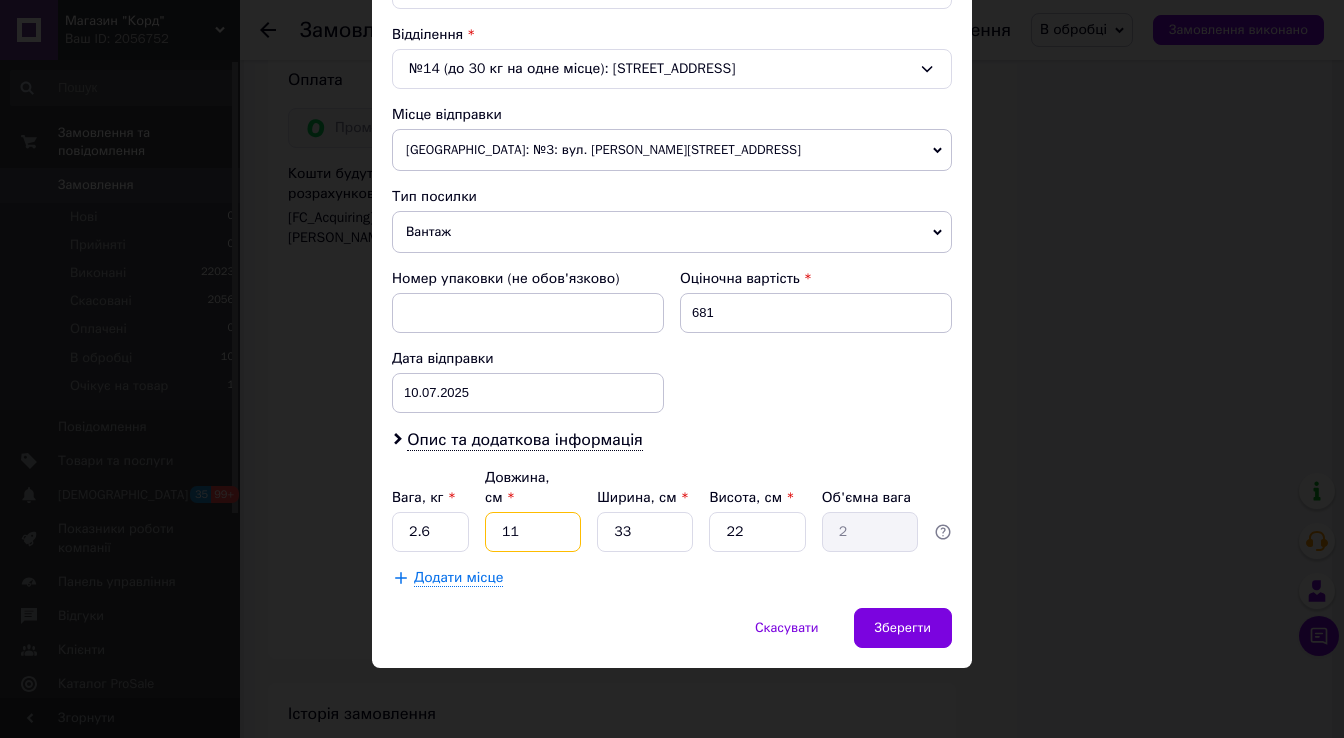type on "3" 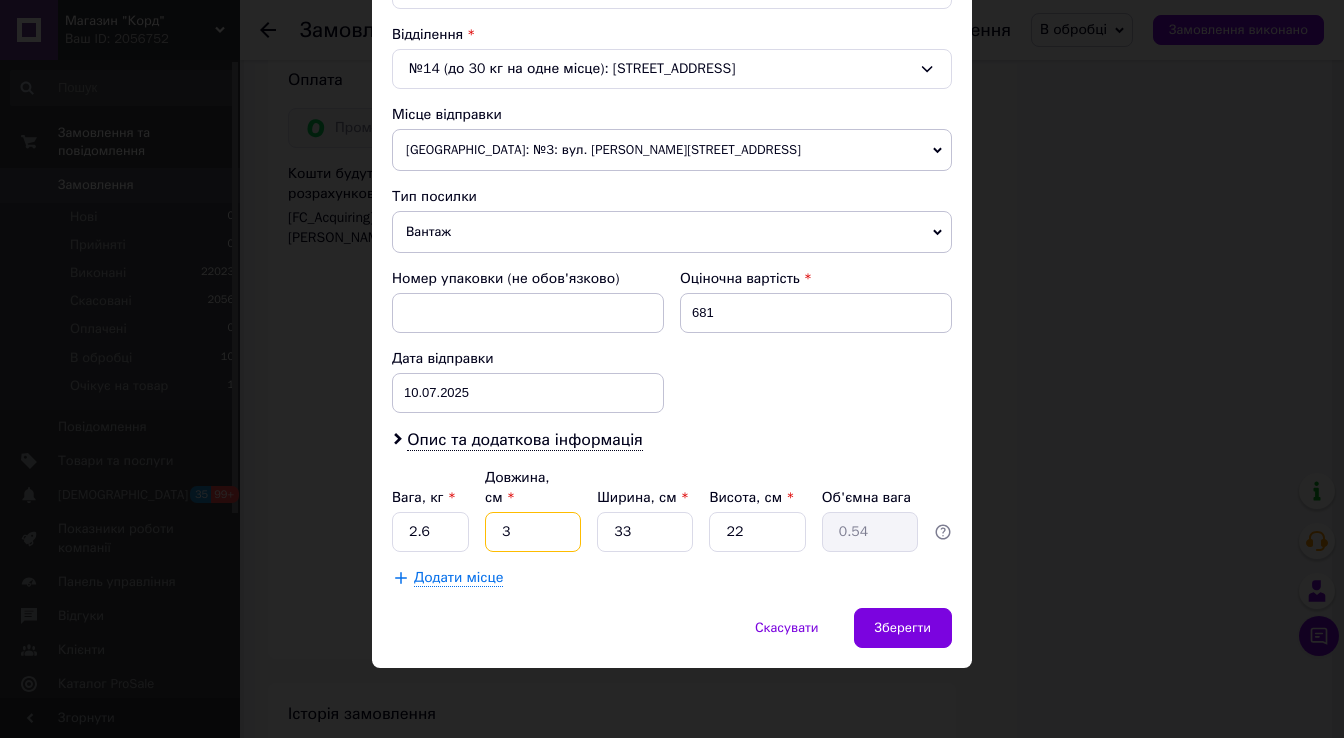 type on "34" 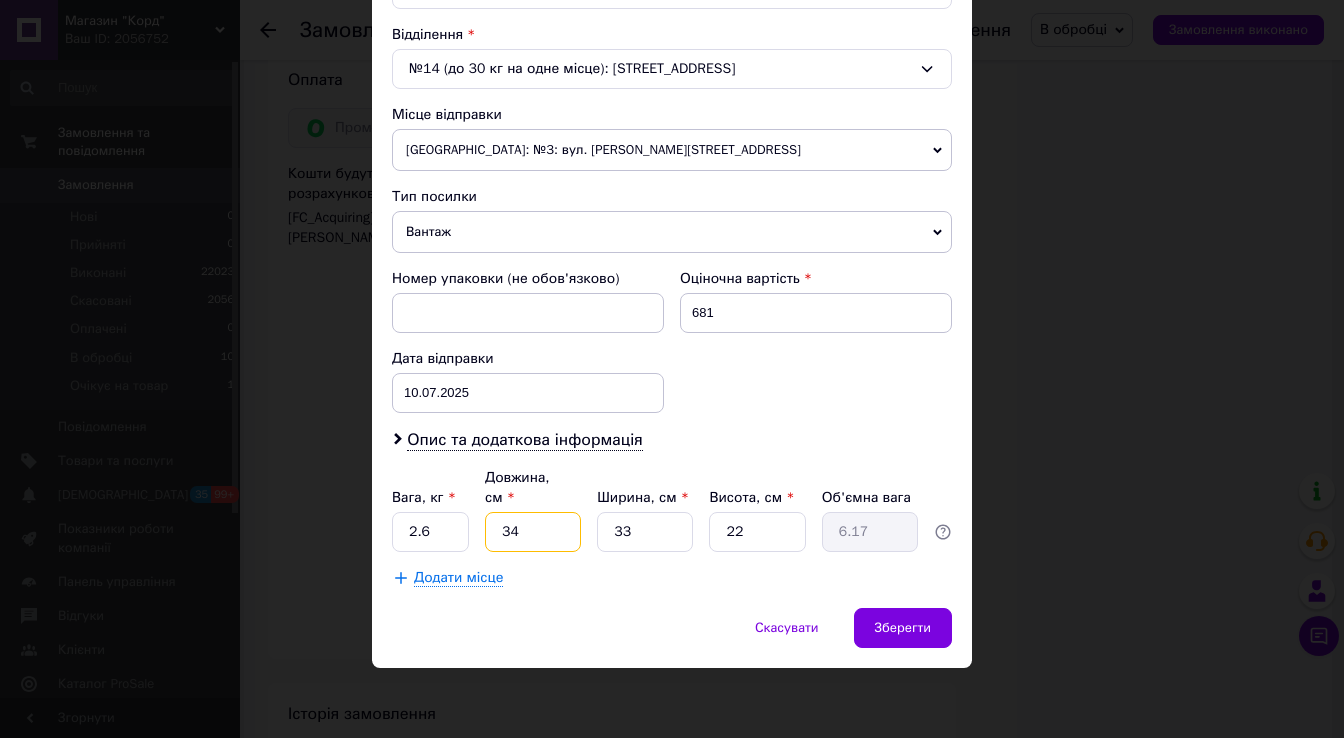type on "34" 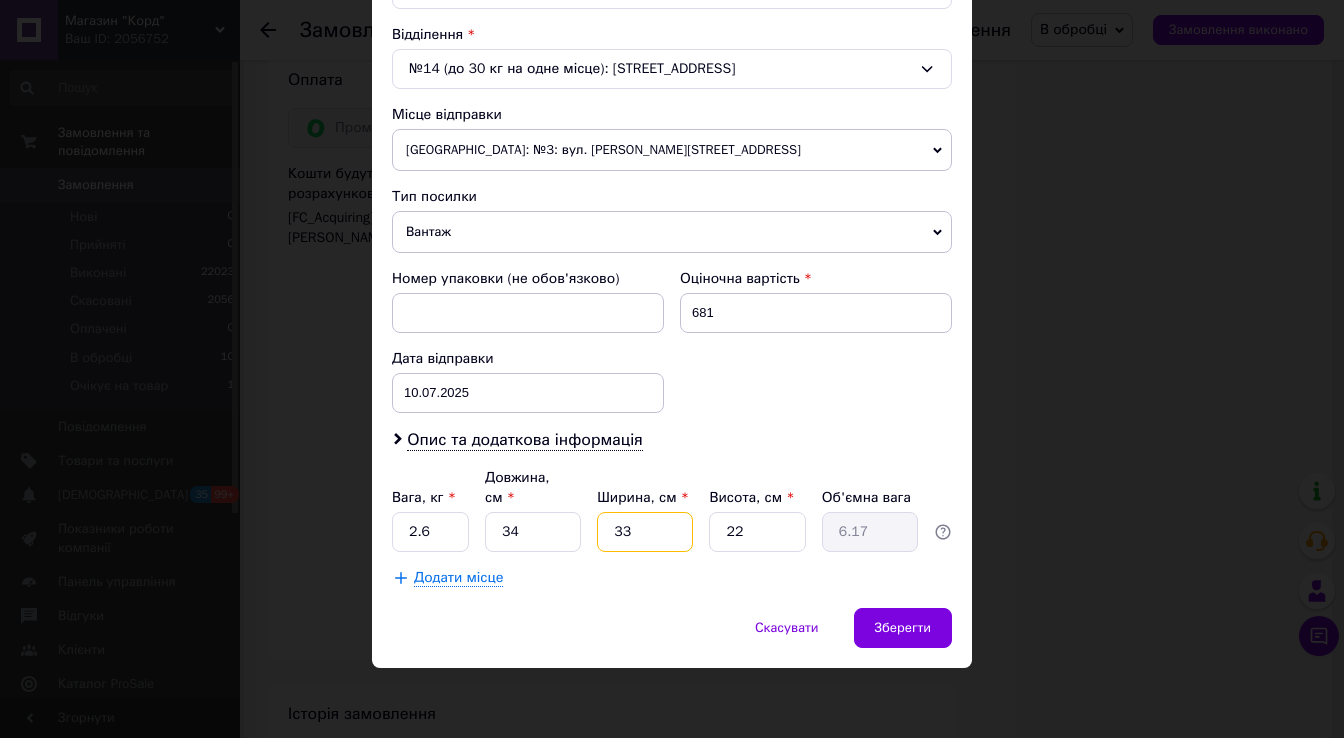 type on "2" 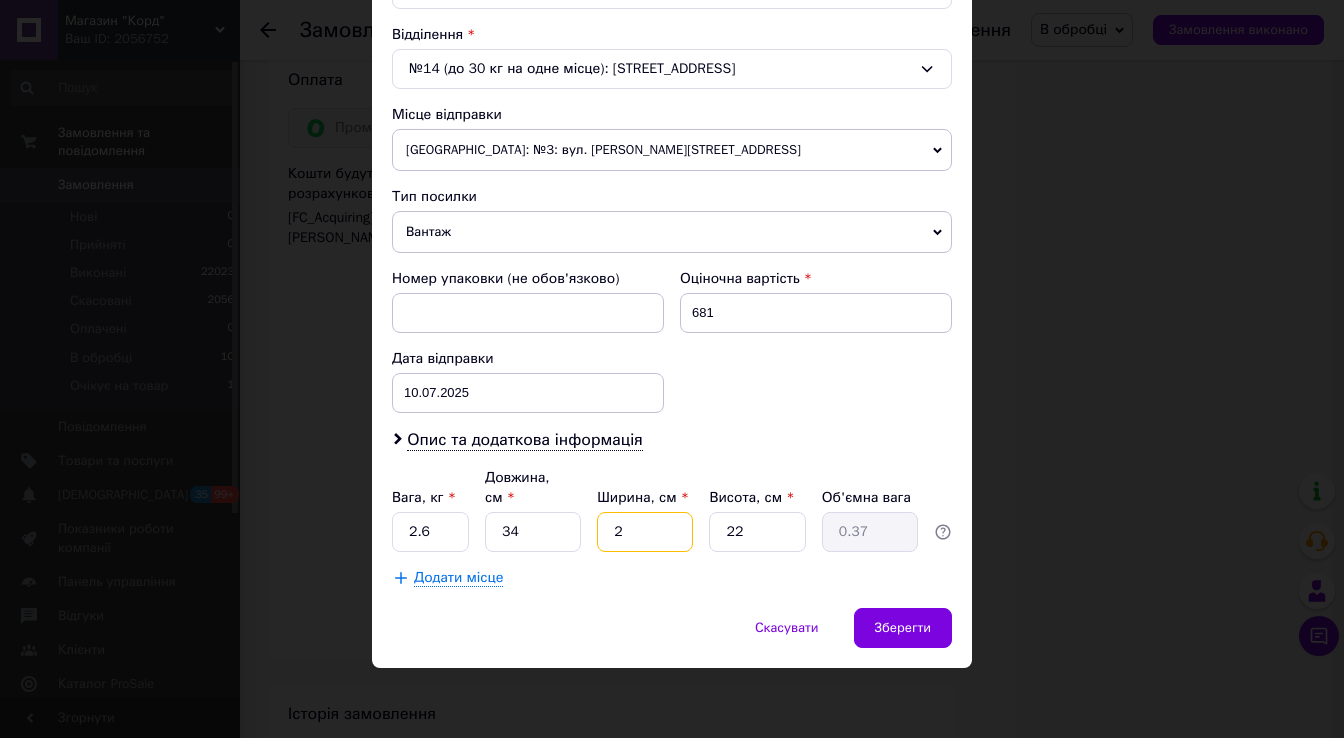 type on "23" 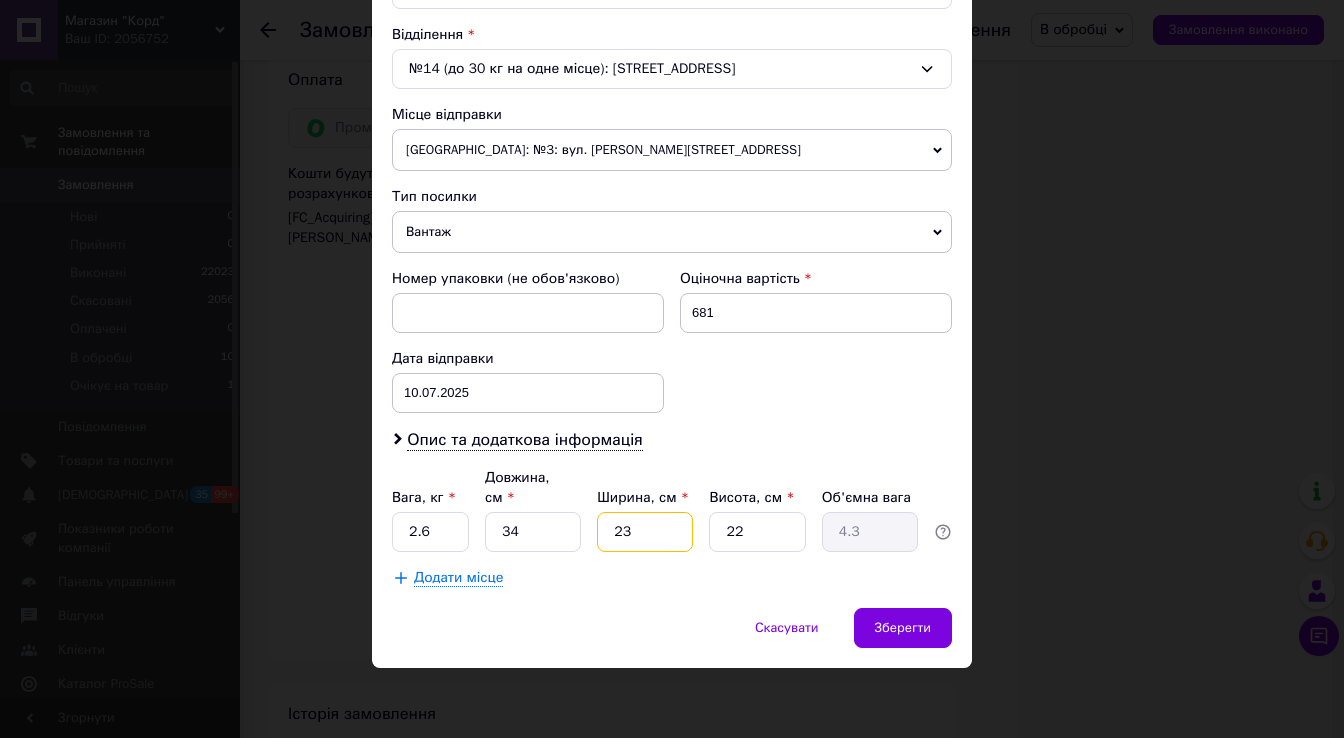 type on "23" 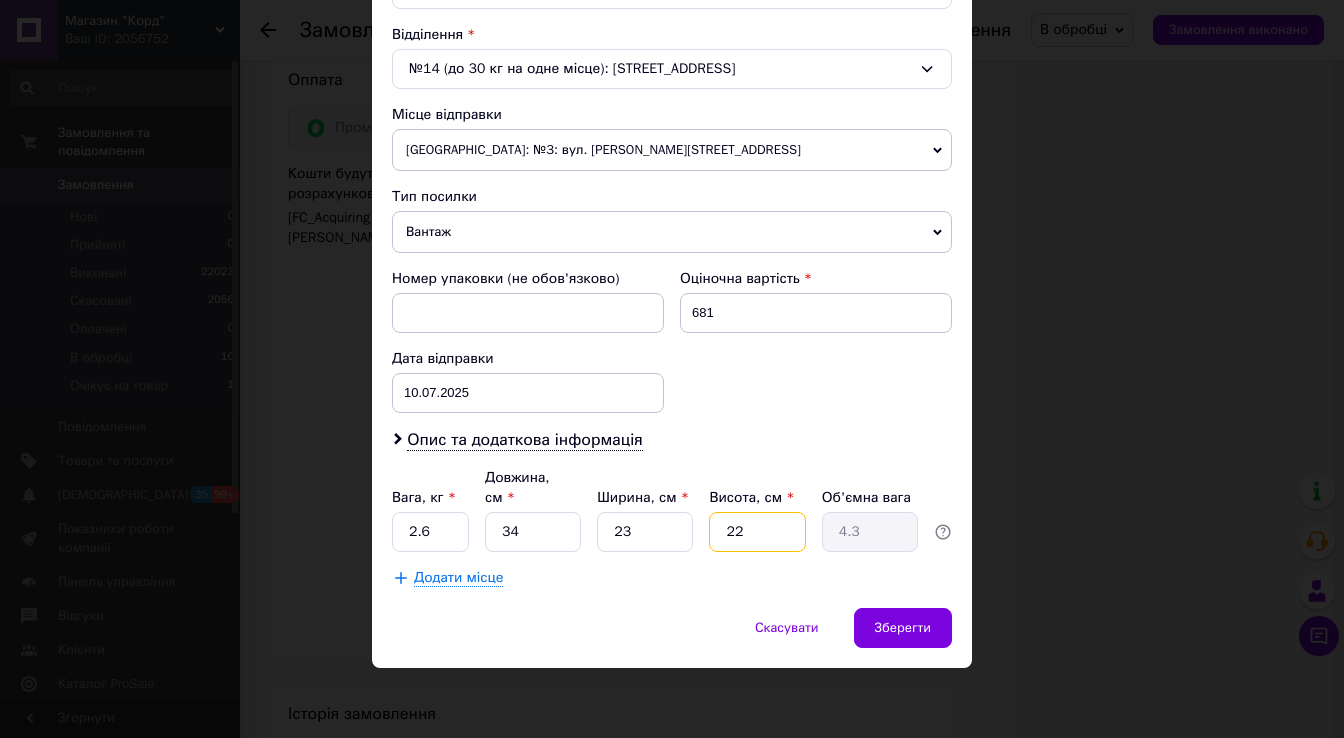 type on "1" 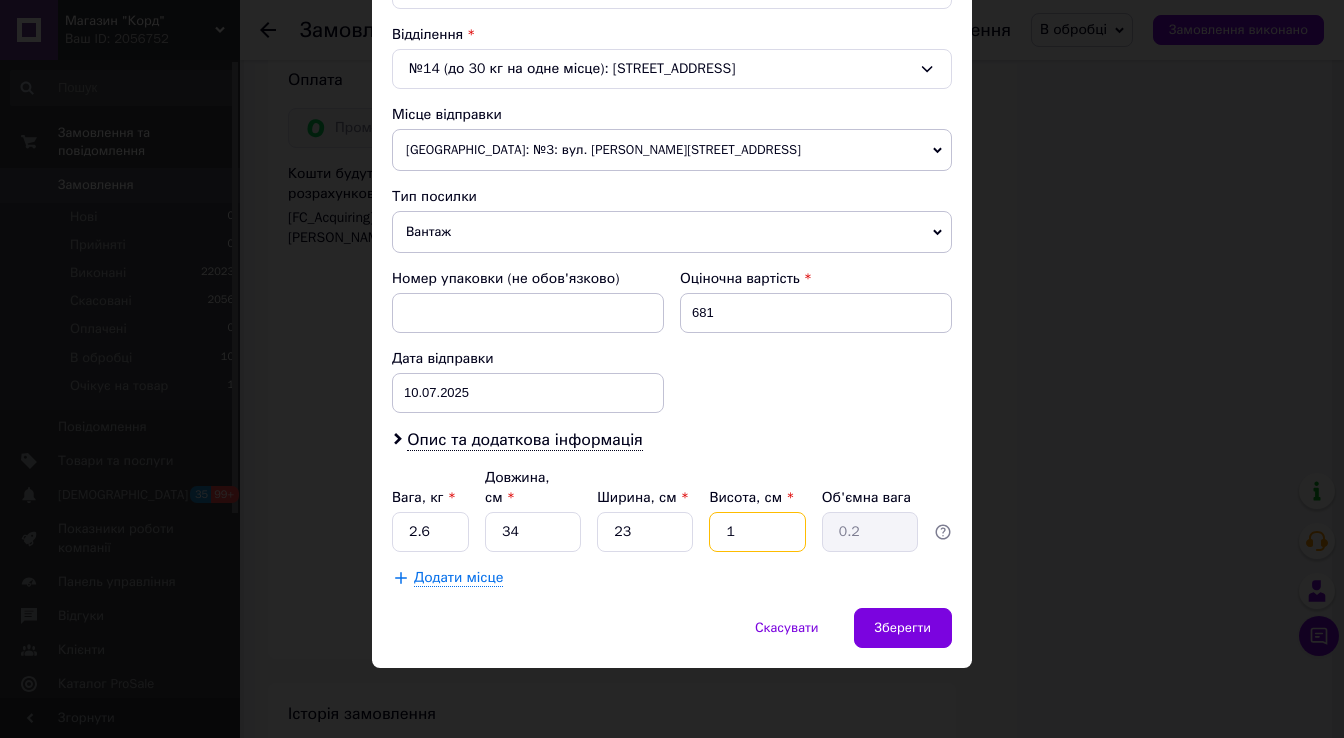 type on "18" 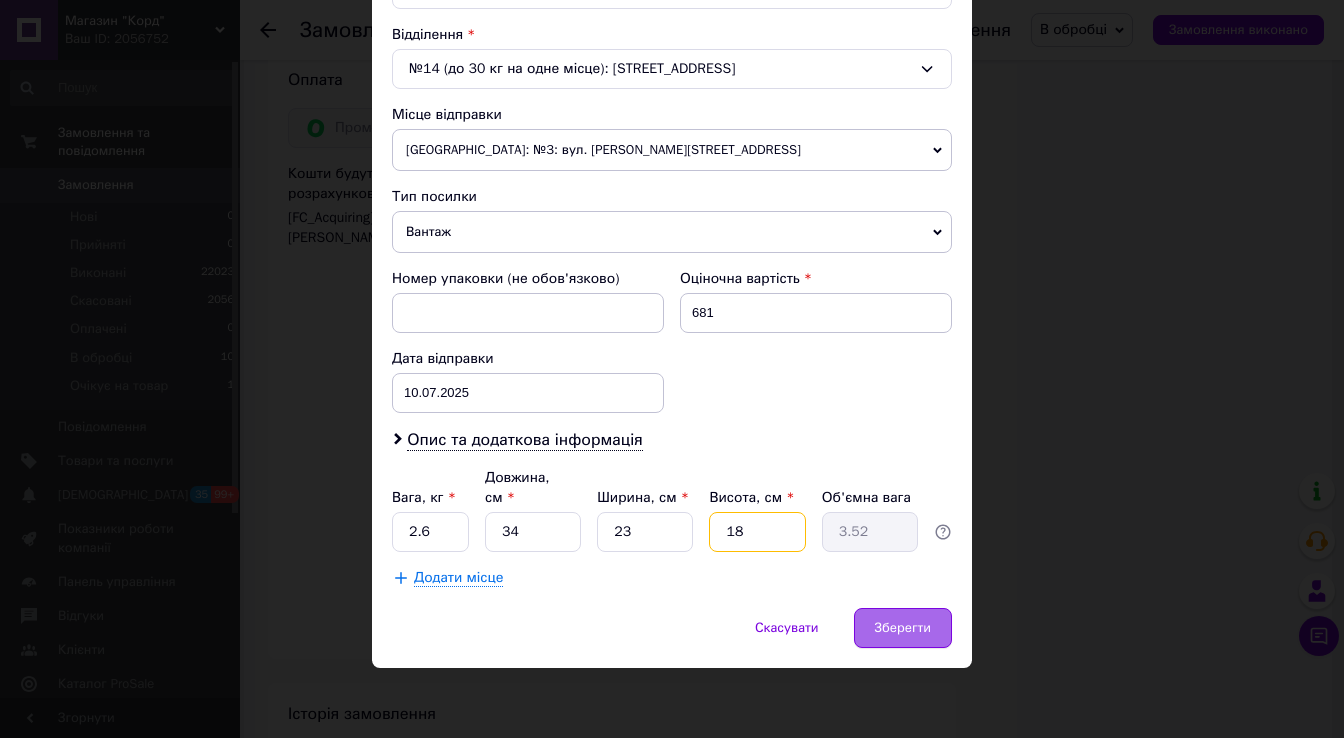 type on "18" 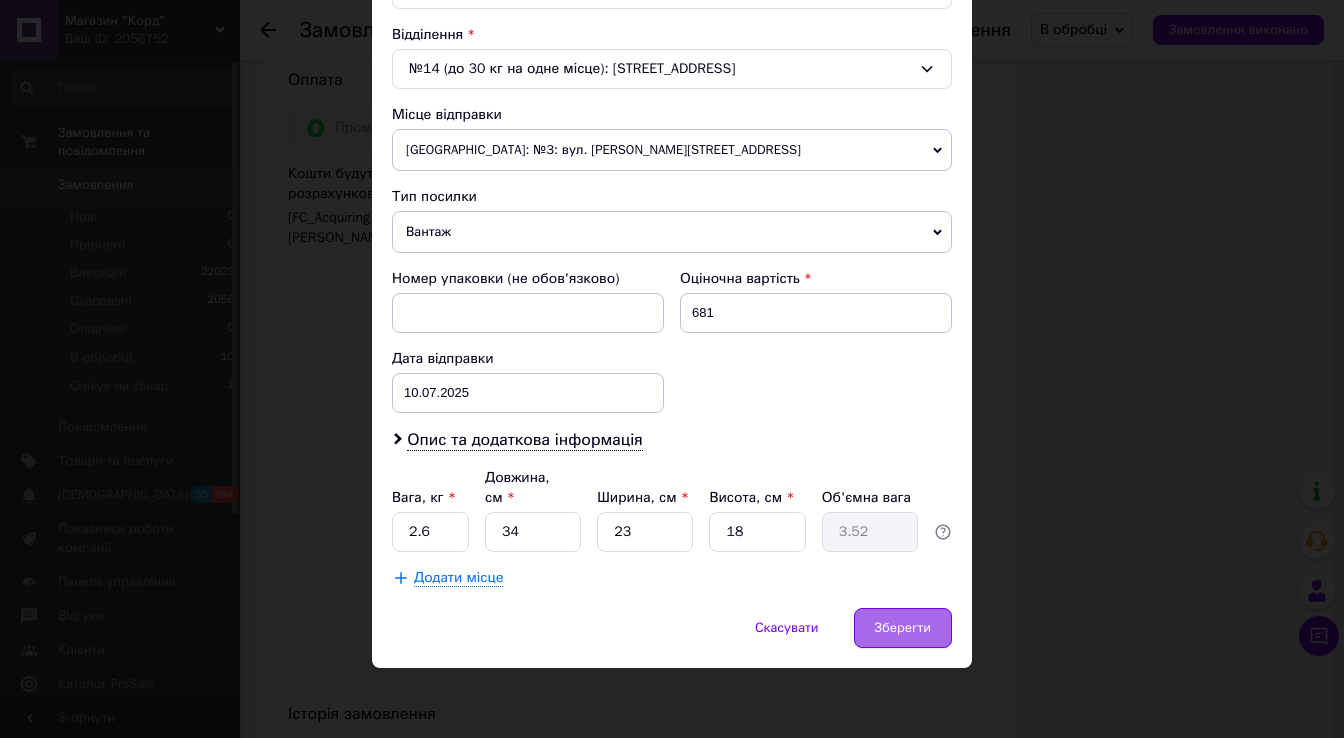 click on "Зберегти" at bounding box center [903, 628] 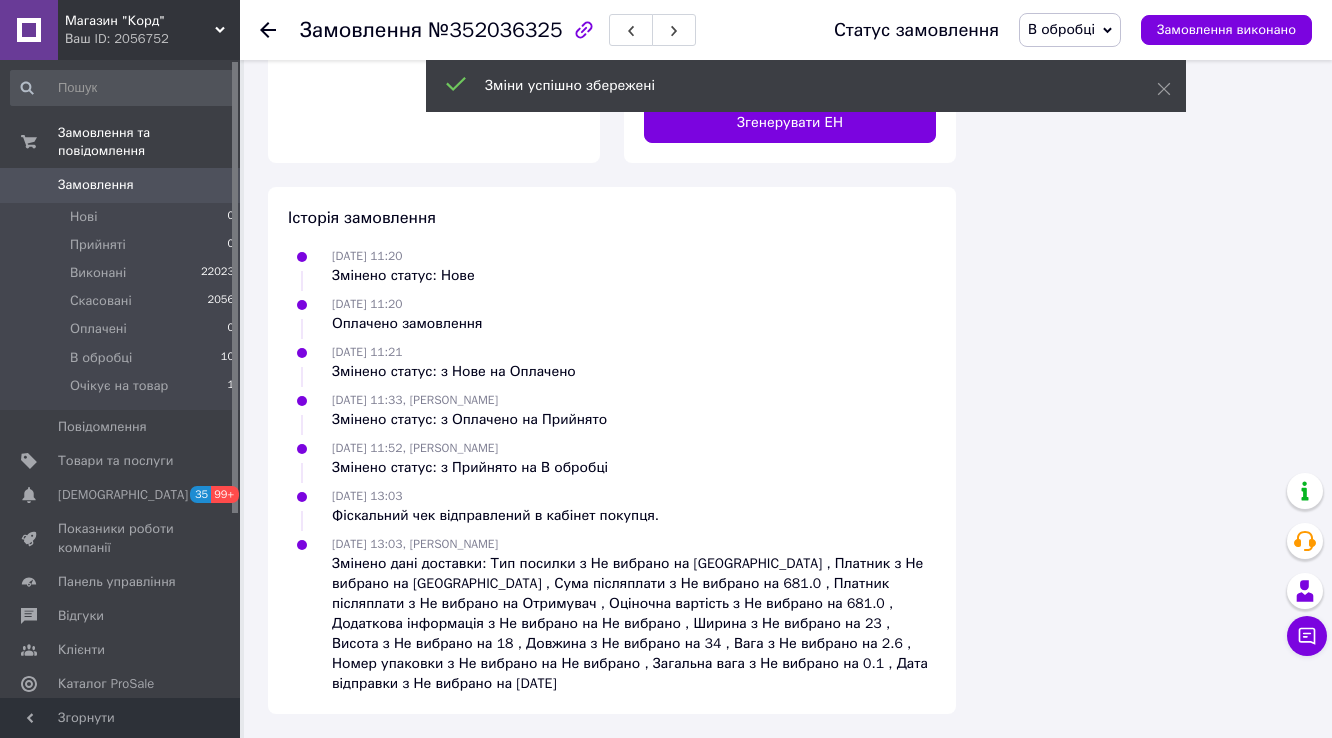 scroll, scrollTop: 2480, scrollLeft: 0, axis: vertical 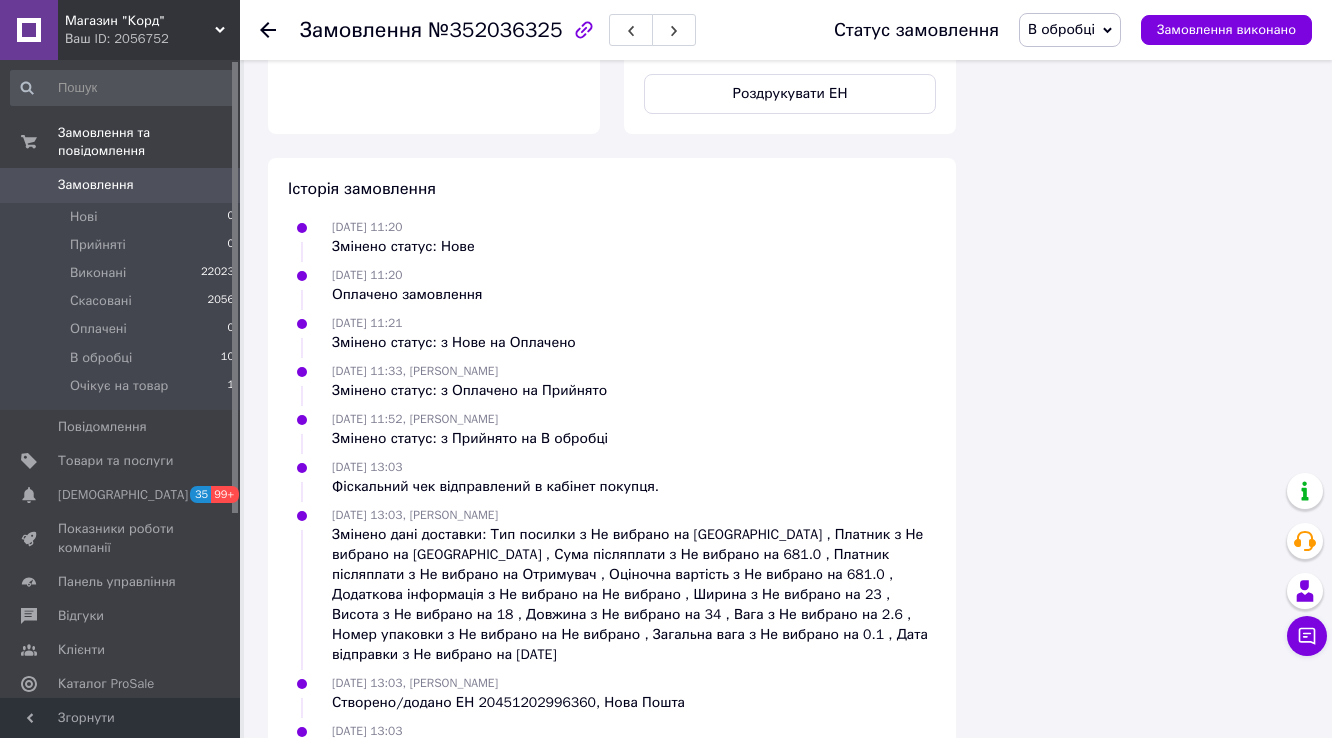 click on "+380674337122" at bounding box center (854, -154) 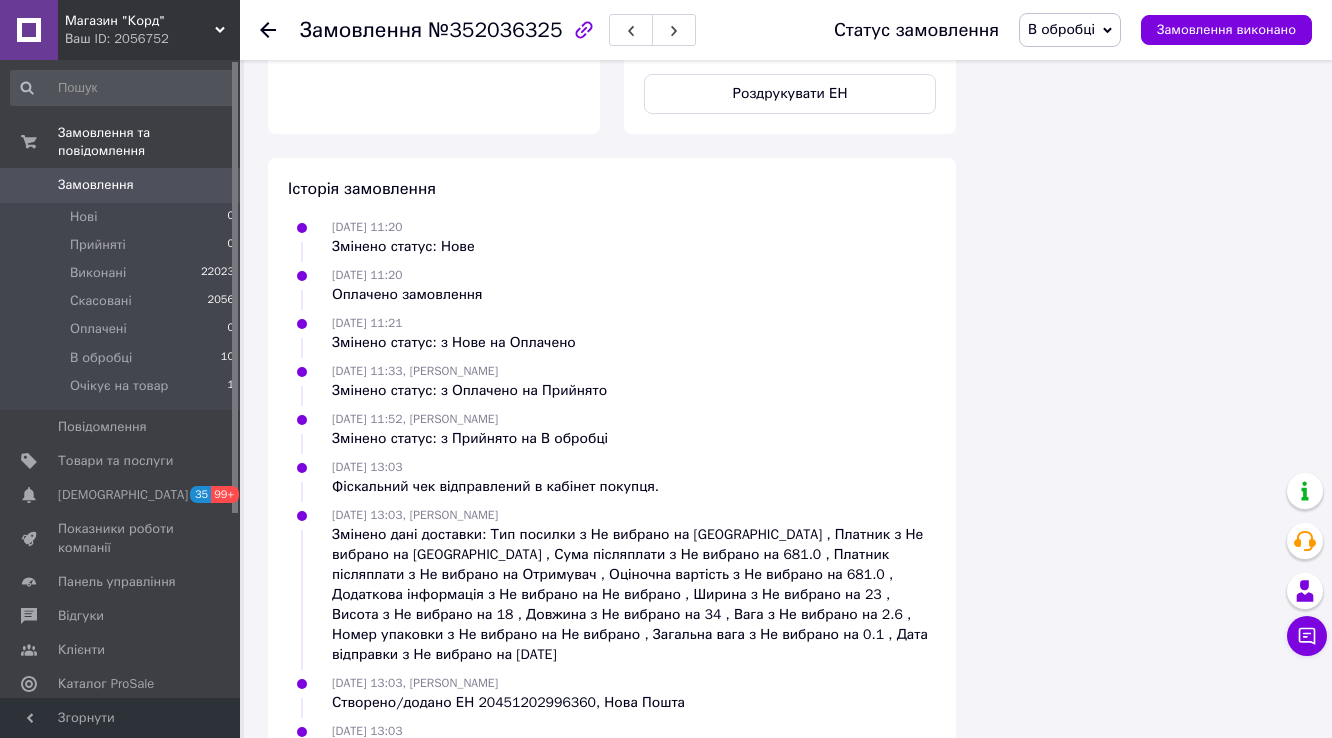 drag, startPoint x: 1083, startPoint y: 583, endPoint x: 1065, endPoint y: 533, distance: 53.14132 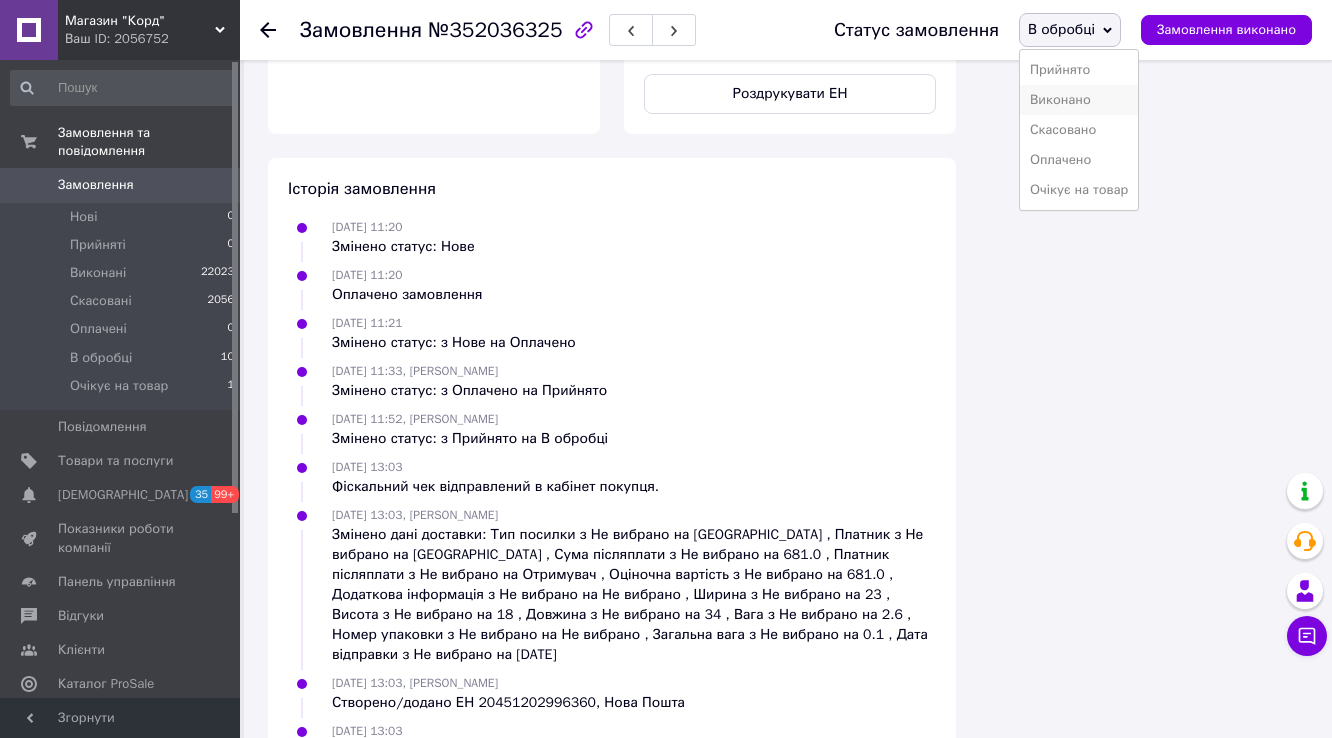 click on "Виконано" at bounding box center (1079, 100) 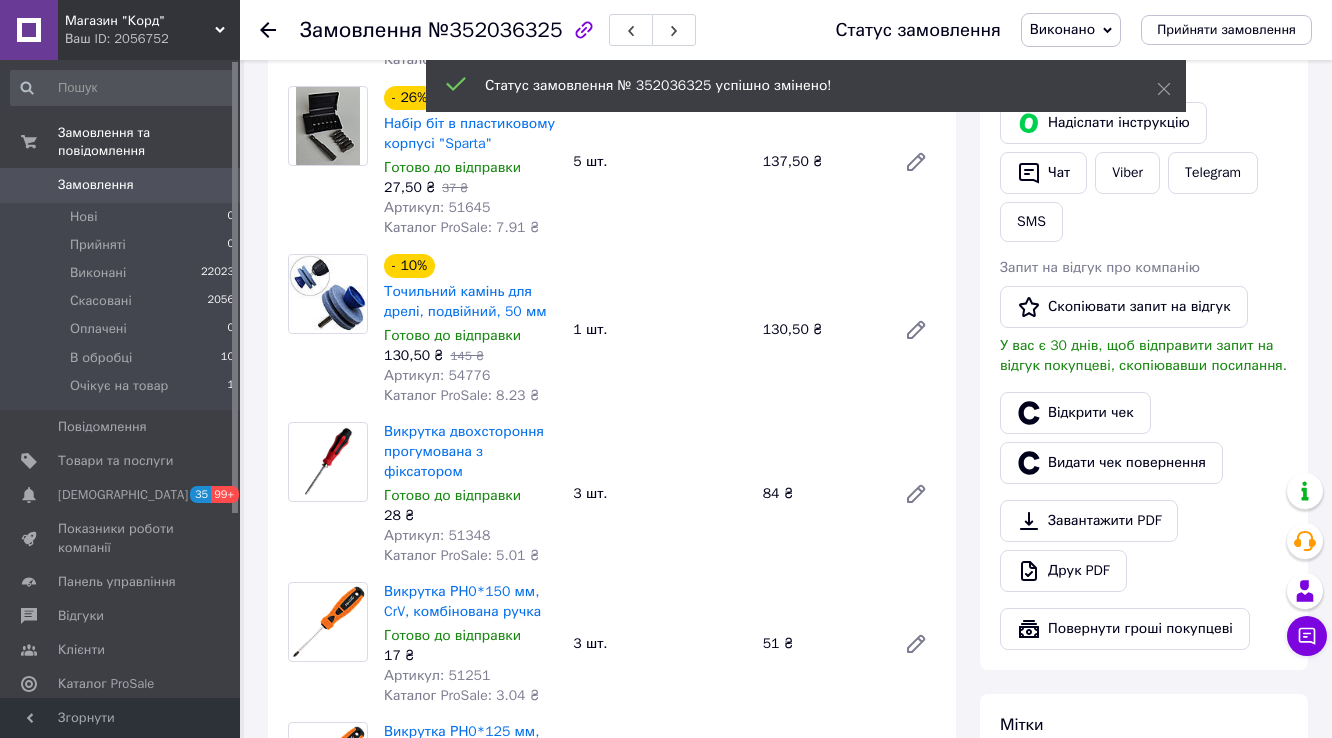 scroll, scrollTop: 320, scrollLeft: 0, axis: vertical 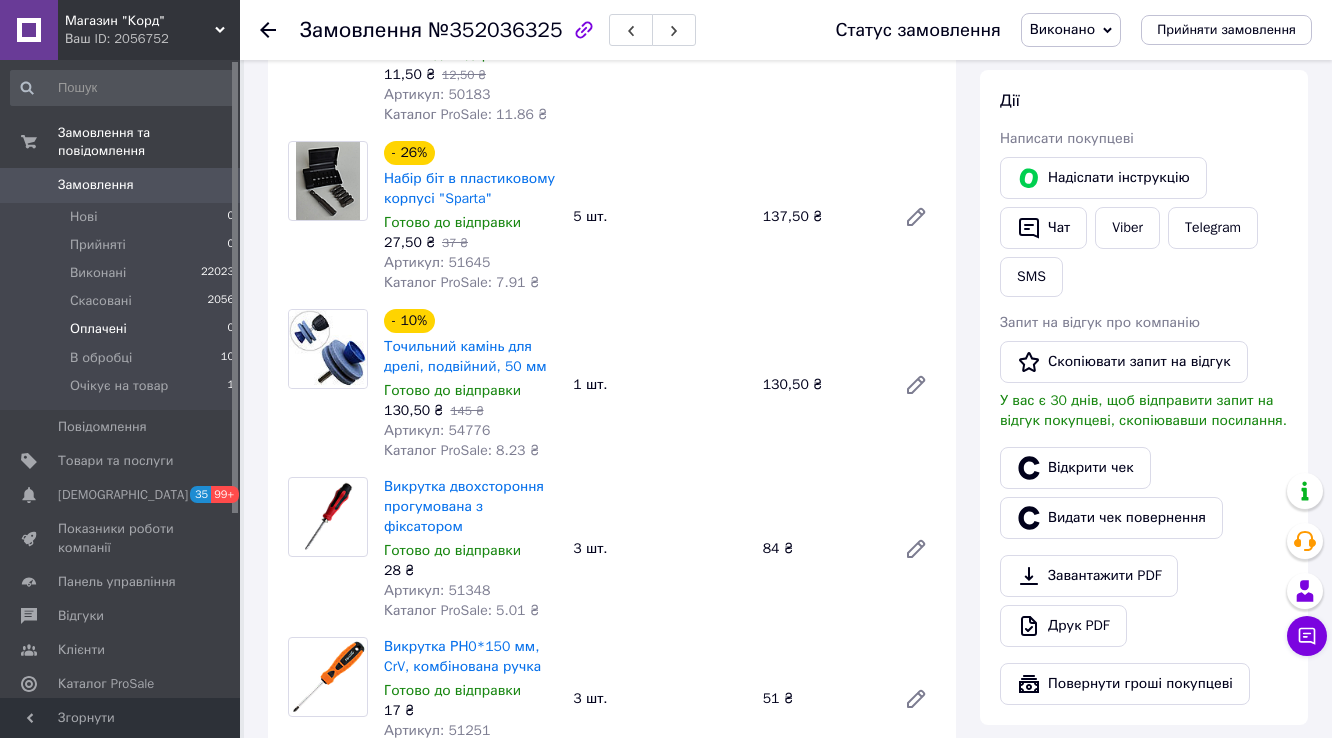 click on "В обробці" at bounding box center [101, 358] 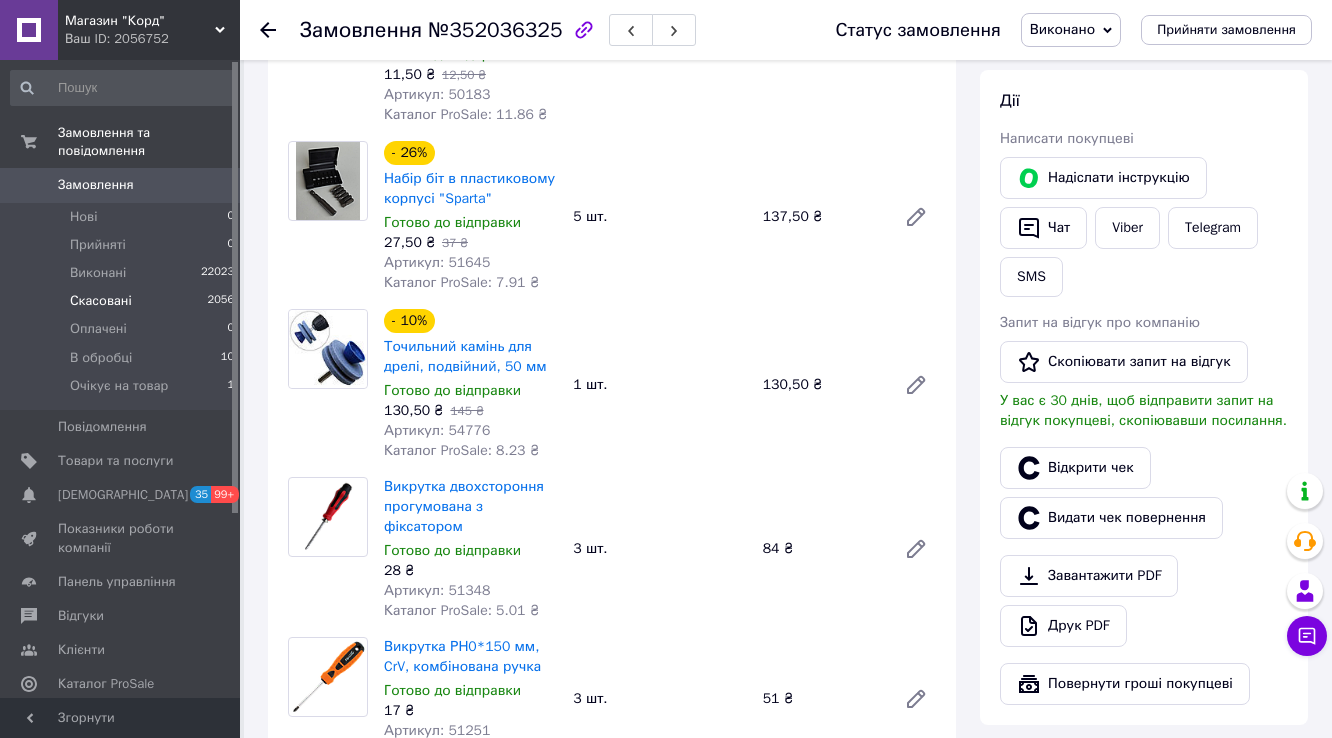 scroll, scrollTop: 0, scrollLeft: 0, axis: both 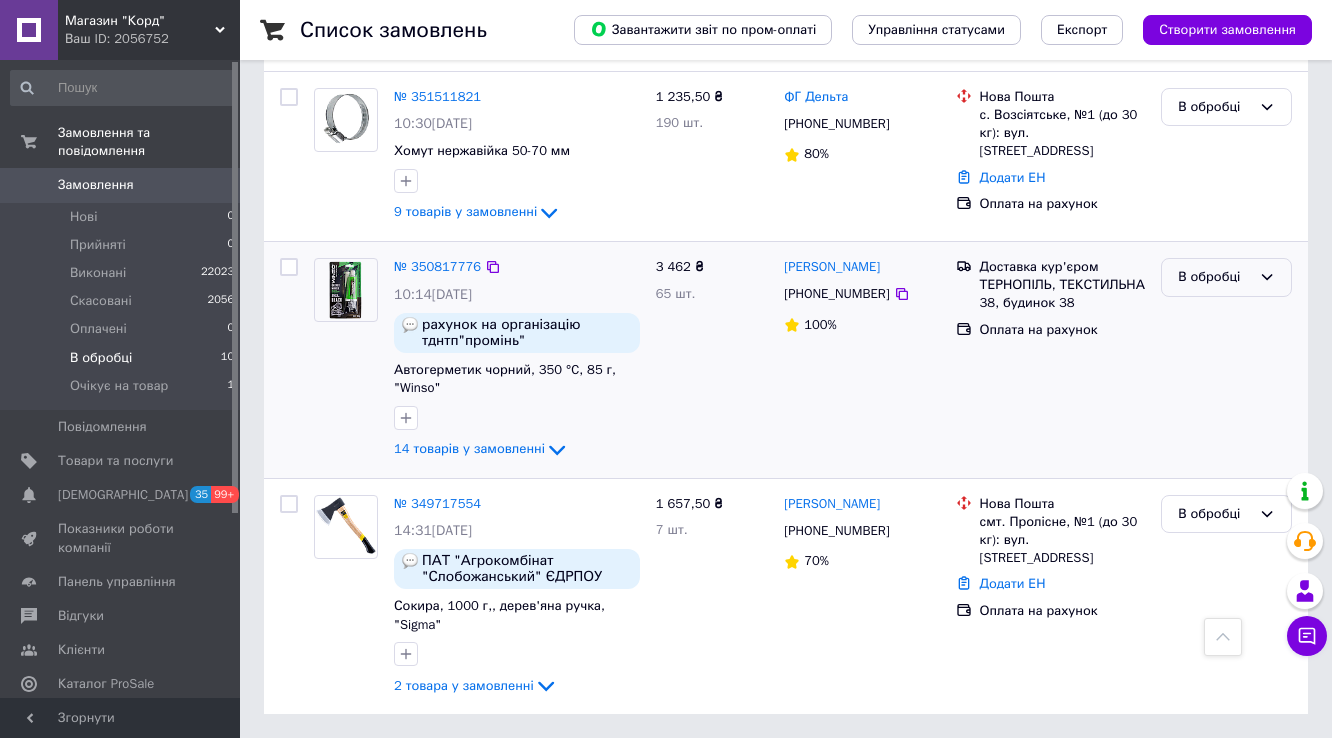 click on "В обробці" at bounding box center (1214, 277) 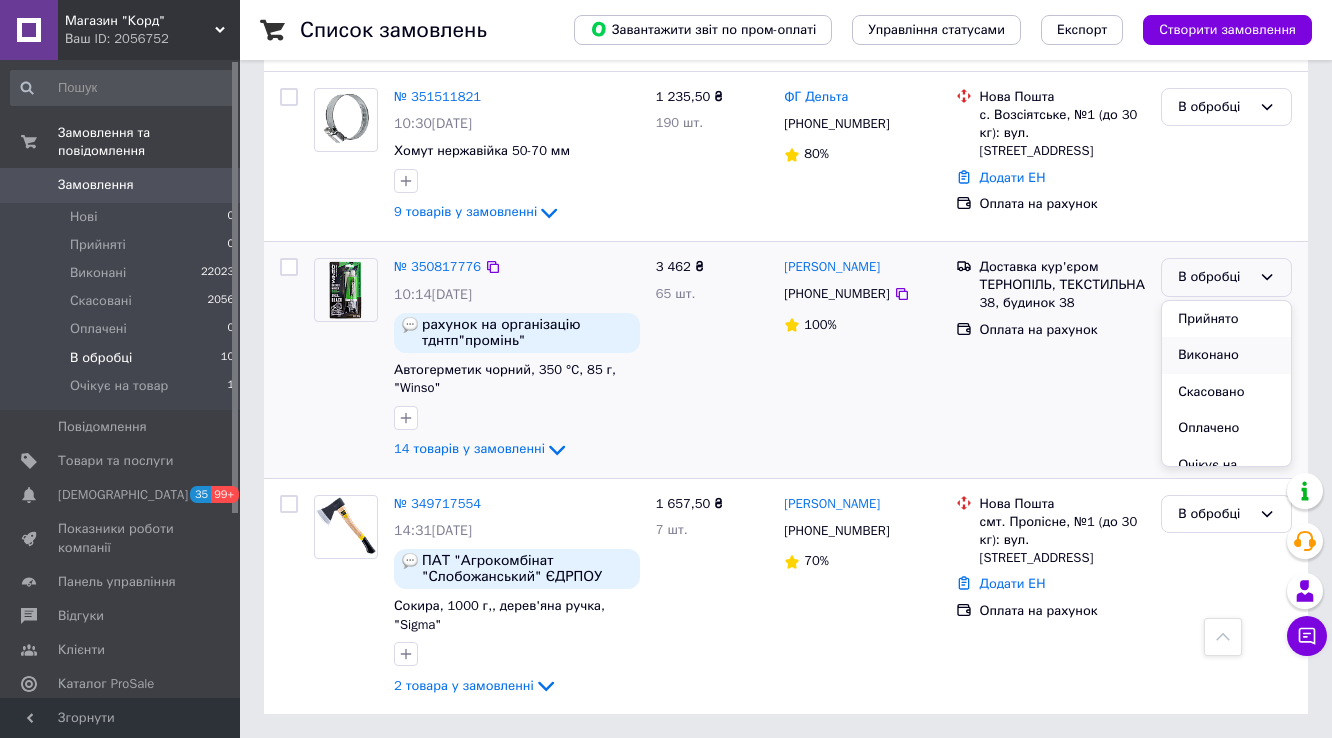 click on "Виконано" at bounding box center (1226, 355) 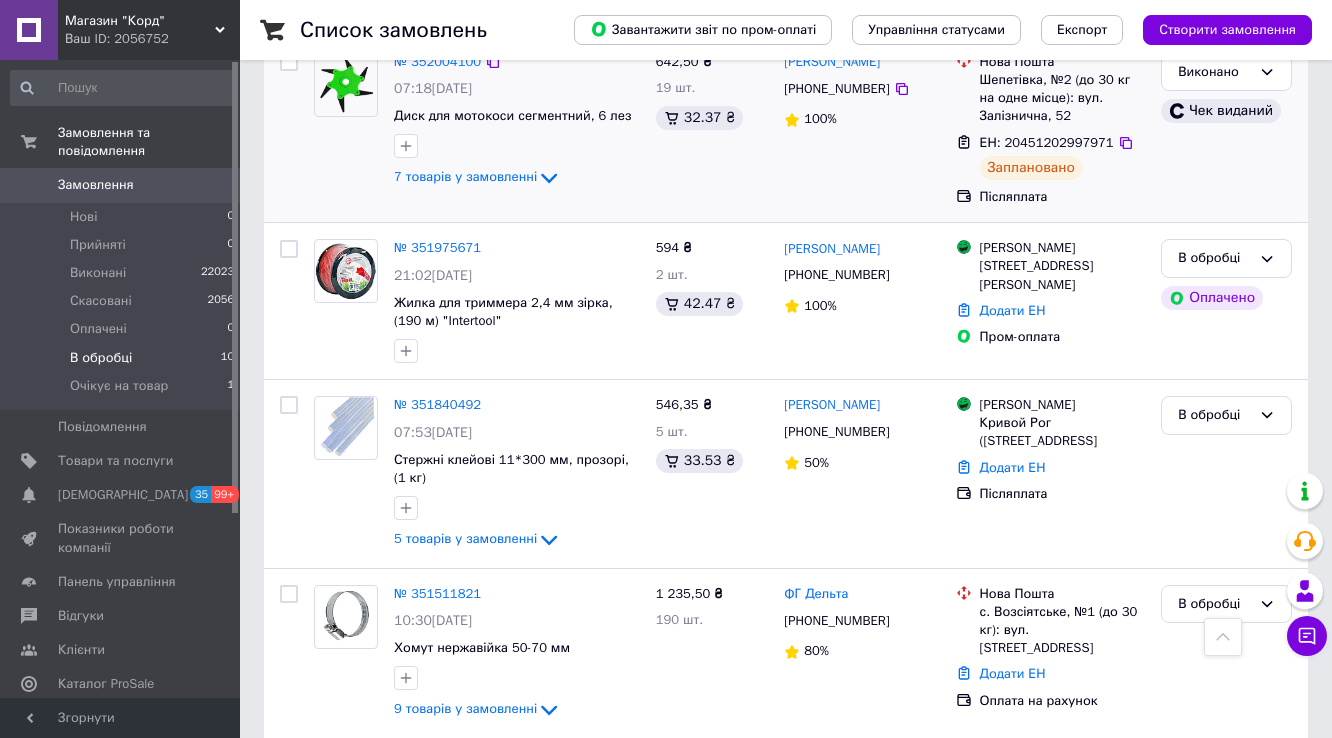 scroll, scrollTop: 864, scrollLeft: 0, axis: vertical 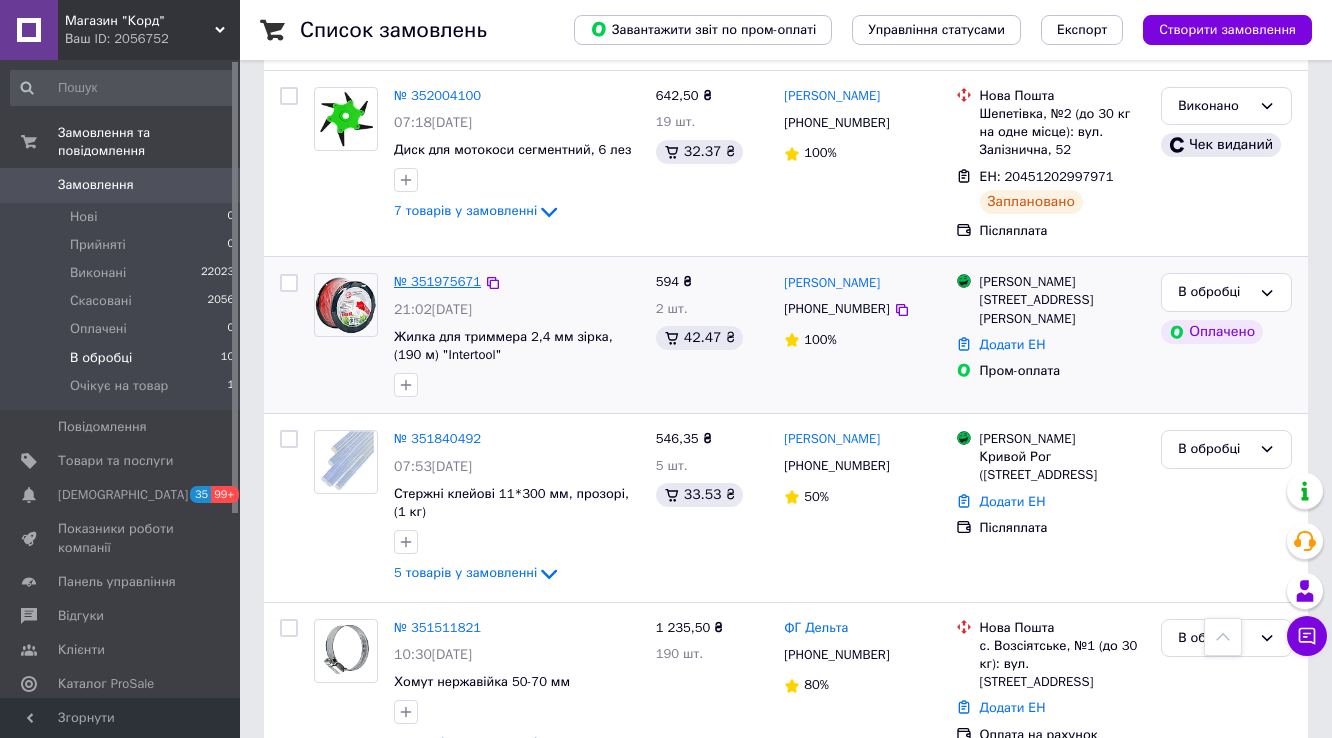 click on "№ 351975671" at bounding box center [437, 281] 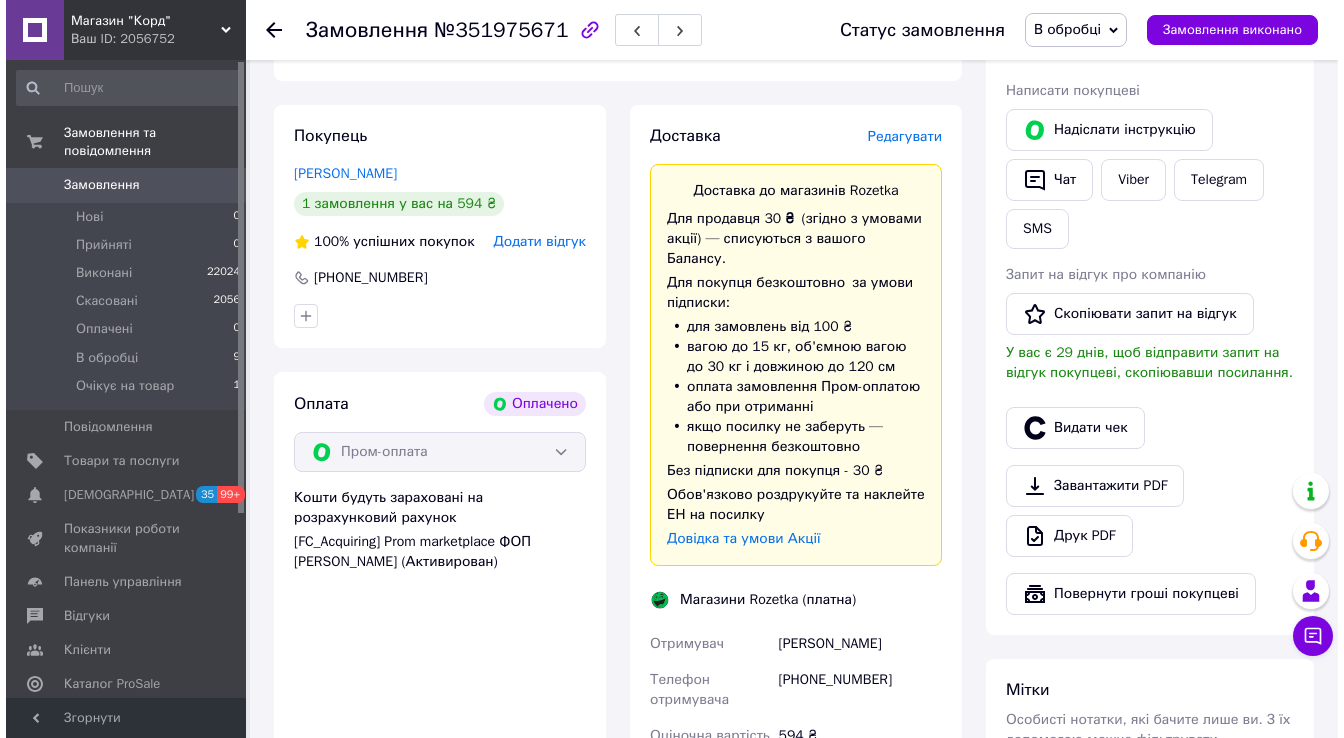 scroll, scrollTop: 384, scrollLeft: 0, axis: vertical 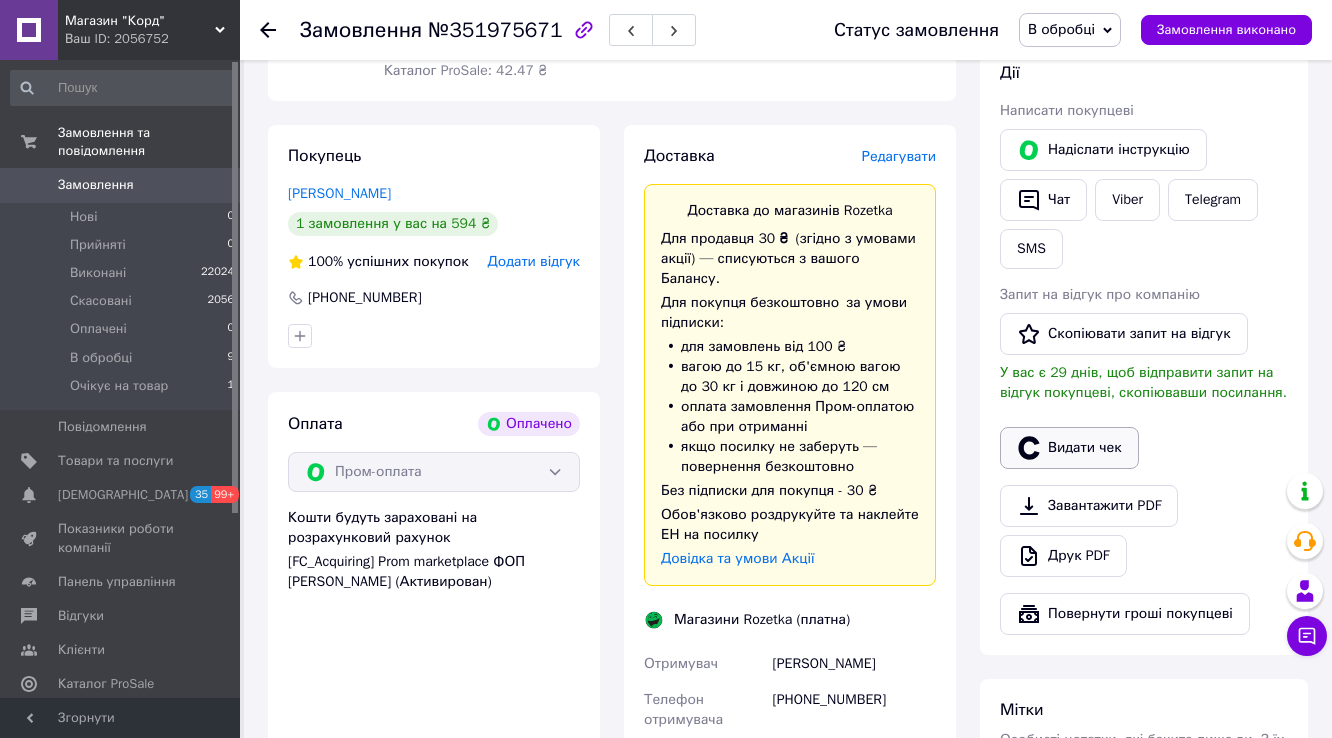 click on "Видати чек" at bounding box center (1069, 448) 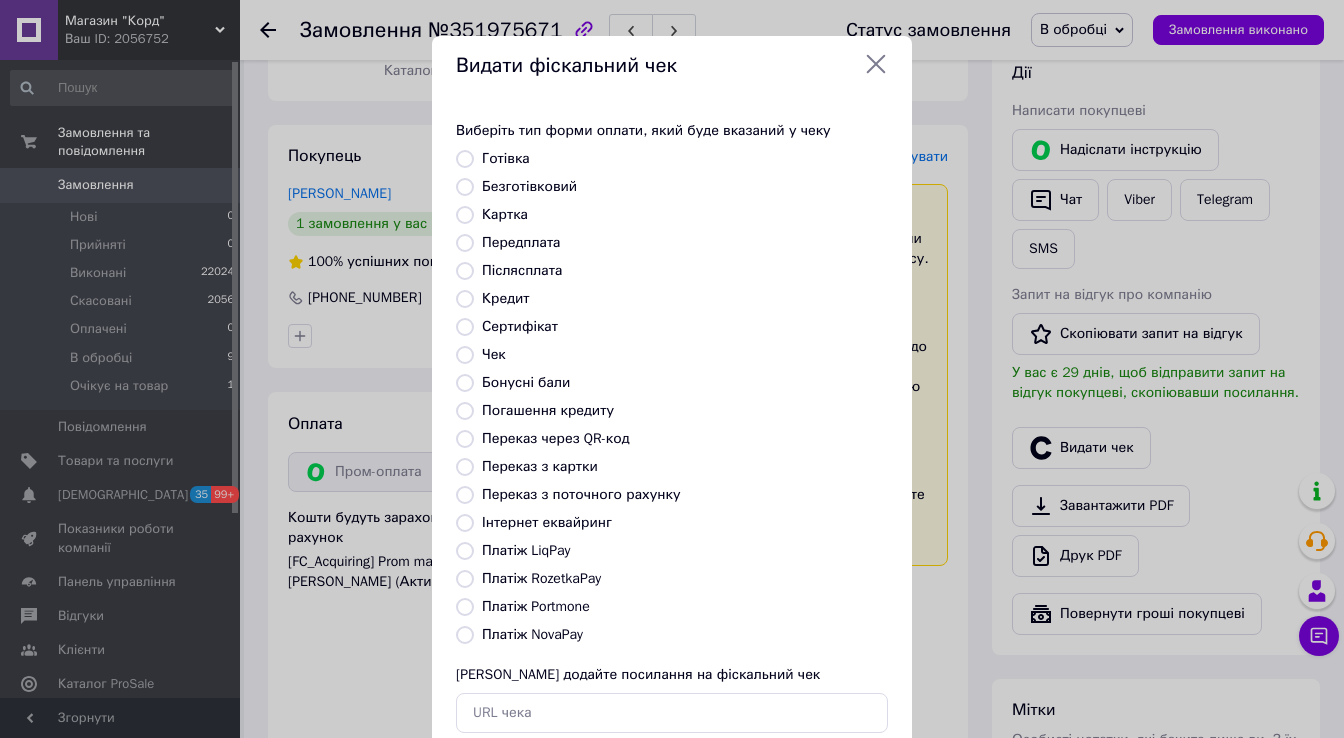 click on "Безготівковий" at bounding box center (465, 187) 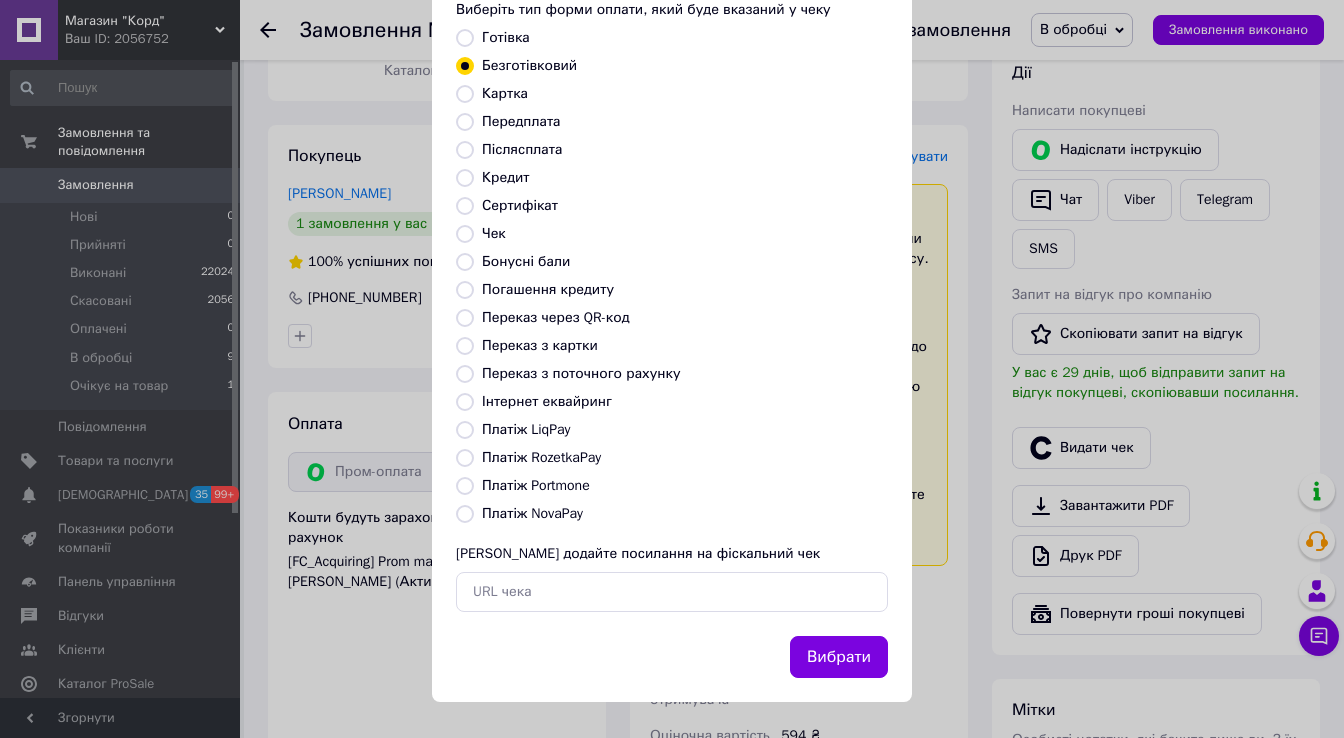 scroll, scrollTop: 263, scrollLeft: 0, axis: vertical 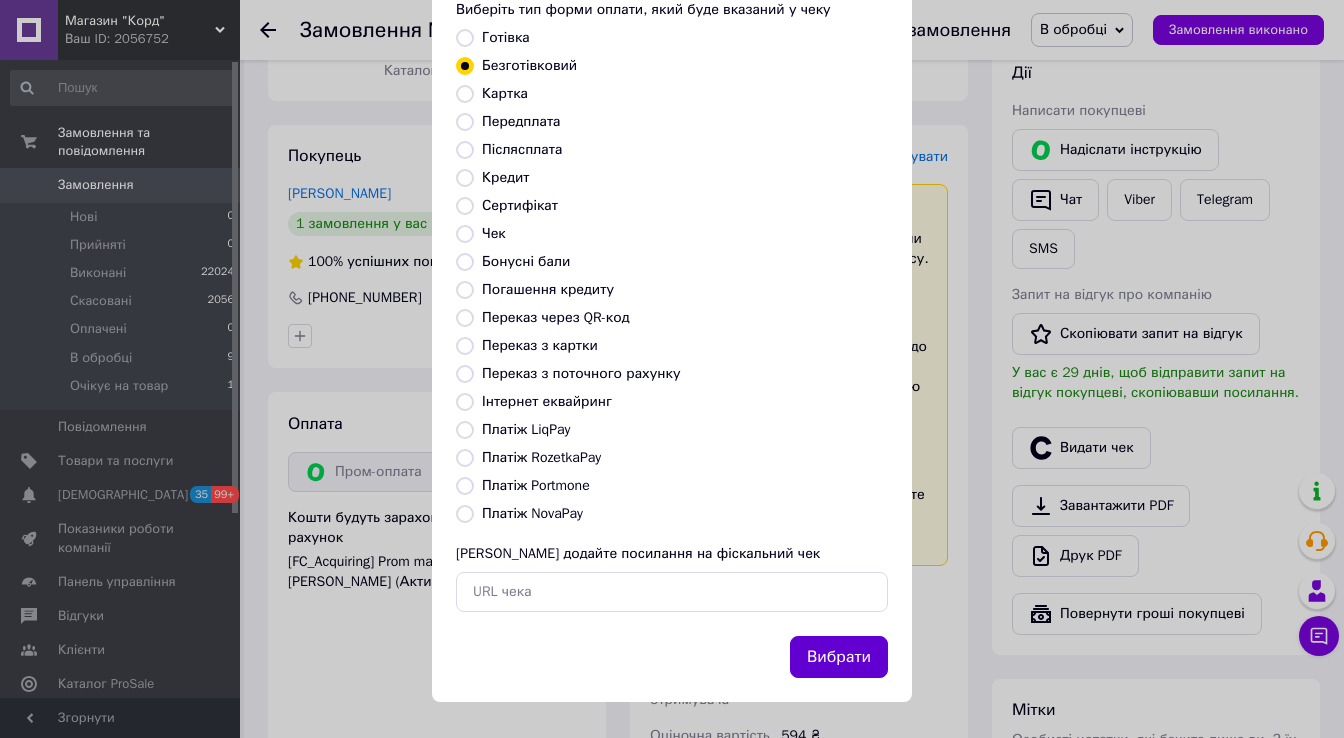click on "Вибрати" at bounding box center [839, 657] 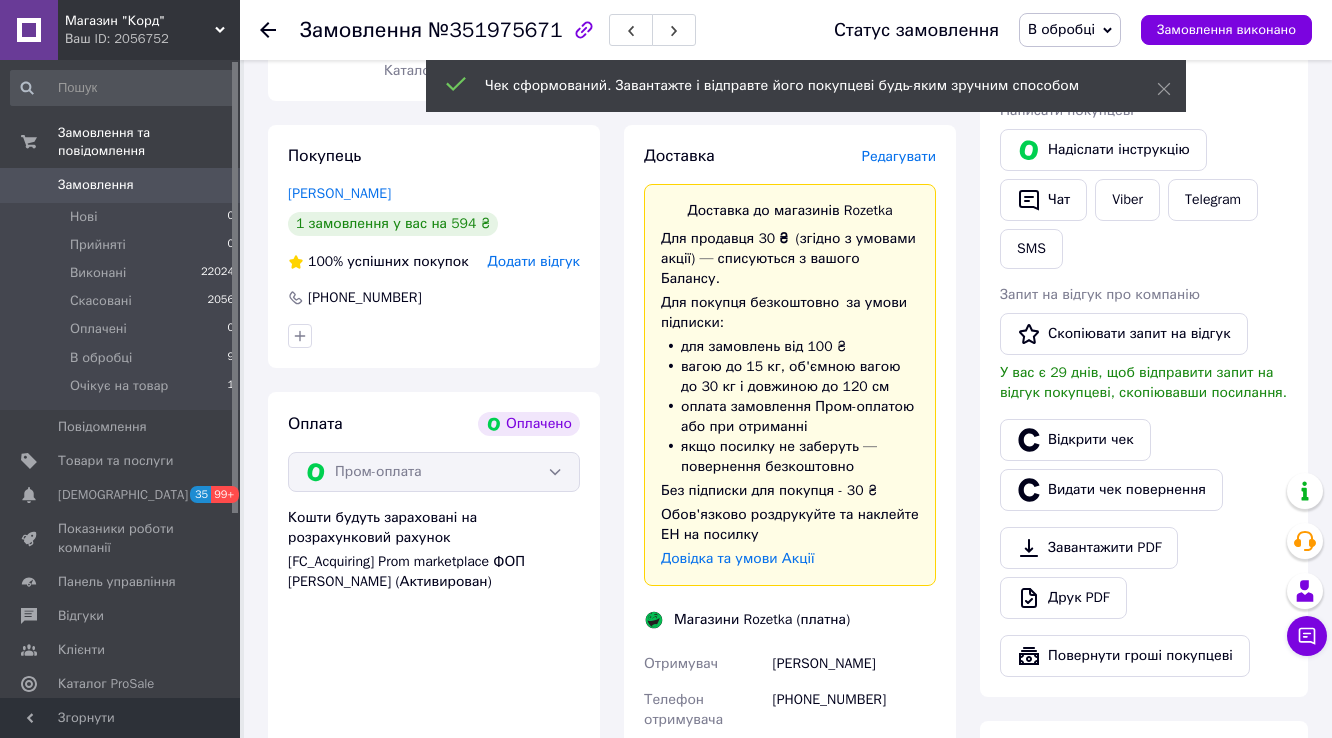 click on "Редагувати" at bounding box center [899, 156] 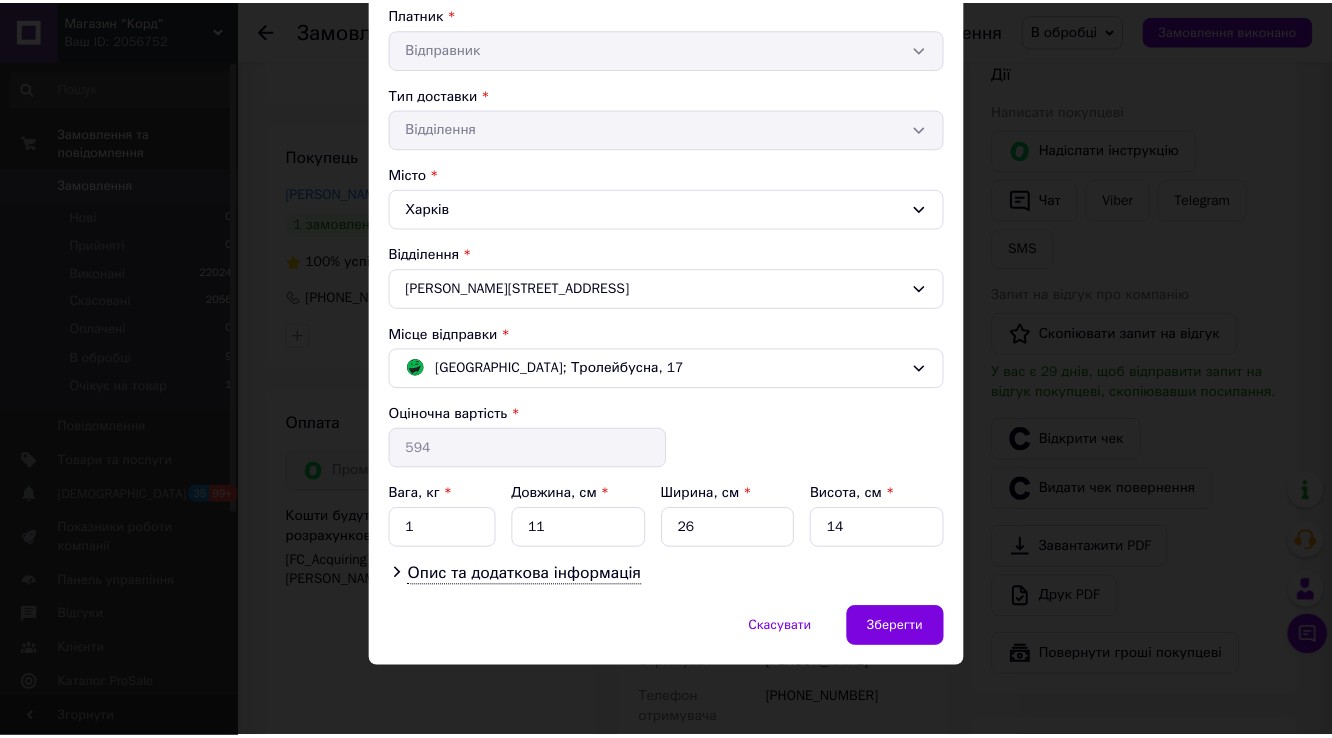 scroll, scrollTop: 492, scrollLeft: 0, axis: vertical 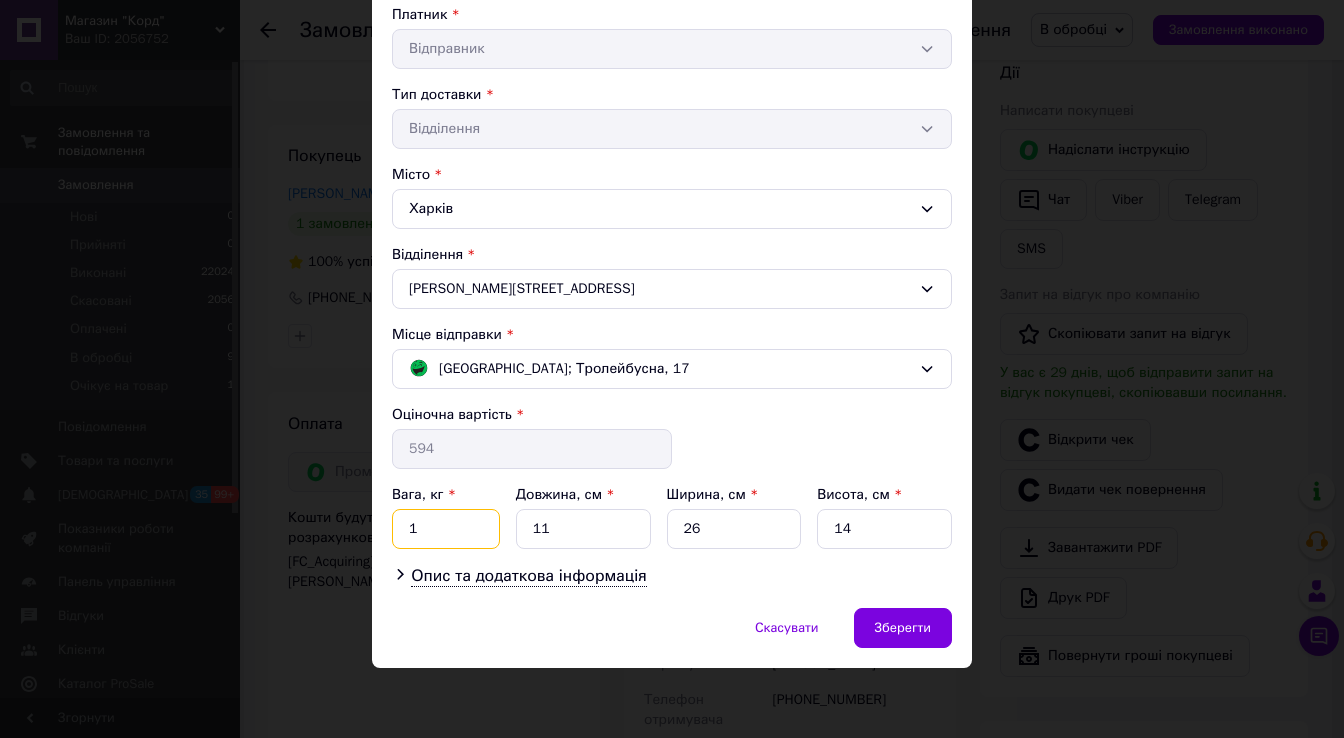 click on "1" at bounding box center [446, 529] 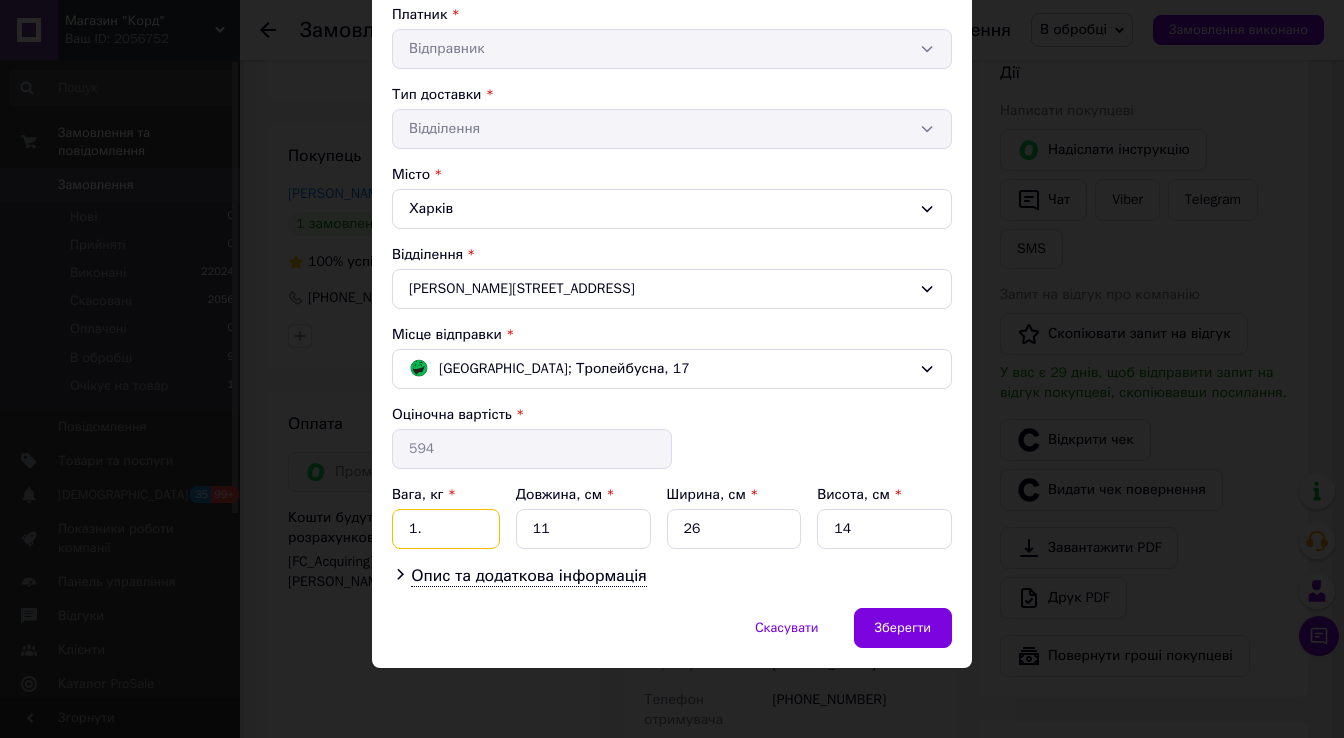 type on "1" 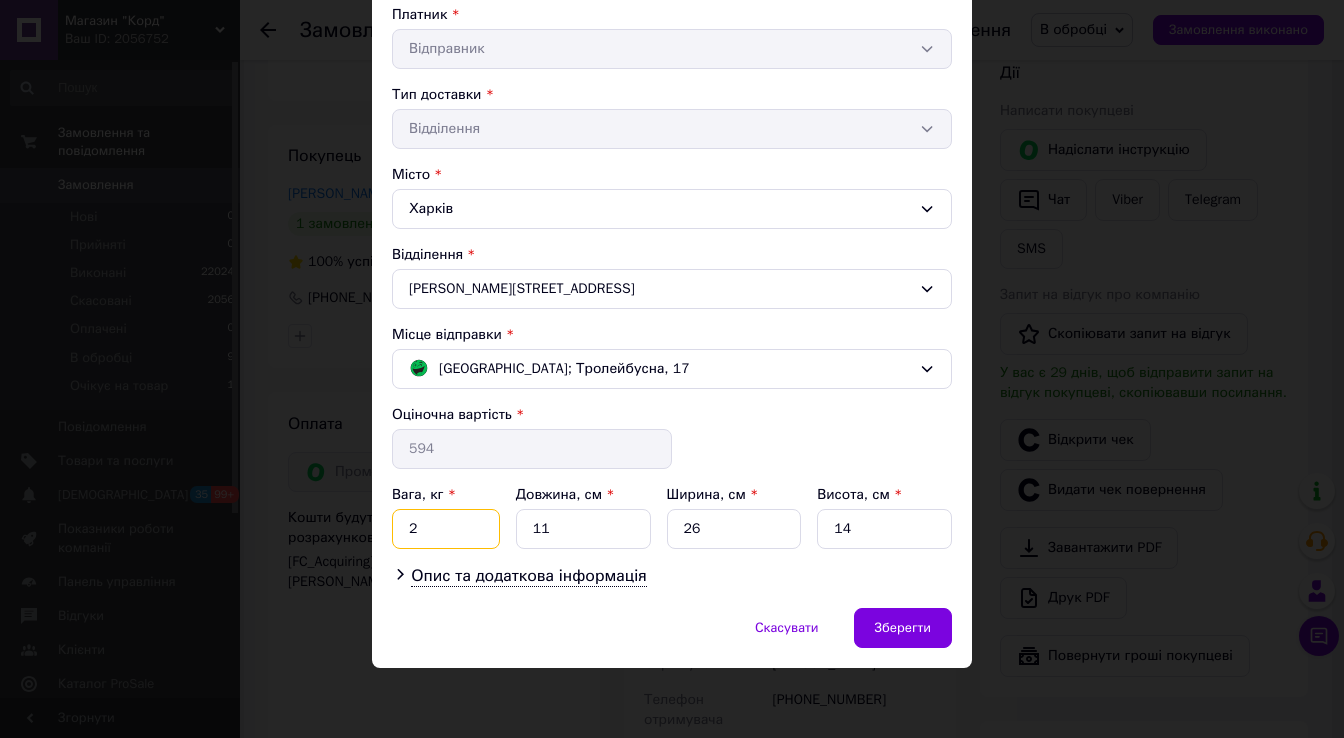 type on "2" 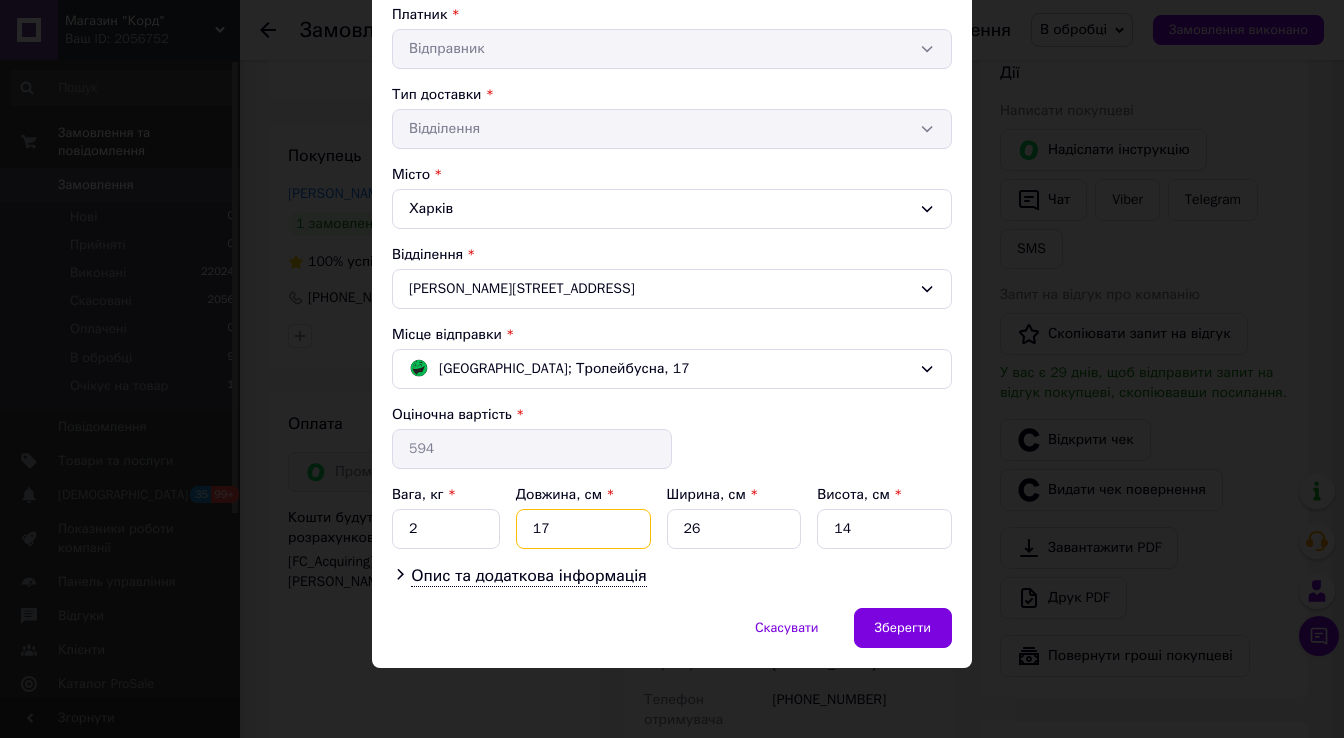 type on "17" 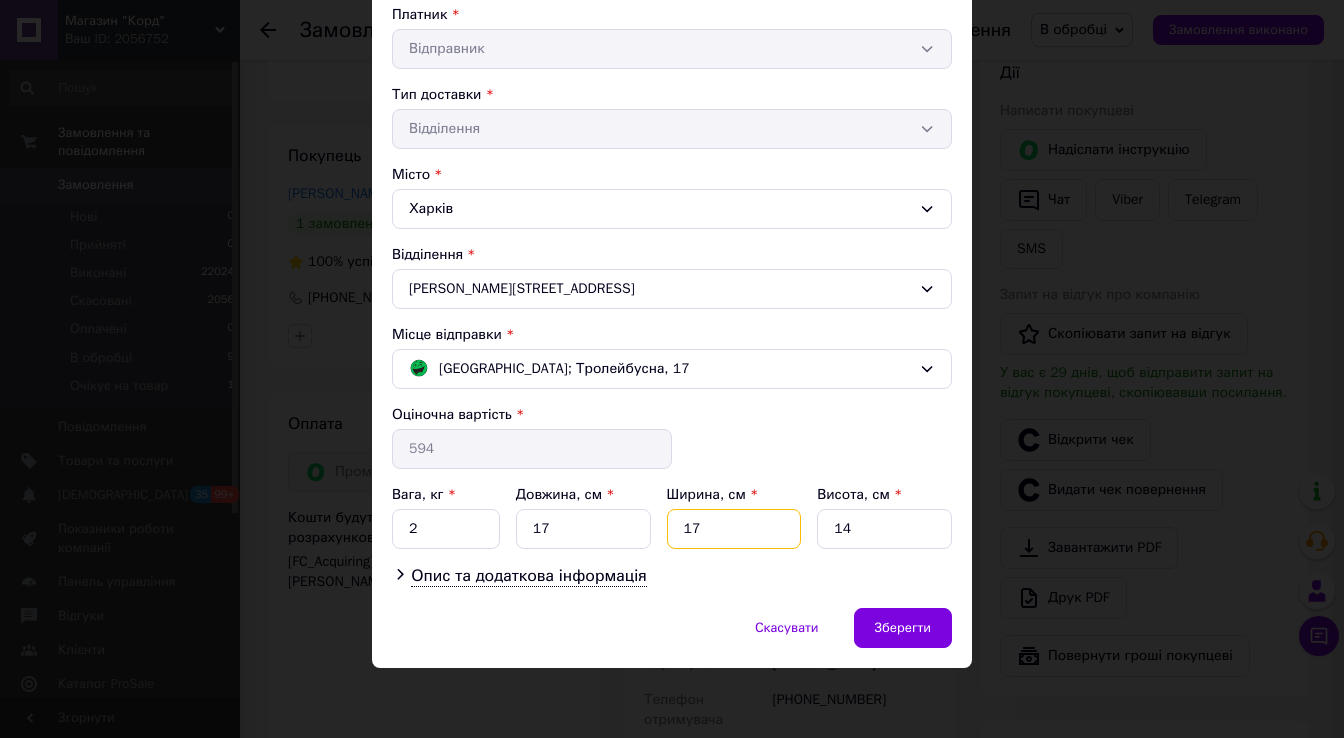 type on "17" 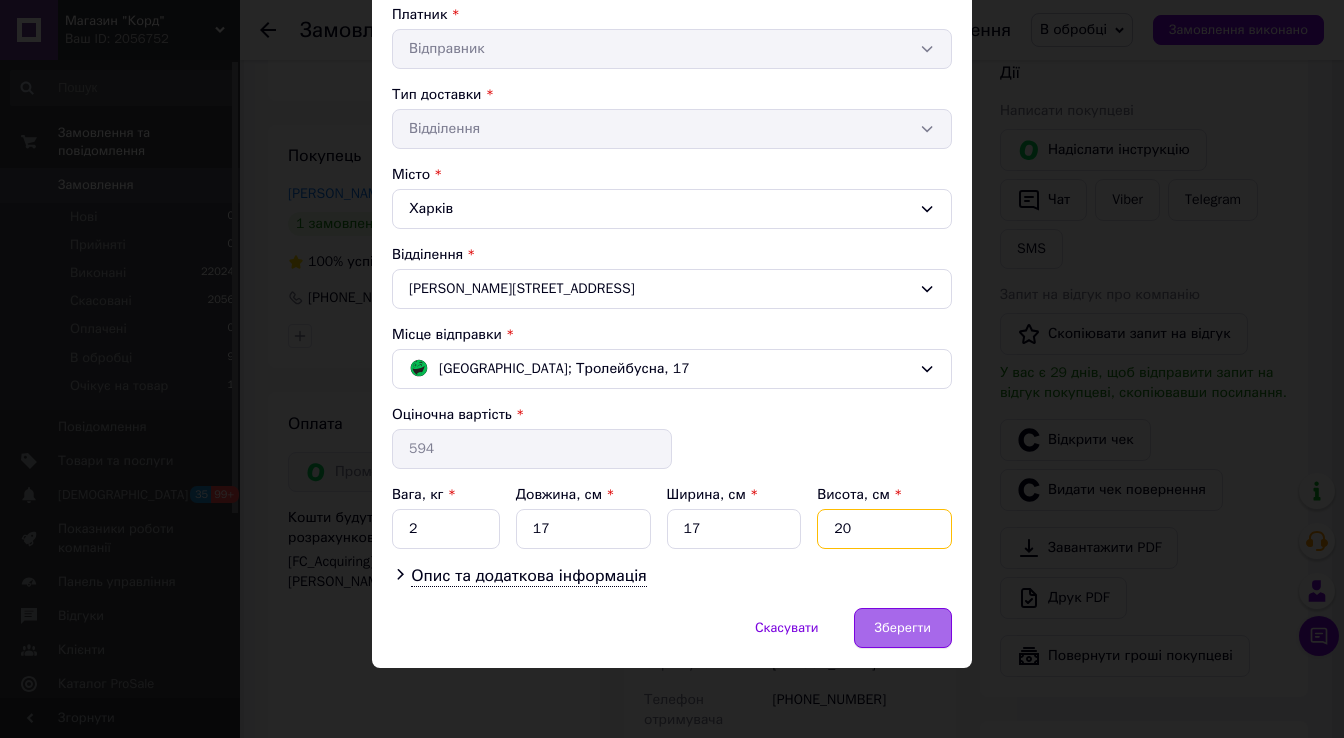 type on "20" 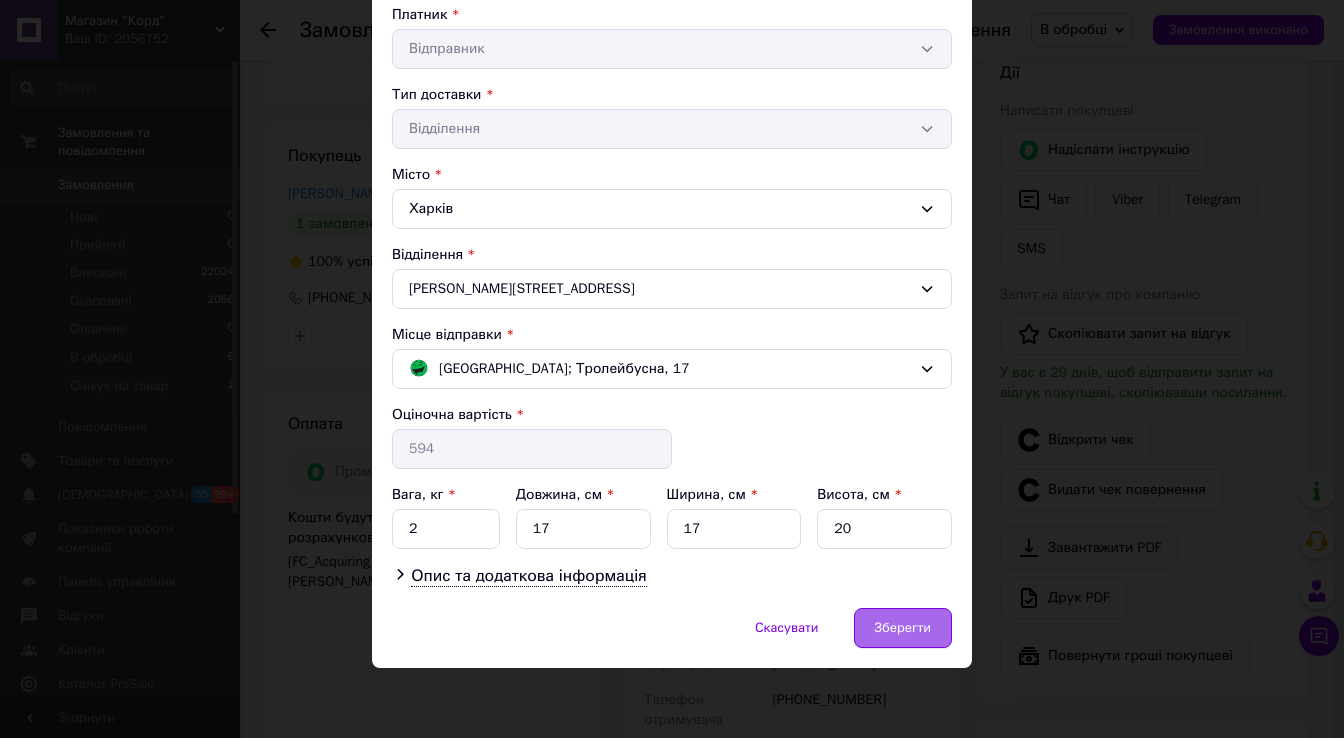 click on "Зберегти" at bounding box center (903, 628) 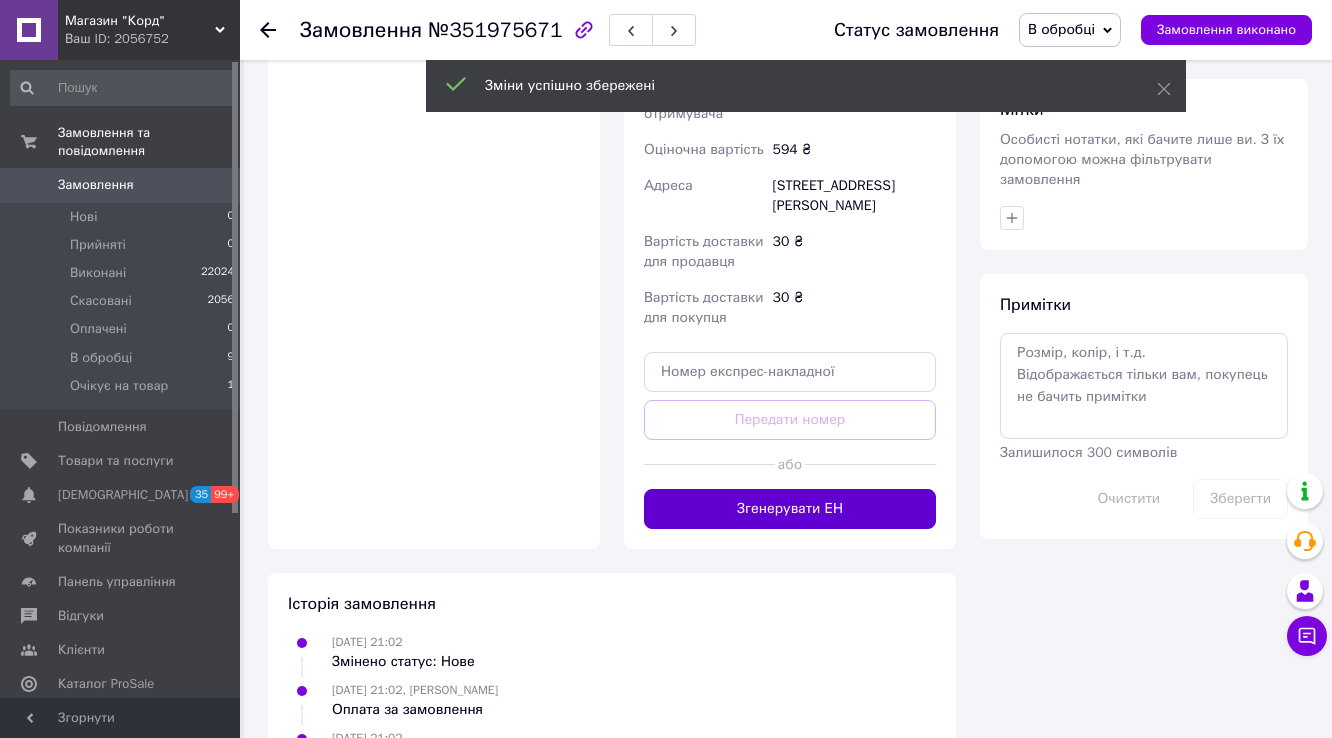 scroll, scrollTop: 1264, scrollLeft: 0, axis: vertical 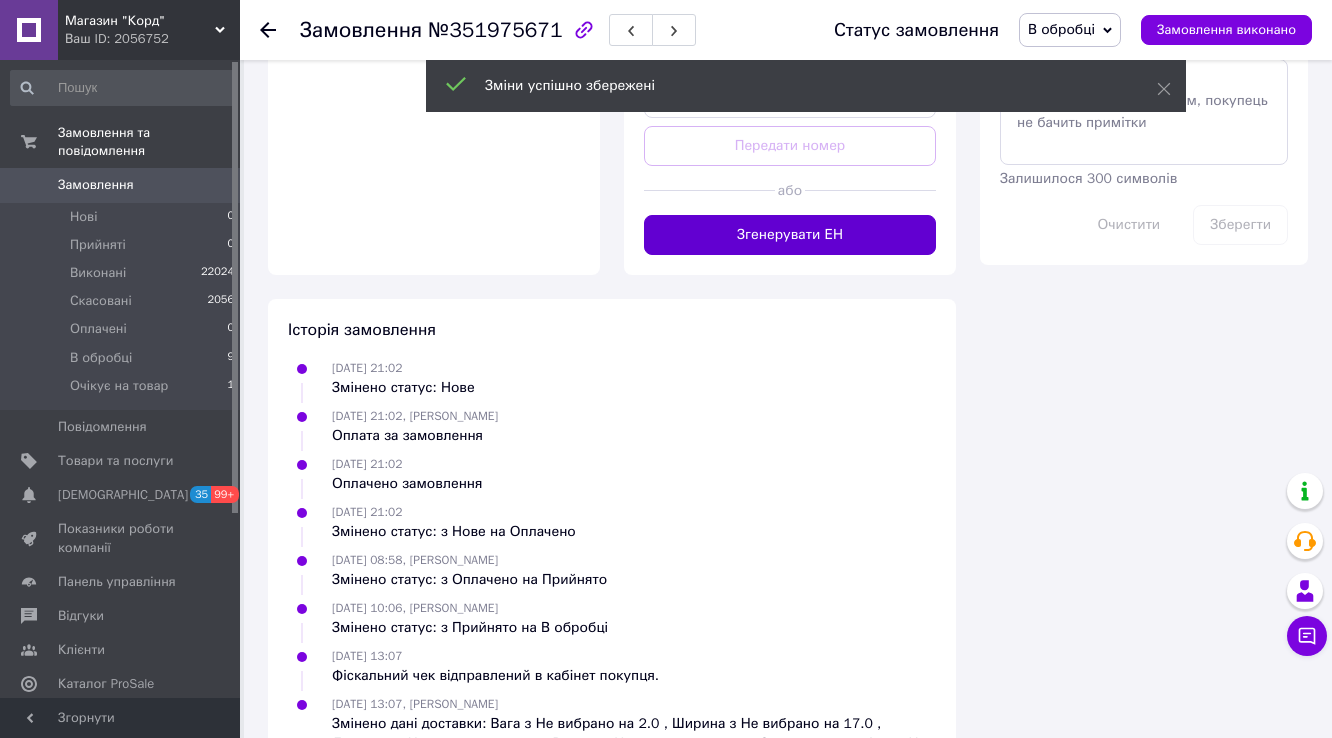 click on "Згенерувати ЕН" at bounding box center (790, 235) 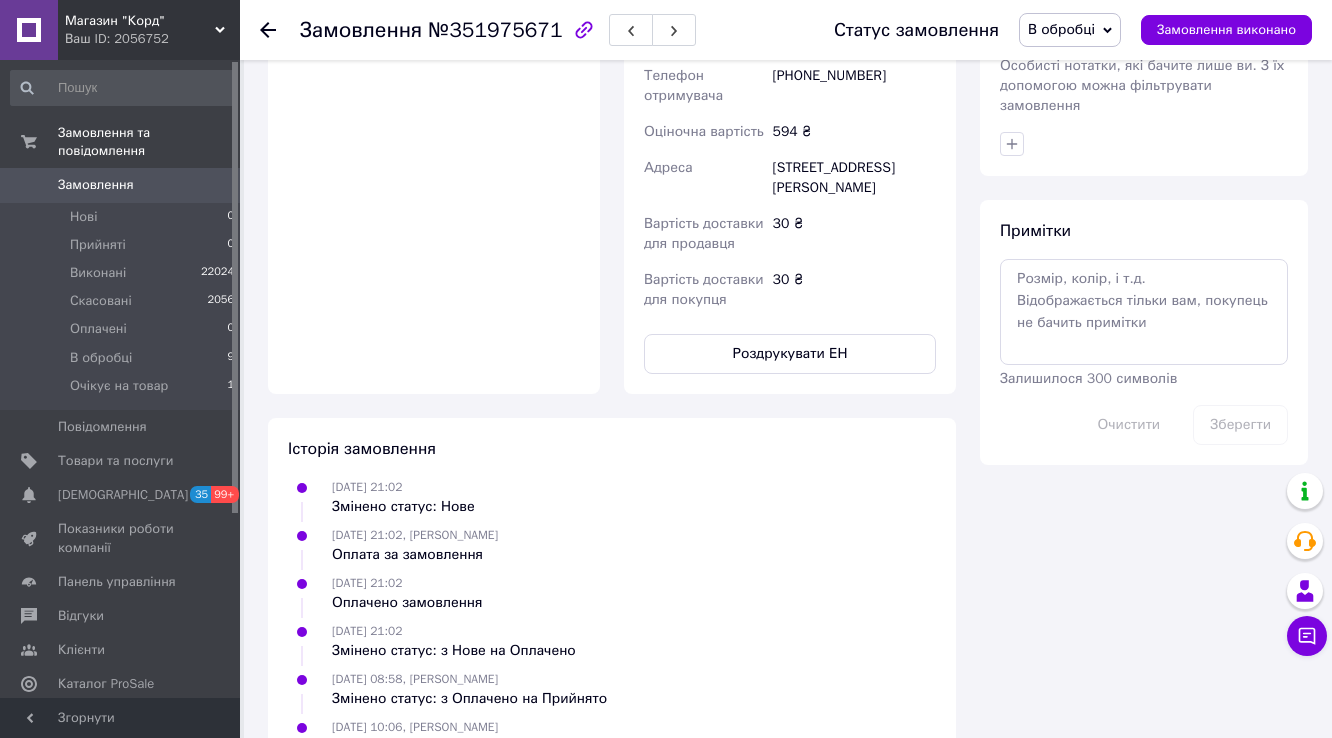 scroll, scrollTop: 1104, scrollLeft: 0, axis: vertical 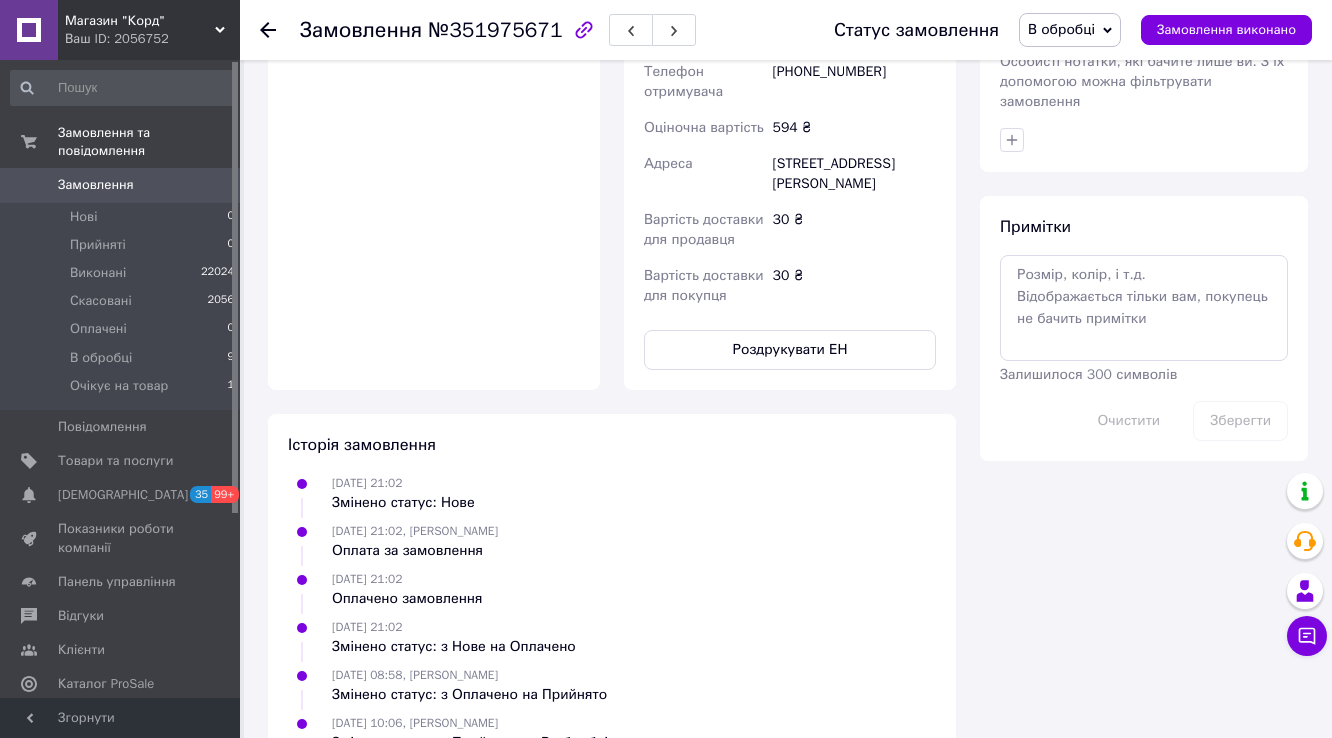 click on "PRM-199528914" at bounding box center [854, -56] 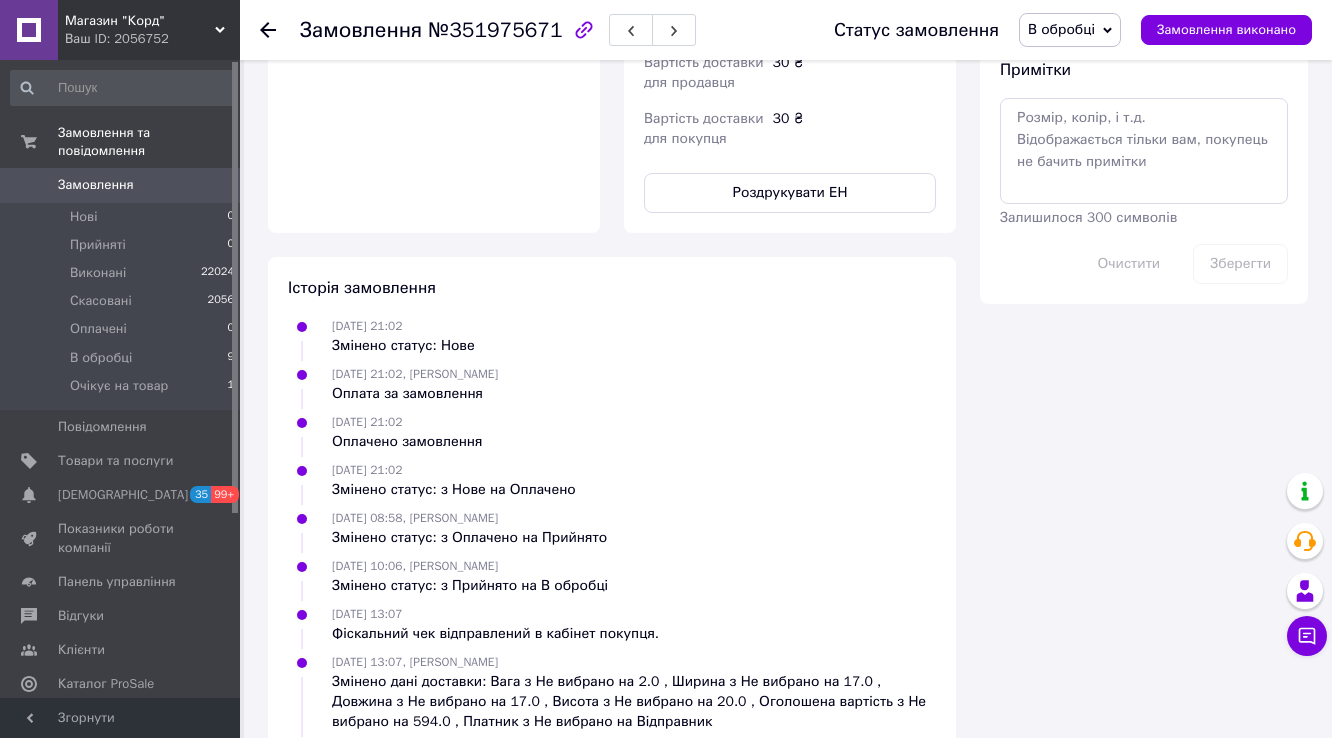 scroll, scrollTop: 1504, scrollLeft: 0, axis: vertical 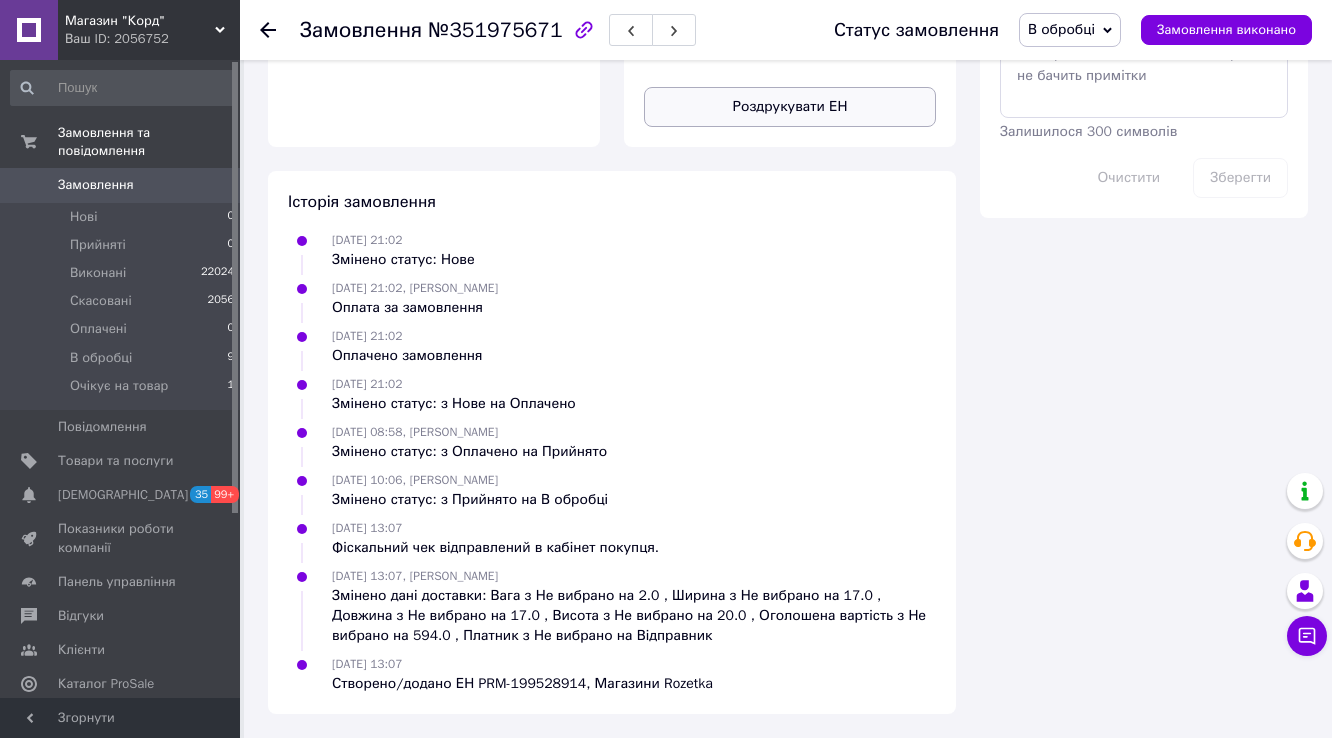 click on "Роздрукувати ЕН" at bounding box center (790, 107) 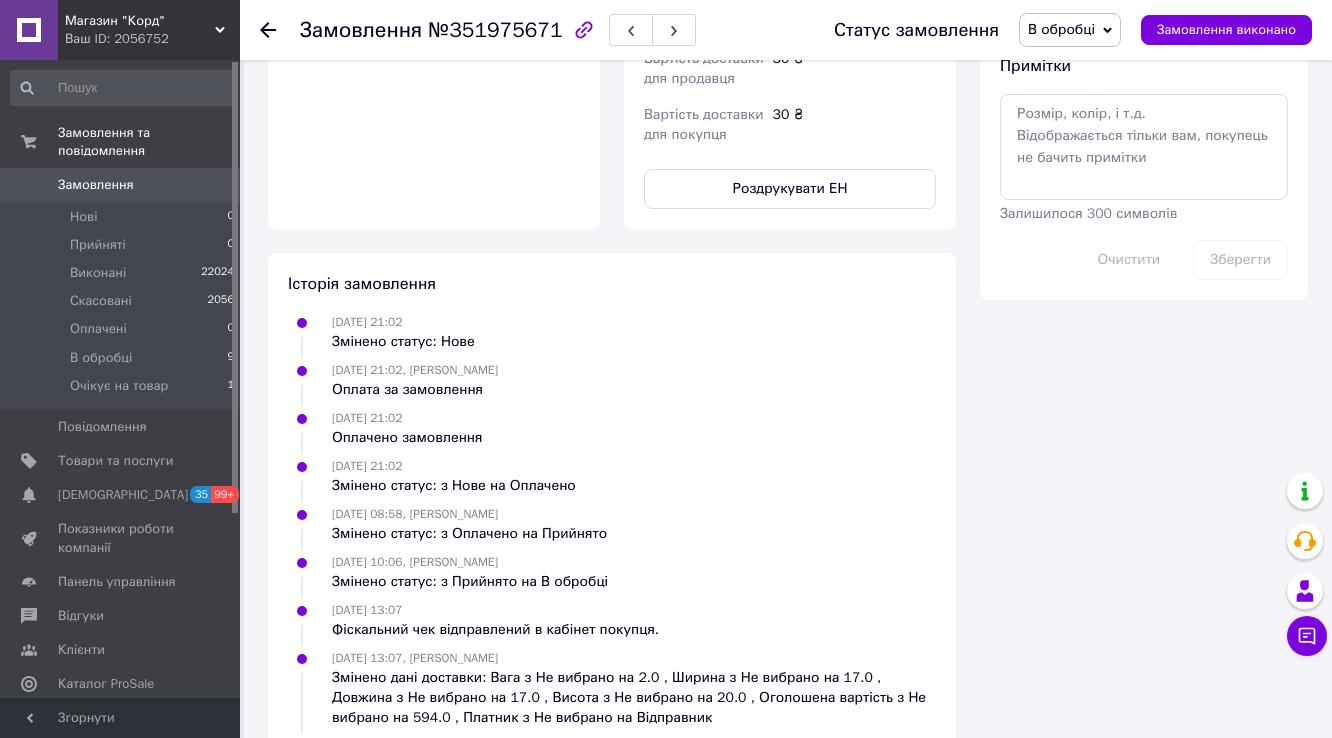 scroll, scrollTop: 944, scrollLeft: 0, axis: vertical 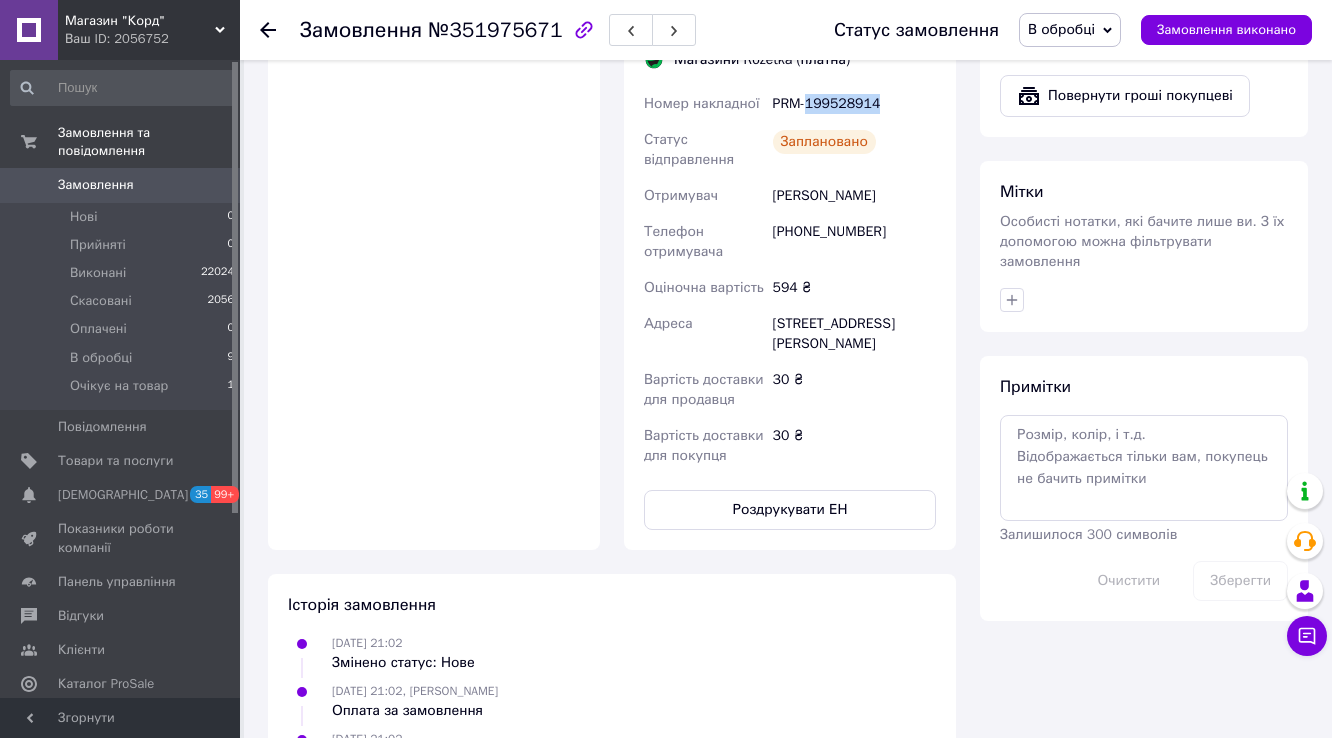 copy on "199528914" 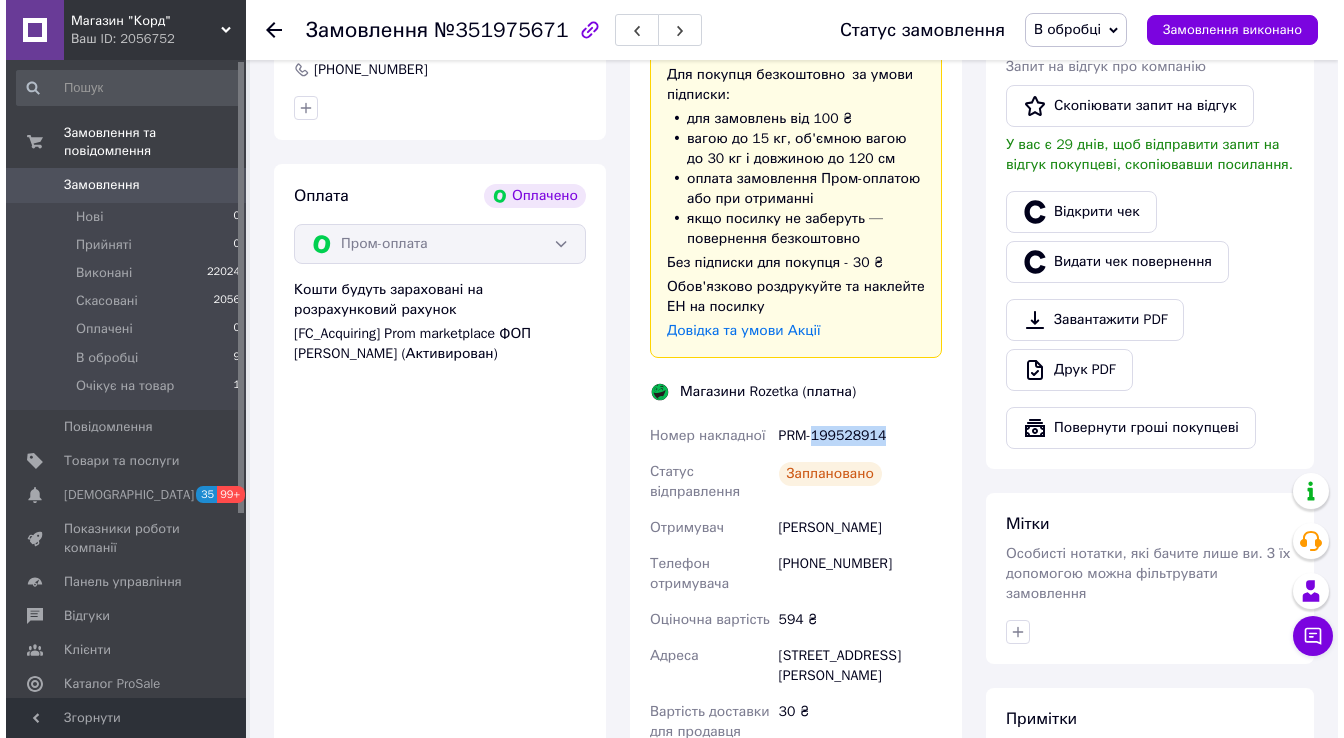 scroll, scrollTop: 464, scrollLeft: 0, axis: vertical 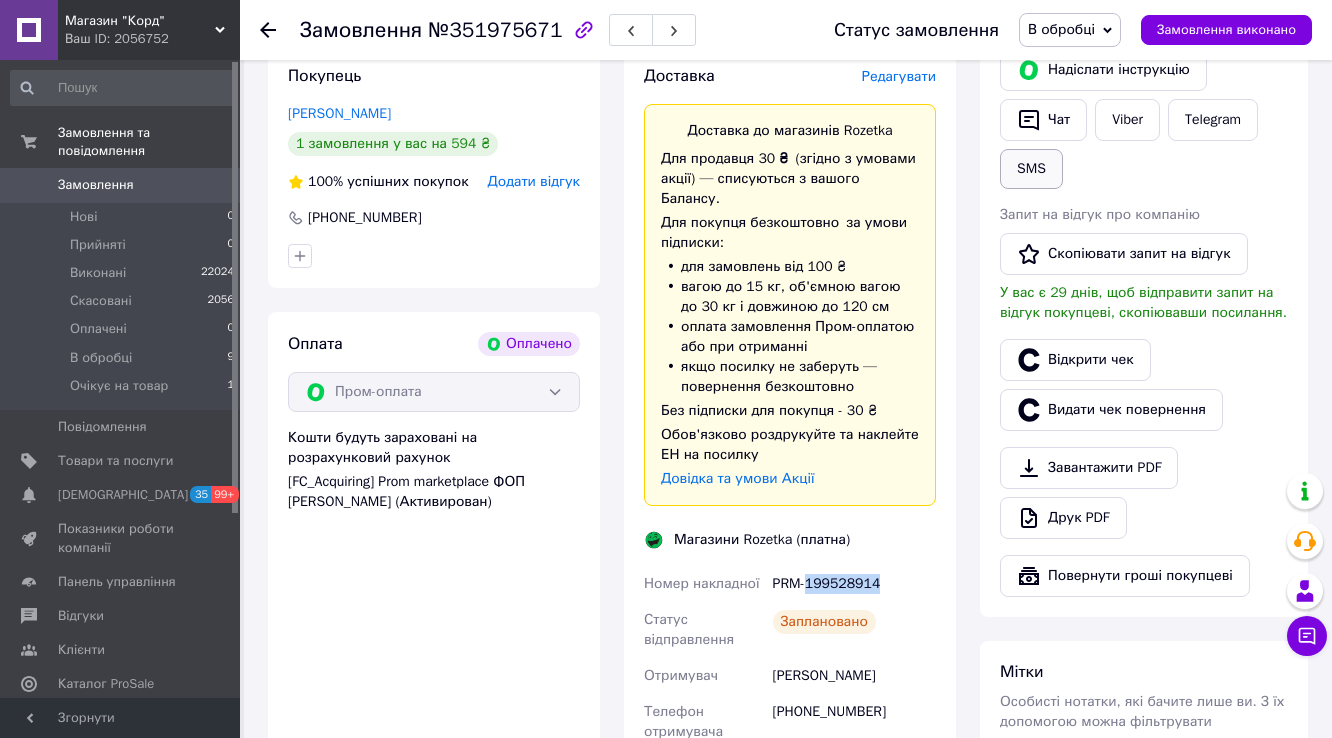 click on "SMS" at bounding box center [1031, 169] 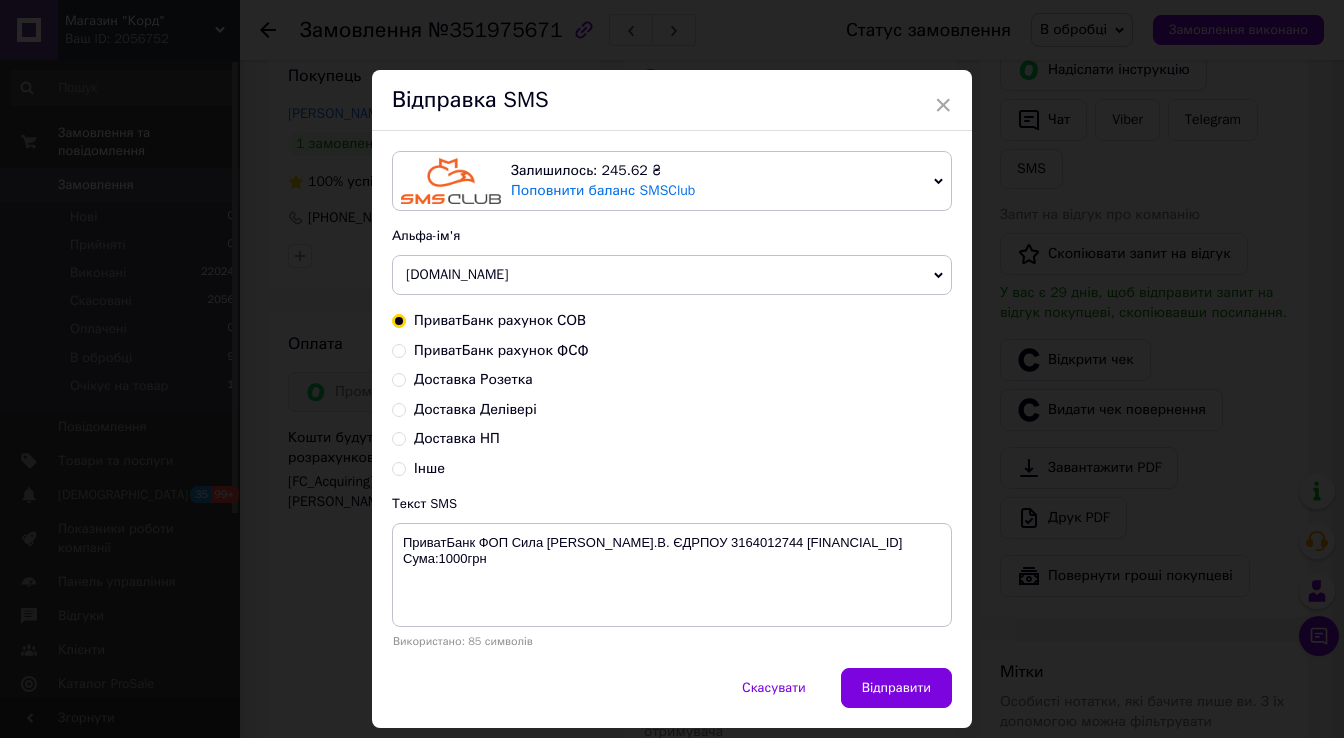click on "Доставка Розетка" at bounding box center [399, 378] 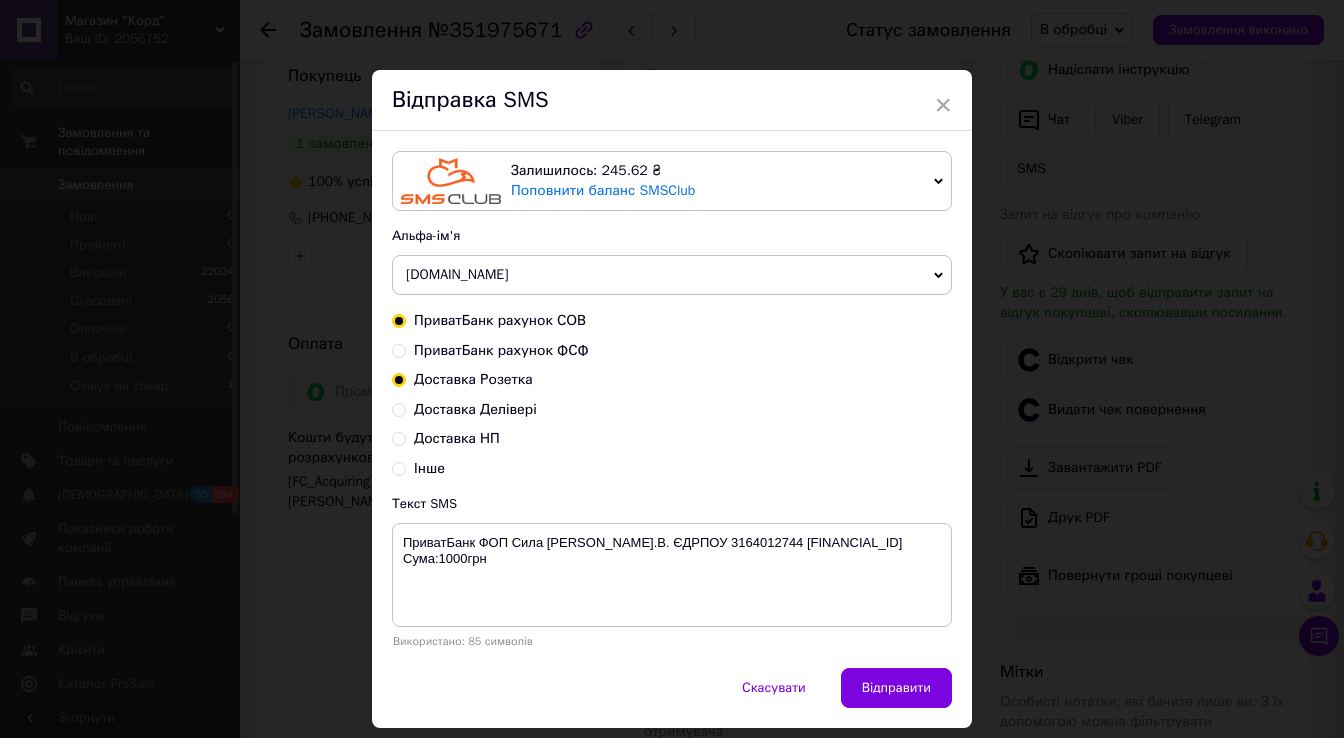 radio on "true" 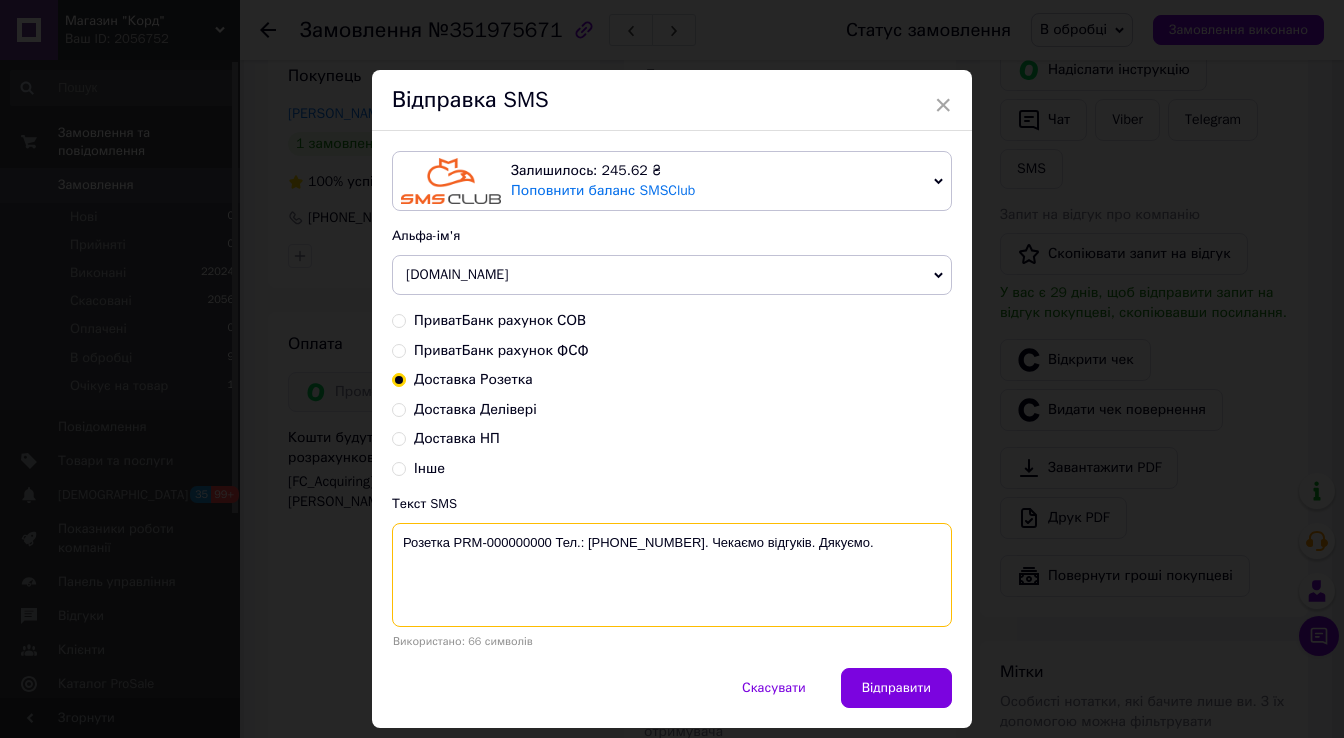 click on "Розетка PRM-000000000 Тел.: 0988064747. Чекаємо відгуків. Дякуємо." at bounding box center [672, 575] 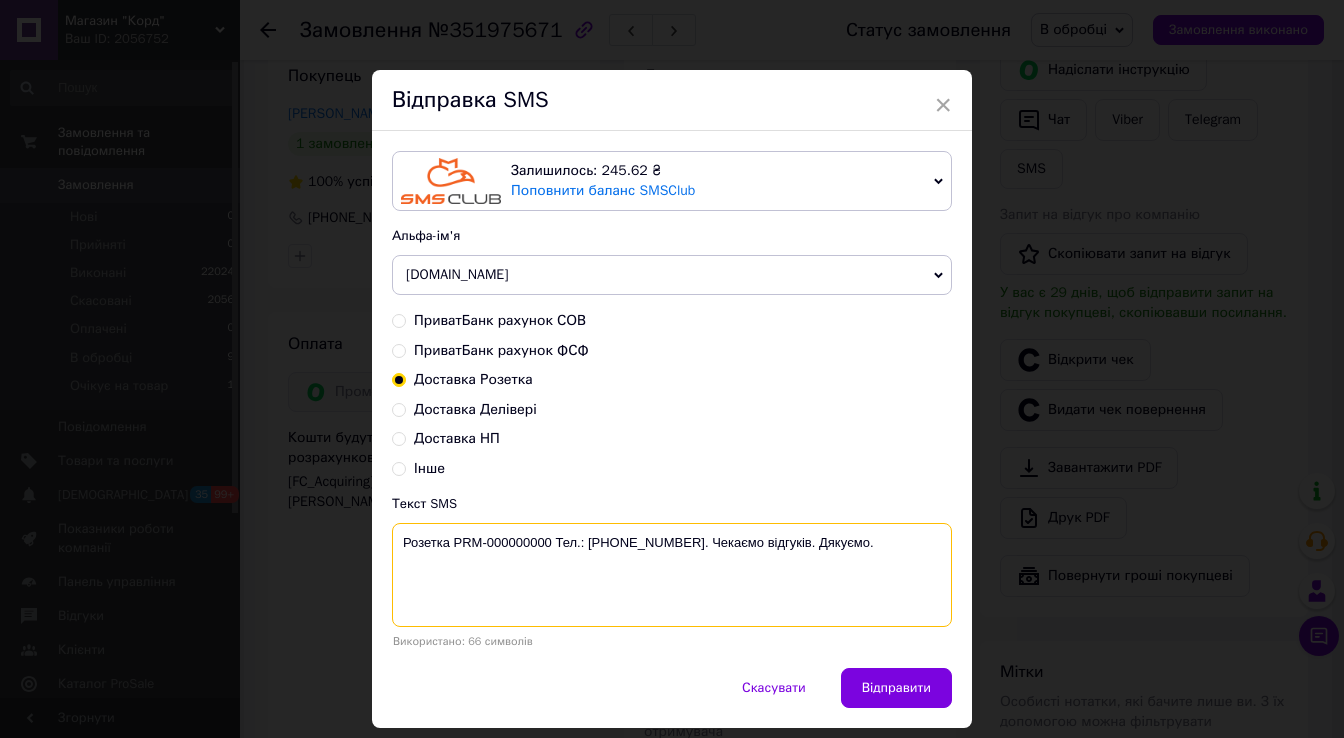 paste on "199528914" 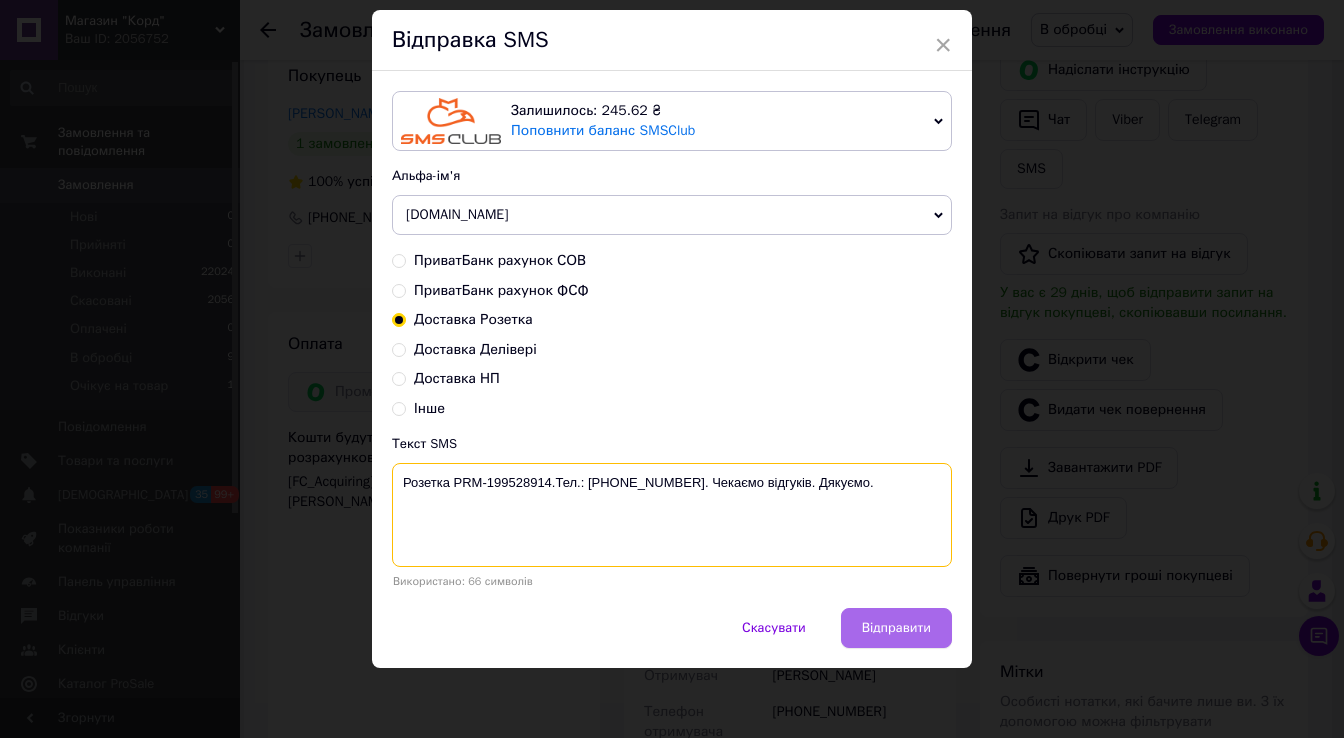 scroll, scrollTop: 100, scrollLeft: 0, axis: vertical 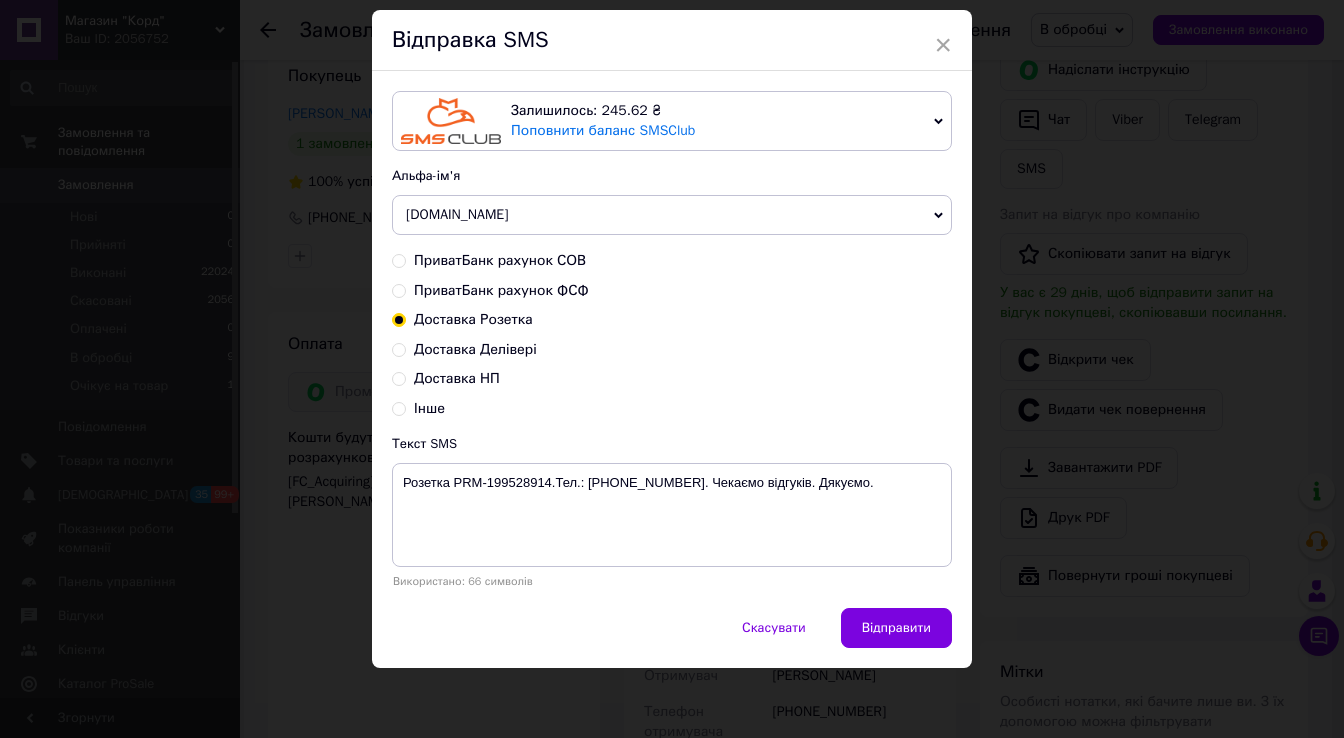 click on "Відправити" at bounding box center [896, 628] 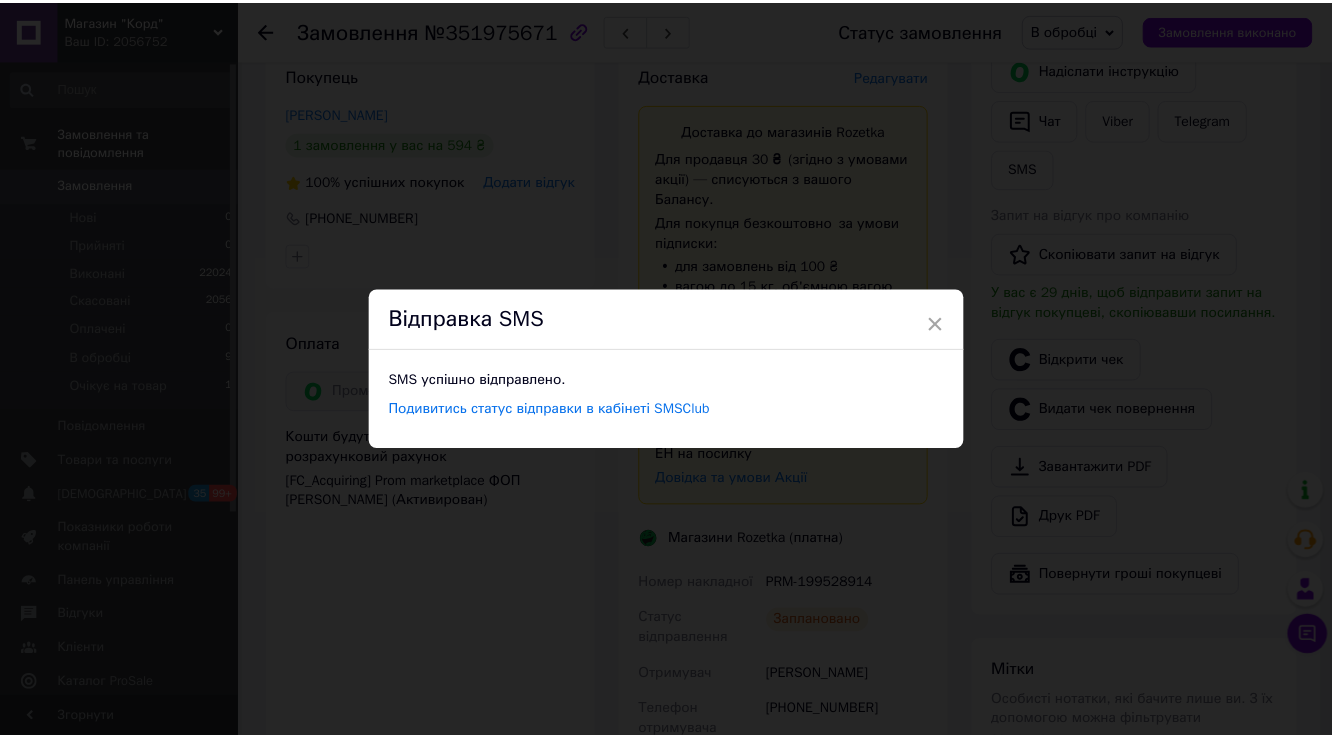 scroll, scrollTop: 0, scrollLeft: 0, axis: both 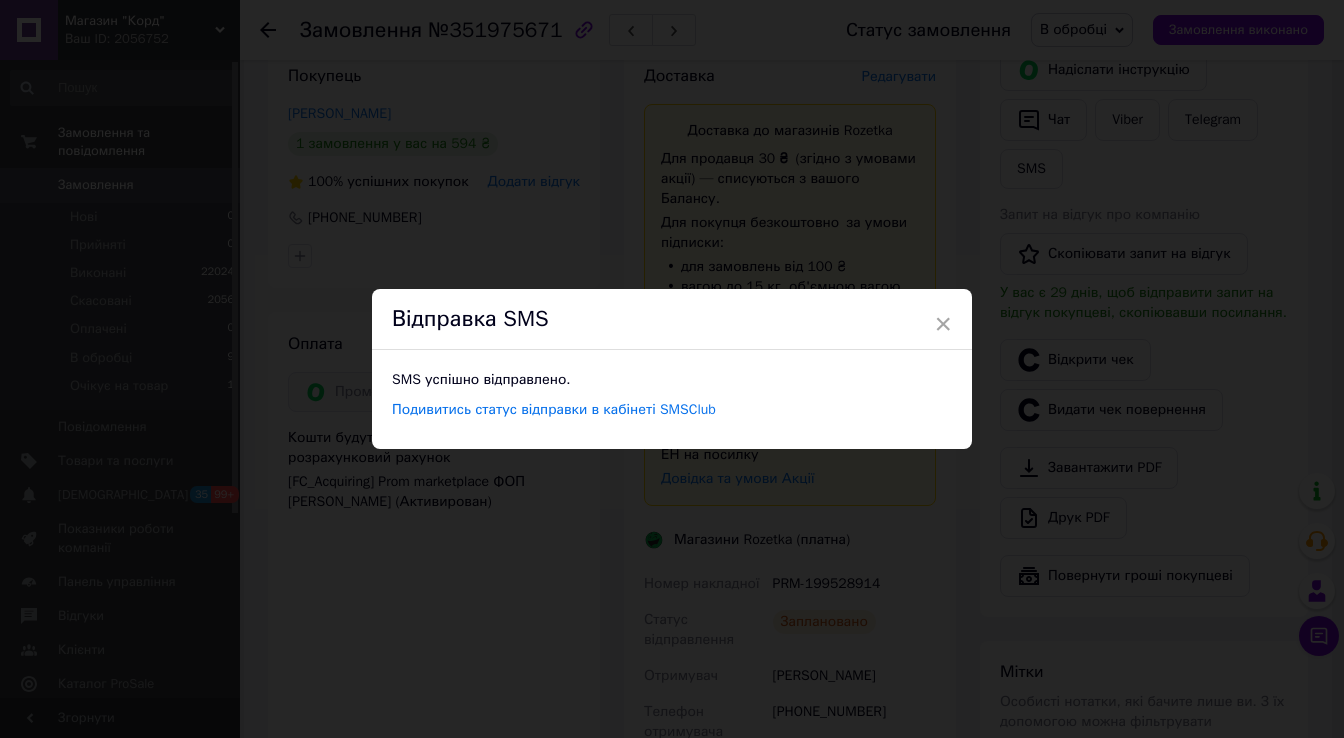 click on "× Відправка SMS SMS успішно відправлено. Подивитись статус відправки в кабінеті SMSClub" at bounding box center (672, 369) 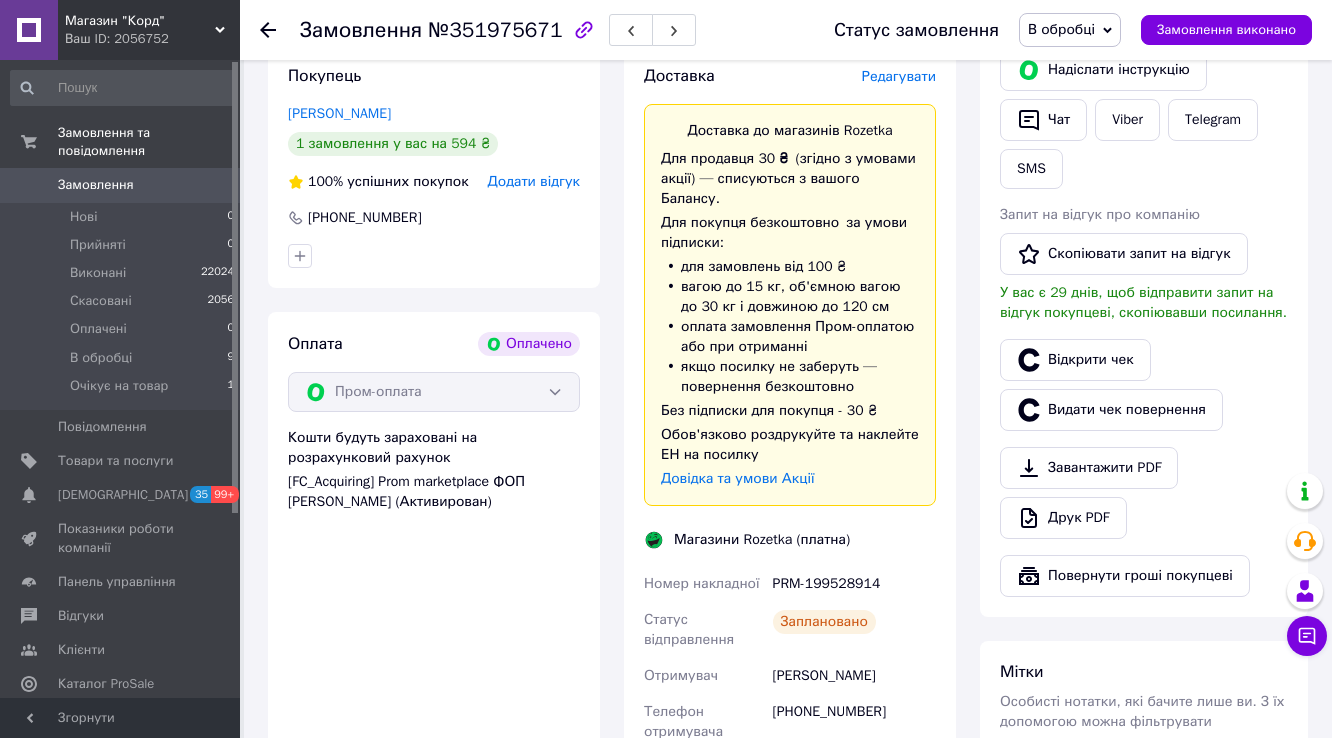 click on "В обробці" at bounding box center (1061, 29) 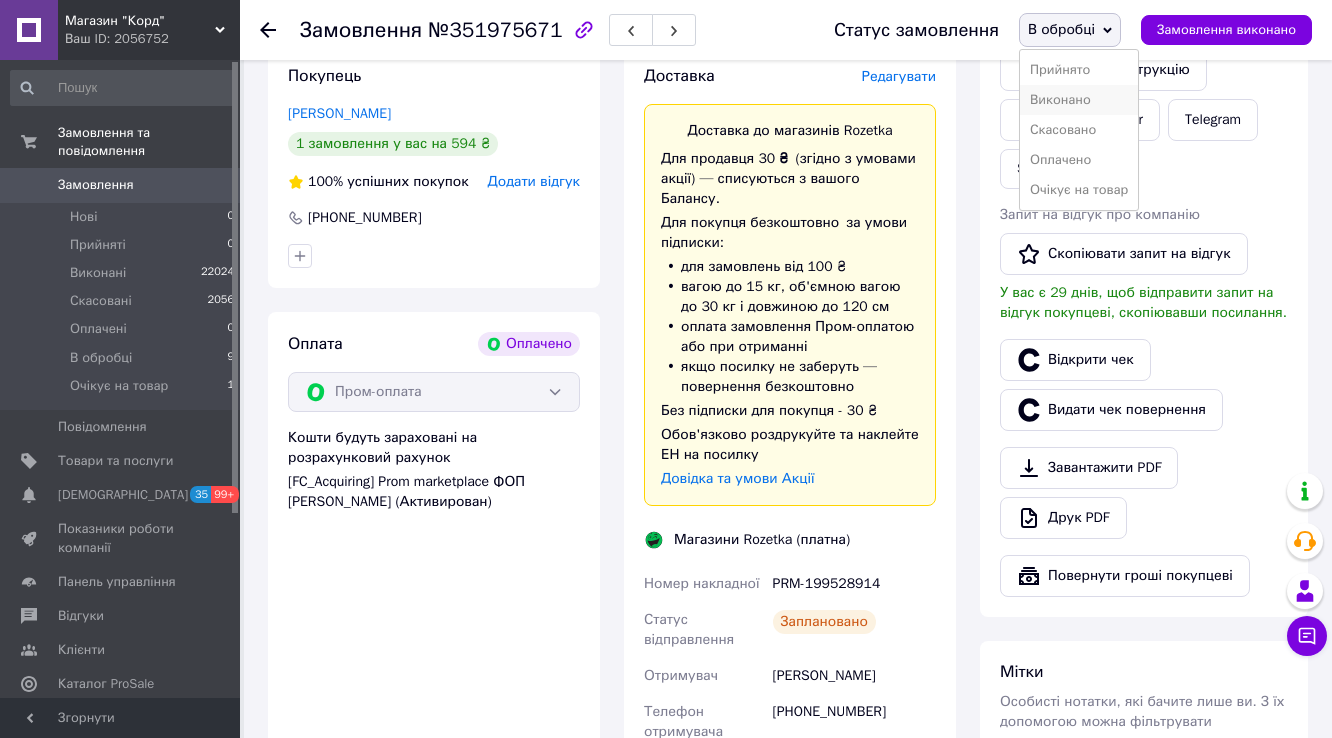 click on "Виконано" at bounding box center (1079, 100) 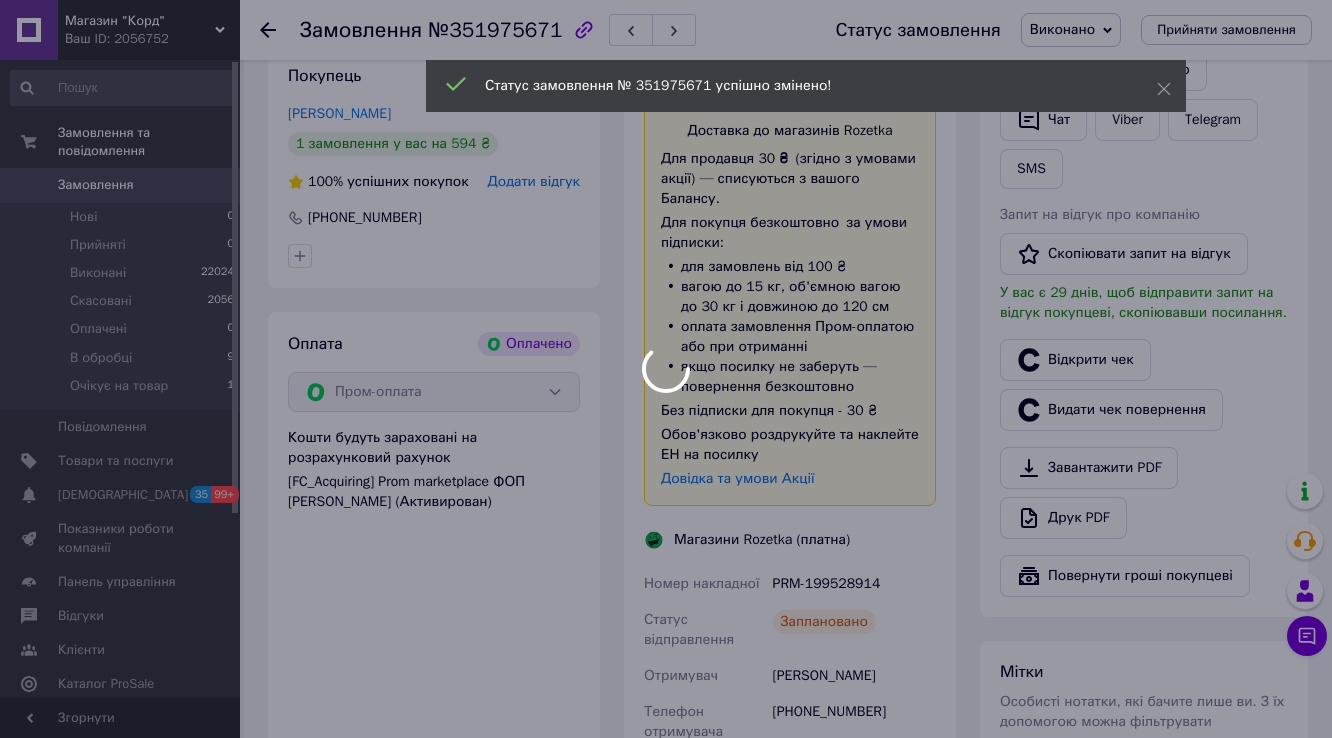 click at bounding box center (666, 369) 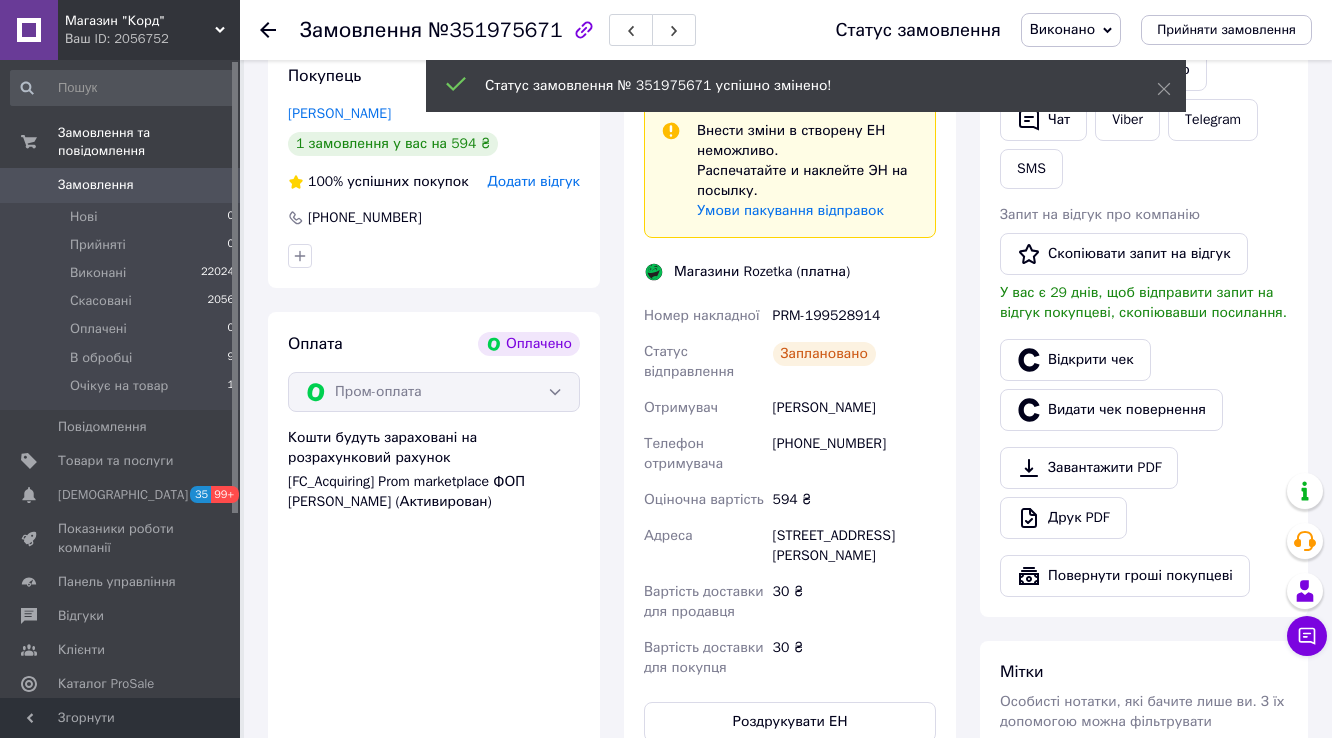 scroll, scrollTop: 135, scrollLeft: 0, axis: vertical 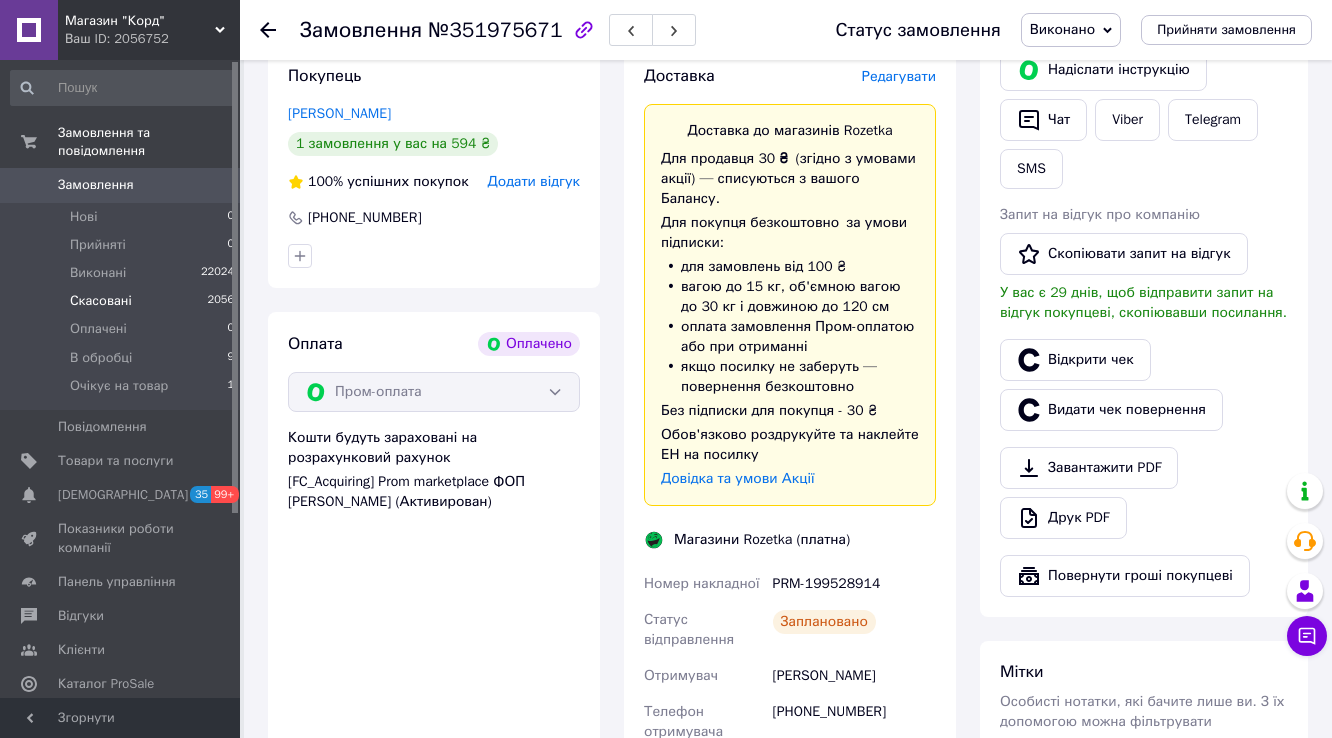 drag, startPoint x: 92, startPoint y: 339, endPoint x: 139, endPoint y: 269, distance: 84.31489 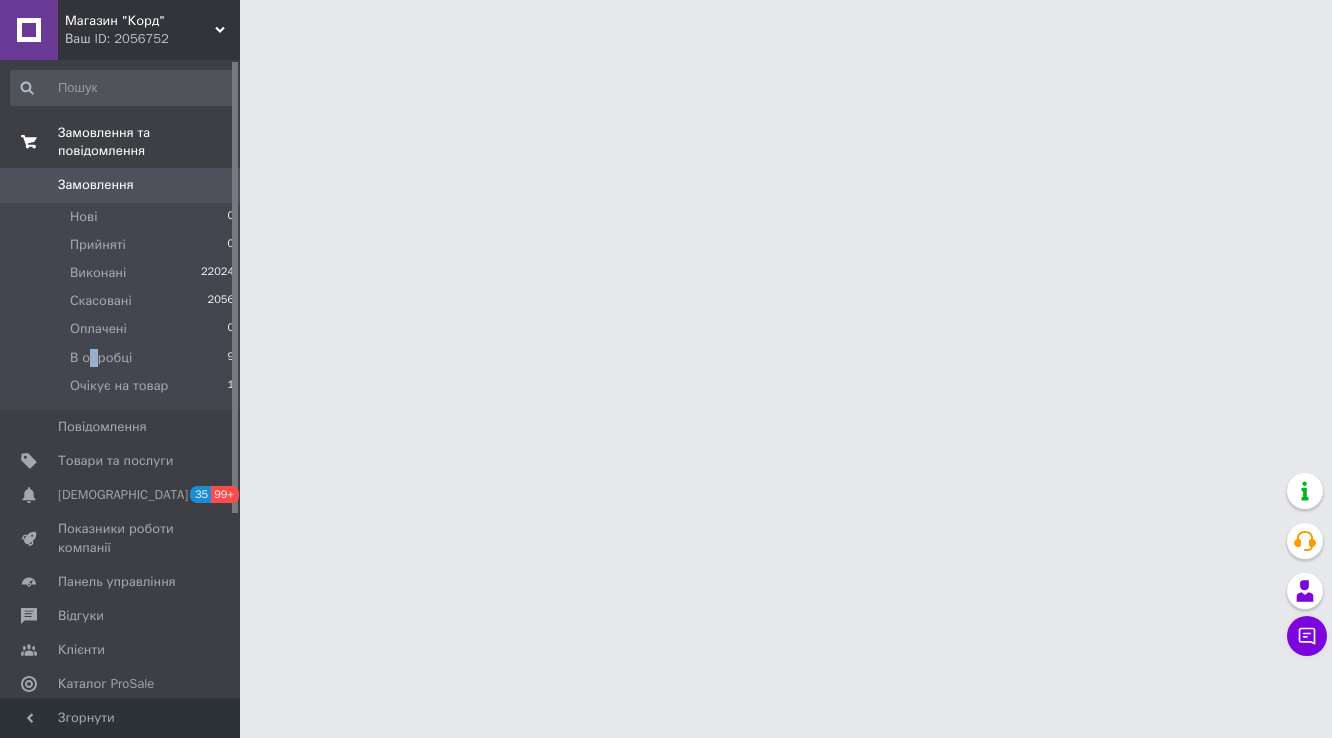 scroll, scrollTop: 0, scrollLeft: 0, axis: both 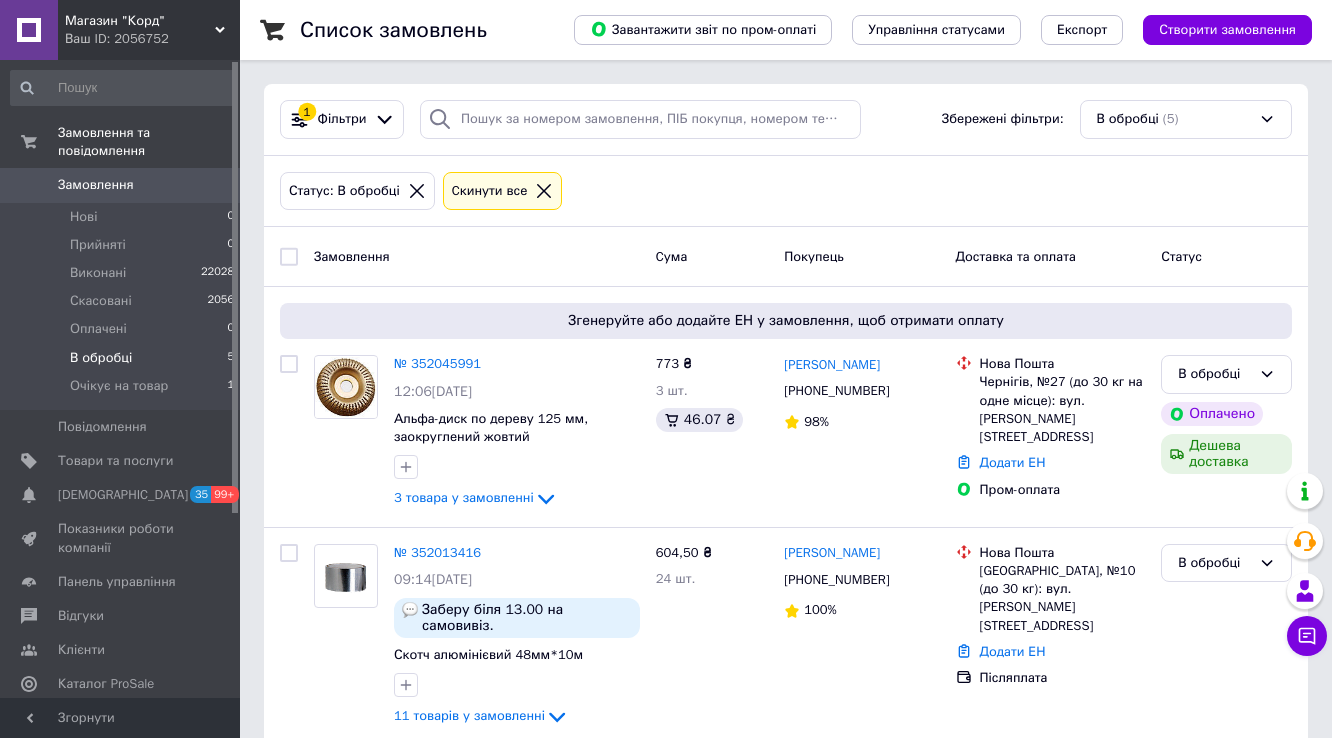 click on "В обробці" at bounding box center [101, 358] 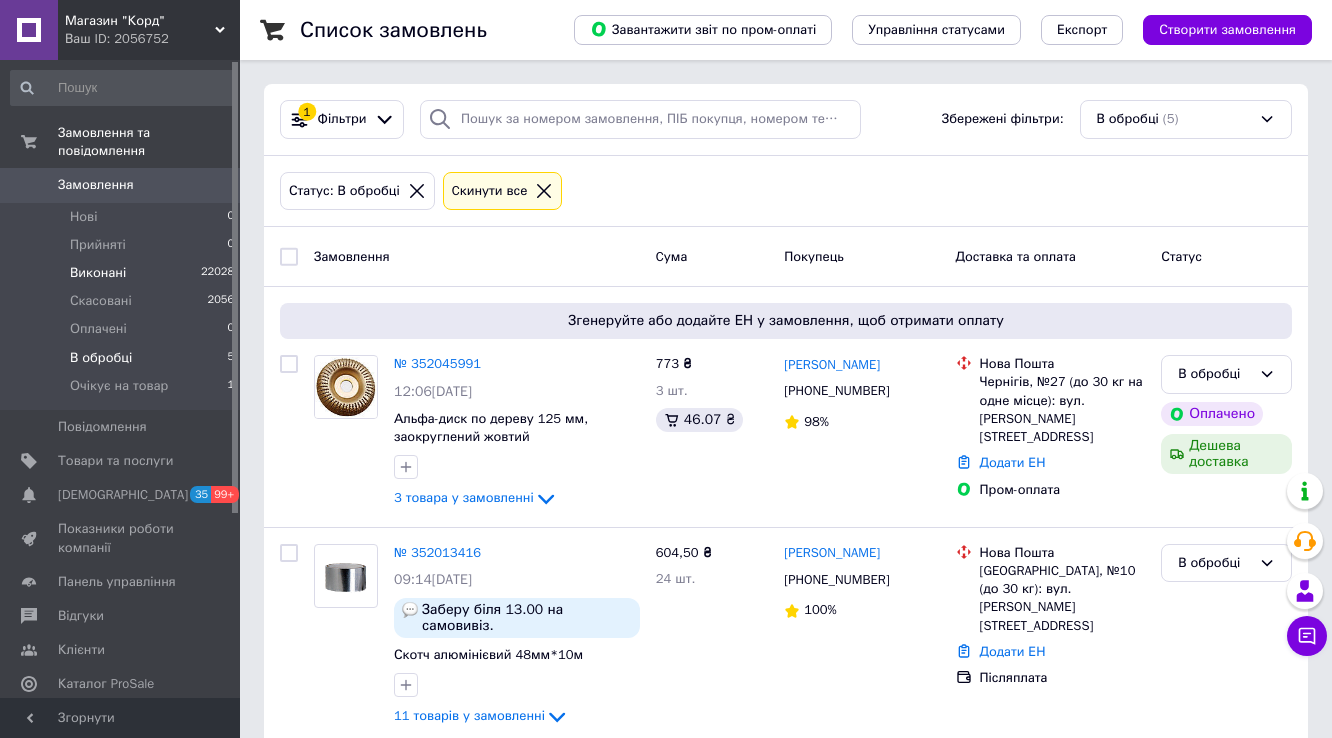click on "Виконані" at bounding box center (98, 273) 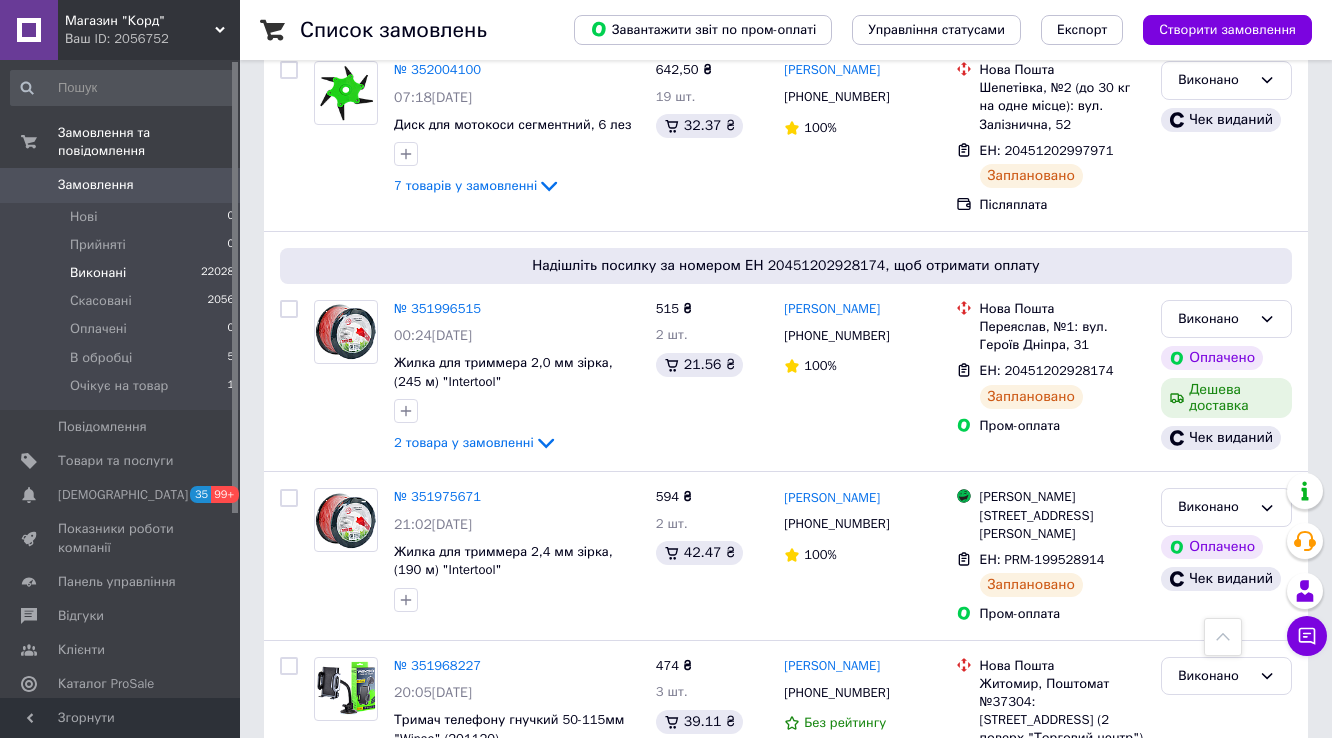 scroll, scrollTop: 960, scrollLeft: 0, axis: vertical 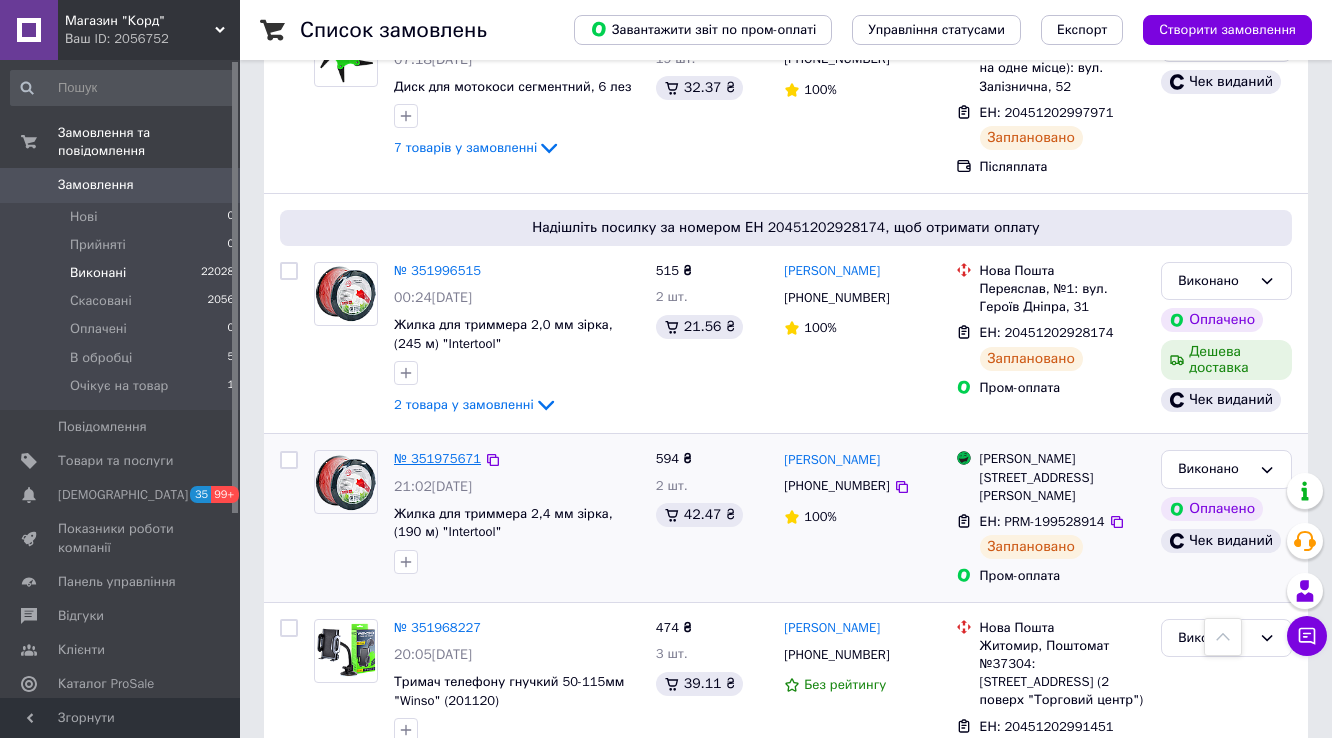click on "№ 351975671" at bounding box center (437, 458) 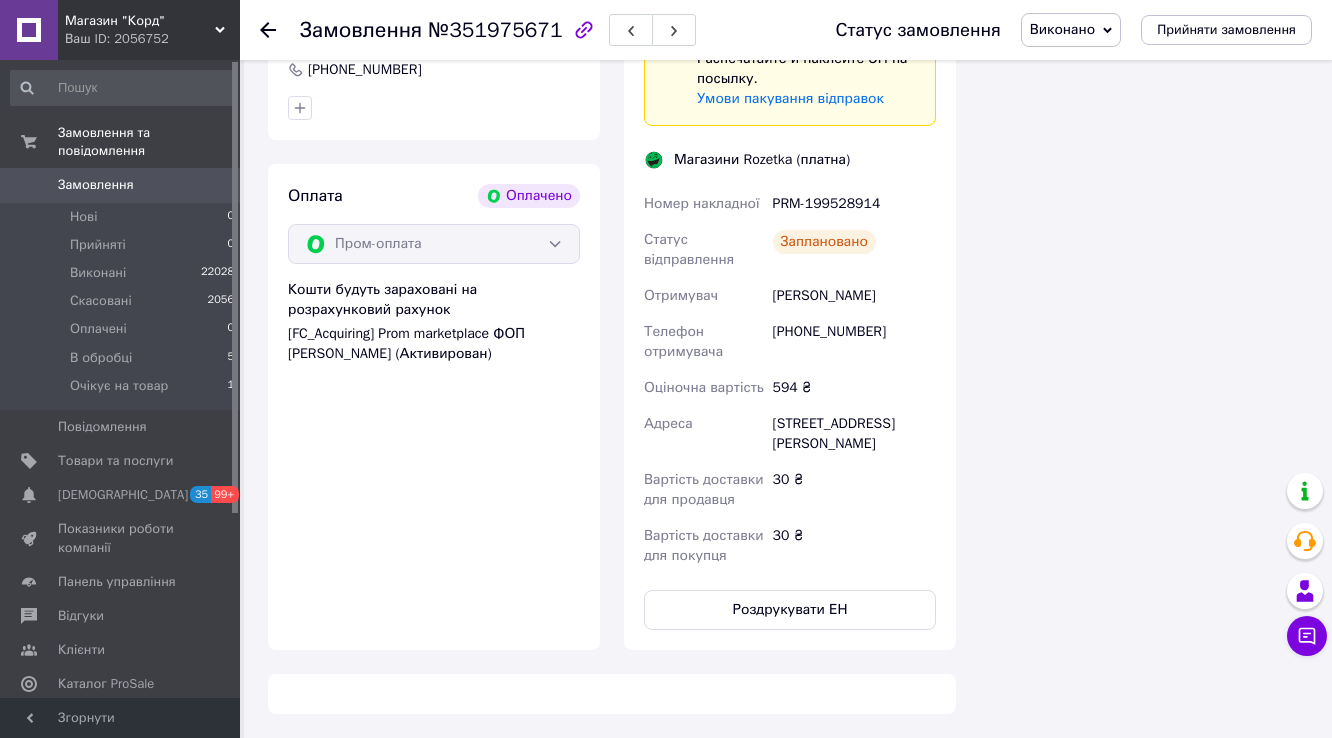 scroll, scrollTop: 960, scrollLeft: 0, axis: vertical 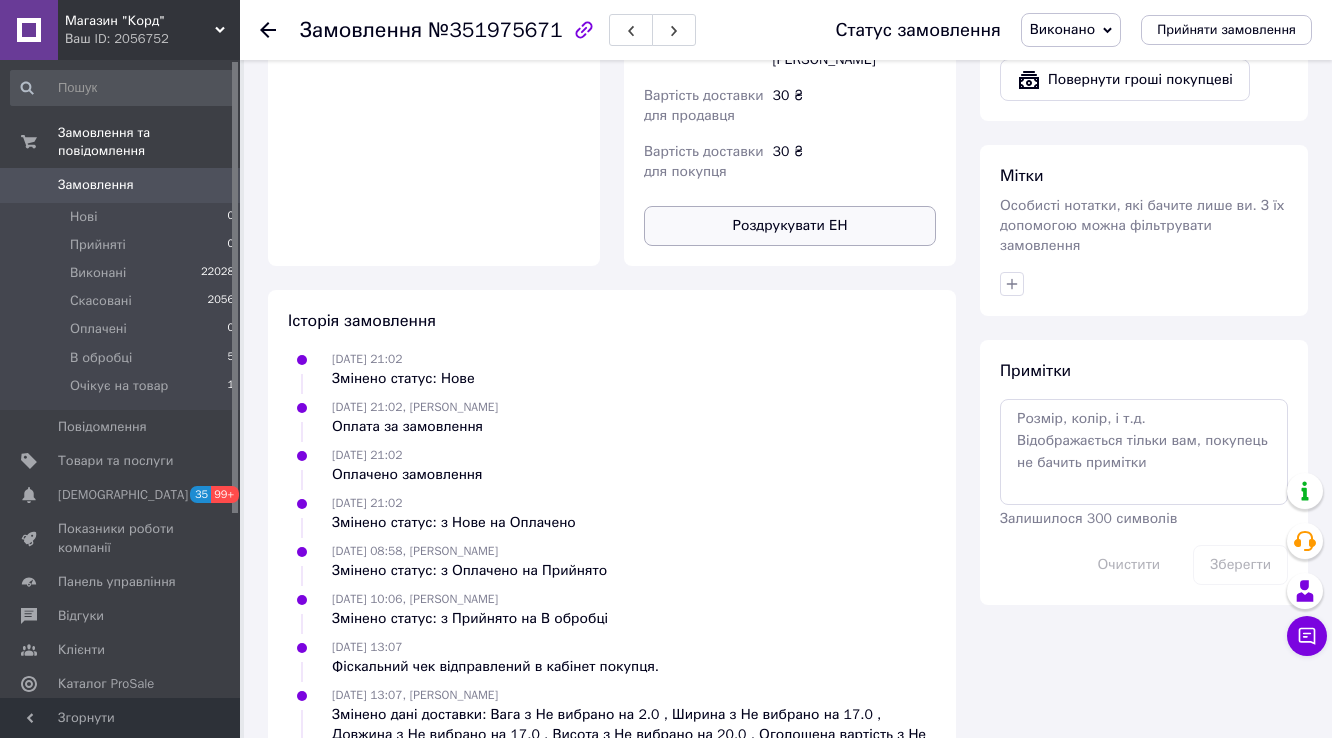 click on "Роздрукувати ЕН" at bounding box center [790, 226] 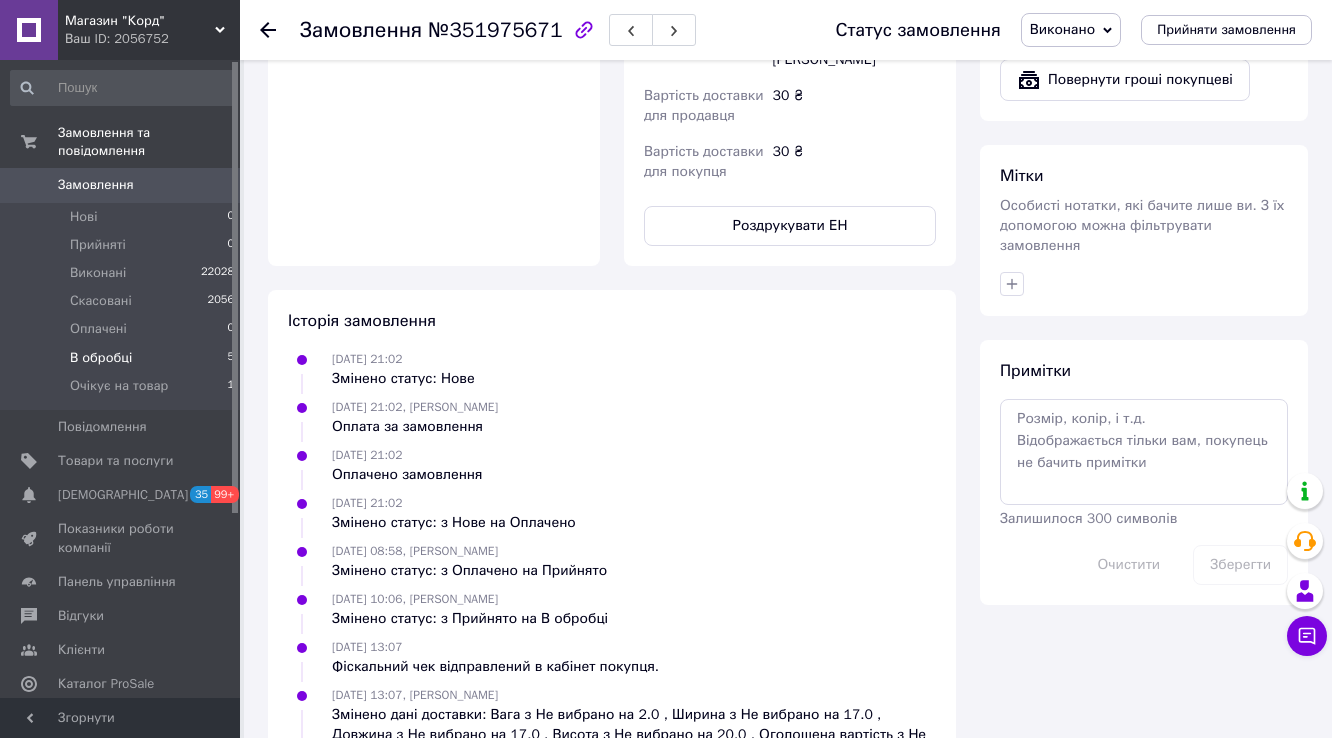 click on "В обробці" at bounding box center (101, 358) 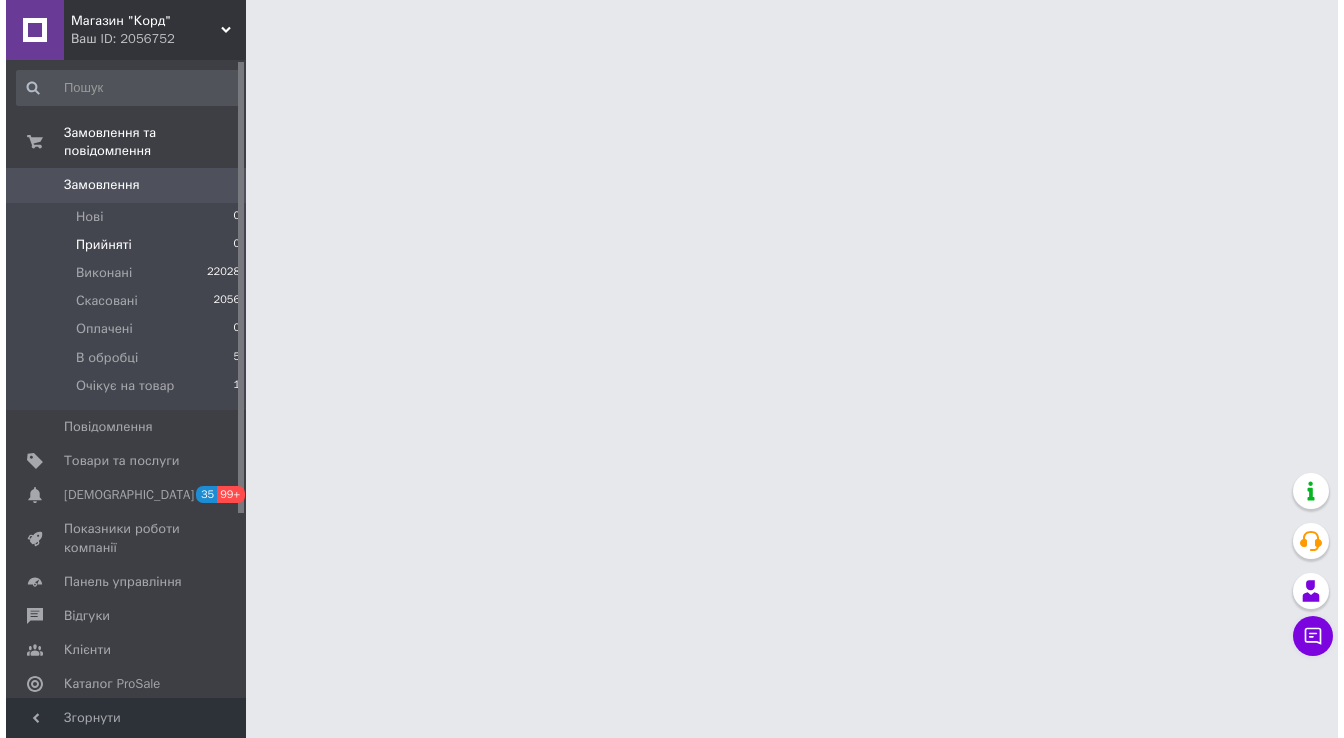 scroll, scrollTop: 0, scrollLeft: 0, axis: both 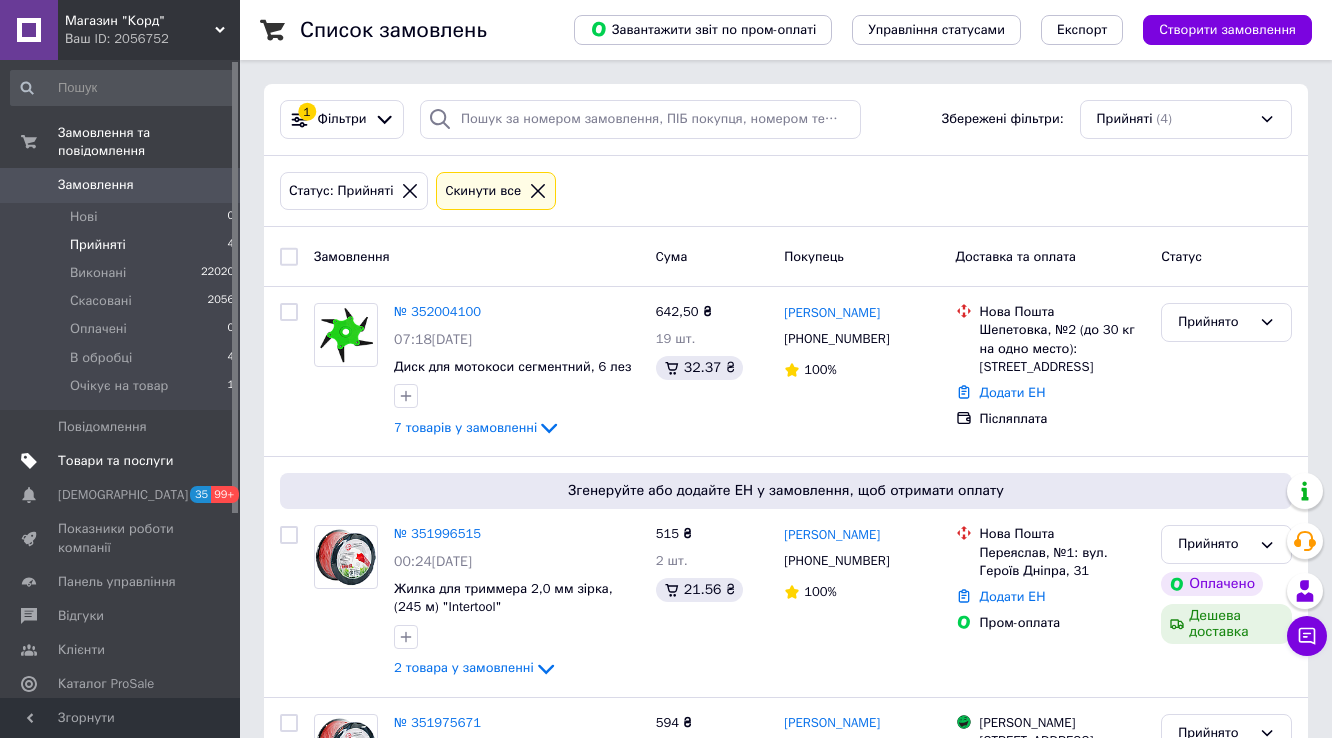 click on "Товари та послуги" at bounding box center (115, 461) 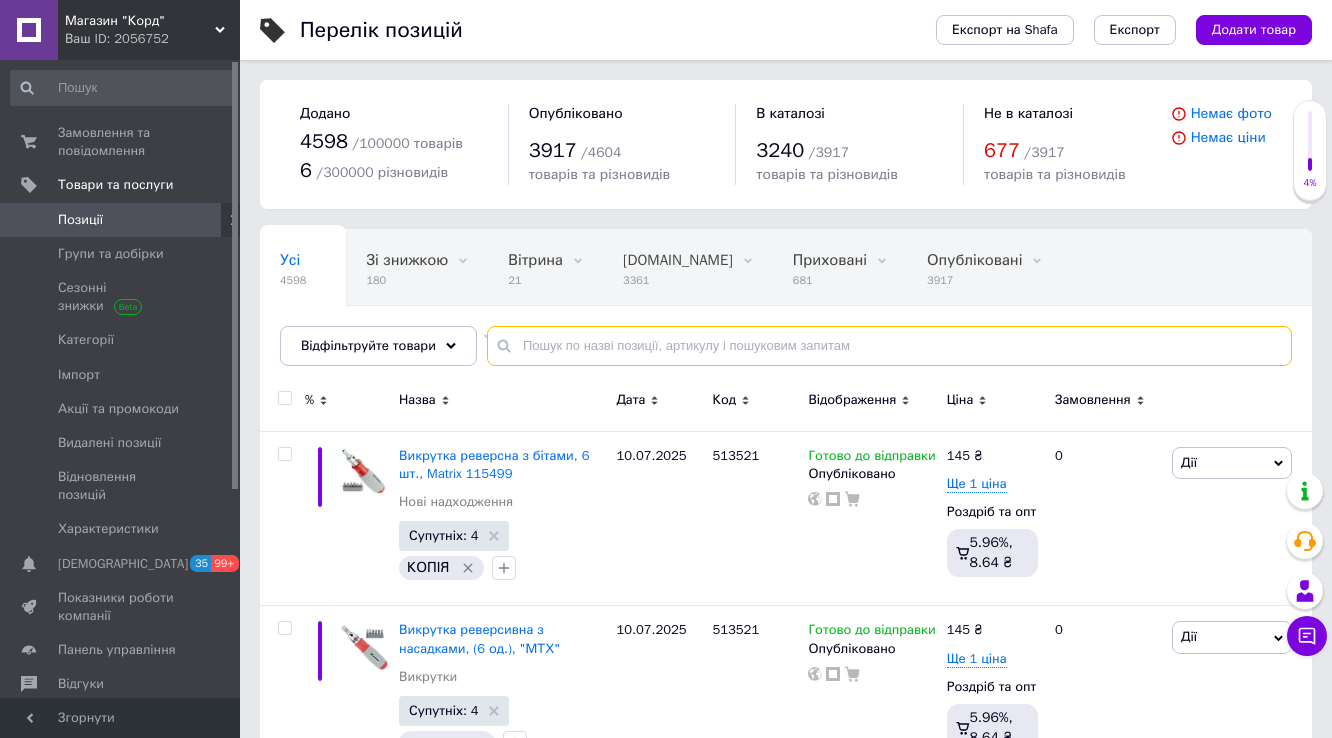drag, startPoint x: 519, startPoint y: 389, endPoint x: 525, endPoint y: 380, distance: 10.816654 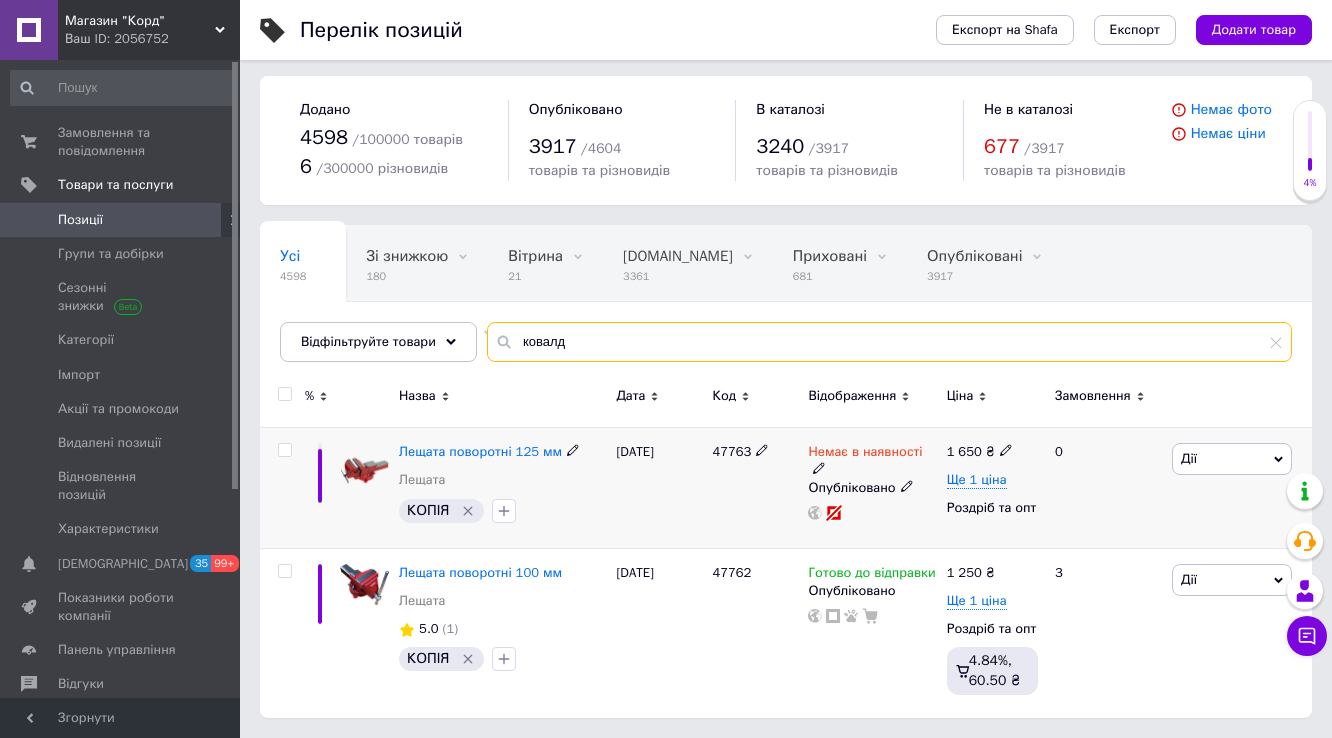 scroll, scrollTop: 60, scrollLeft: 0, axis: vertical 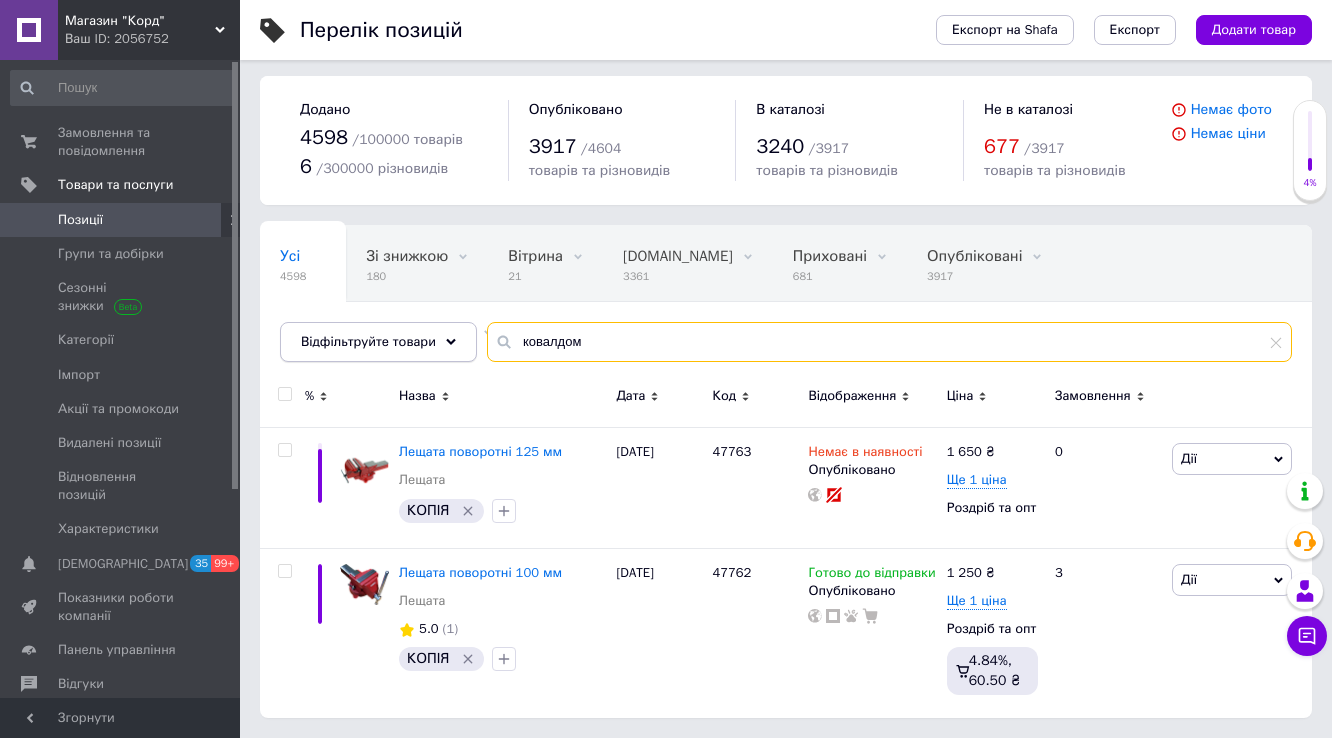 drag, startPoint x: 596, startPoint y: 327, endPoint x: 421, endPoint y: 316, distance: 175.34537 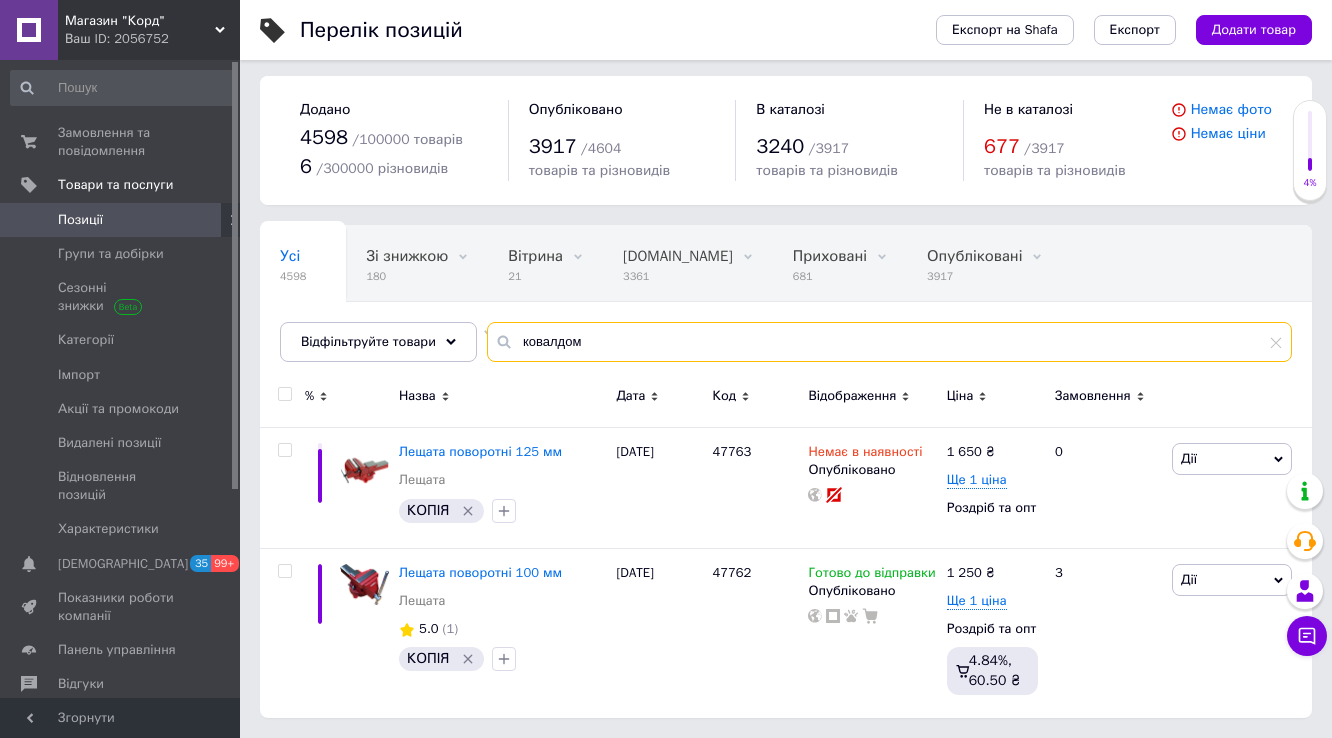 type on "ковалдом" 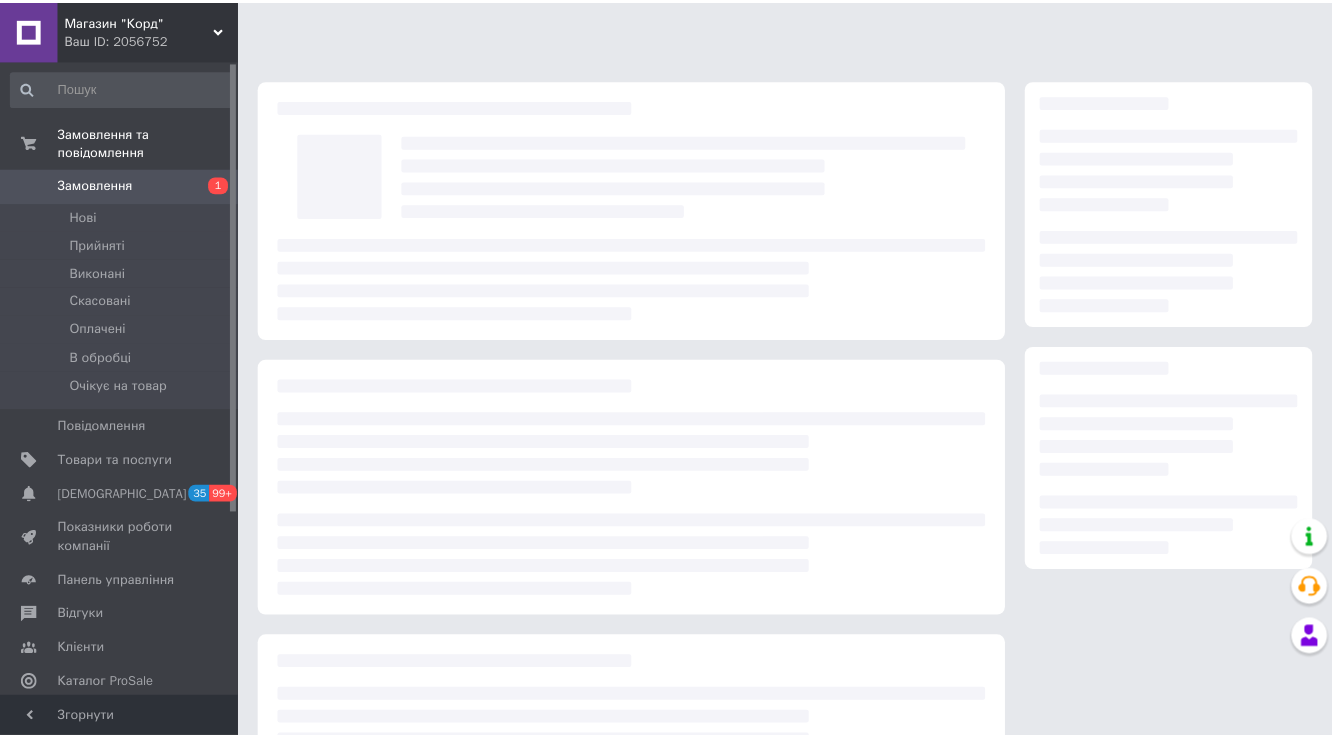 scroll, scrollTop: 0, scrollLeft: 0, axis: both 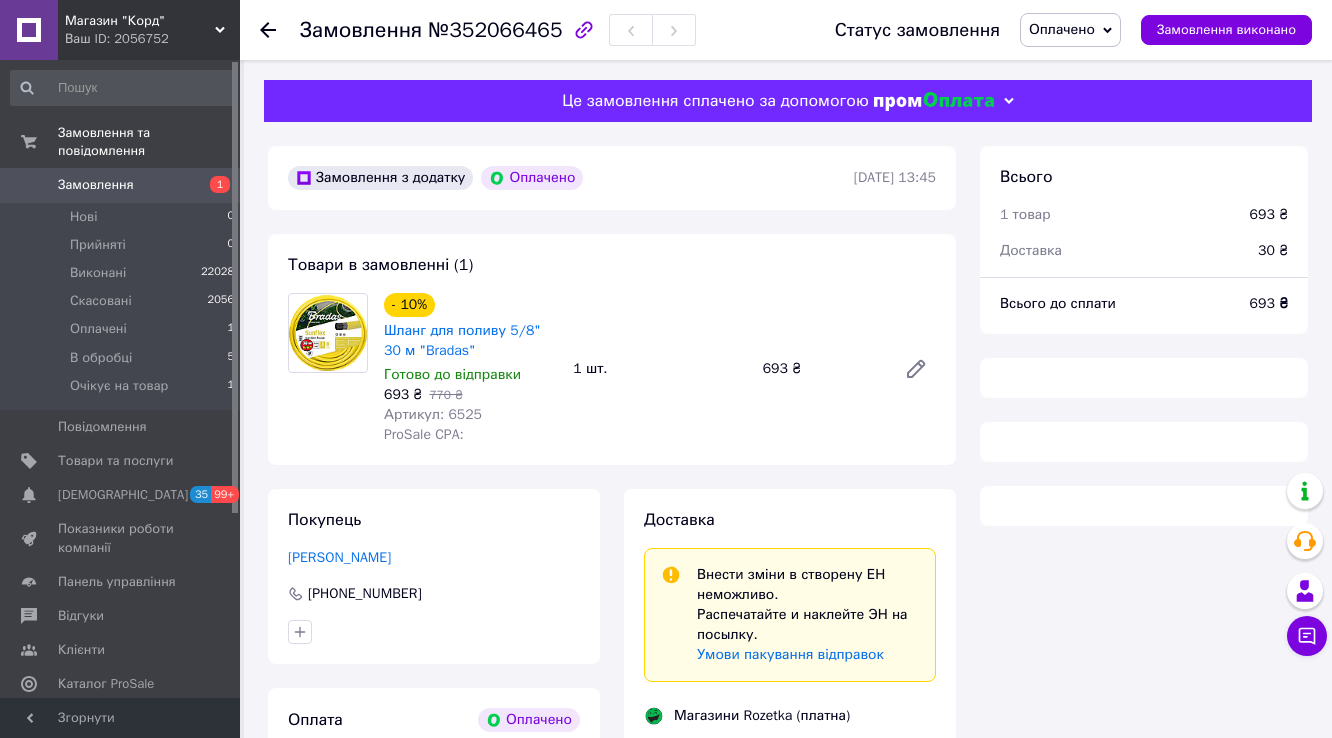 click on "Оплачено" at bounding box center (1062, 29) 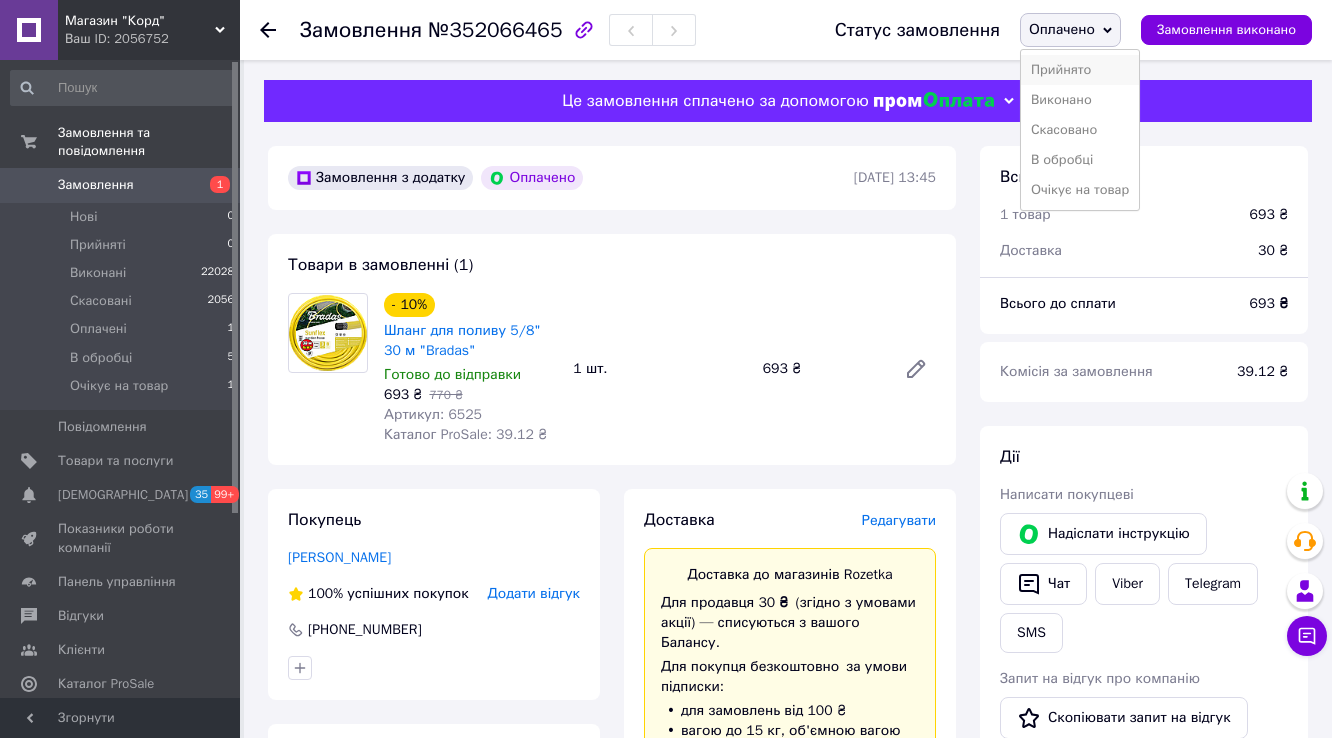 click on "Прийнято" at bounding box center [1080, 70] 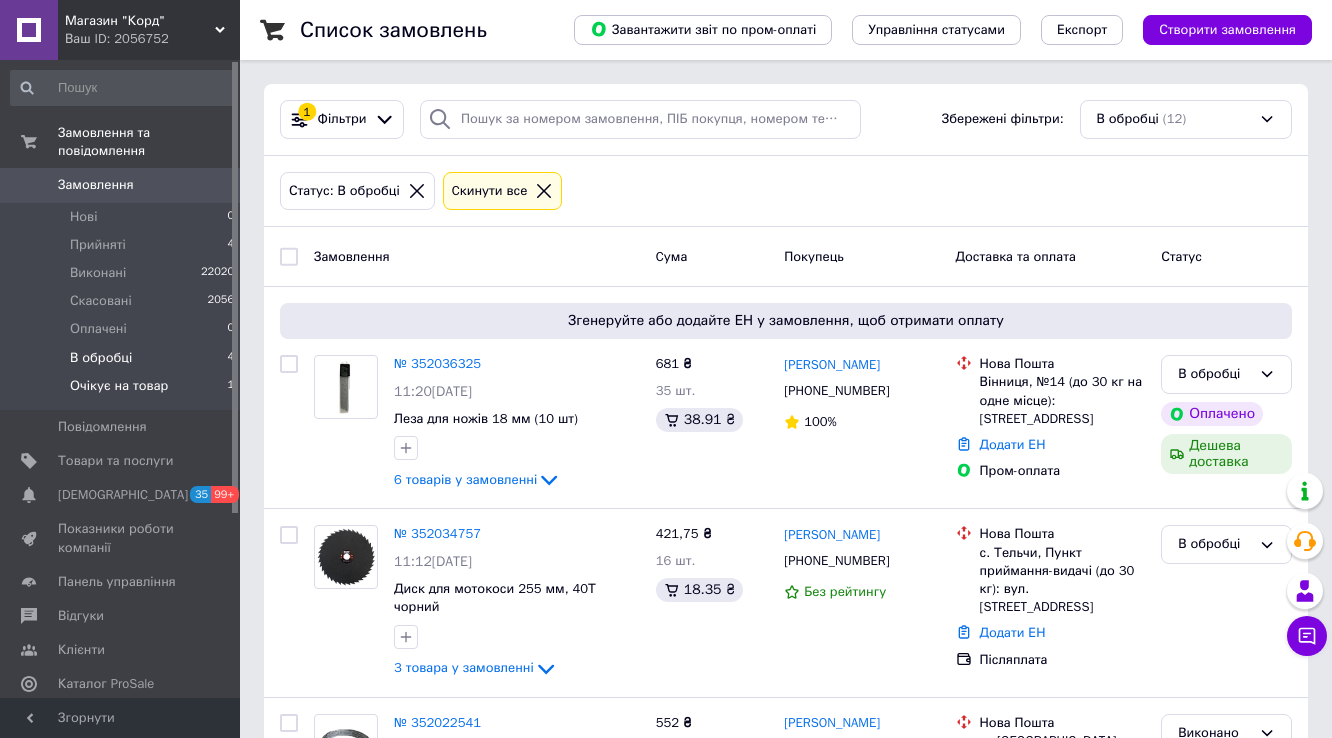 scroll, scrollTop: 0, scrollLeft: 0, axis: both 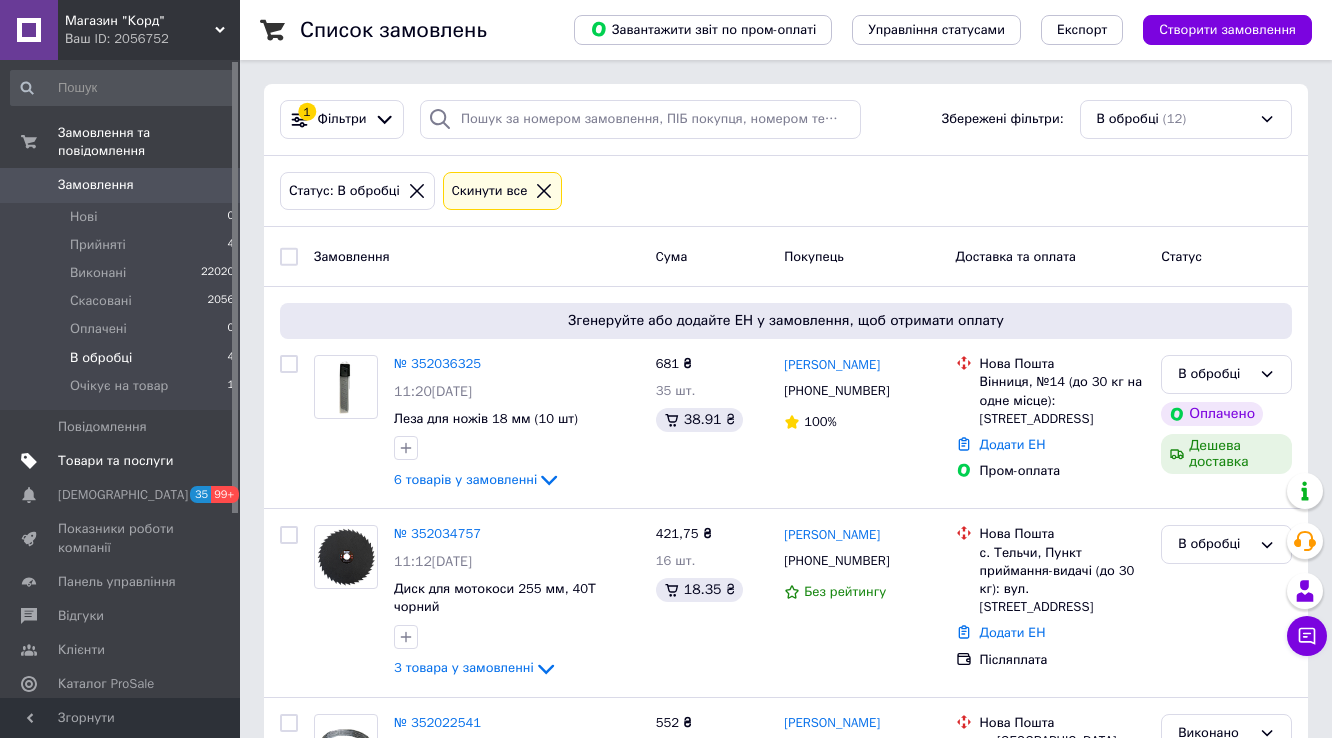click on "Товари та послуги" at bounding box center [115, 461] 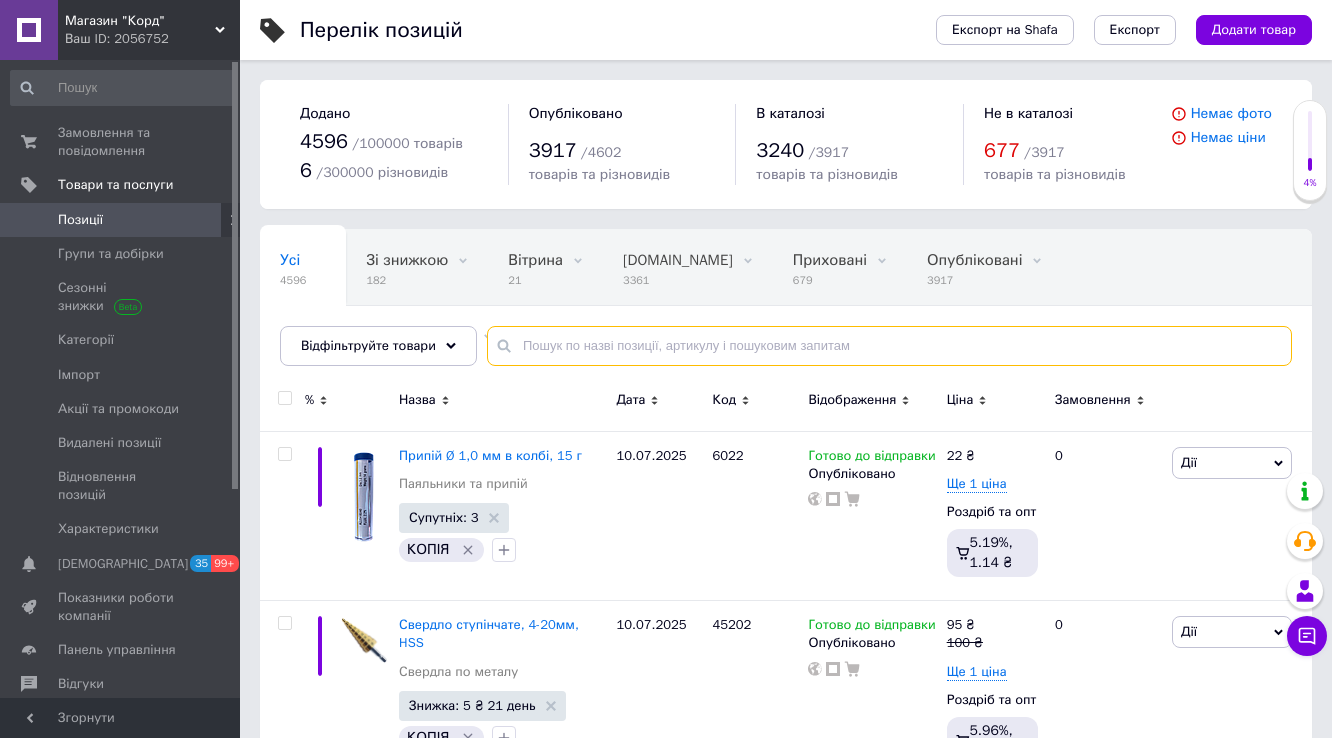 click at bounding box center (889, 346) 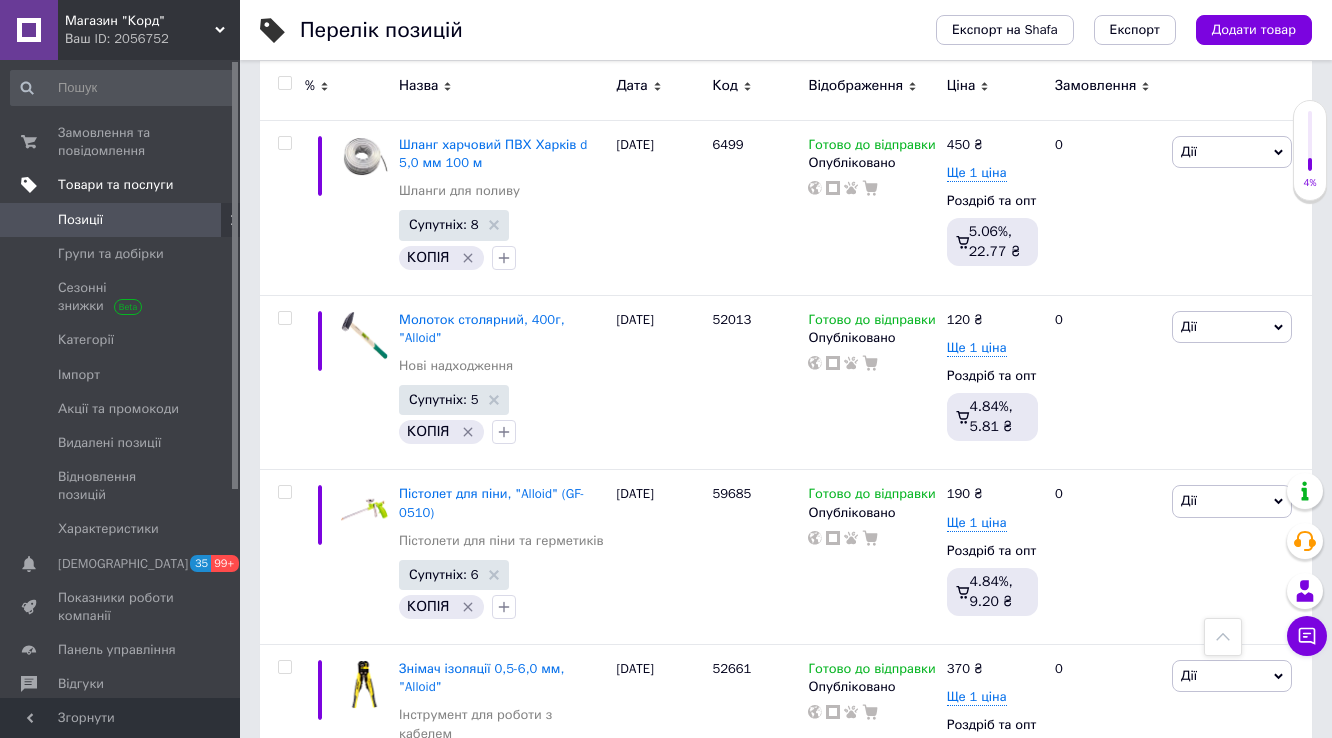 scroll, scrollTop: 9280, scrollLeft: 0, axis: vertical 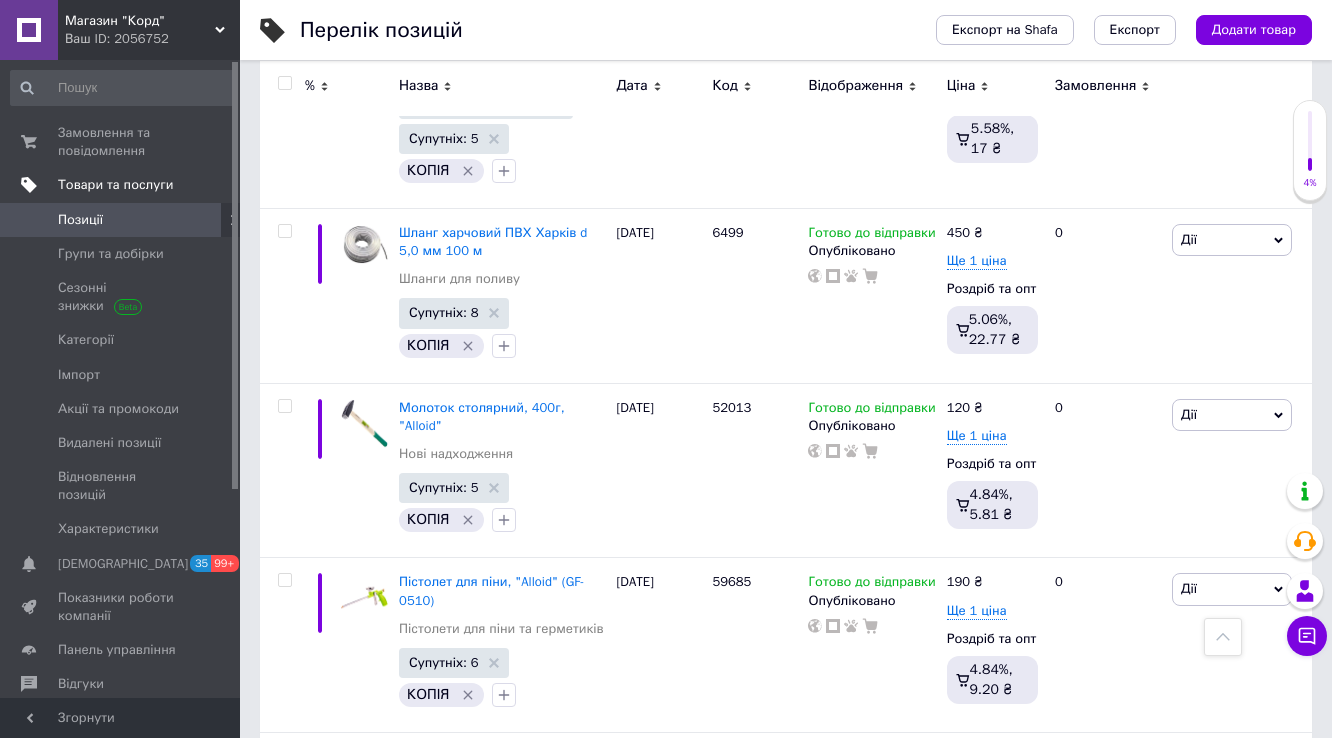 click on "Товари та послуги" at bounding box center (115, 185) 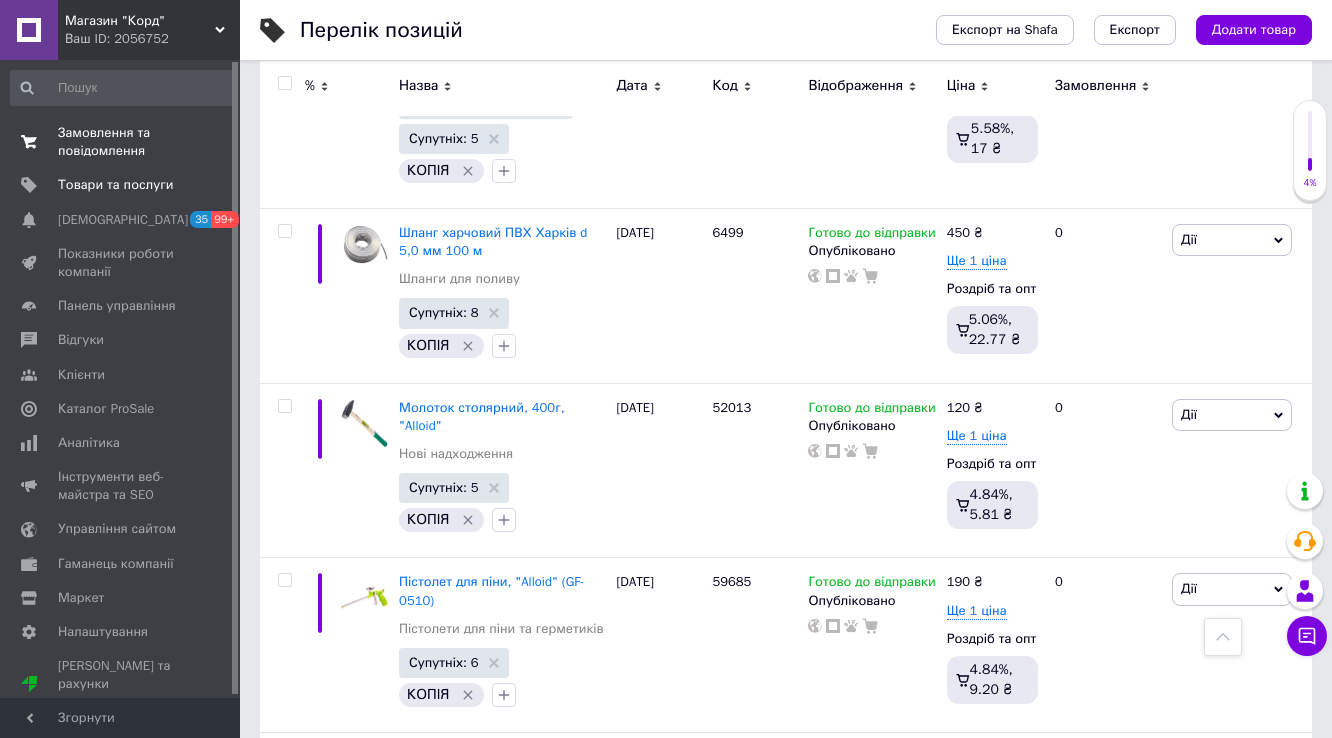 click on "Замовлення та повідомлення" at bounding box center [121, 142] 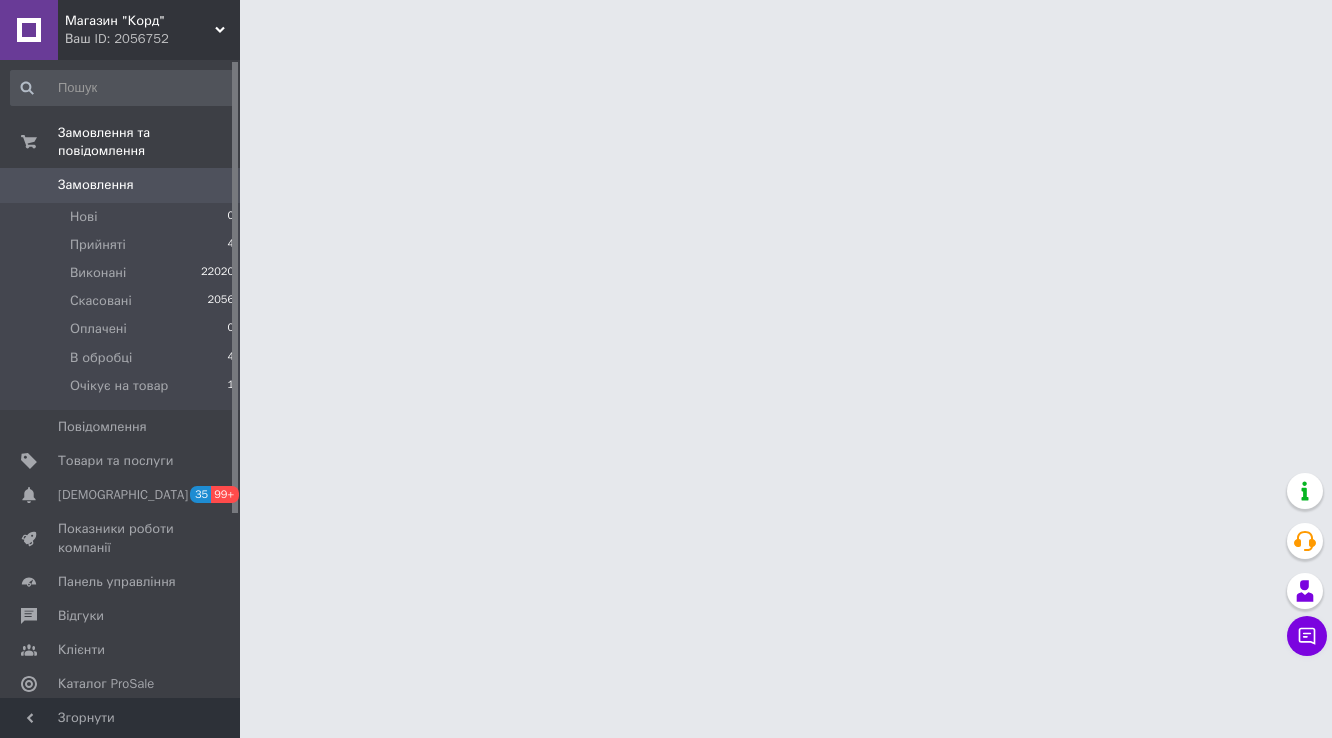 scroll, scrollTop: 0, scrollLeft: 0, axis: both 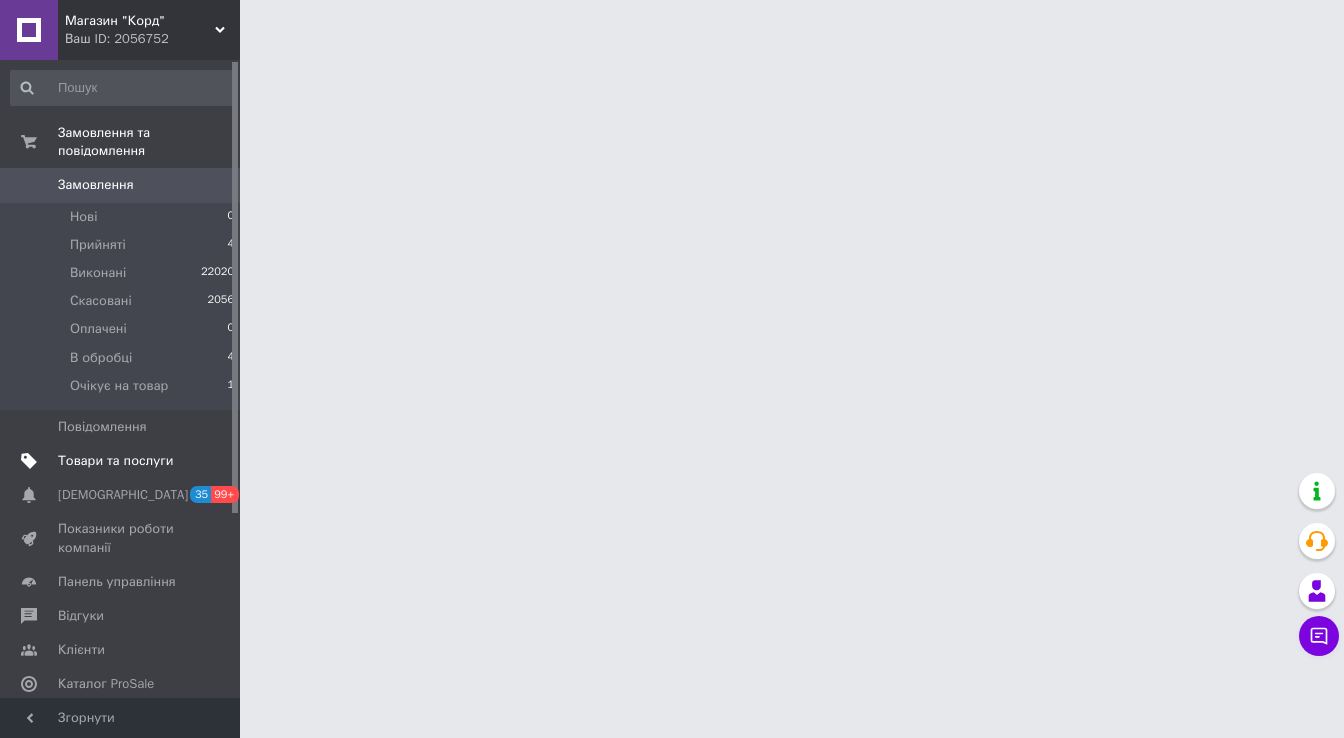 click on "Товари та послуги" at bounding box center [115, 461] 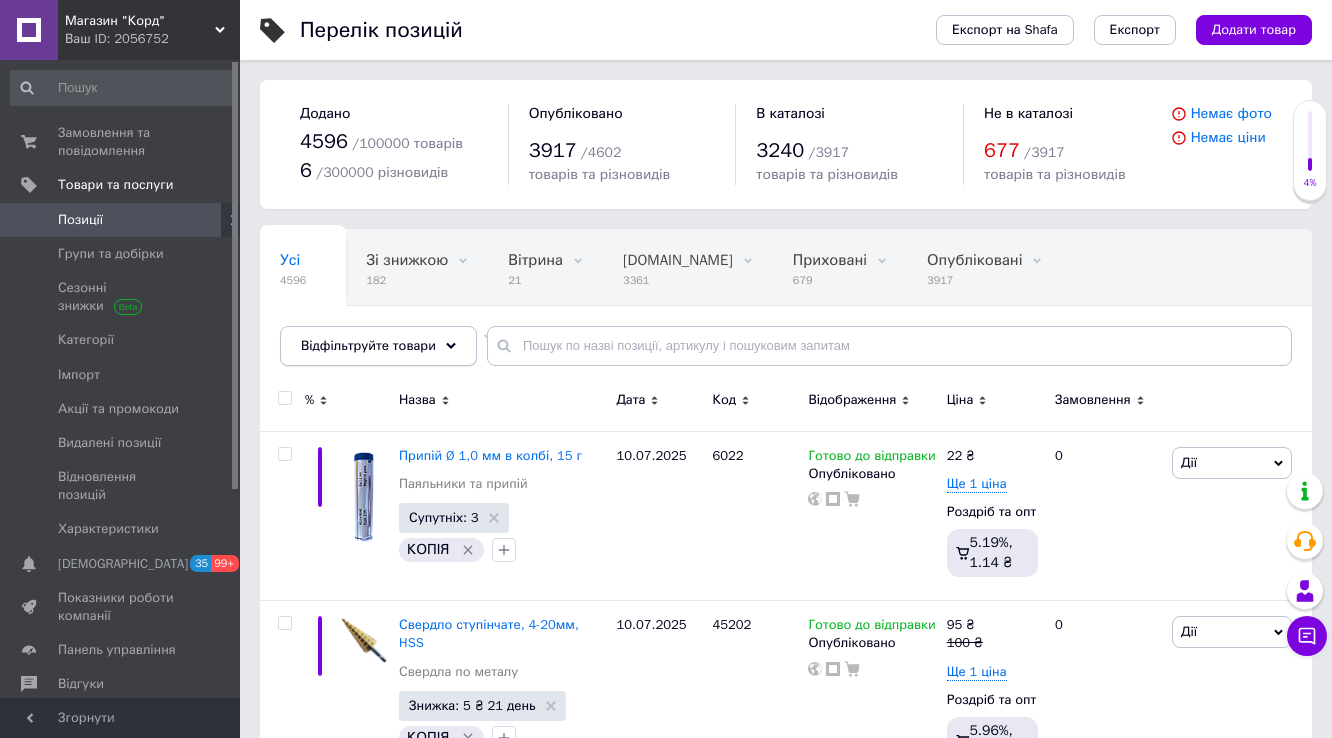 click on "Відфільтруйте товари" at bounding box center [368, 345] 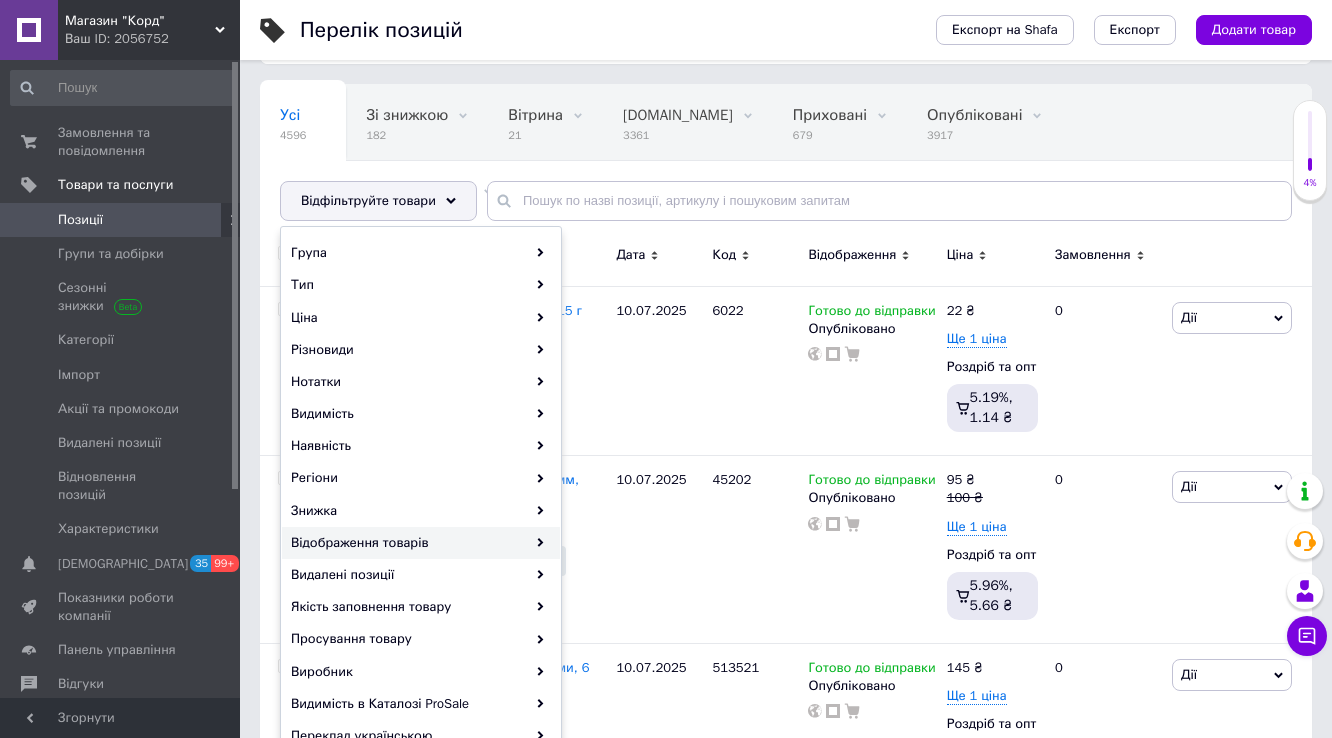 scroll, scrollTop: 160, scrollLeft: 0, axis: vertical 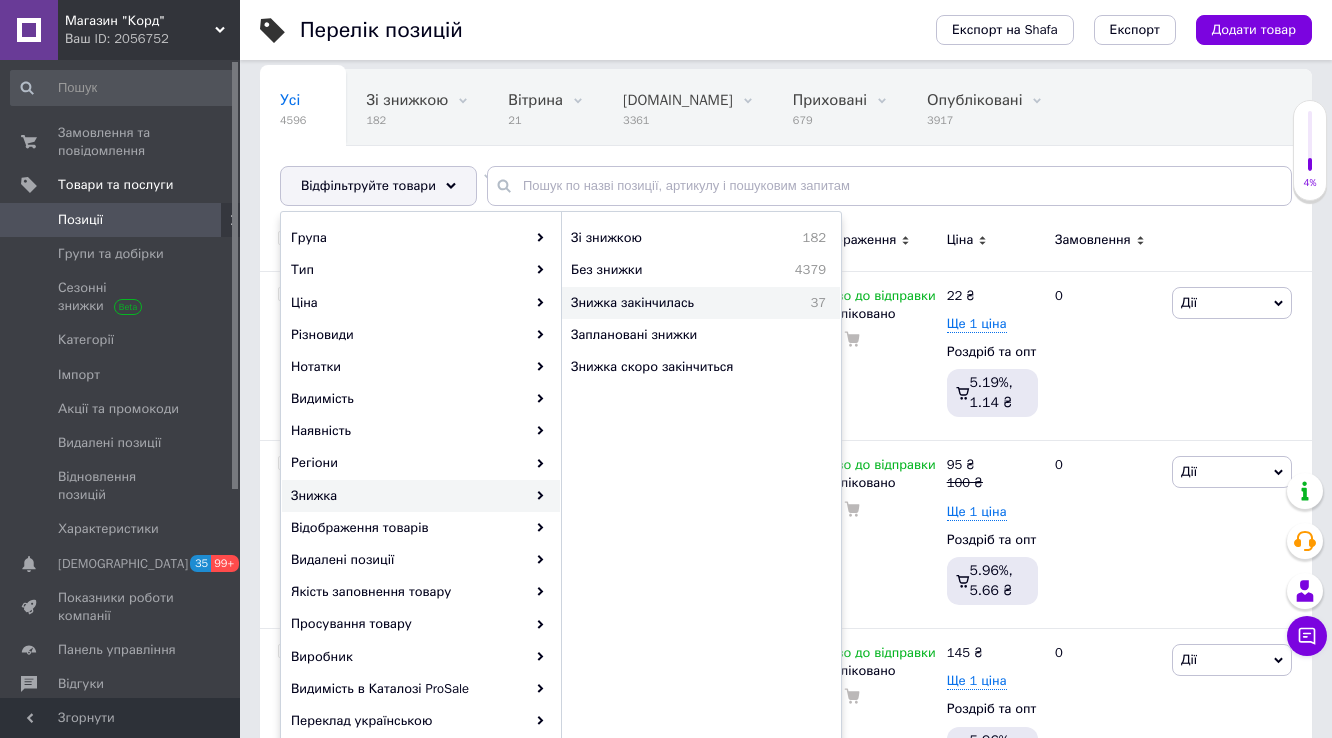 click on "Знижка закінчилась" at bounding box center (676, 303) 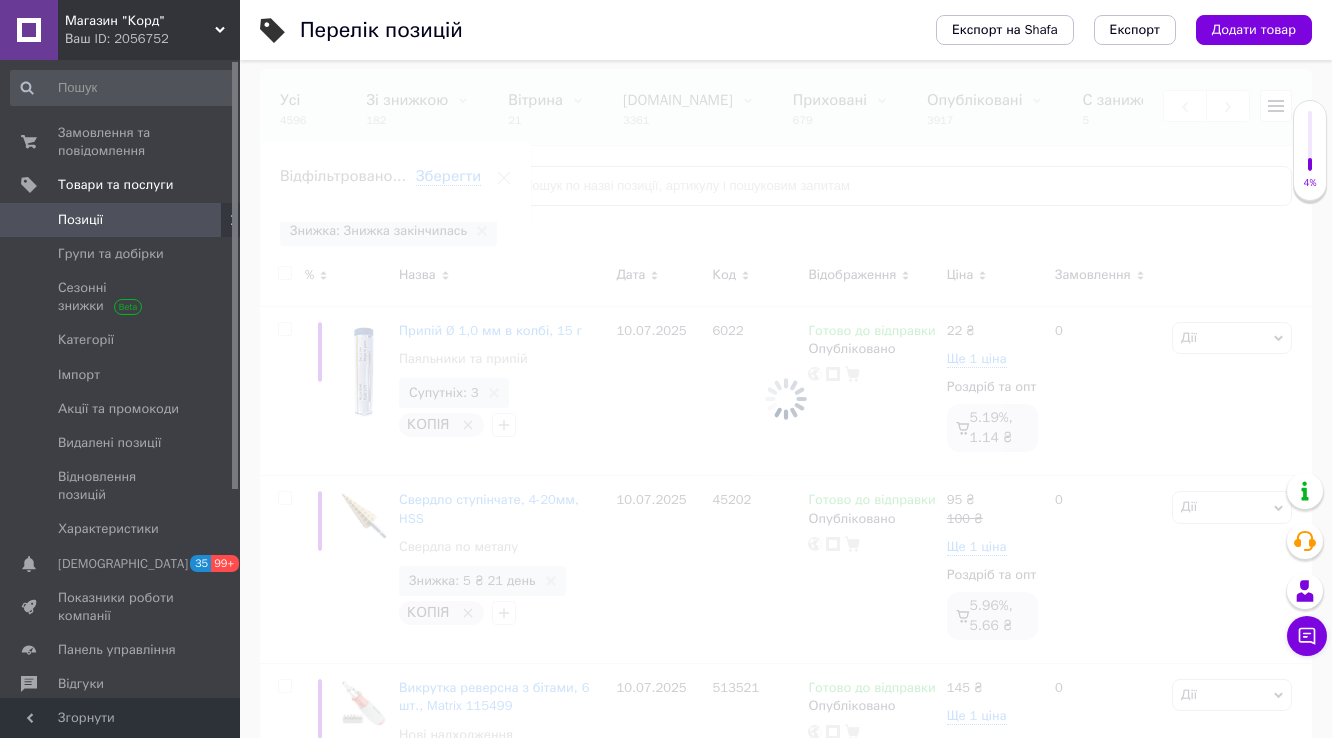 scroll, scrollTop: 0, scrollLeft: 356, axis: horizontal 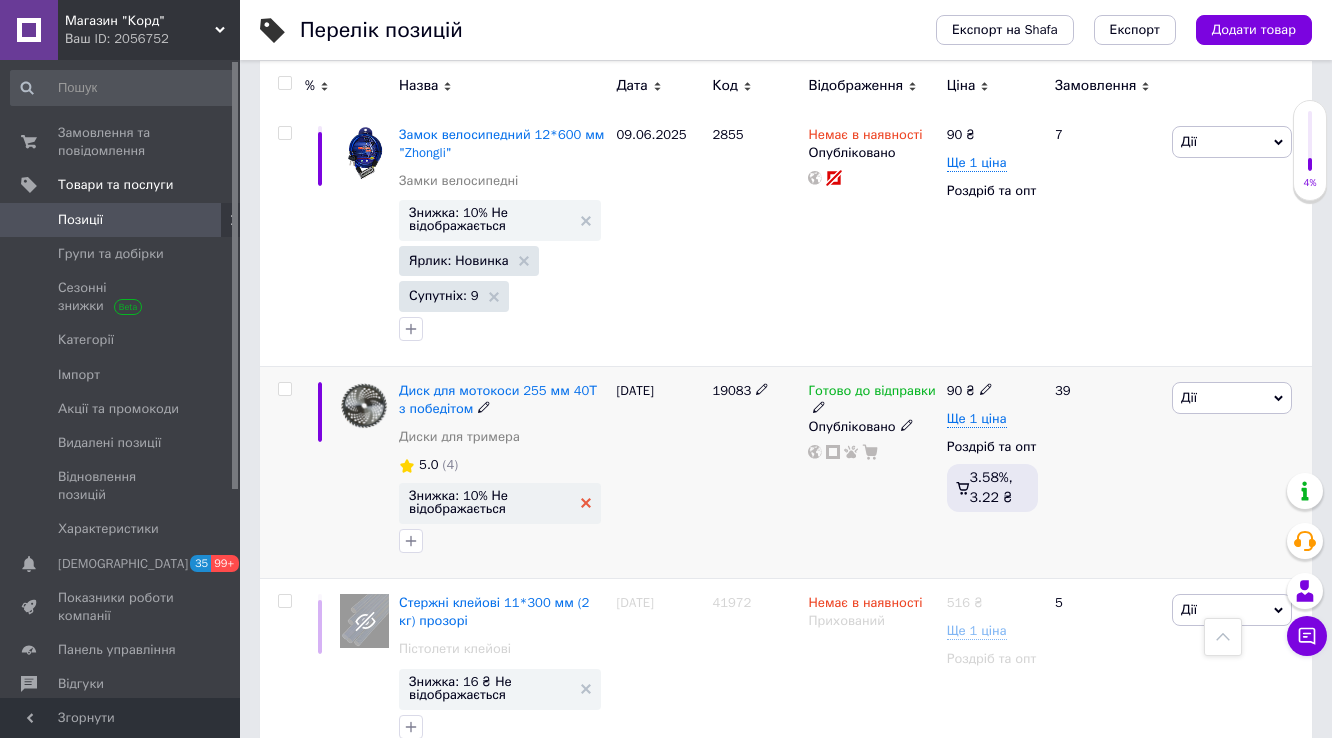 click 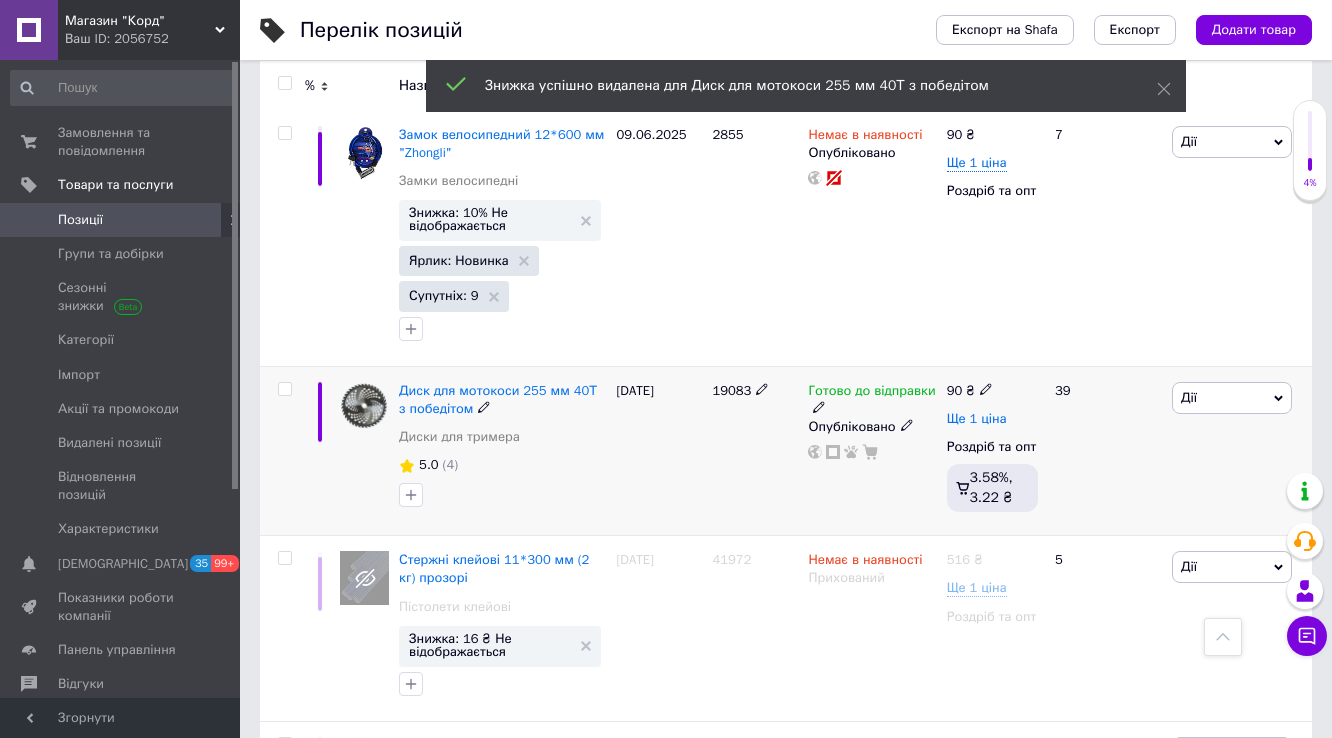 click on "Ще 1 ціна" at bounding box center [977, 419] 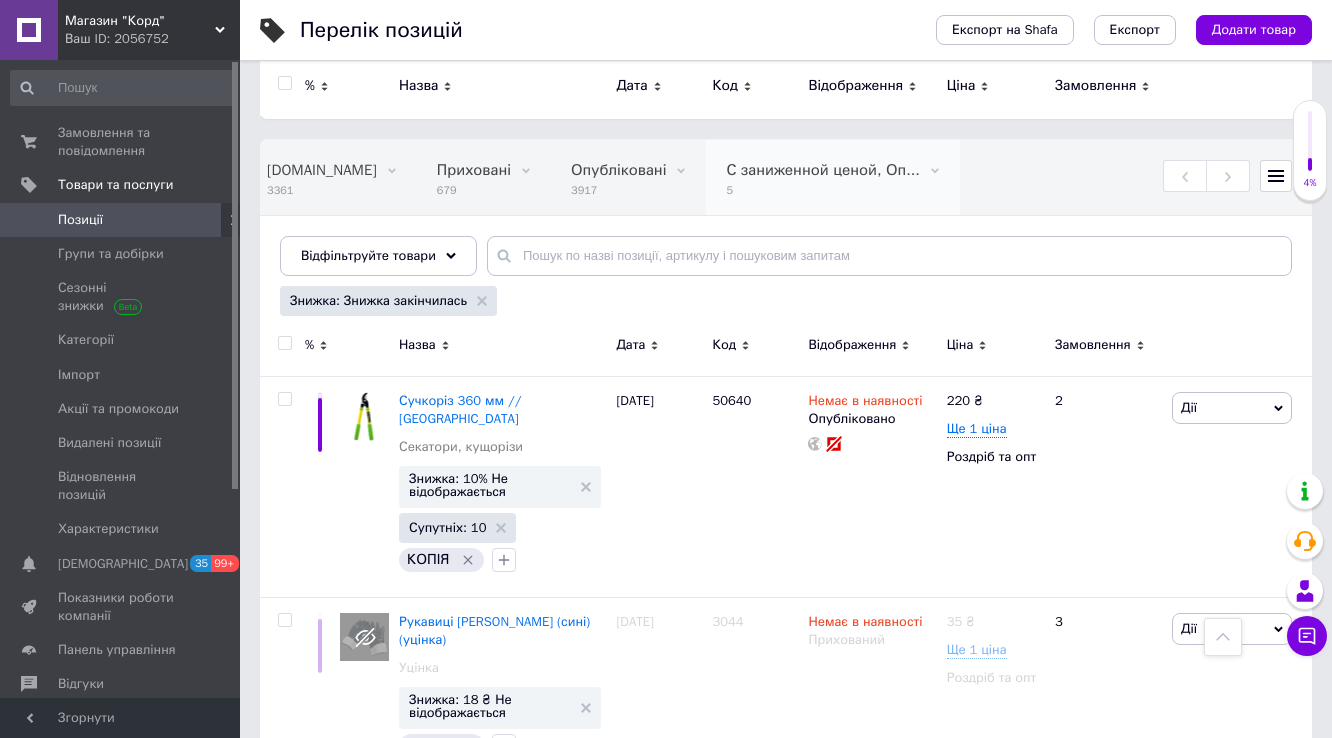 scroll, scrollTop: 0, scrollLeft: 0, axis: both 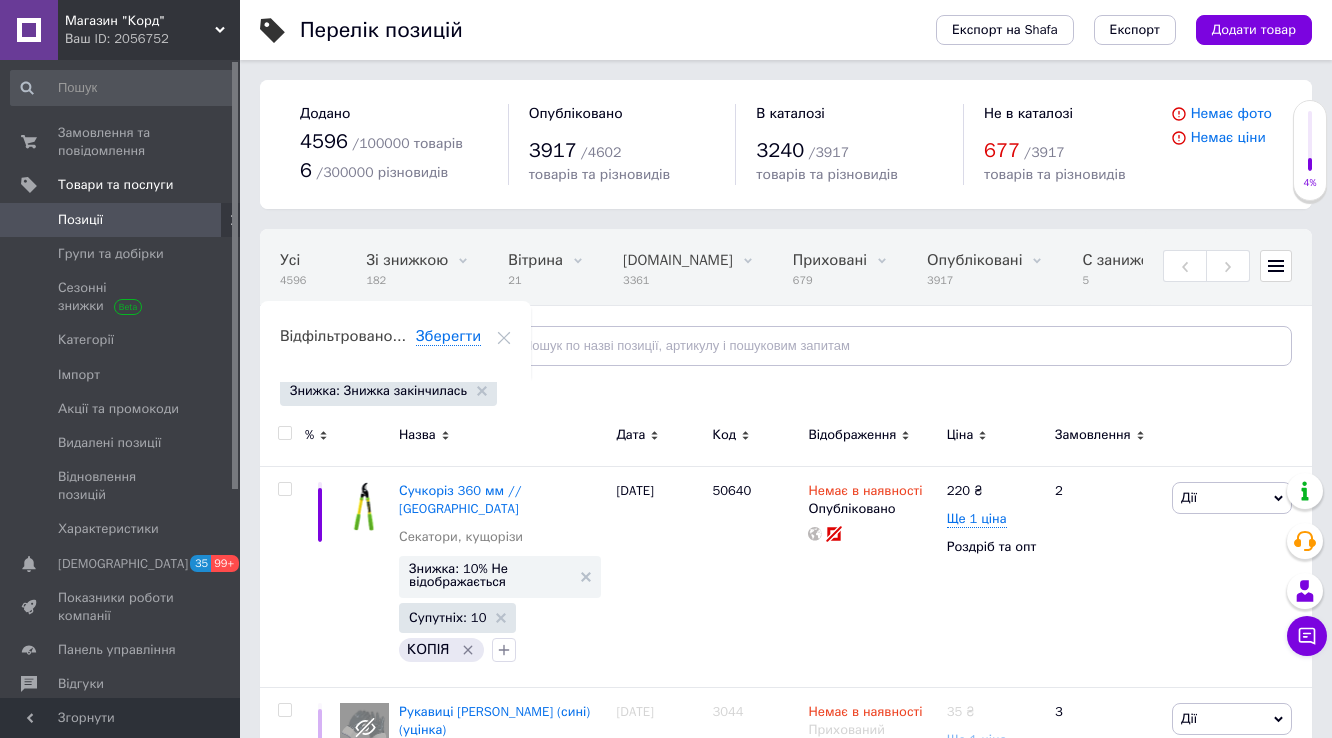 click on "Знижка: Знижка закінчилась" at bounding box center [388, 391] 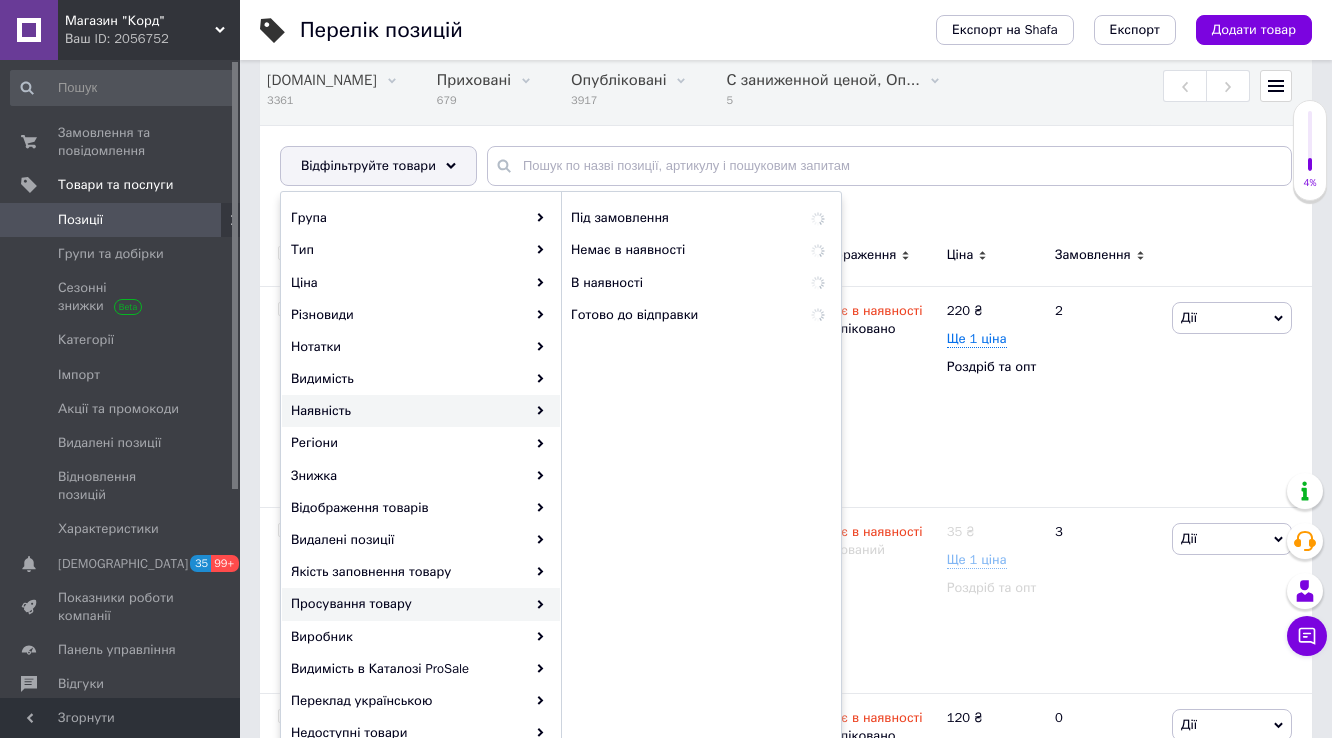 scroll, scrollTop: 240, scrollLeft: 0, axis: vertical 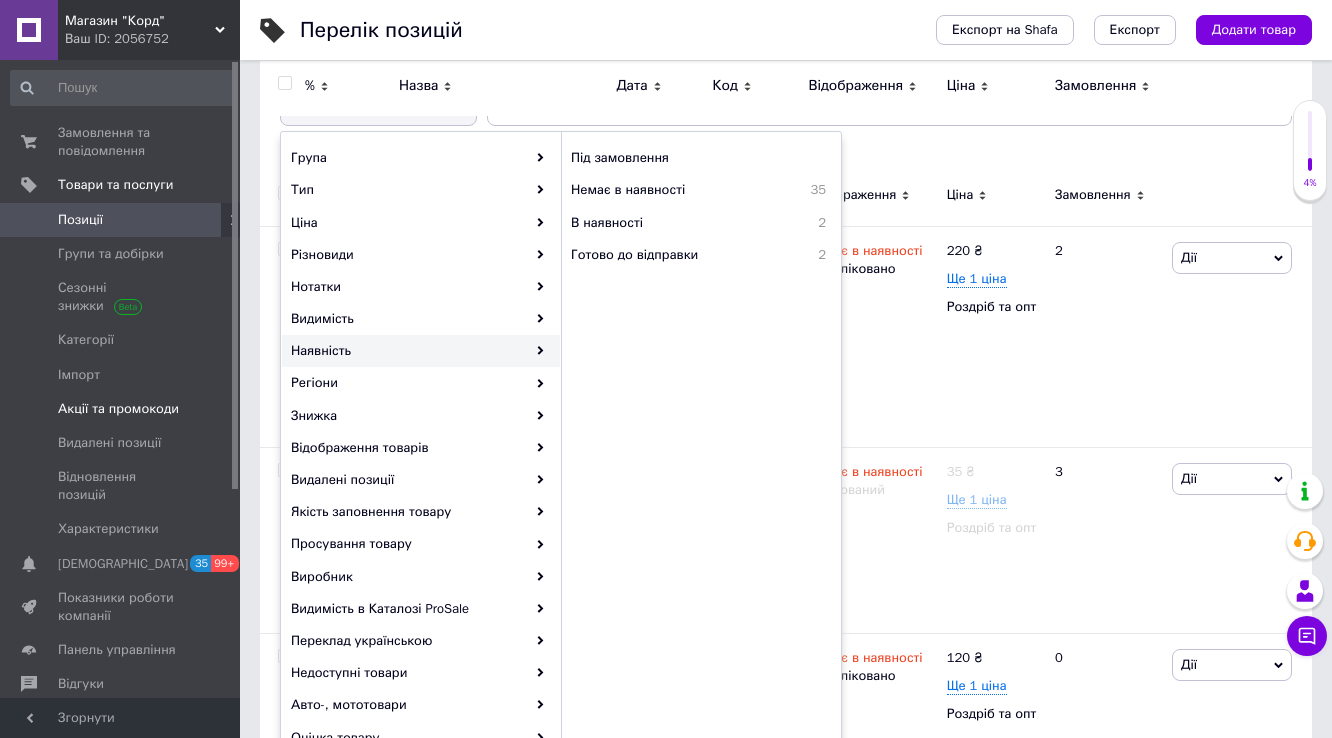 click on "Акції та промокоди" at bounding box center [118, 409] 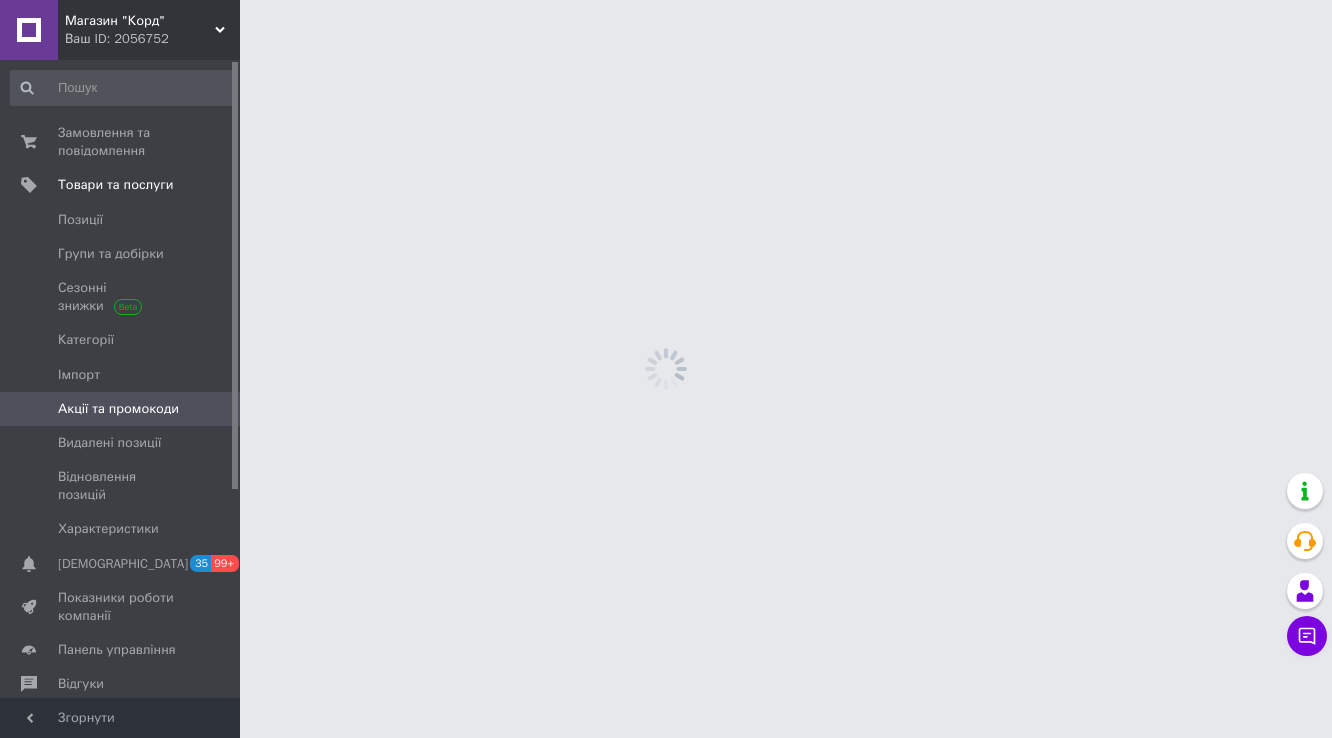 scroll, scrollTop: 0, scrollLeft: 0, axis: both 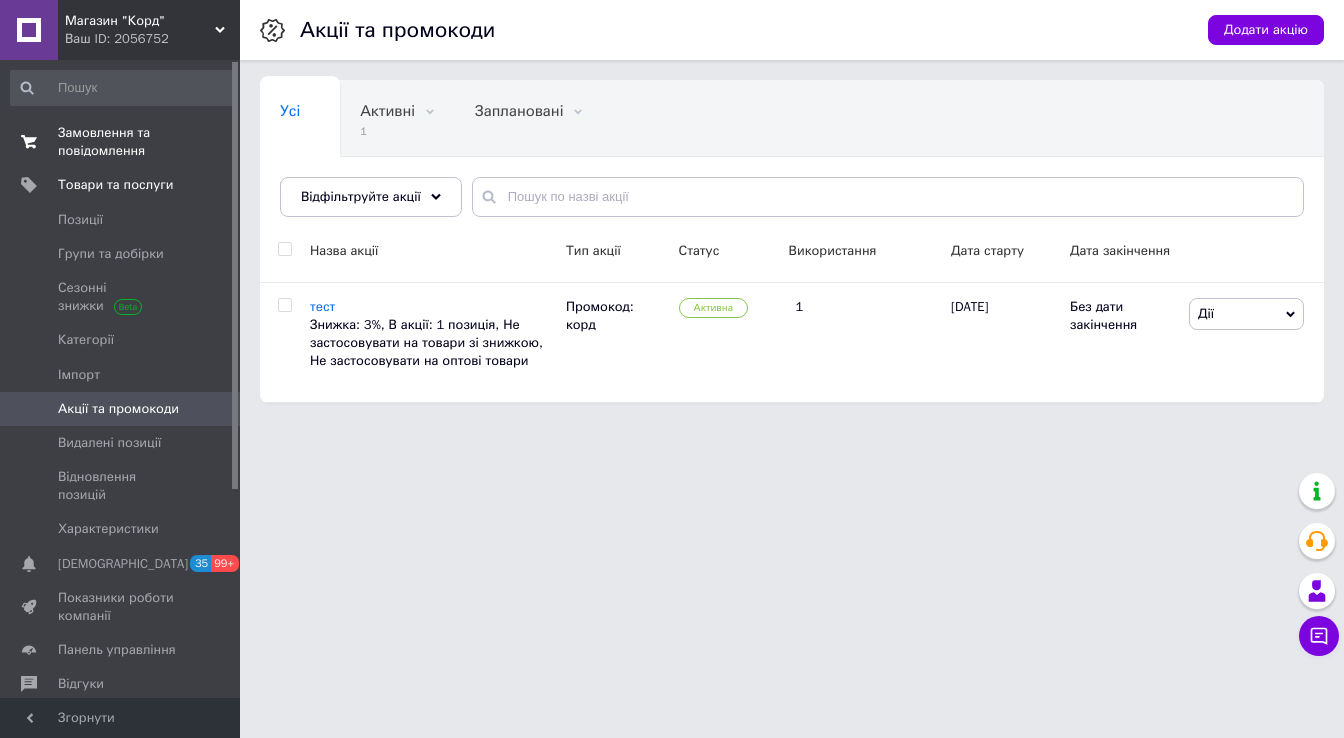 click on "Замовлення та повідомлення" at bounding box center [121, 142] 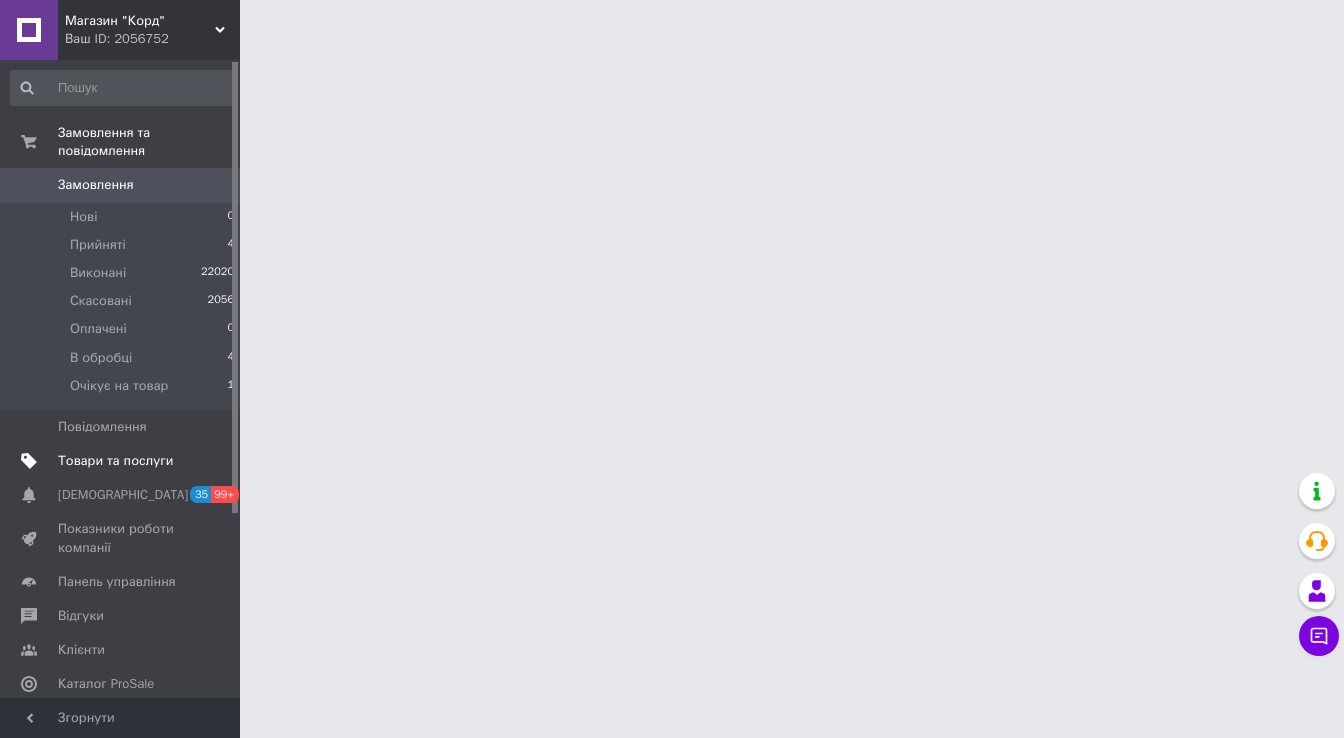 click on "Товари та послуги" at bounding box center [115, 461] 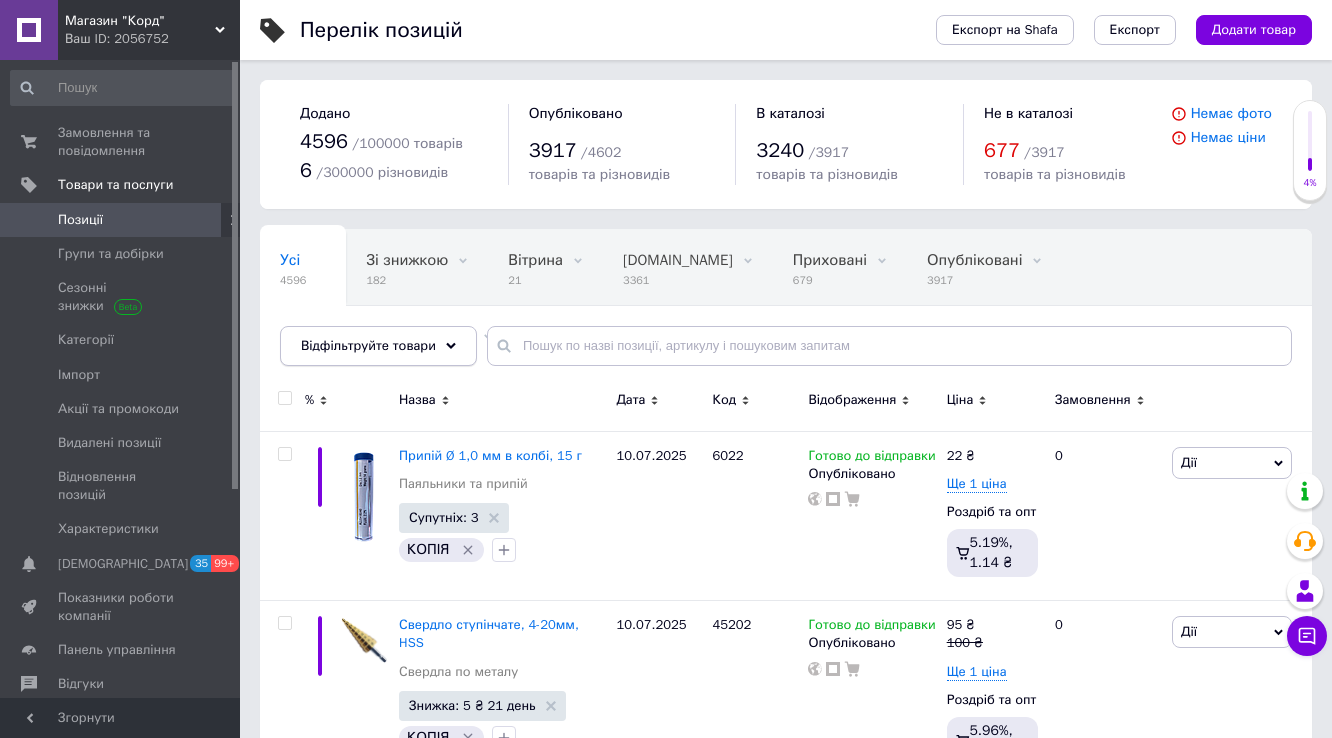 click on "Відфільтруйте товари" at bounding box center [378, 346] 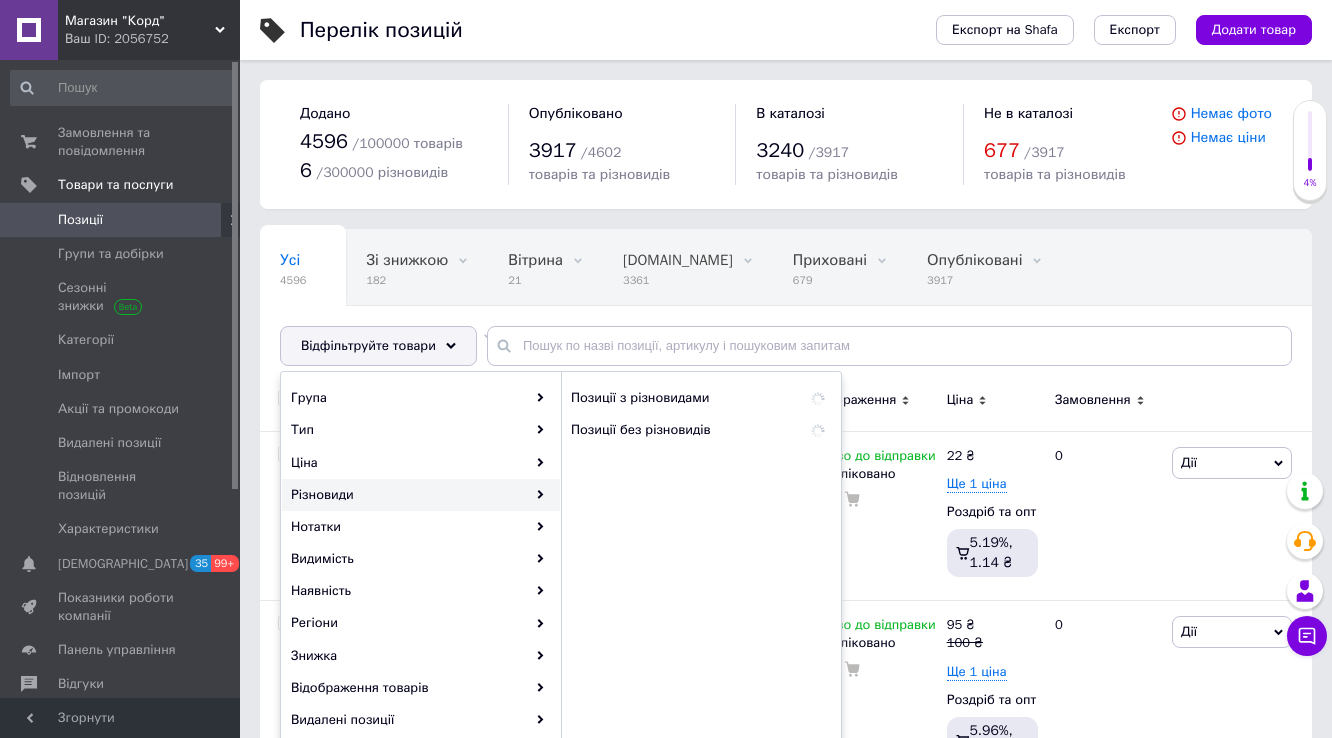 scroll, scrollTop: 320, scrollLeft: 0, axis: vertical 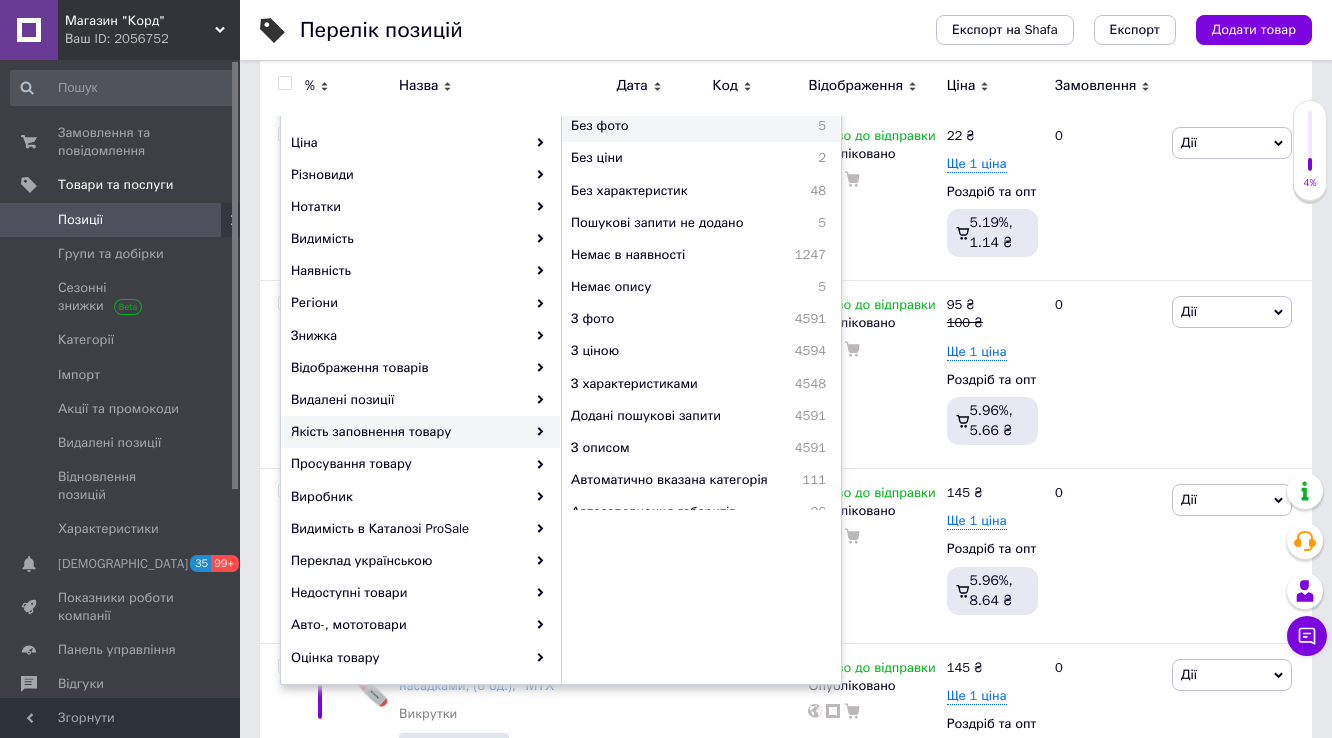 click on "Без фото" at bounding box center (668, 126) 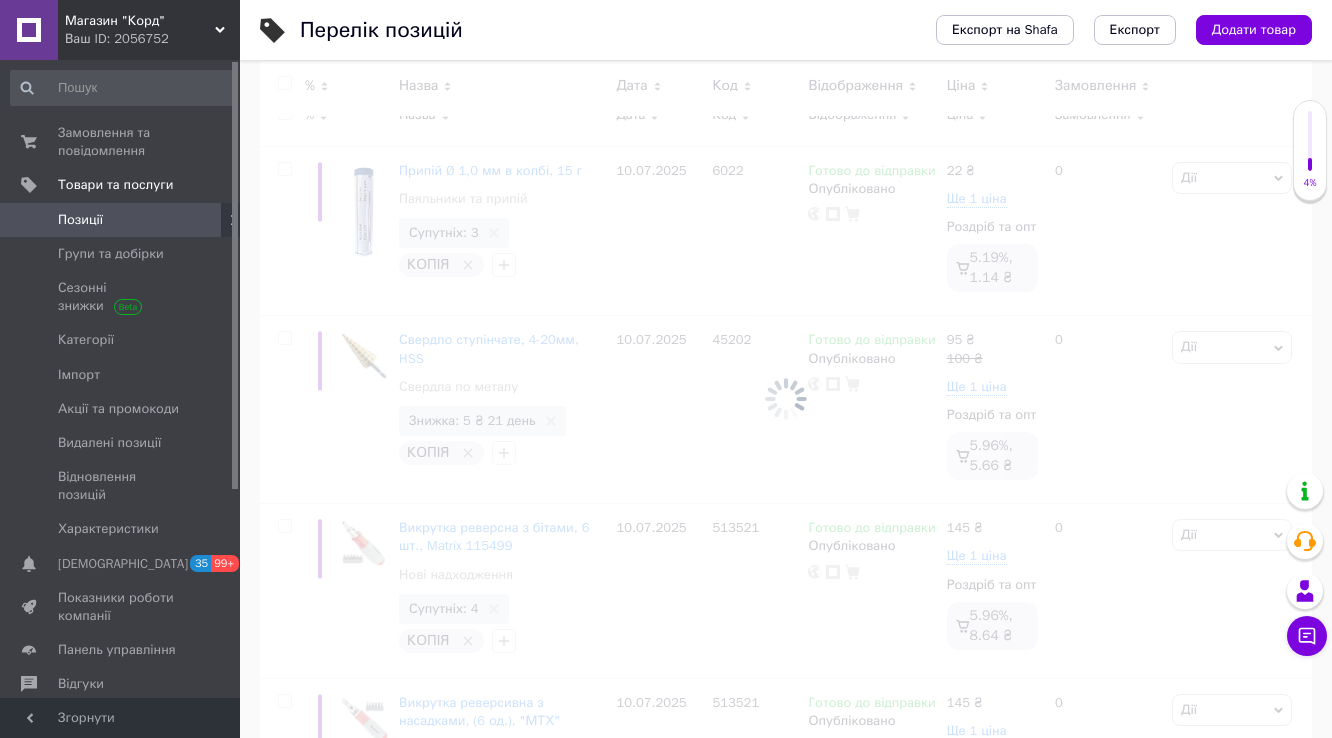 scroll, scrollTop: 0, scrollLeft: 356, axis: horizontal 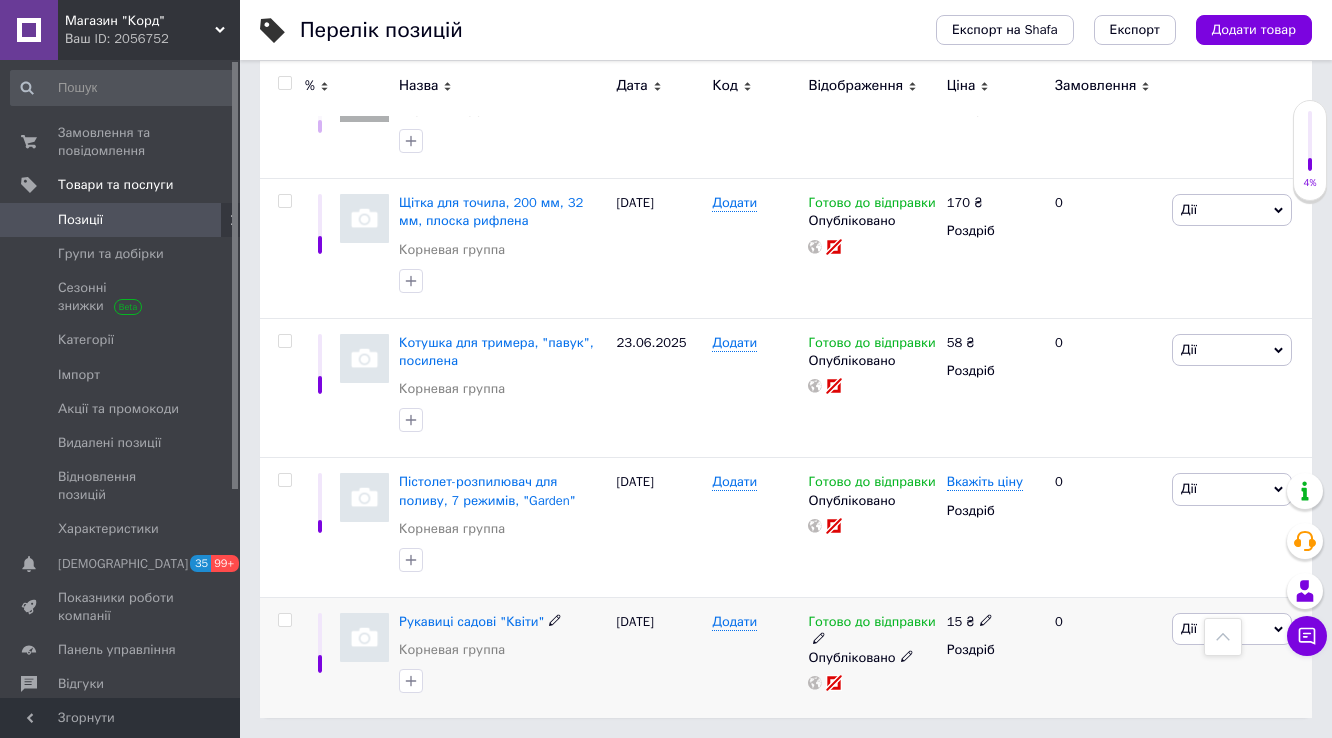 click on "Дії" at bounding box center [1232, 629] 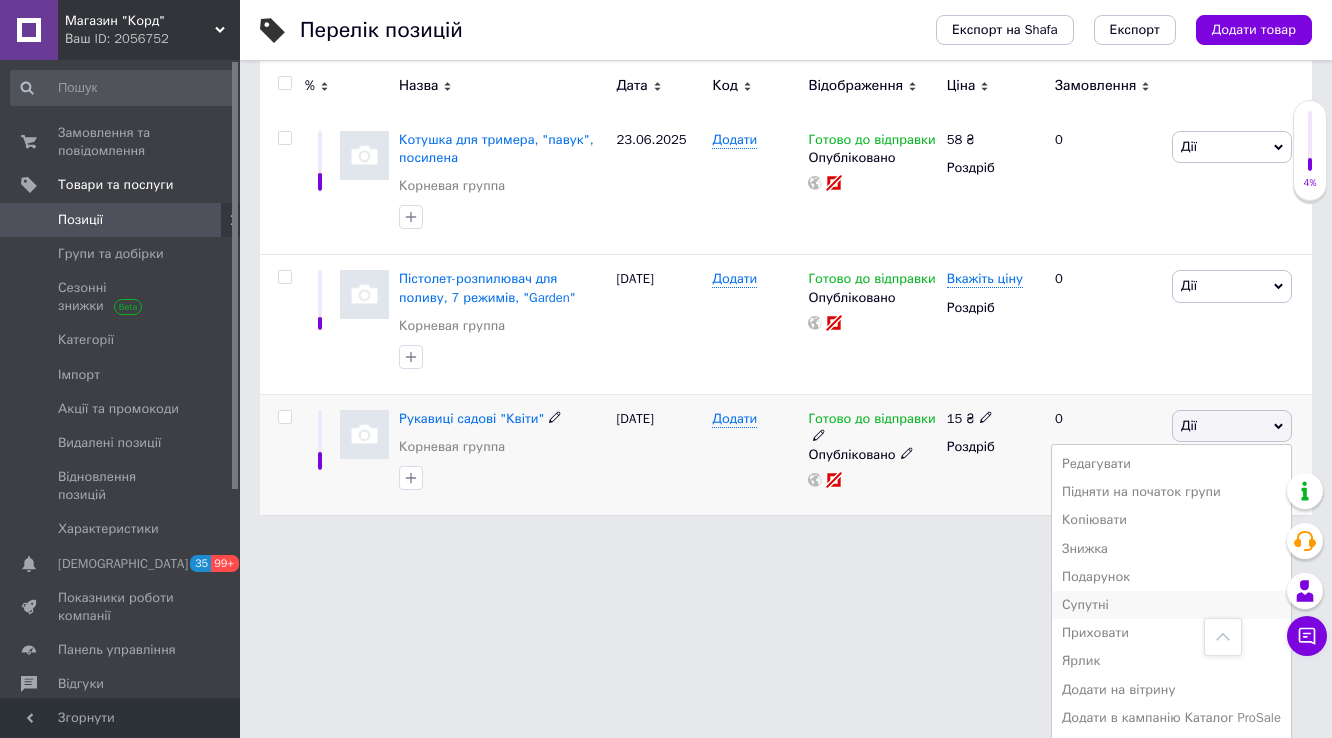 scroll, scrollTop: 681, scrollLeft: 0, axis: vertical 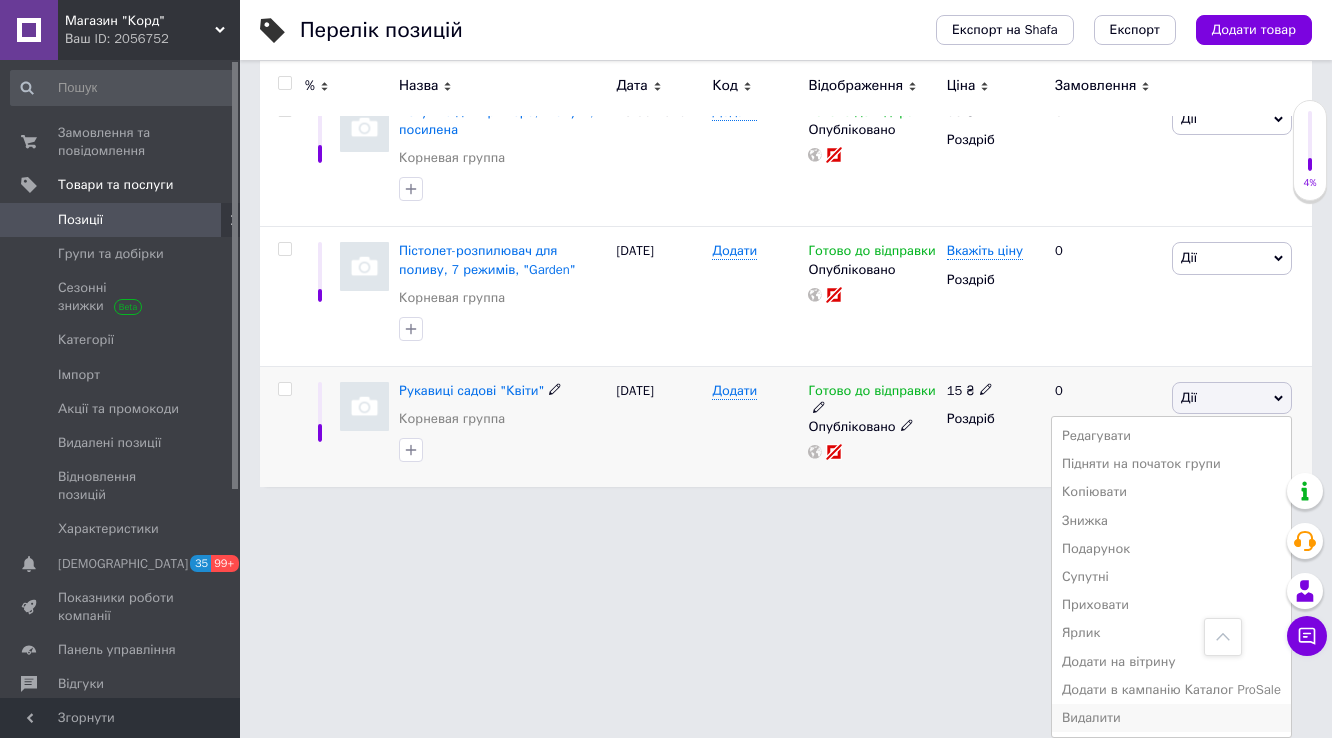 click on "Видалити" at bounding box center [1171, 718] 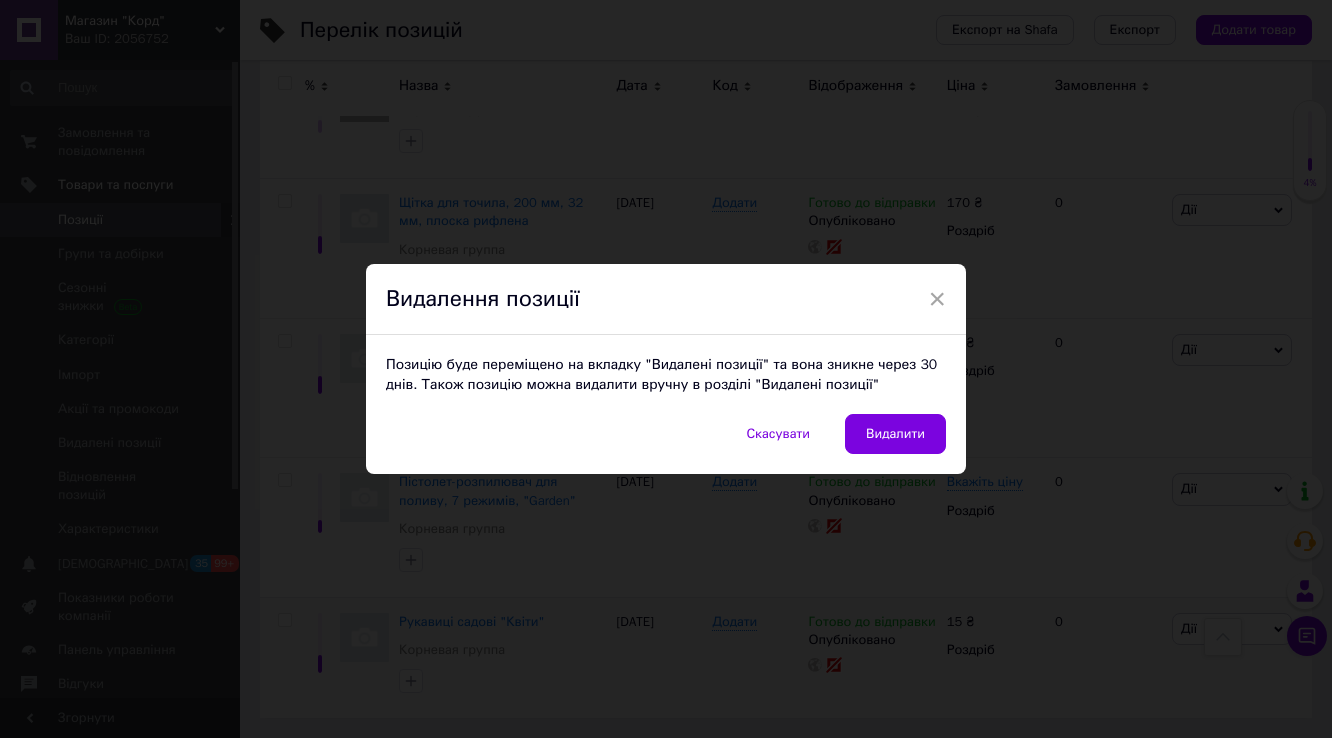 scroll, scrollTop: 452, scrollLeft: 0, axis: vertical 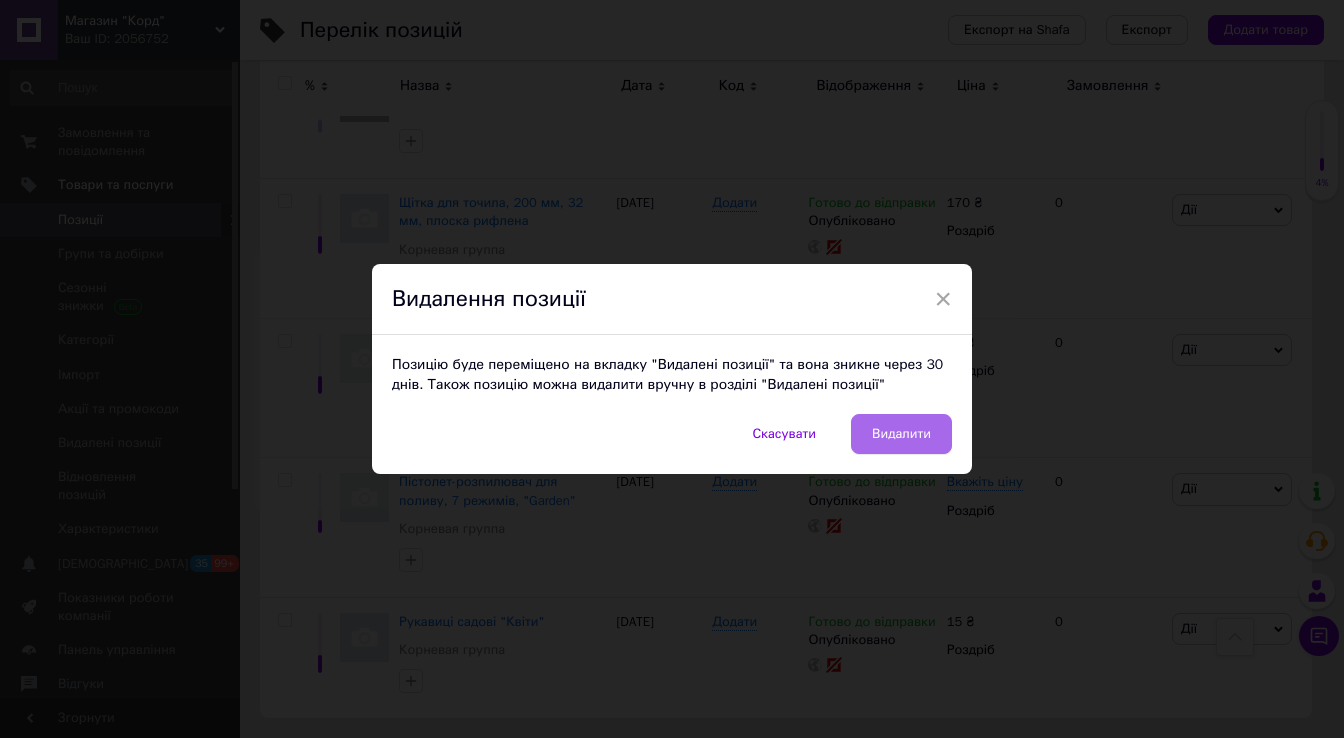 click on "Видалити" at bounding box center (901, 434) 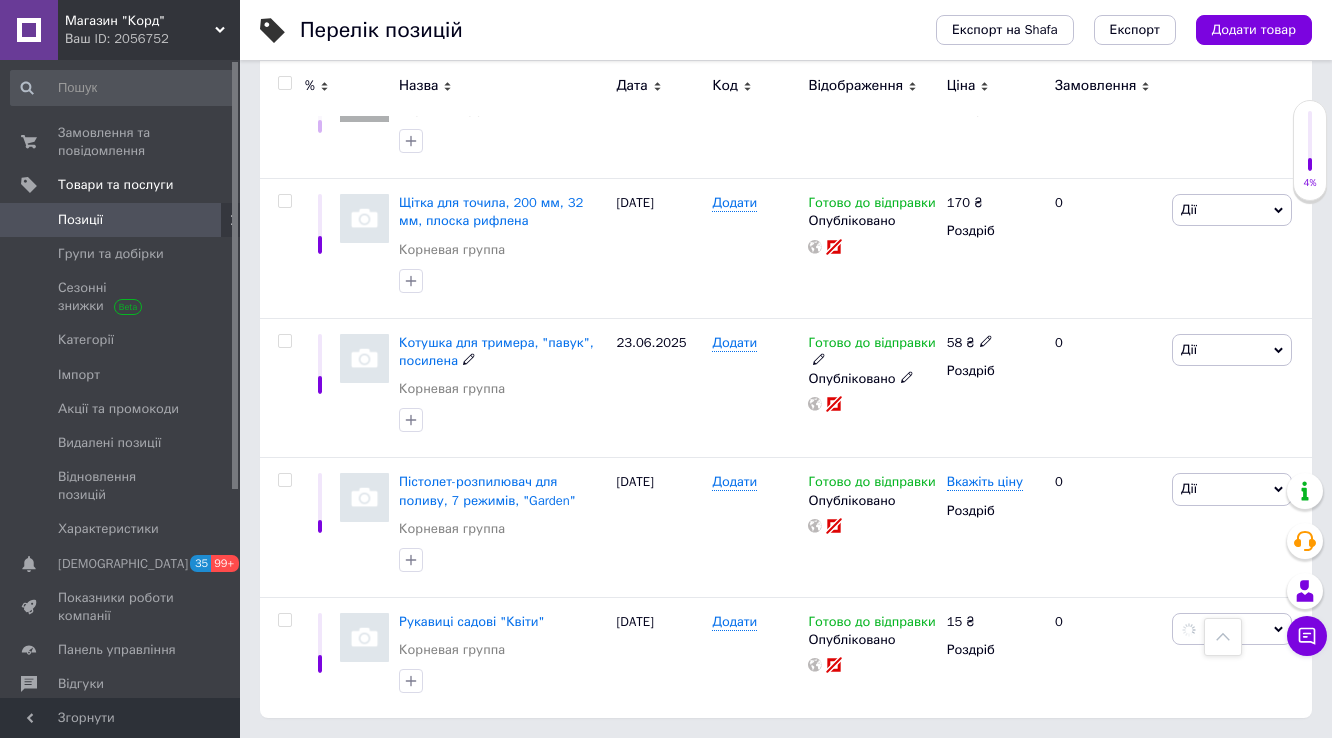 scroll, scrollTop: 0, scrollLeft: 356, axis: horizontal 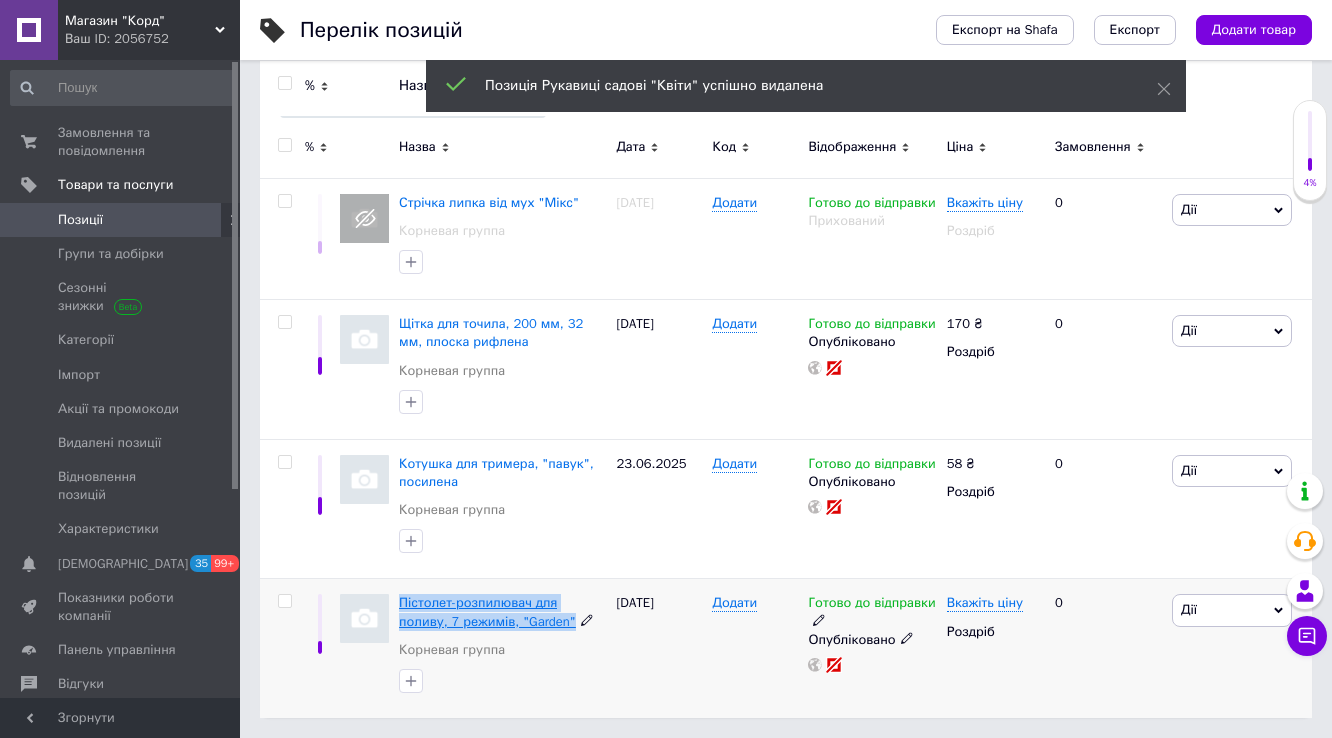 drag, startPoint x: 396, startPoint y: 604, endPoint x: 517, endPoint y: 626, distance: 122.98374 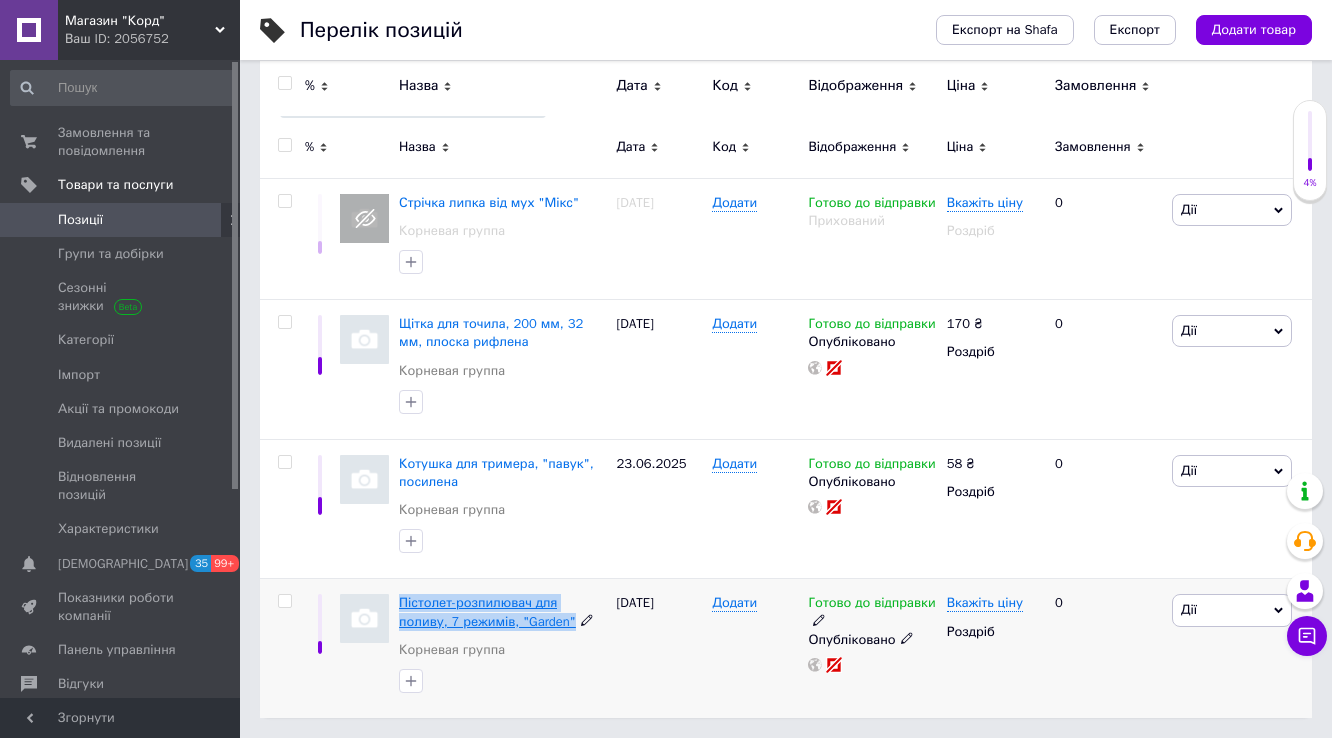 copy on "Пістолет-розпилювач для поливу, 7 режимів, "Garden"" 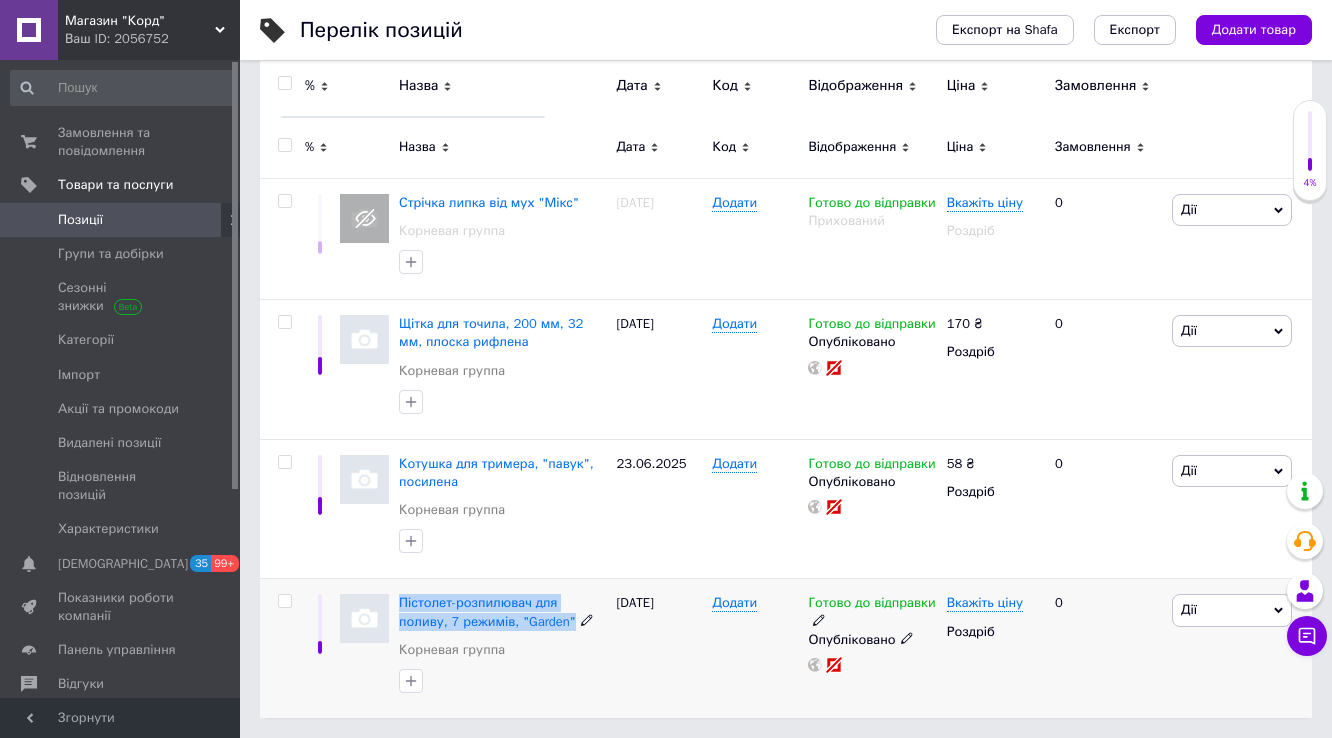 click on "Дії" at bounding box center [1232, 610] 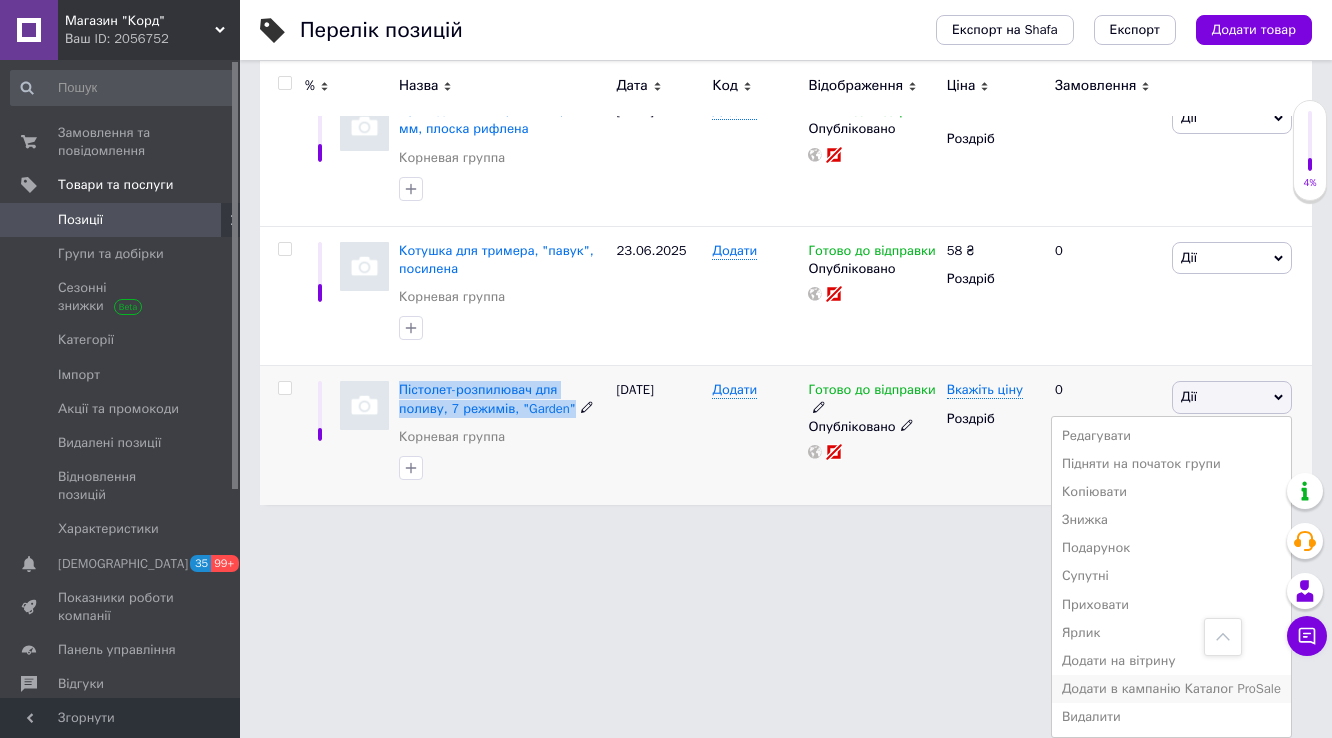 scroll, scrollTop: 542, scrollLeft: 0, axis: vertical 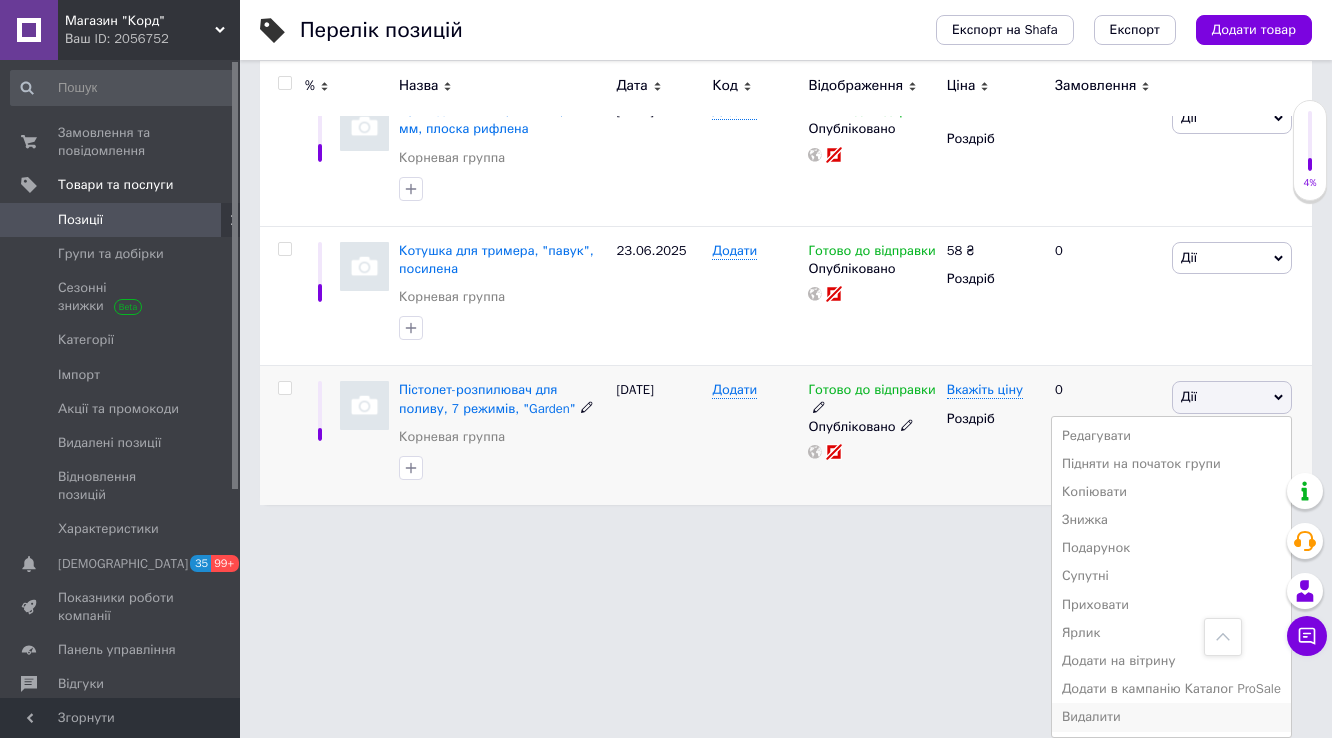 click on "Видалити" at bounding box center [1171, 717] 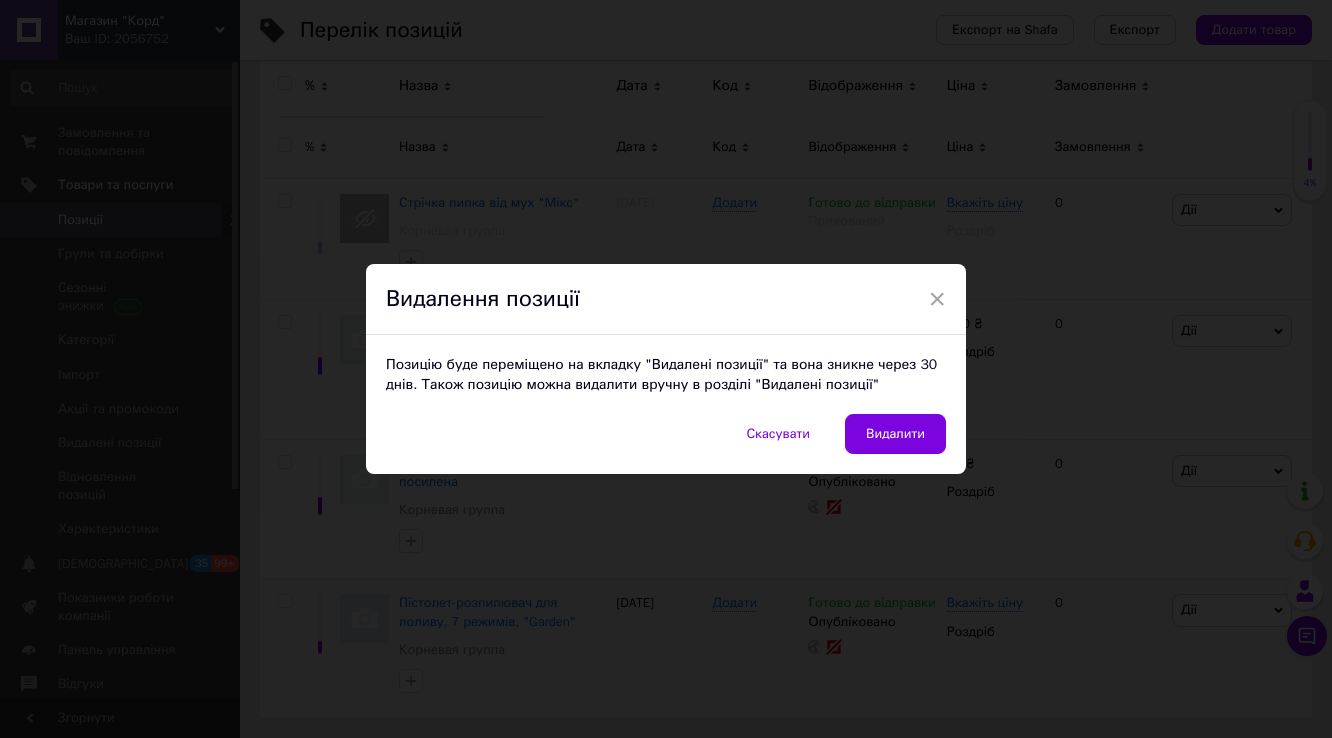 scroll, scrollTop: 330, scrollLeft: 0, axis: vertical 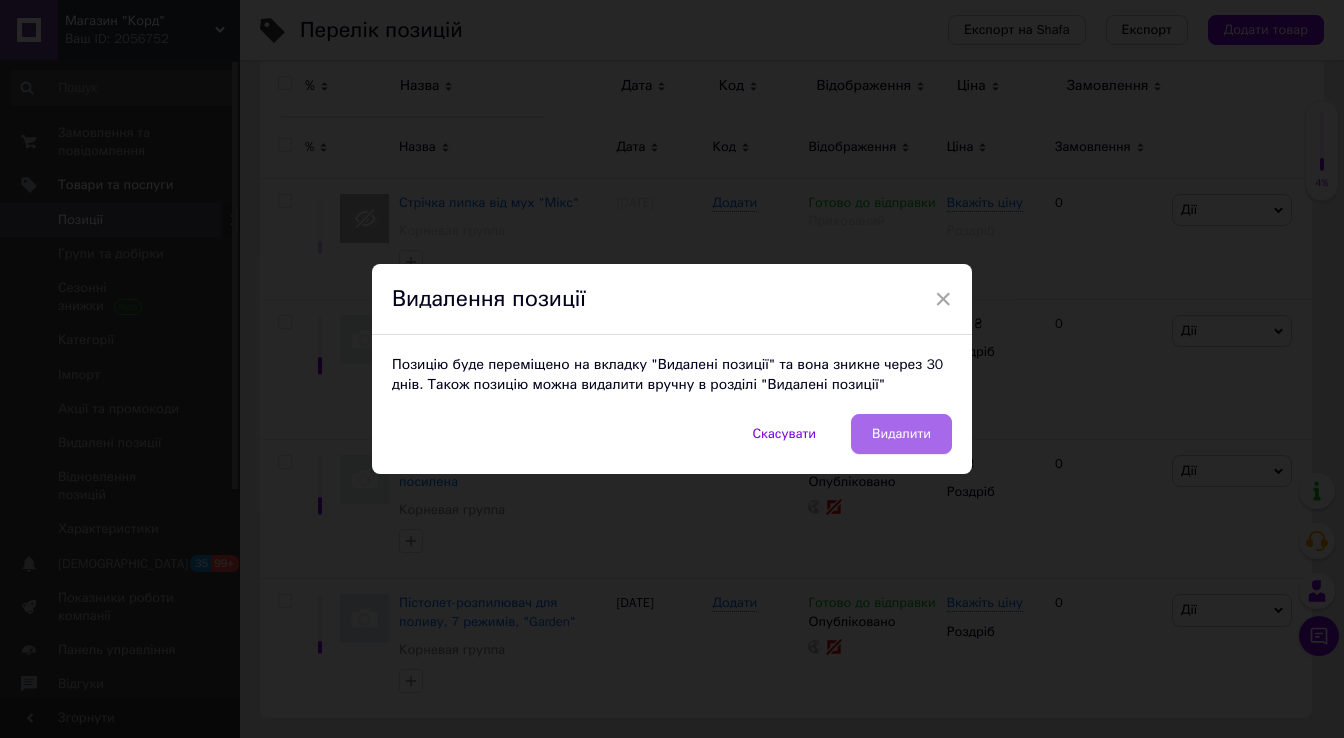 click on "Видалити" at bounding box center [901, 434] 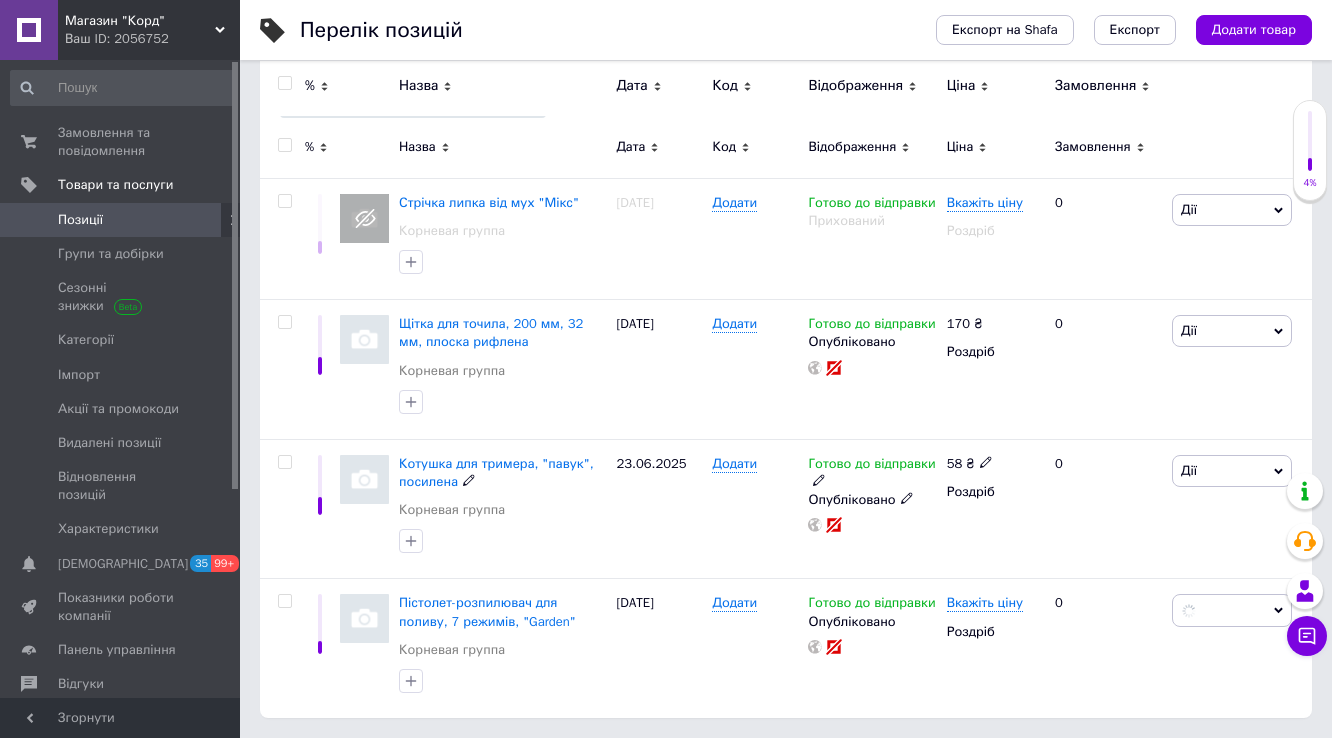 scroll, scrollTop: 0, scrollLeft: 356, axis: horizontal 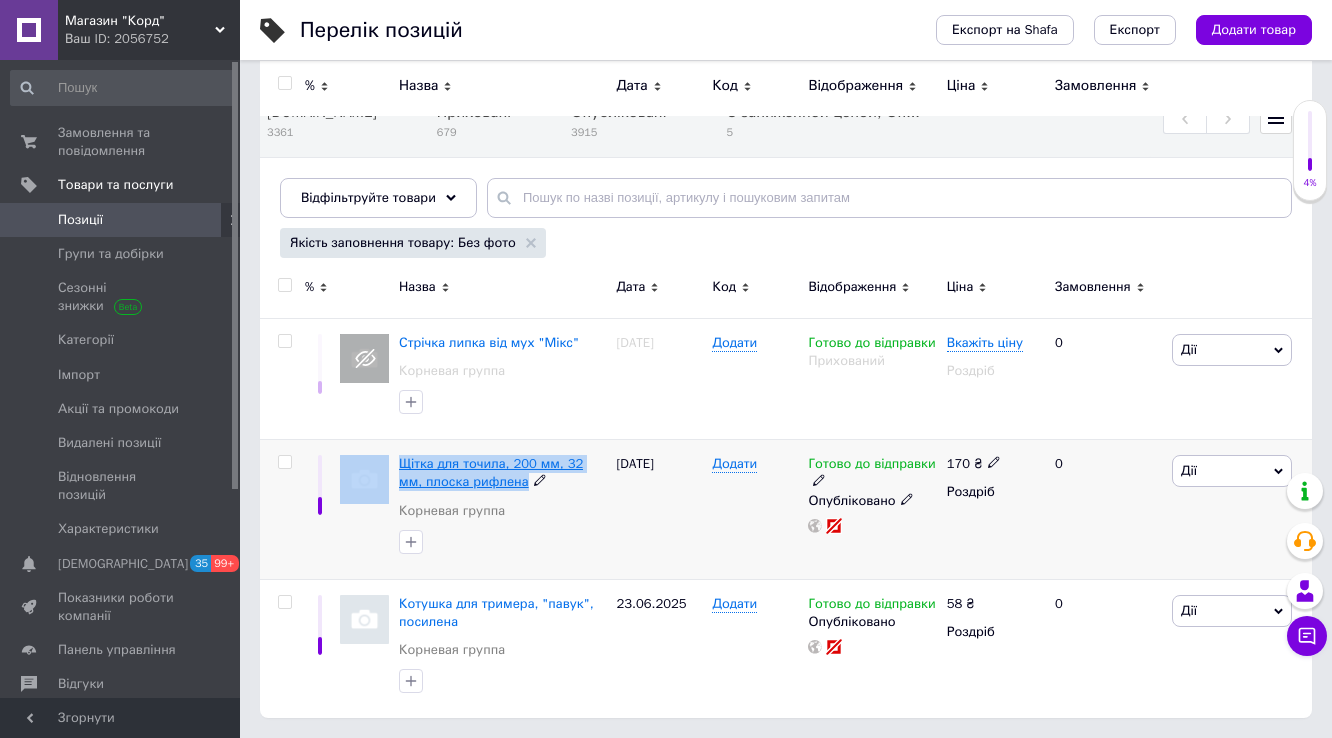 drag, startPoint x: 392, startPoint y: 462, endPoint x: 493, endPoint y: 488, distance: 104.292854 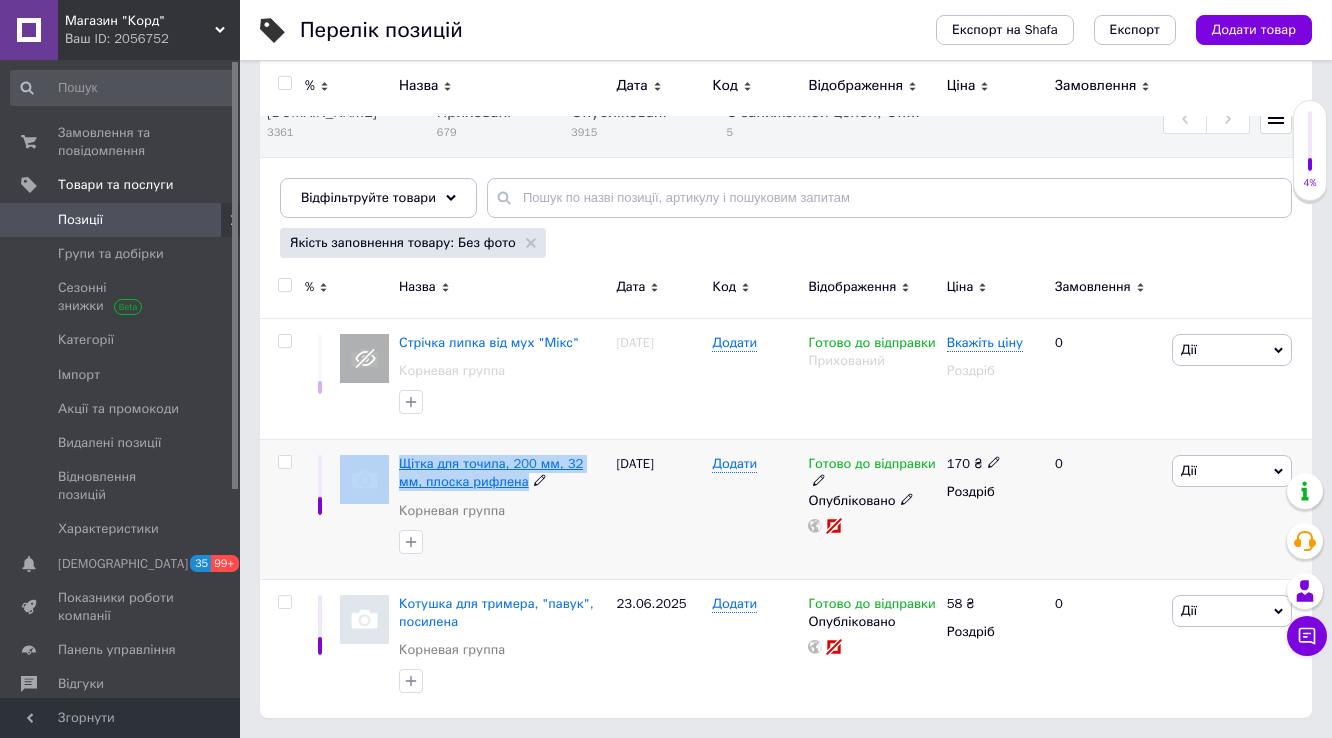 copy on "Щітка для точила, 200 мм, 32 мм, плоска рифлена" 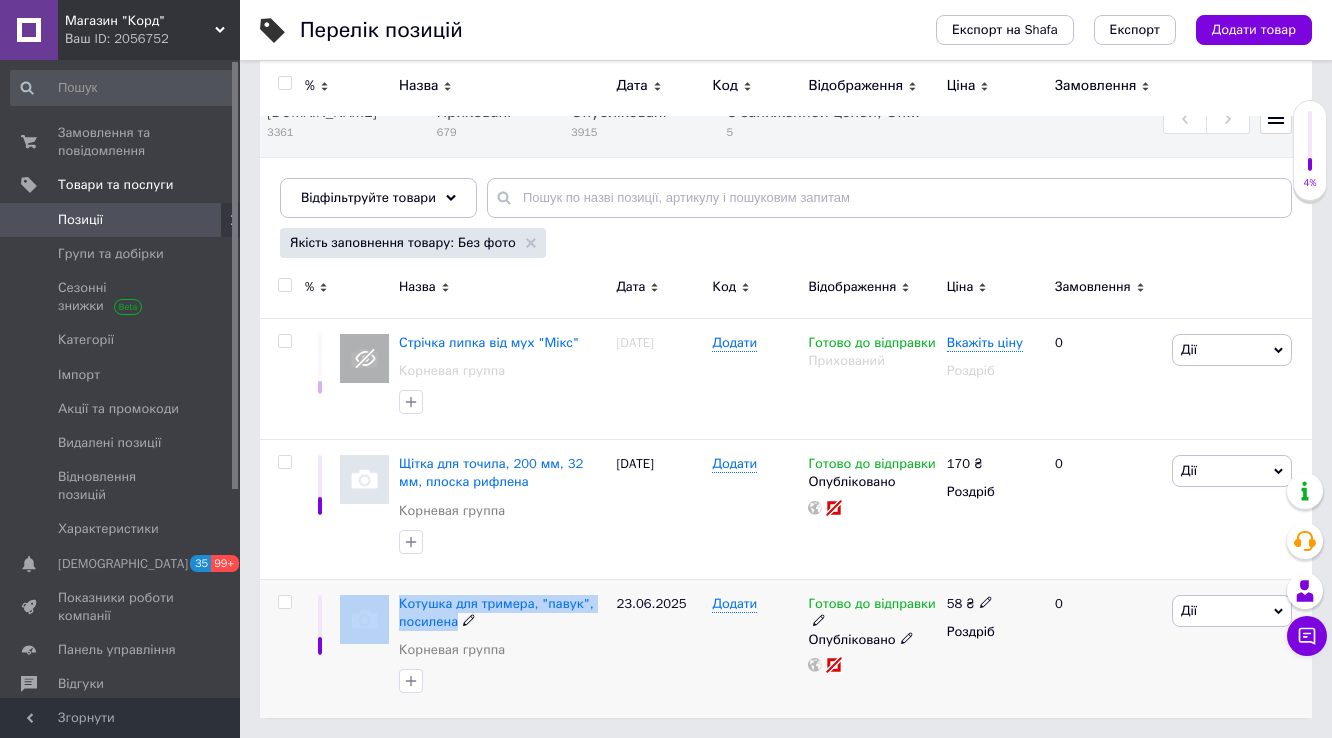 drag, startPoint x: 392, startPoint y: 603, endPoint x: 457, endPoint y: 630, distance: 70.38466 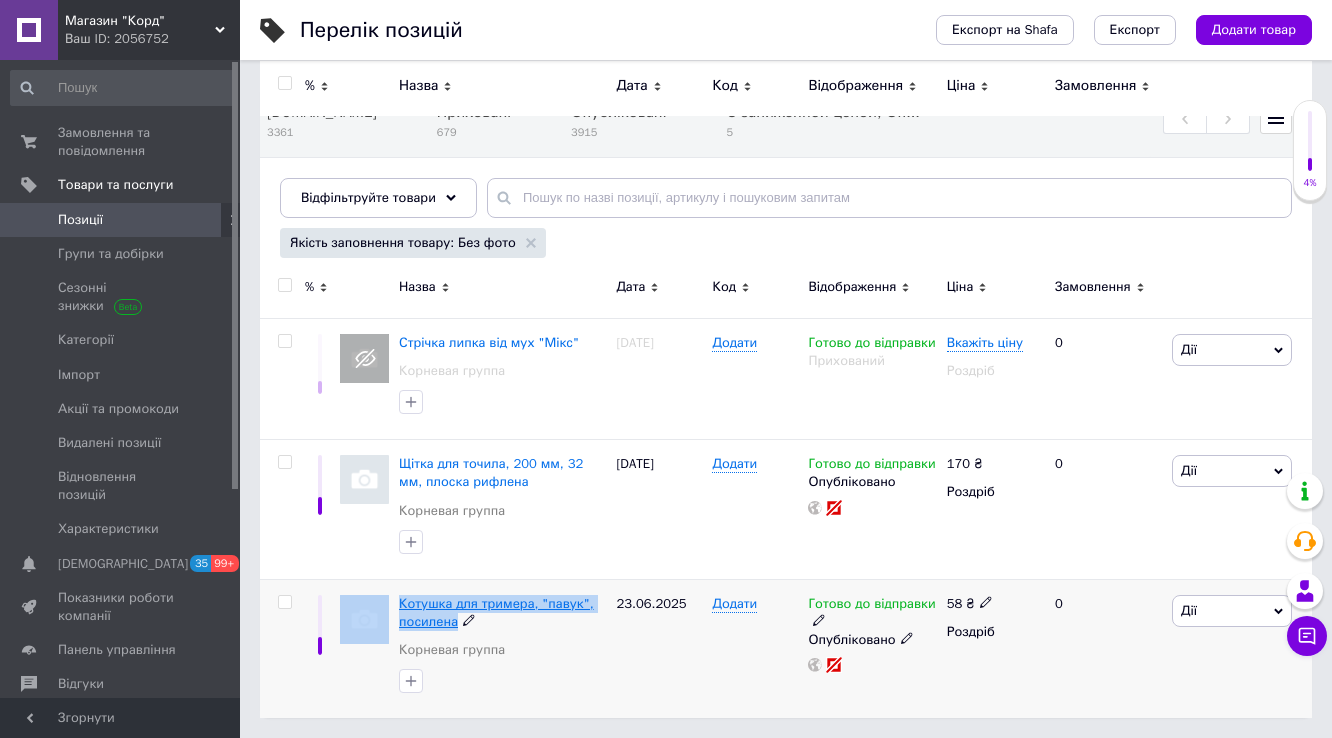 copy on "Котушка для тримера, "павук", посилена" 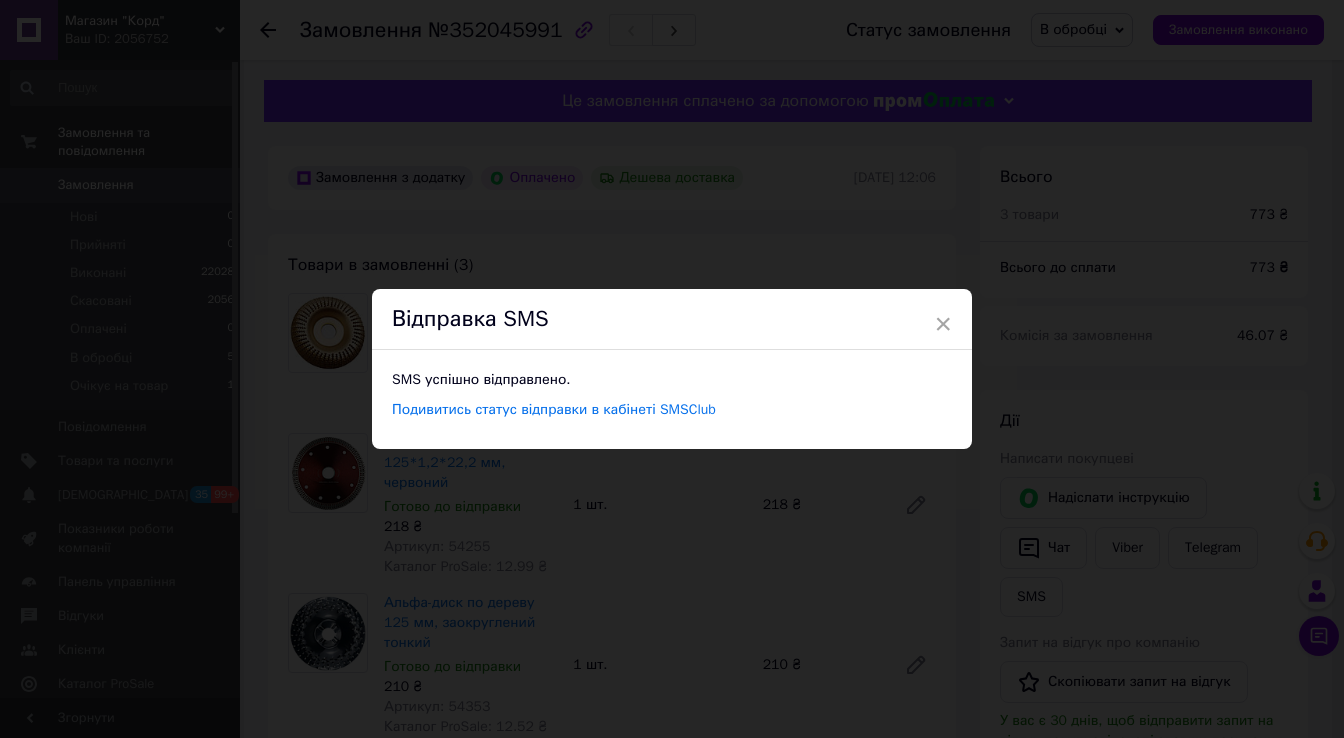 scroll, scrollTop: 480, scrollLeft: 0, axis: vertical 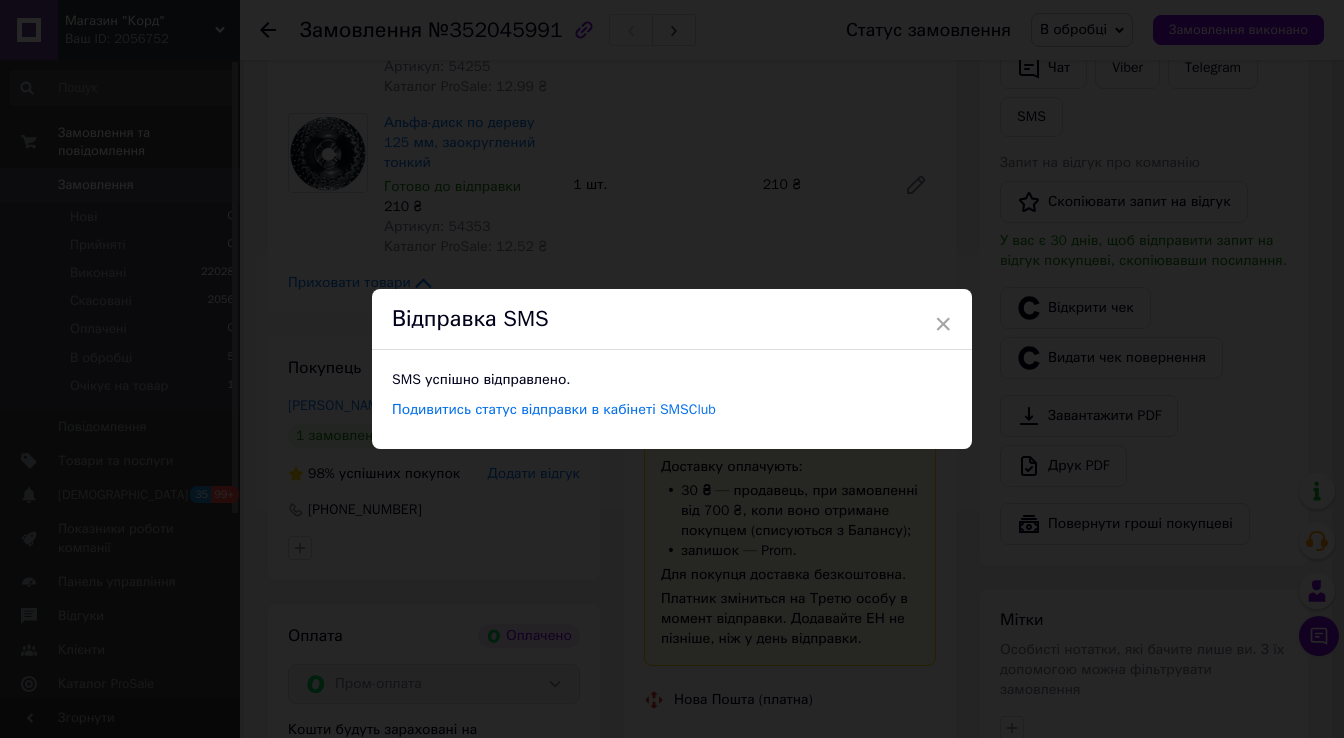 click on "× Відправка SMS SMS успішно відправлено. Подивитись статус відправки в кабінеті SMSClub" at bounding box center [672, 369] 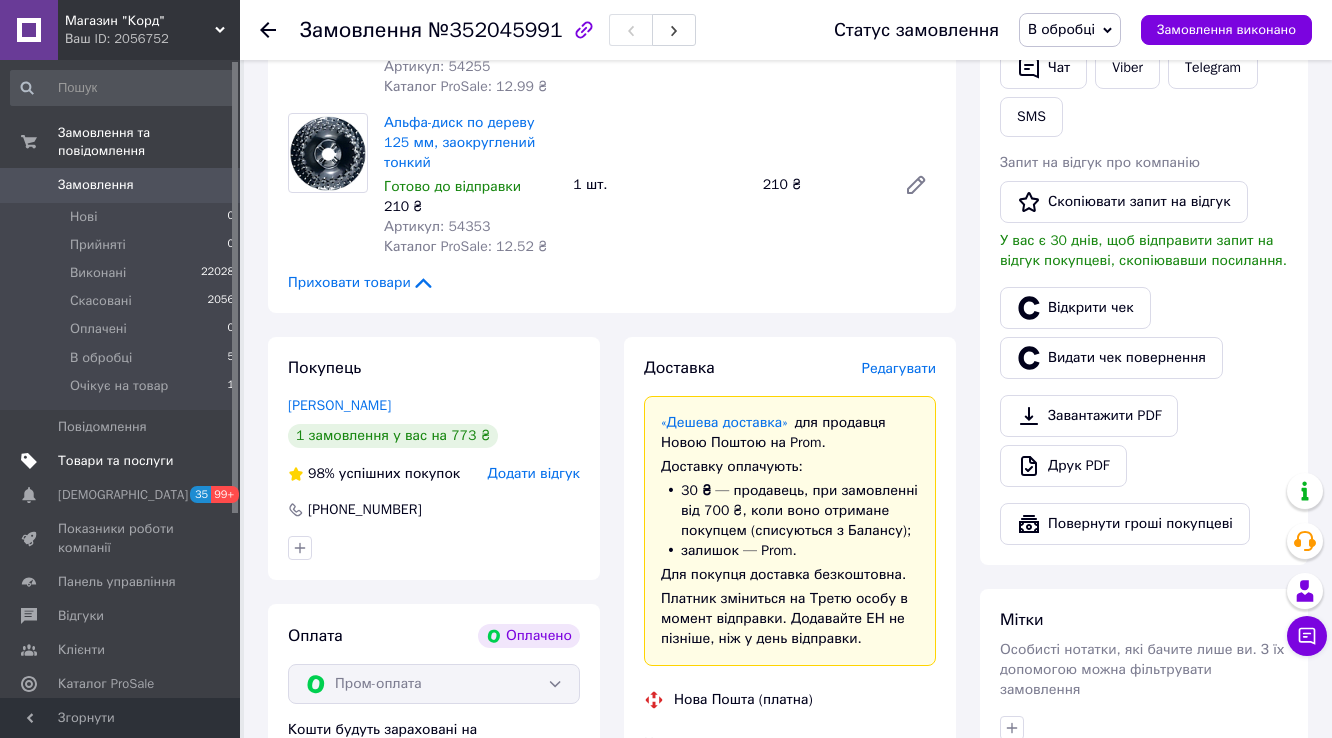 click on "Товари та послуги" at bounding box center [115, 461] 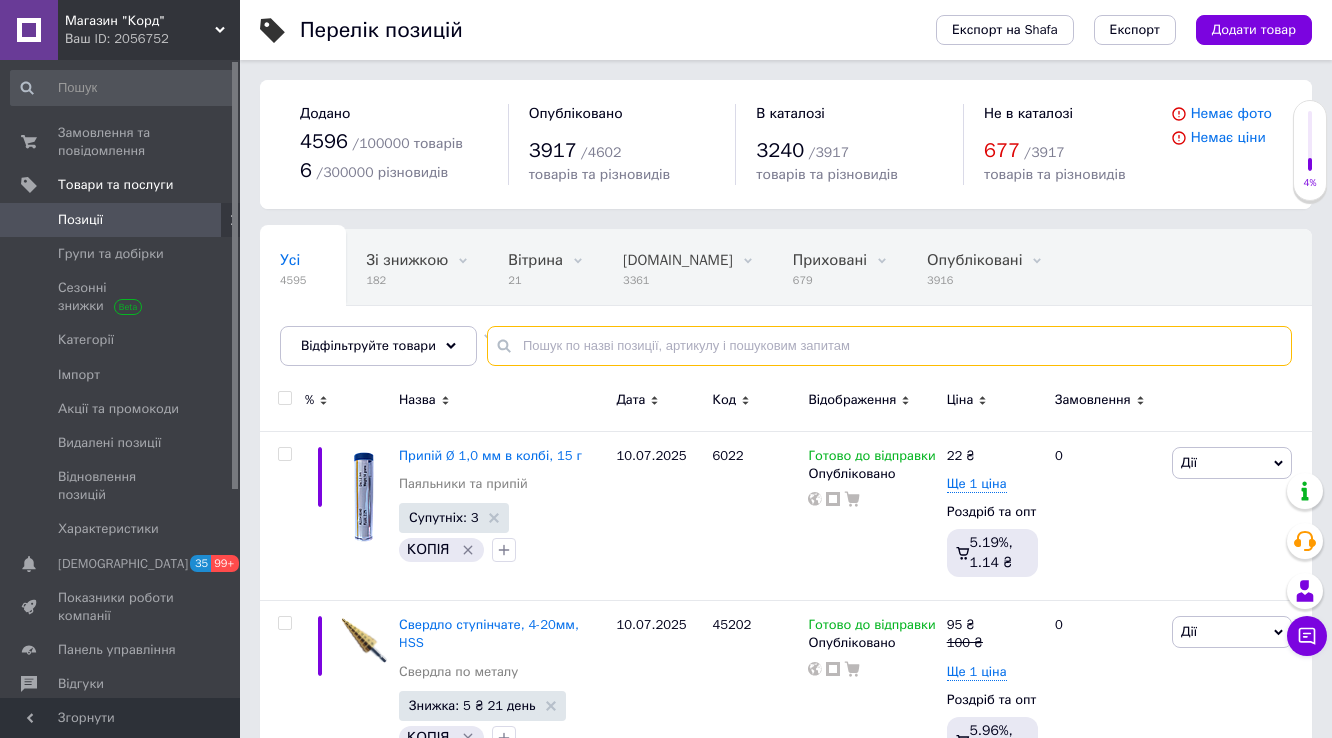 click at bounding box center [889, 346] 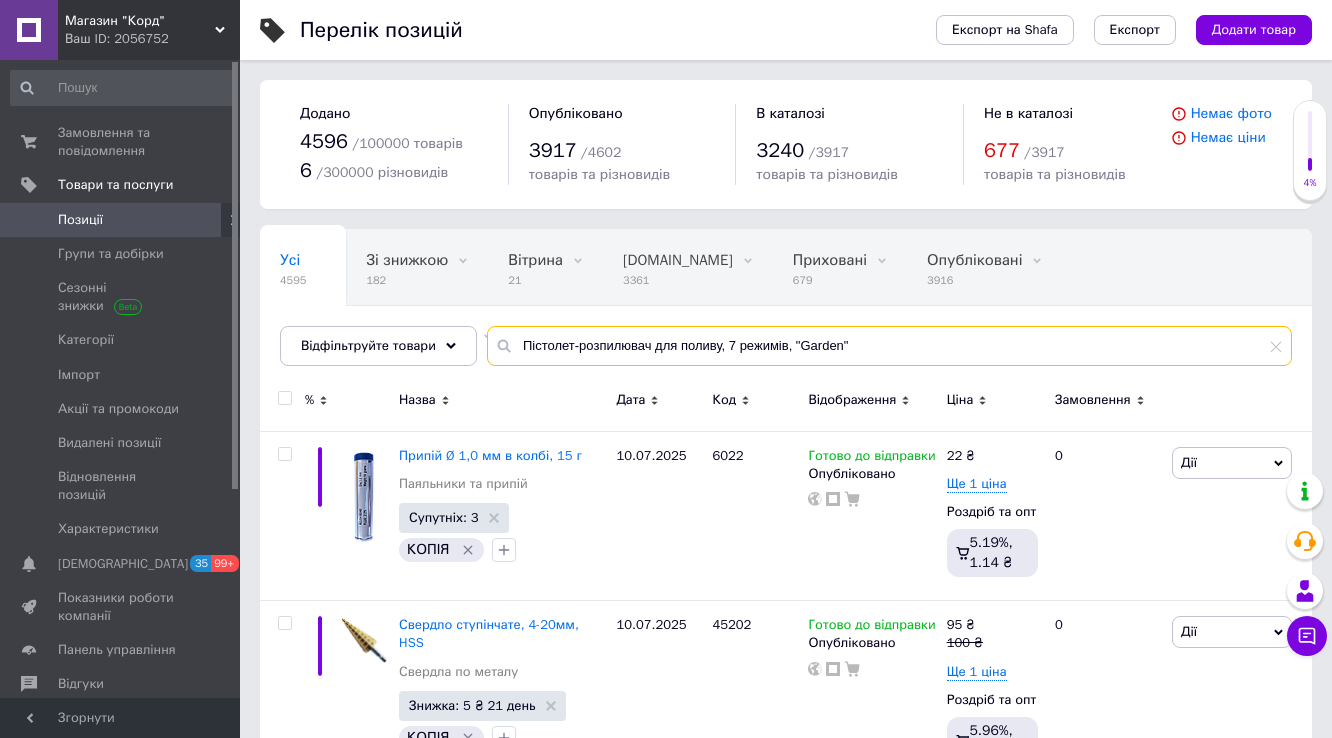 type on "Пістолет-розпилювач для поливу, 7 режимів, "Garden"" 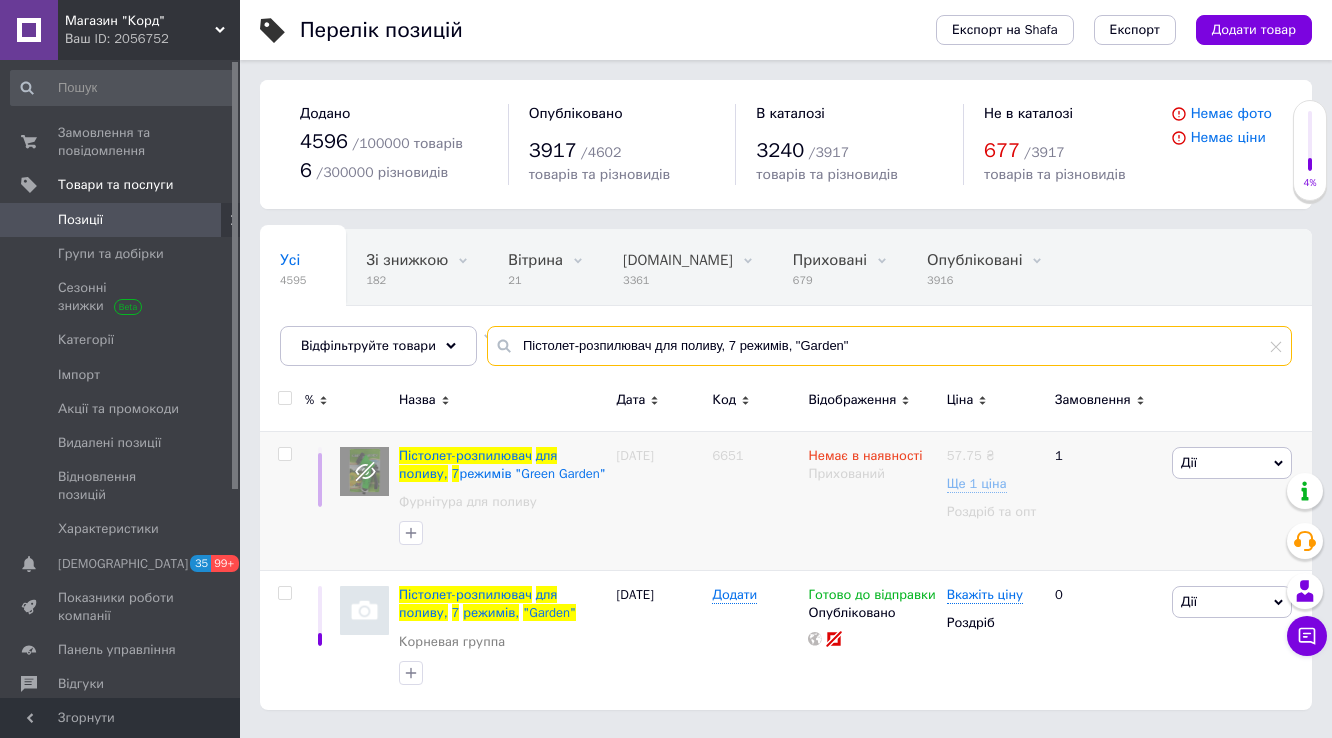 scroll, scrollTop: 34, scrollLeft: 0, axis: vertical 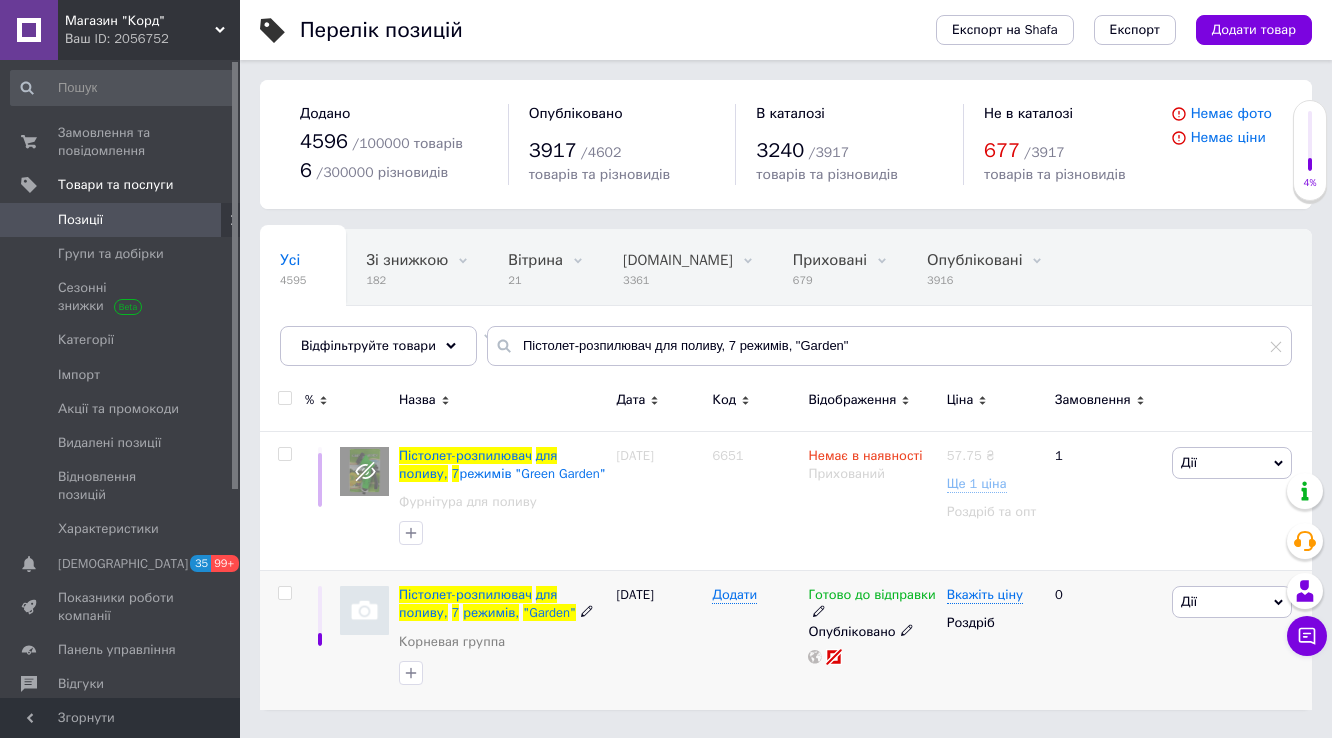 click on "Пістолет-розпилювач   для   поливу,   7   режимів,   "Garden" Корневая группа [DATE] Додати Готово до відправки Опубліковано Вкажіть ціну Роздріб 0 Дії Редагувати Підняти на початок групи Копіювати Знижка Подарунок Супутні Приховати Ярлик Додати на вітрину Додати в кампанію Каталог ProSale Видалити" at bounding box center [786, 640] 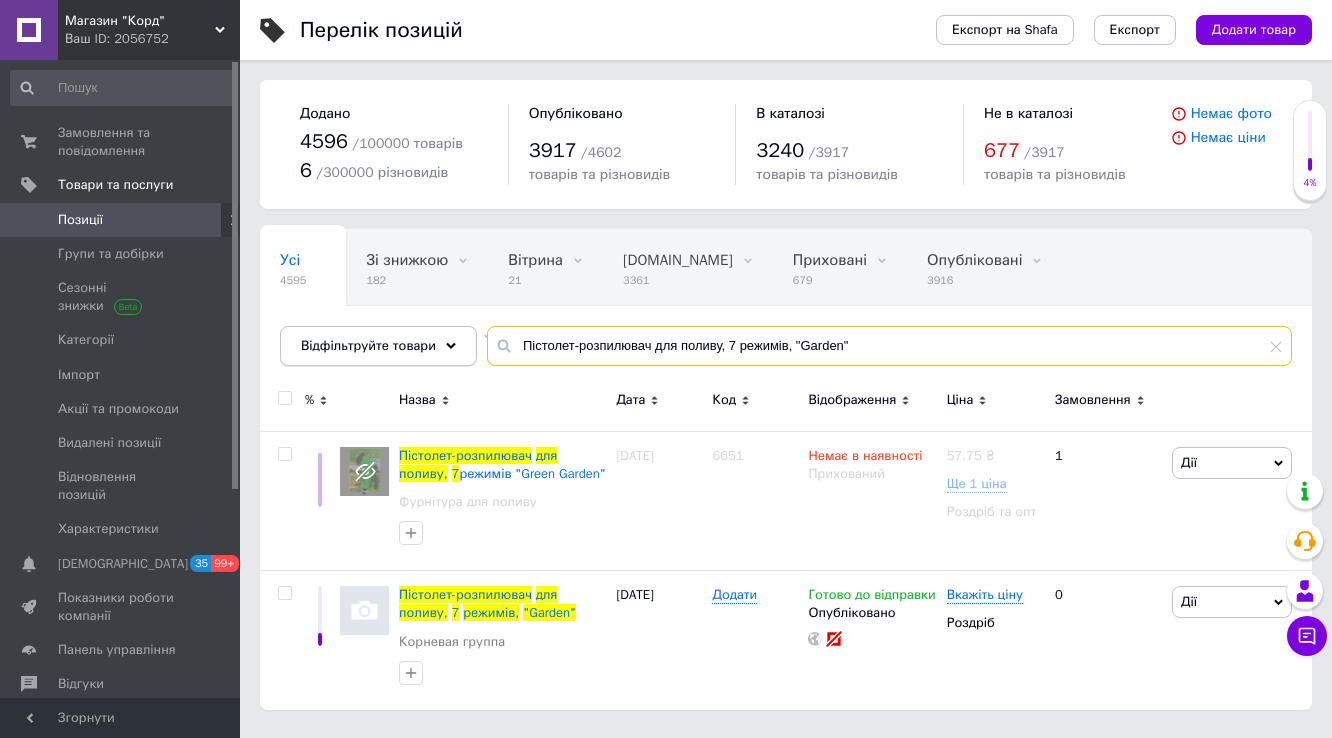 drag, startPoint x: 860, startPoint y: 355, endPoint x: 434, endPoint y: 355, distance: 426 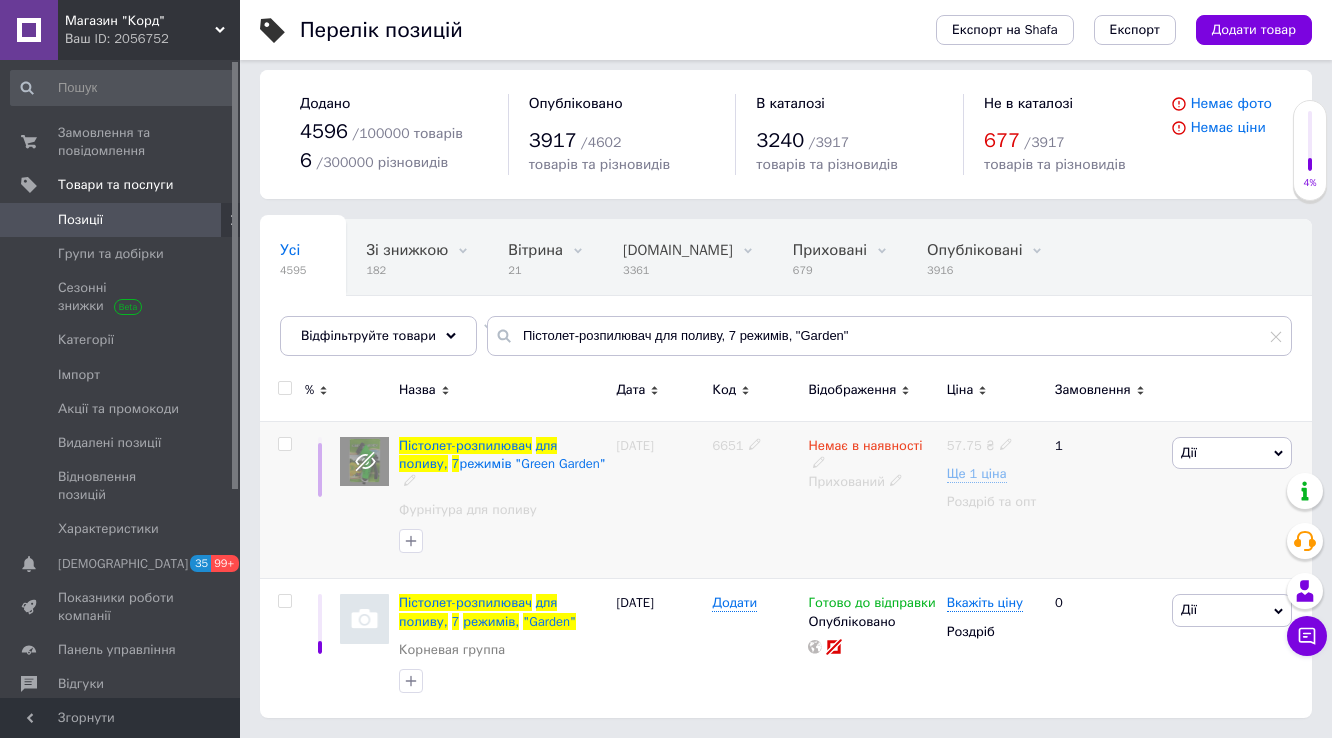 click on "6651" at bounding box center [755, 500] 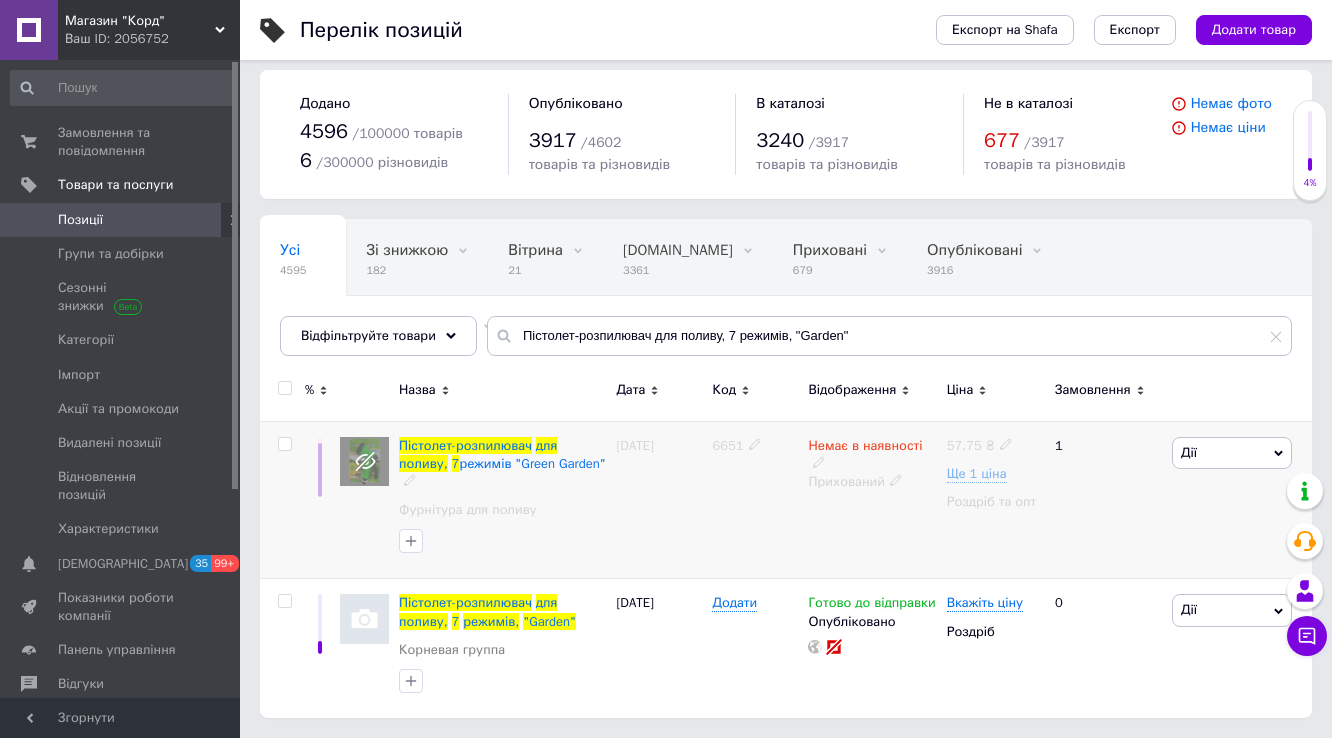 click on "Немає в наявності Прихований" at bounding box center [872, 500] 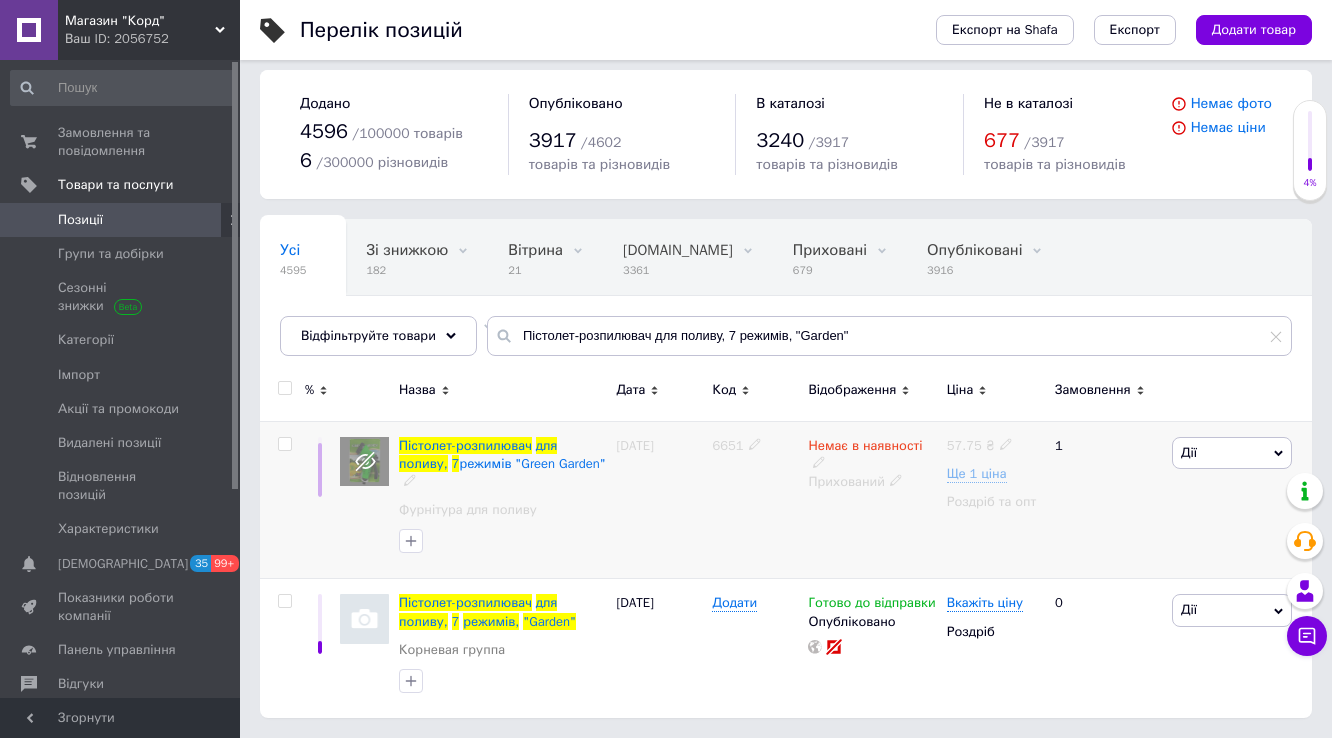 click on "6651" at bounding box center [755, 500] 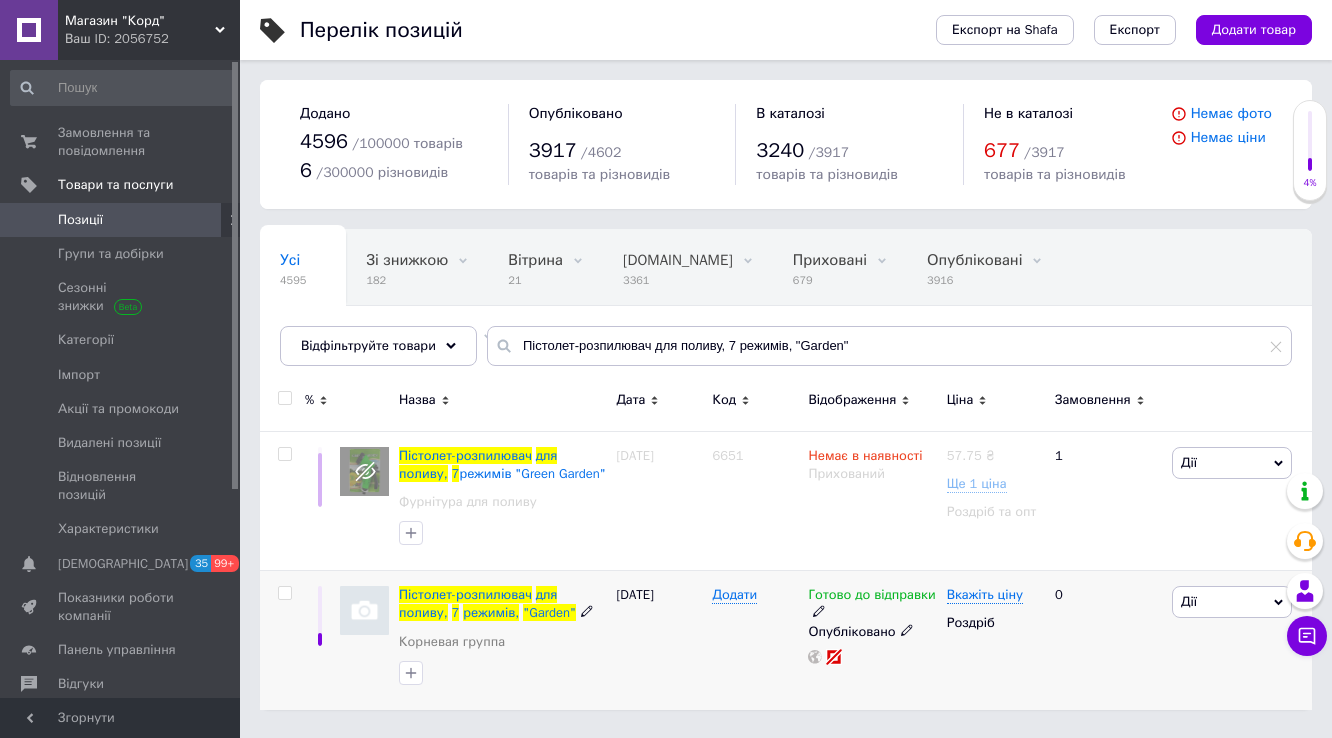 click on "Дії" at bounding box center [1232, 602] 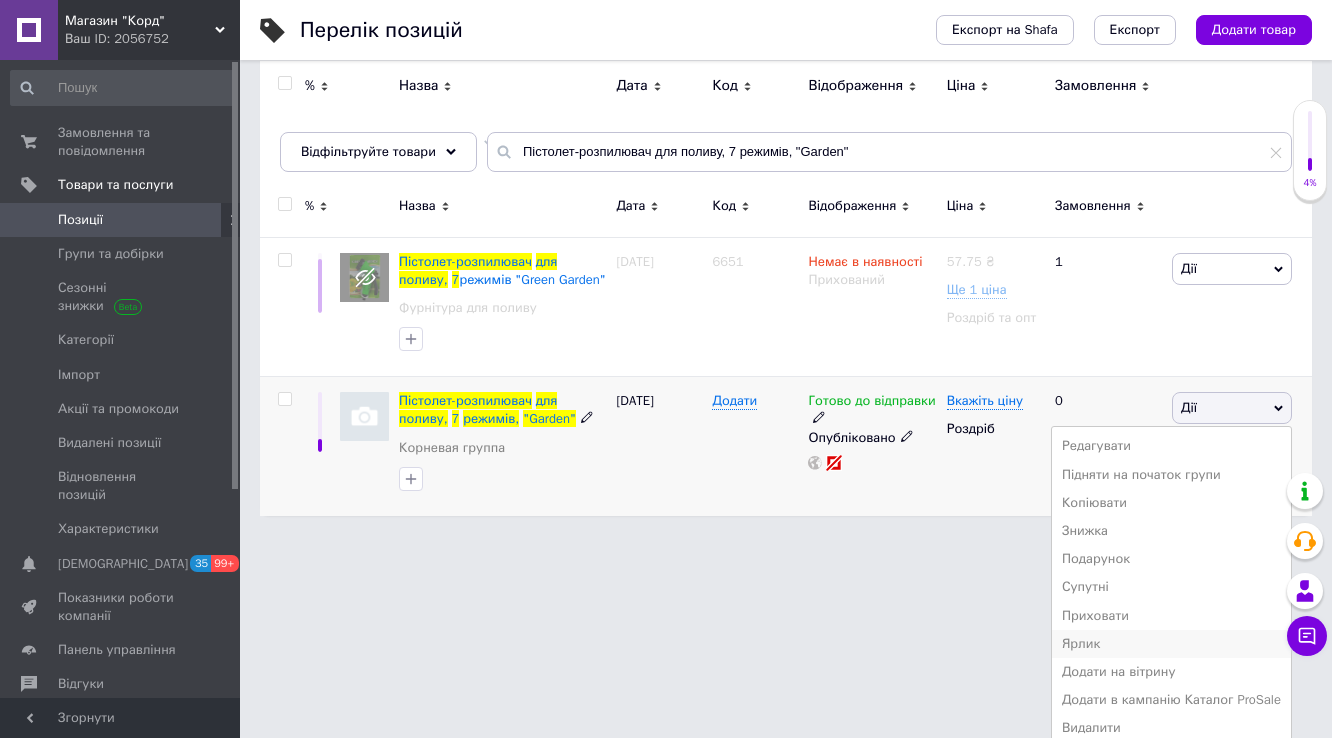 scroll, scrollTop: 246, scrollLeft: 0, axis: vertical 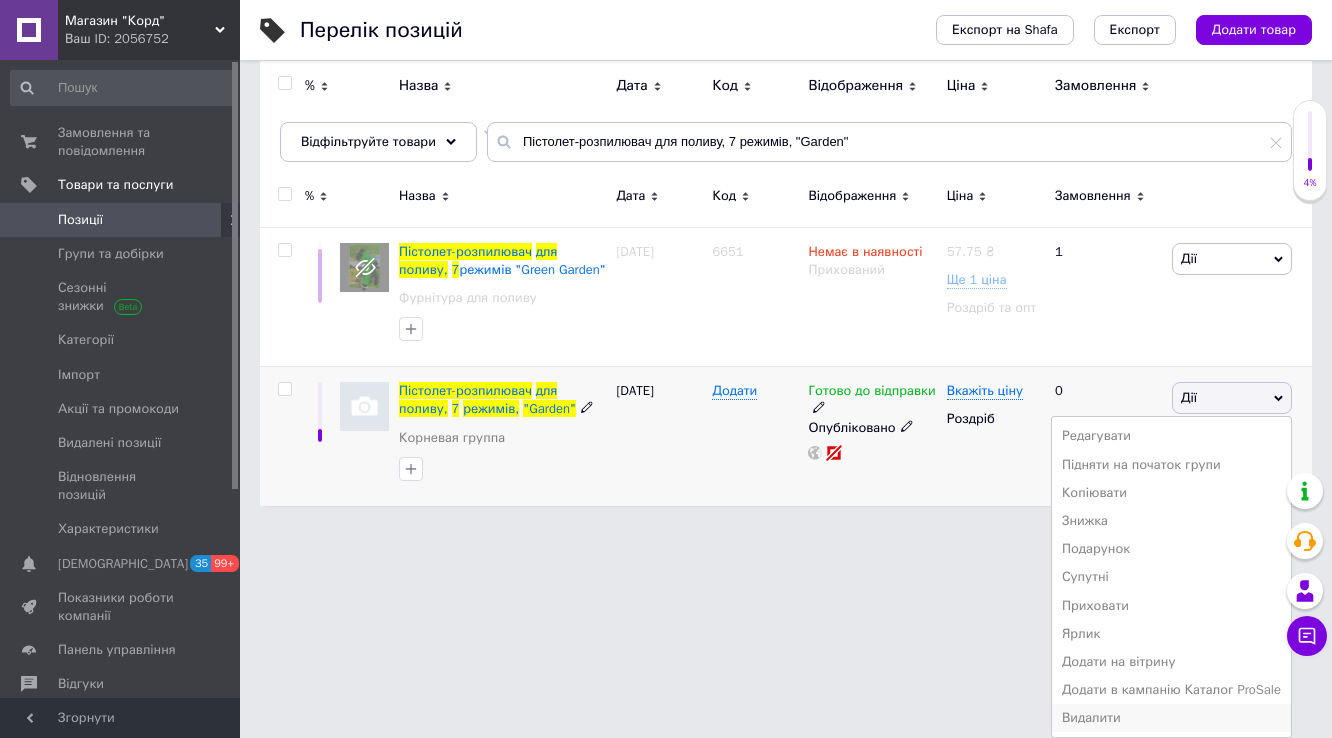 click on "Видалити" at bounding box center (1171, 718) 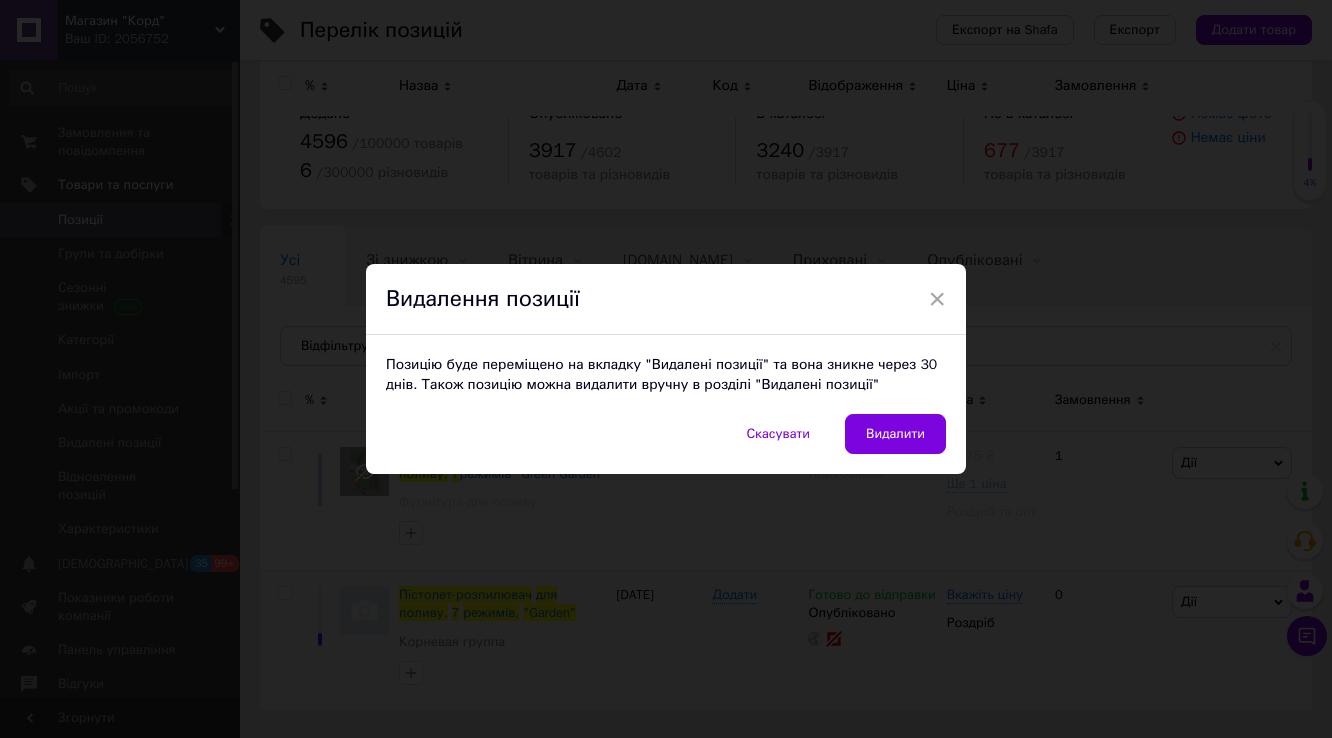 scroll, scrollTop: 34, scrollLeft: 0, axis: vertical 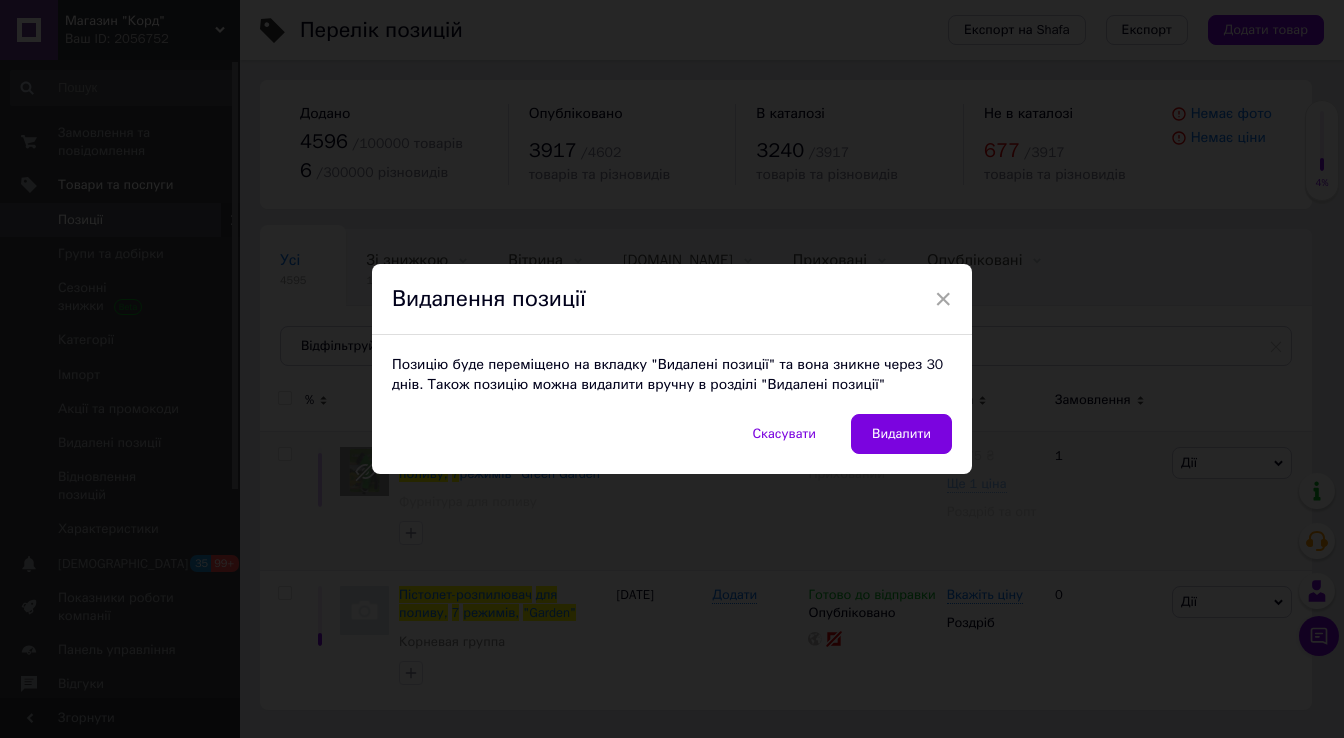 drag, startPoint x: 927, startPoint y: 452, endPoint x: 917, endPoint y: 448, distance: 10.770329 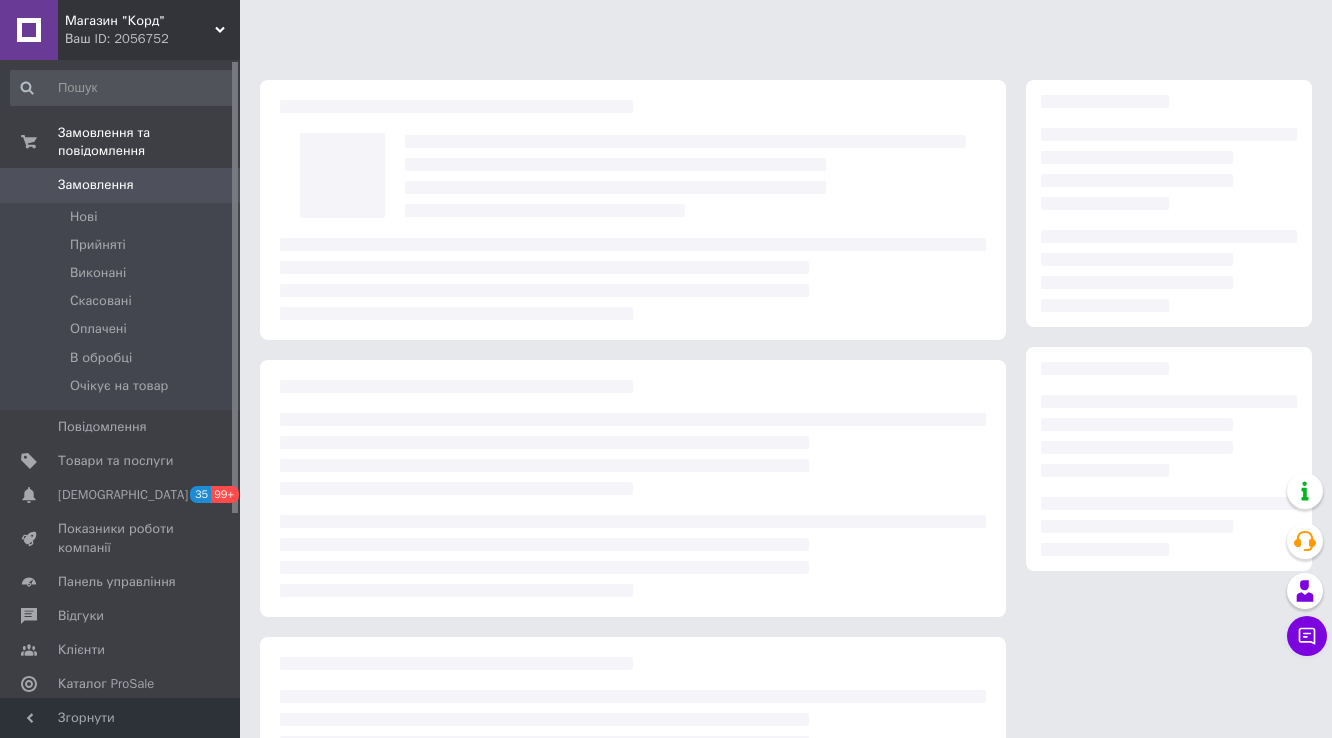 scroll, scrollTop: 0, scrollLeft: 0, axis: both 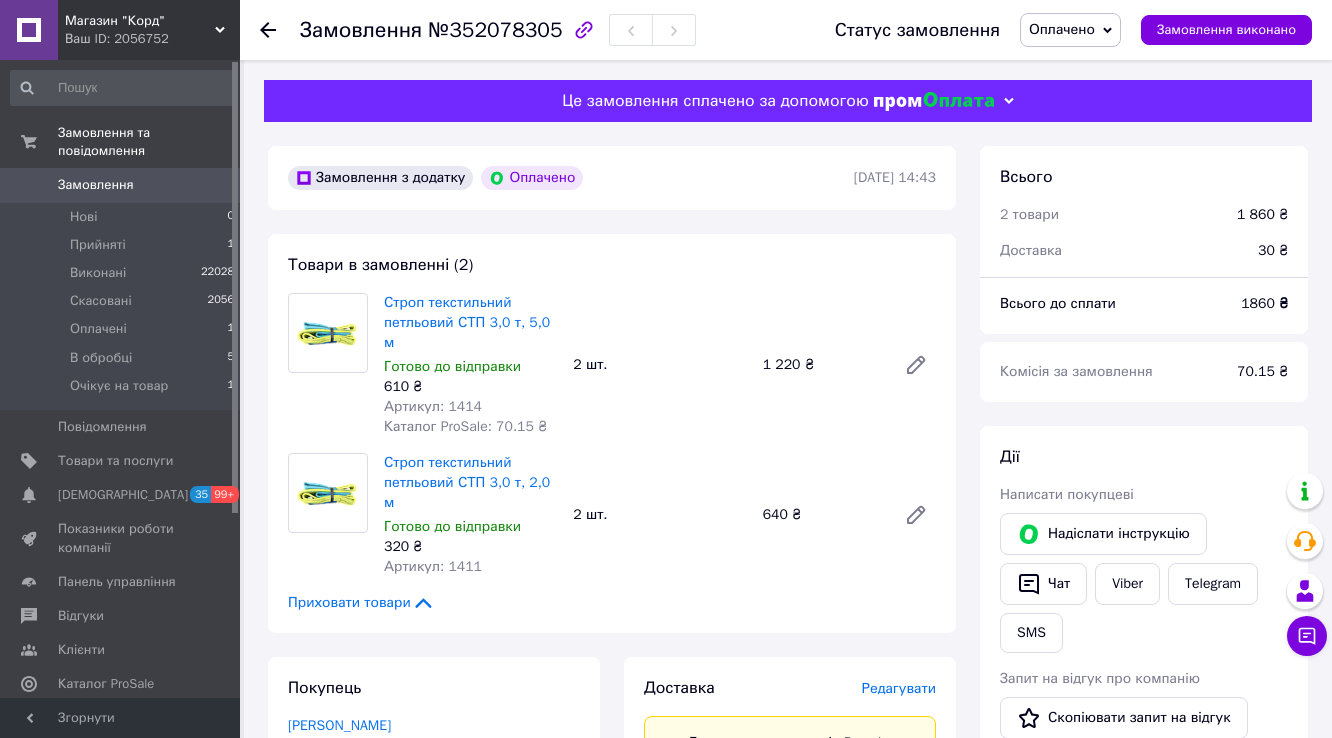click on "Оплачено" at bounding box center [1062, 29] 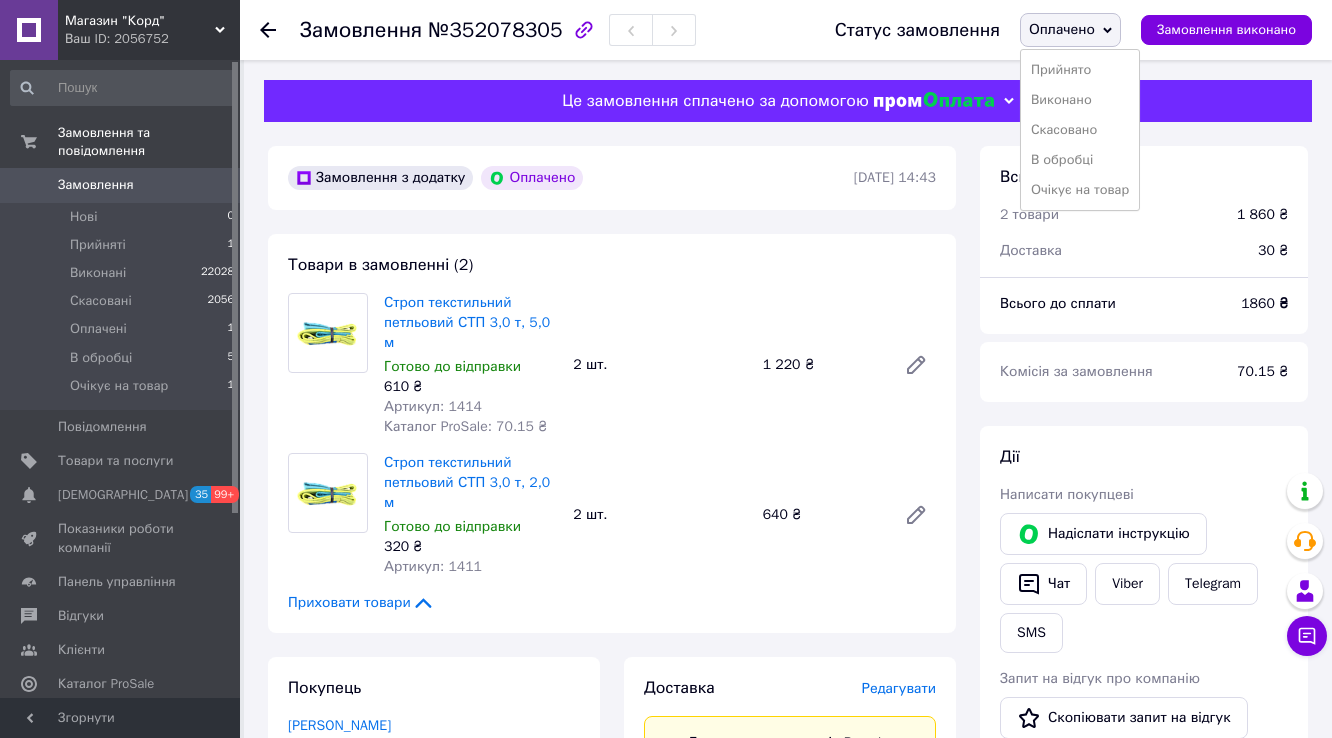 click on "Прийнято" at bounding box center (1080, 70) 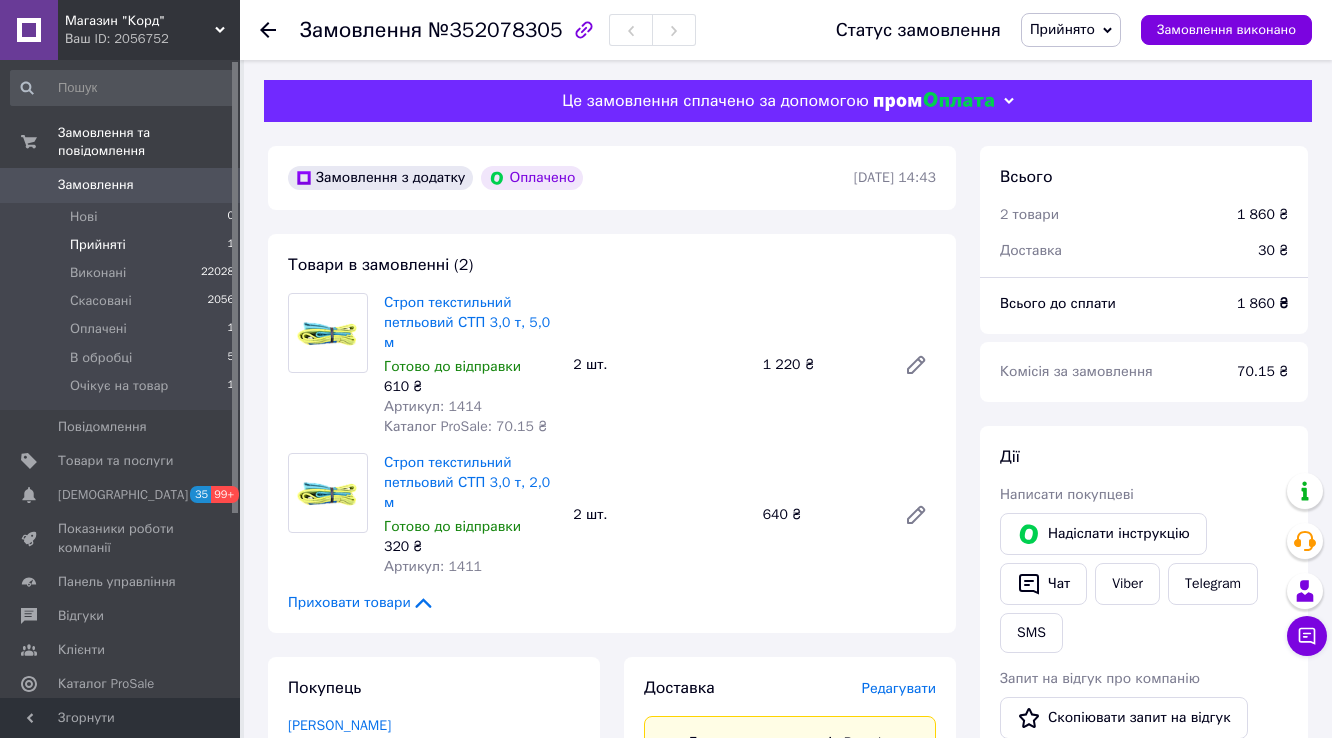 click on "Прийняті" at bounding box center (98, 245) 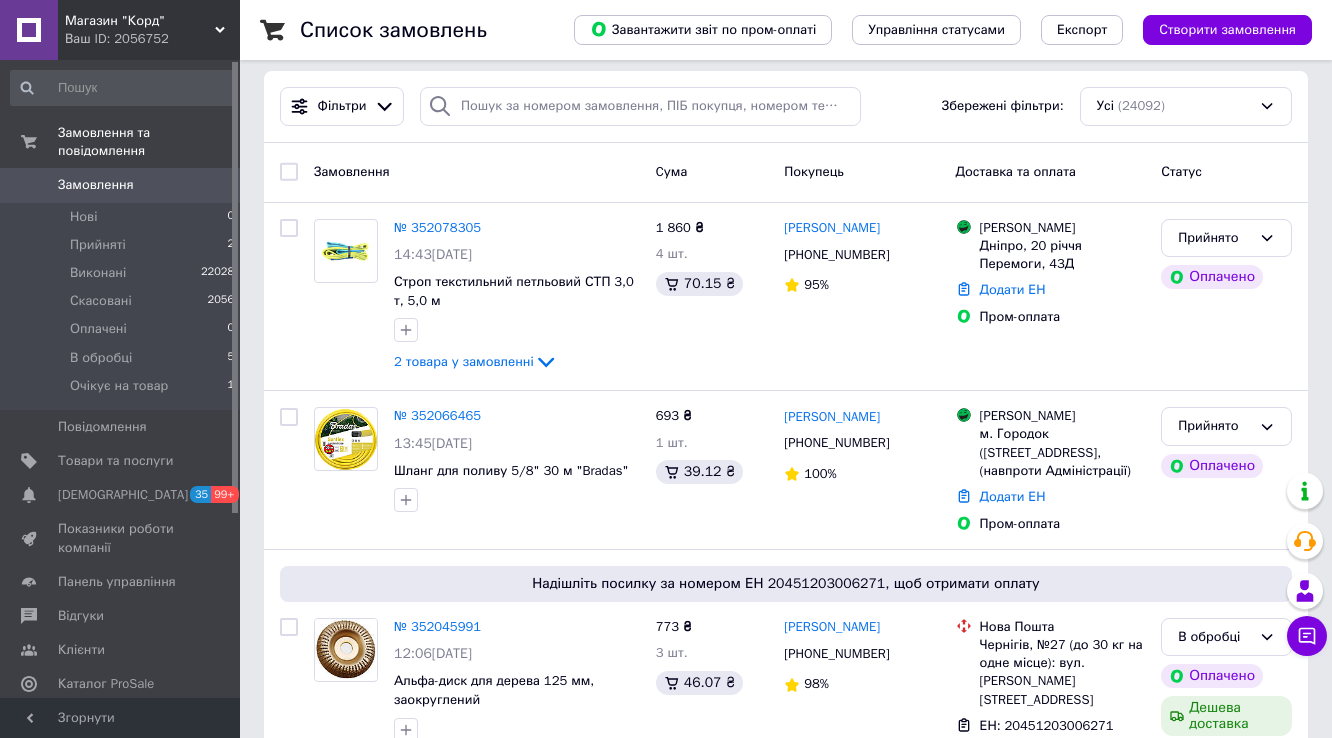 scroll, scrollTop: 0, scrollLeft: 0, axis: both 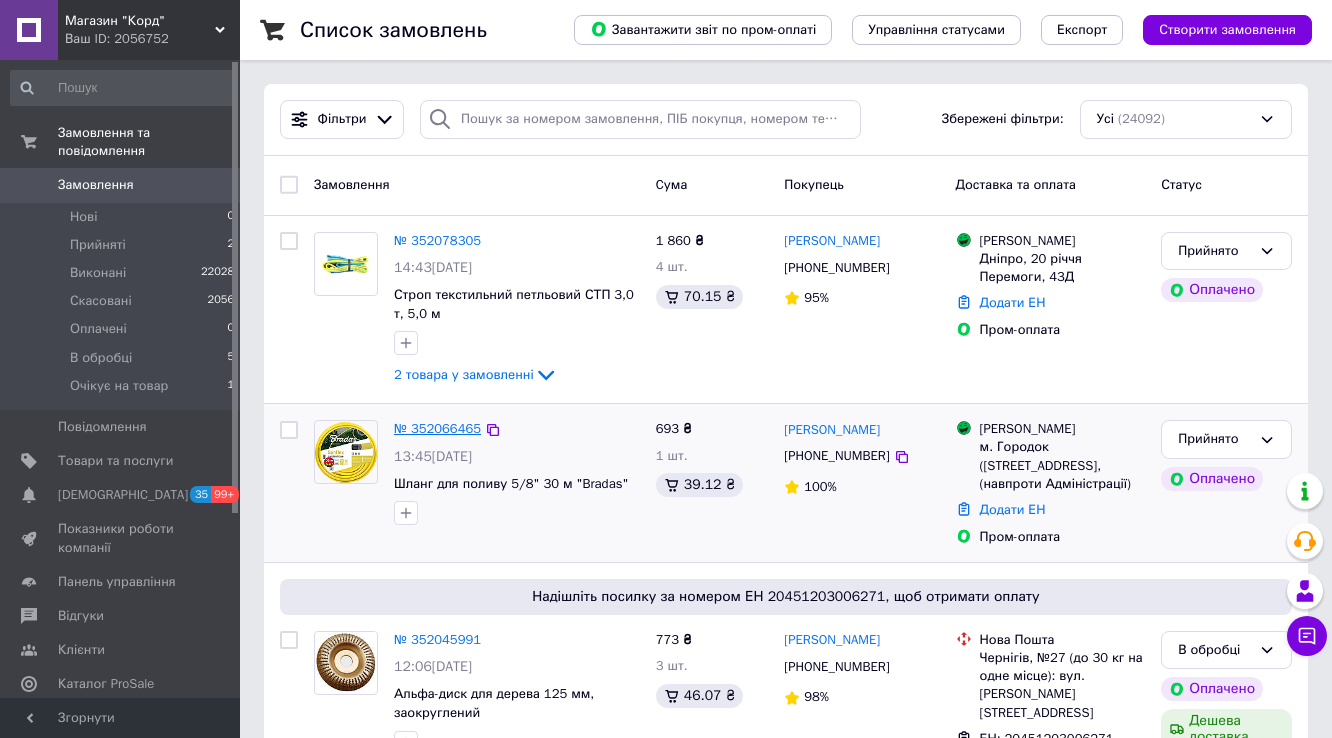 click on "№ 352066465" at bounding box center (437, 428) 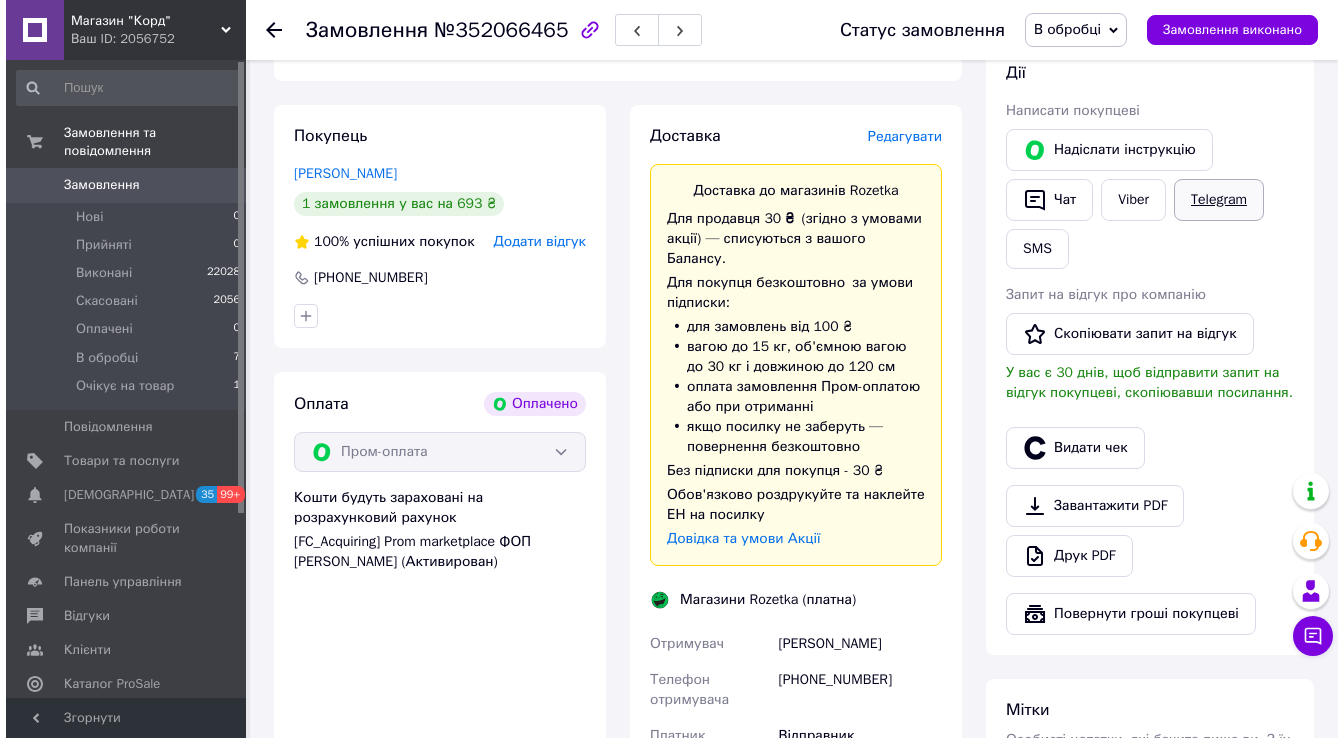 scroll, scrollTop: 400, scrollLeft: 0, axis: vertical 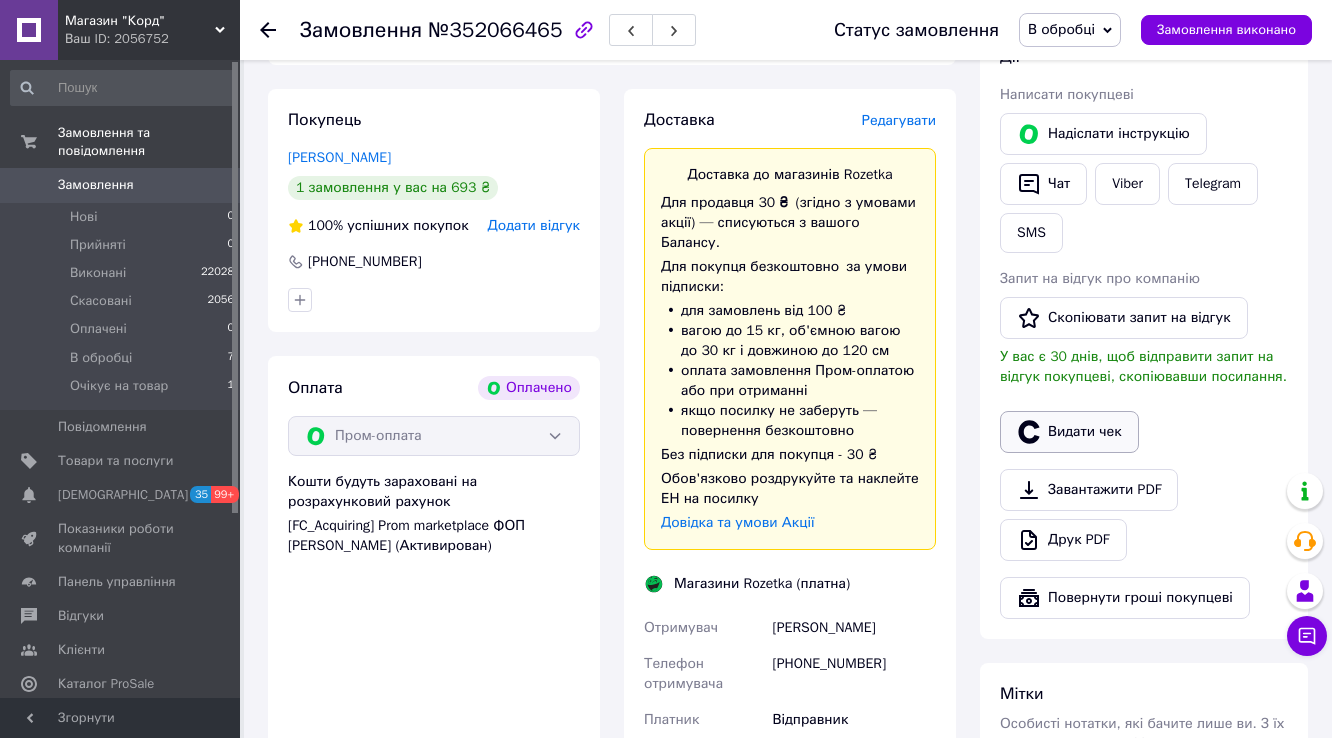 click on "Видати чек" at bounding box center (1069, 432) 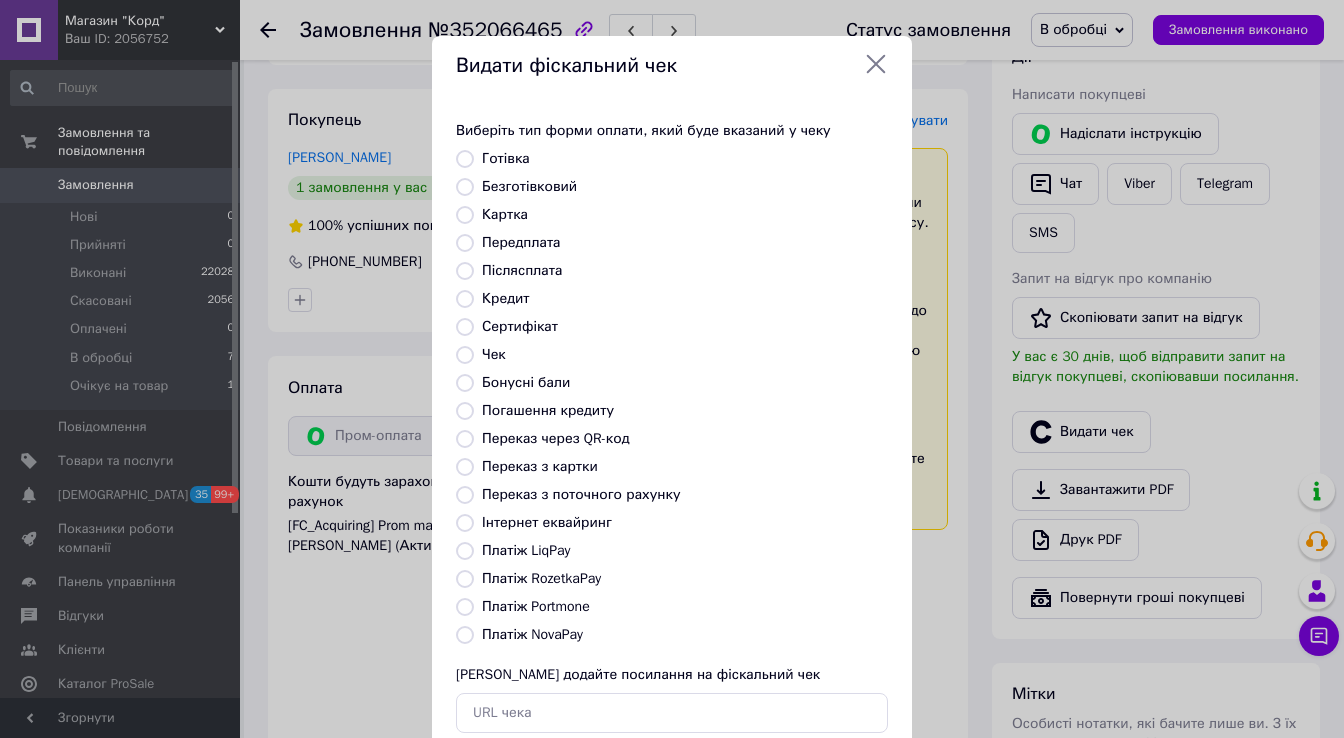 click on "Безготівковий" at bounding box center (465, 187) 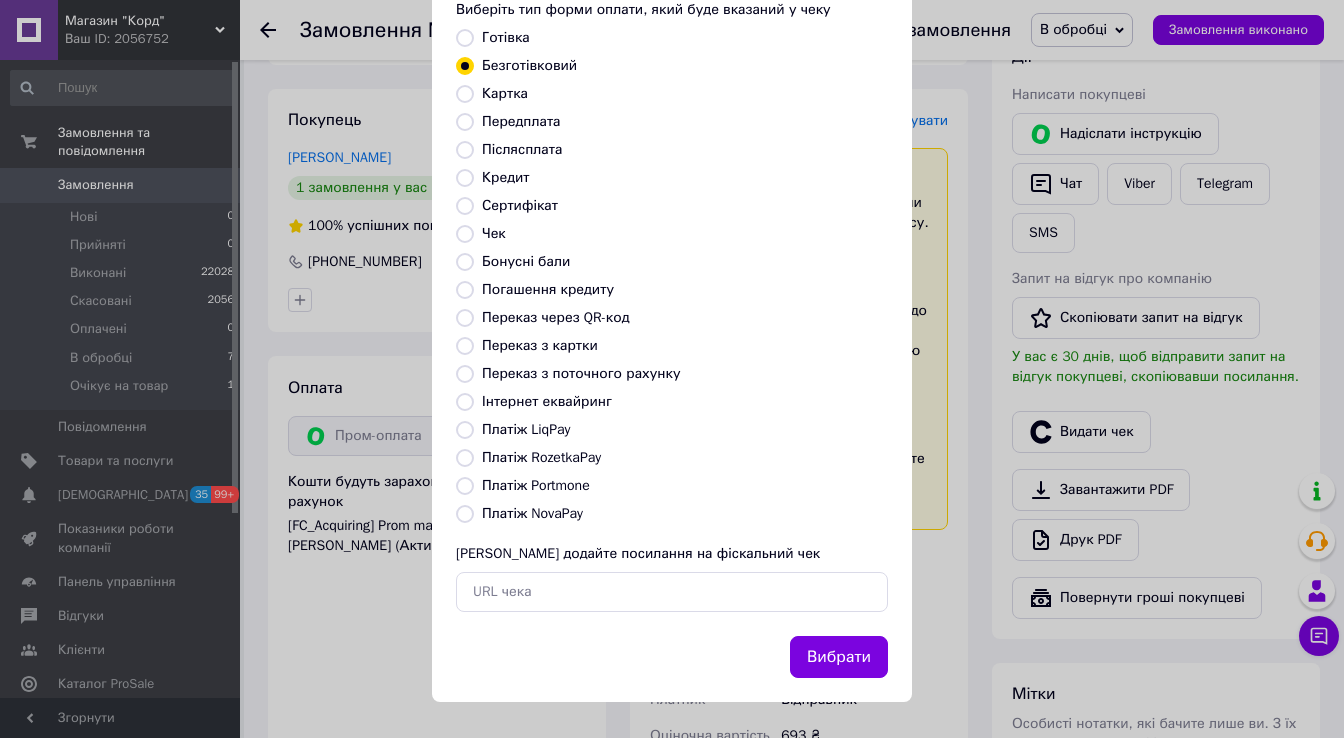 scroll, scrollTop: 263, scrollLeft: 0, axis: vertical 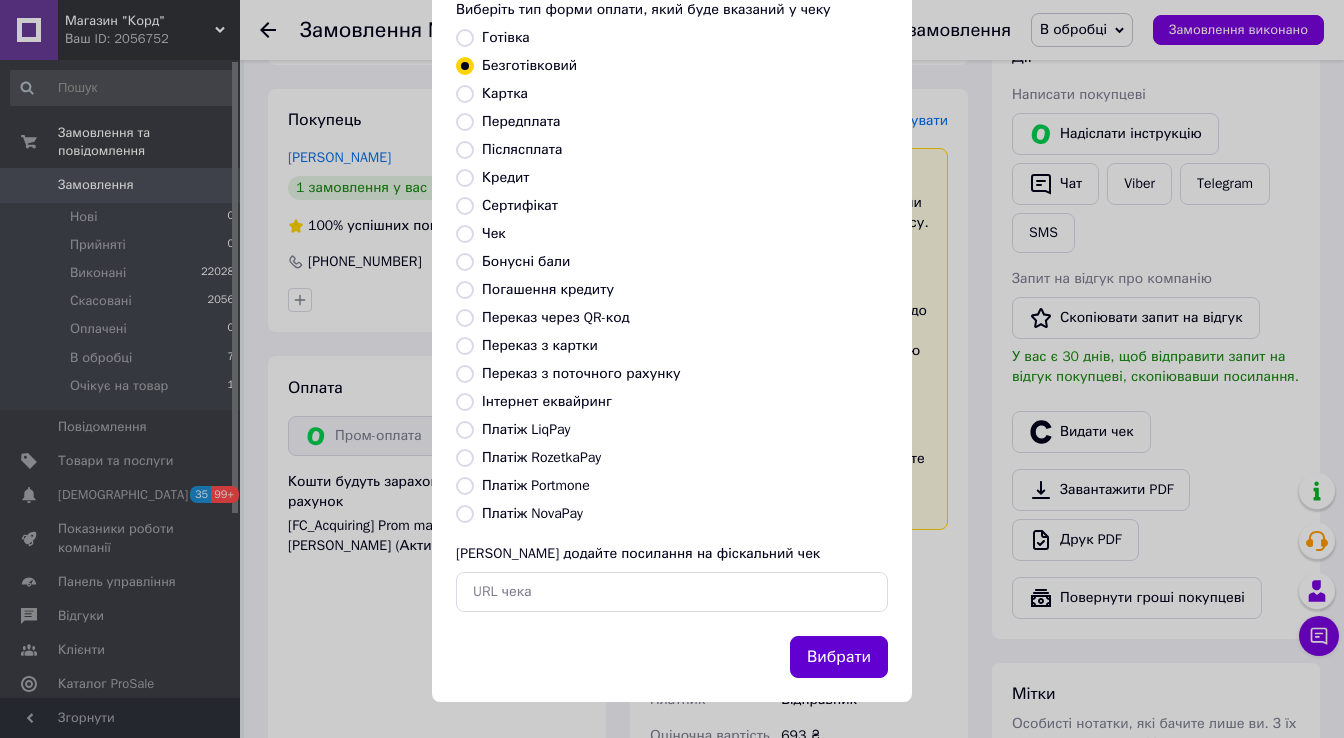 click on "Вибрати" at bounding box center (839, 657) 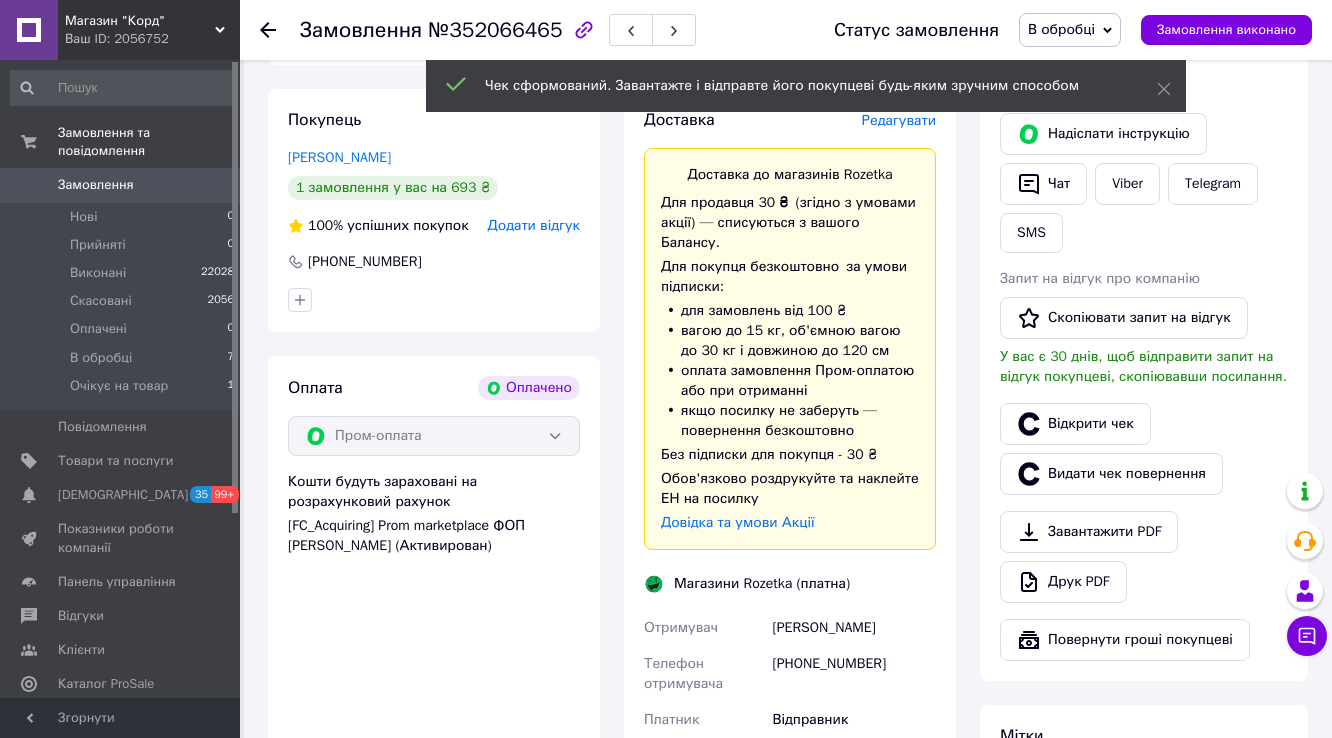 click on "Редагувати" at bounding box center (899, 120) 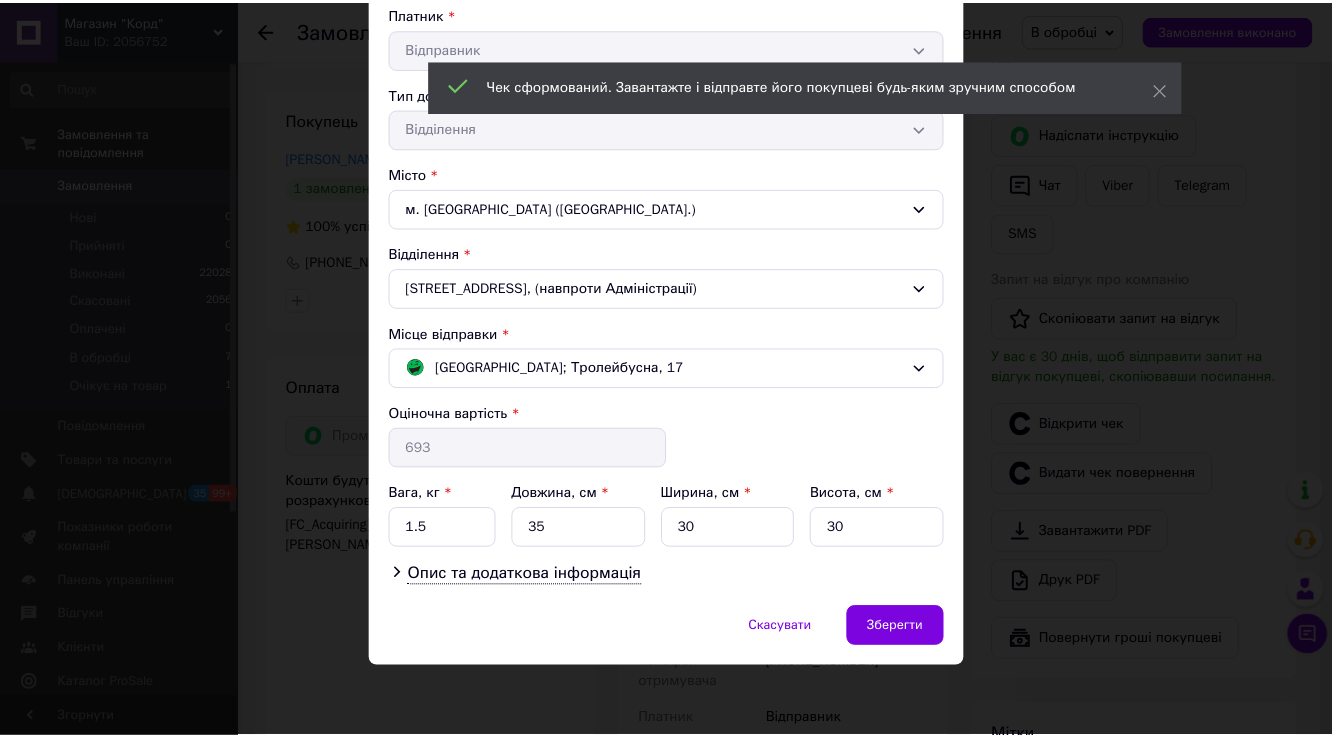 scroll, scrollTop: 492, scrollLeft: 0, axis: vertical 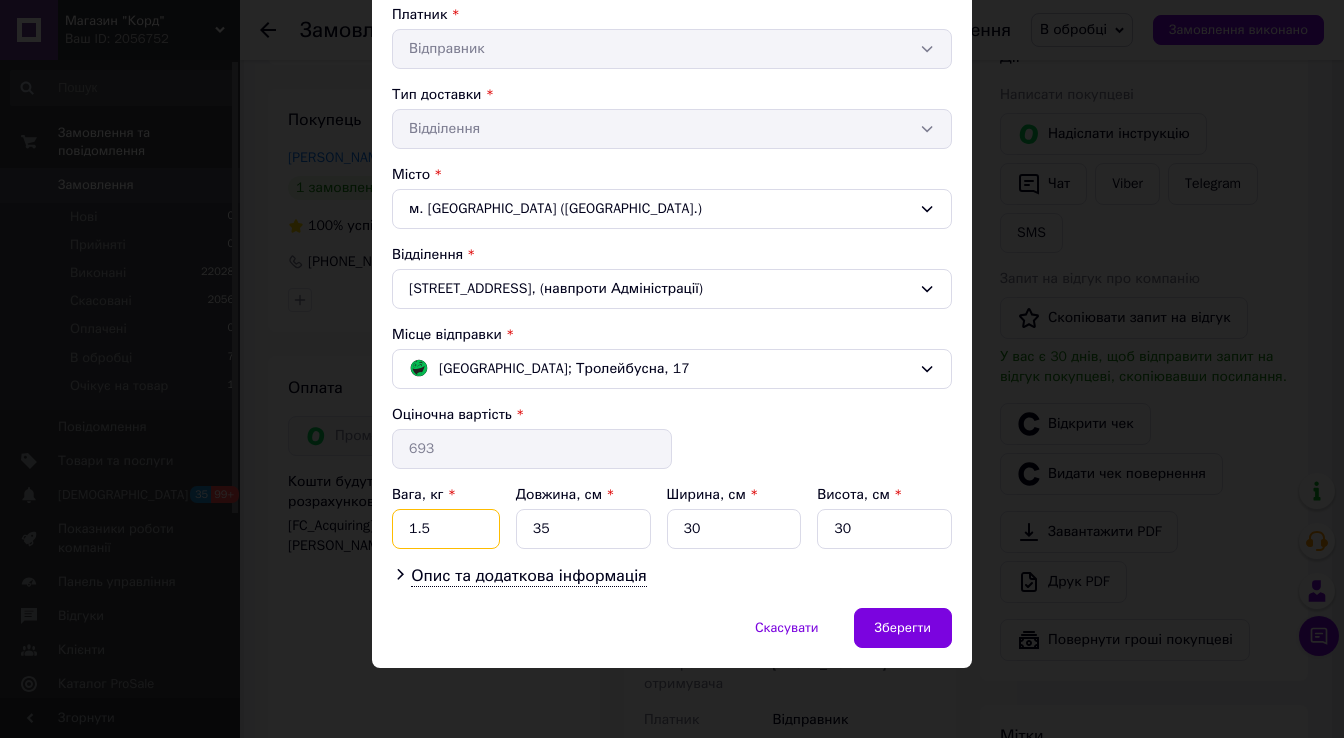 click on "1.5" at bounding box center [446, 529] 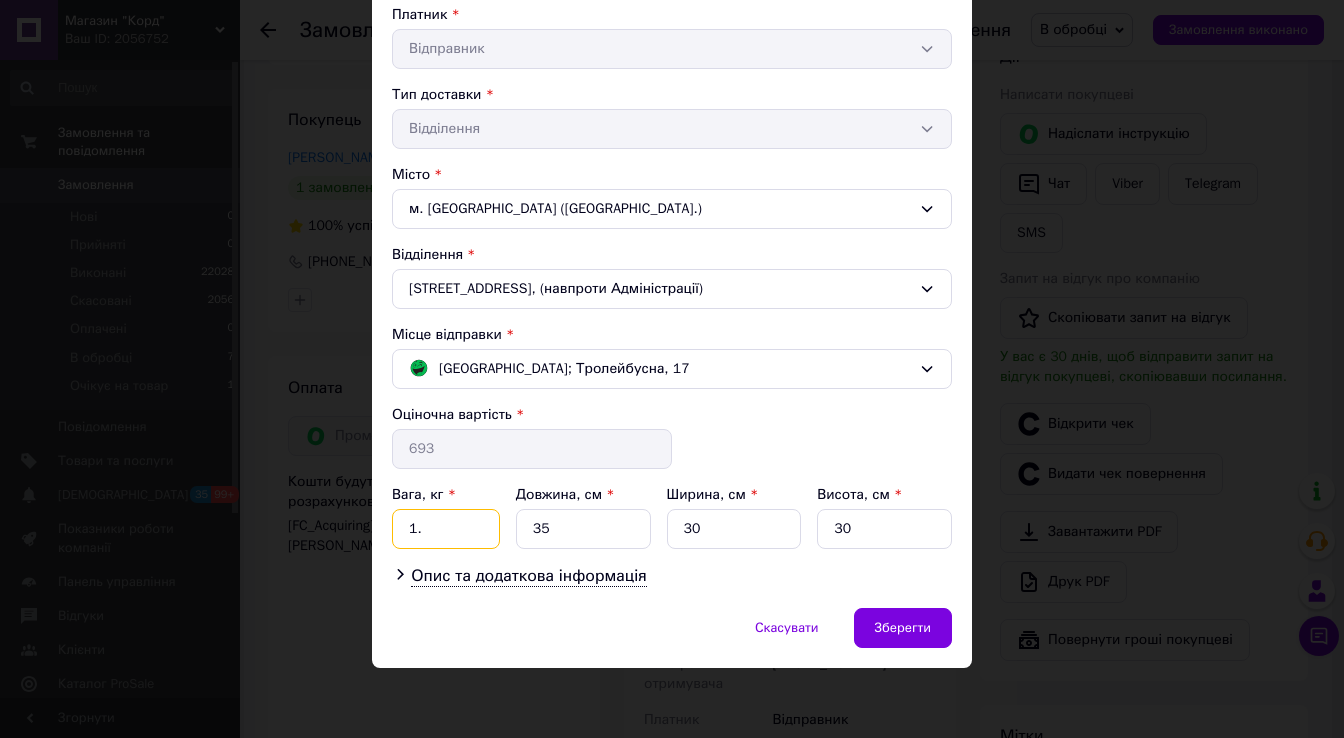 type on "1" 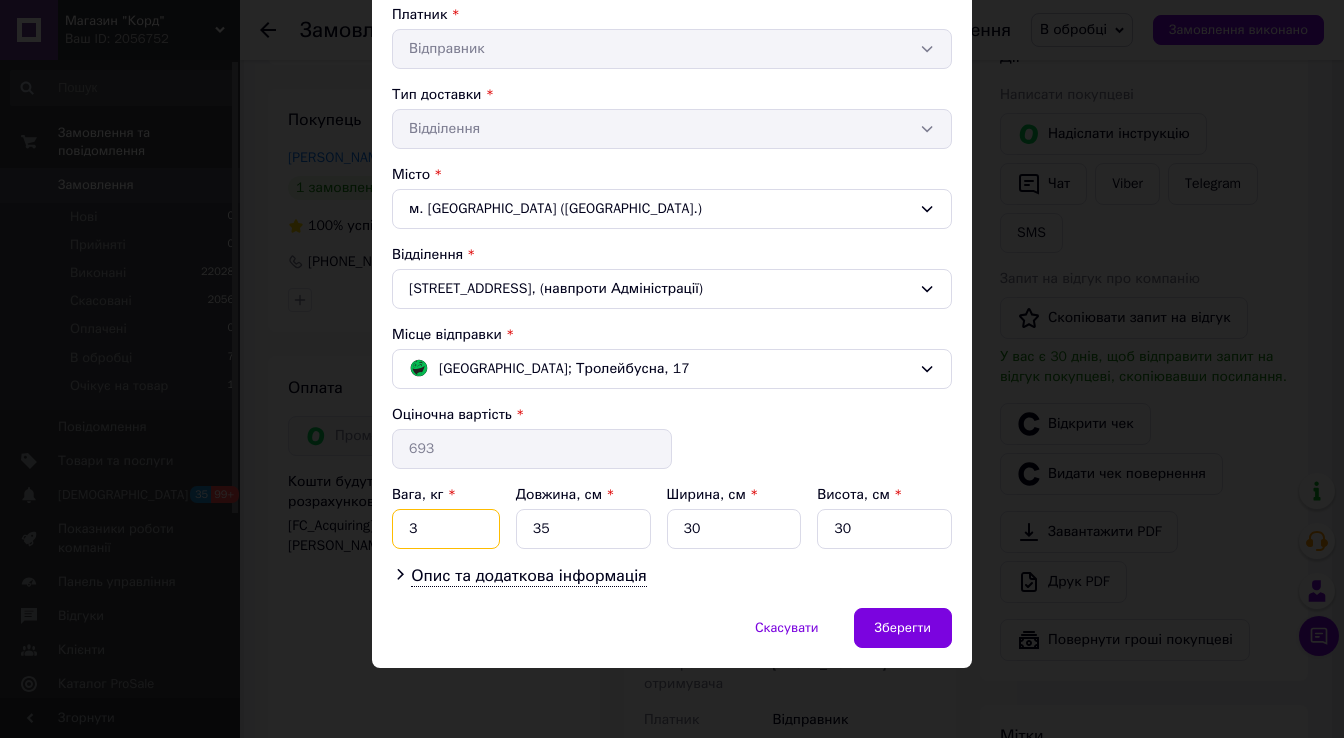 type on "3" 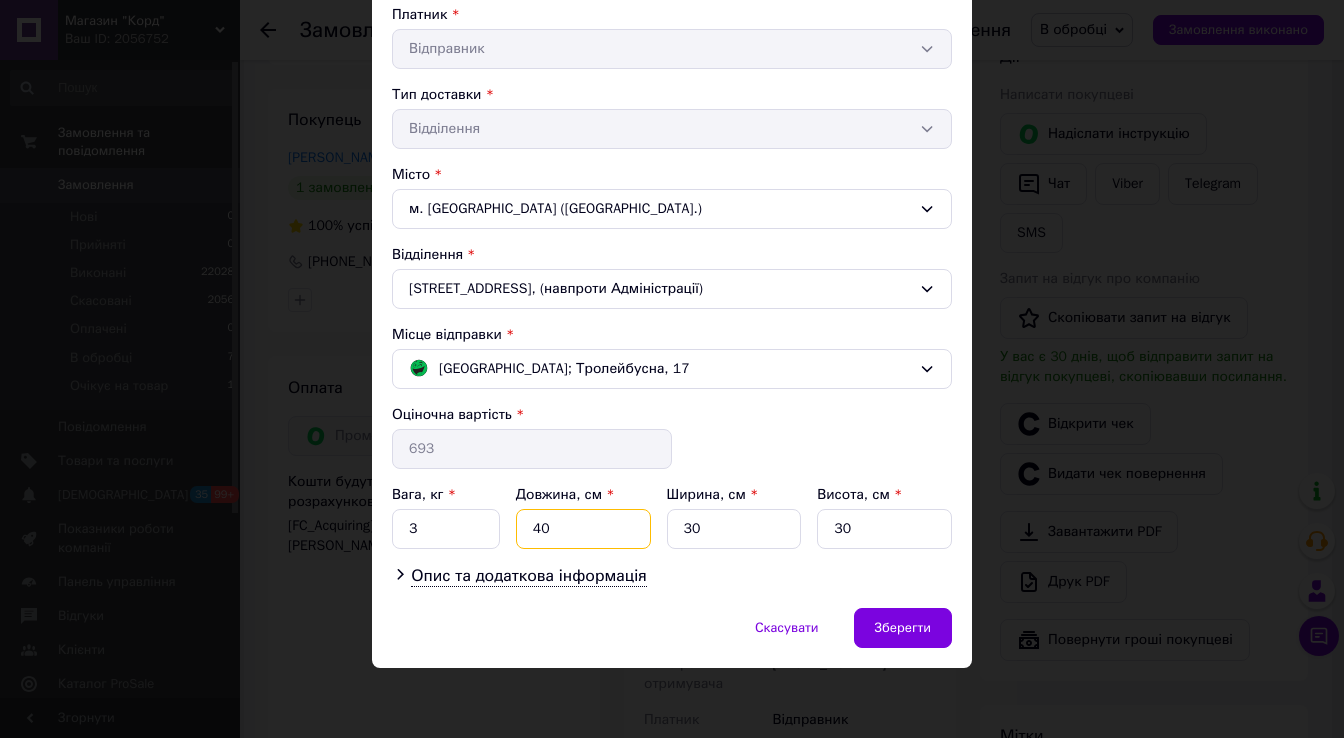 type on "40" 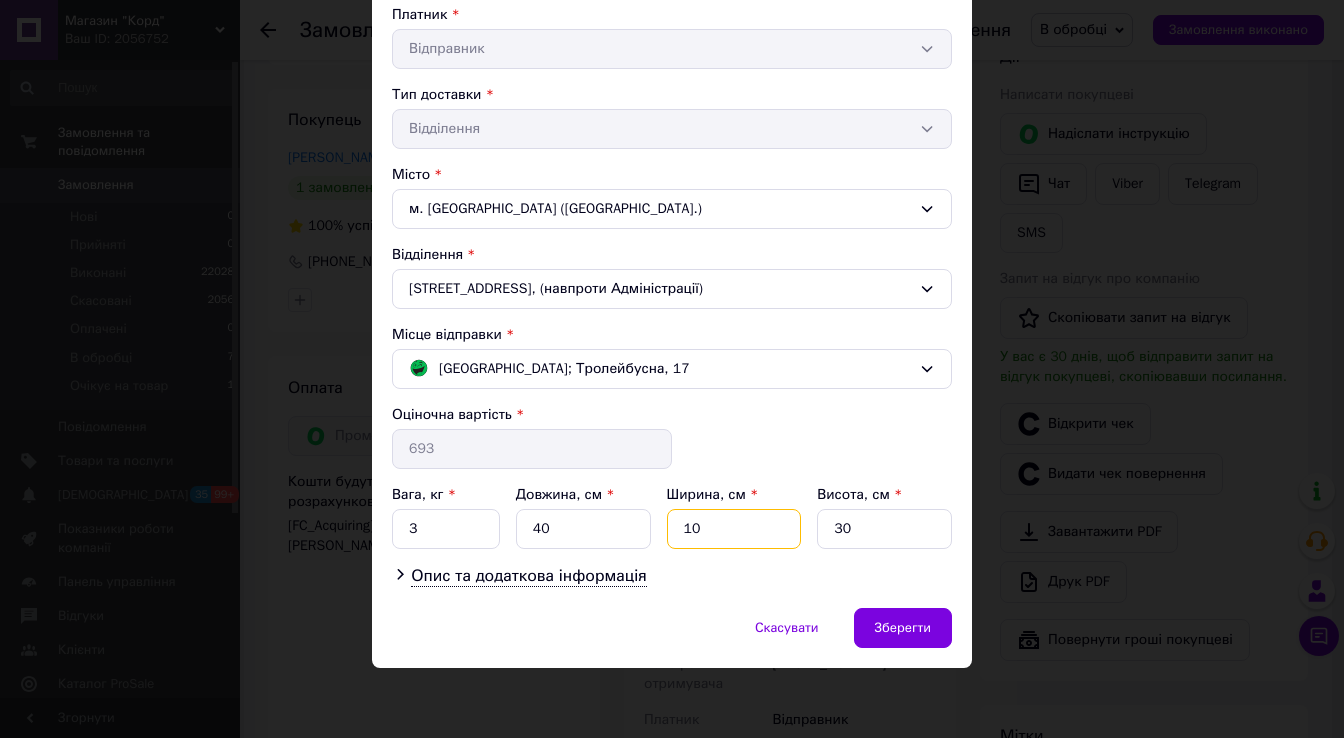 type on "10" 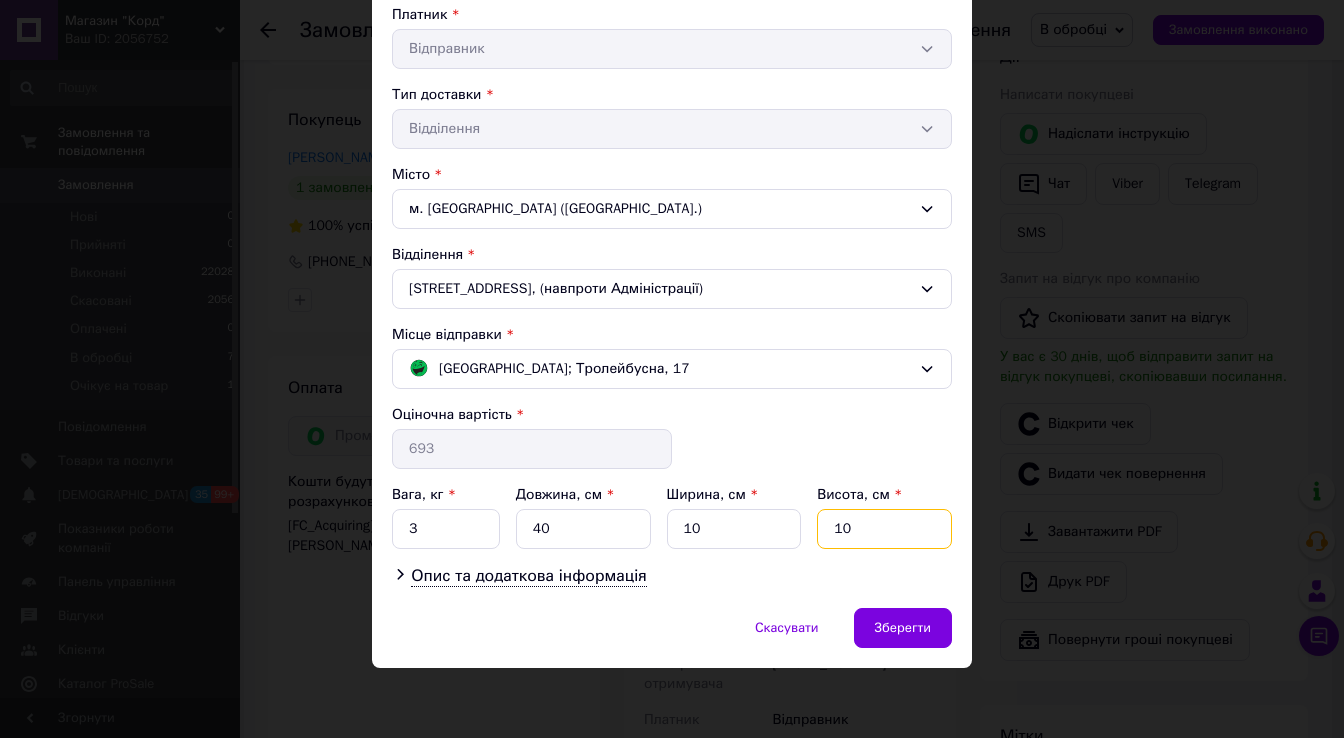 type on "1" 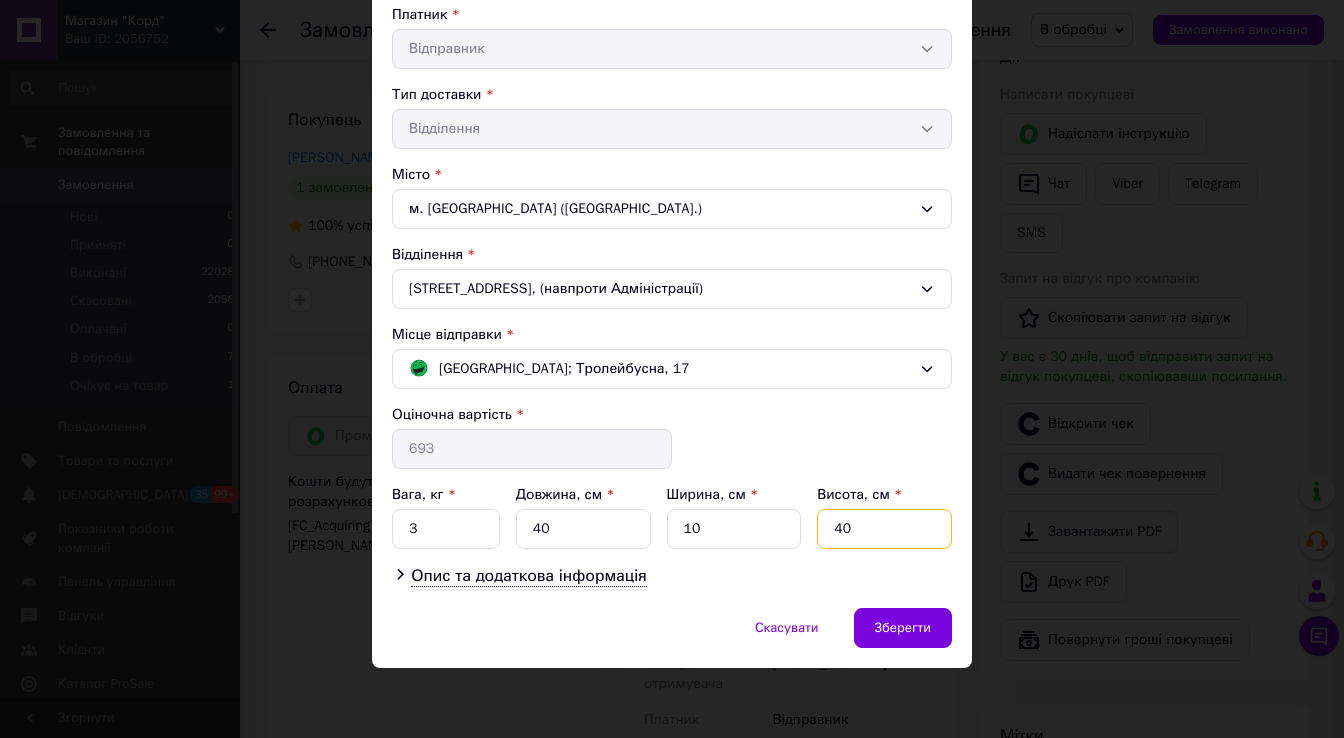 type on "40" 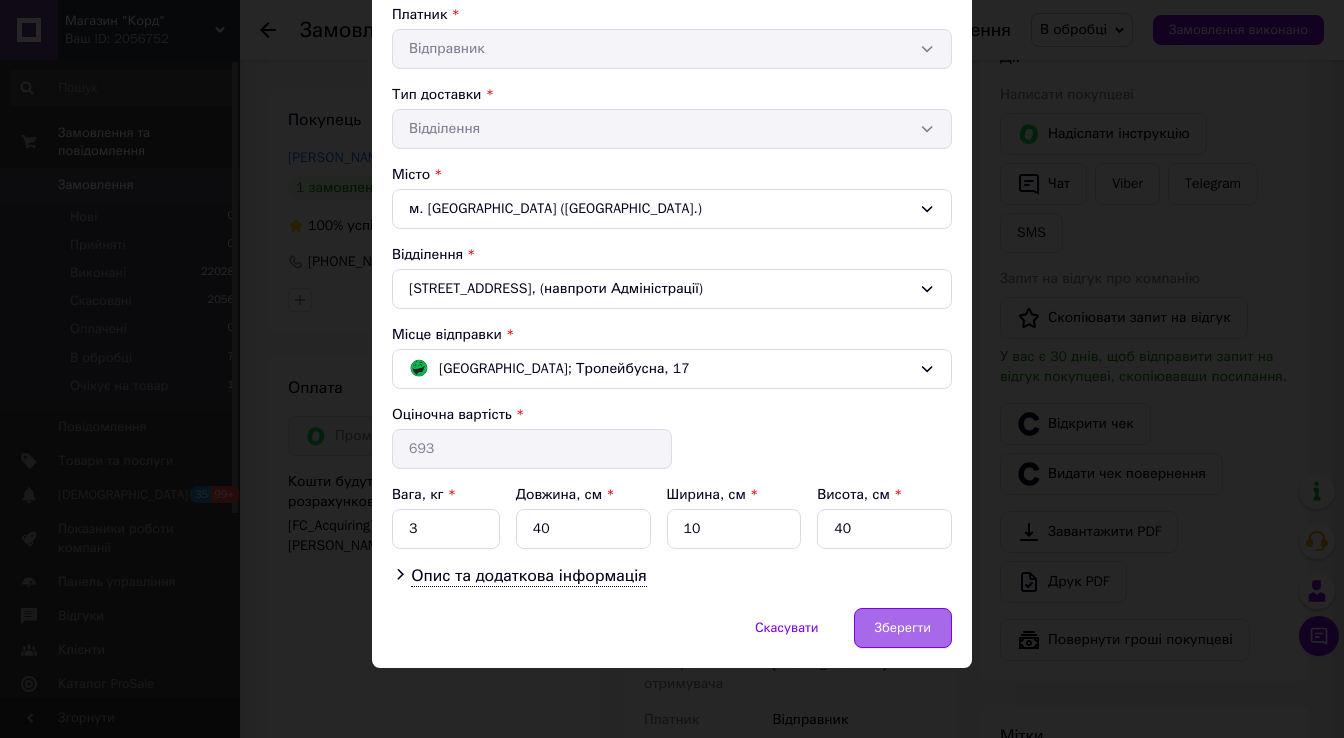 click on "Зберегти" at bounding box center (903, 628) 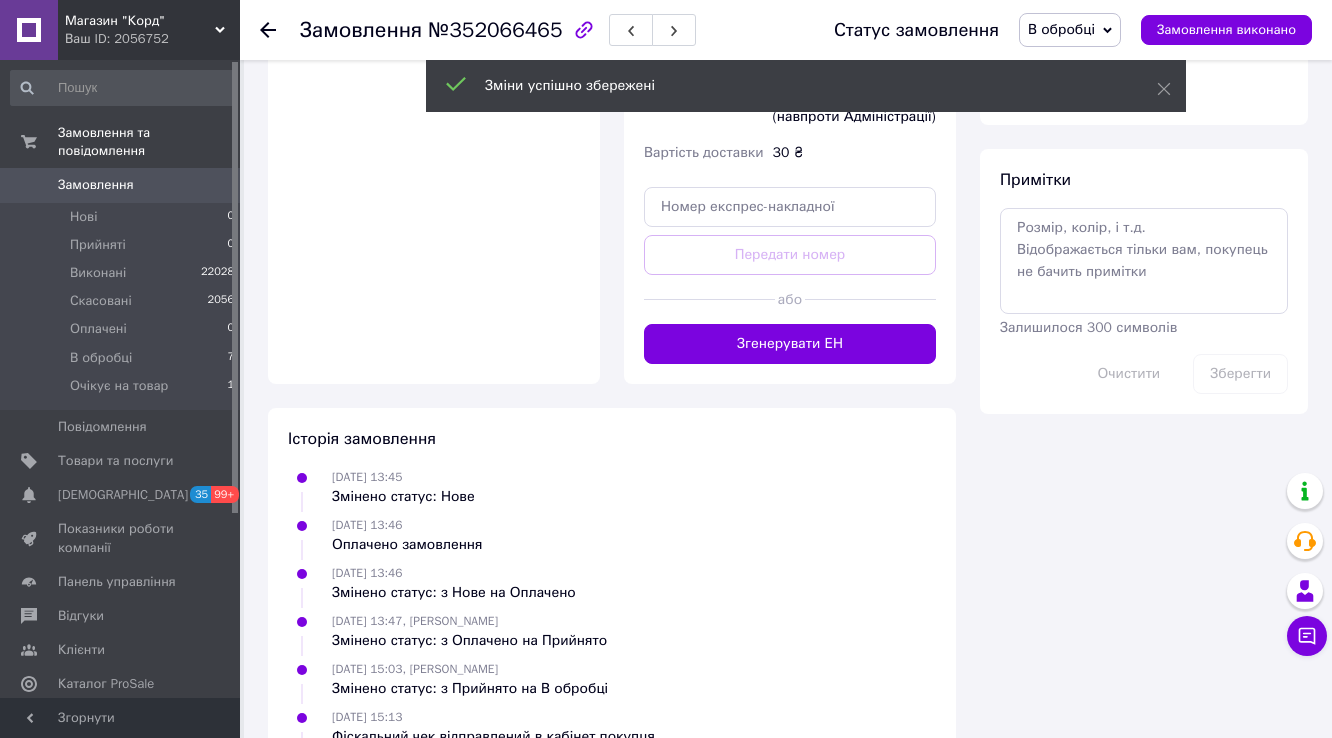 scroll, scrollTop: 1520, scrollLeft: 0, axis: vertical 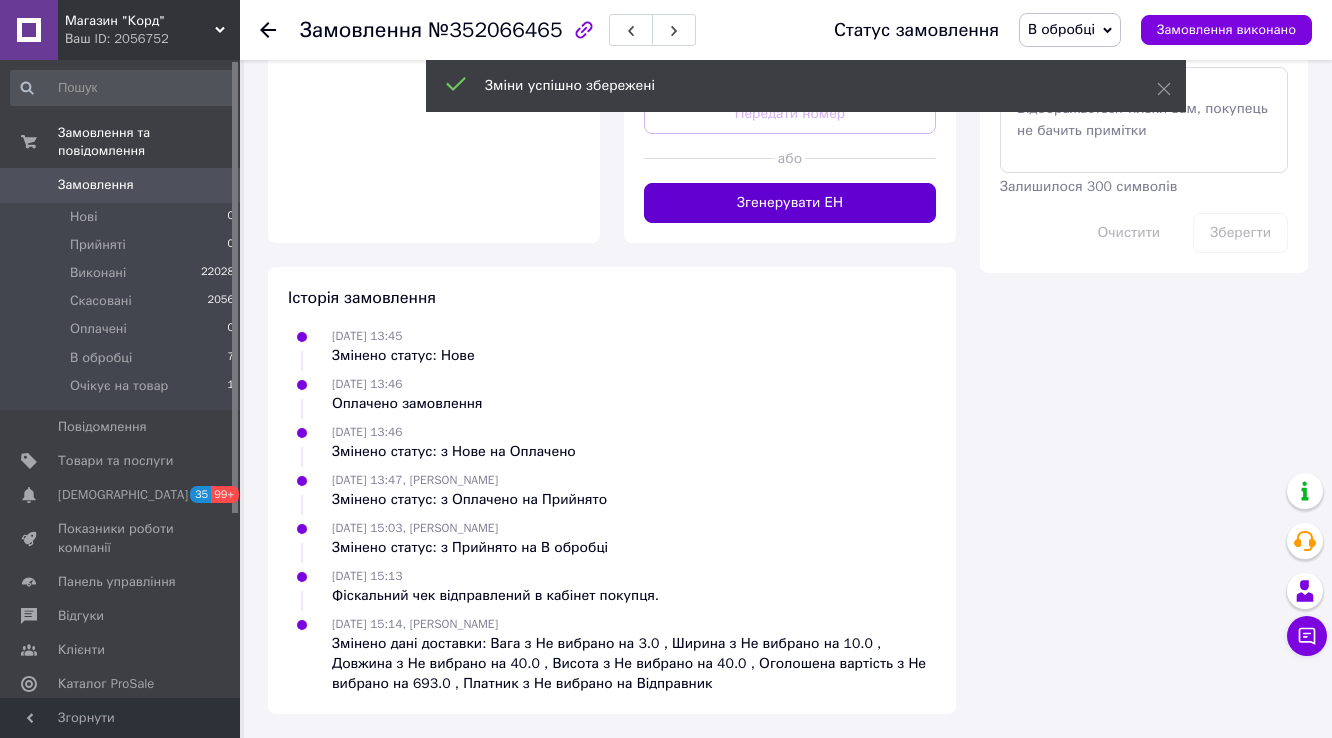 click on "Згенерувати ЕН" at bounding box center (790, 203) 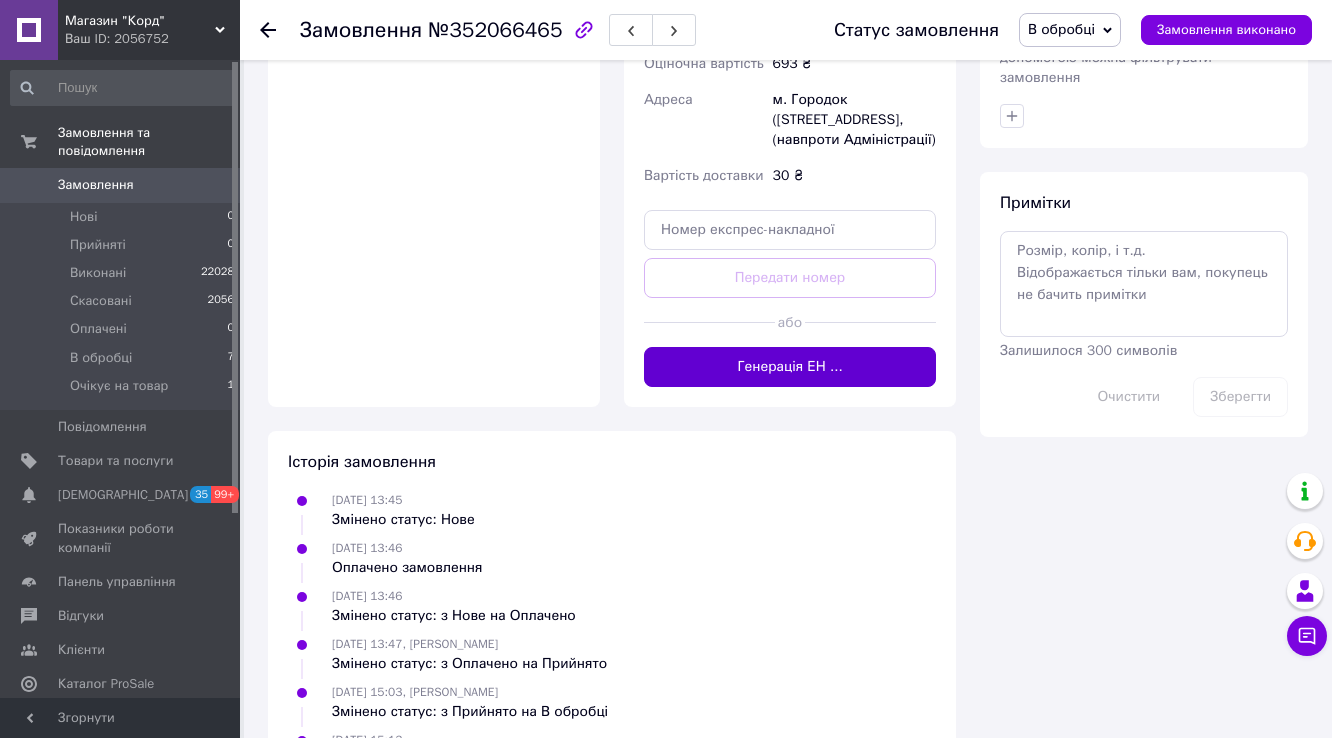 scroll, scrollTop: 1040, scrollLeft: 0, axis: vertical 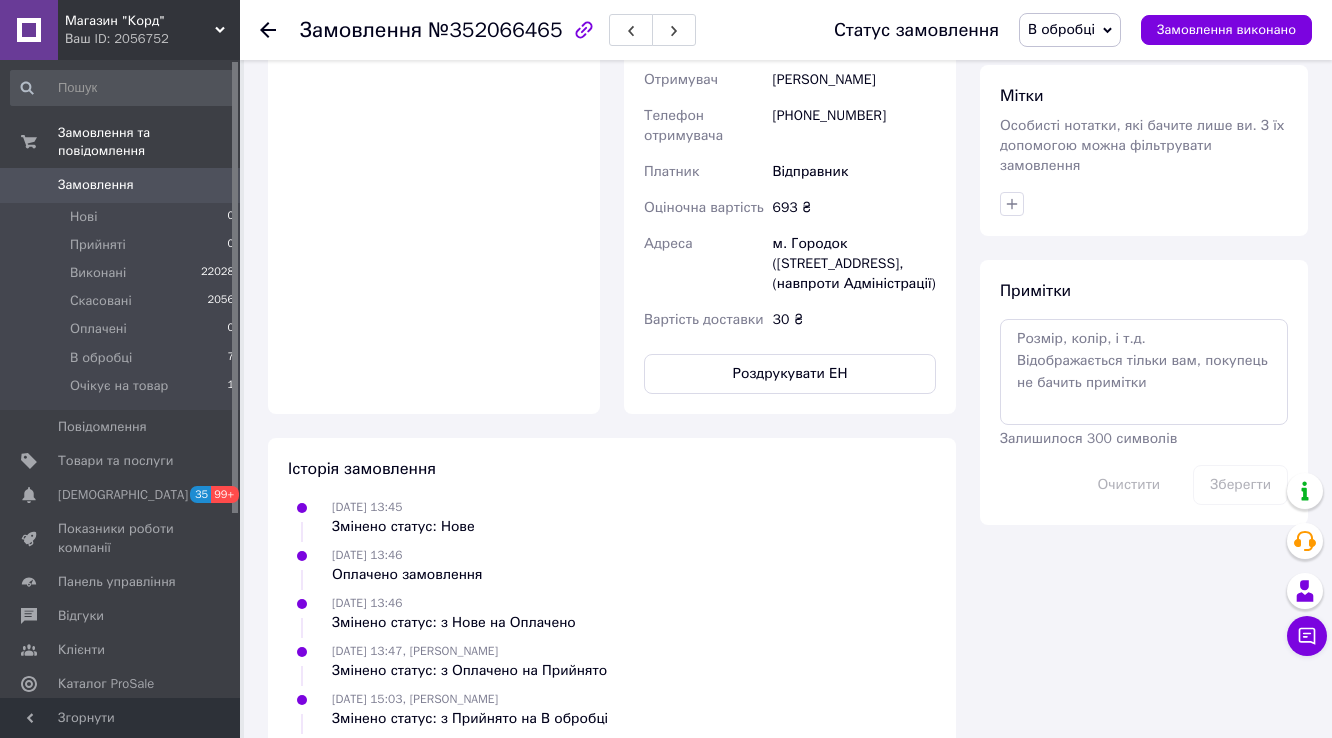 click on "[PHONE_NUMBER]" at bounding box center (854, 126) 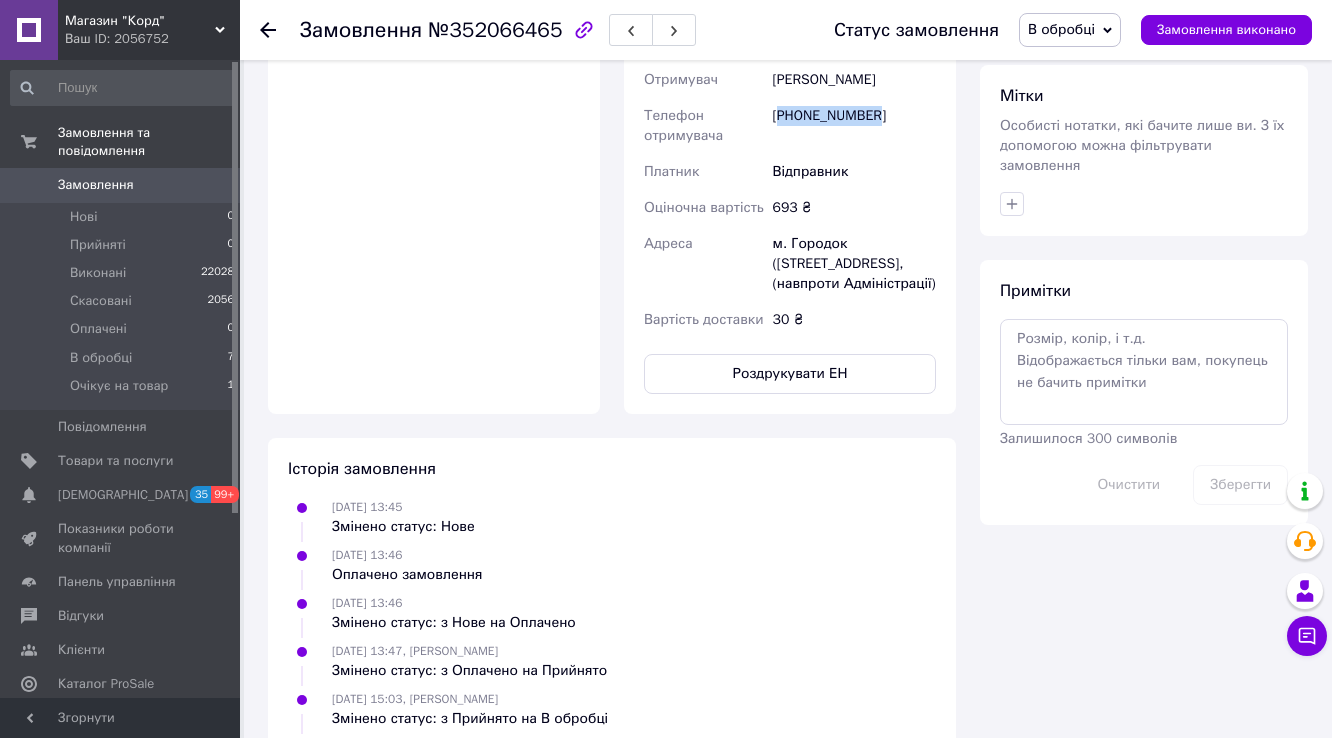 click on "[PHONE_NUMBER]" at bounding box center (854, 126) 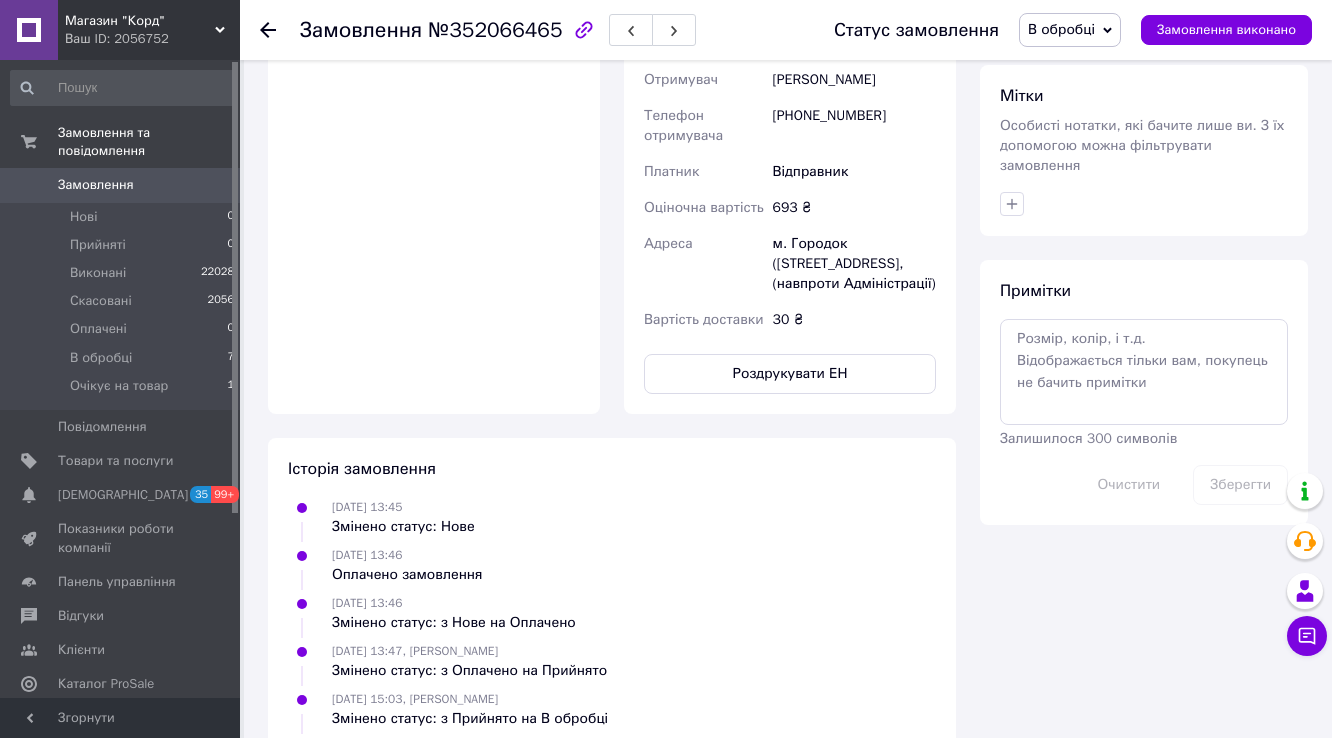 click on "Примітки Залишилося 300 символів Очистити Зберегти" at bounding box center (1144, 392) 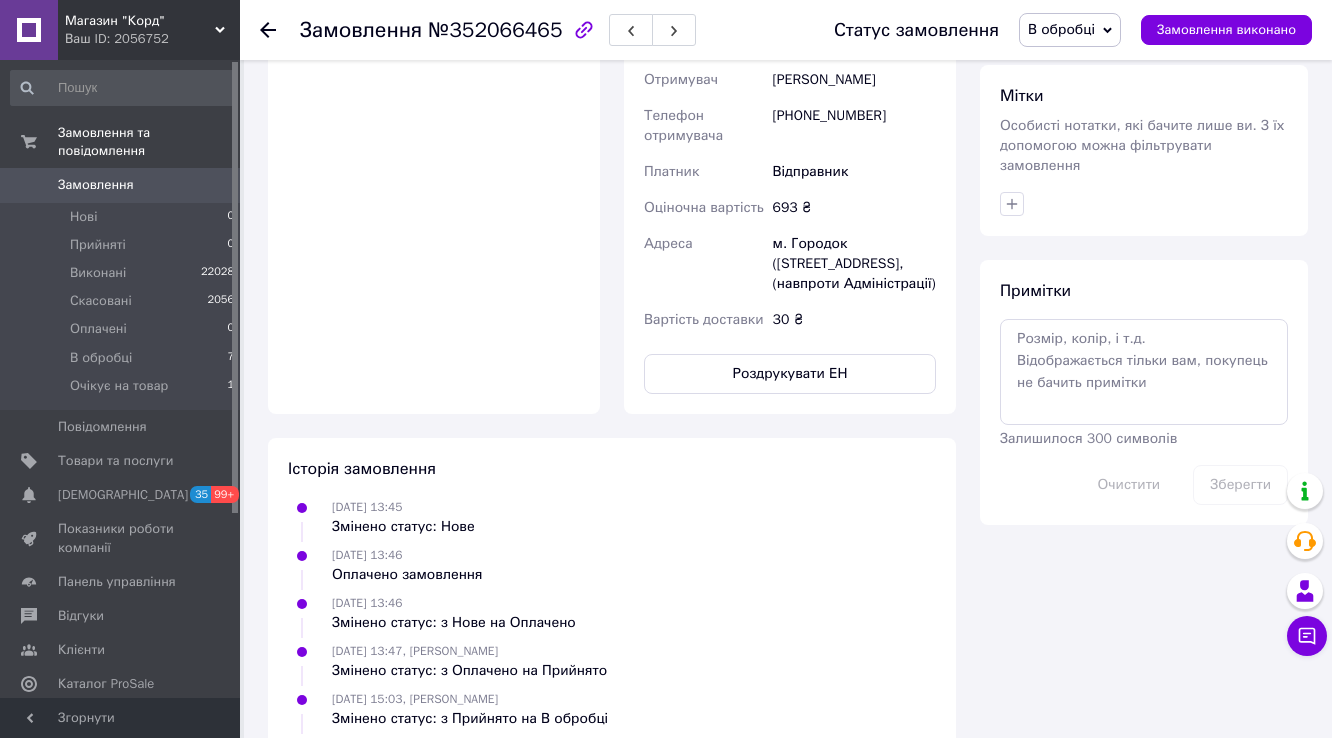 click on "PRM-727131779" at bounding box center (854, -12) 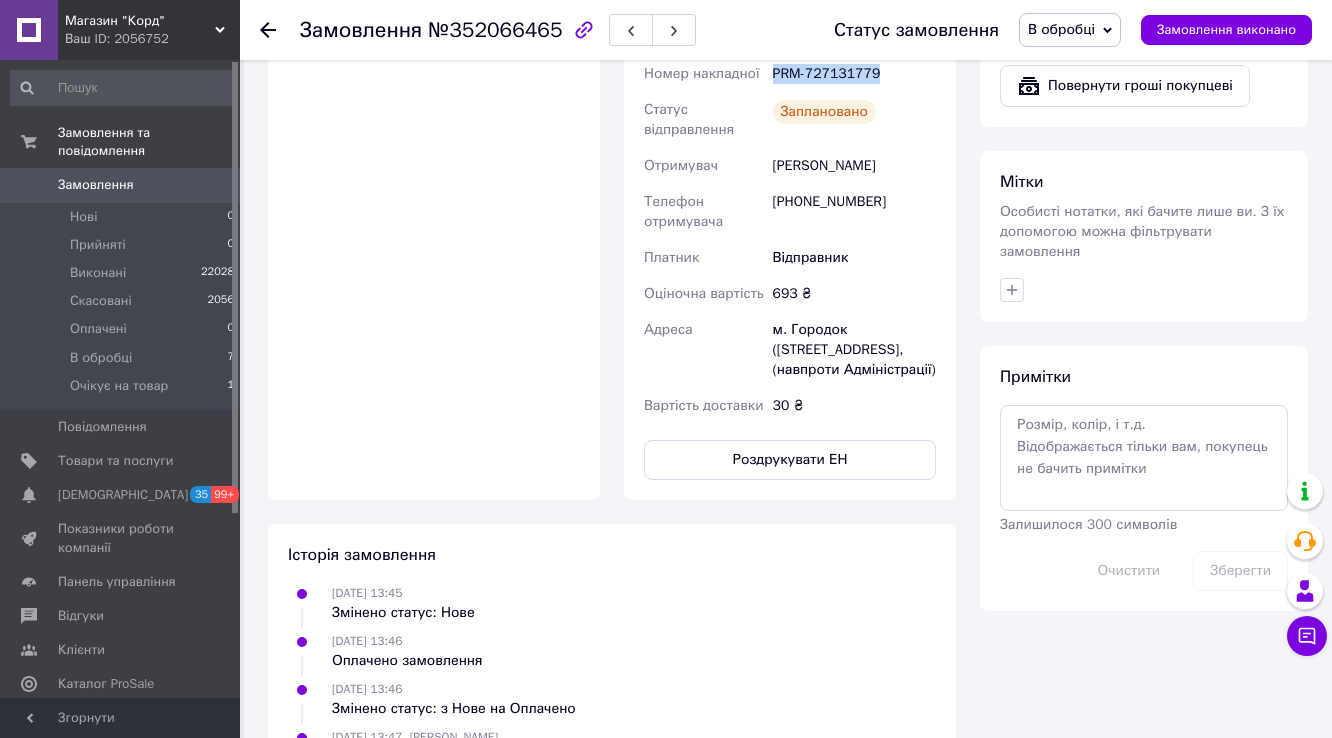scroll, scrollTop: 720, scrollLeft: 0, axis: vertical 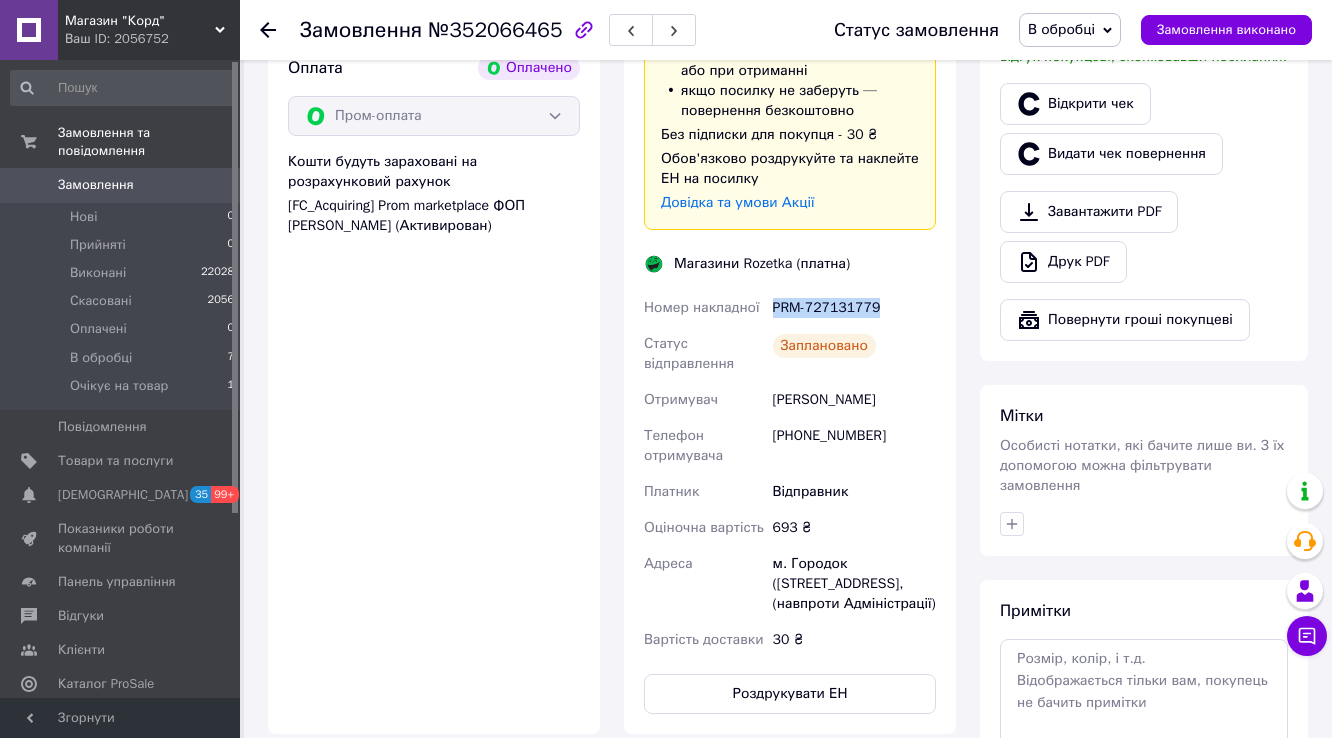 click on "В обробці" at bounding box center [1061, 29] 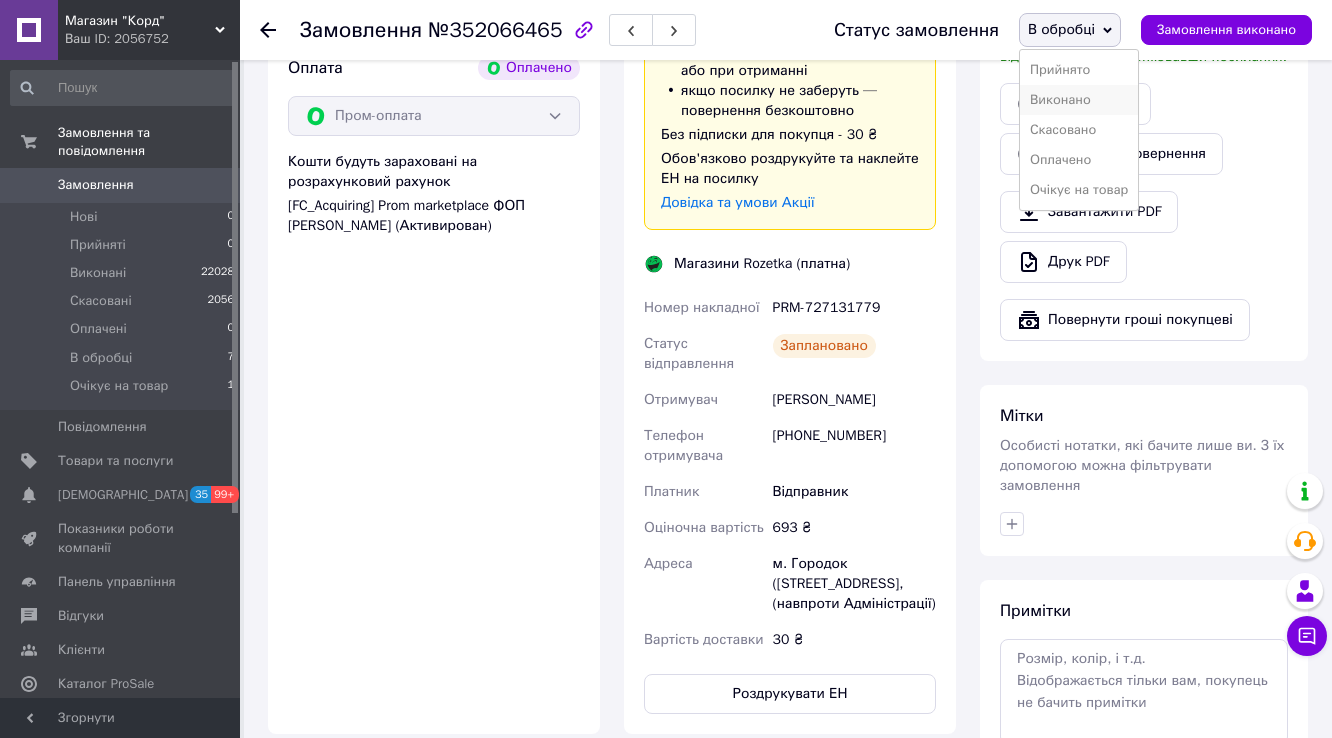 click on "Виконано" at bounding box center (1079, 100) 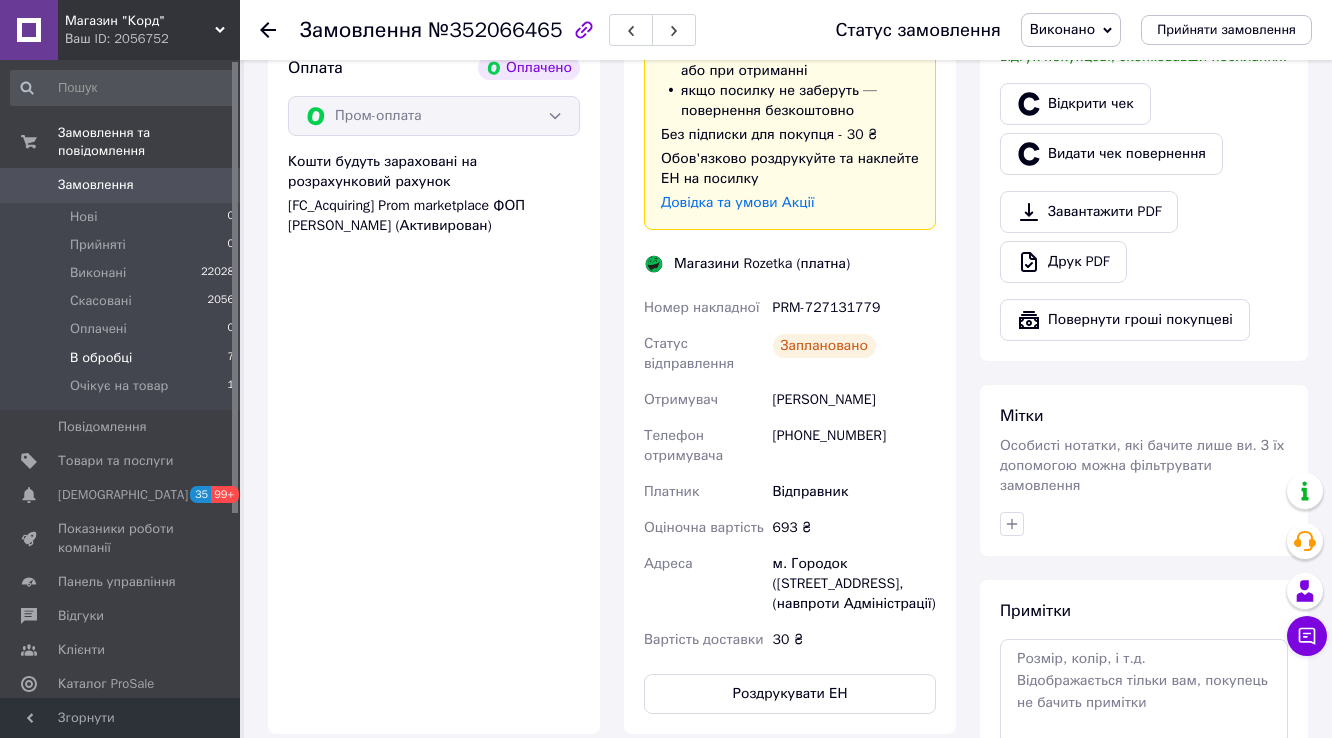 click on "В обробці" at bounding box center (101, 358) 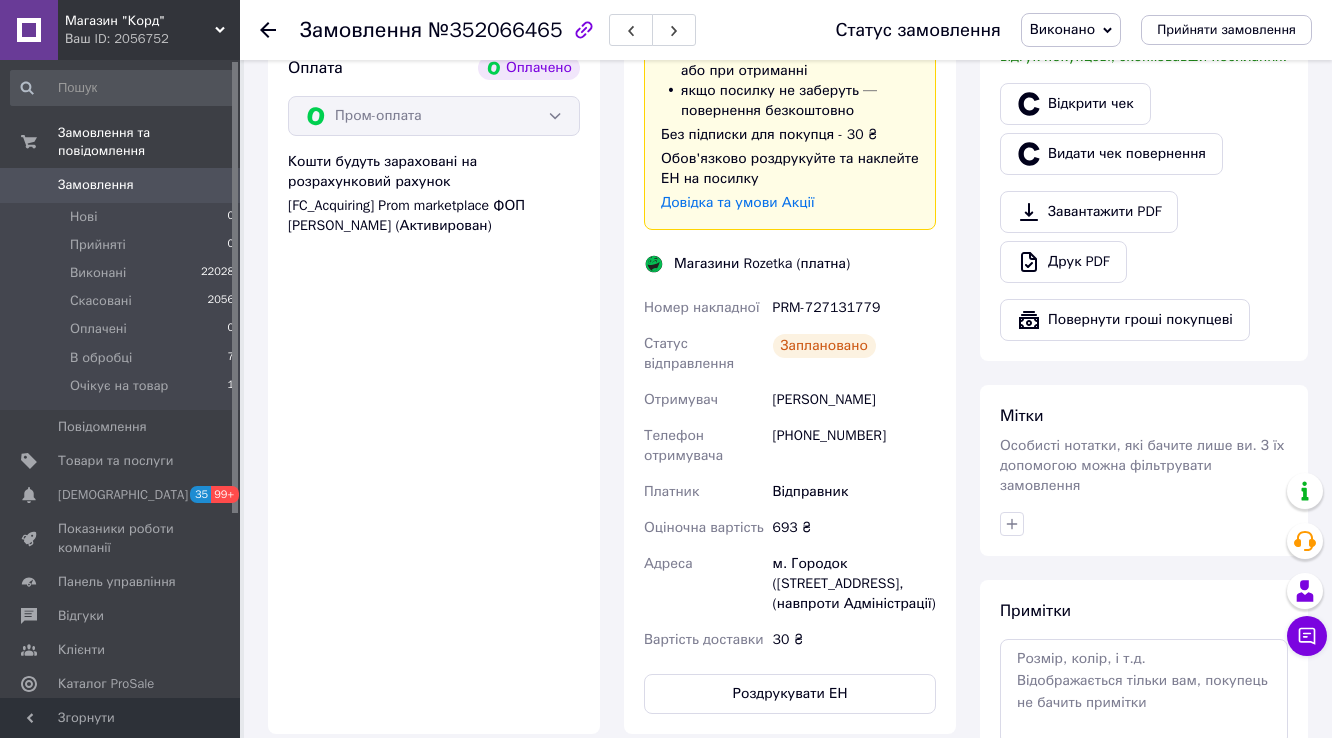 scroll, scrollTop: 0, scrollLeft: 0, axis: both 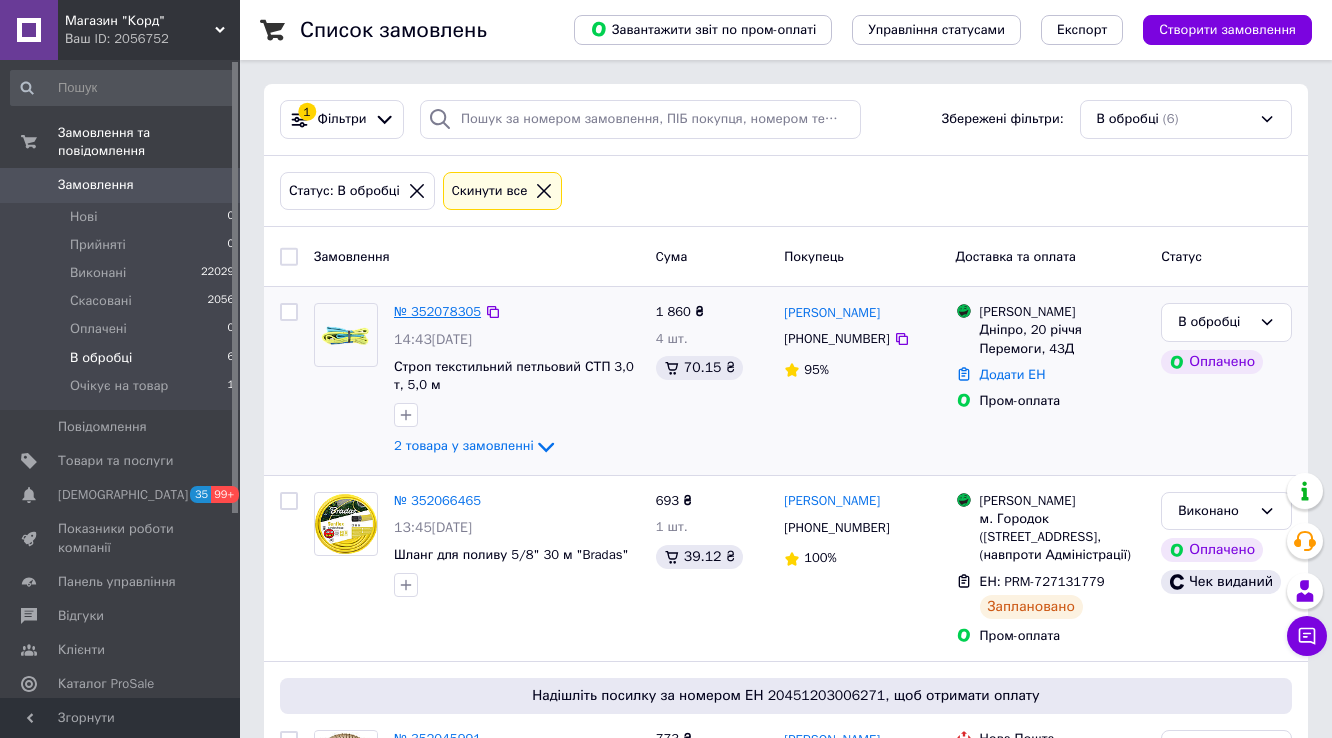 click on "№ 352078305" at bounding box center (437, 311) 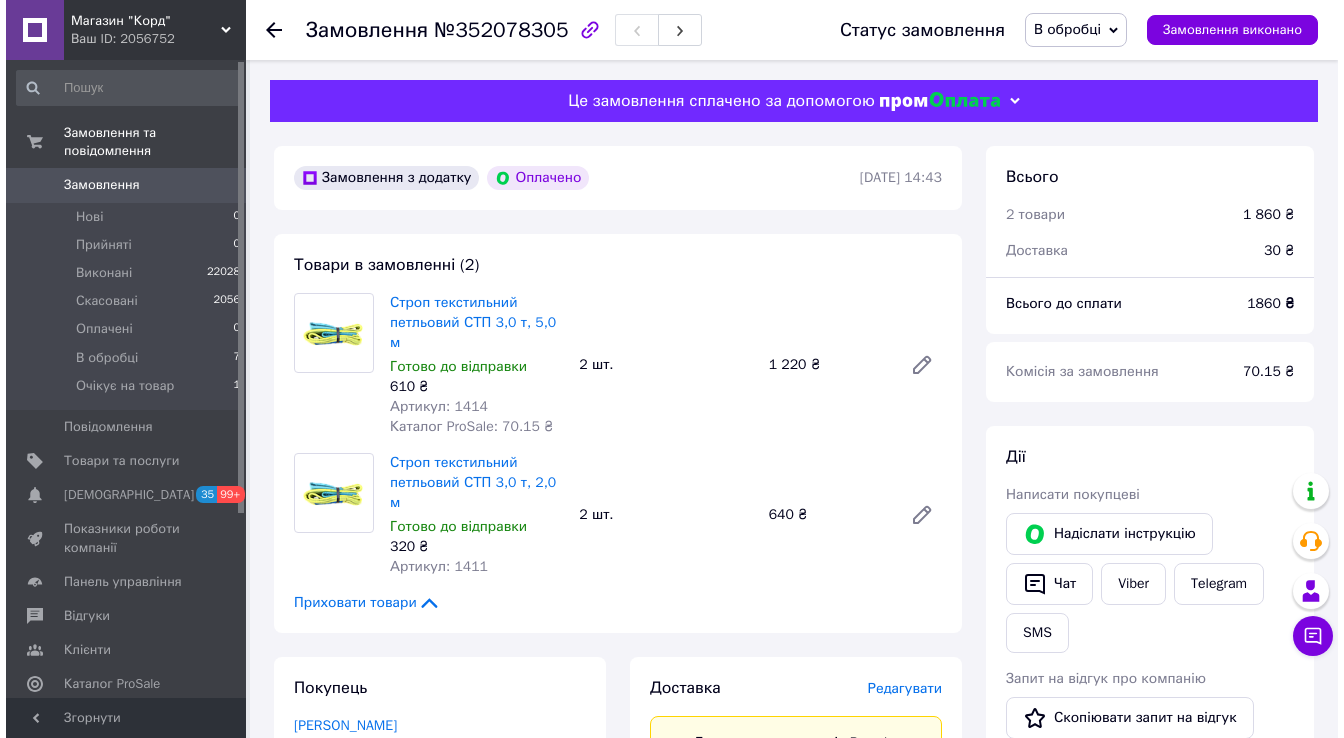 scroll, scrollTop: 480, scrollLeft: 0, axis: vertical 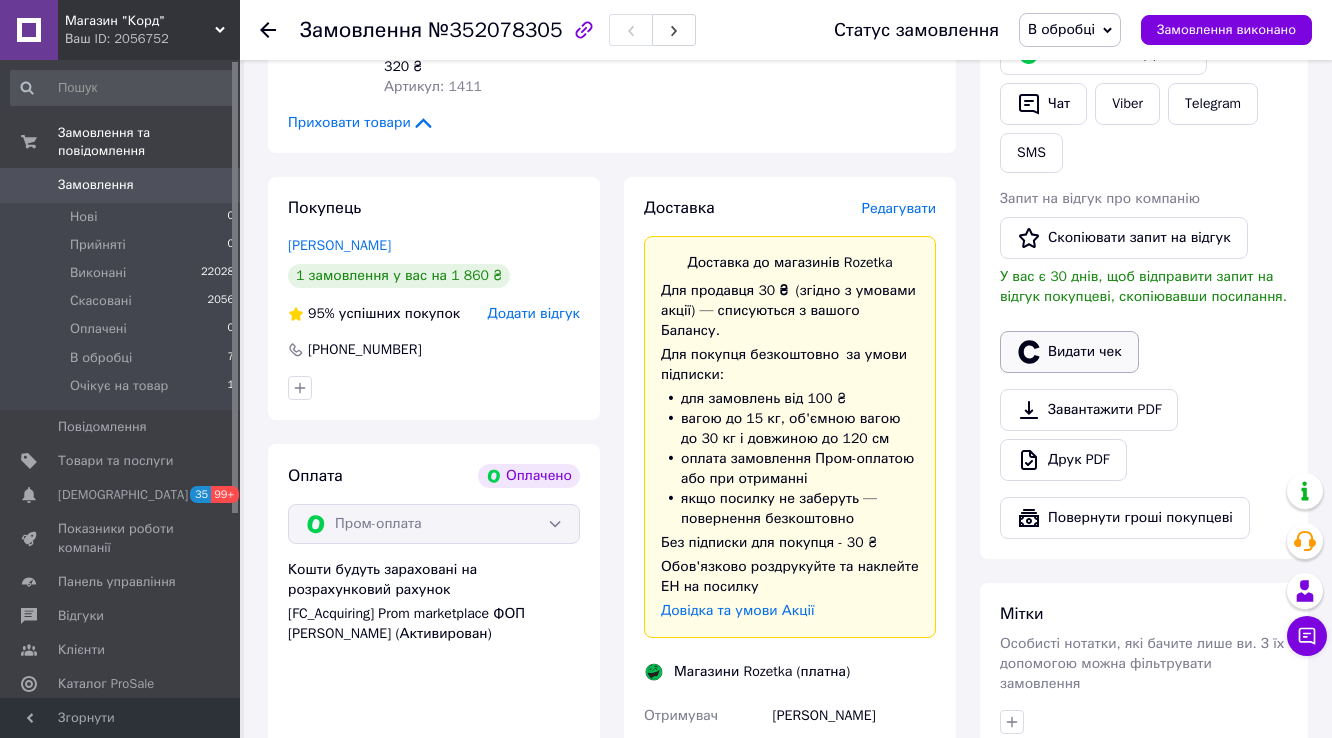click on "Видати чек" at bounding box center [1069, 352] 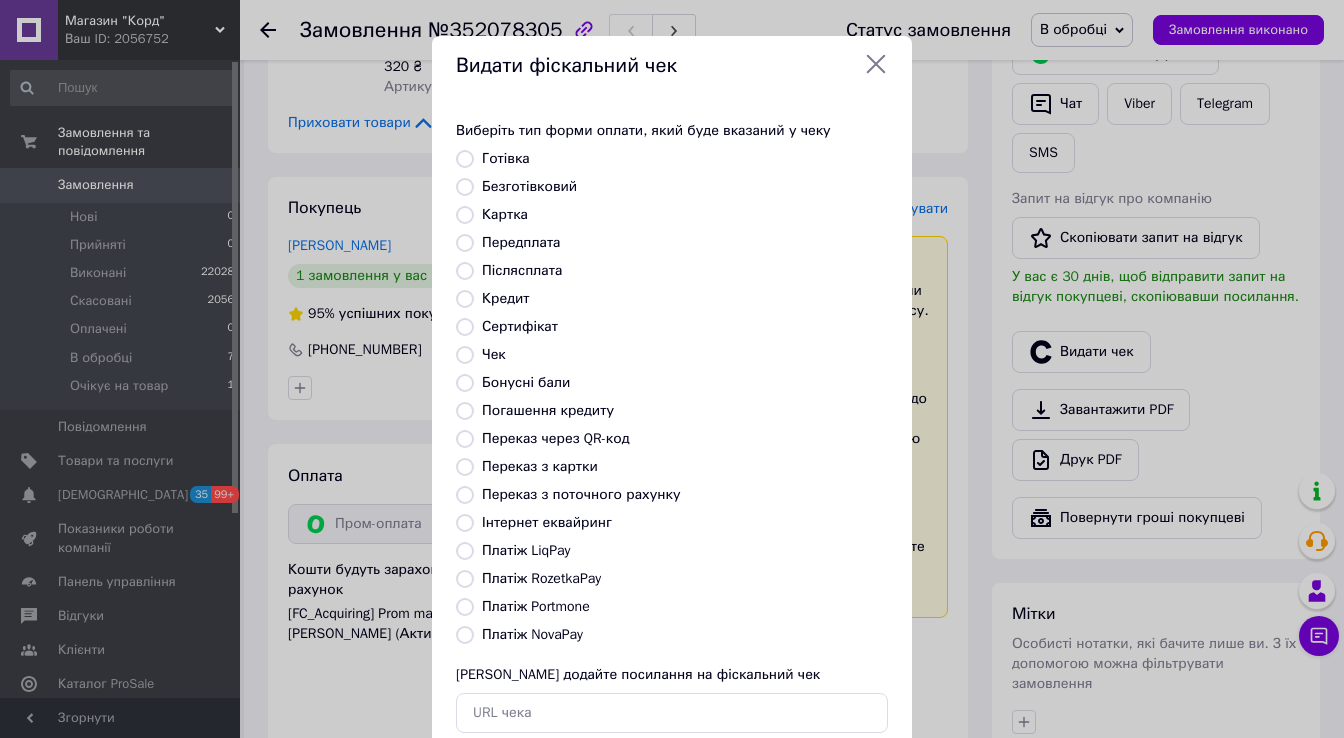 click on "Безготівковий" at bounding box center (465, 187) 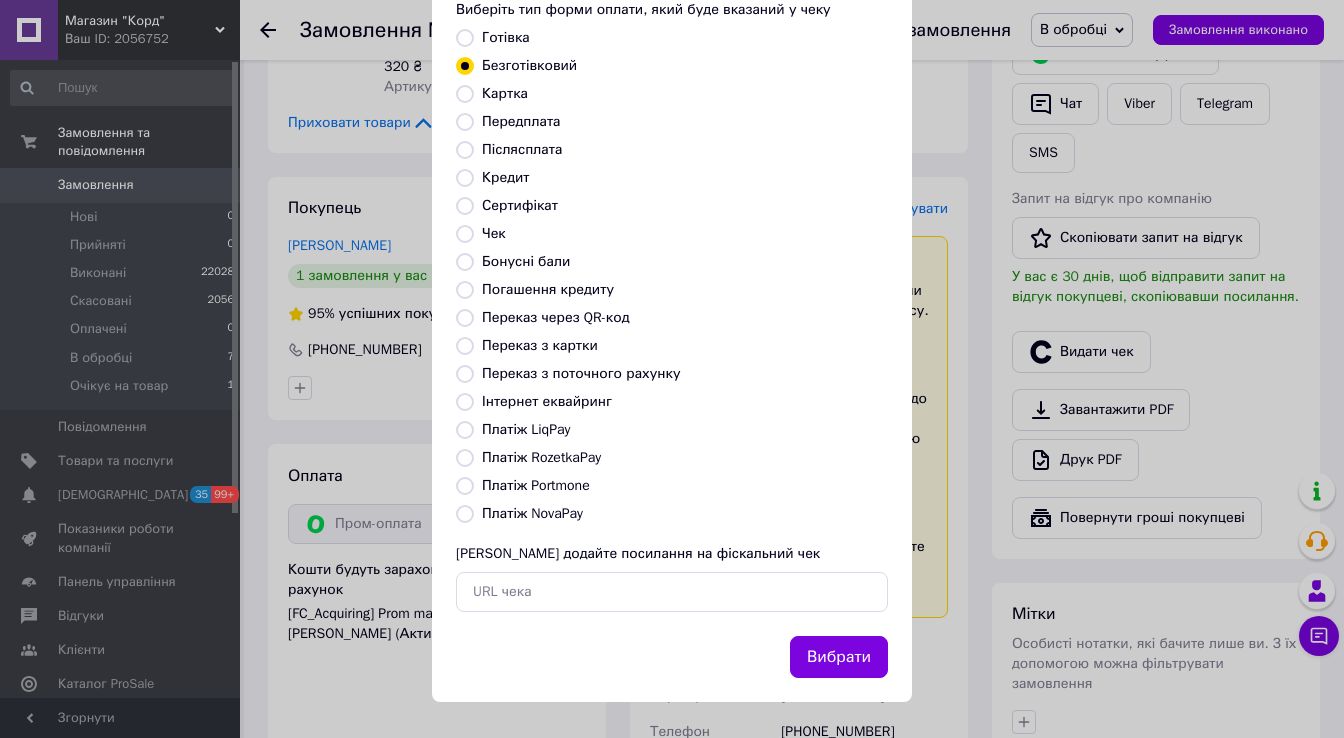 scroll, scrollTop: 263, scrollLeft: 0, axis: vertical 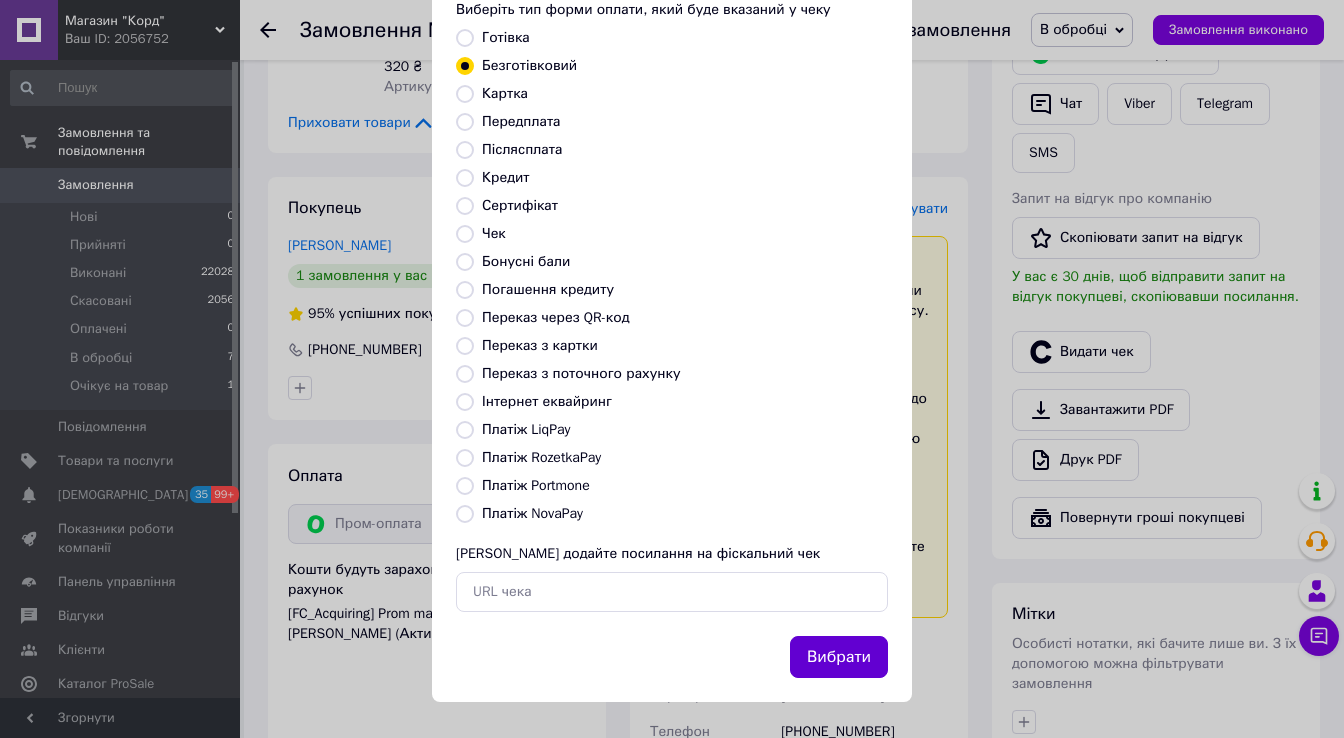 click on "Вибрати" at bounding box center [839, 657] 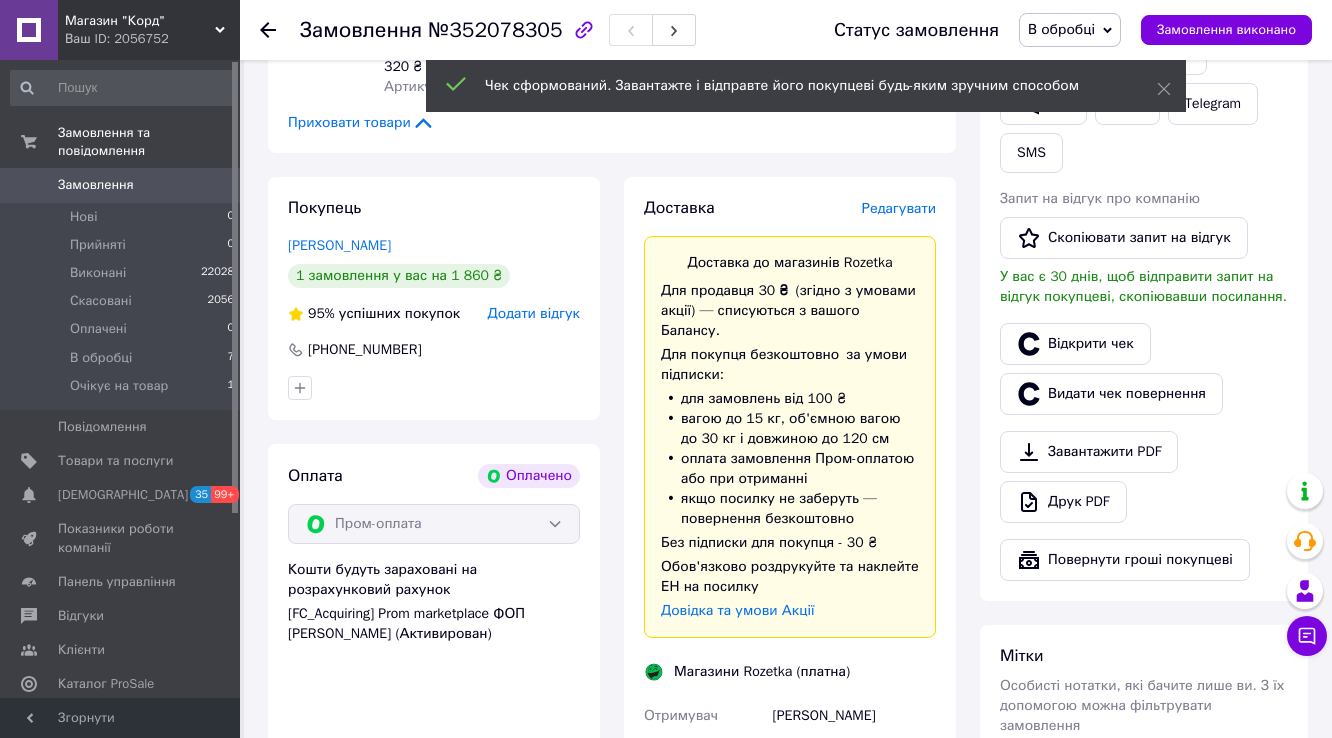 click on "Редагувати" at bounding box center (899, 208) 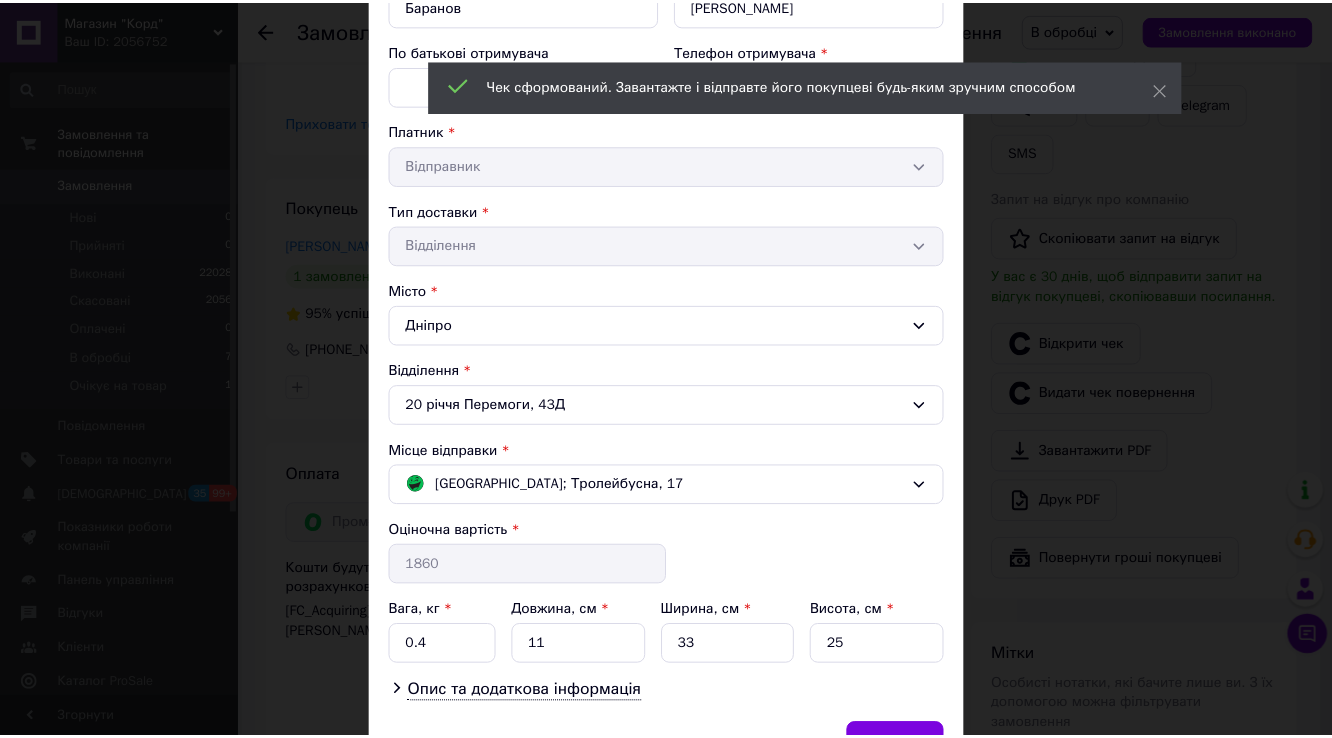 scroll, scrollTop: 492, scrollLeft: 0, axis: vertical 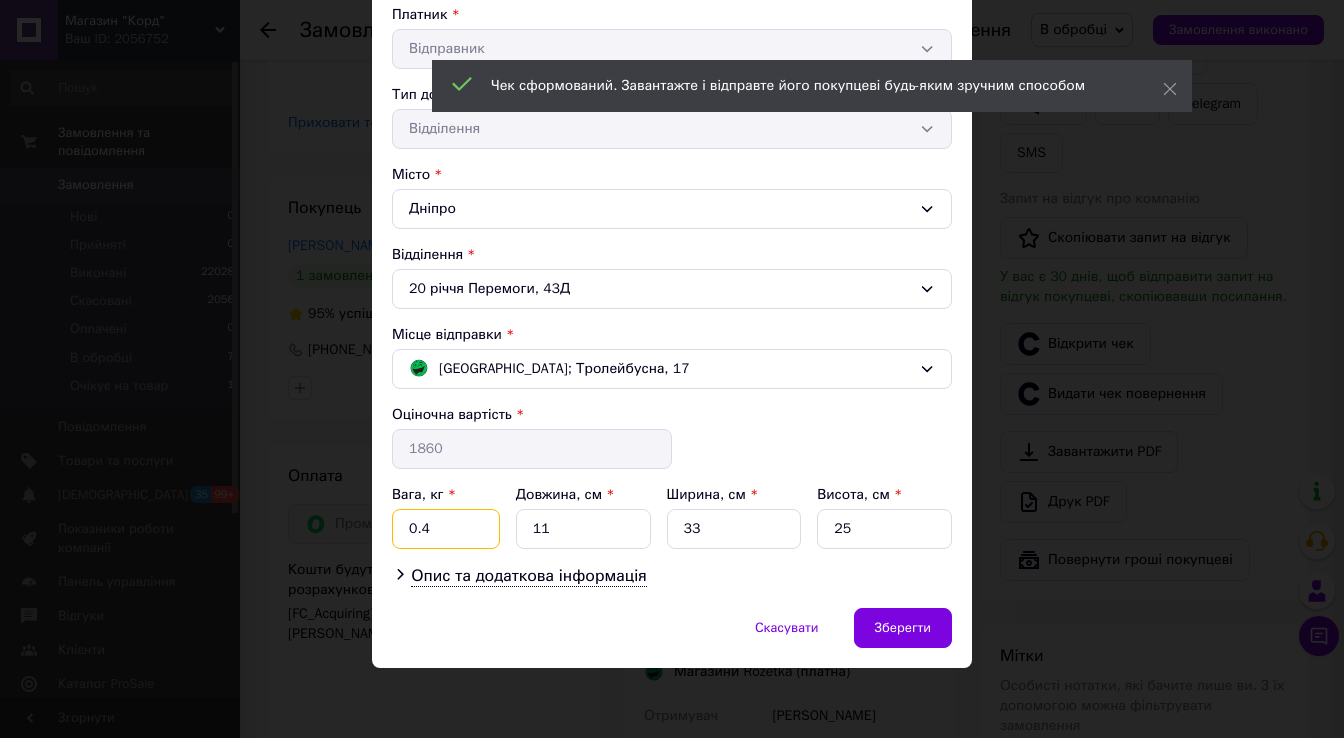 click on "0.4" at bounding box center [446, 529] 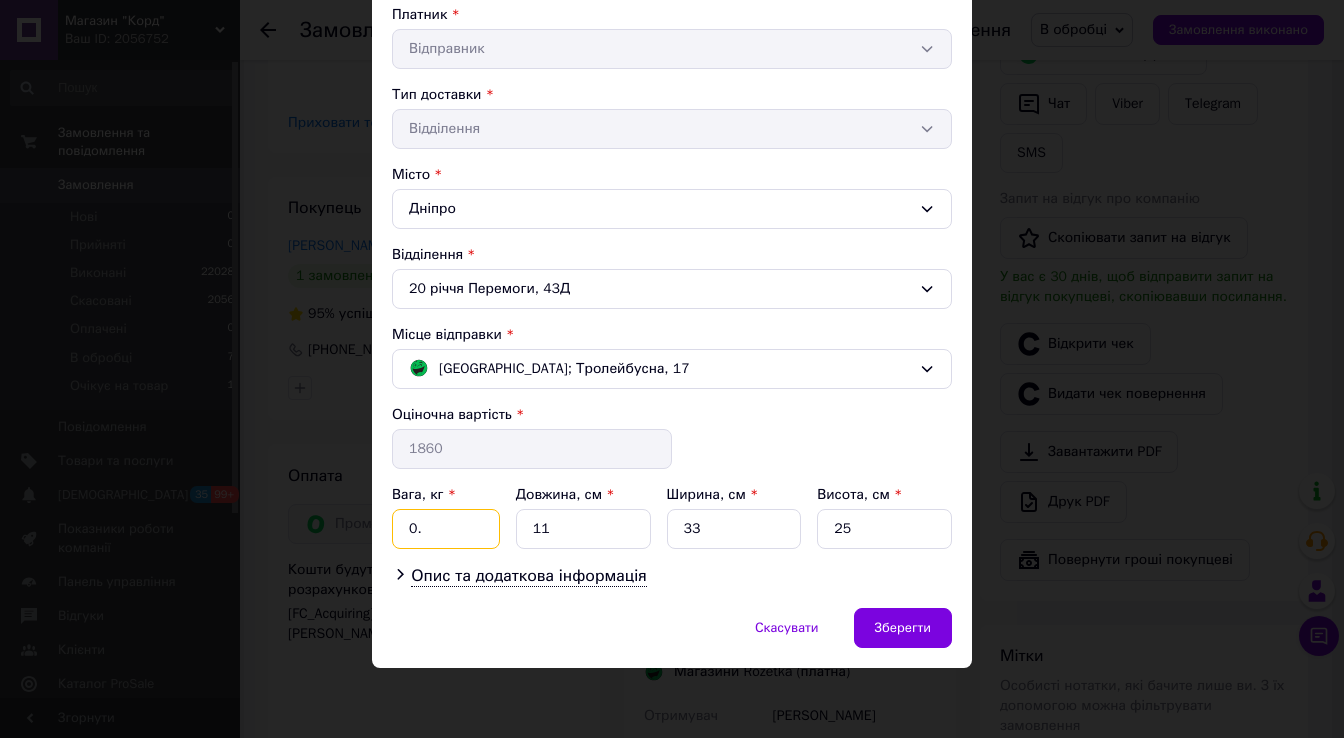 type on "0" 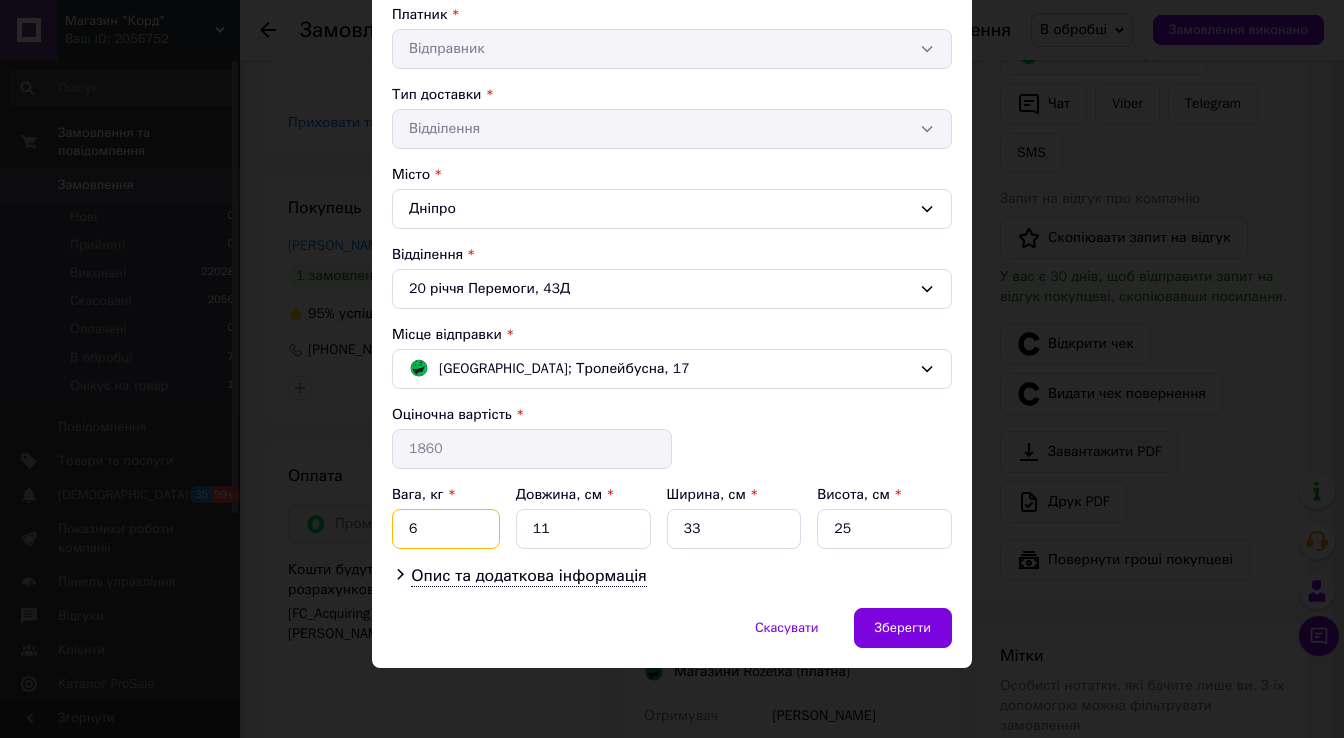type on "6" 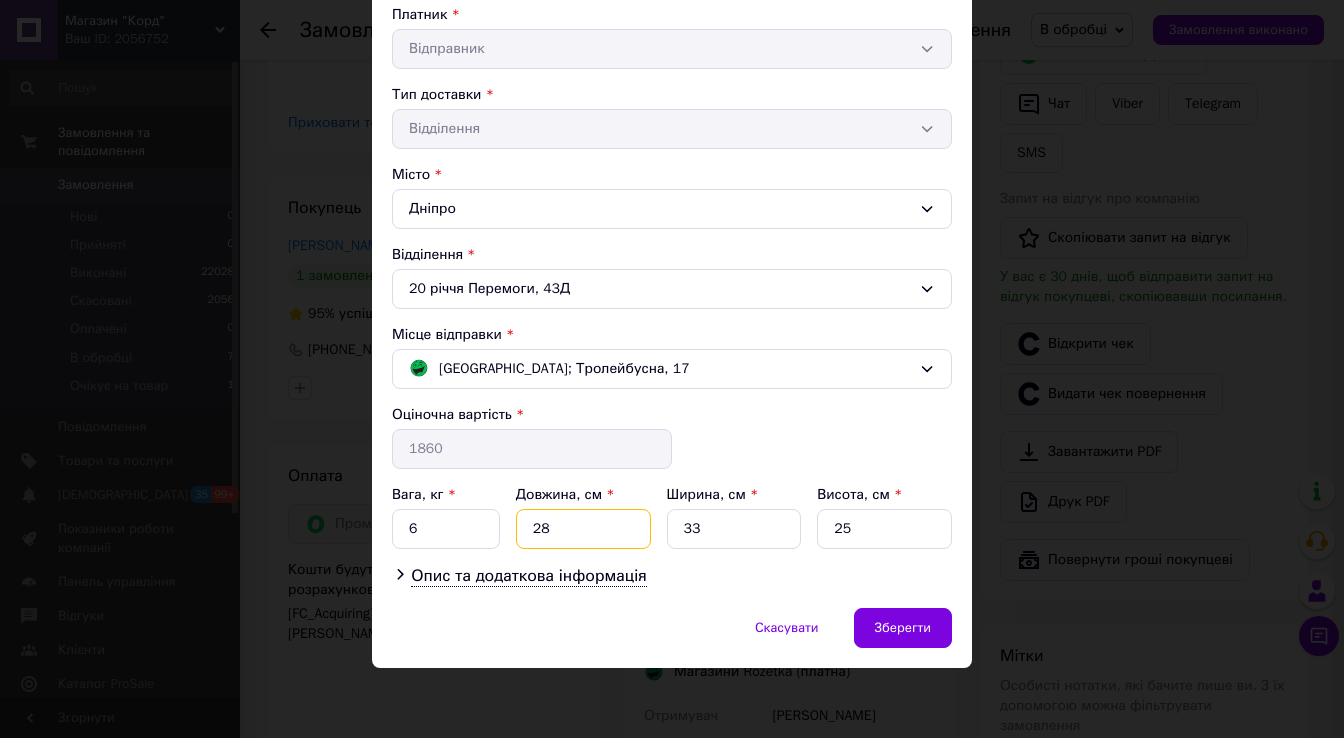 type on "28" 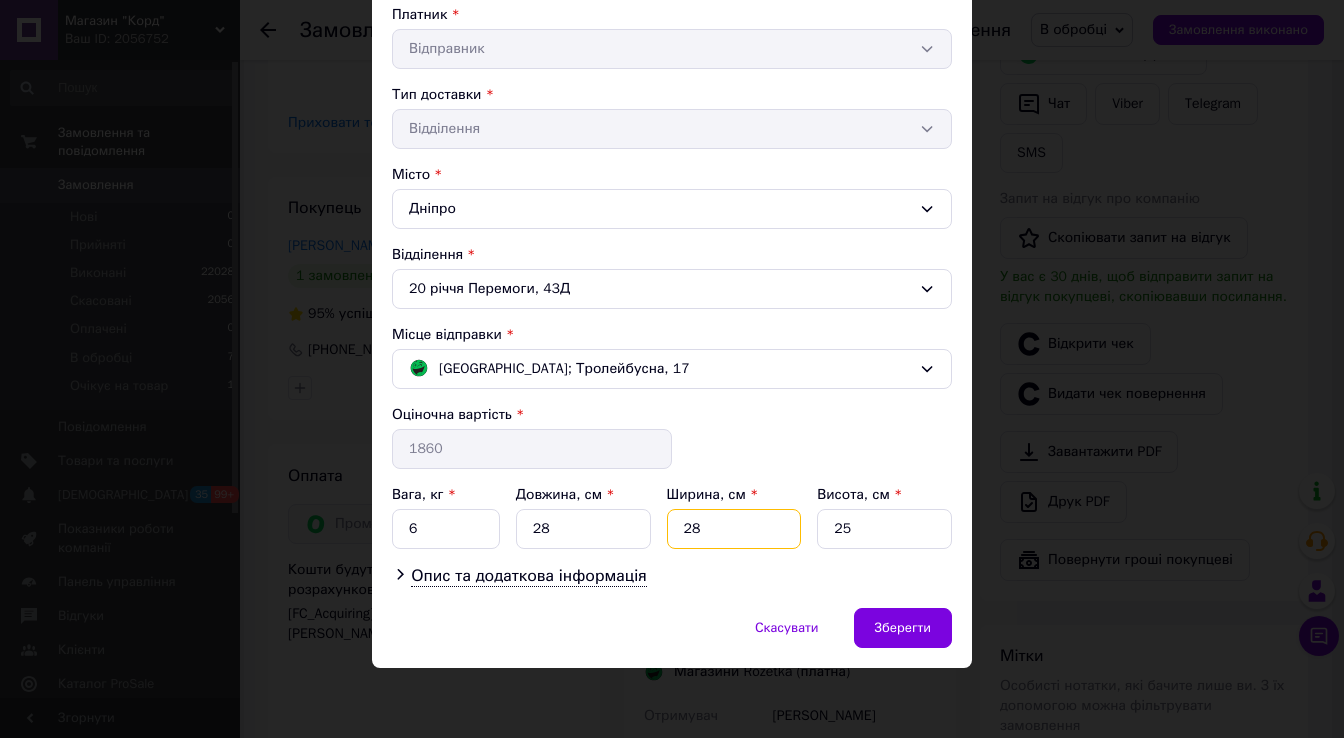 type on "28" 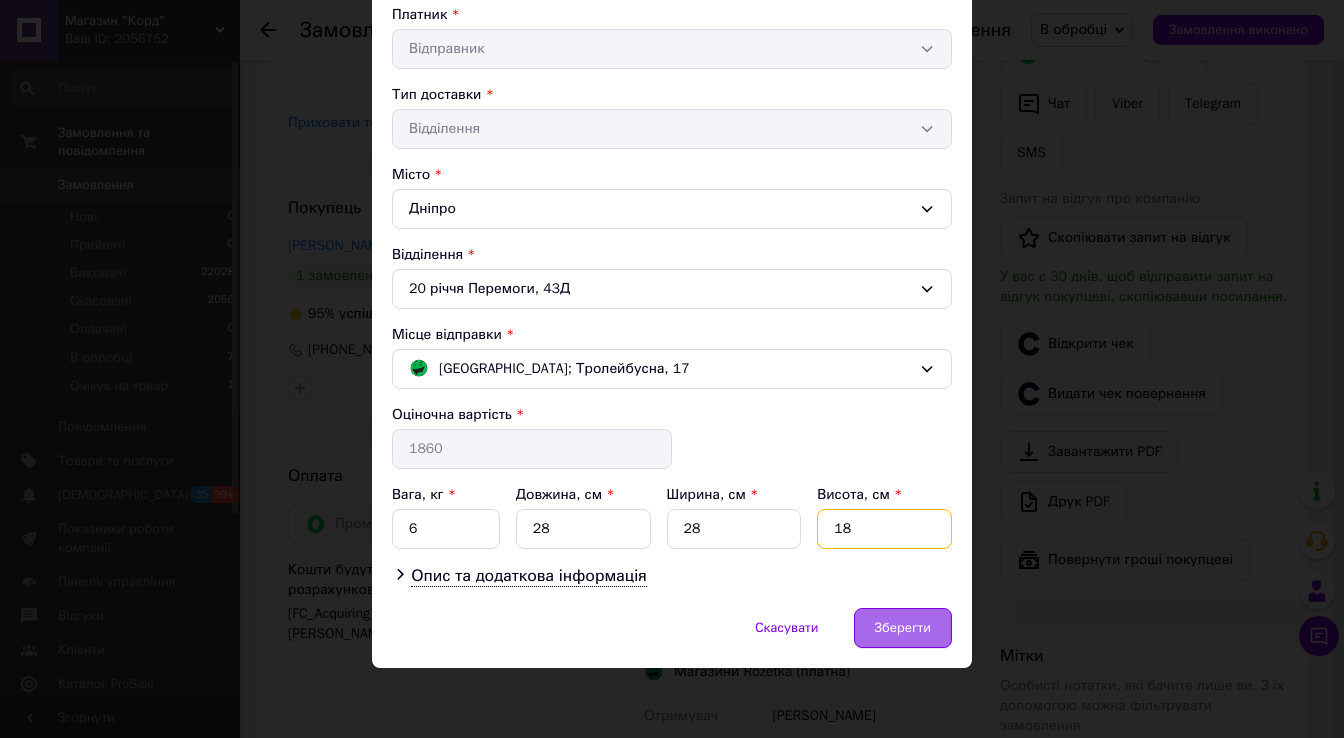 type on "18" 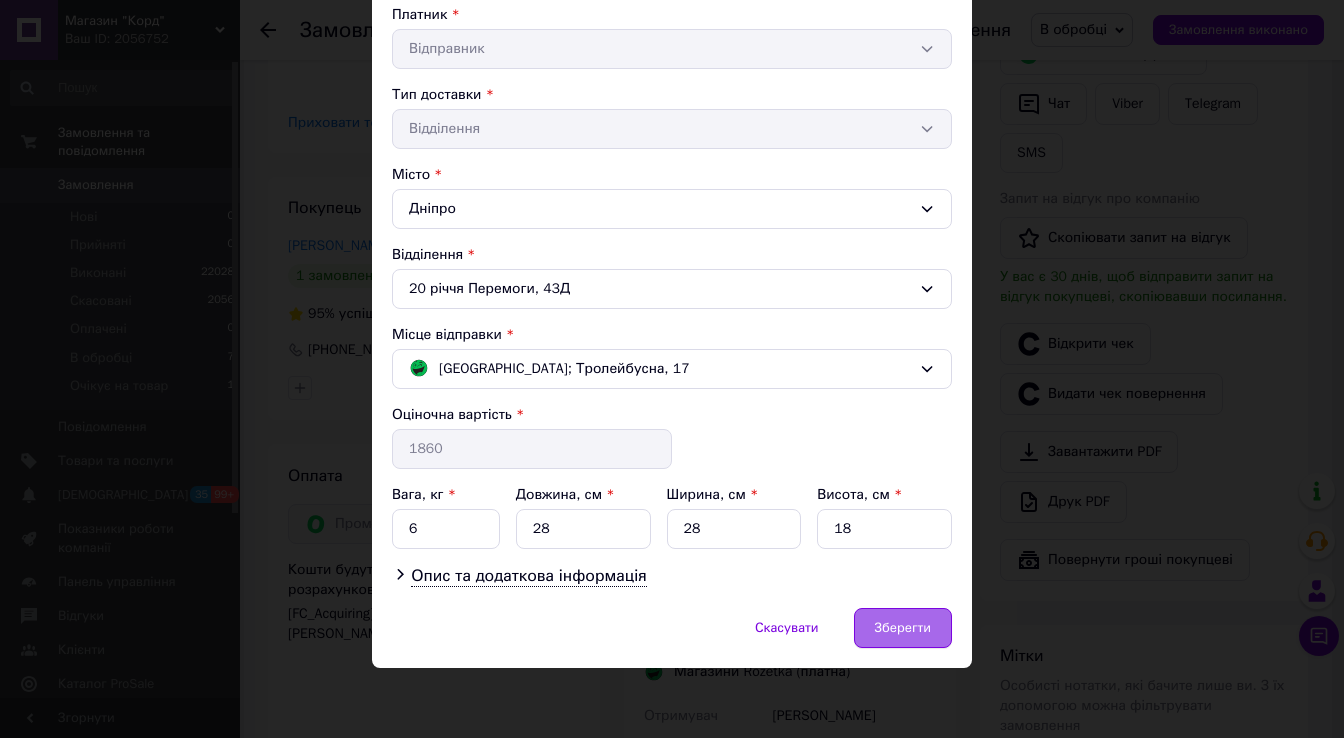 click on "Зберегти" at bounding box center (903, 628) 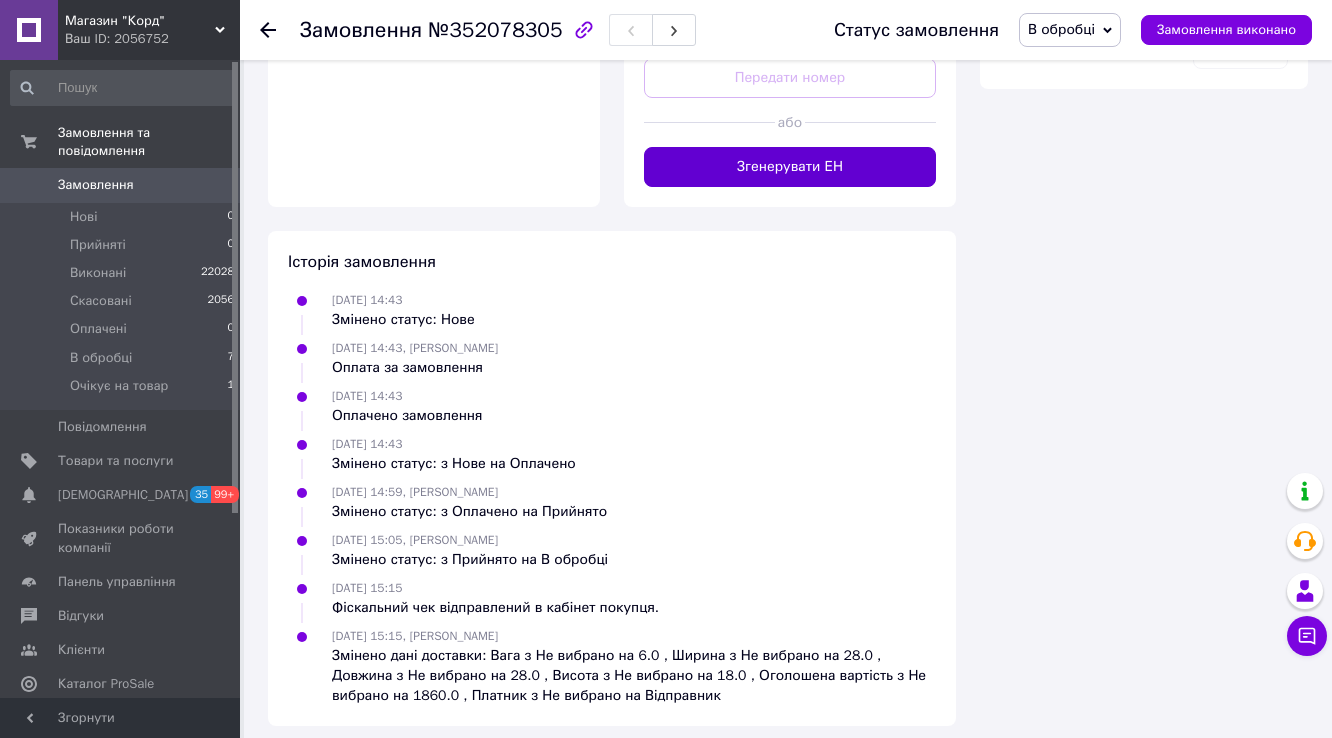 click on "Згенерувати ЕН" at bounding box center (790, 167) 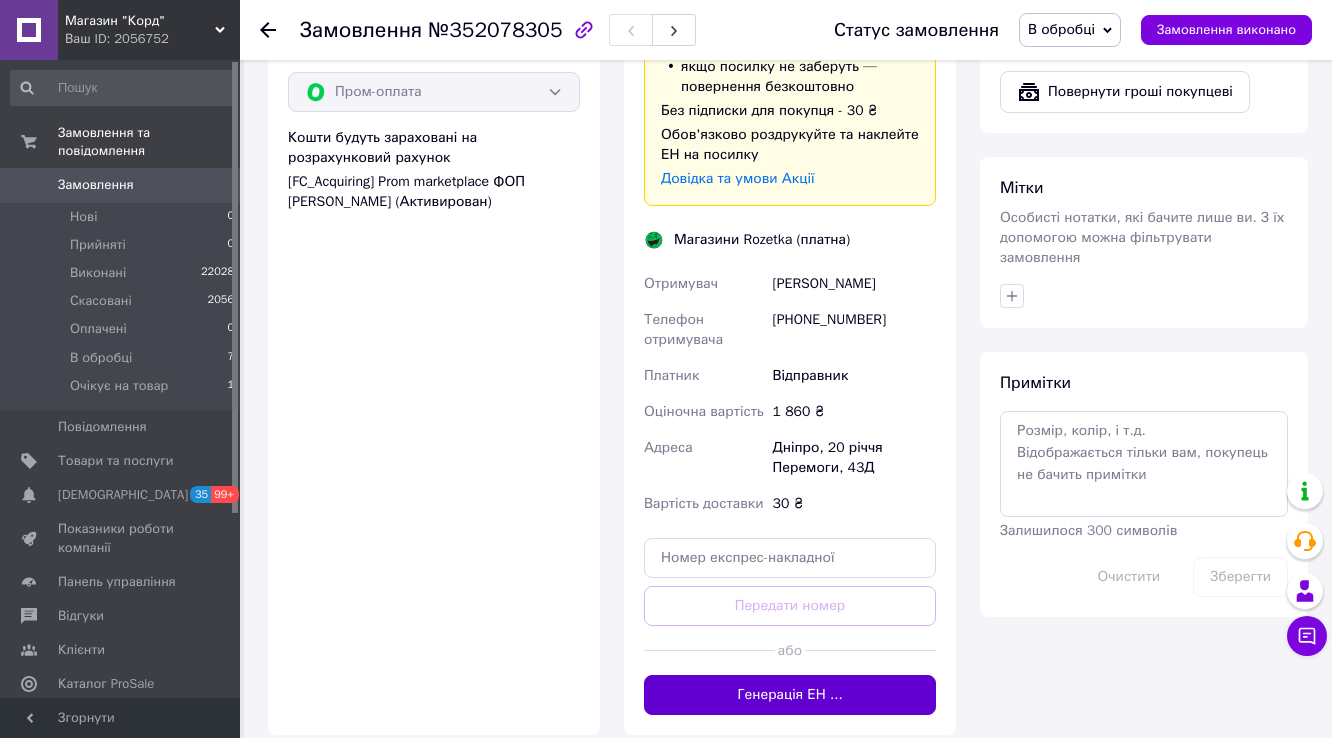 scroll, scrollTop: 880, scrollLeft: 0, axis: vertical 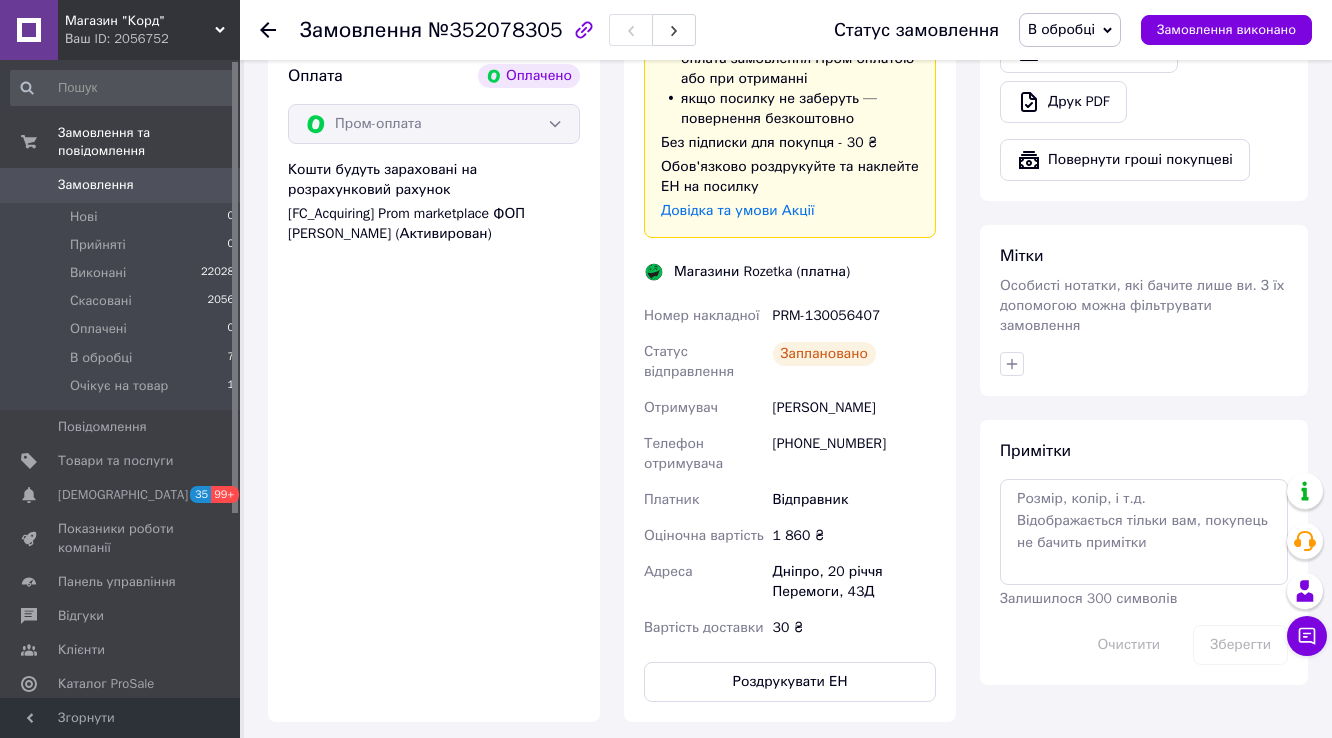 click on "PRM-130056407" at bounding box center (854, 316) 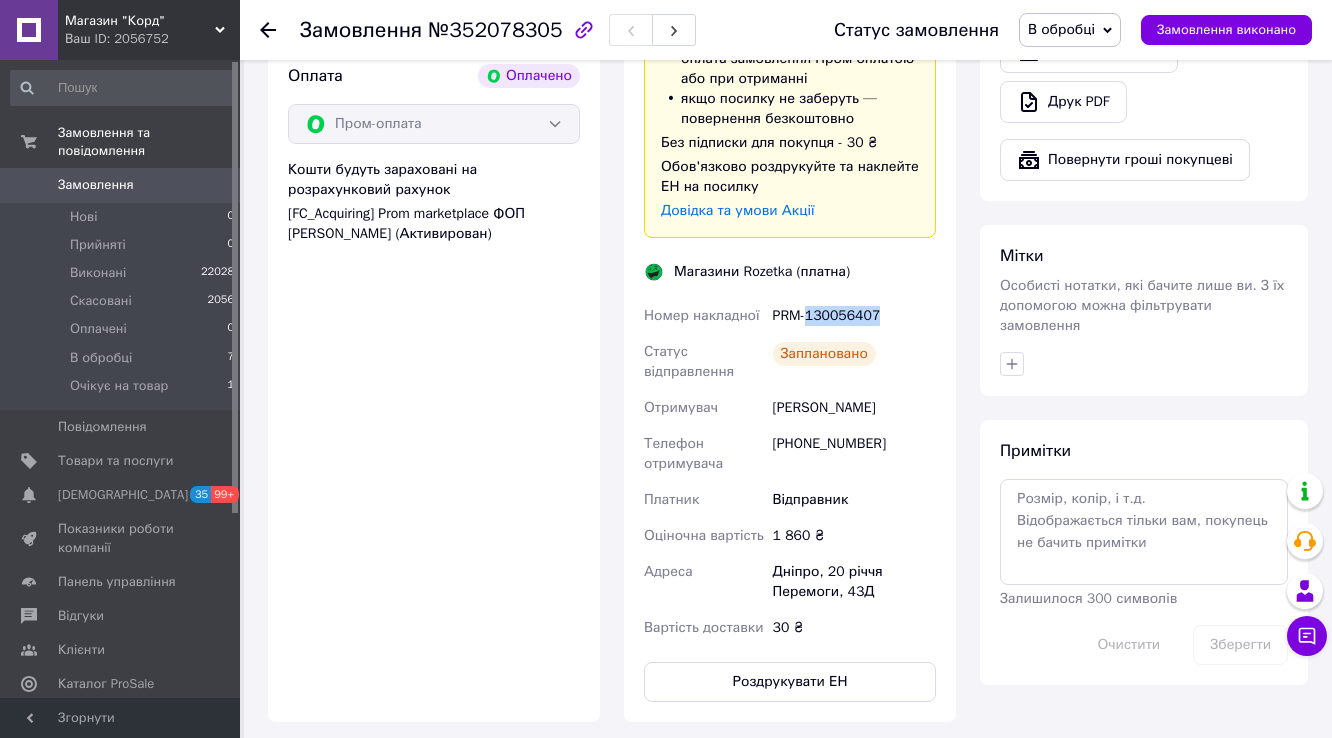 click on "PRM-130056407" at bounding box center [854, 316] 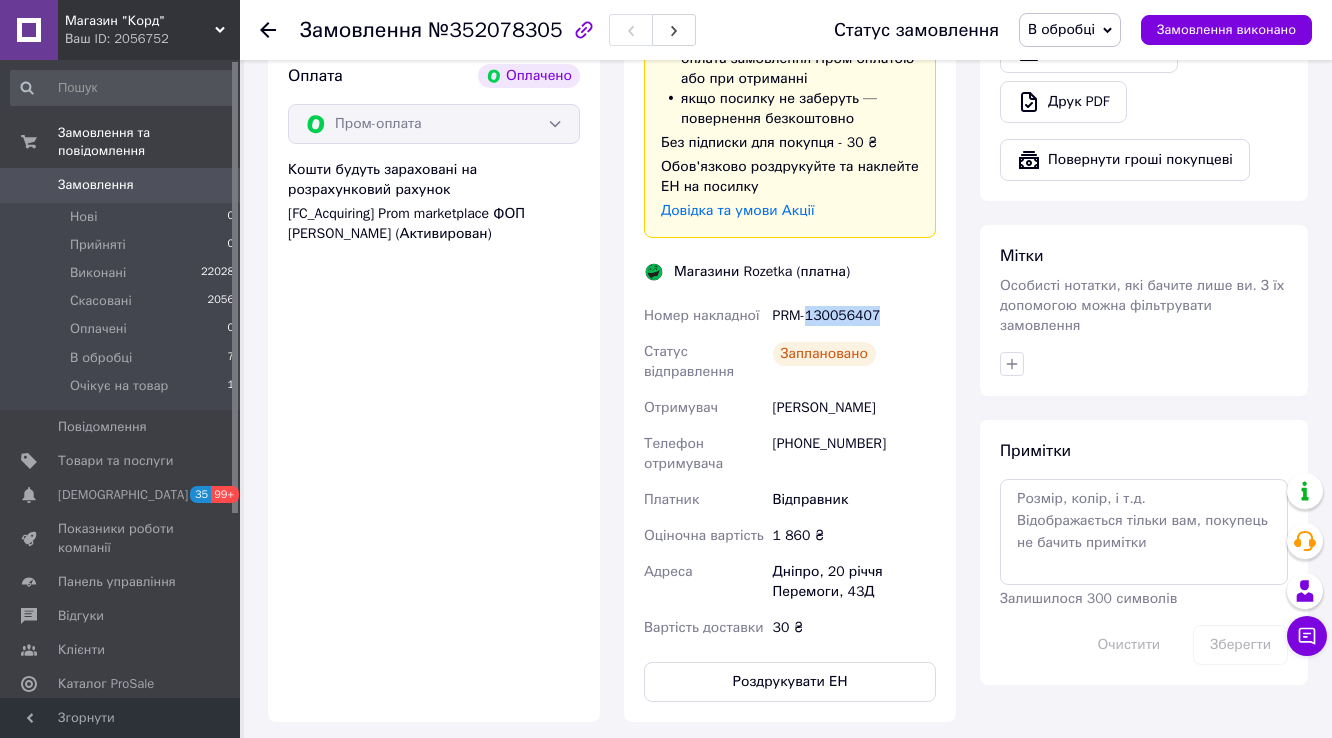 copy on "130056407" 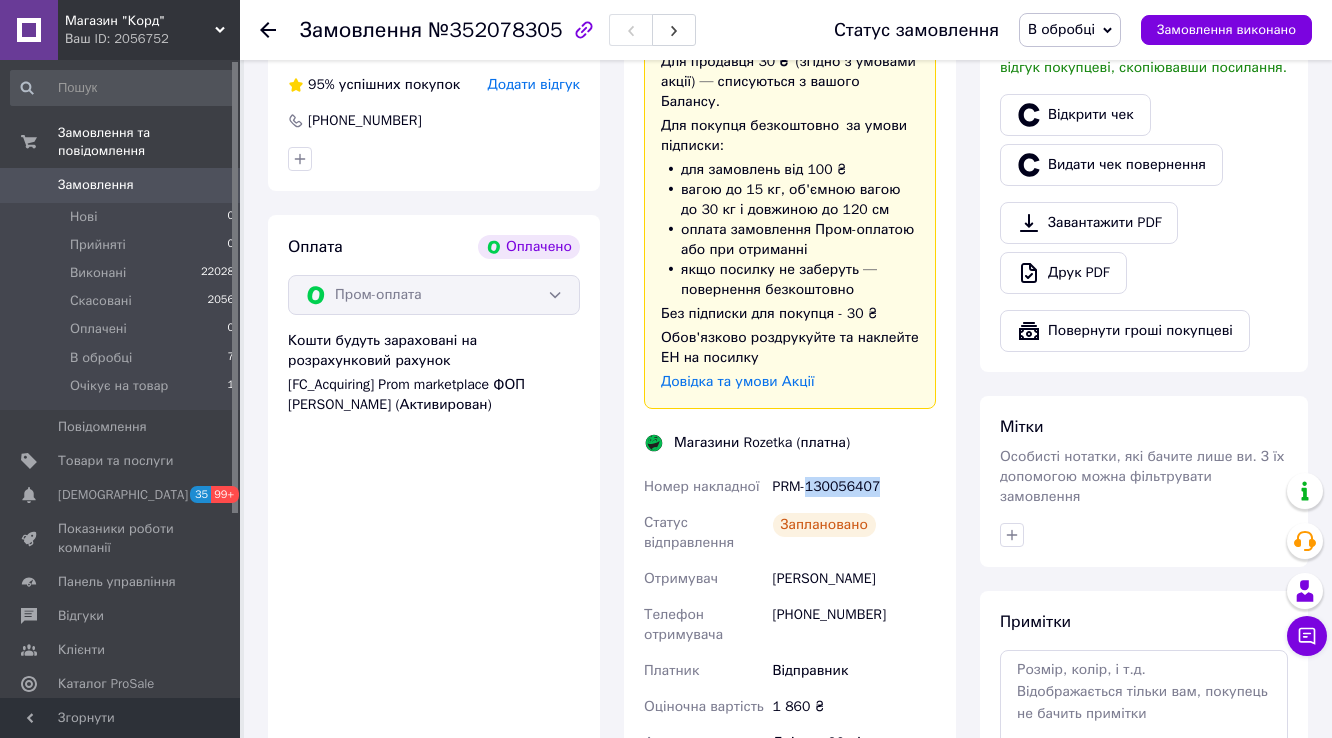 scroll, scrollTop: 560, scrollLeft: 0, axis: vertical 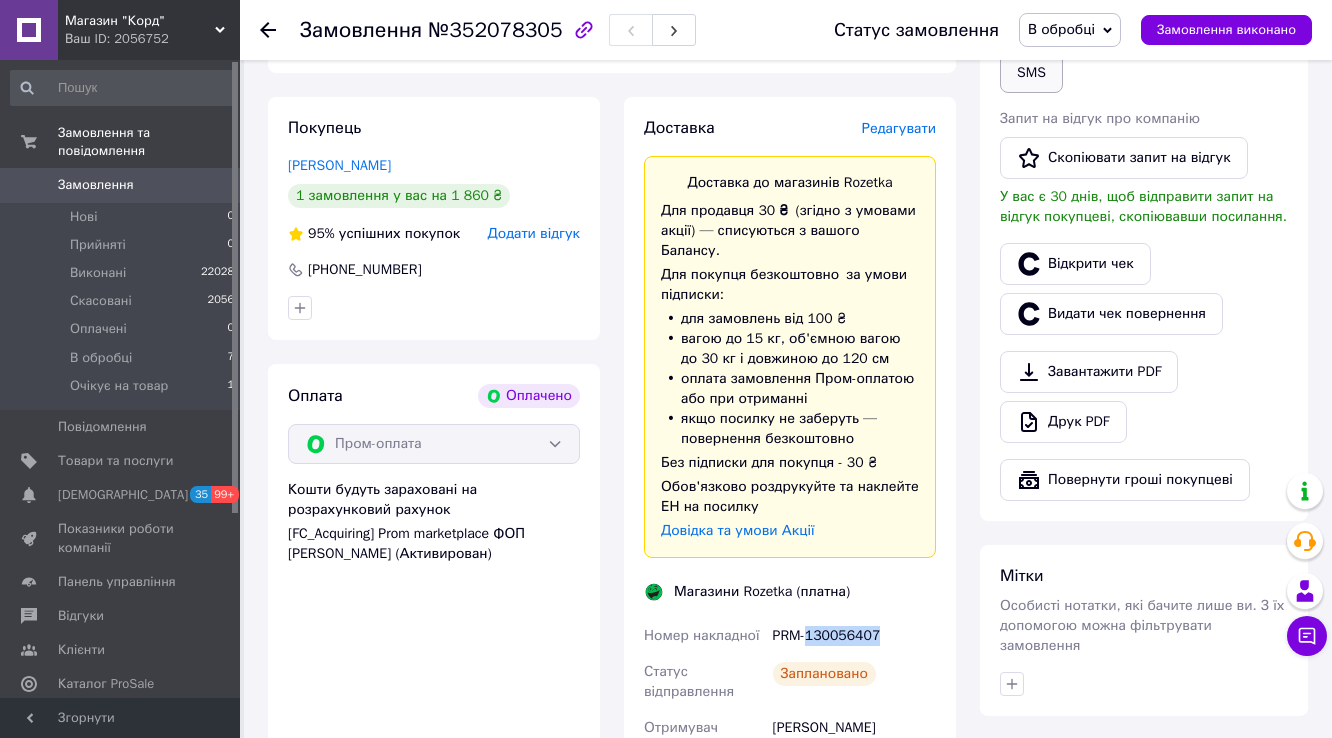 click on "SMS" at bounding box center (1031, 73) 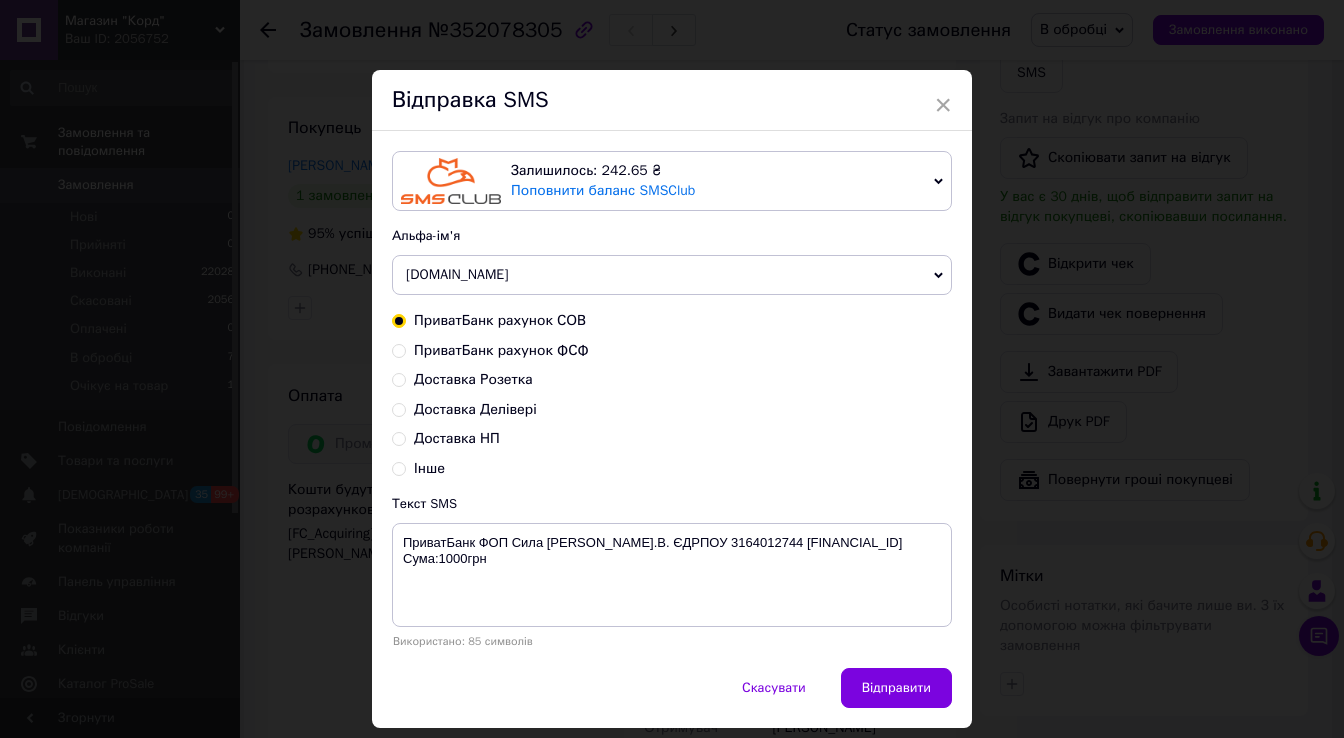 click on "Доставка Розетка" at bounding box center (399, 378) 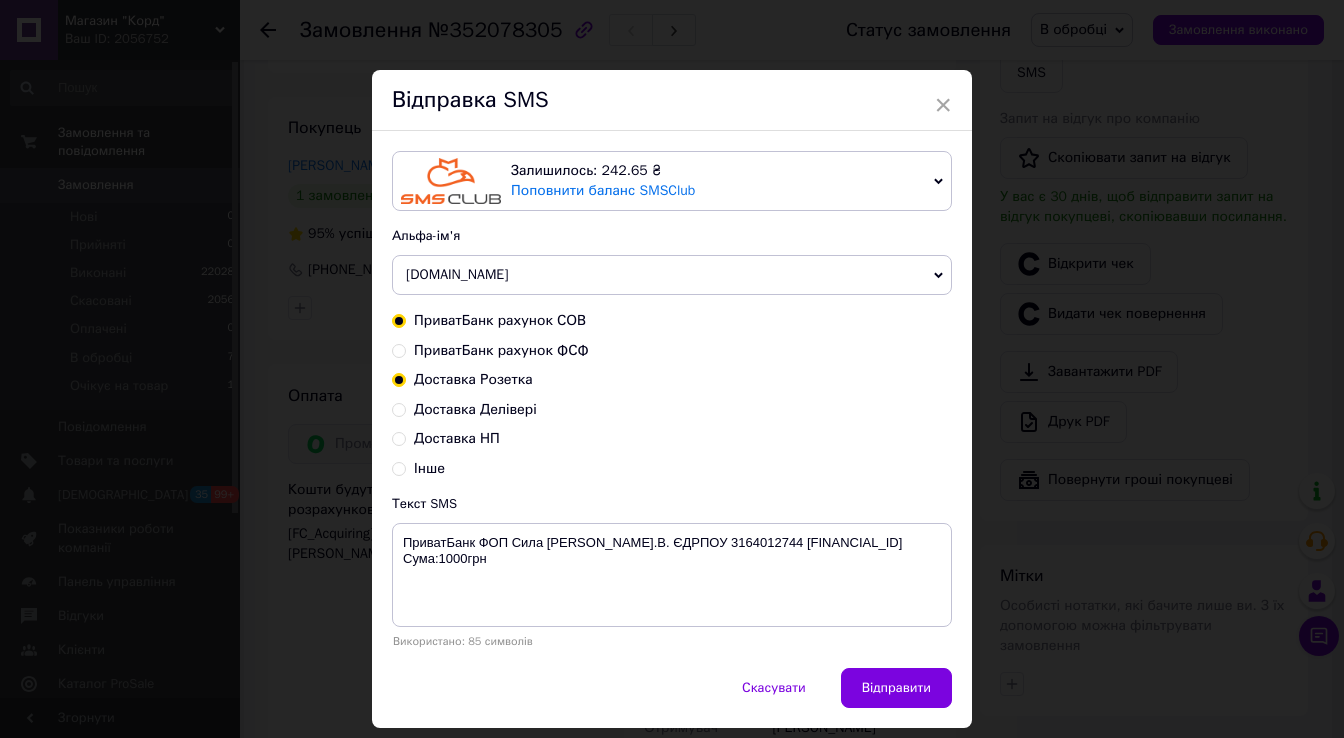 radio on "true" 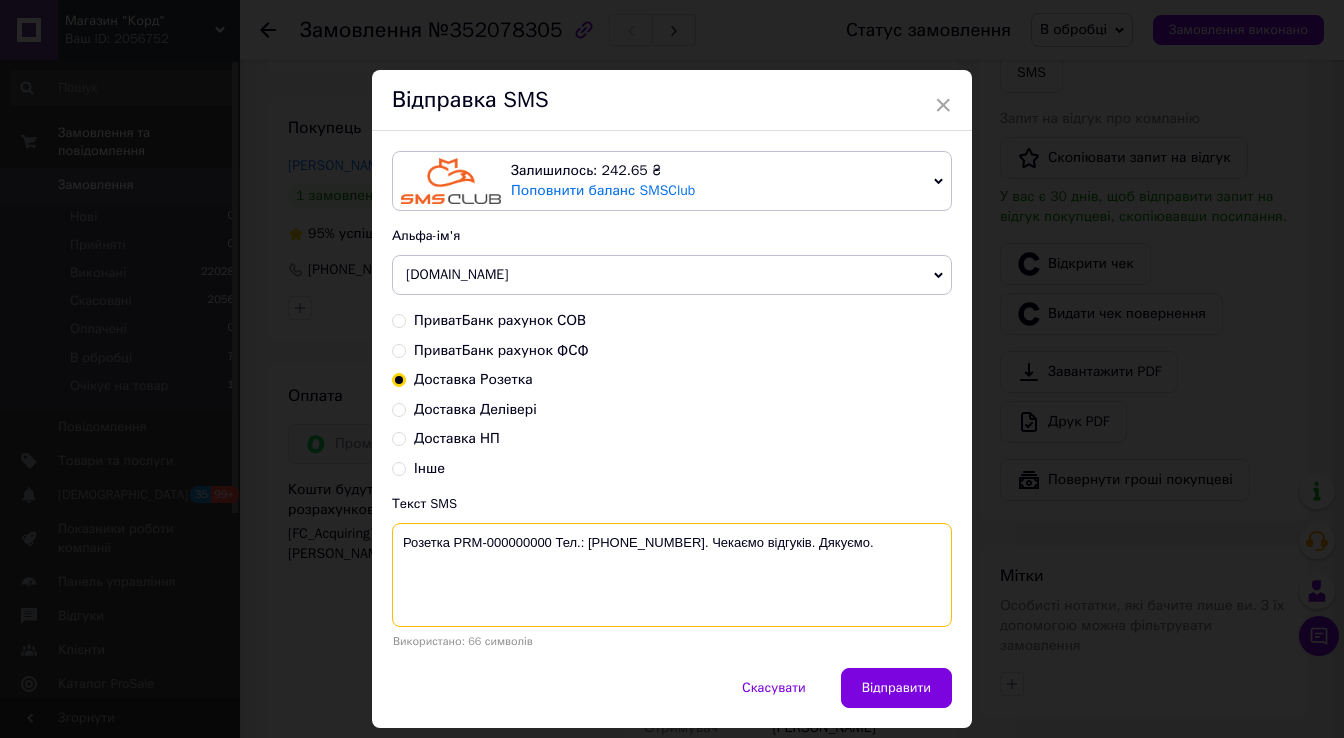 click on "Розетка PRM-000000000 Тел.: 0988064747. Чекаємо відгуків. Дякуємо." at bounding box center [672, 575] 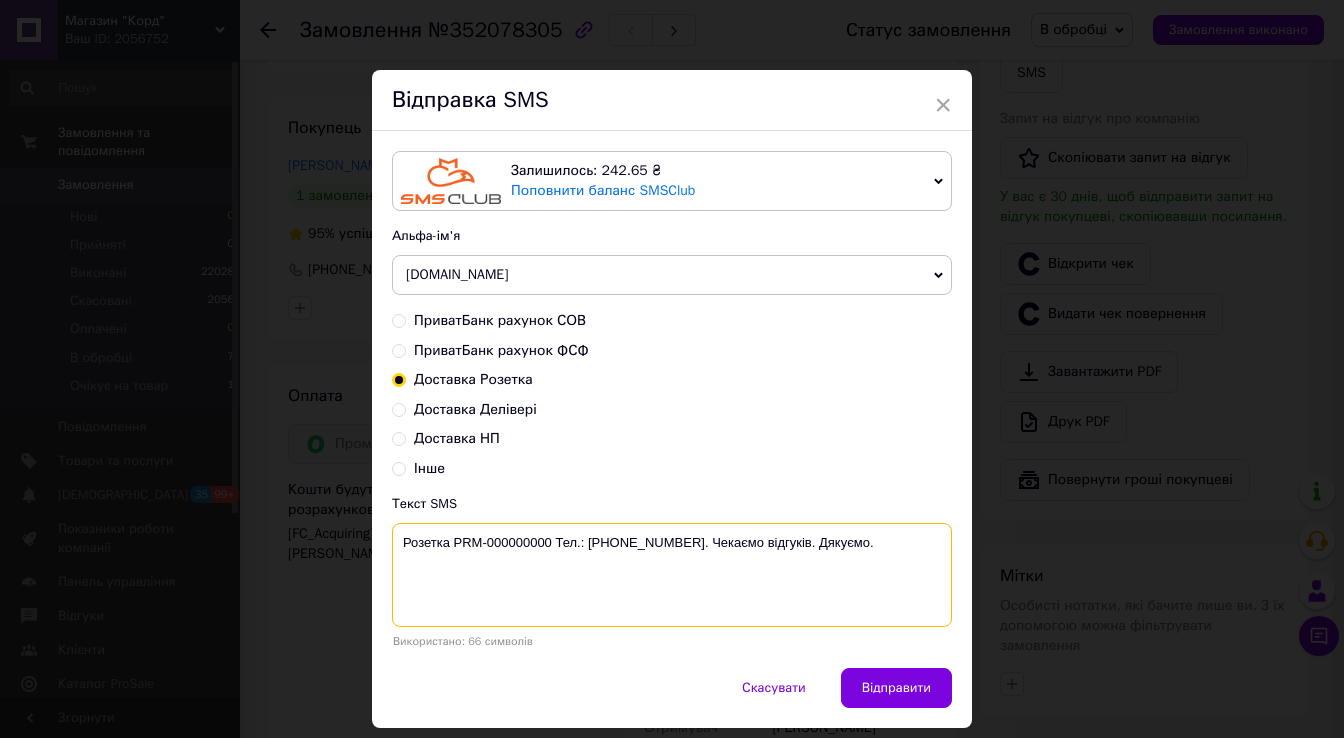 paste on "130056407" 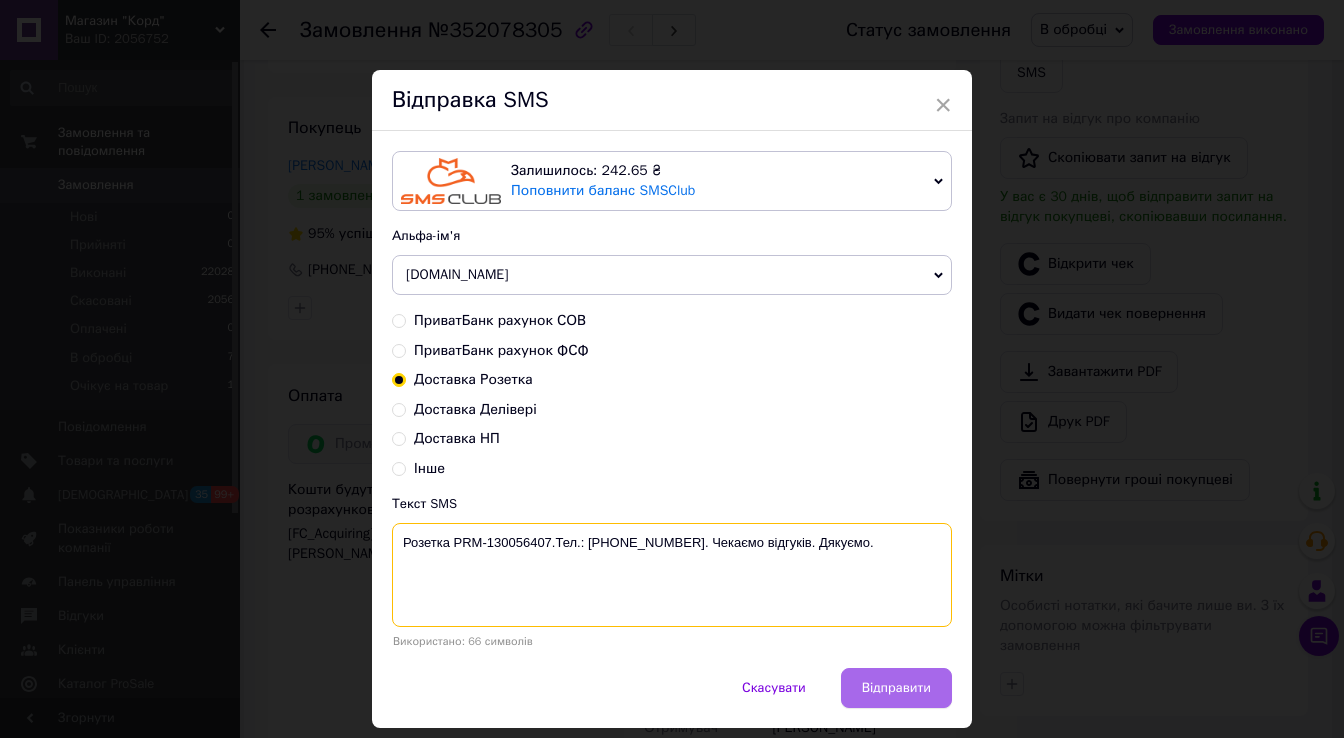 type on "Розетка PRM-130056407.Тел.: 0988064747. Чекаємо відгуків. Дякуємо." 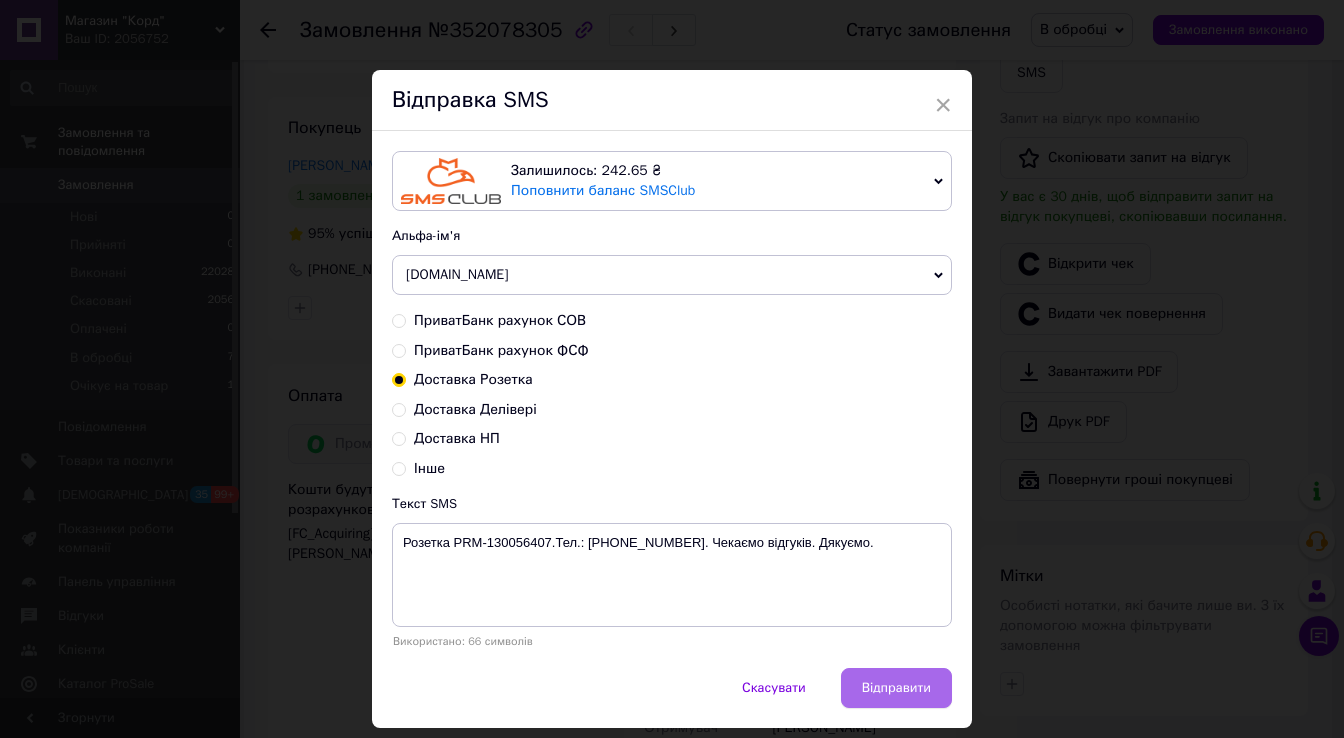 click on "Відправити" at bounding box center (896, 688) 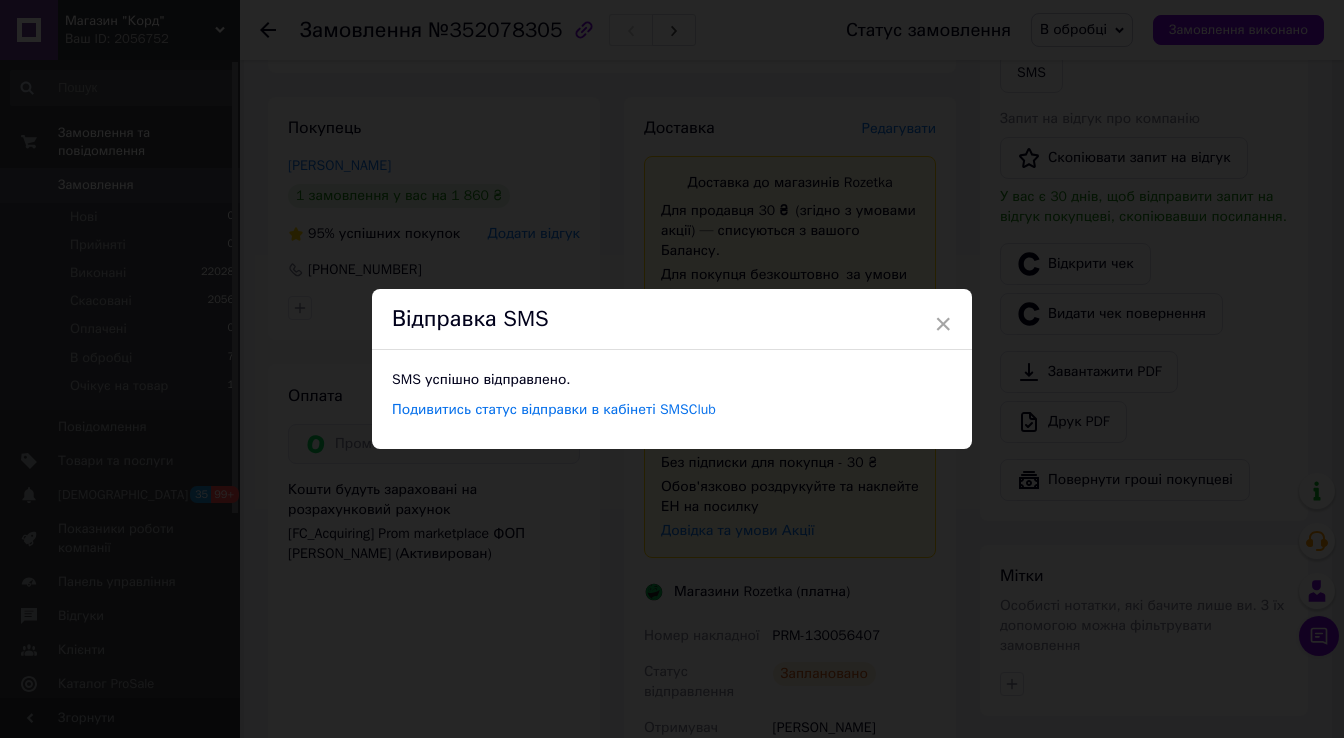 click on "× Відправка SMS SMS успішно відправлено. Подивитись статус відправки в кабінеті SMSClub" at bounding box center [672, 369] 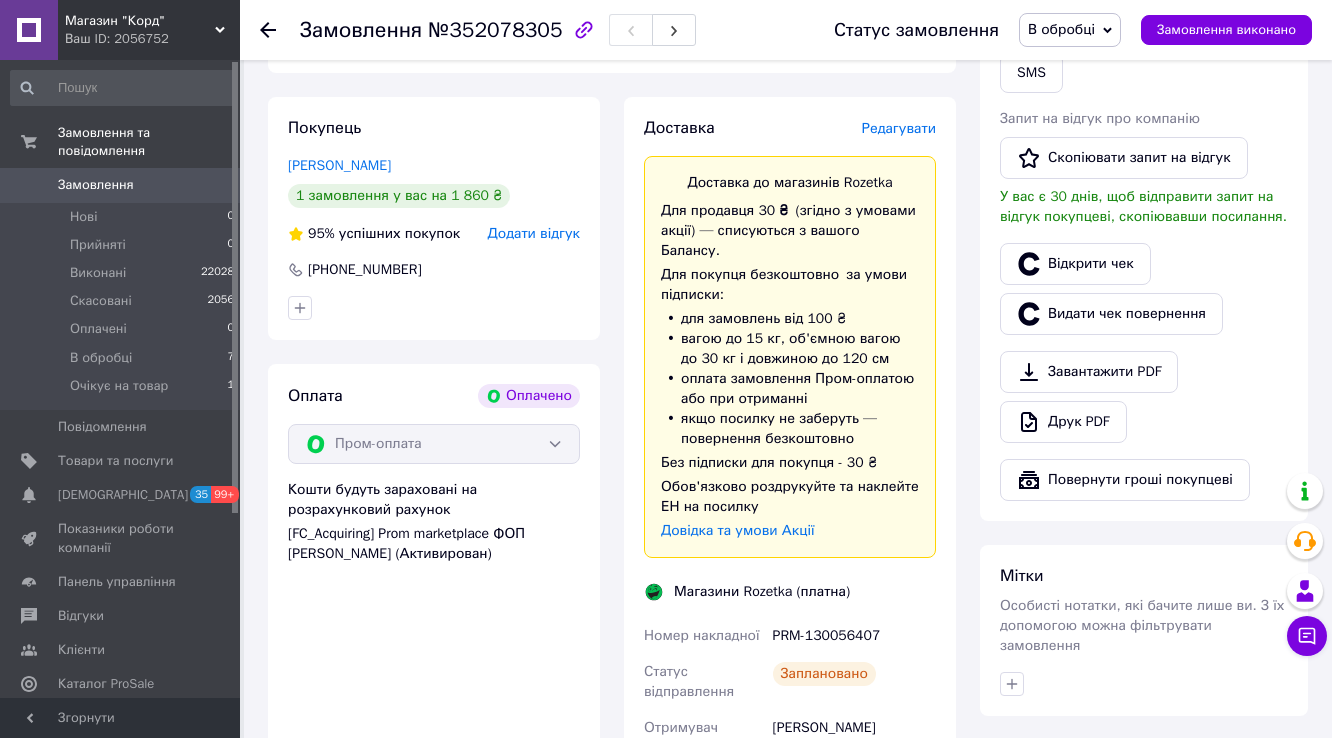 click on "В обробці" at bounding box center [1061, 29] 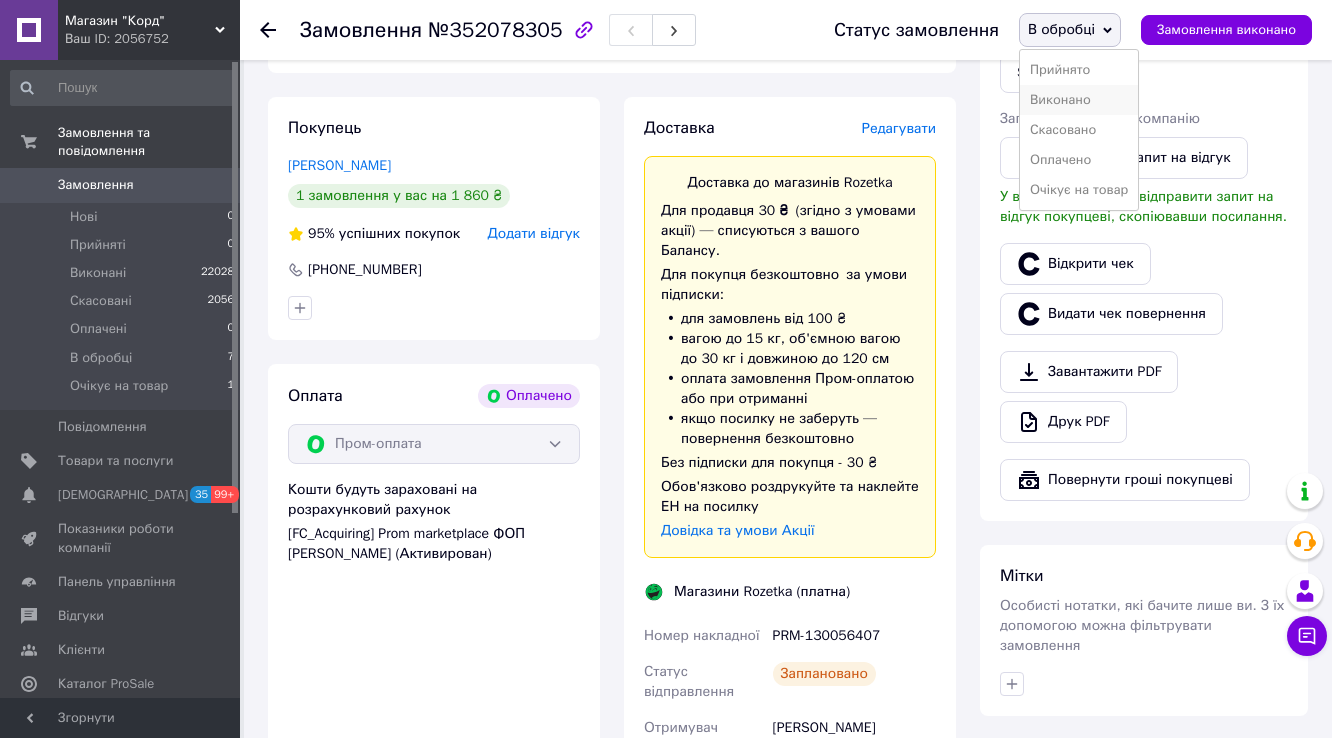 click on "Виконано" at bounding box center (1079, 100) 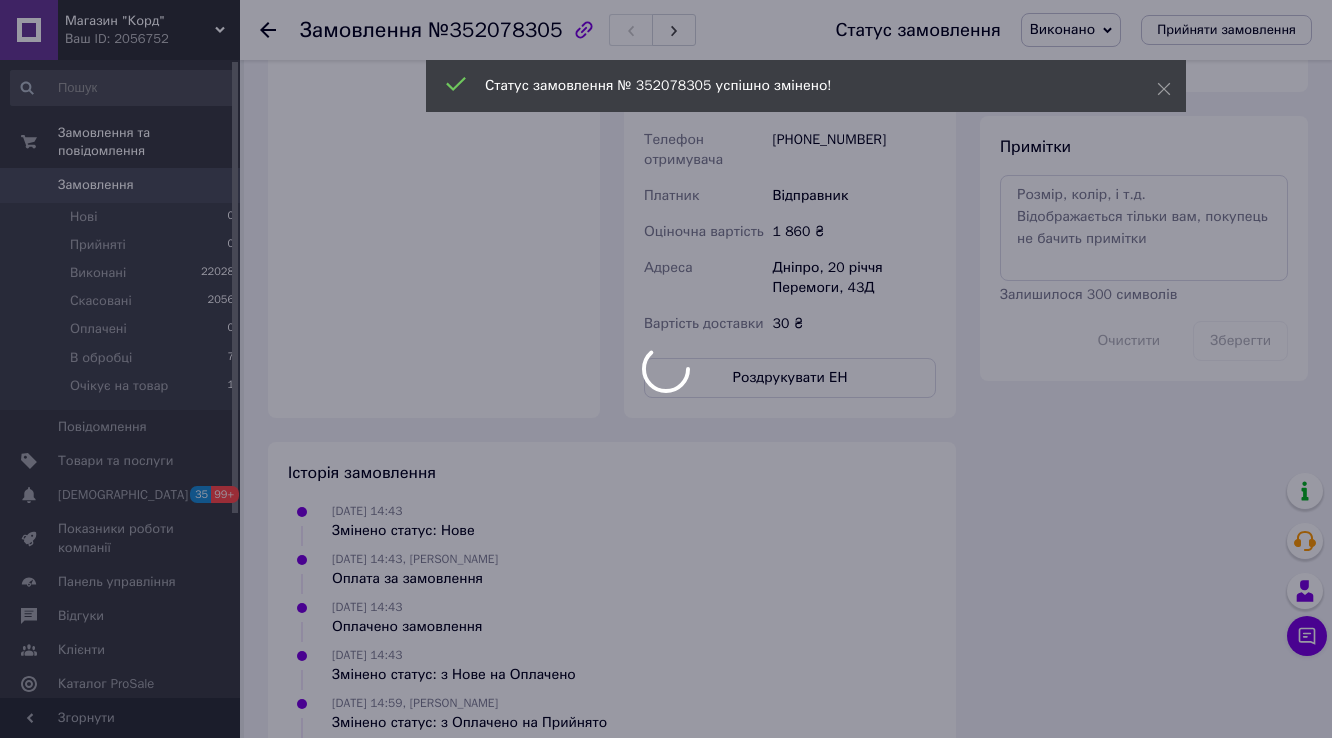 scroll, scrollTop: 1200, scrollLeft: 0, axis: vertical 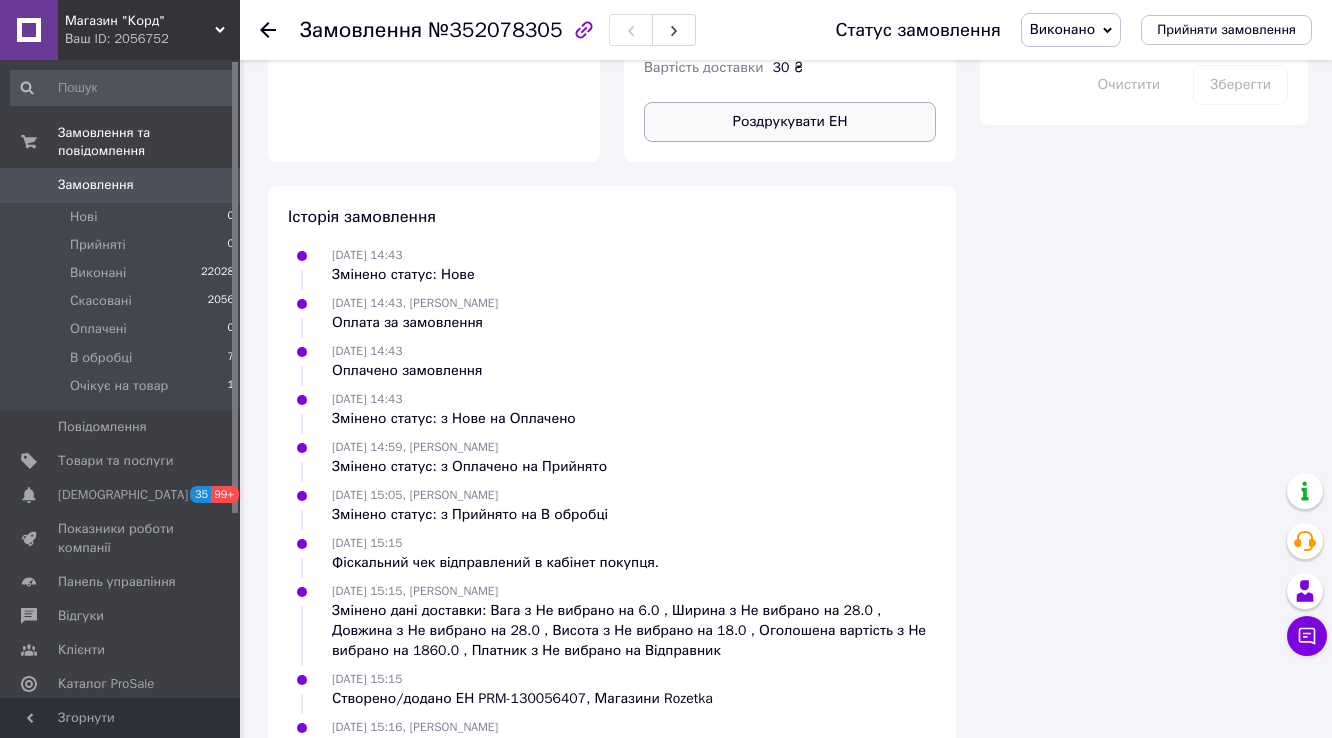 click on "Роздрукувати ЕН" at bounding box center [790, 122] 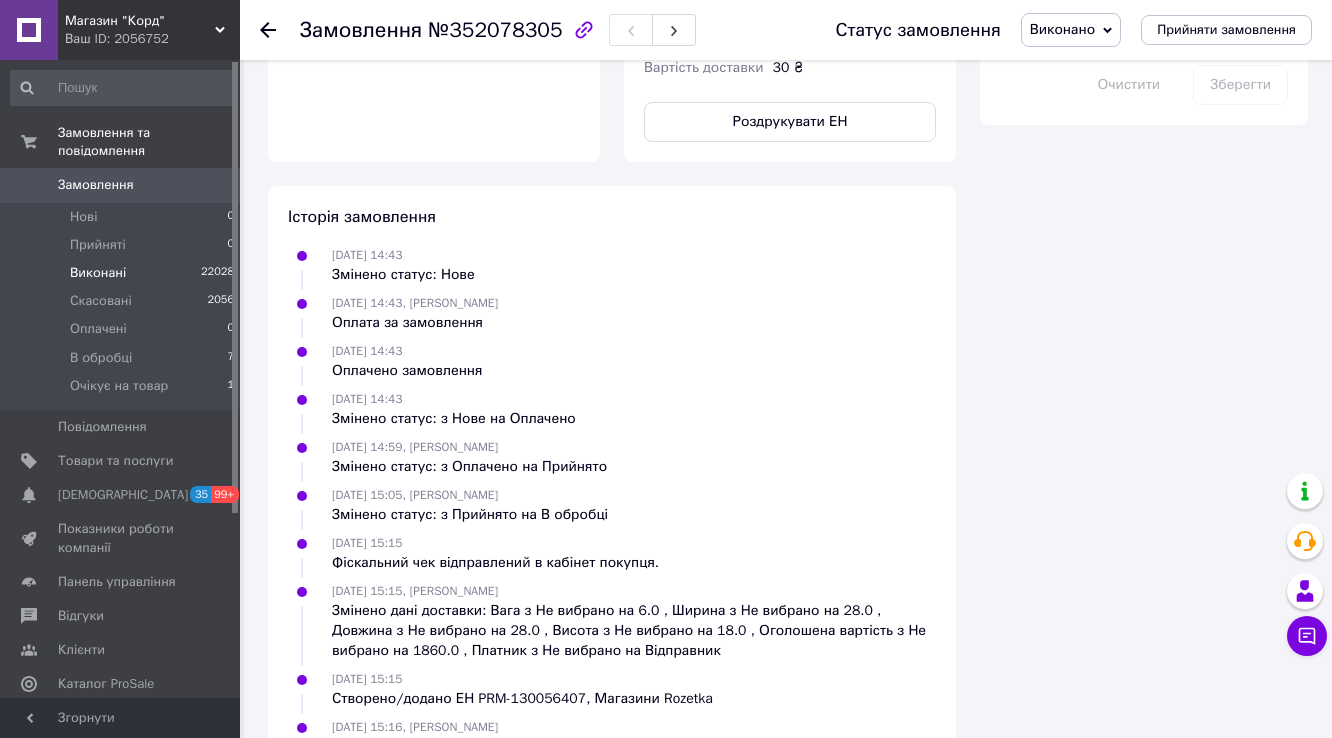 click on "Виконані" at bounding box center (98, 273) 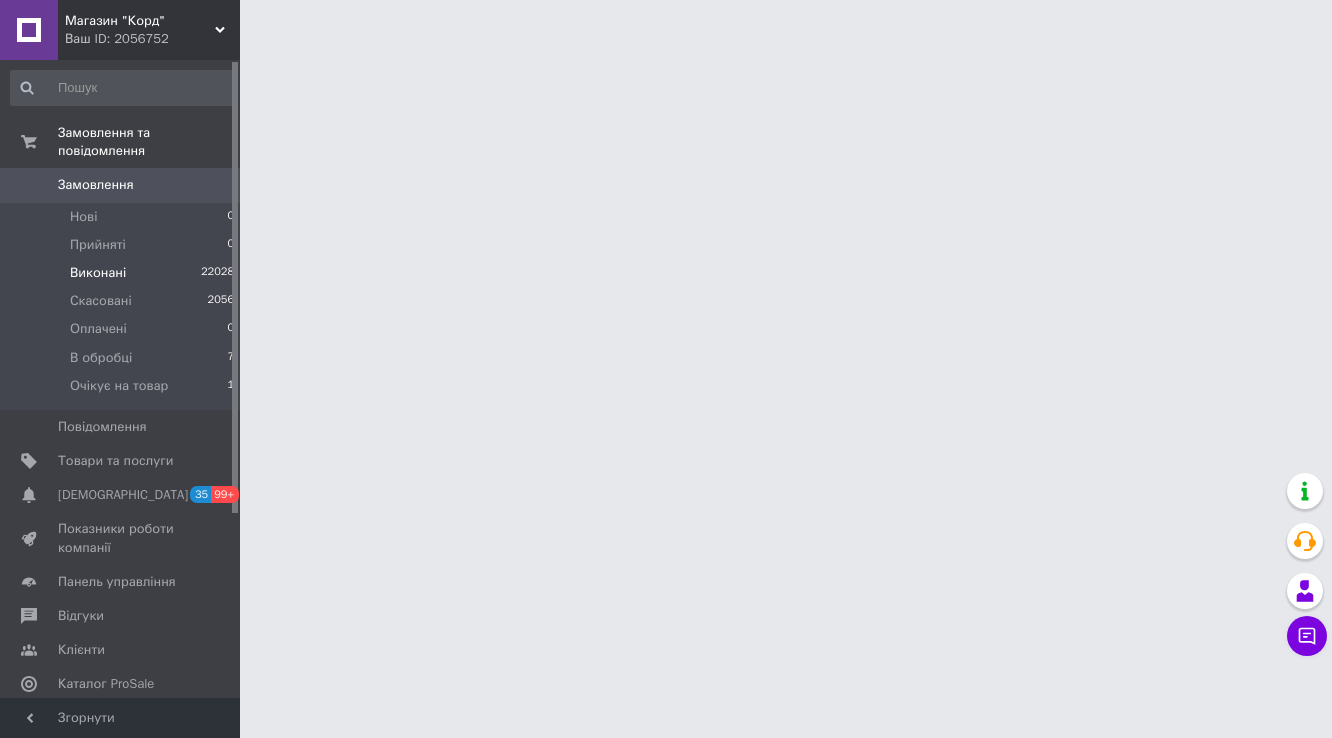 scroll, scrollTop: 0, scrollLeft: 0, axis: both 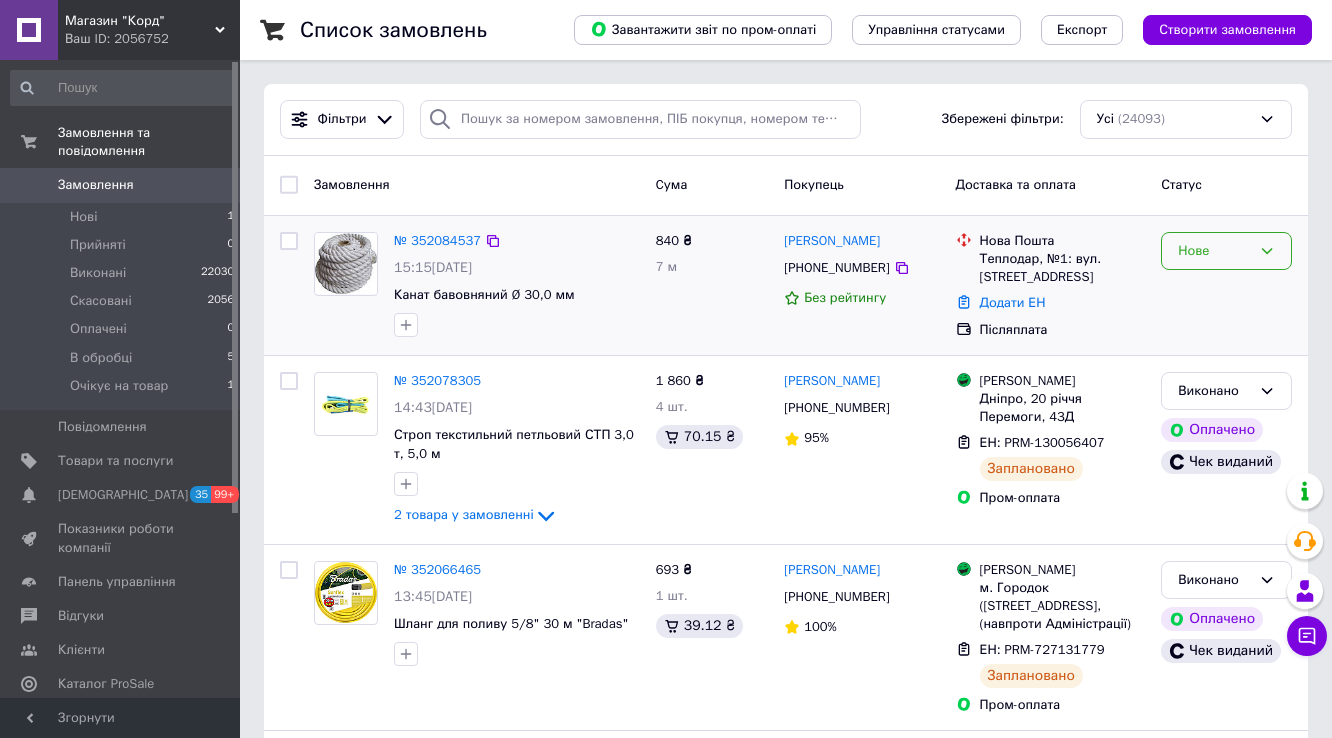 click on "Нове" at bounding box center [1214, 251] 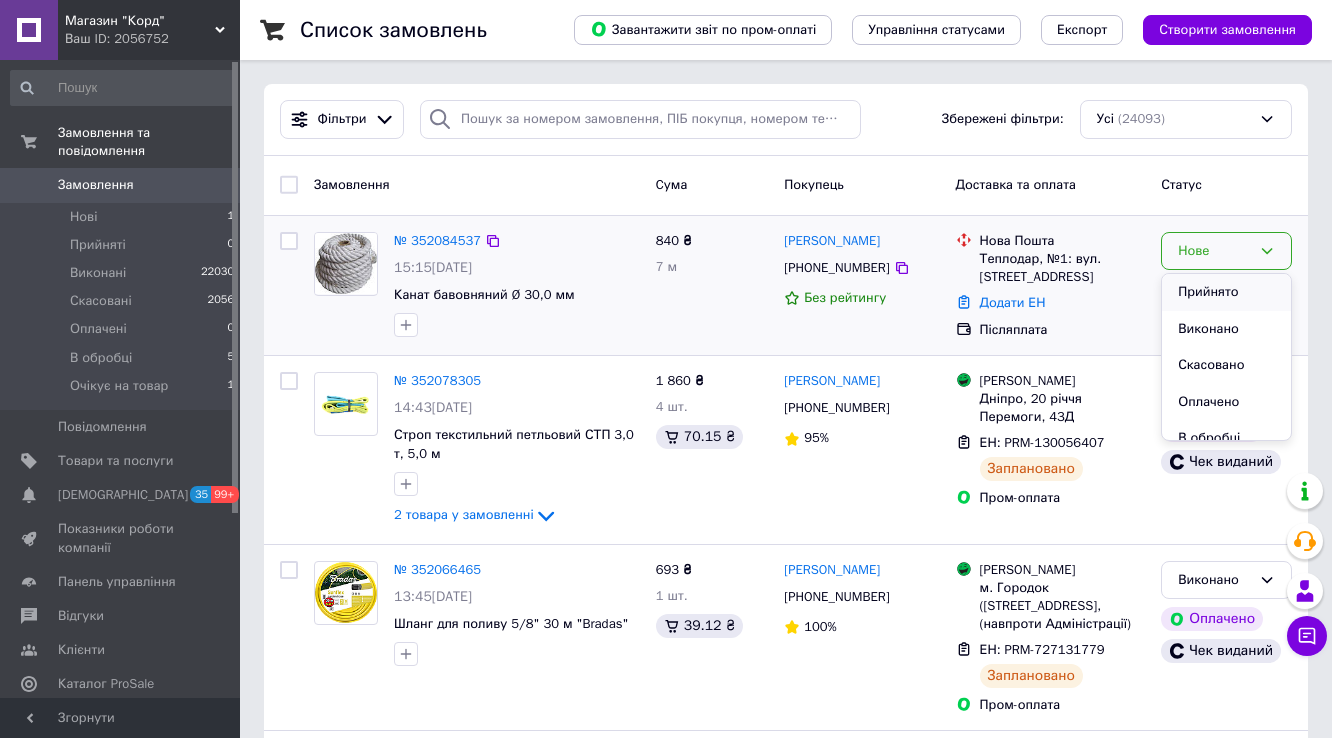 click on "Прийнято" at bounding box center [1226, 292] 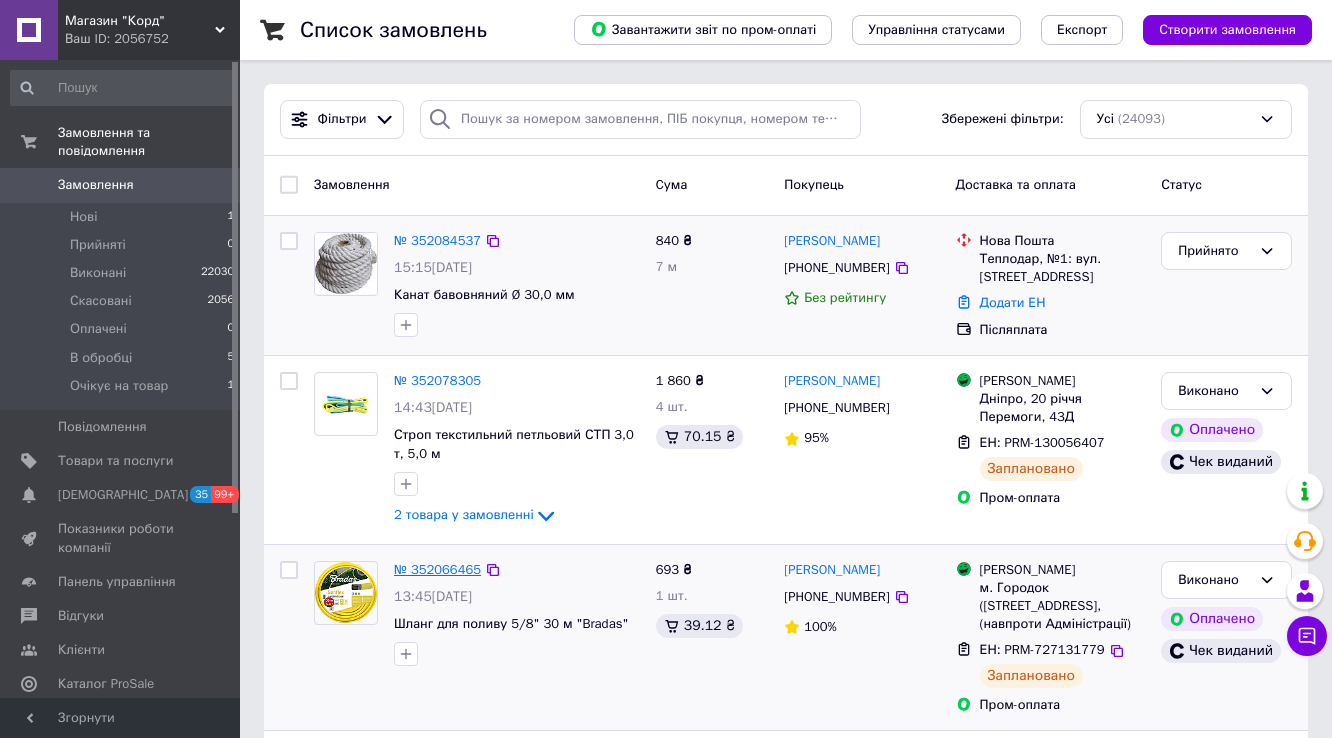 click on "№ 352066465" at bounding box center [437, 569] 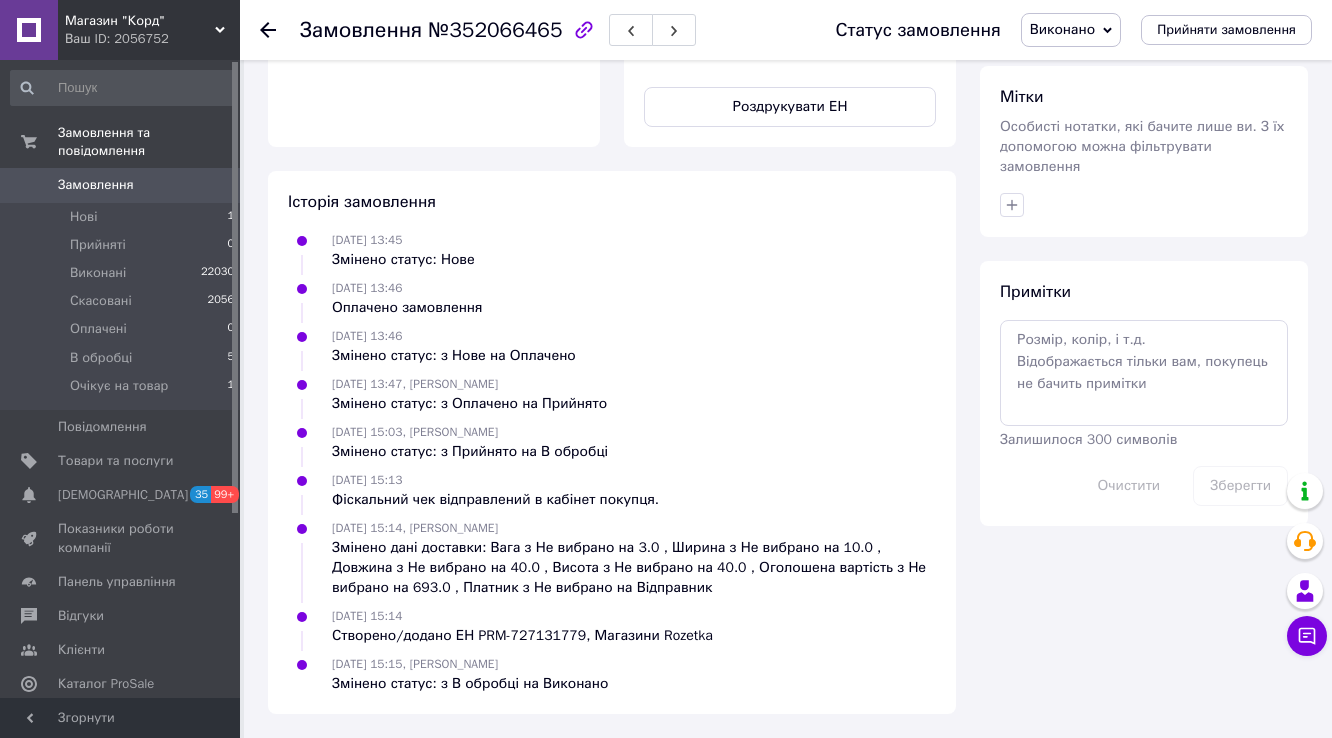 scroll, scrollTop: 1200, scrollLeft: 0, axis: vertical 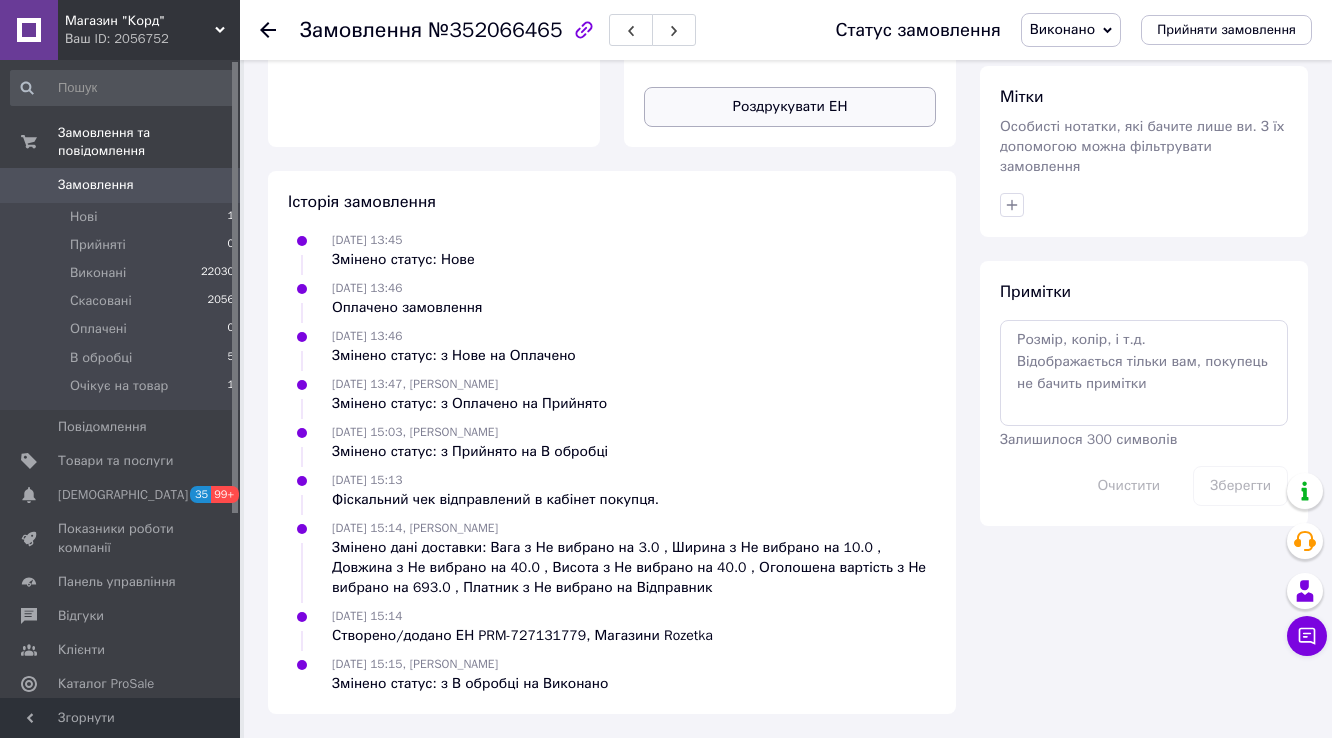 click on "Роздрукувати ЕН" at bounding box center (790, 107) 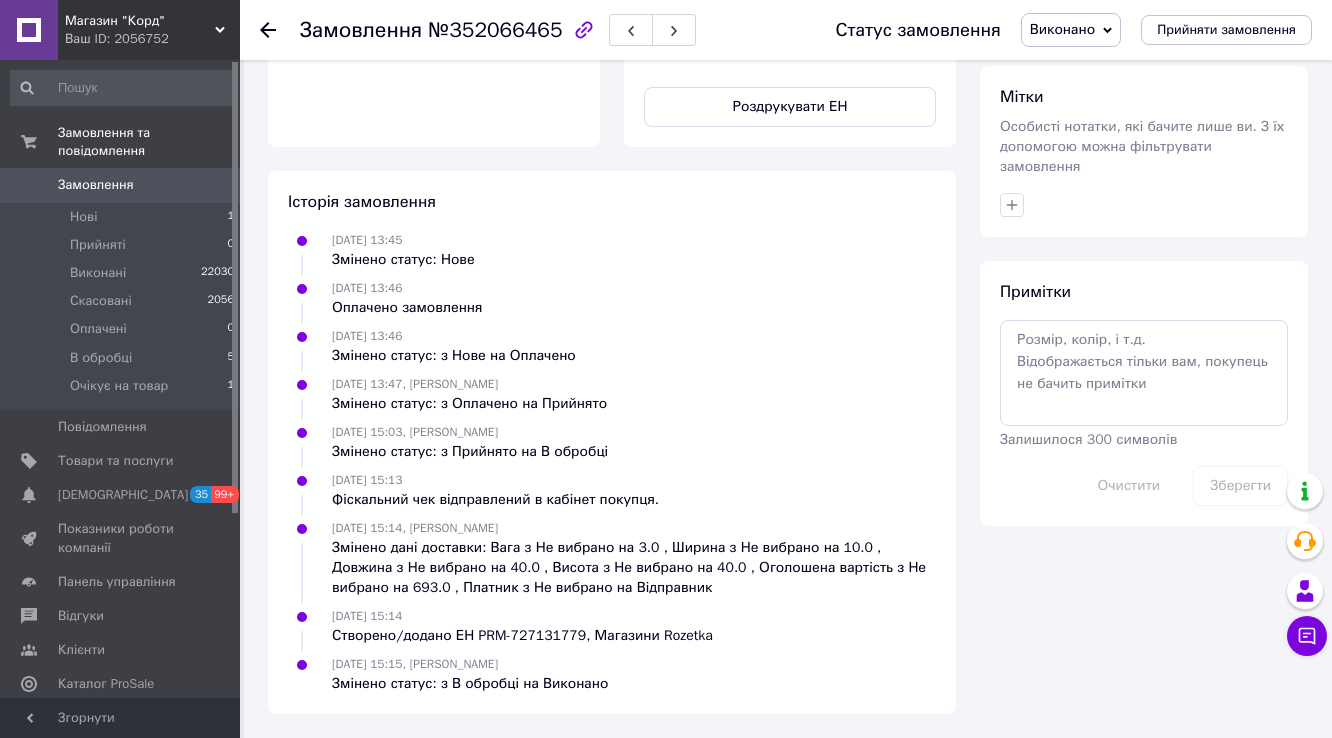 scroll, scrollTop: 1120, scrollLeft: 0, axis: vertical 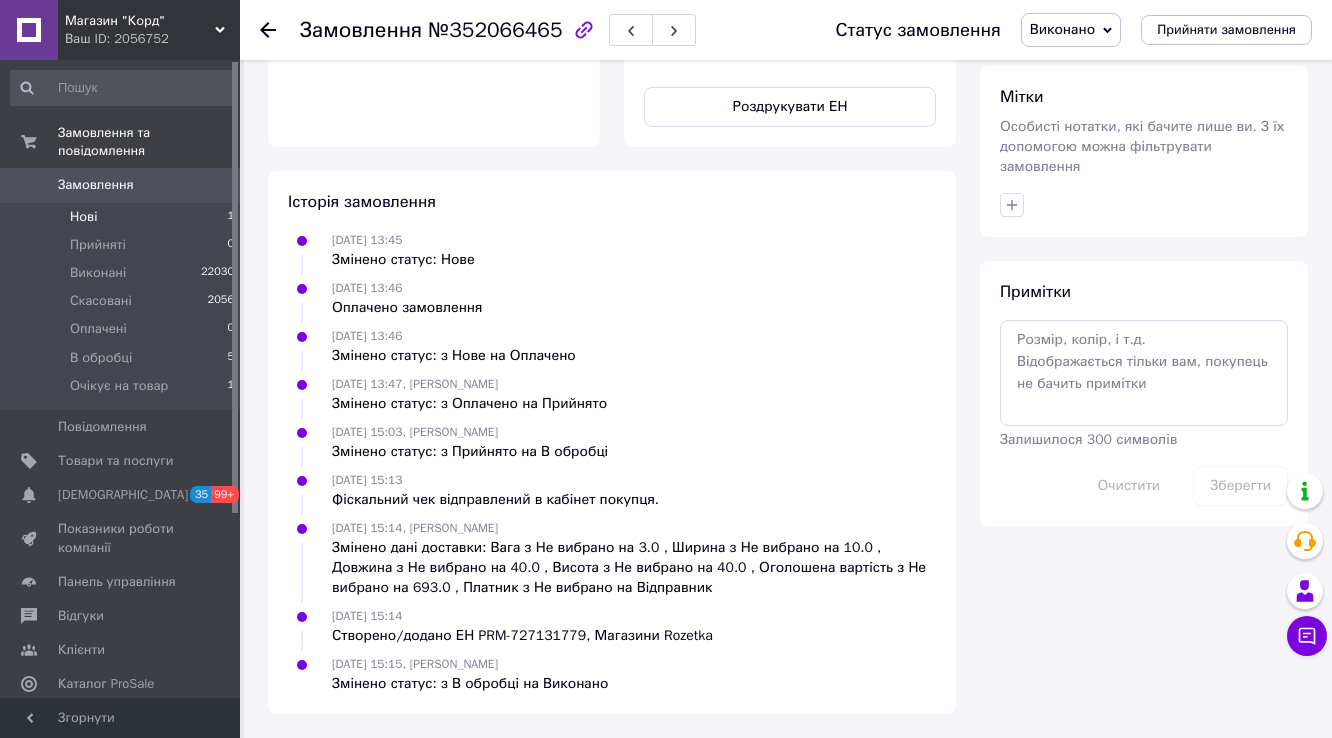 click on "Нові 1" at bounding box center (123, 217) 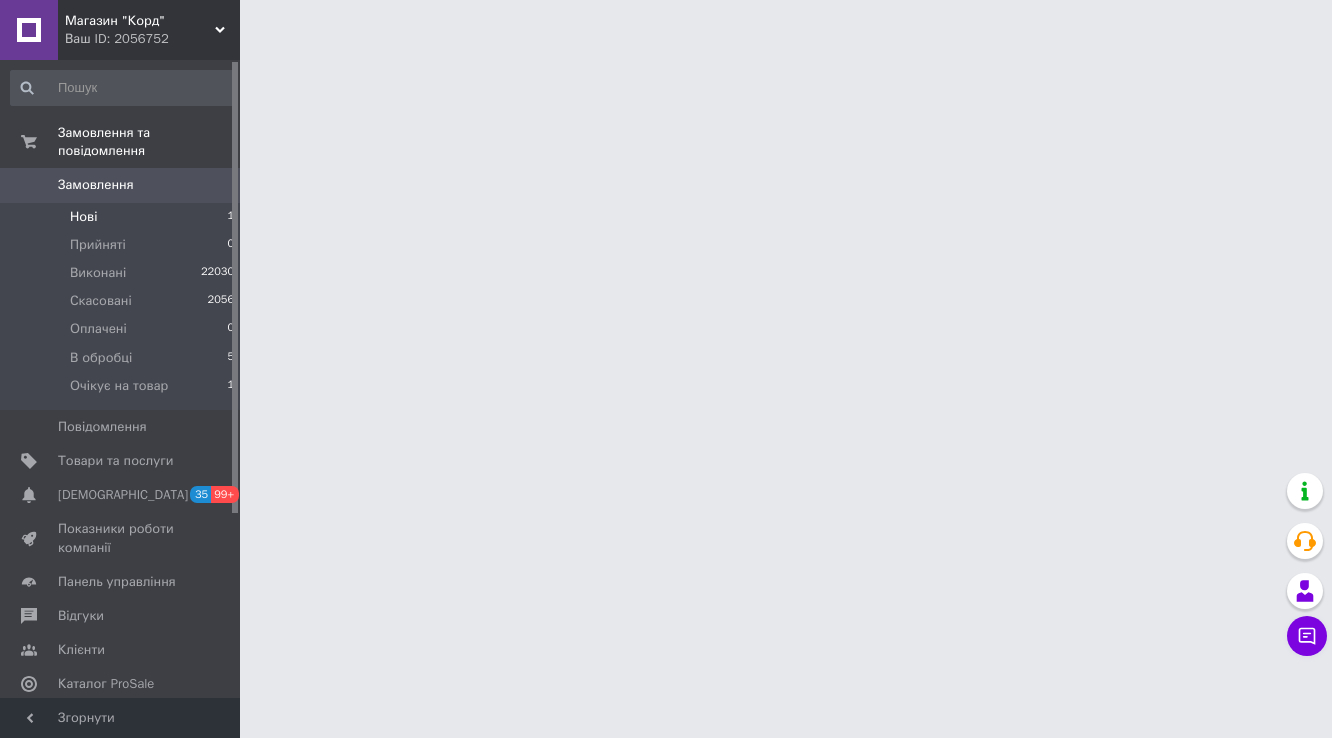 scroll, scrollTop: 0, scrollLeft: 0, axis: both 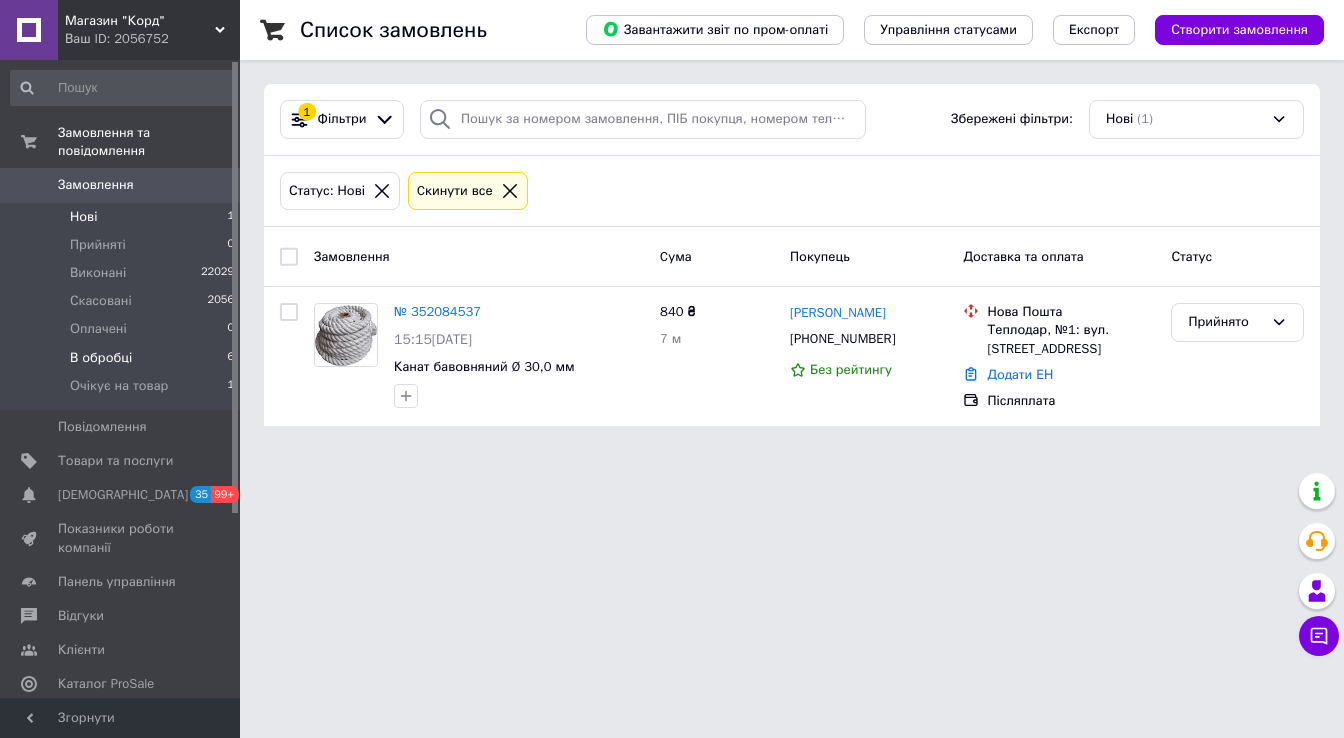 click on "В обробці" at bounding box center [101, 358] 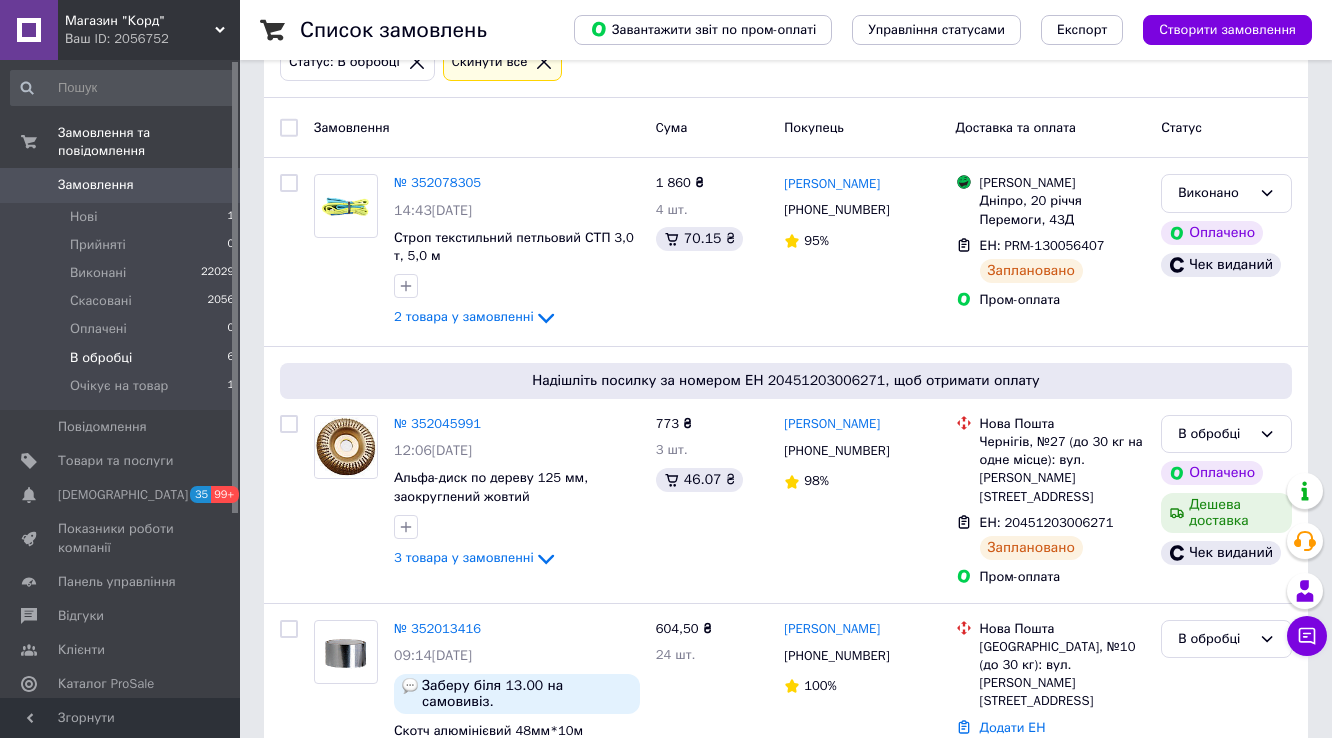 scroll, scrollTop: 0, scrollLeft: 0, axis: both 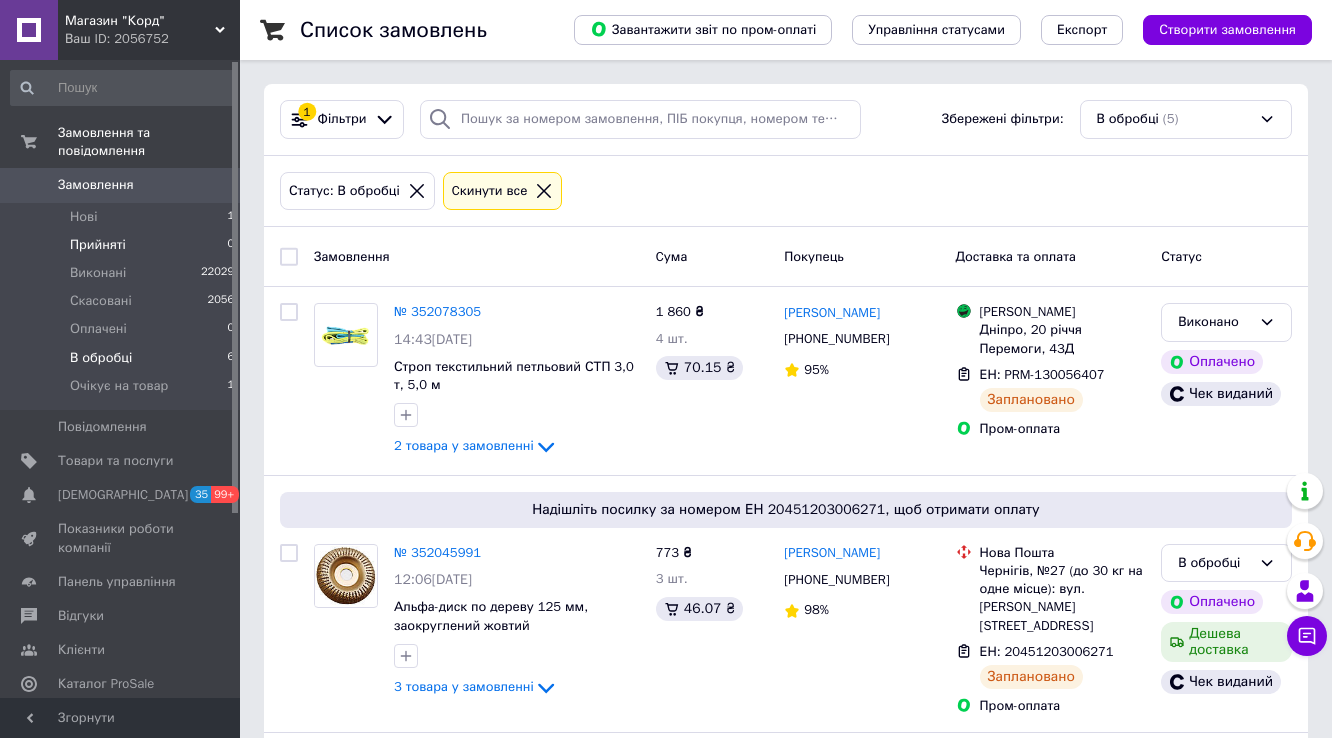 click on "Прийняті" at bounding box center [98, 245] 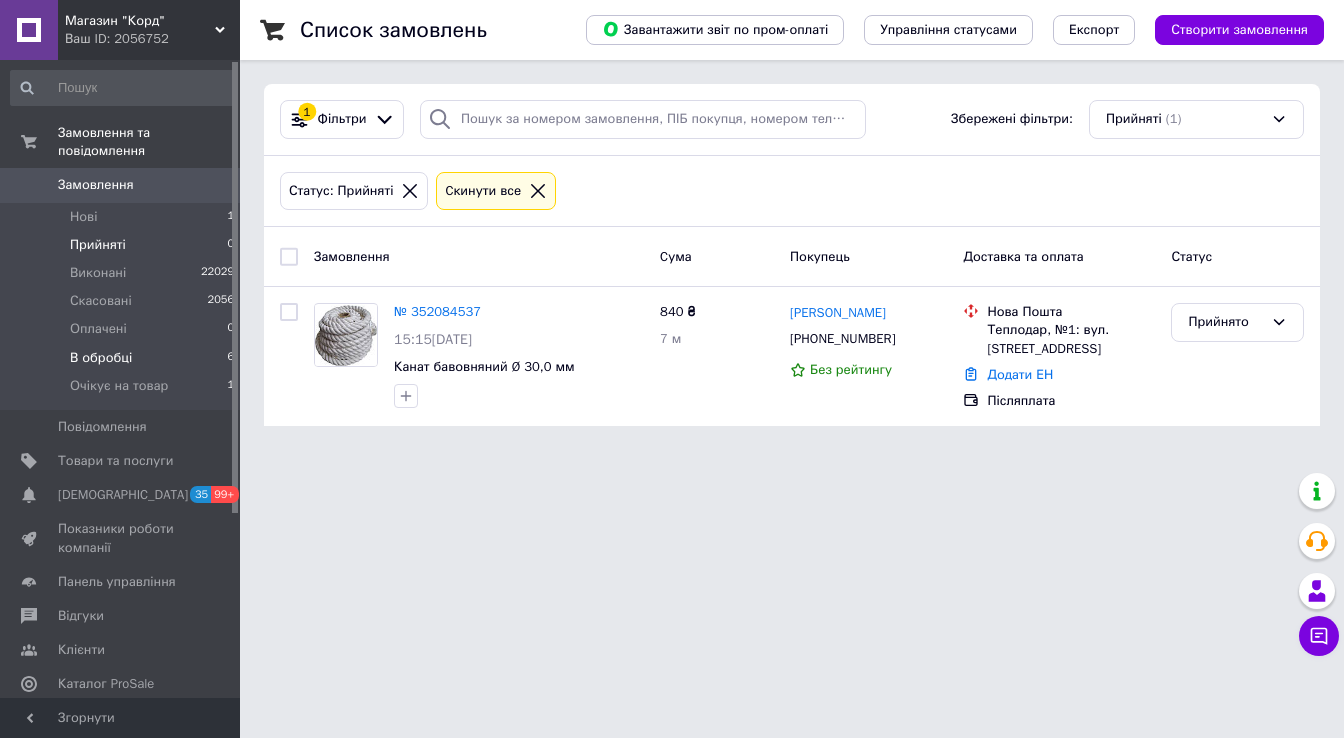 click on "В обробці 6" at bounding box center (123, 358) 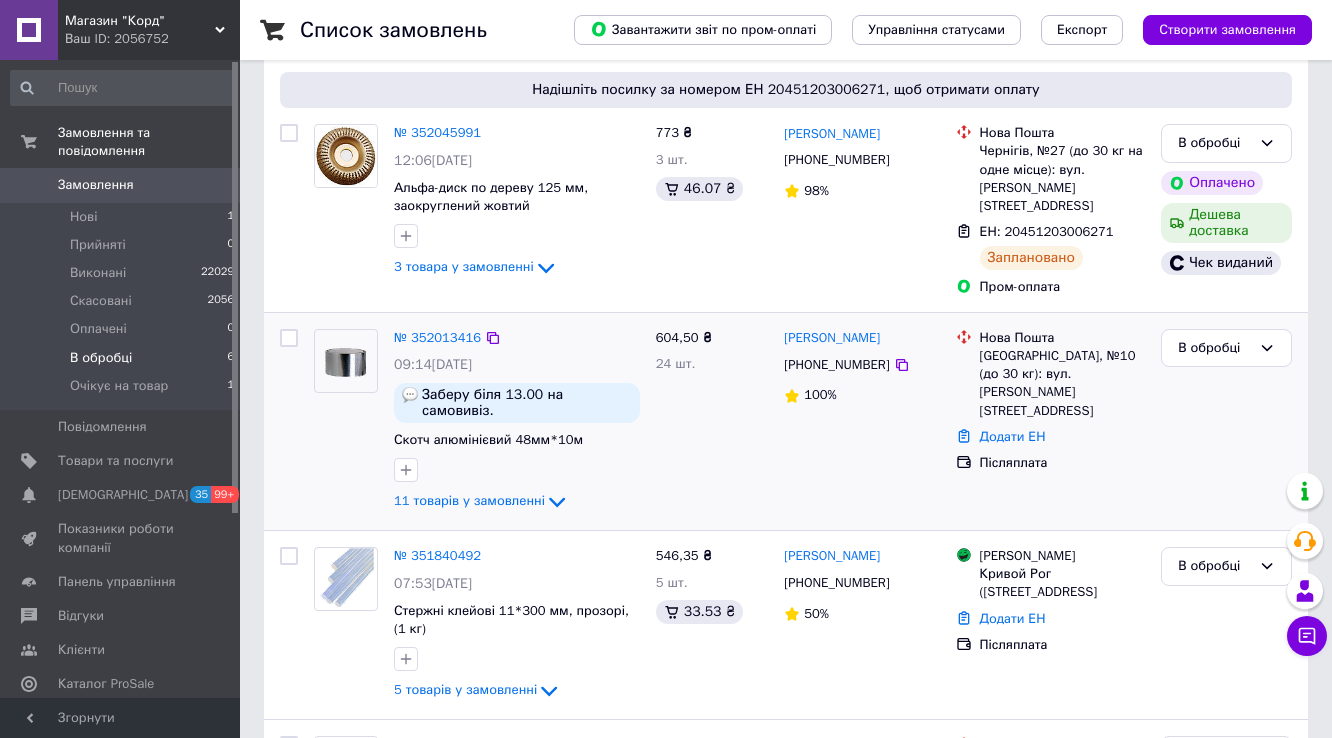 scroll, scrollTop: 240, scrollLeft: 0, axis: vertical 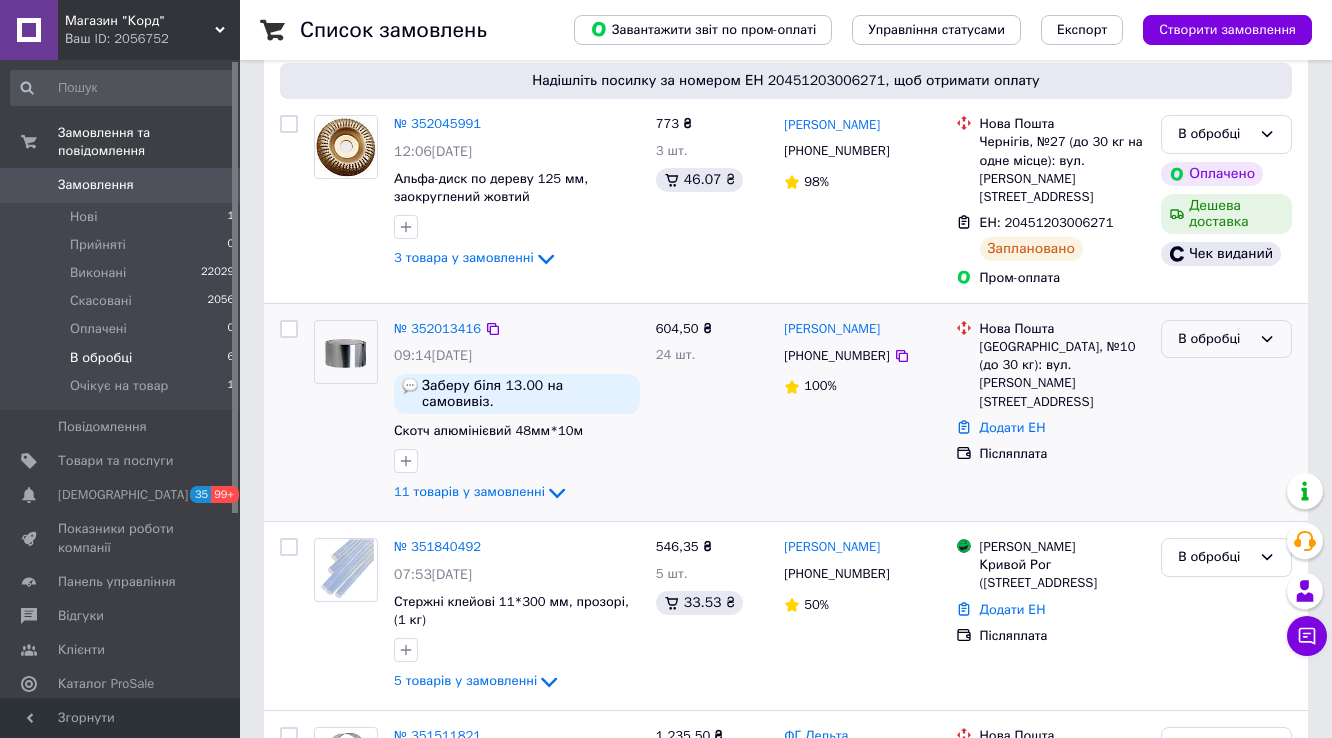 click on "В обробці" at bounding box center (1214, 339) 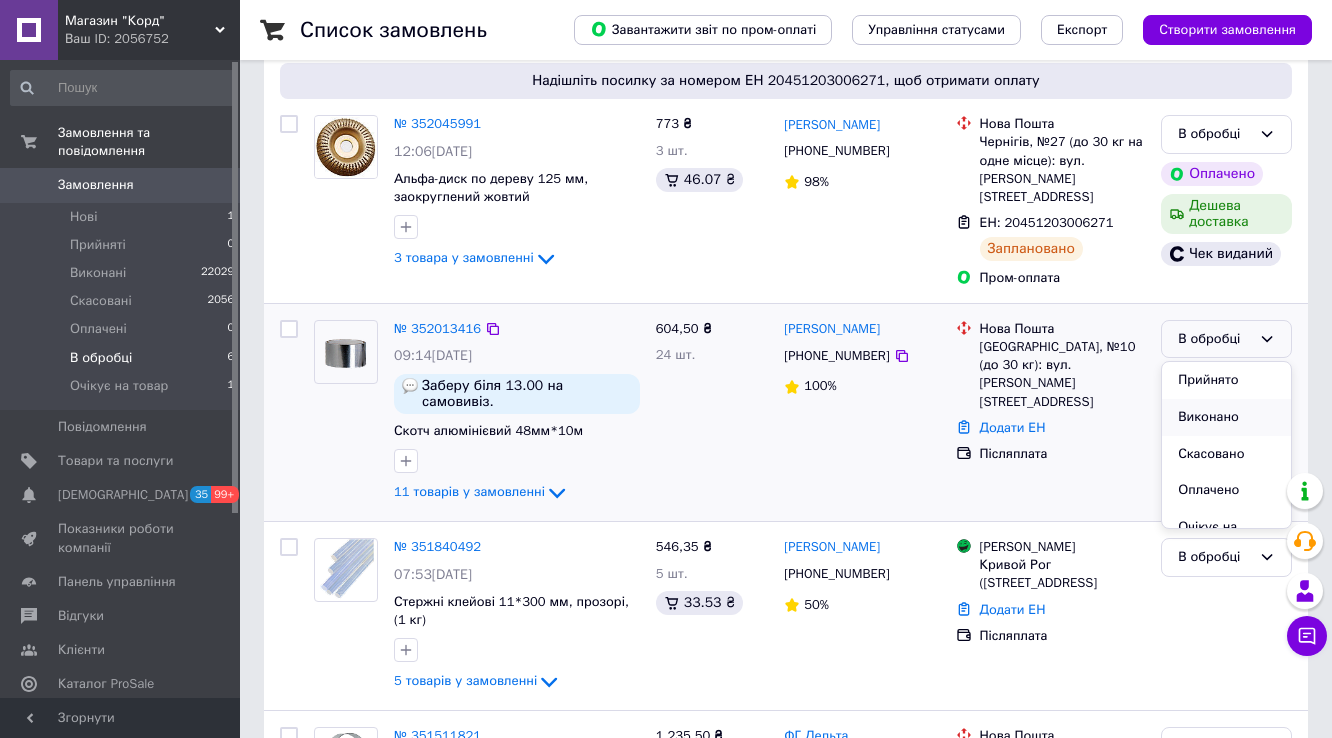 click on "Виконано" at bounding box center (1226, 417) 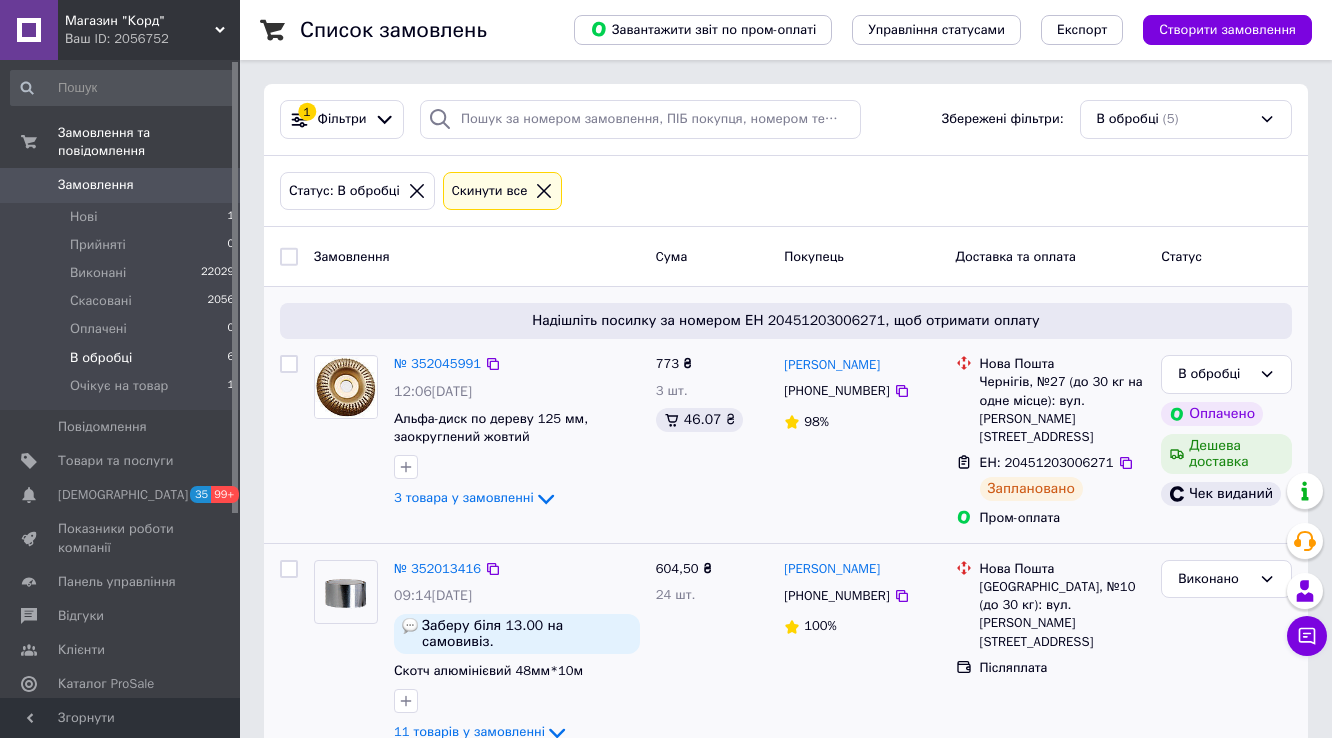 scroll, scrollTop: 80, scrollLeft: 0, axis: vertical 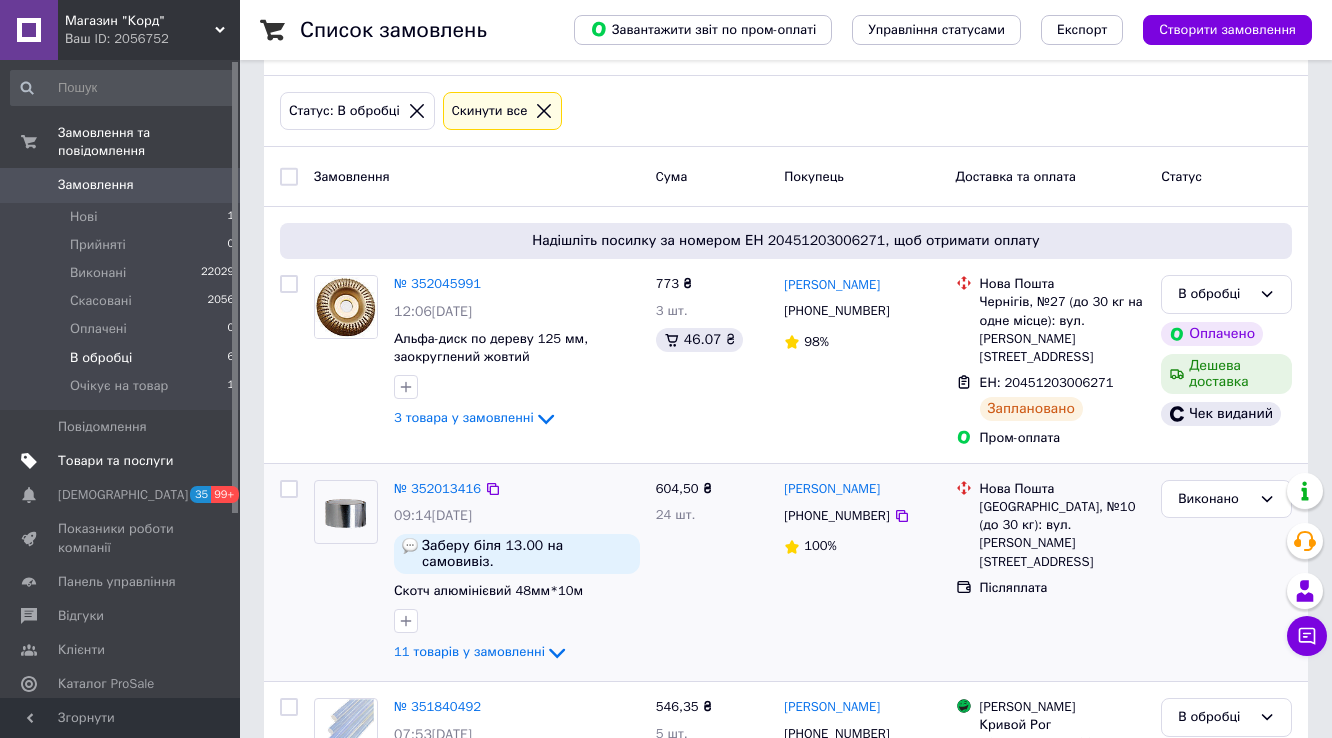 click on "Товари та послуги" at bounding box center [115, 461] 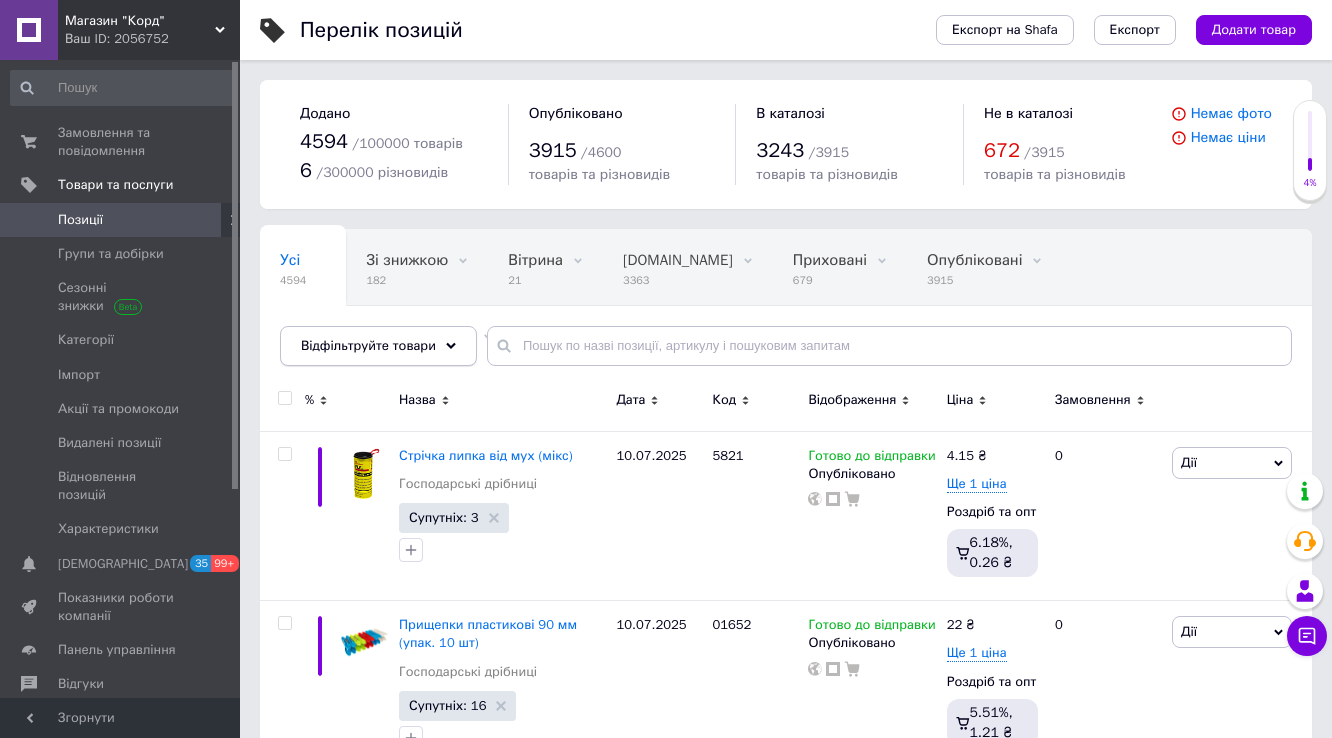 click 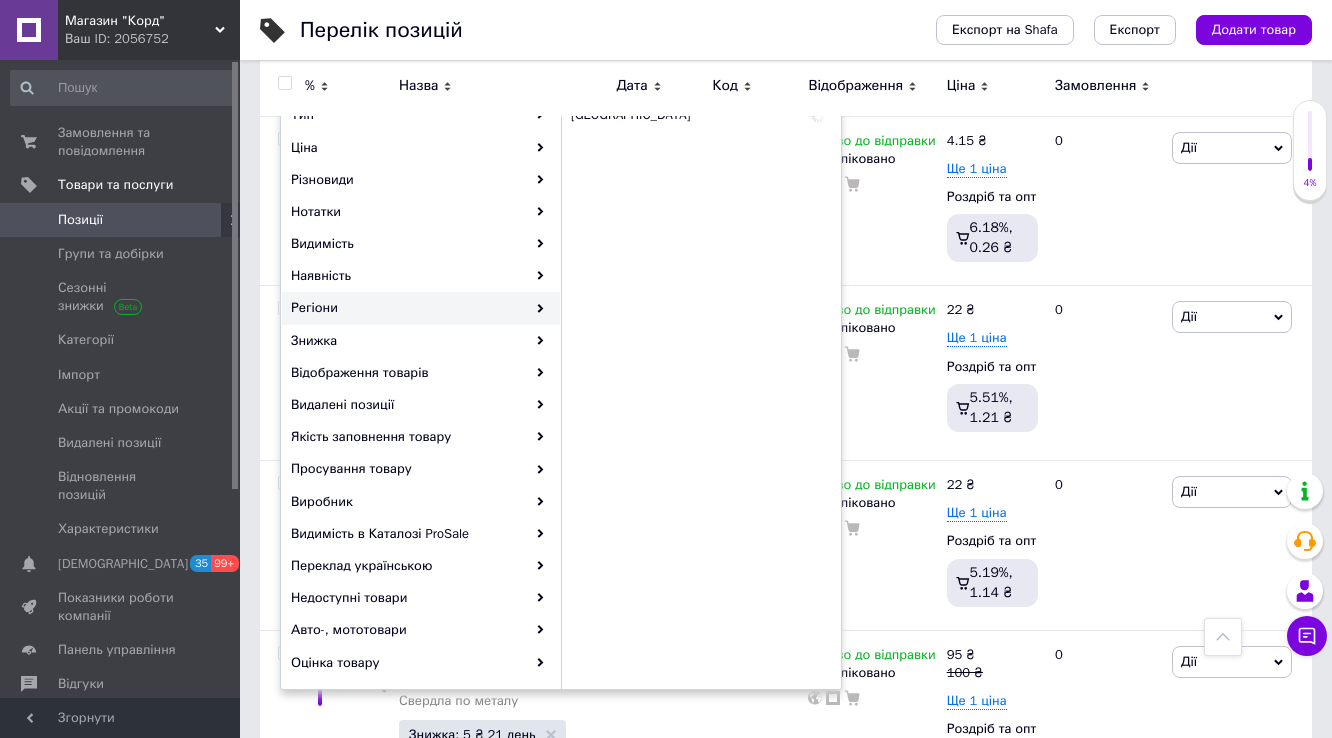 scroll, scrollTop: 240, scrollLeft: 0, axis: vertical 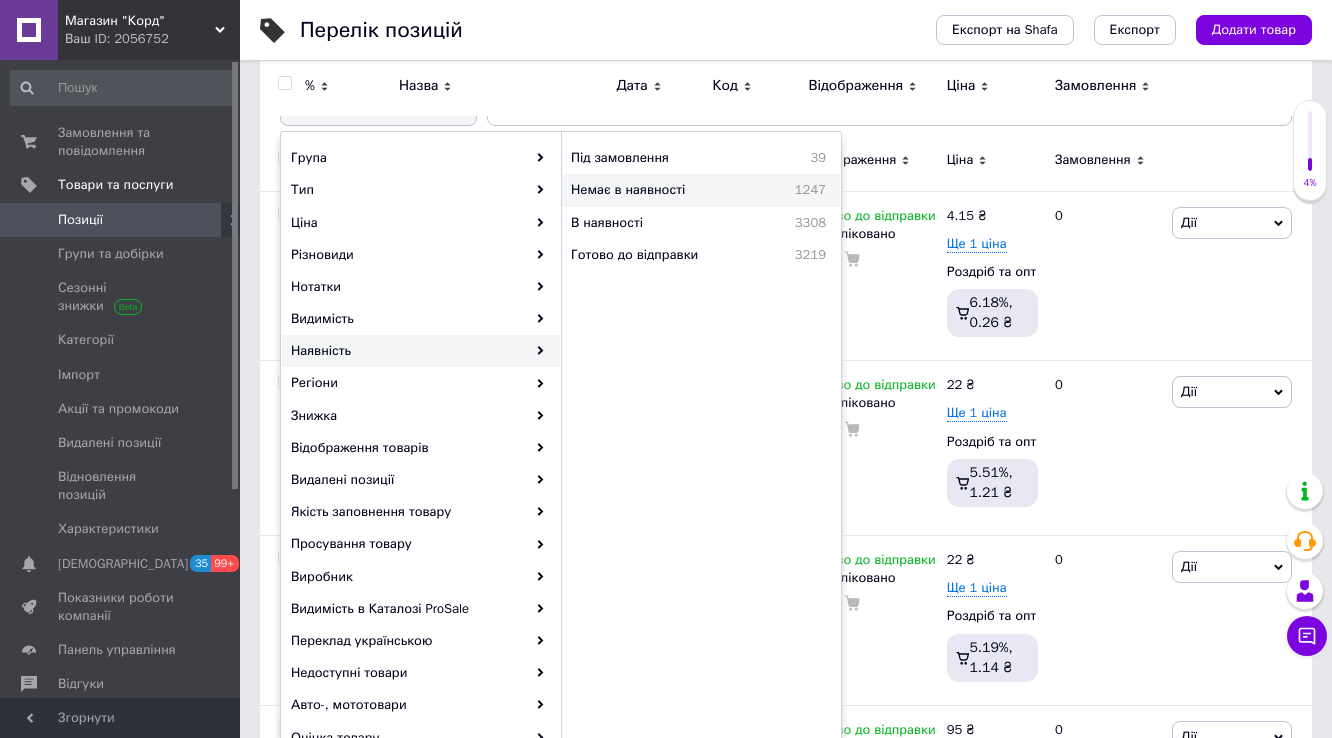 click on "Немає в наявності" at bounding box center (664, 190) 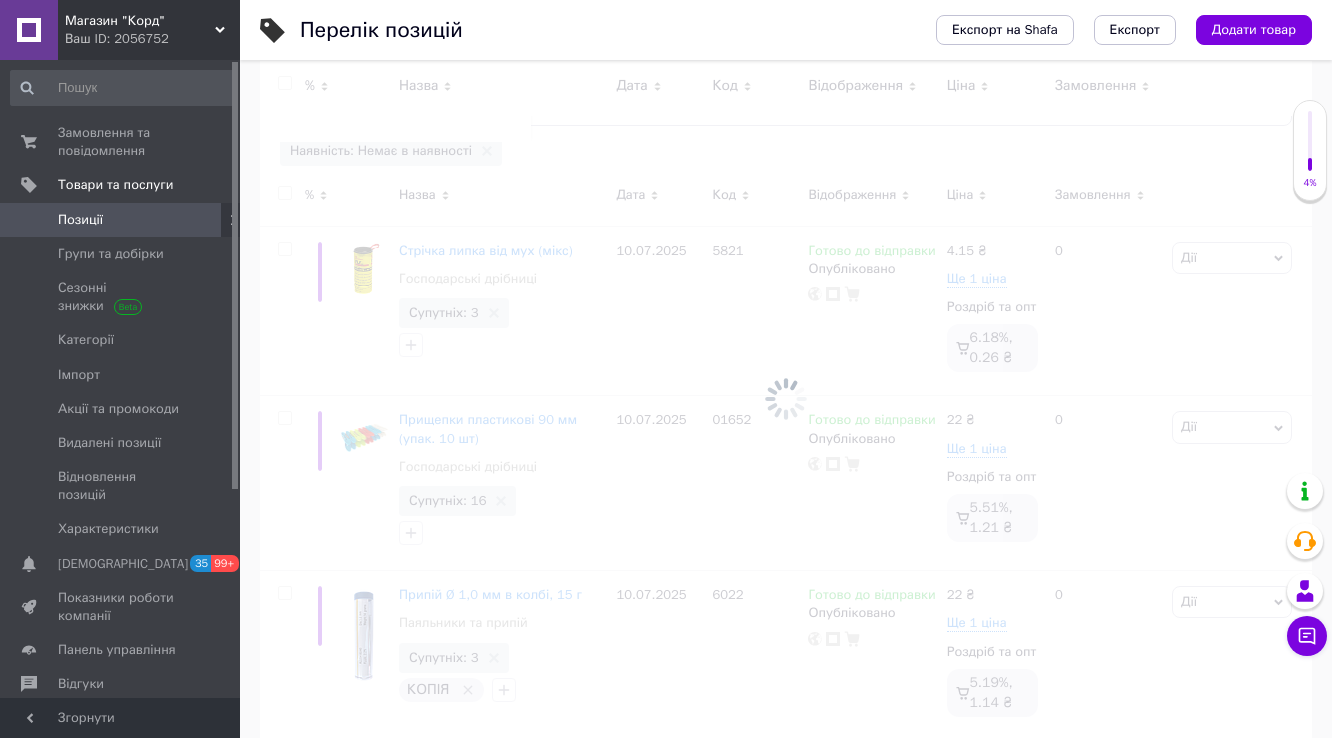 scroll, scrollTop: 0, scrollLeft: 356, axis: horizontal 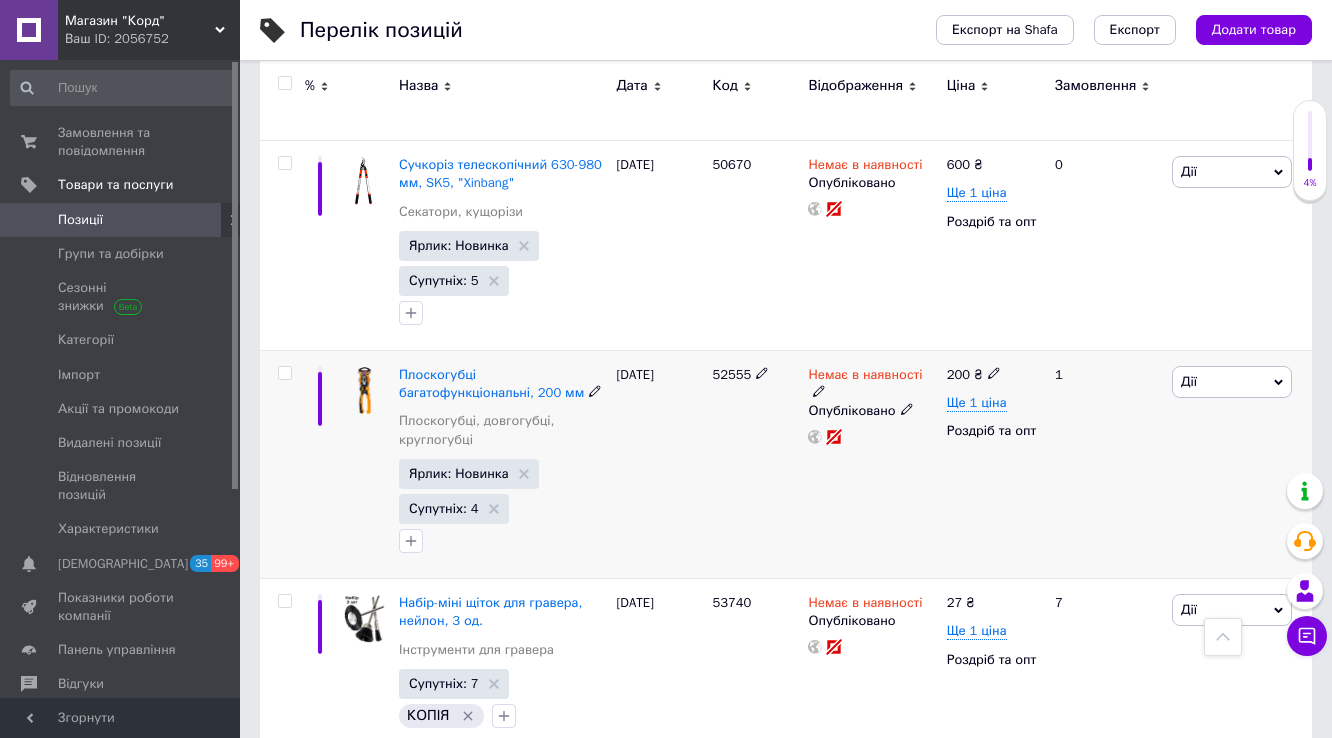 click on "Немає в наявності" at bounding box center [865, 377] 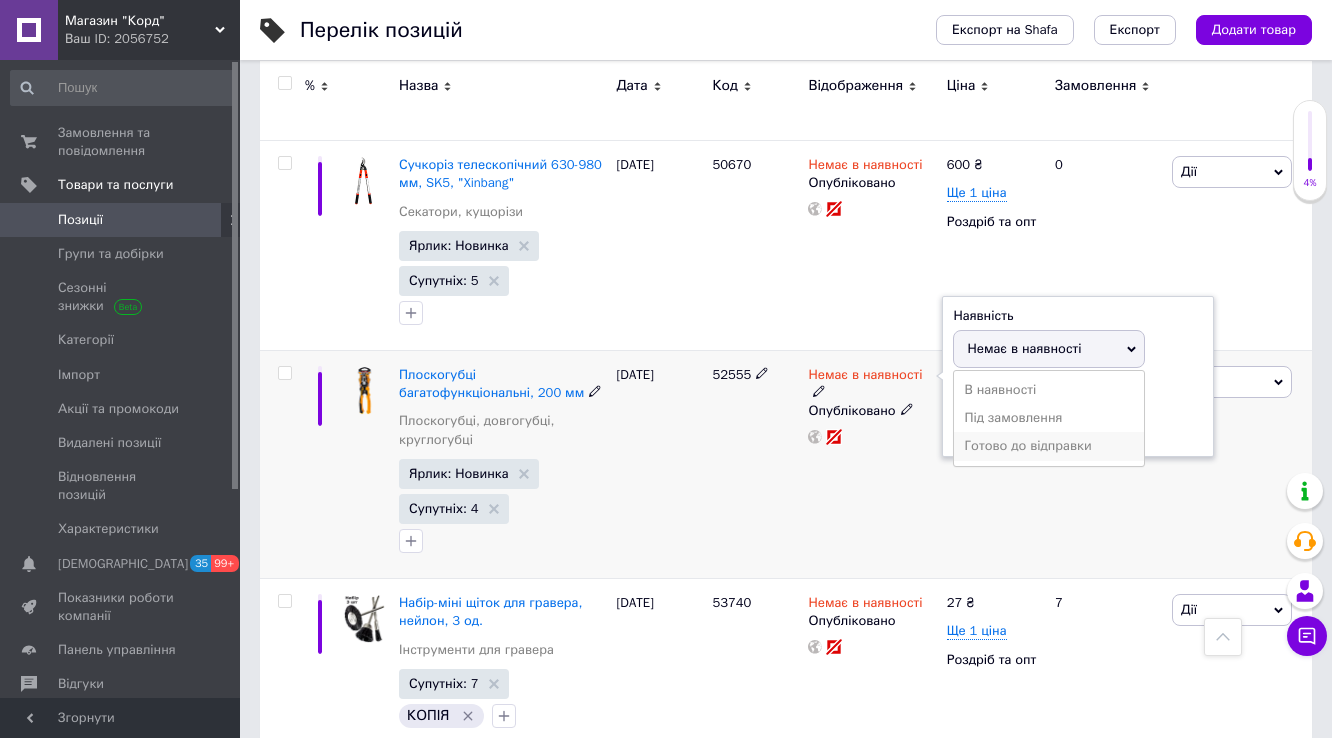 click on "Готово до відправки" at bounding box center (1049, 446) 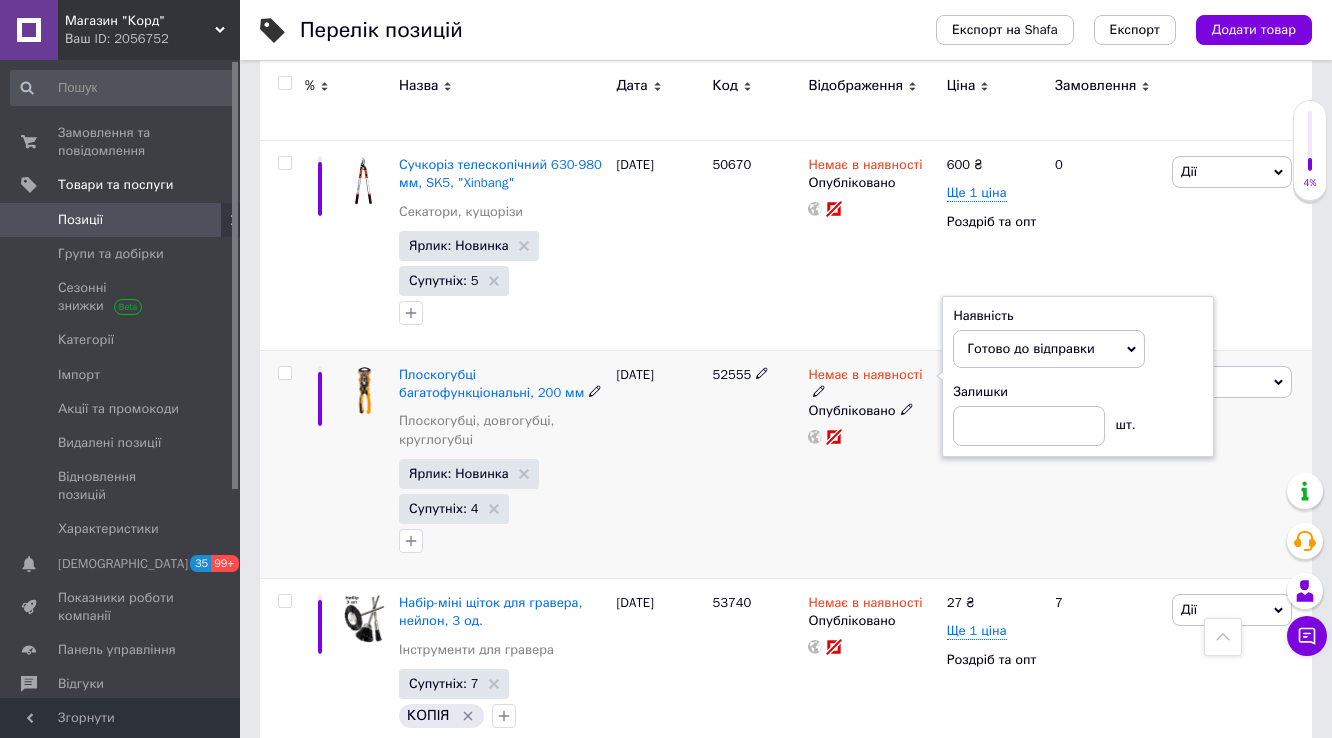 click on "Немає в наявності Наявність Готово до відправки В наявності Немає в наявності Під замовлення Залишки шт. Опубліковано" at bounding box center (872, 465) 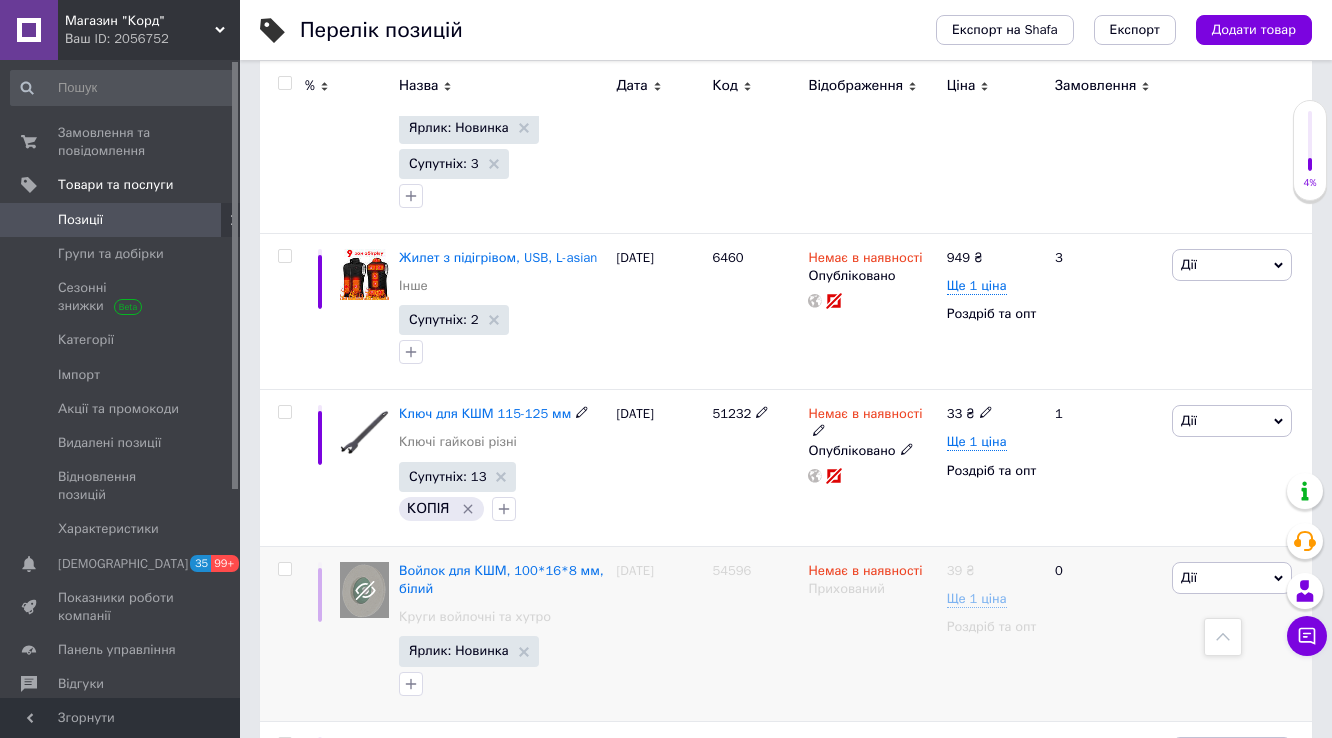 scroll, scrollTop: 5440, scrollLeft: 0, axis: vertical 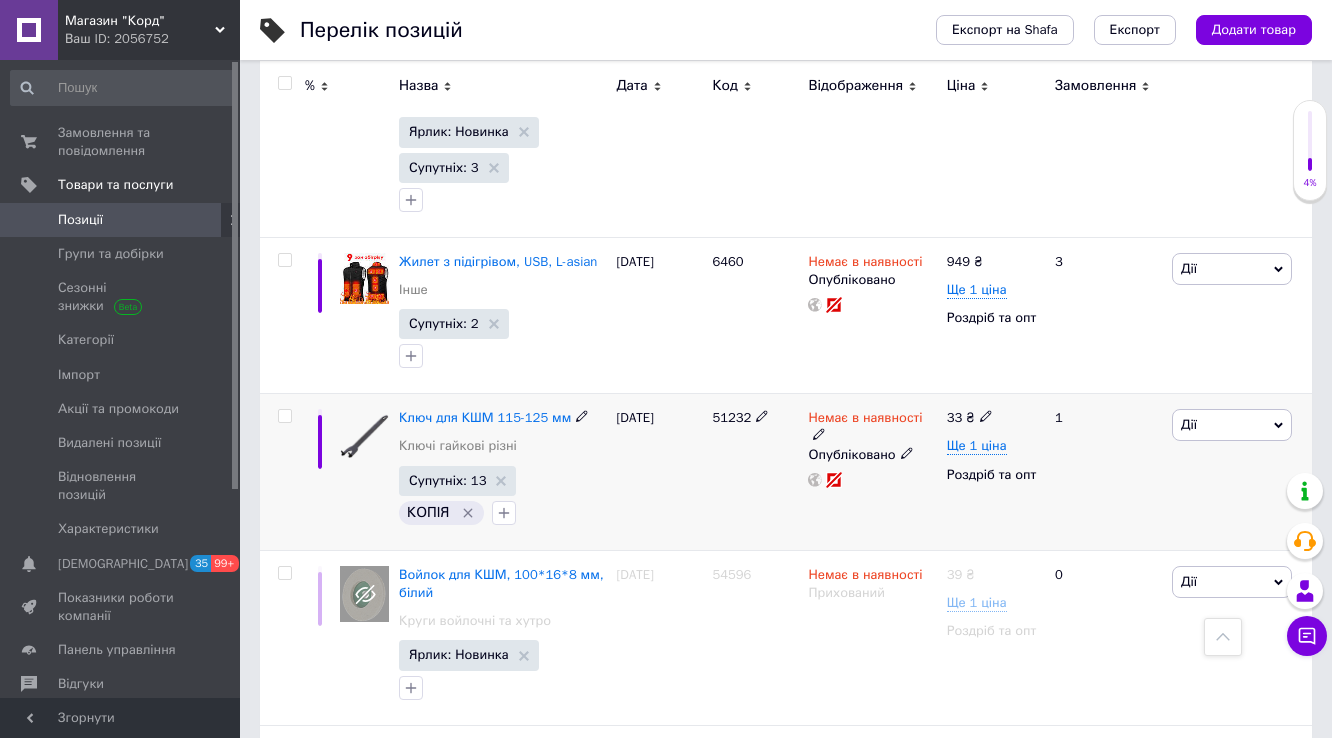 click on "Немає в наявності" at bounding box center [865, 420] 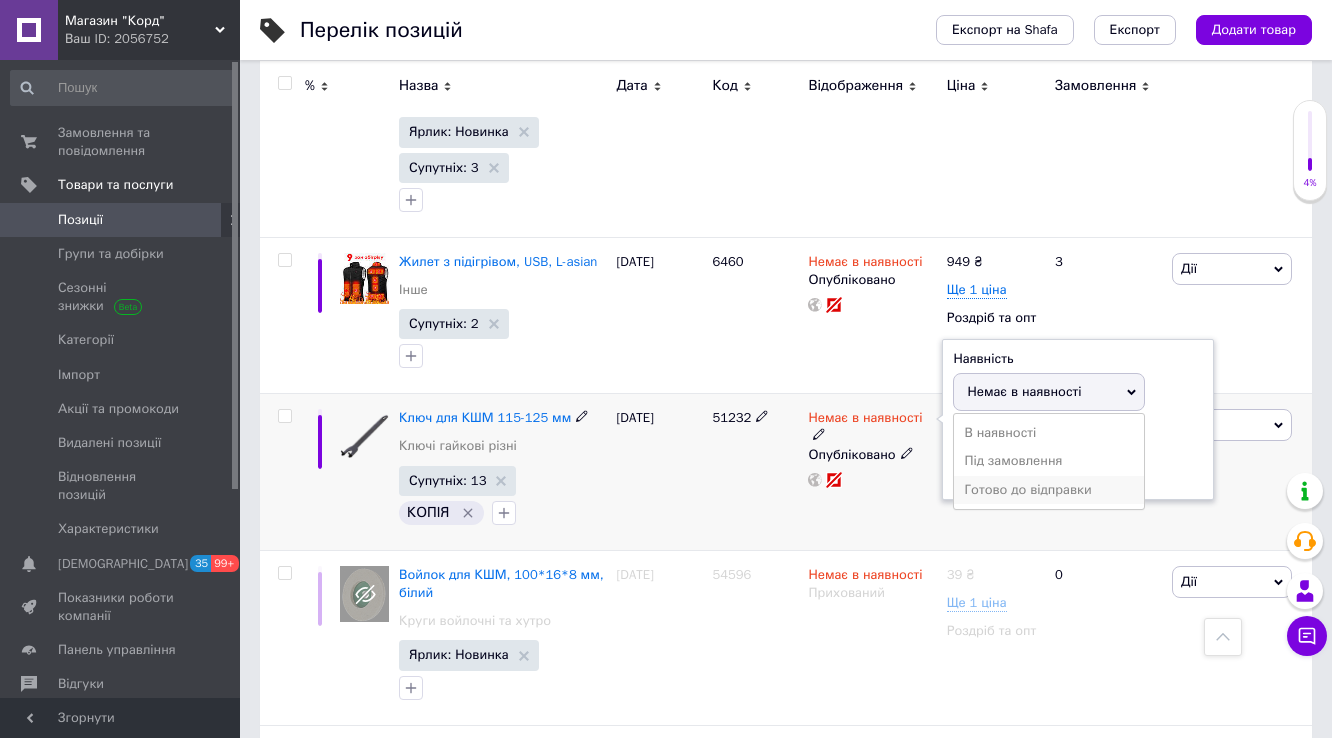 click on "Готово до відправки" at bounding box center (1049, 490) 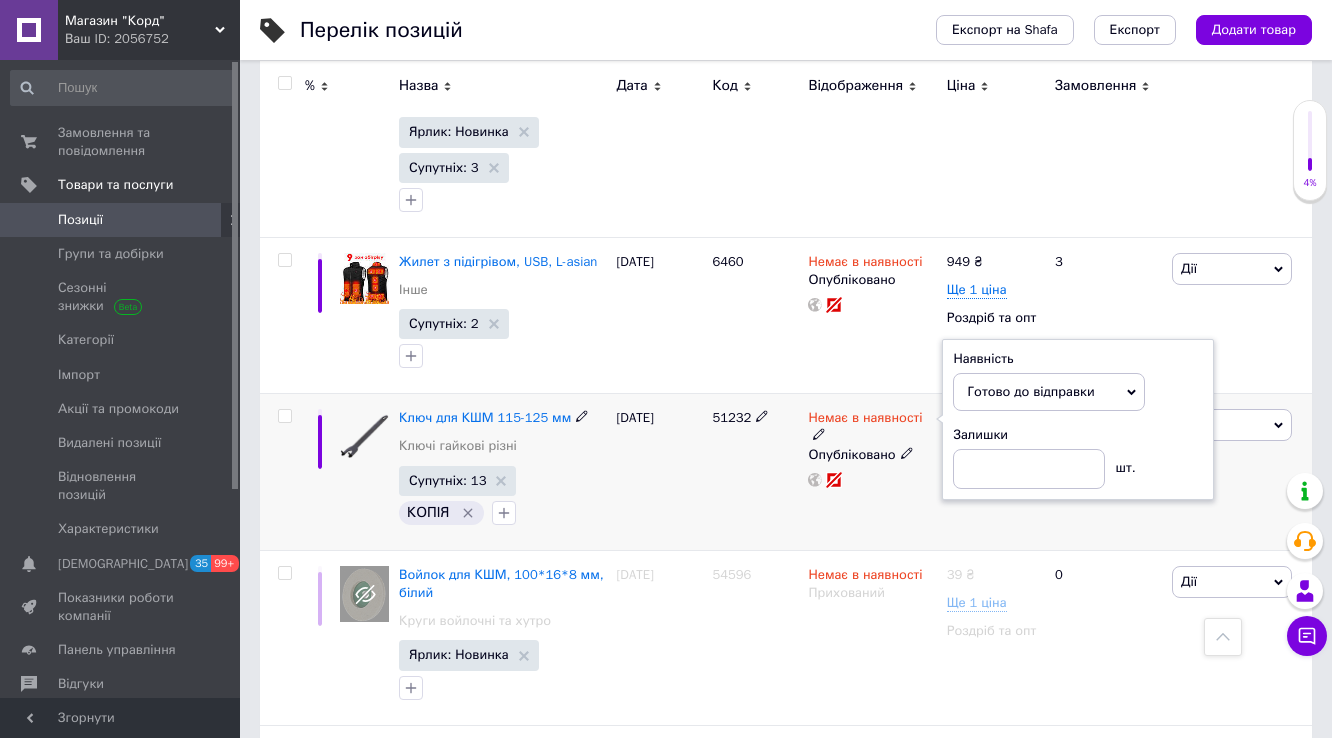 click on "51232" at bounding box center [755, 472] 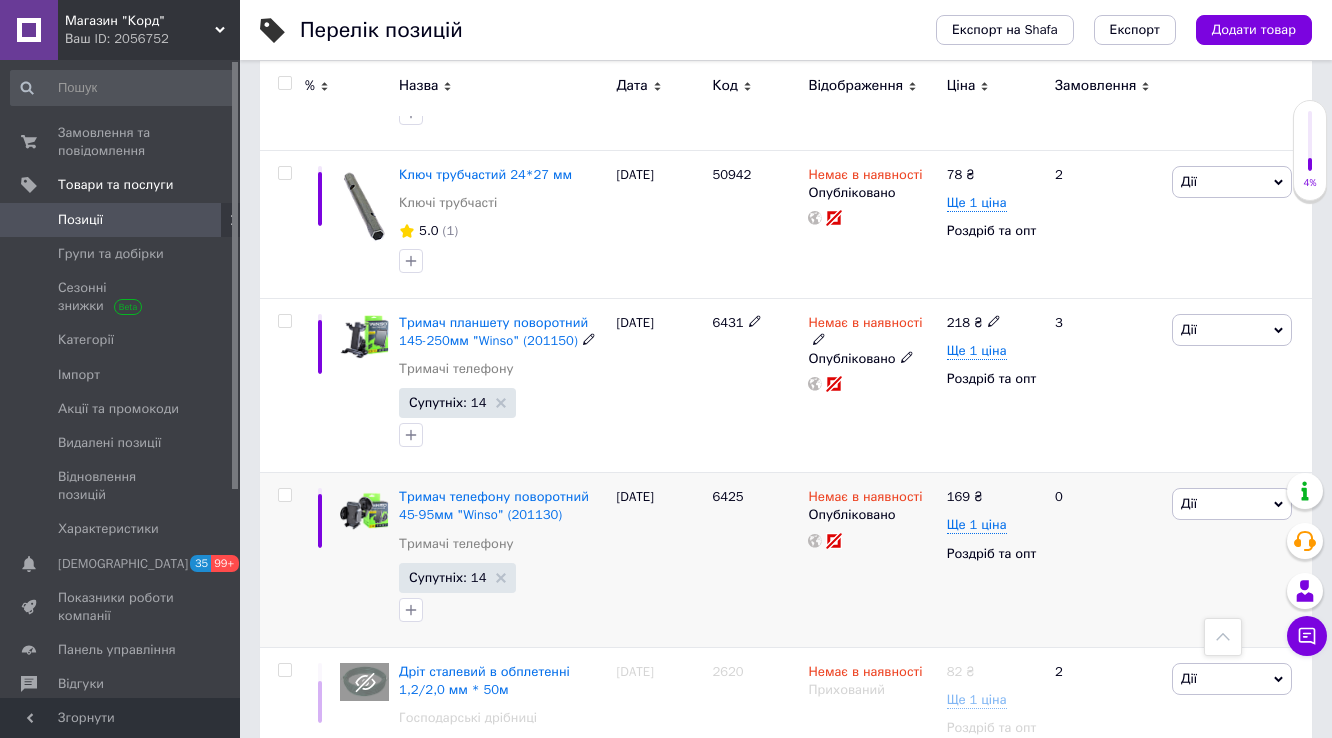 scroll, scrollTop: 16564, scrollLeft: 0, axis: vertical 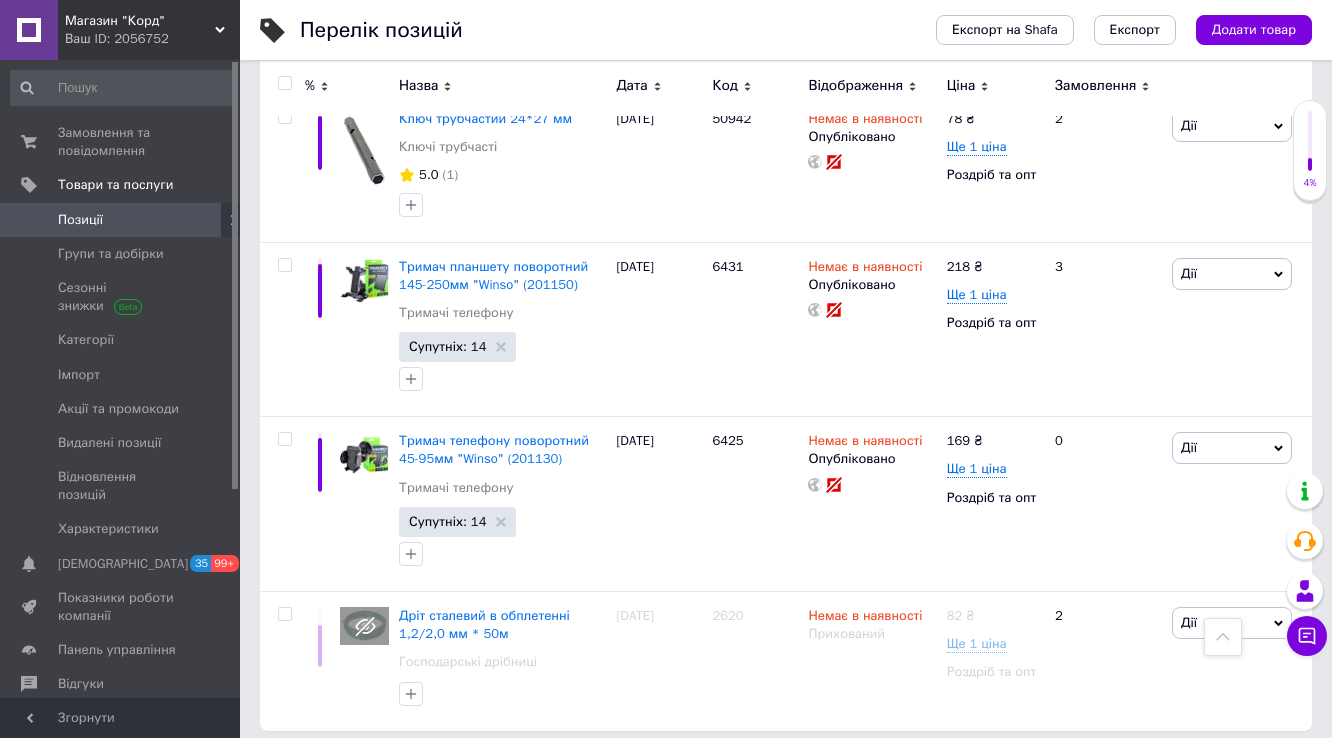 click on "2" at bounding box center [327, 772] 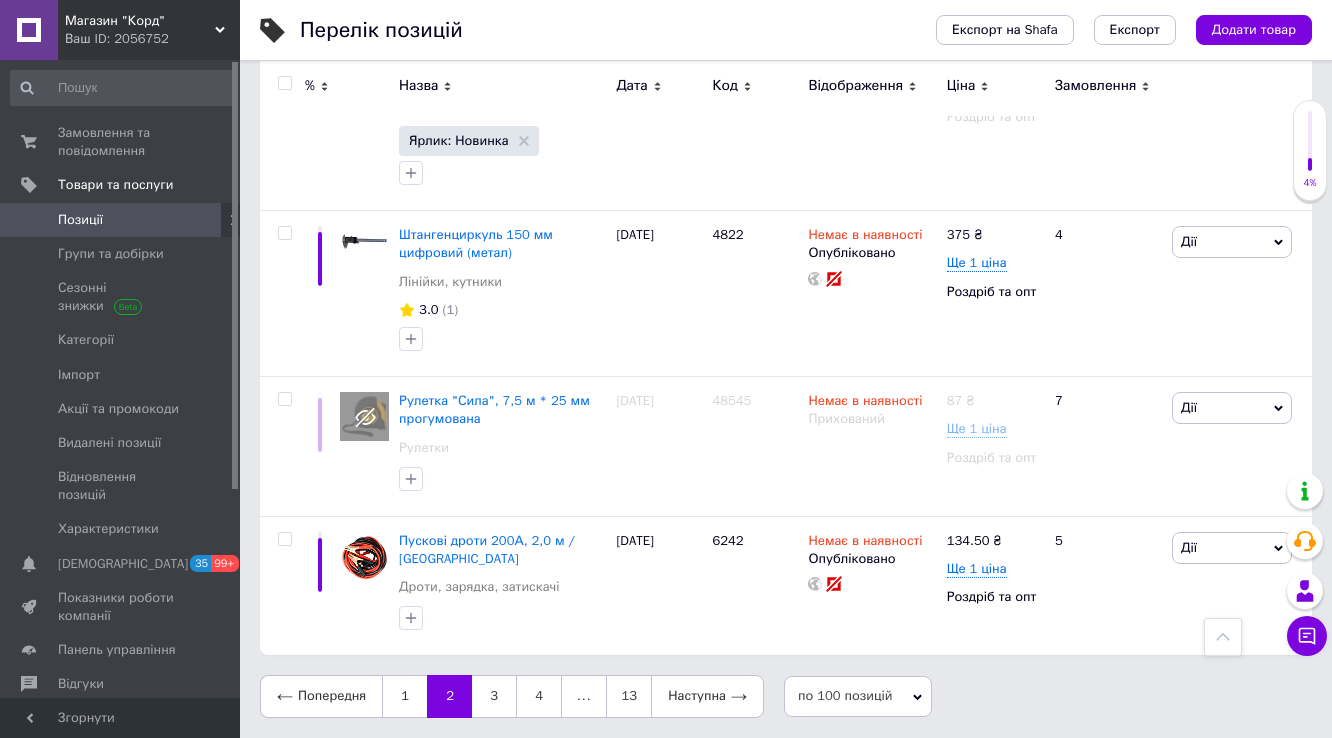 scroll, scrollTop: 16092, scrollLeft: 0, axis: vertical 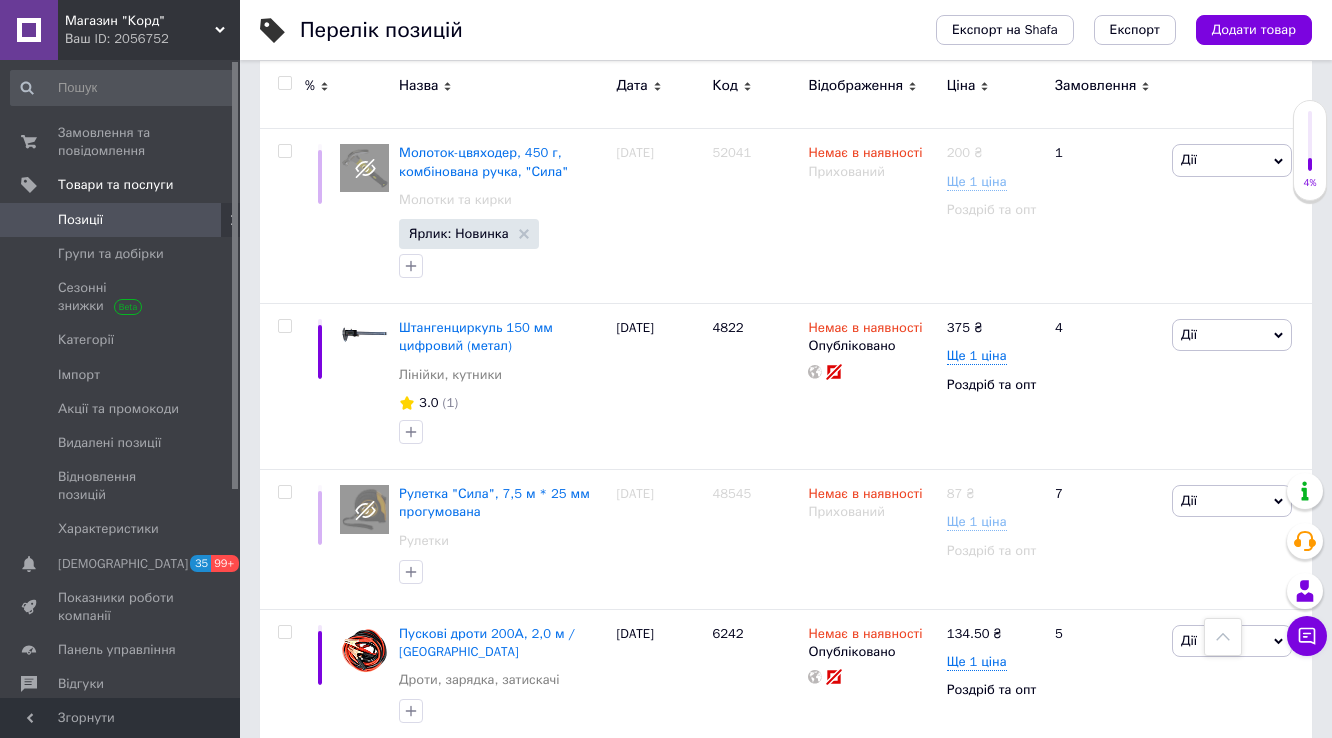 click on "3" at bounding box center (494, 789) 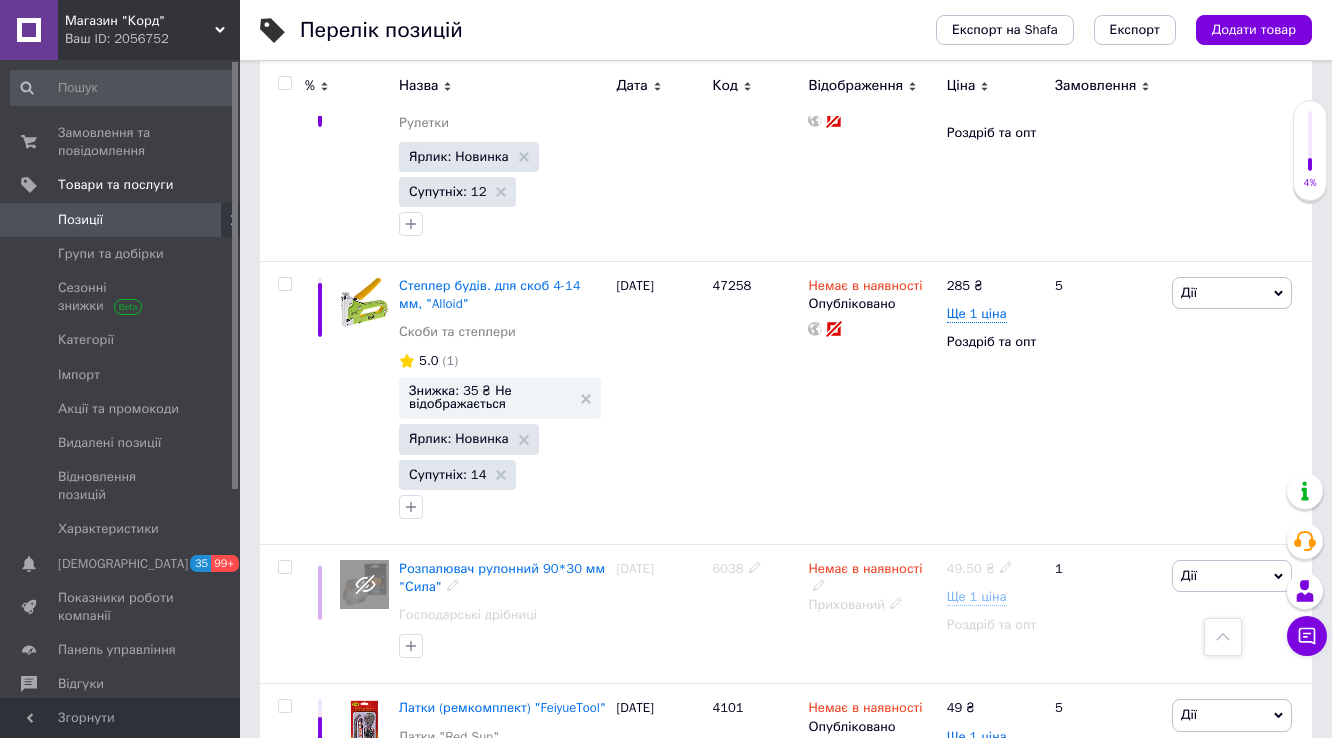 scroll, scrollTop: 1268, scrollLeft: 0, axis: vertical 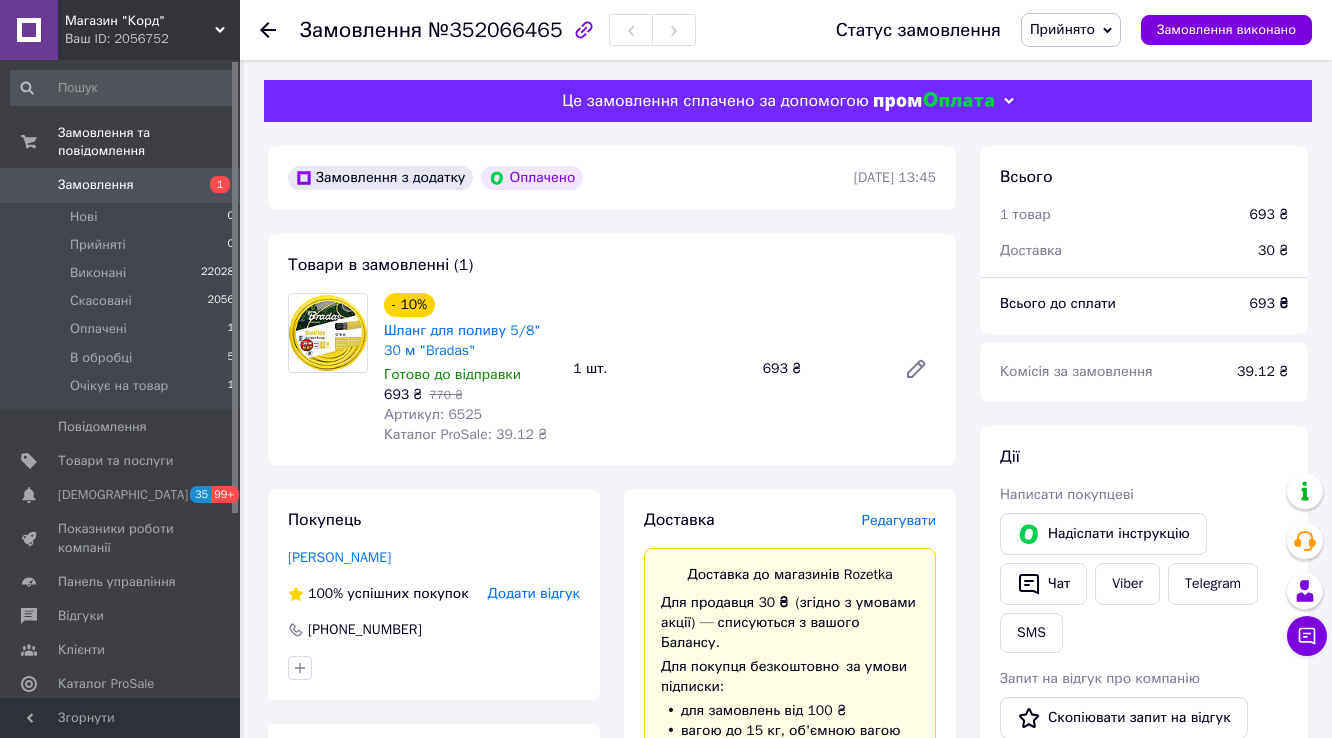 click on "В обробці" at bounding box center (101, 358) 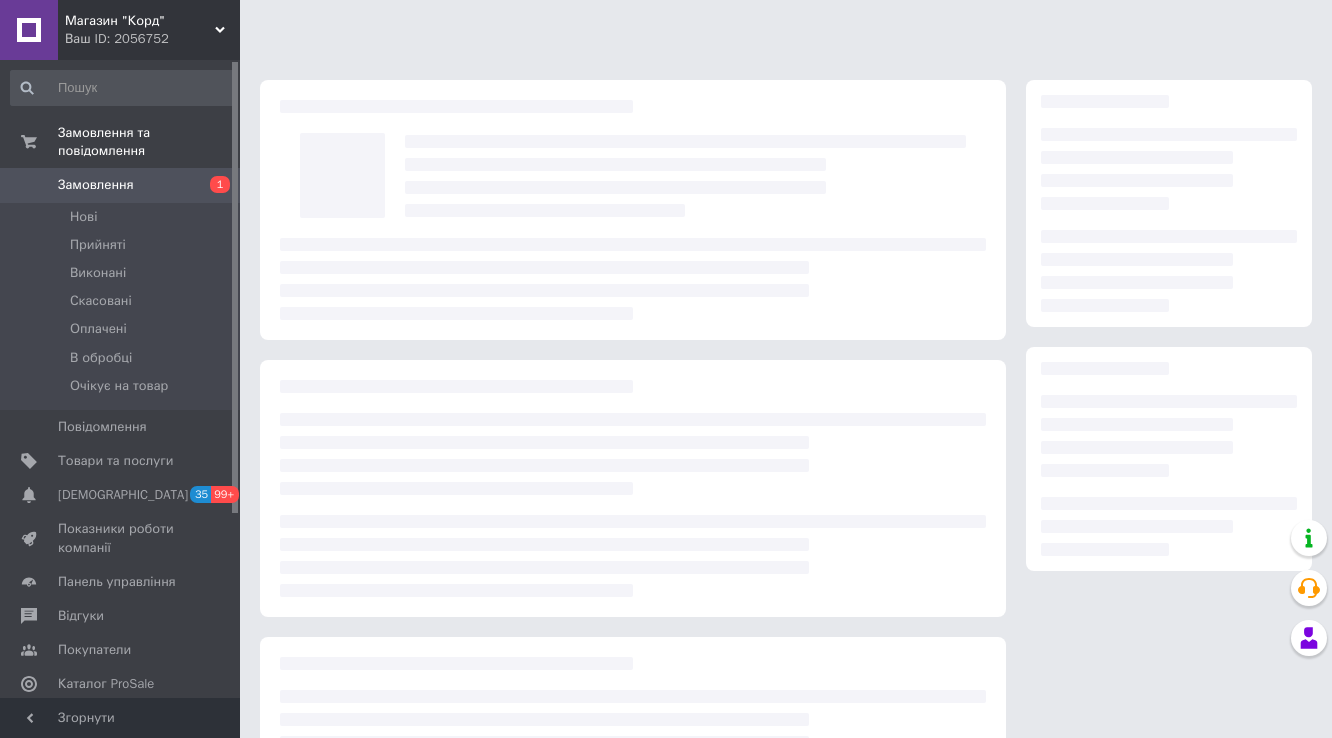 scroll, scrollTop: 0, scrollLeft: 0, axis: both 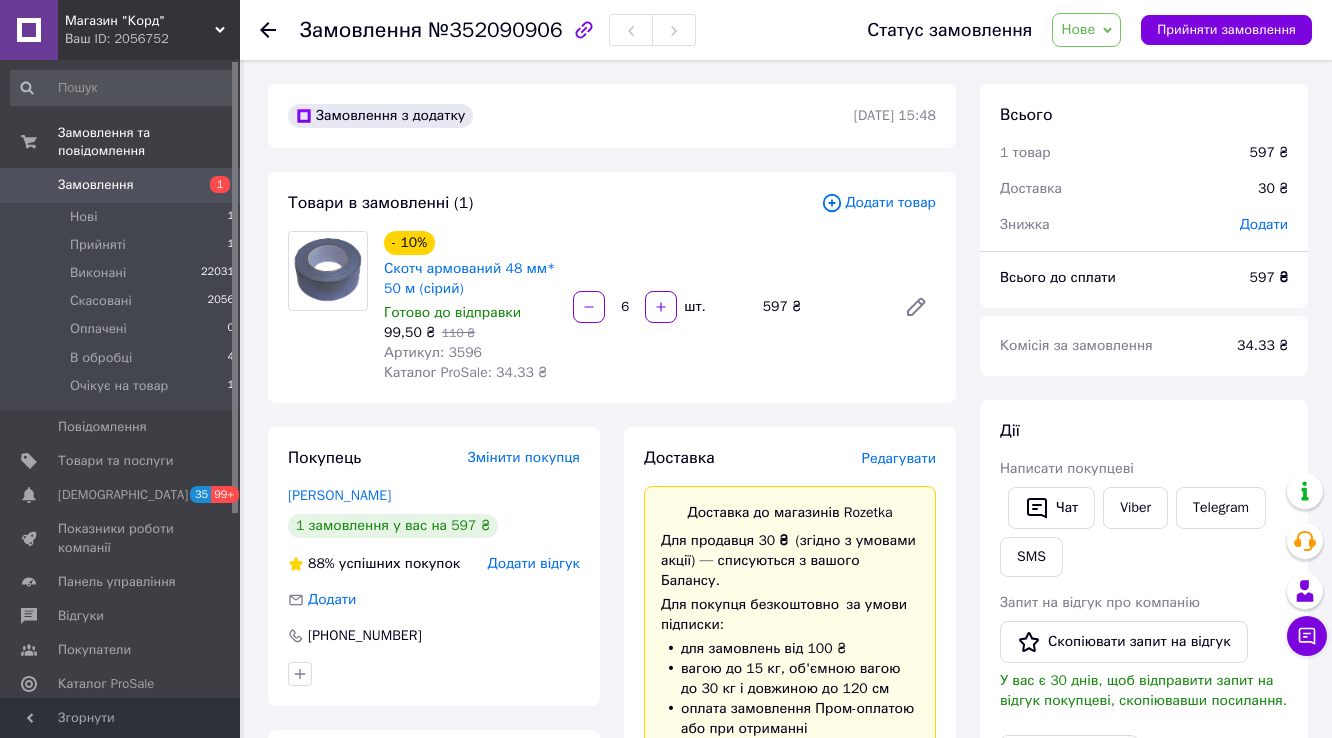 click on "Нове" at bounding box center (1078, 29) 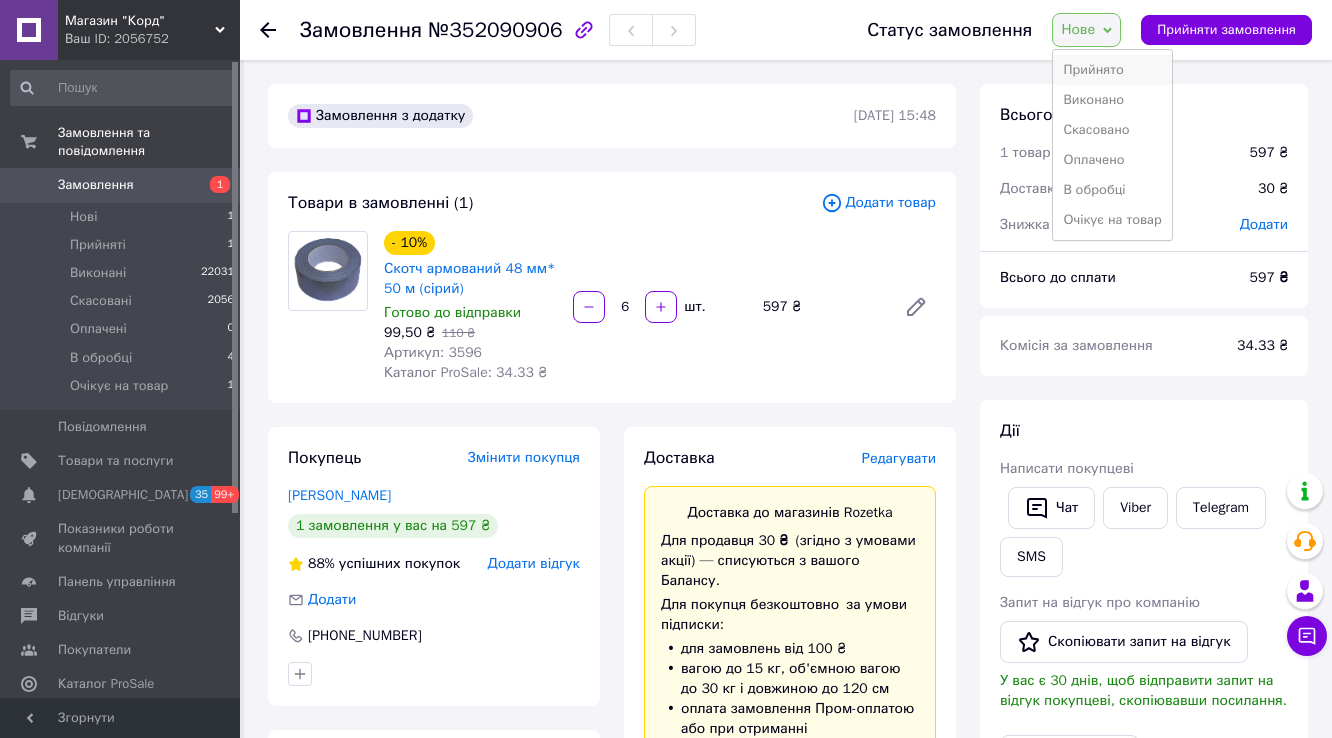 click on "Прийнято" at bounding box center [1112, 70] 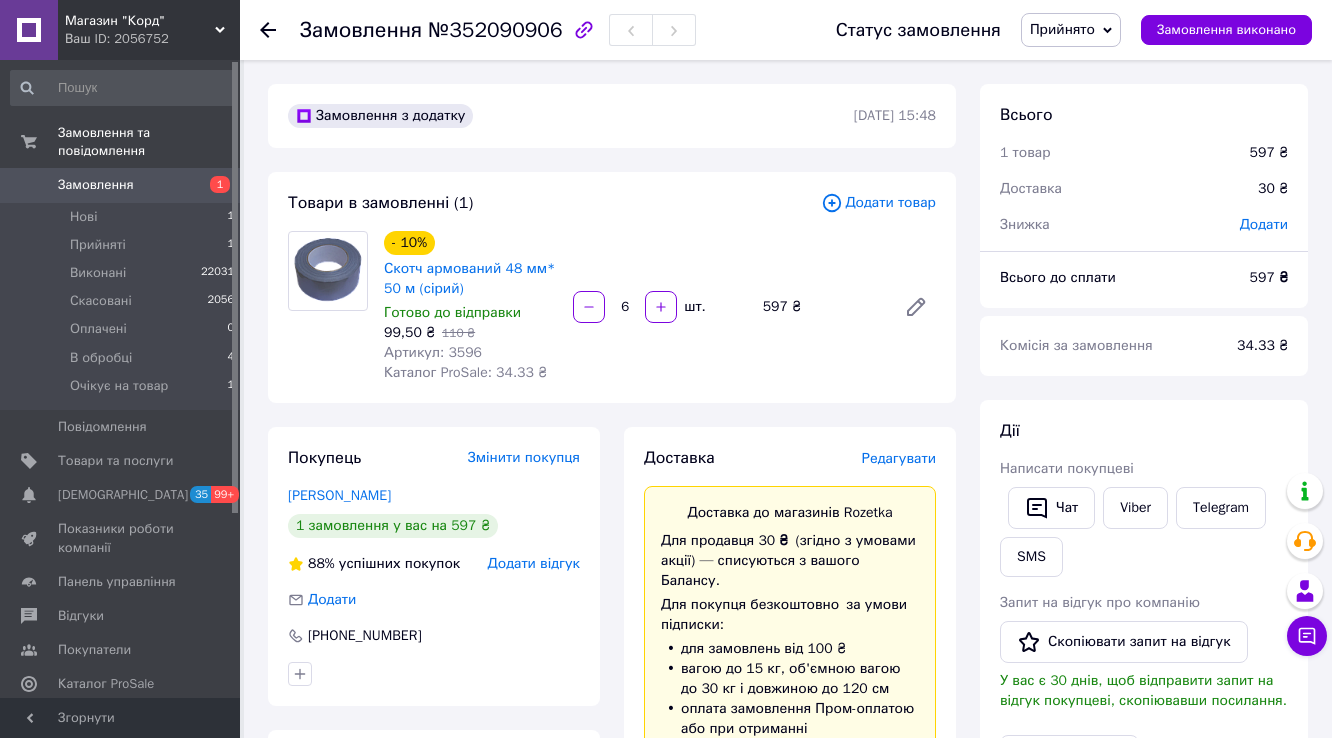 click at bounding box center [584, 30] 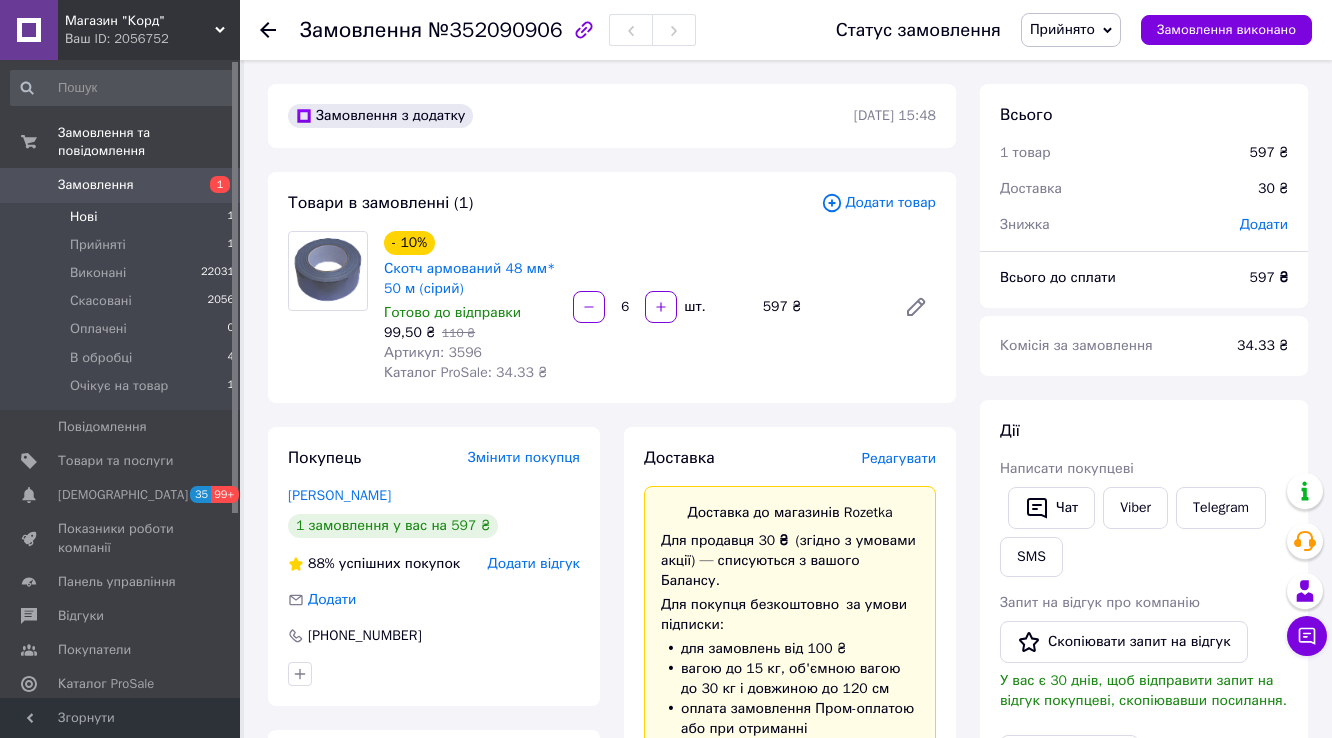 click on "Нові 1" at bounding box center (123, 217) 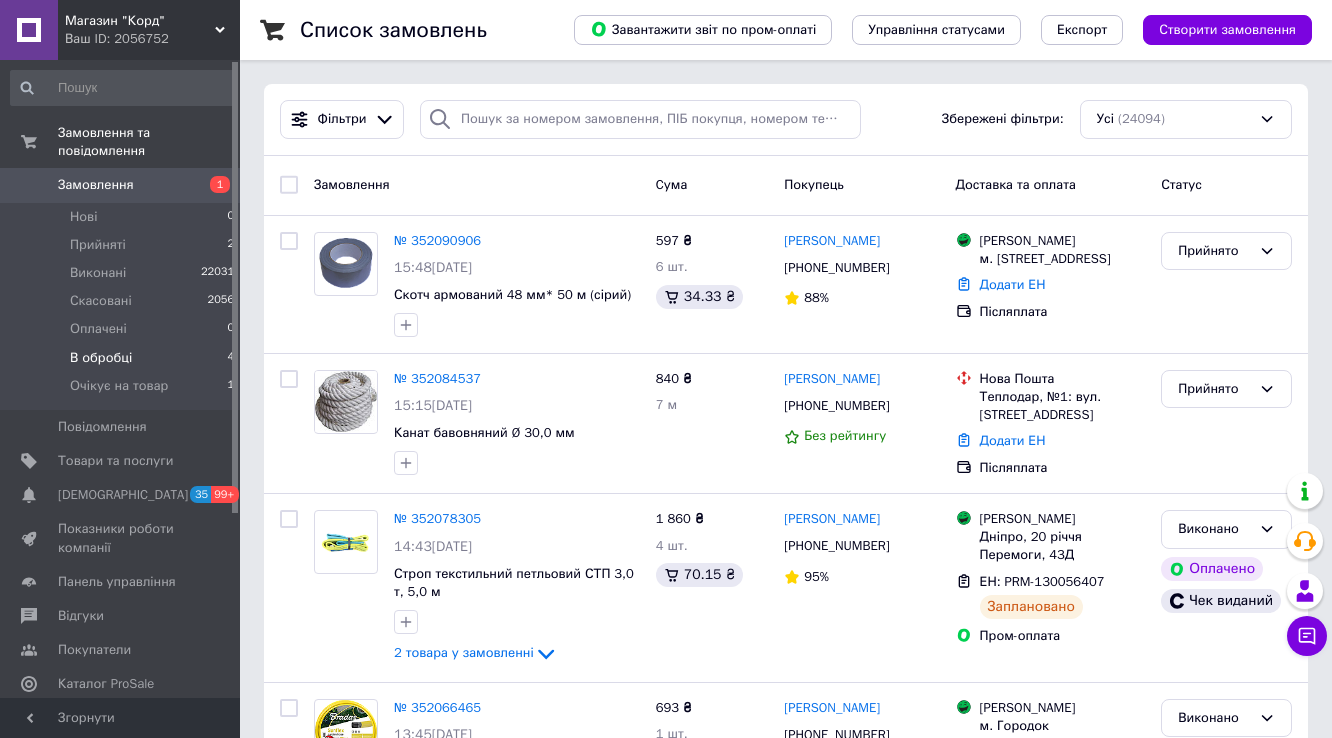 click on "В обробці 4" at bounding box center [123, 358] 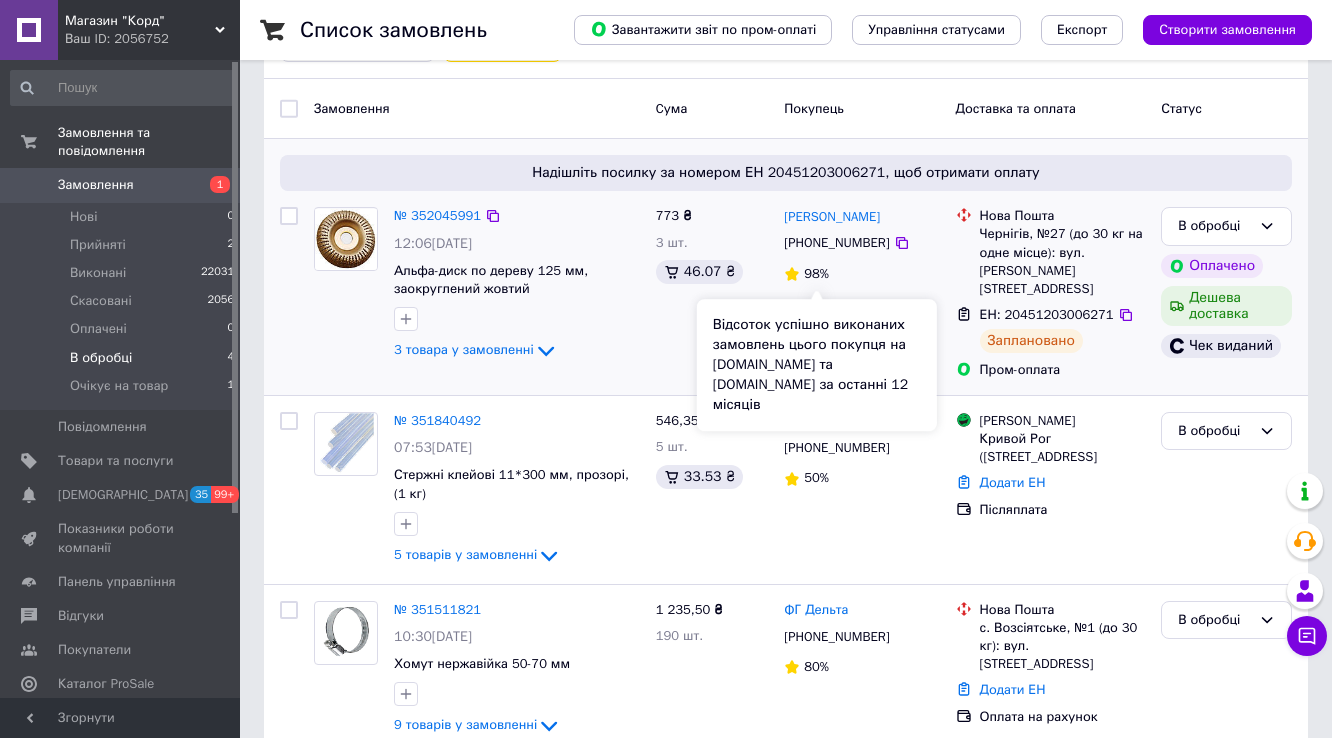 scroll, scrollTop: 160, scrollLeft: 0, axis: vertical 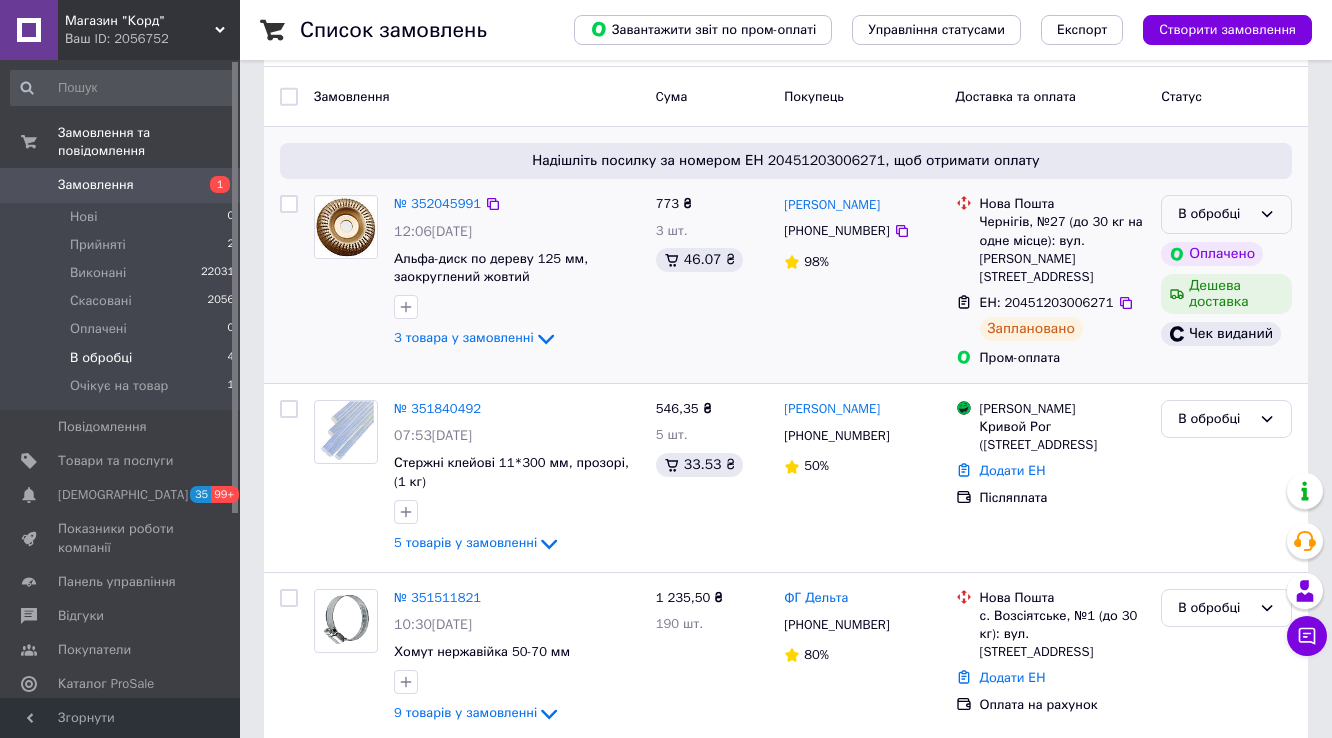 click on "В обробці" at bounding box center [1226, 214] 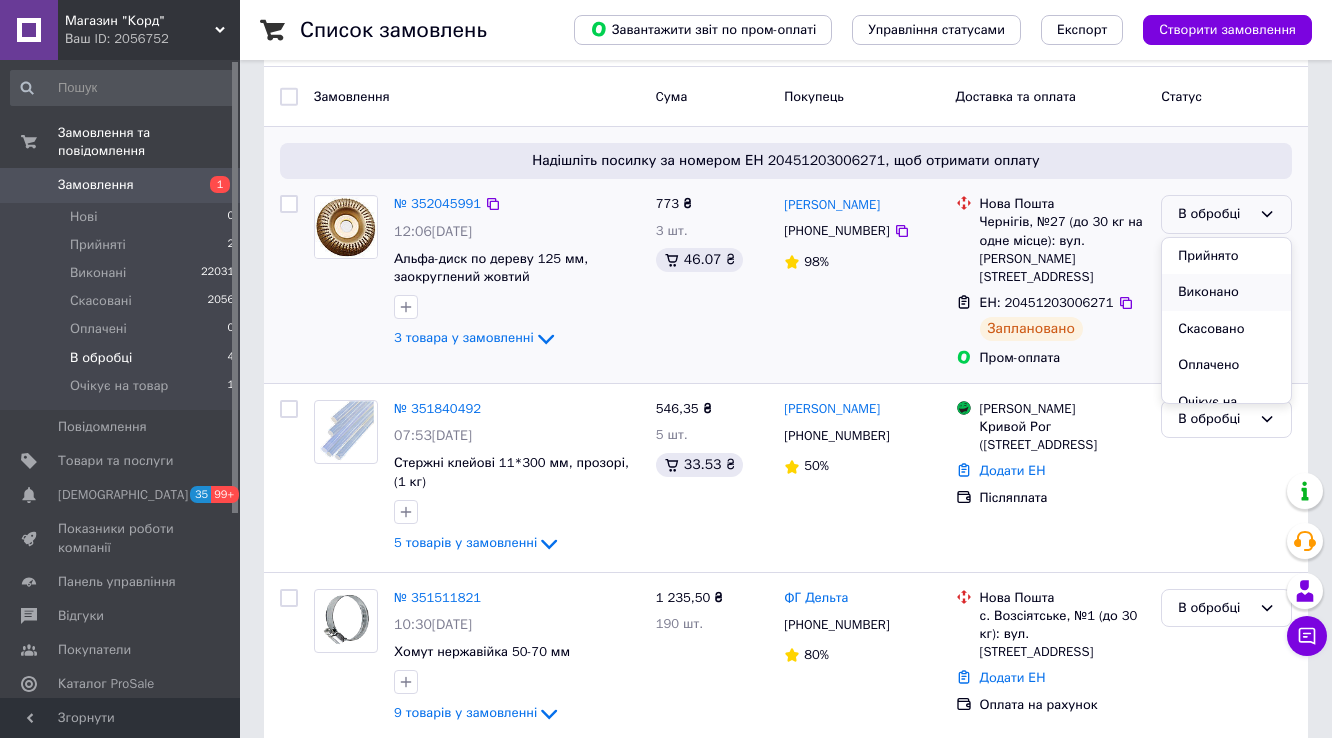 click on "Виконано" at bounding box center [1226, 292] 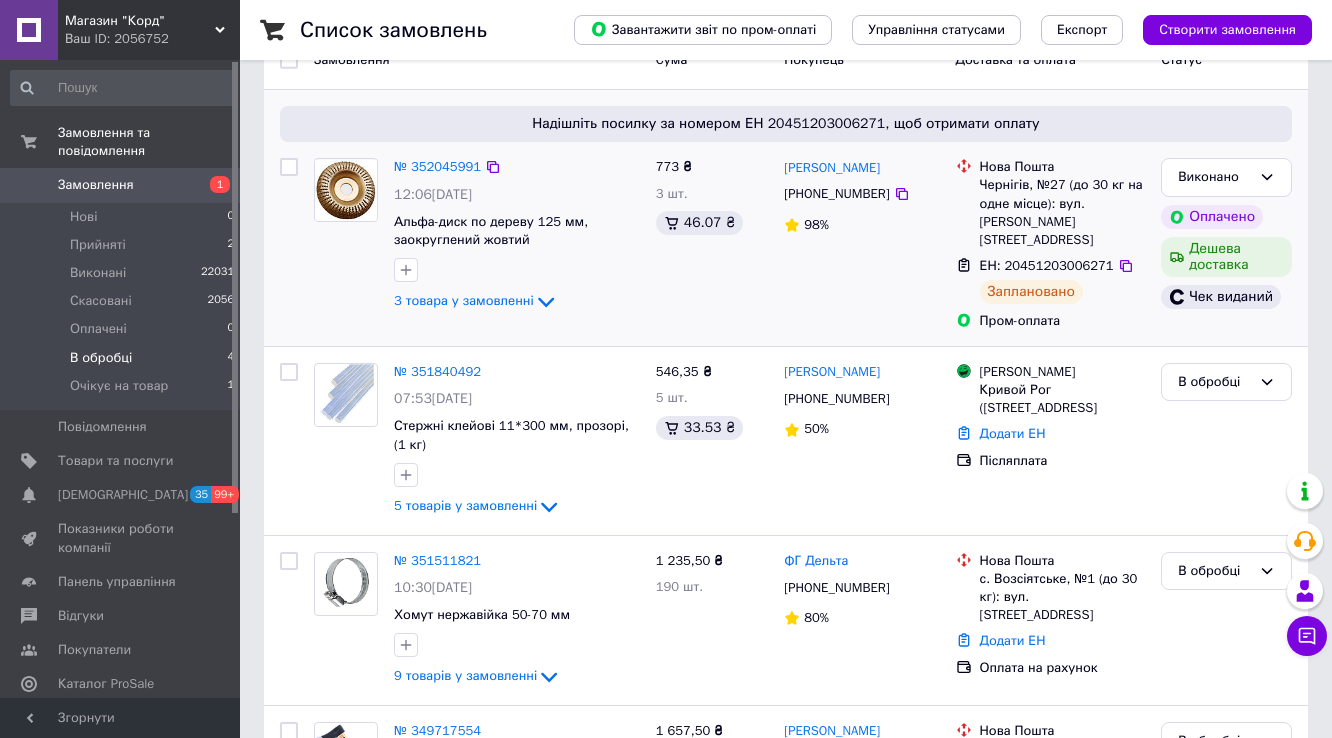 scroll, scrollTop: 202, scrollLeft: 0, axis: vertical 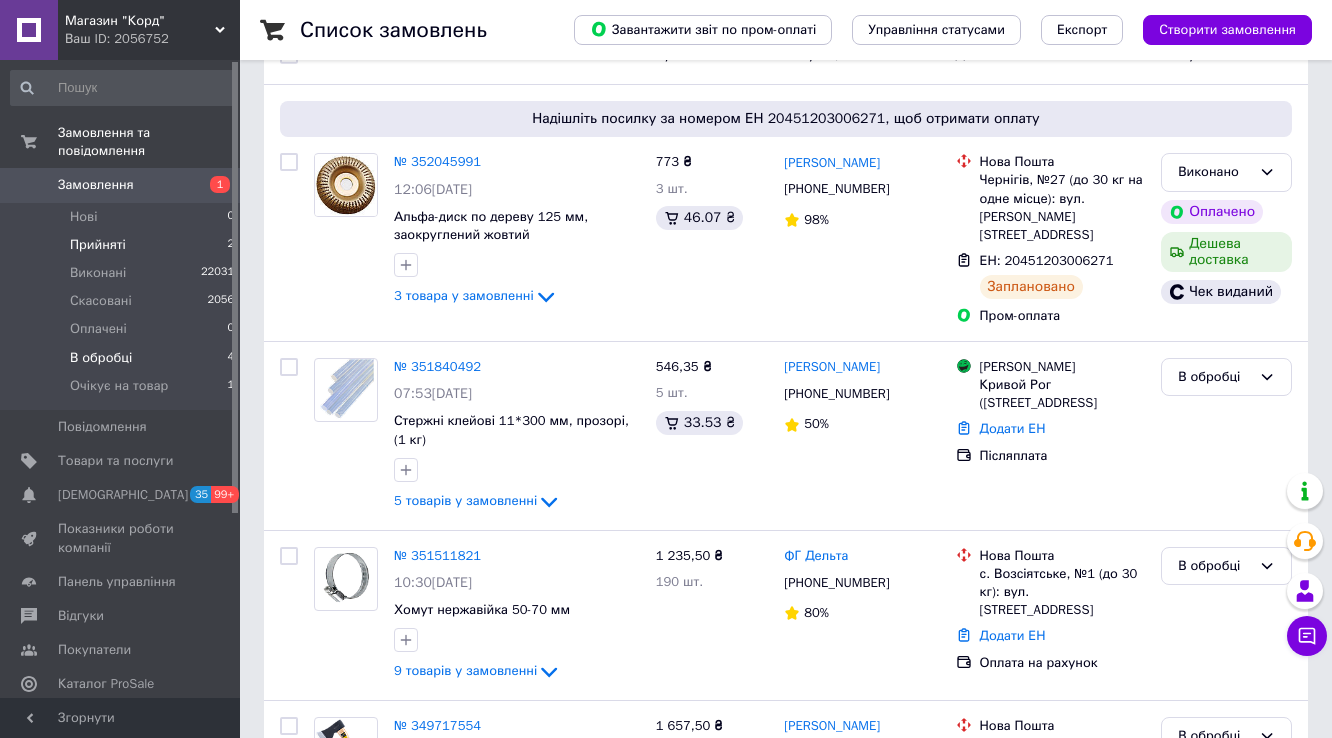 click on "Прийняті" at bounding box center [98, 245] 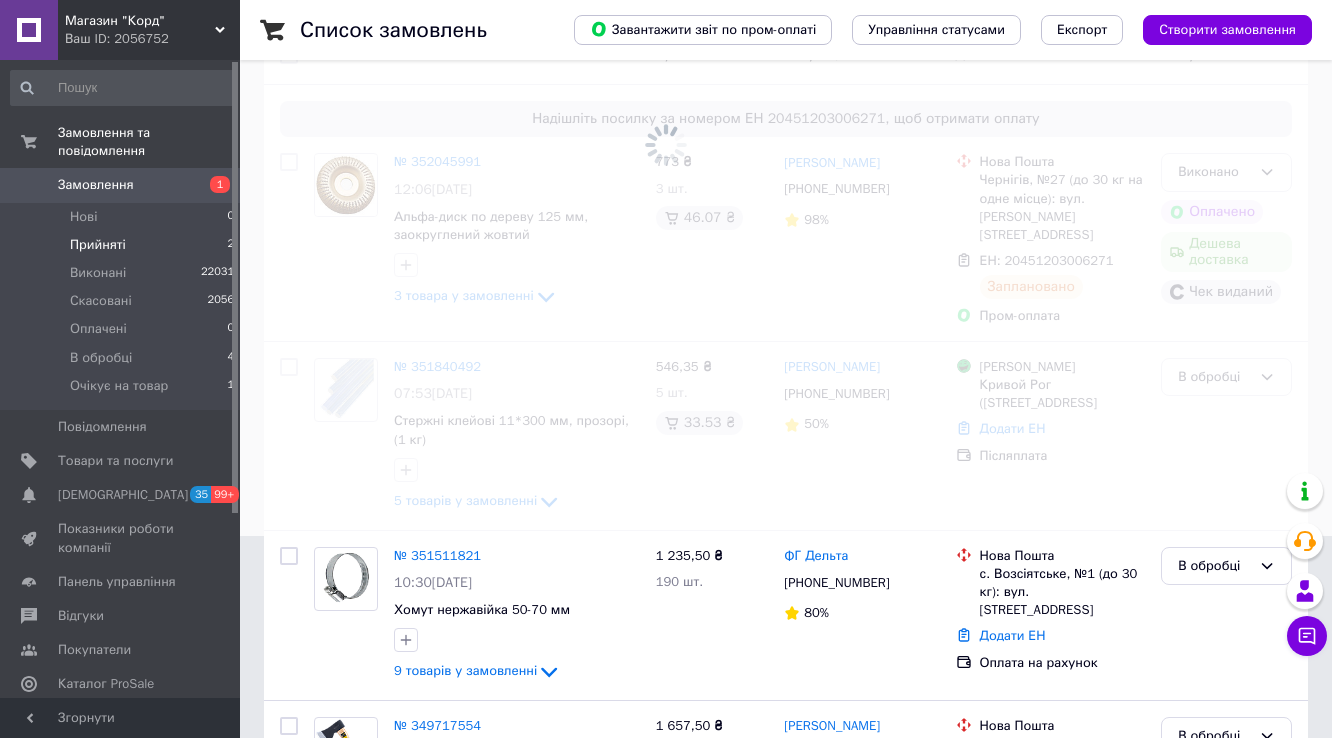 scroll, scrollTop: 0, scrollLeft: 0, axis: both 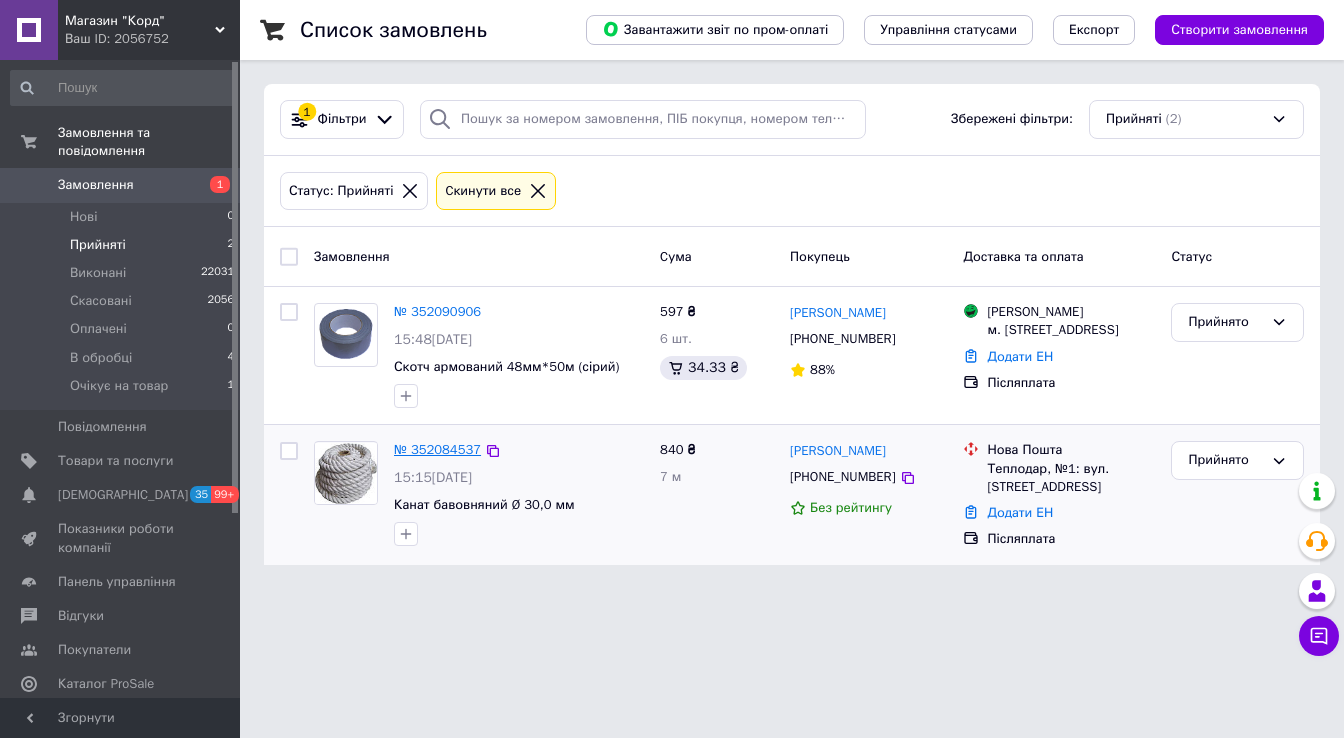 click on "№ 352084537" at bounding box center [437, 449] 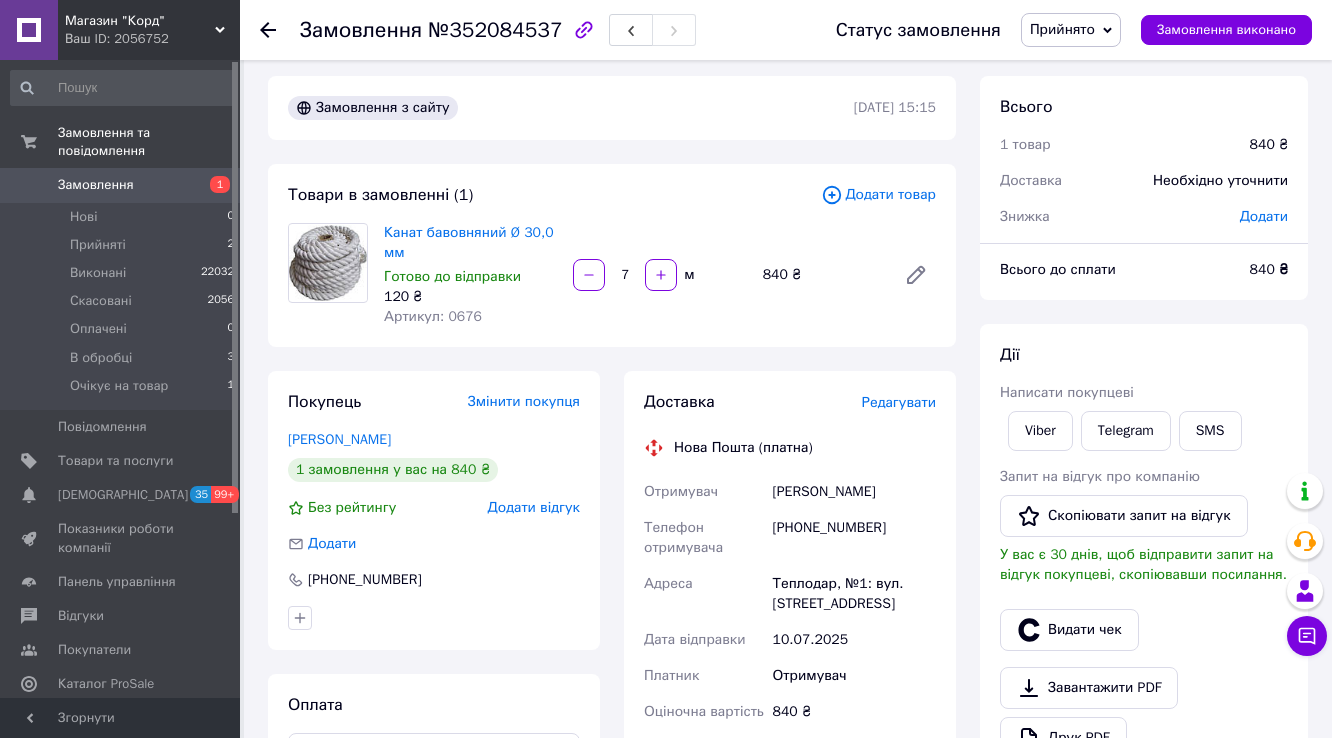 scroll, scrollTop: 0, scrollLeft: 0, axis: both 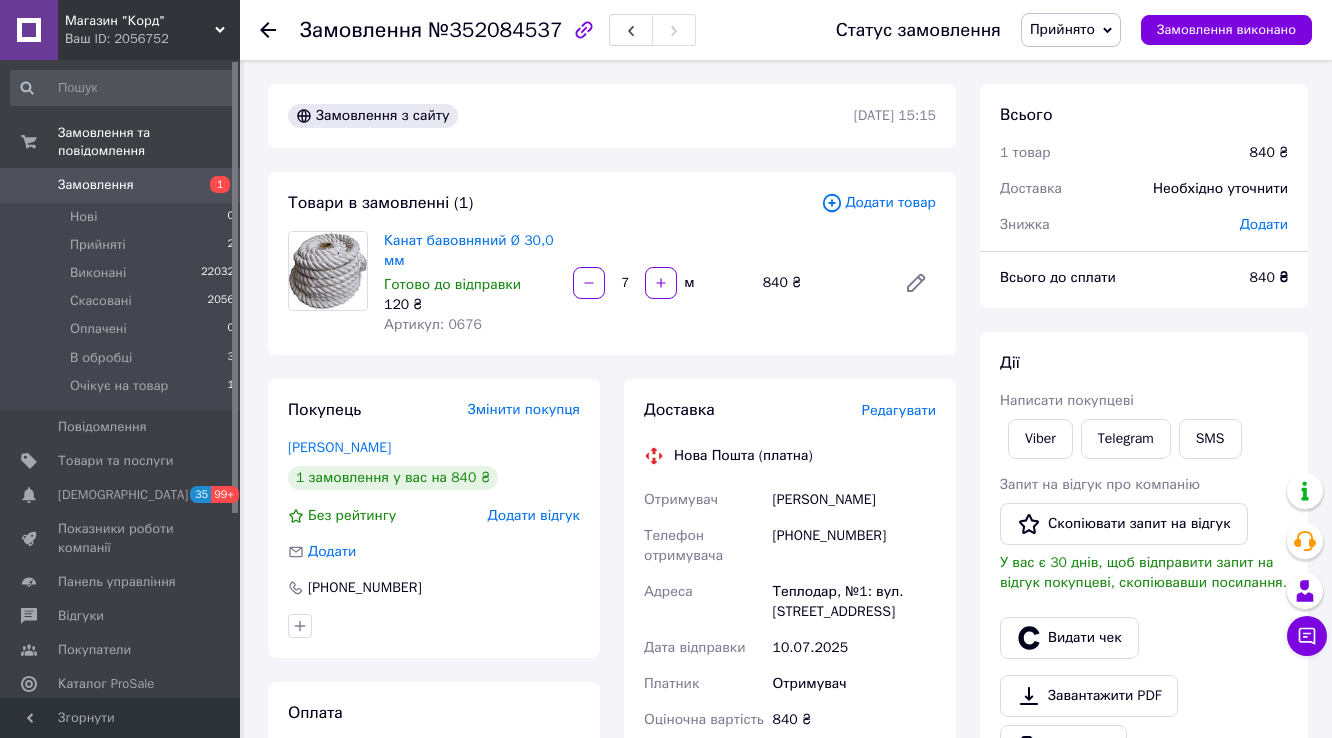 click on "[PHONE_NUMBER]" at bounding box center [854, 546] 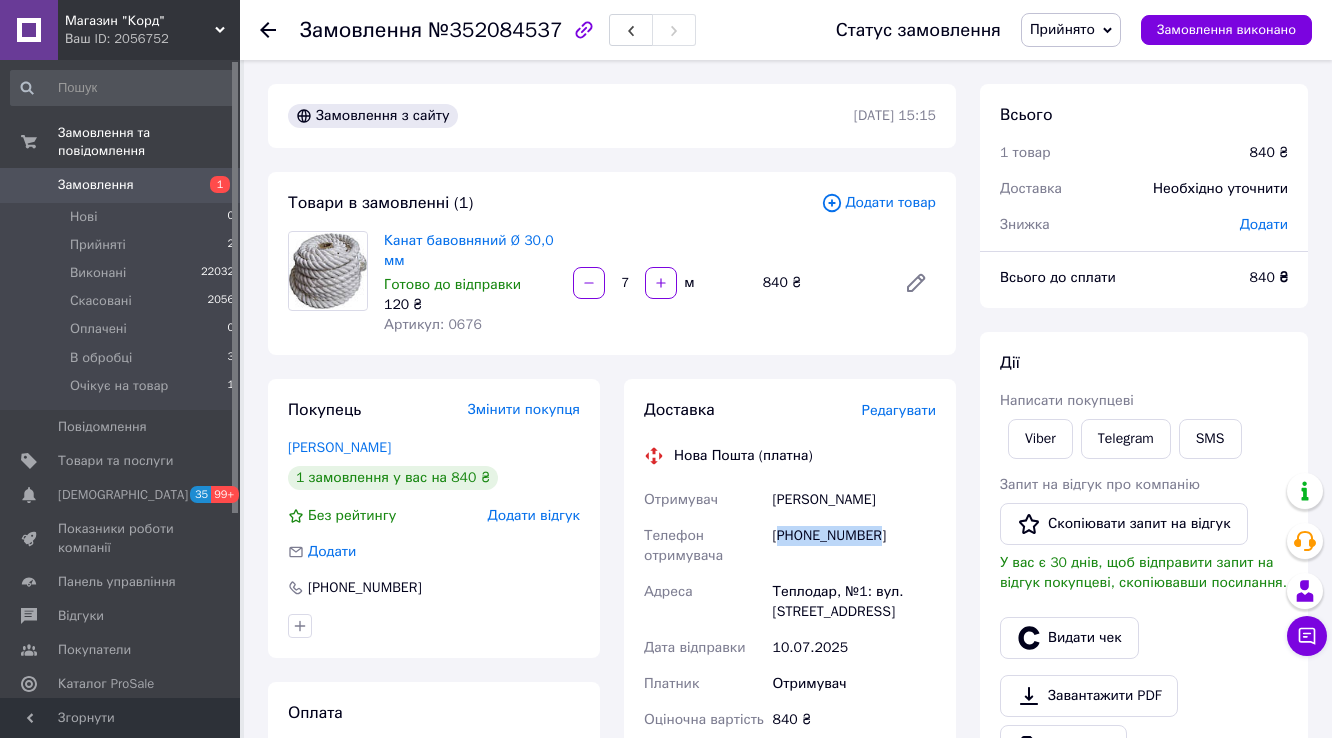 click on "[PHONE_NUMBER]" at bounding box center [854, 546] 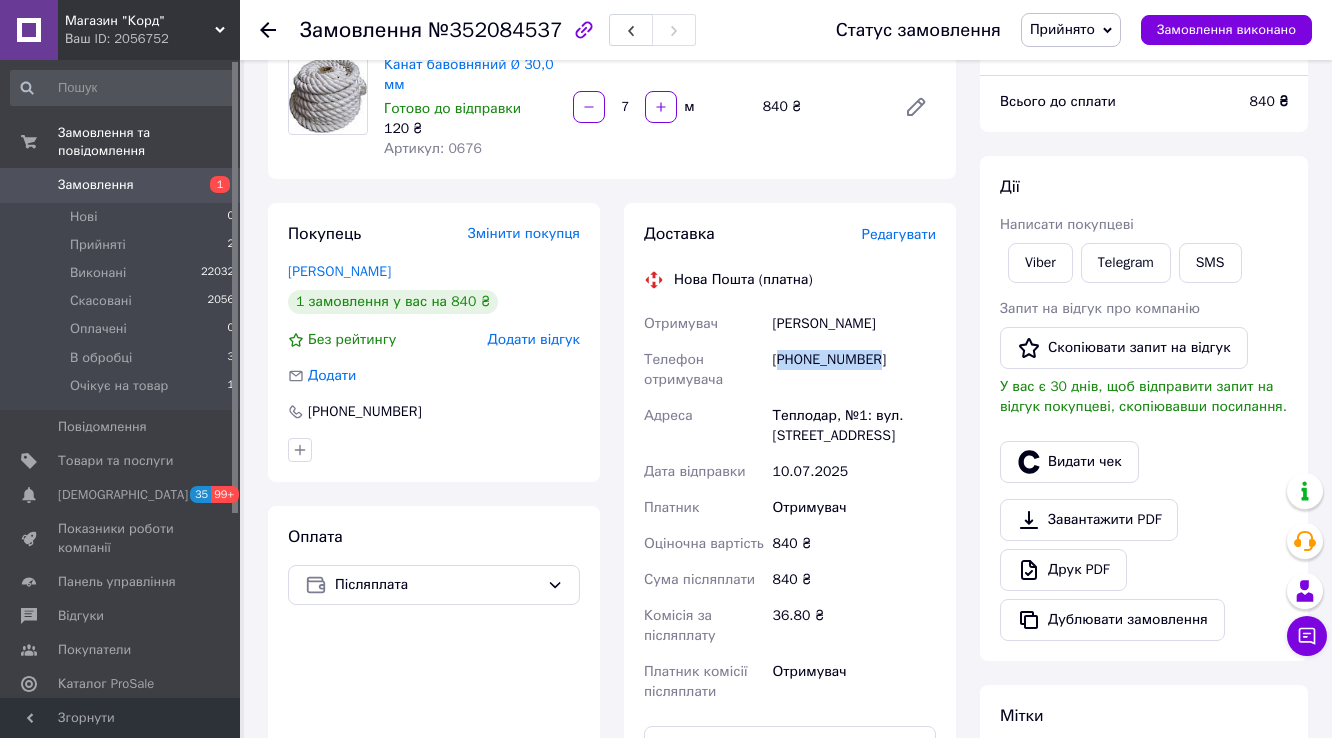 scroll, scrollTop: 240, scrollLeft: 0, axis: vertical 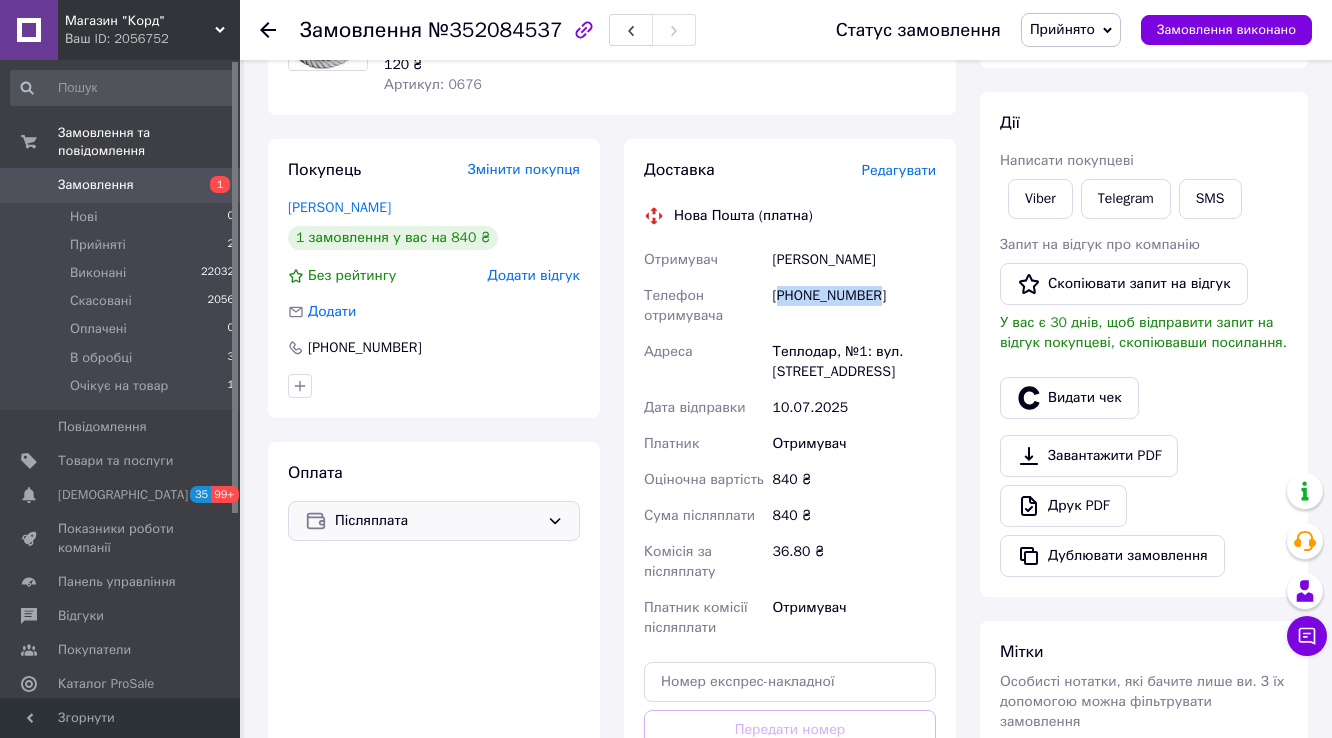 click on "Післяплата" at bounding box center (437, 521) 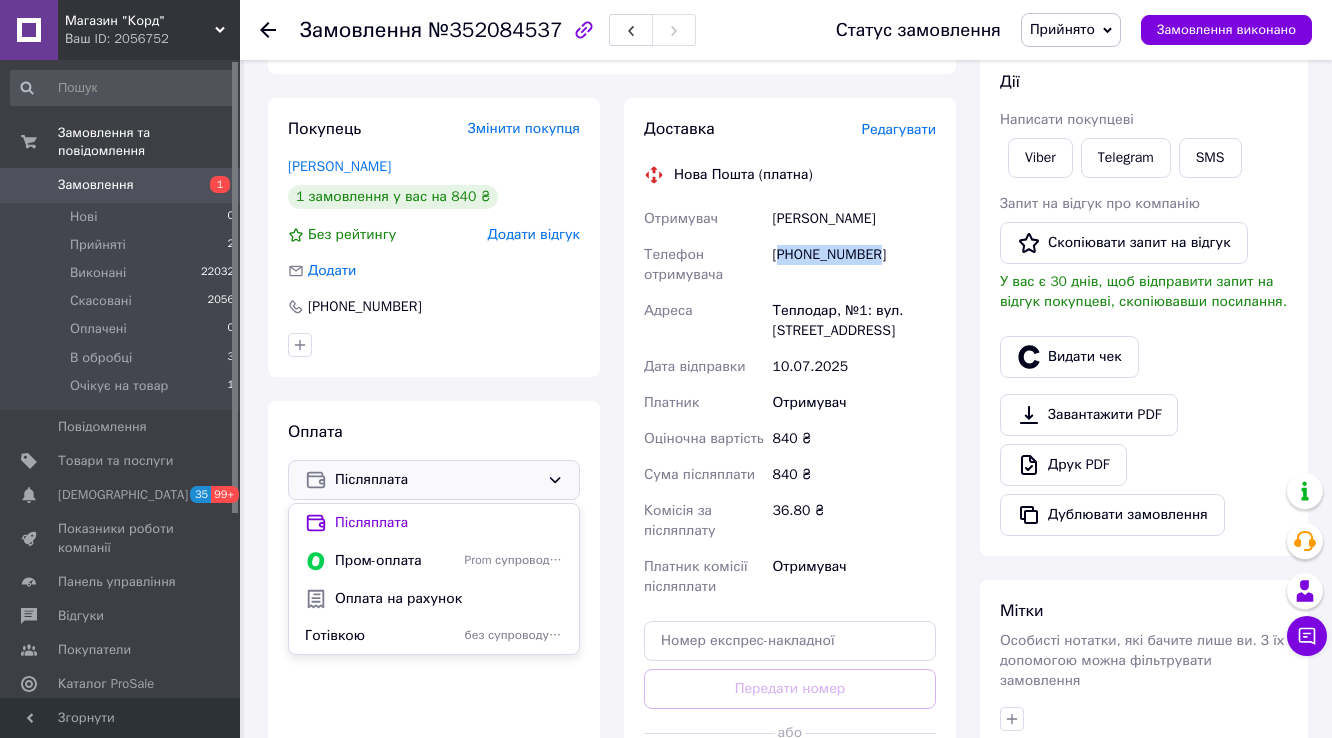 scroll, scrollTop: 320, scrollLeft: 0, axis: vertical 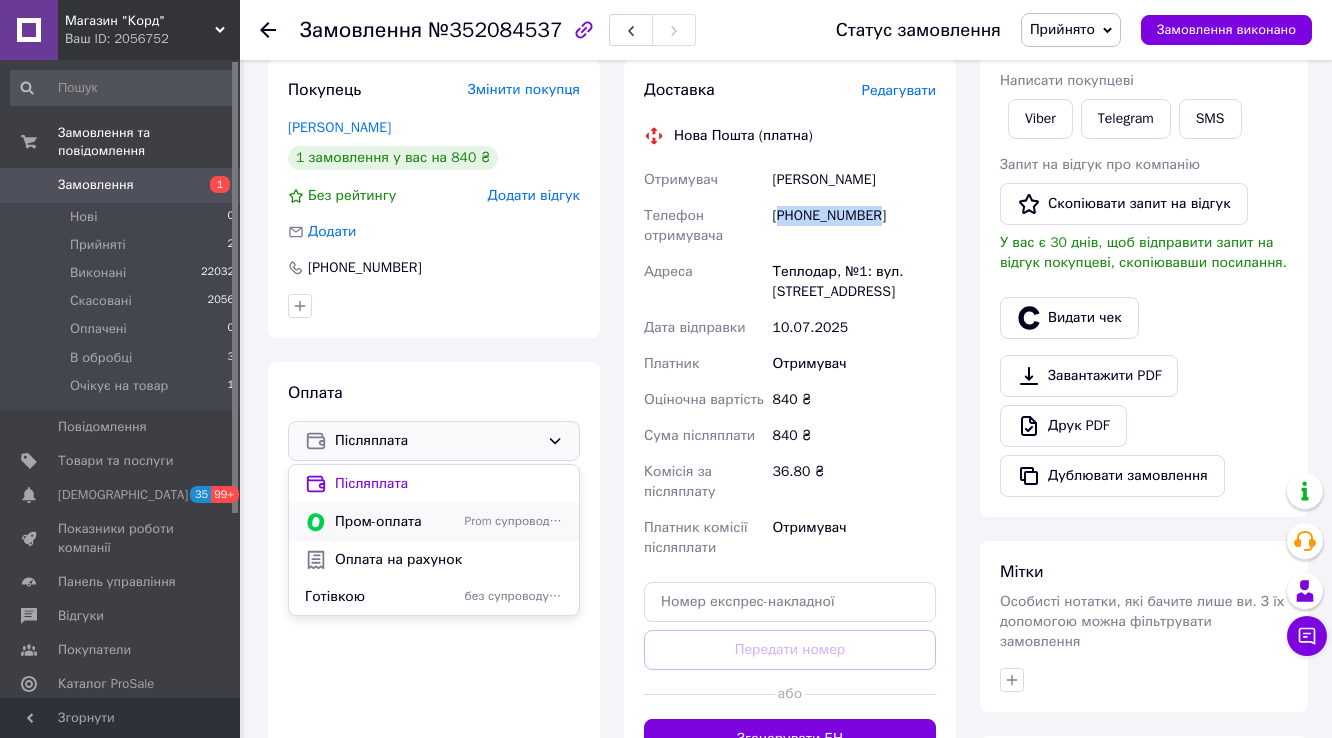 click on "Пром-оплата" at bounding box center (396, 522) 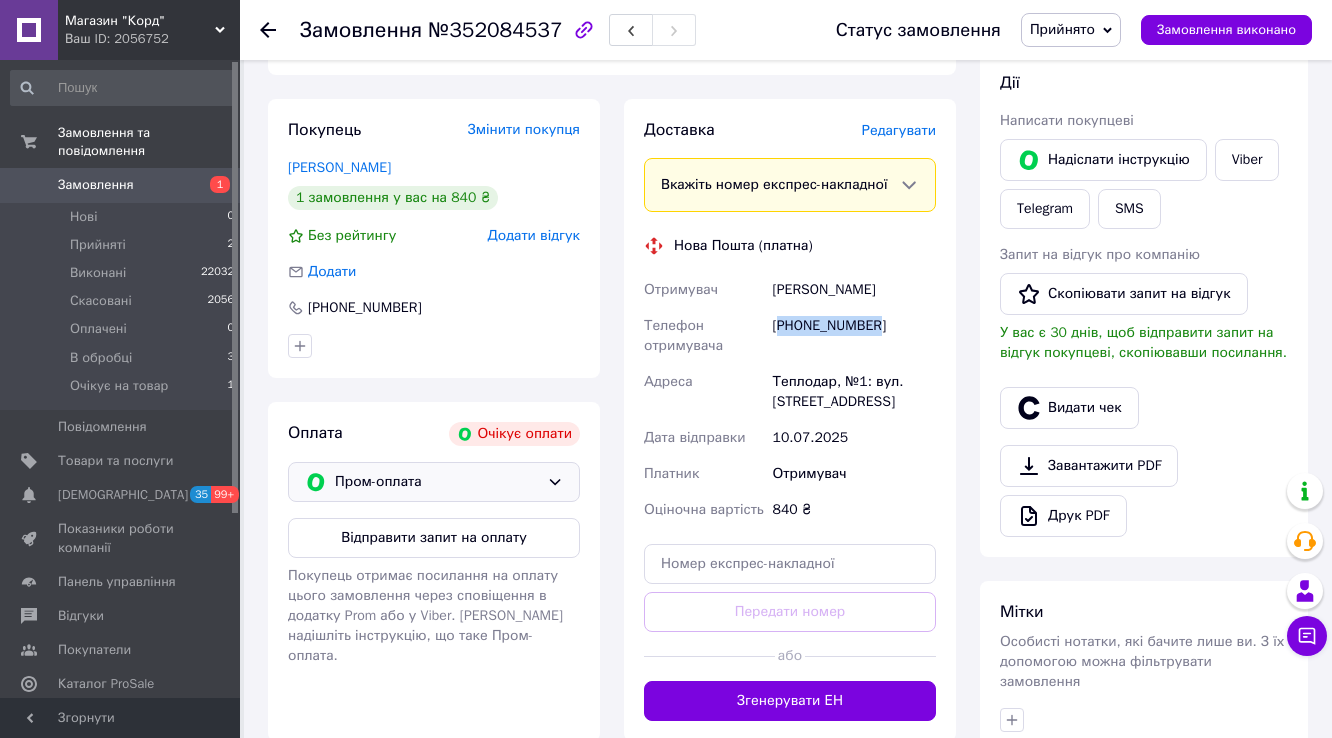 scroll, scrollTop: 320, scrollLeft: 0, axis: vertical 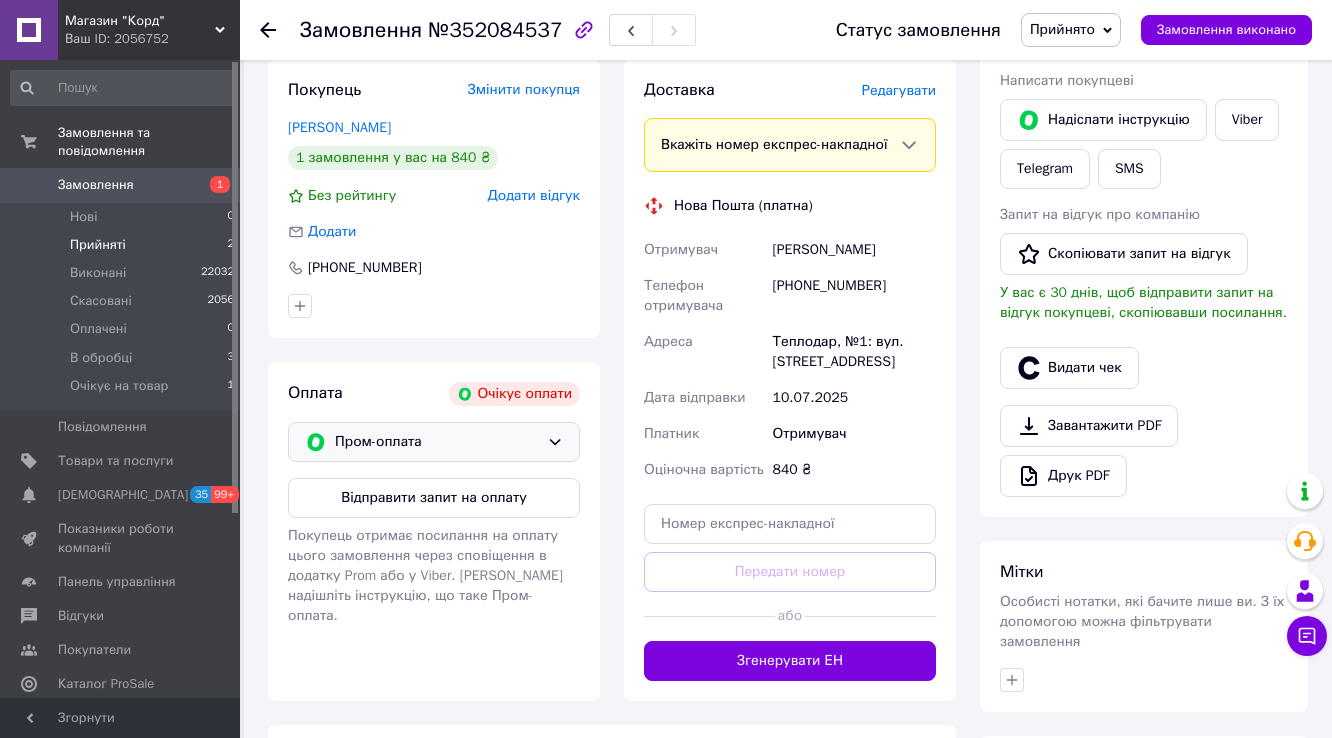 click on "Прийняті 2" at bounding box center [123, 245] 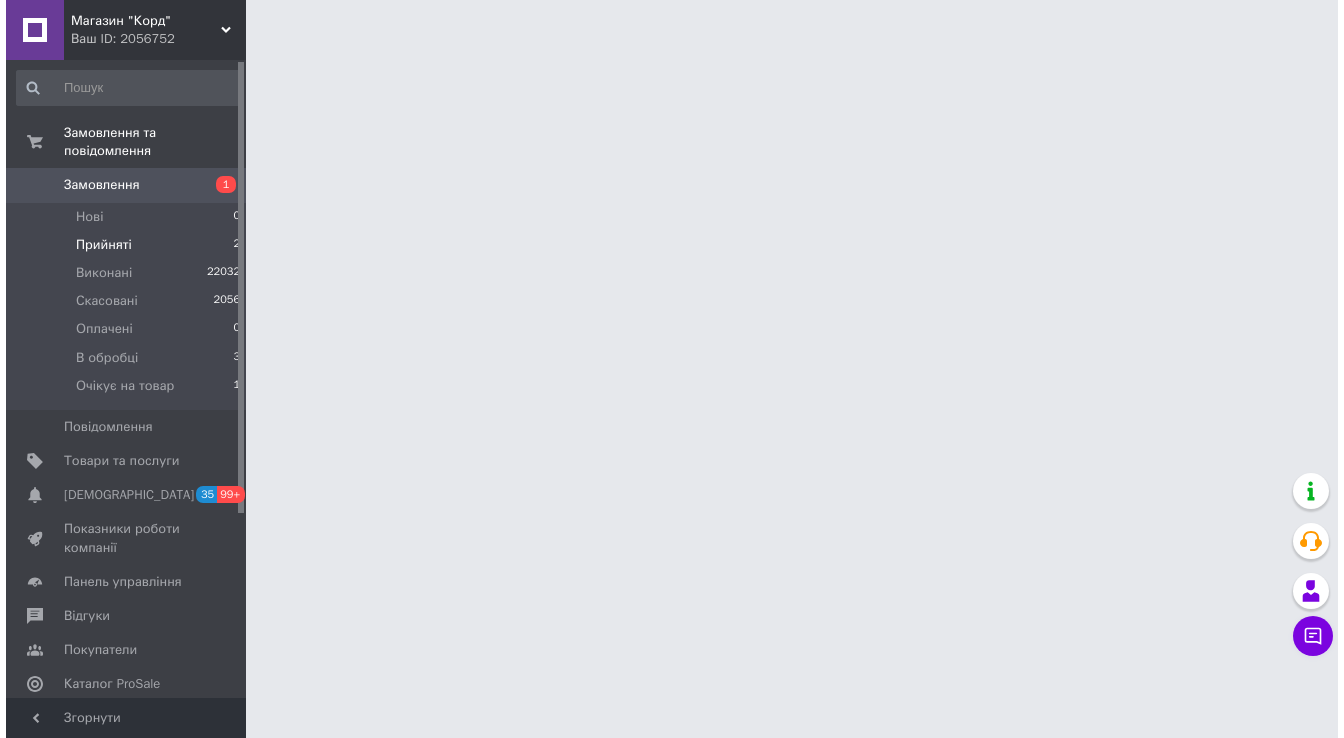 scroll, scrollTop: 0, scrollLeft: 0, axis: both 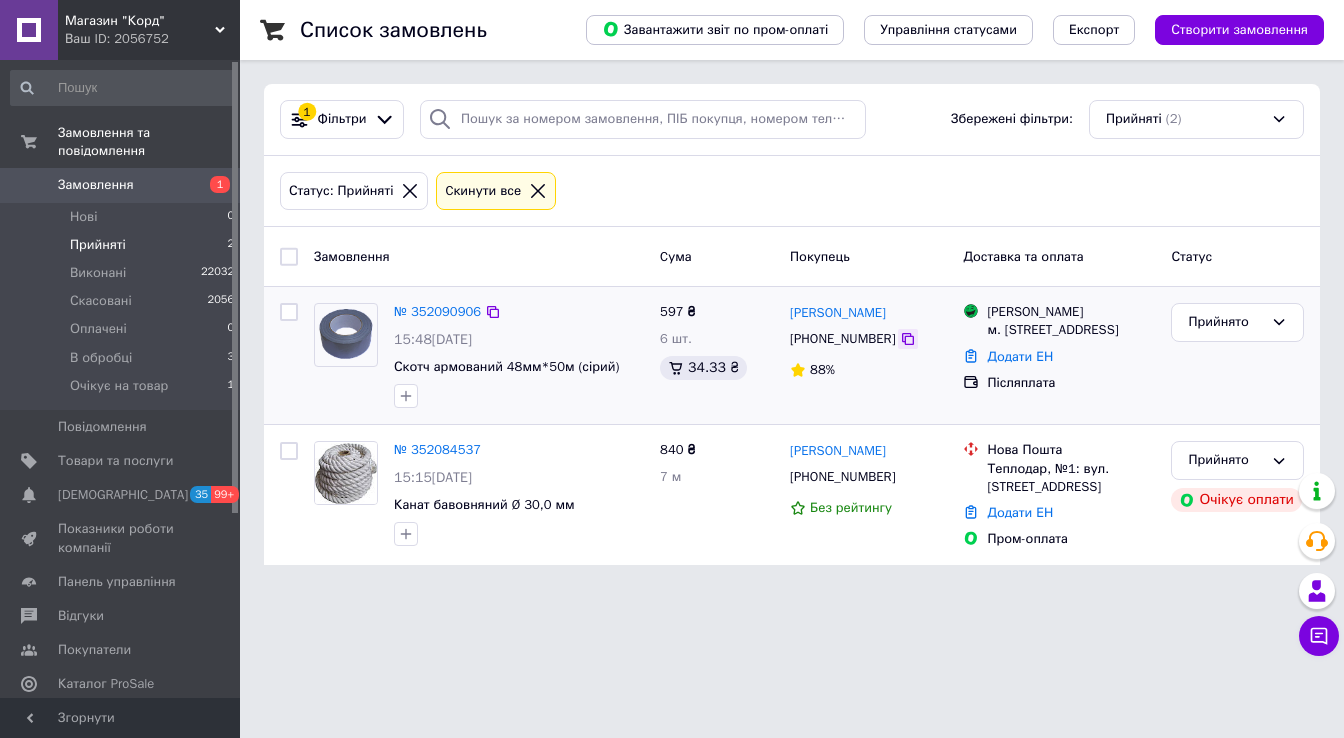 click 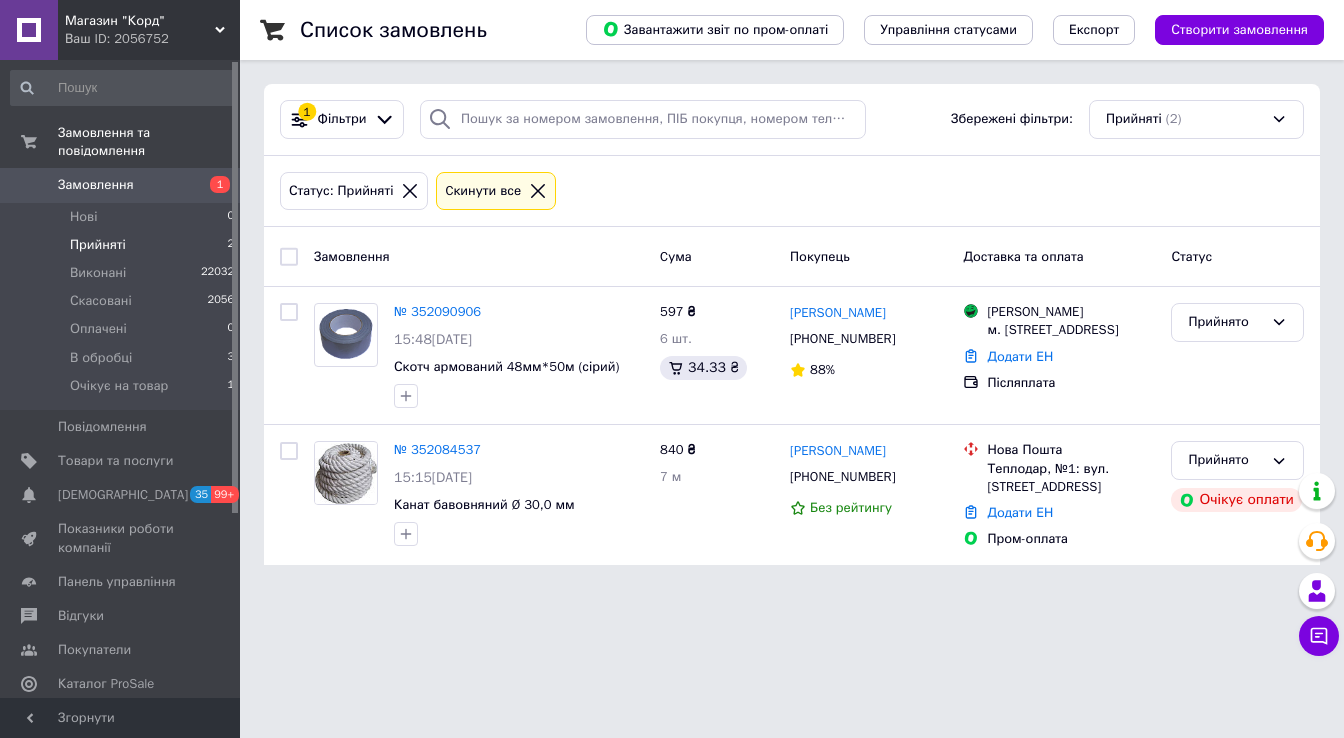 click on "Список замовлень   Завантажити звіт по пром-оплаті Управління статусами Експорт Створити замовлення 1 Фільтри Збережені фільтри: Прийняті (2) Статус: Прийняті Cкинути все Замовлення Cума Покупець Доставка та оплата Статус № 352090906 15:48[DATE] Скотч армований 48мм*50м (сірий) 597 ₴ 6 шт. 34.33 ₴ [PERSON_NAME] [PHONE_NUMBER] 88% Магазини Rozetka м. [STREET_ADDRESS] Додати ЕН Післяплата Прийнято № 352084537 15:15[DATE] Канат бавовняний Ø 30,0 мм 840 ₴ 7 м [PERSON_NAME] [PHONE_NUMBER] Без рейтингу Нова Пошта Теплодар, №1: вул. Комунальна,1 Додати ЕН Пром-оплата Прийнято" at bounding box center (792, 294) 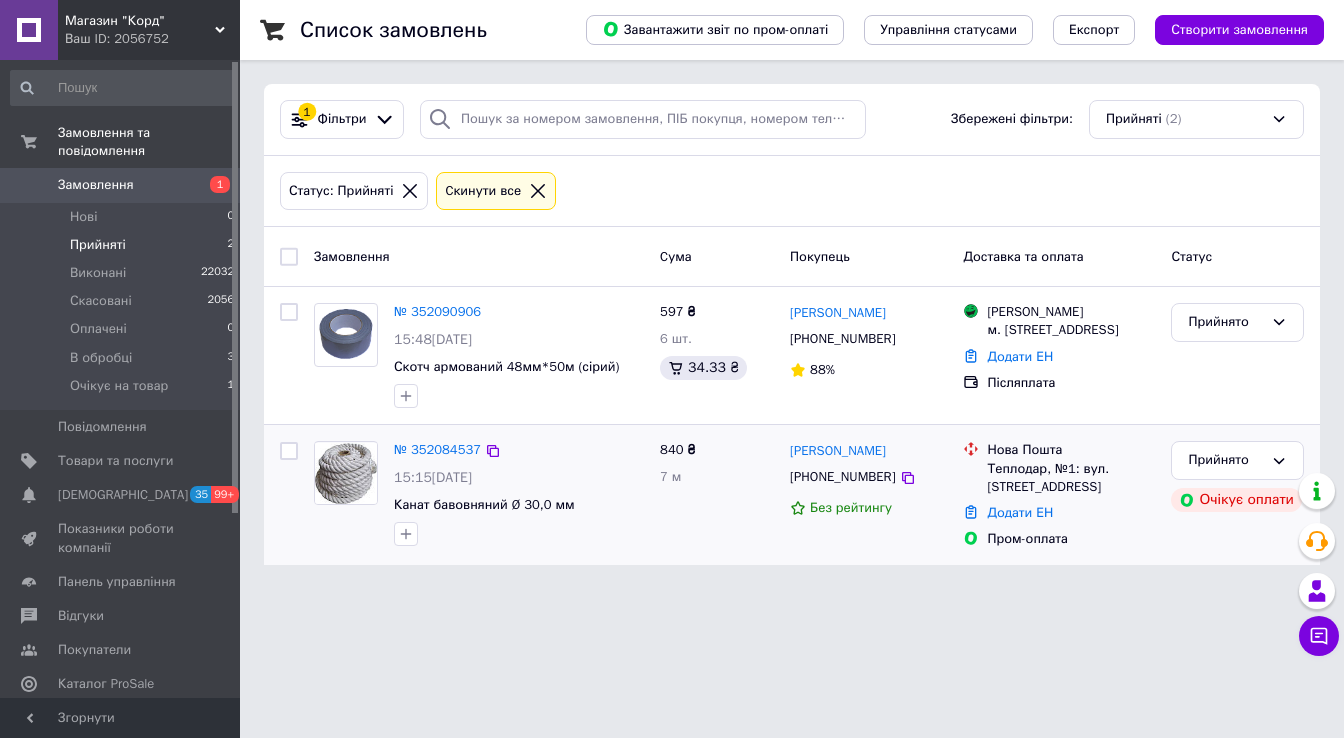 click on "840 ₴ 7 м" at bounding box center [717, 494] 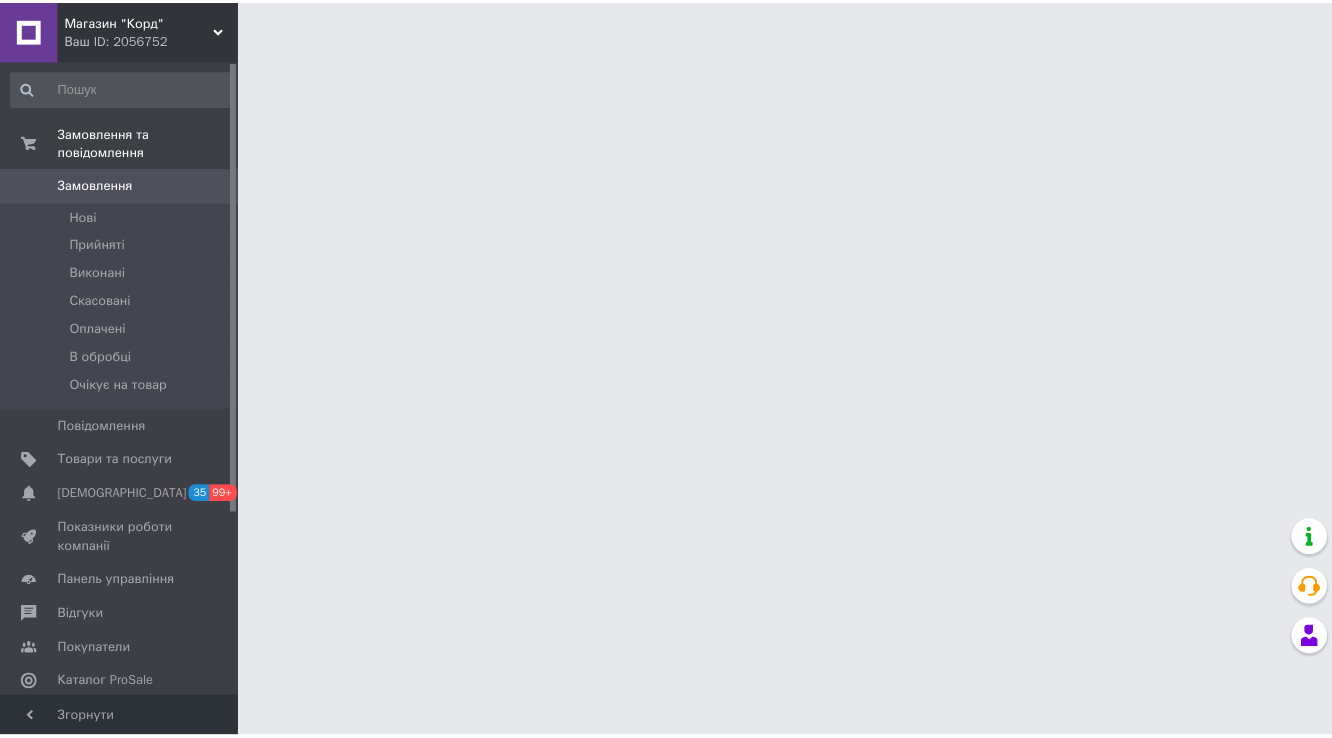 scroll, scrollTop: 0, scrollLeft: 0, axis: both 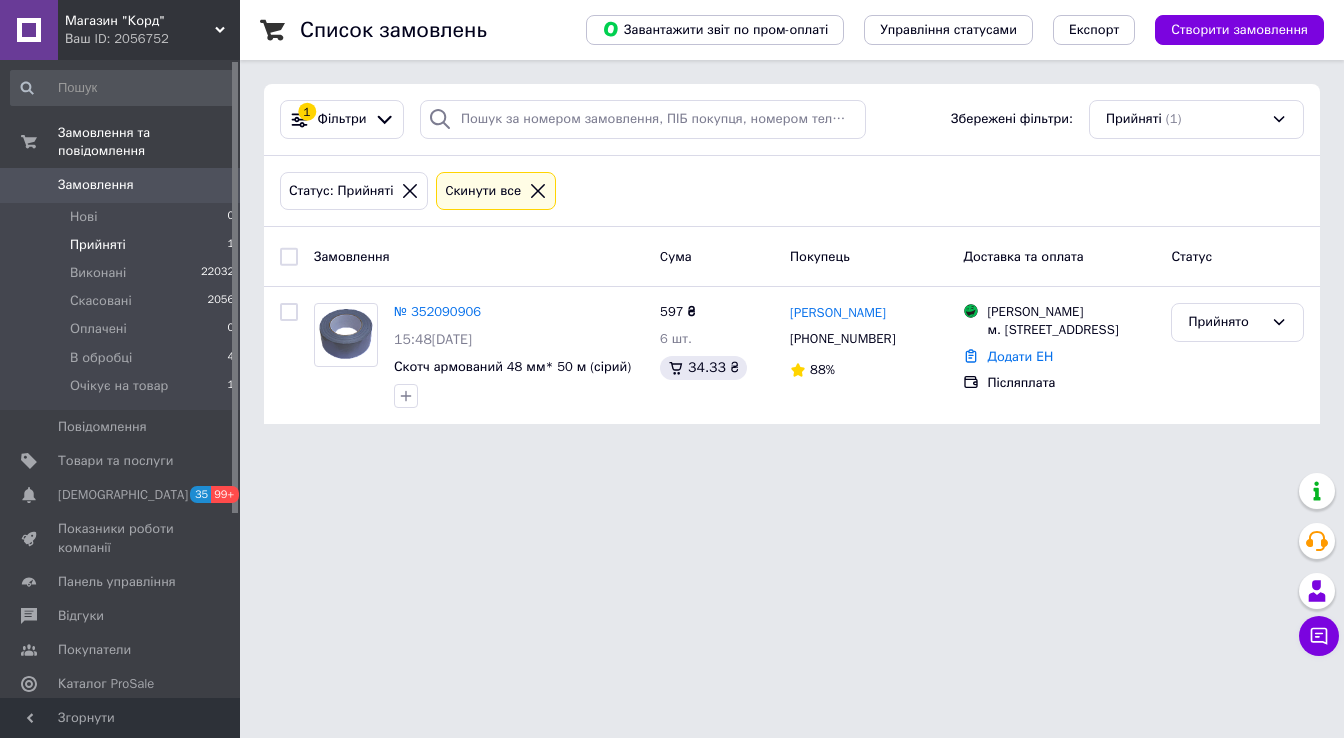 click on "Прийняті" at bounding box center (98, 245) 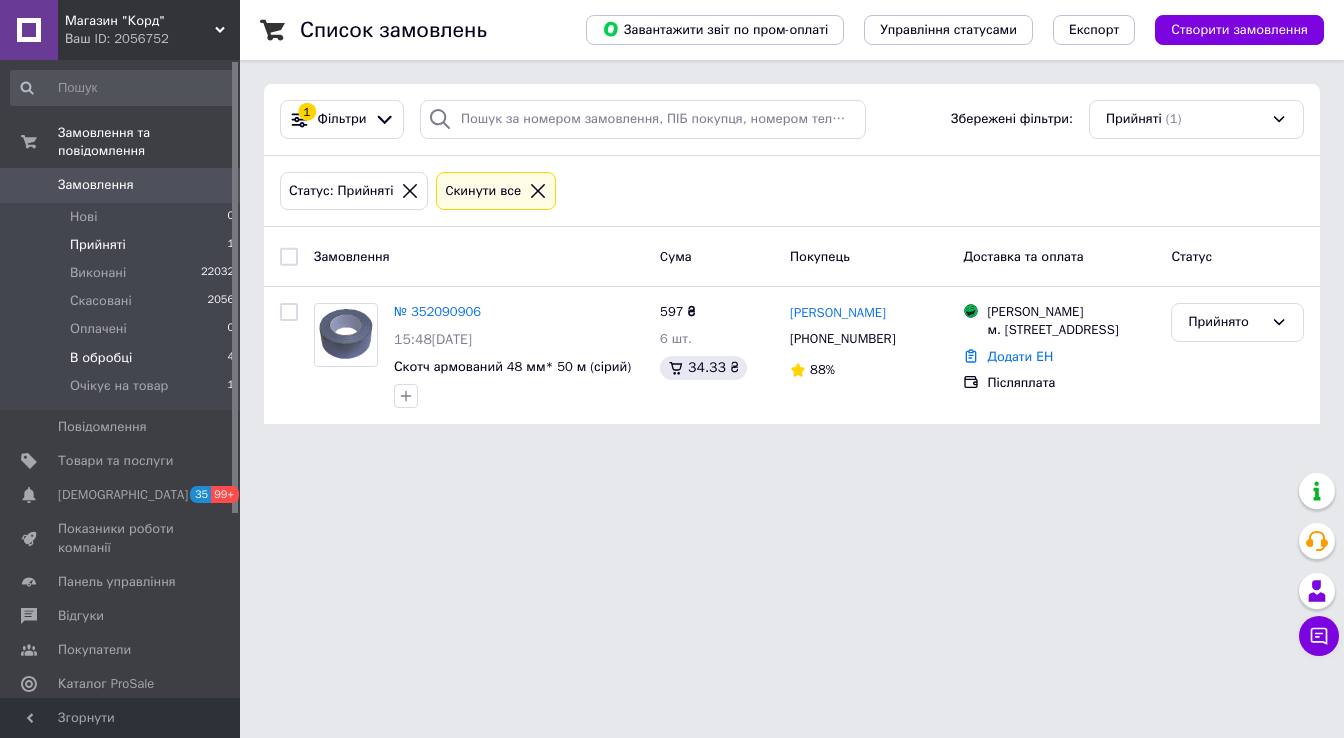 click on "В обробці" at bounding box center (101, 358) 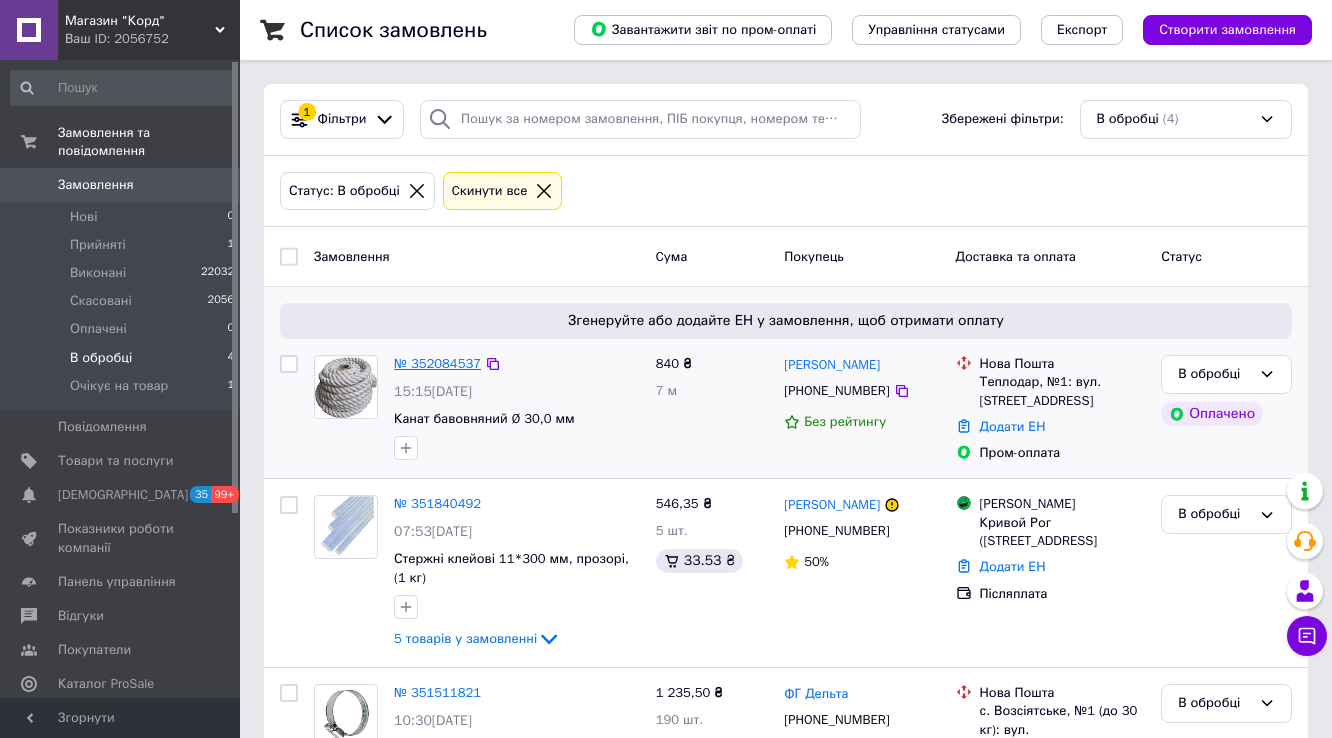 click on "№ 352084537" at bounding box center [437, 363] 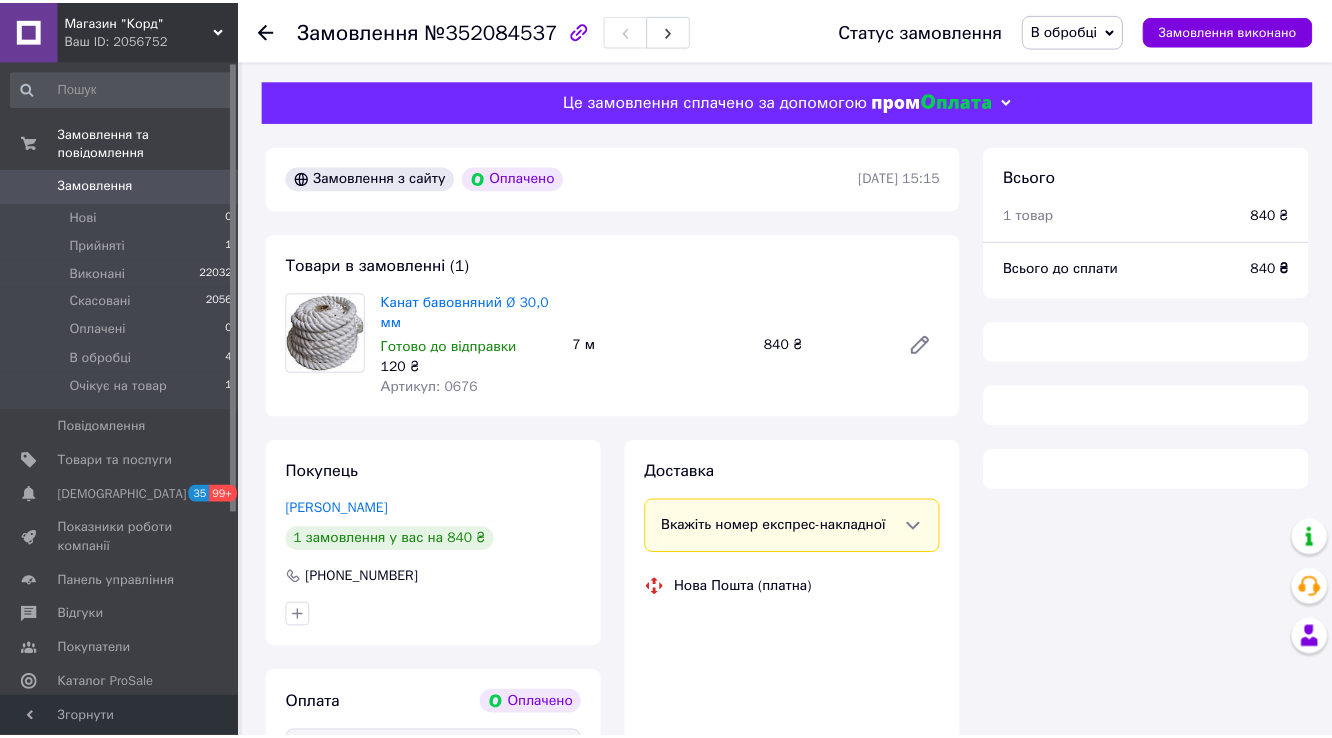 scroll, scrollTop: 0, scrollLeft: 0, axis: both 